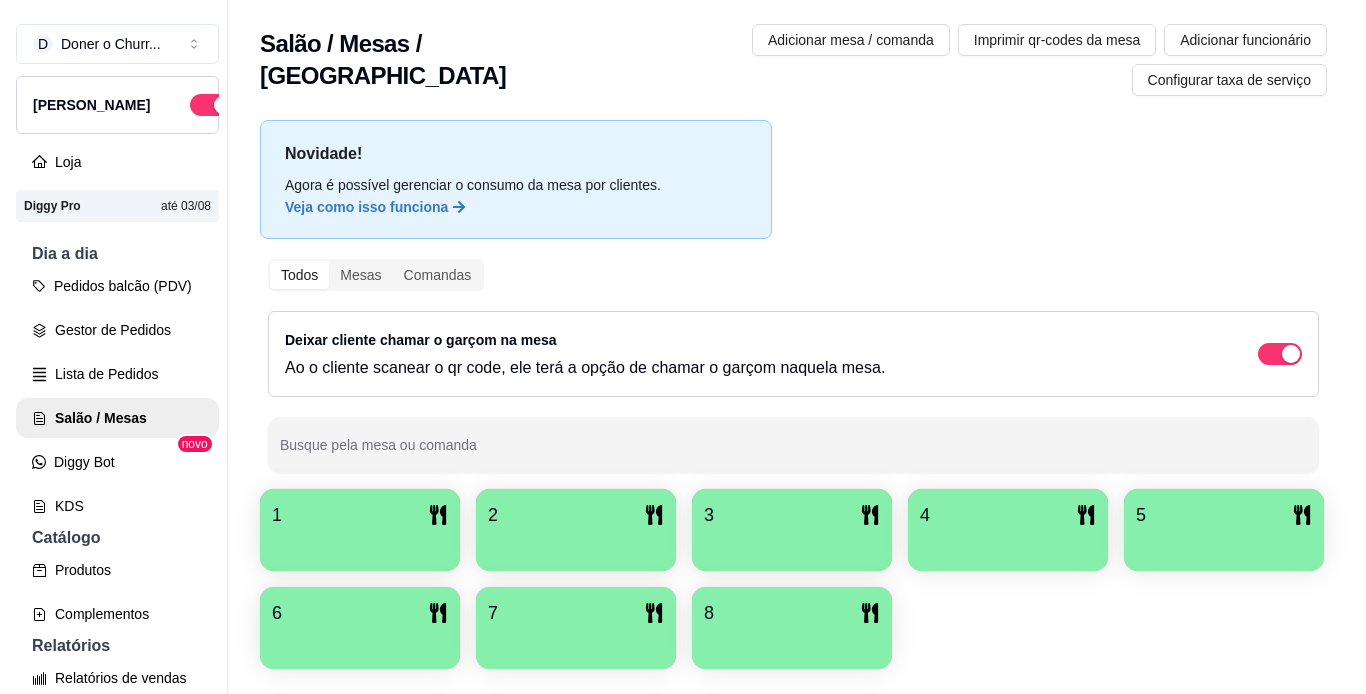 scroll, scrollTop: 0, scrollLeft: 0, axis: both 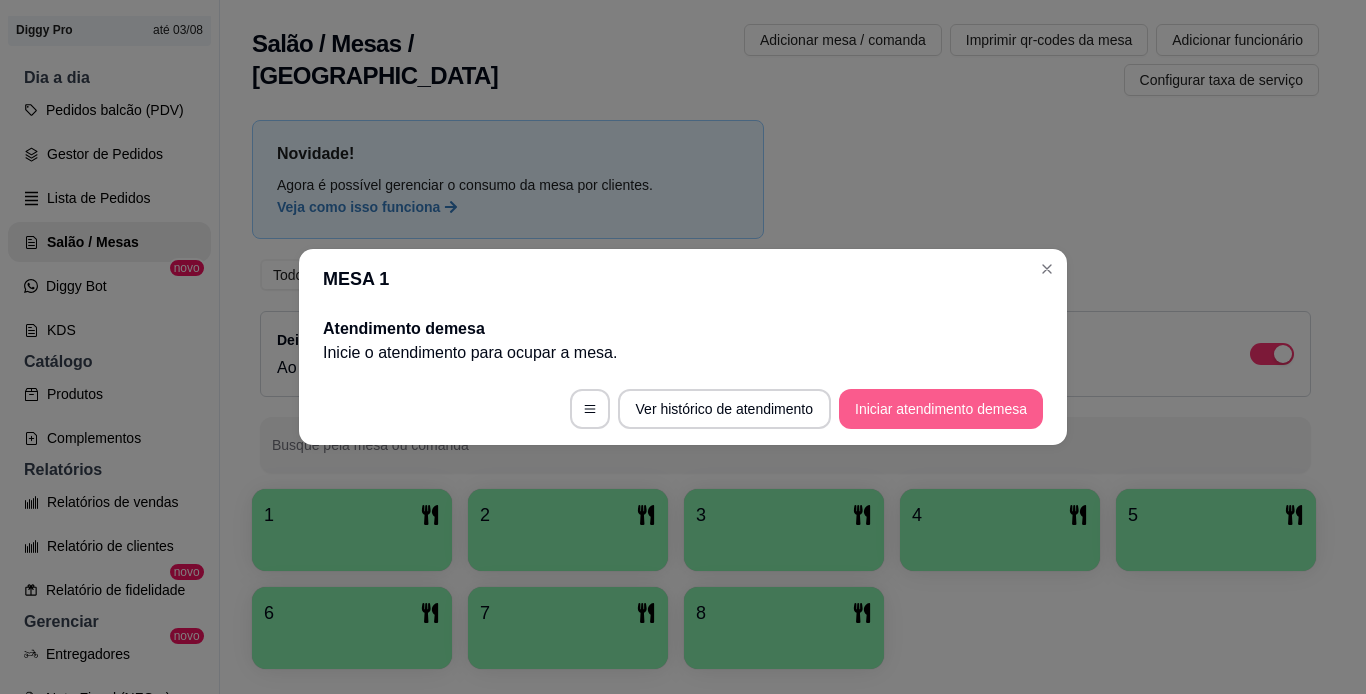 click on "Ver histórico de atendimento Iniciar atendimento de  mesa" at bounding box center [683, 409] 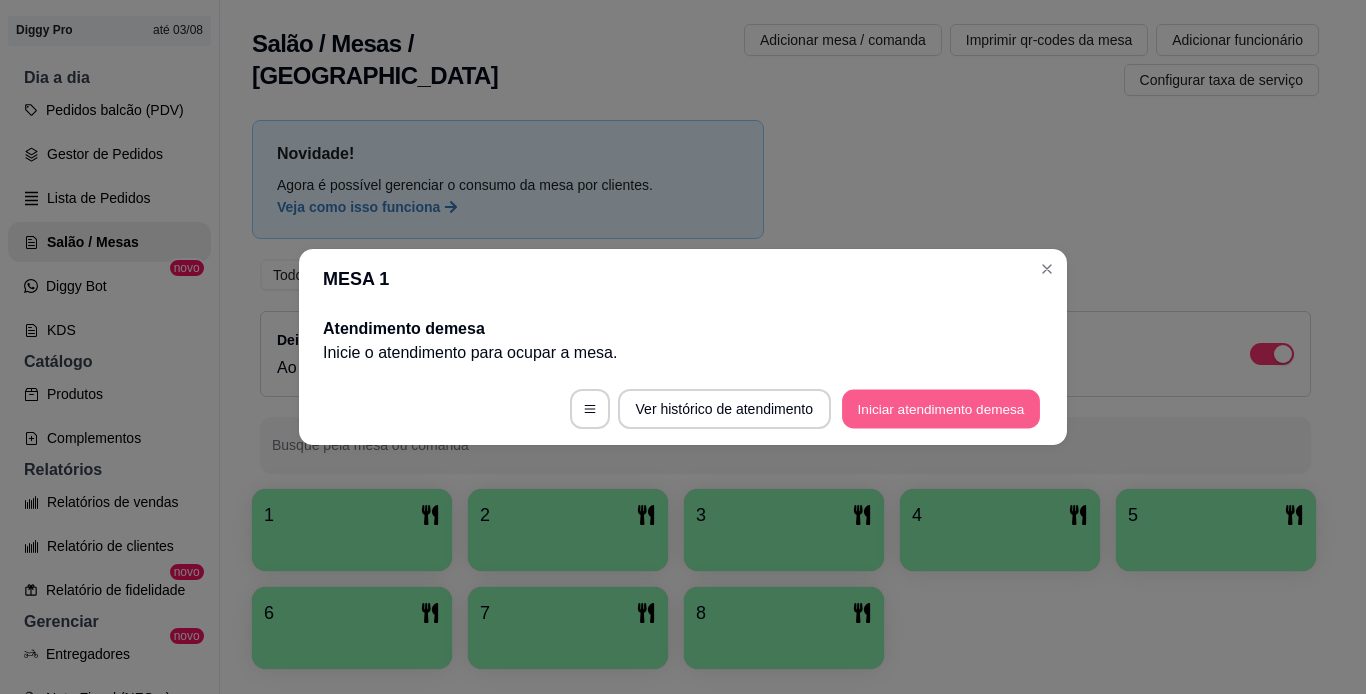 click on "Iniciar atendimento de  mesa" at bounding box center (941, 409) 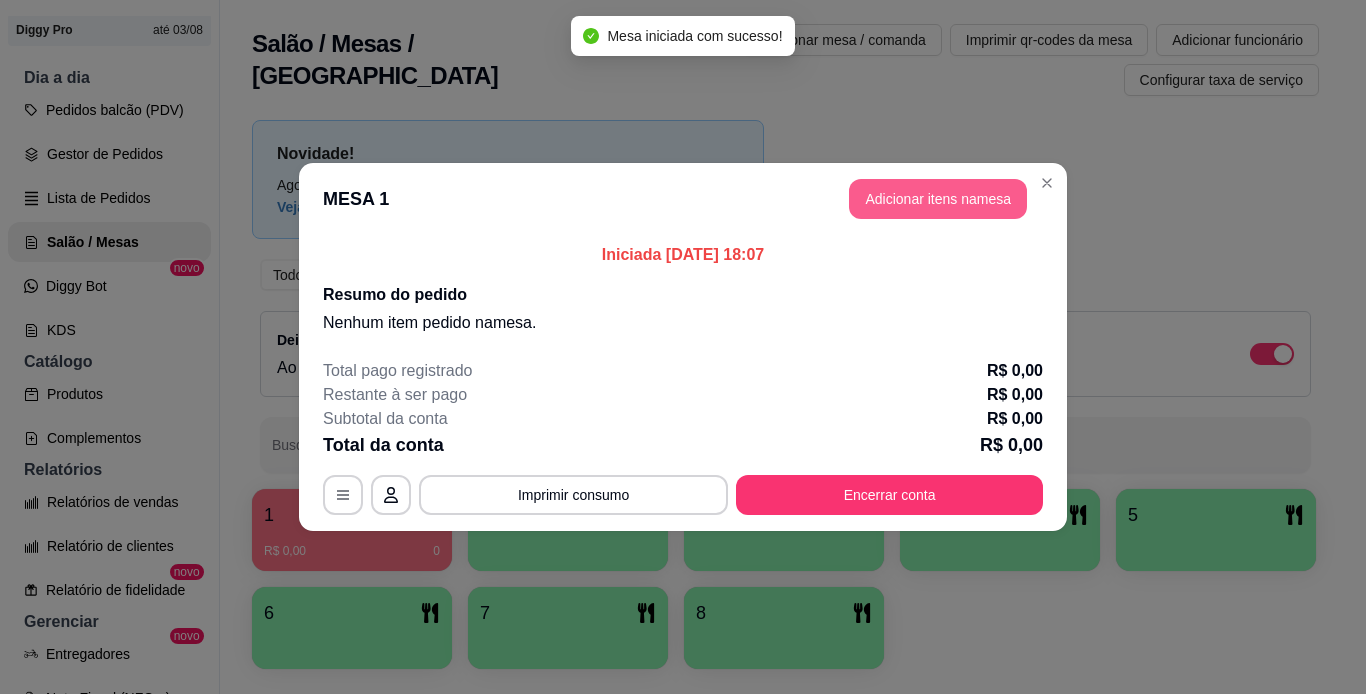click on "Adicionar itens na  mesa" at bounding box center (938, 199) 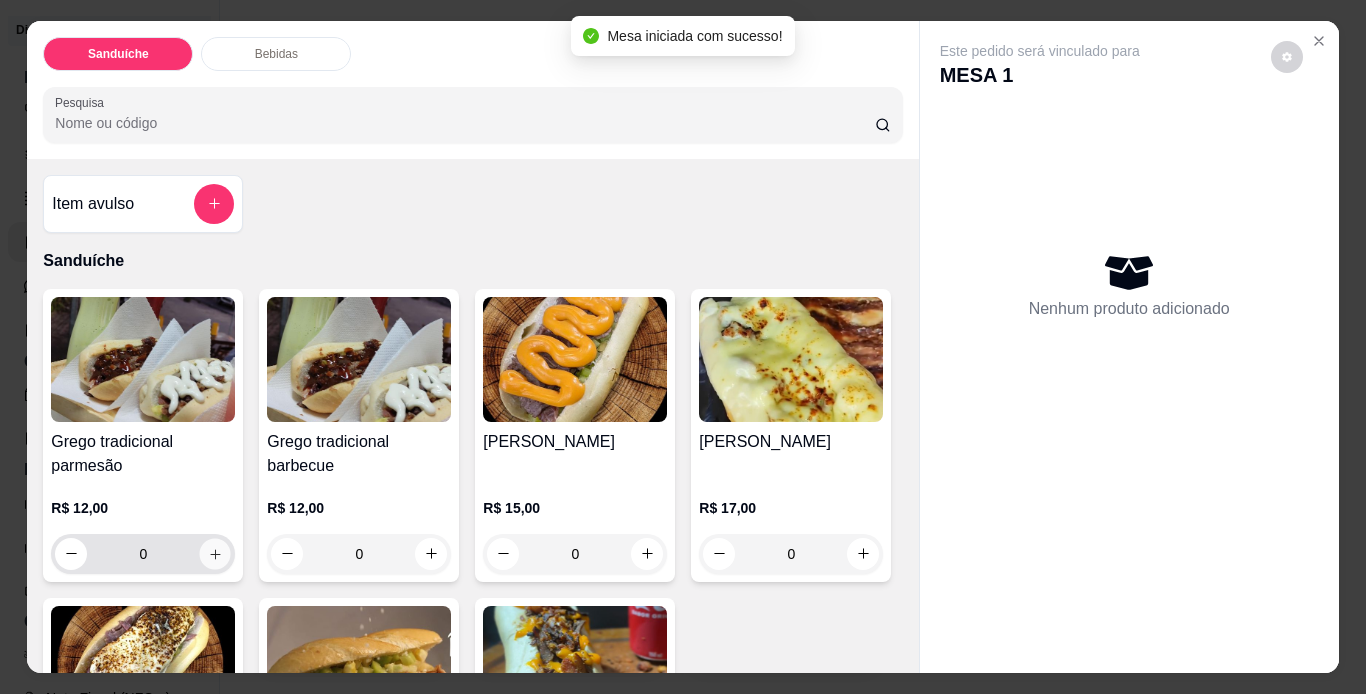 click 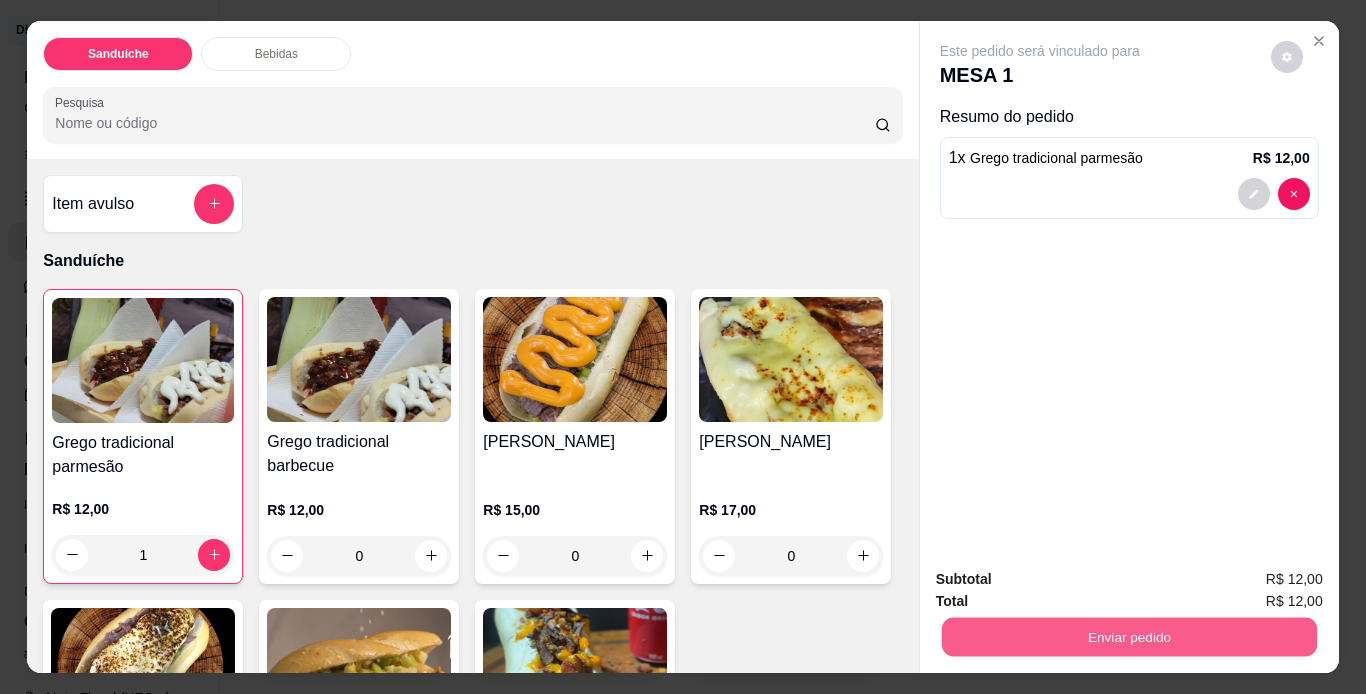 click on "Enviar pedido" at bounding box center (1128, 637) 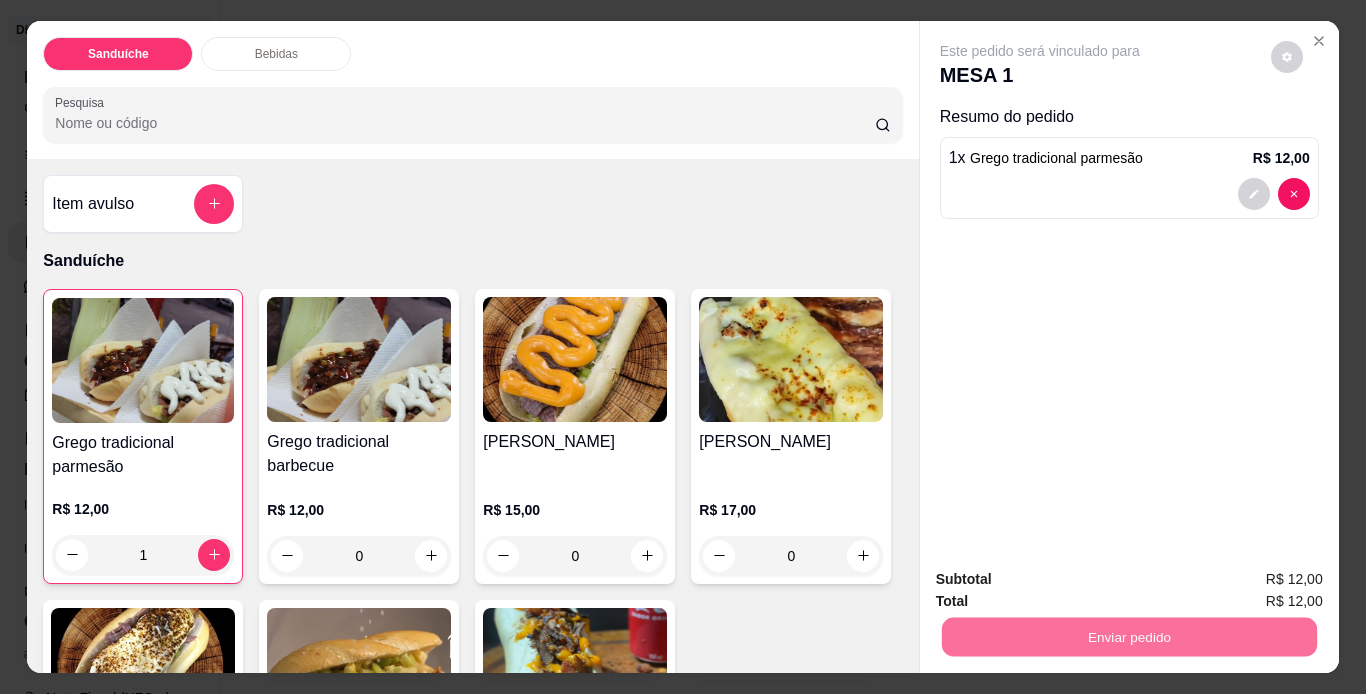 click on "Não registrar e enviar pedido" at bounding box center (1063, 580) 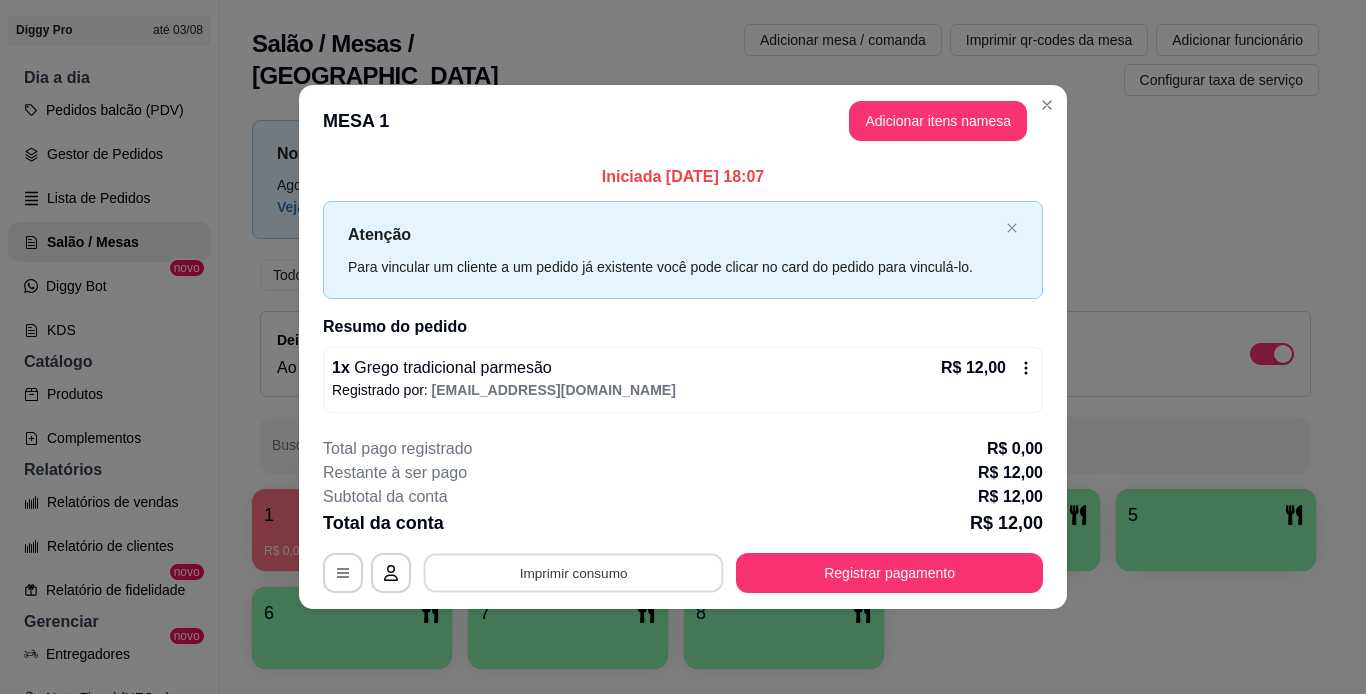 click on "Imprimir consumo" at bounding box center [574, 572] 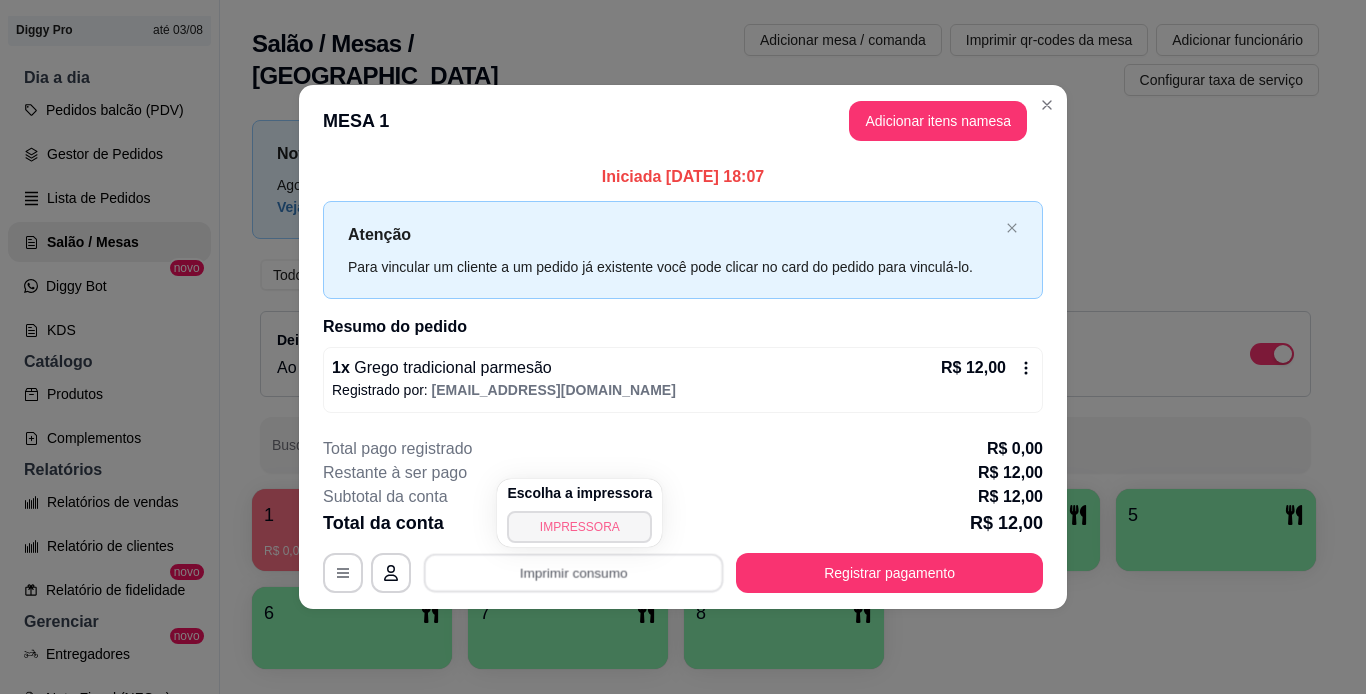 click on "IMPRESSORA" at bounding box center (579, 527) 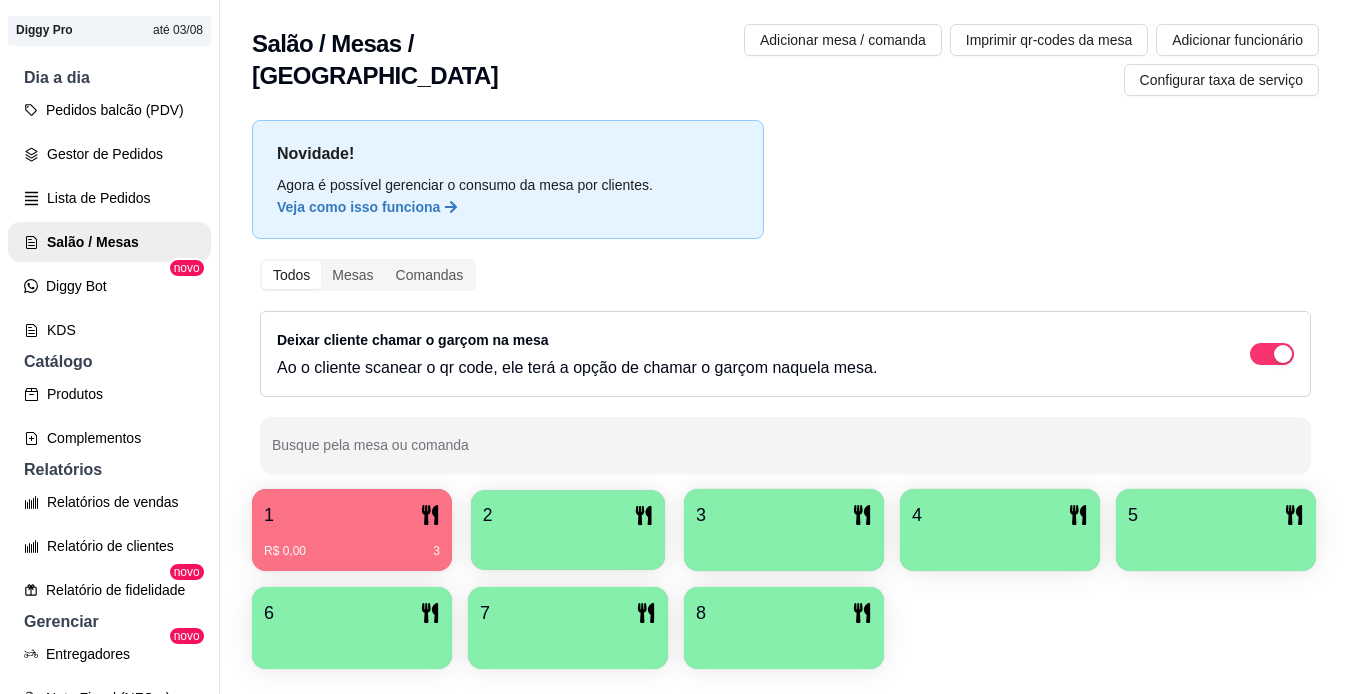 click at bounding box center (568, 543) 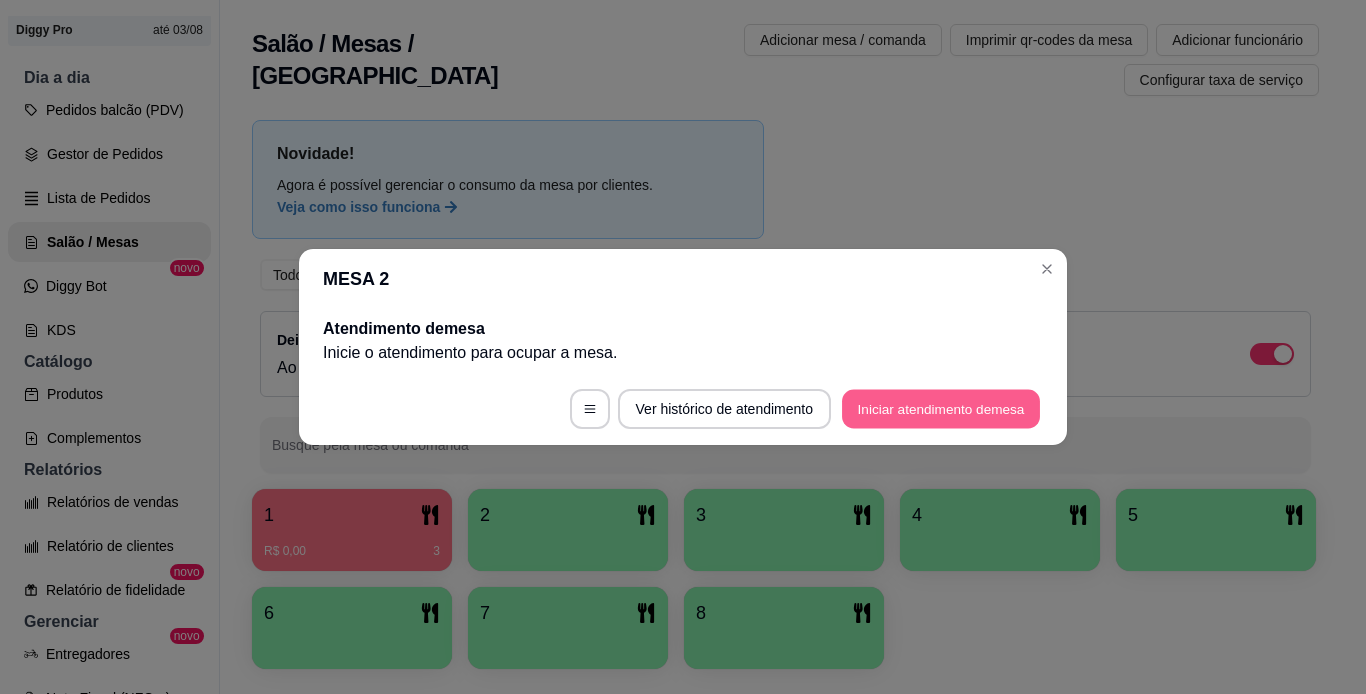 click on "Iniciar atendimento de  mesa" at bounding box center (941, 409) 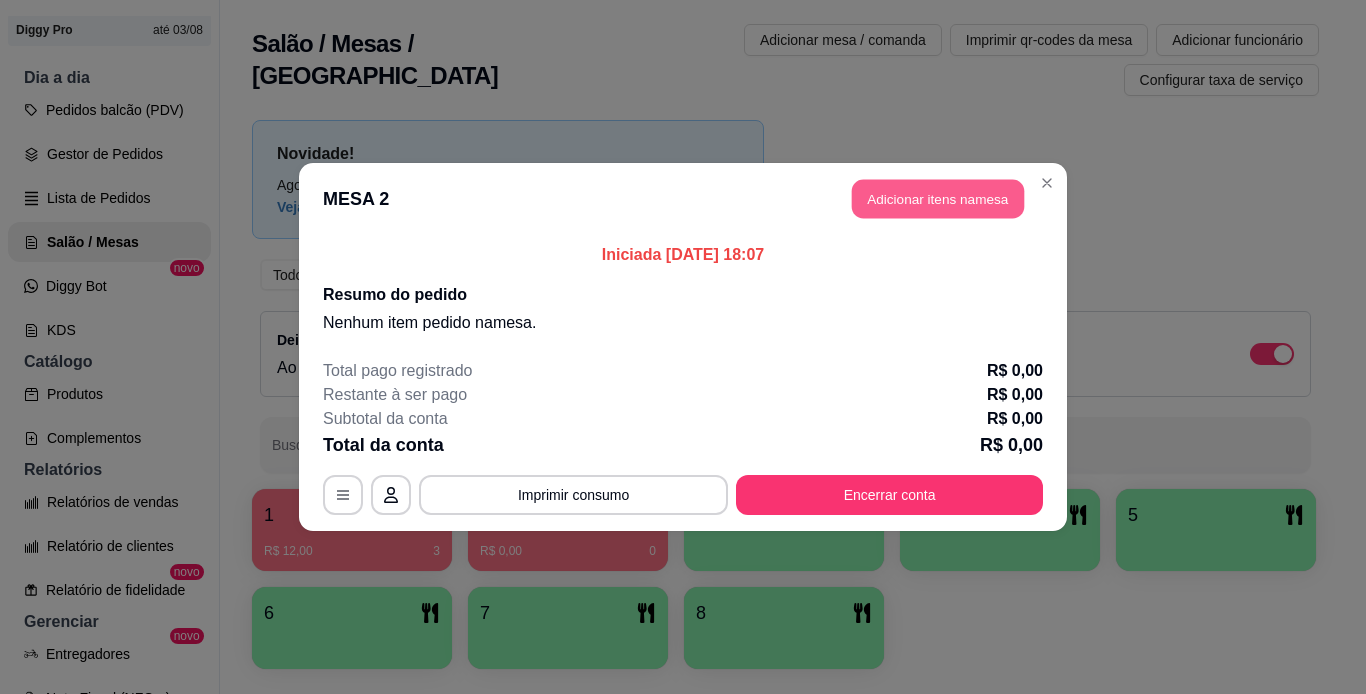click on "Adicionar itens na  mesa" at bounding box center [938, 199] 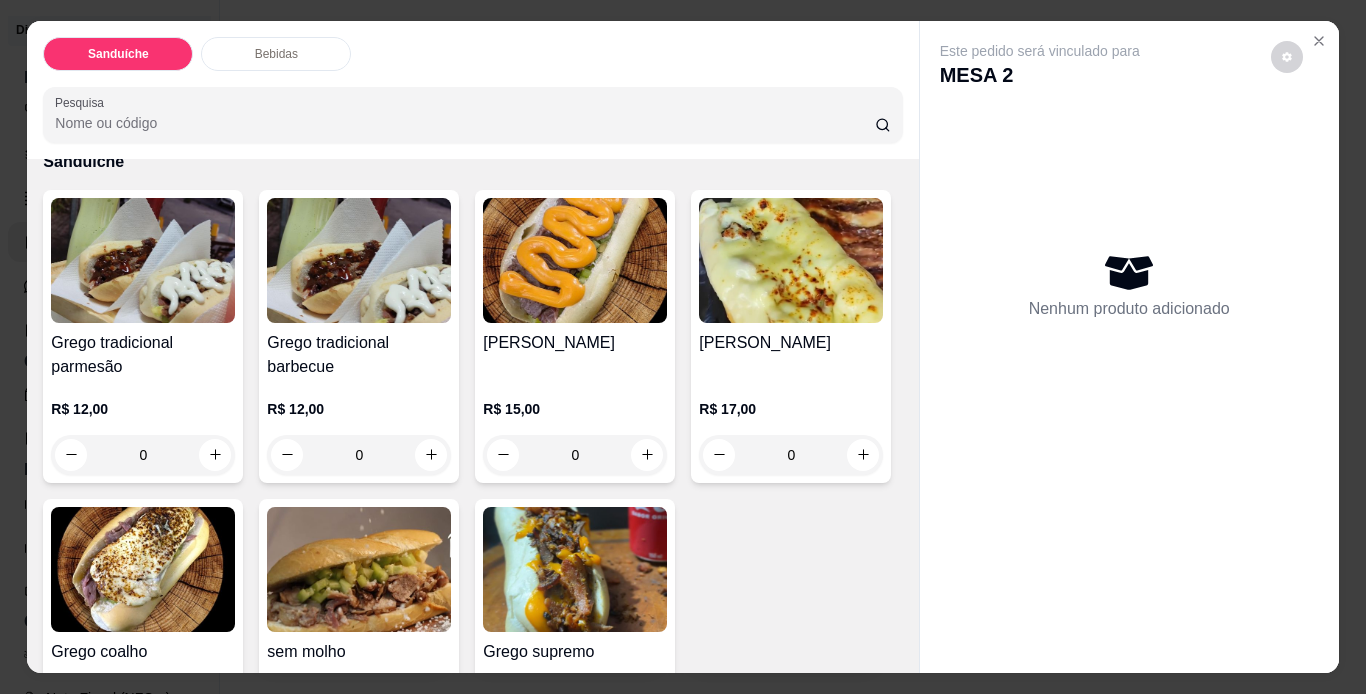scroll, scrollTop: 100, scrollLeft: 0, axis: vertical 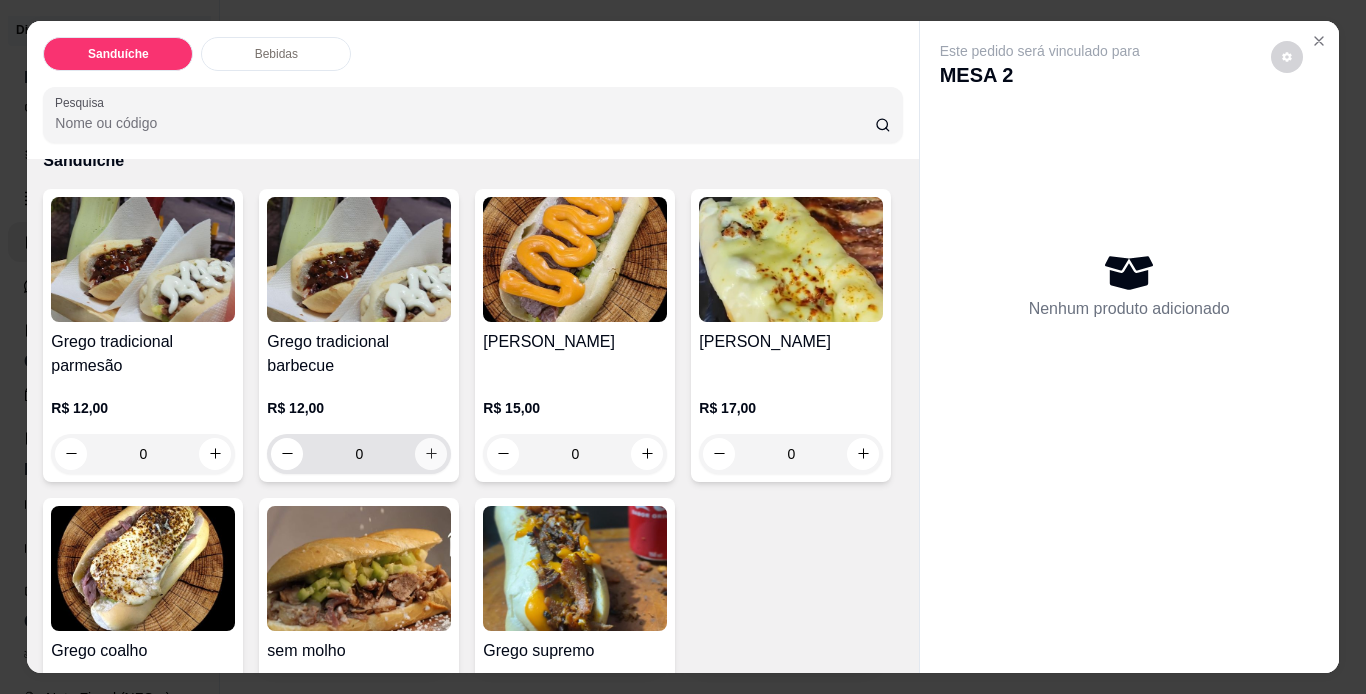 click at bounding box center (431, 454) 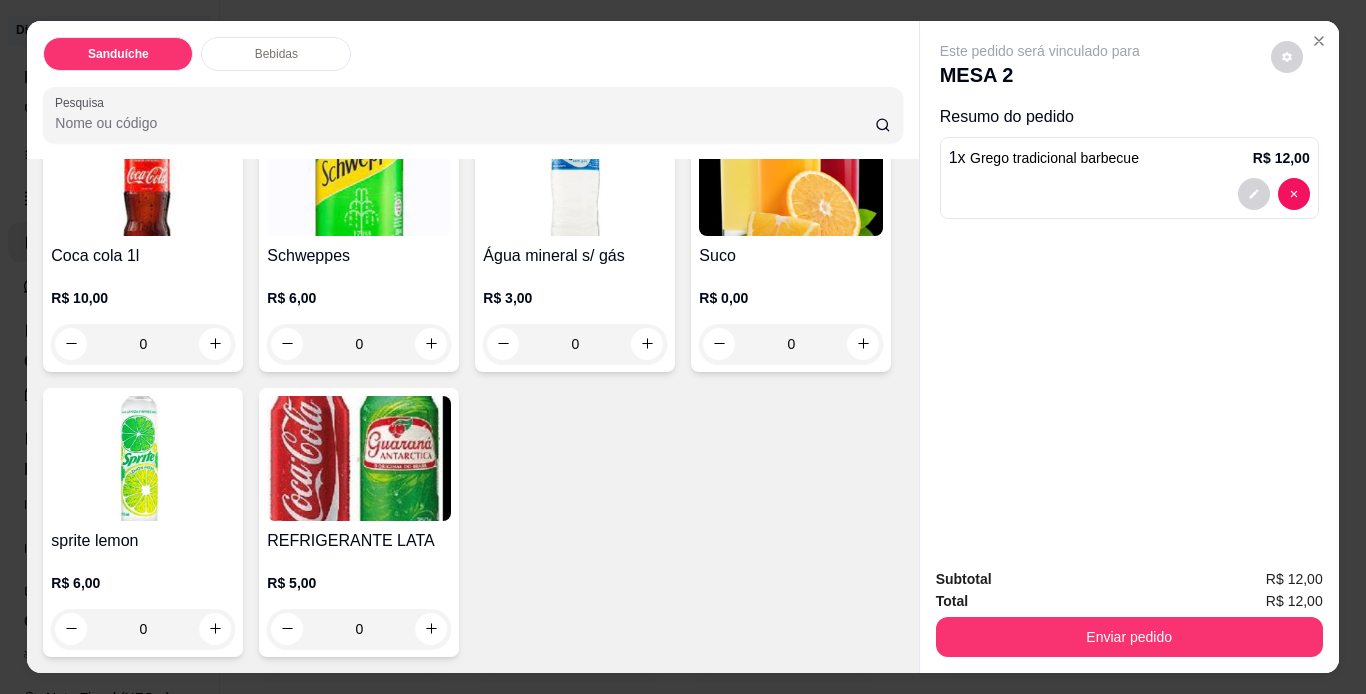 scroll, scrollTop: 1100, scrollLeft: 0, axis: vertical 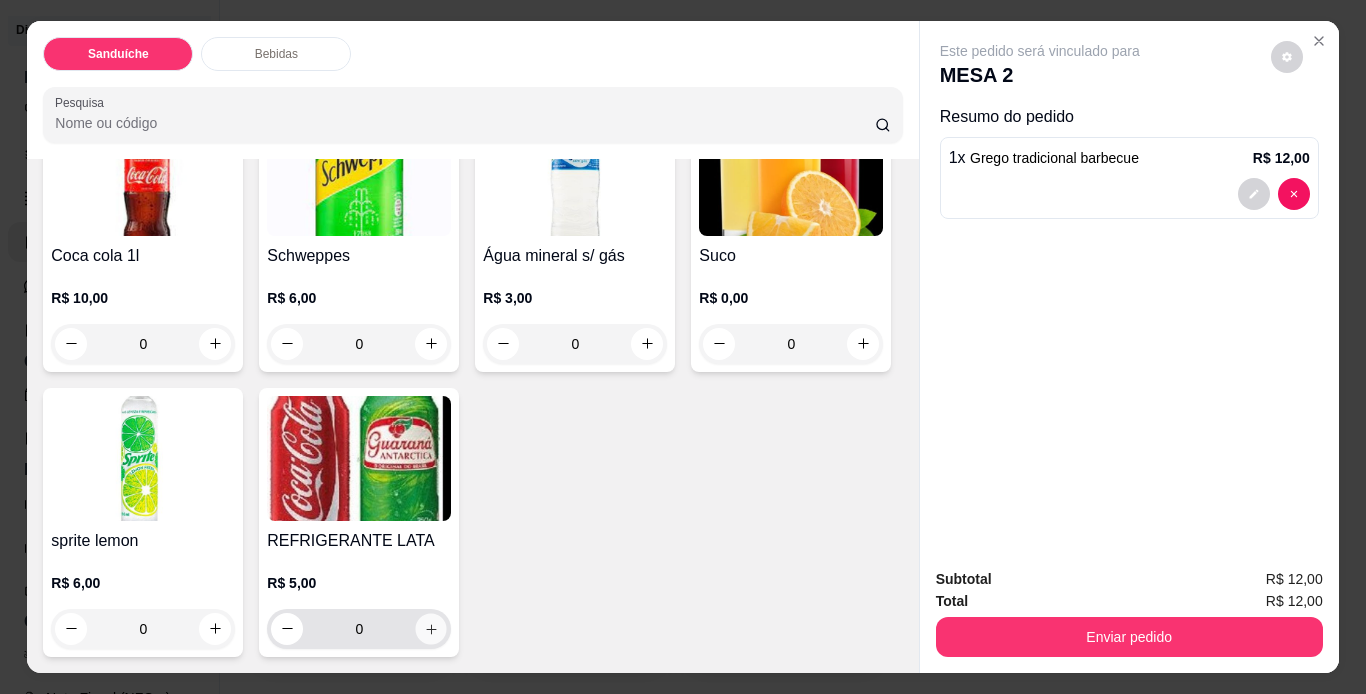 click 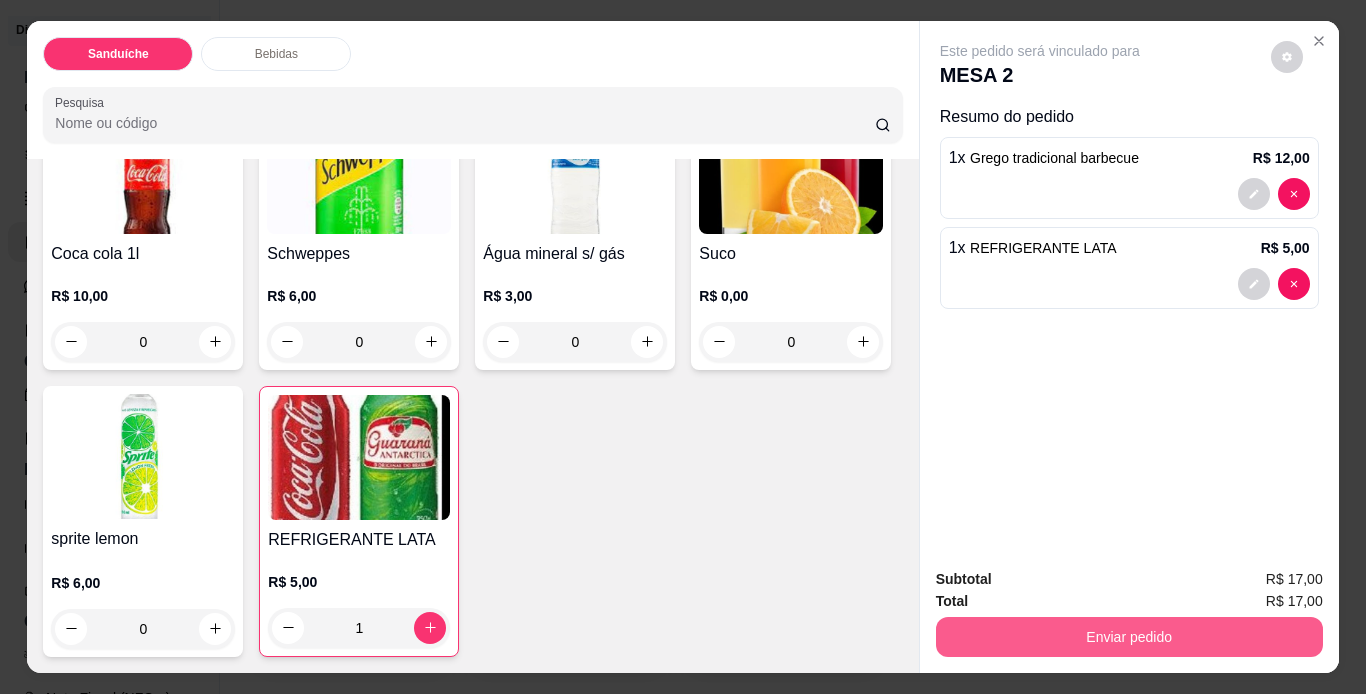 click on "Enviar pedido" at bounding box center (1129, 637) 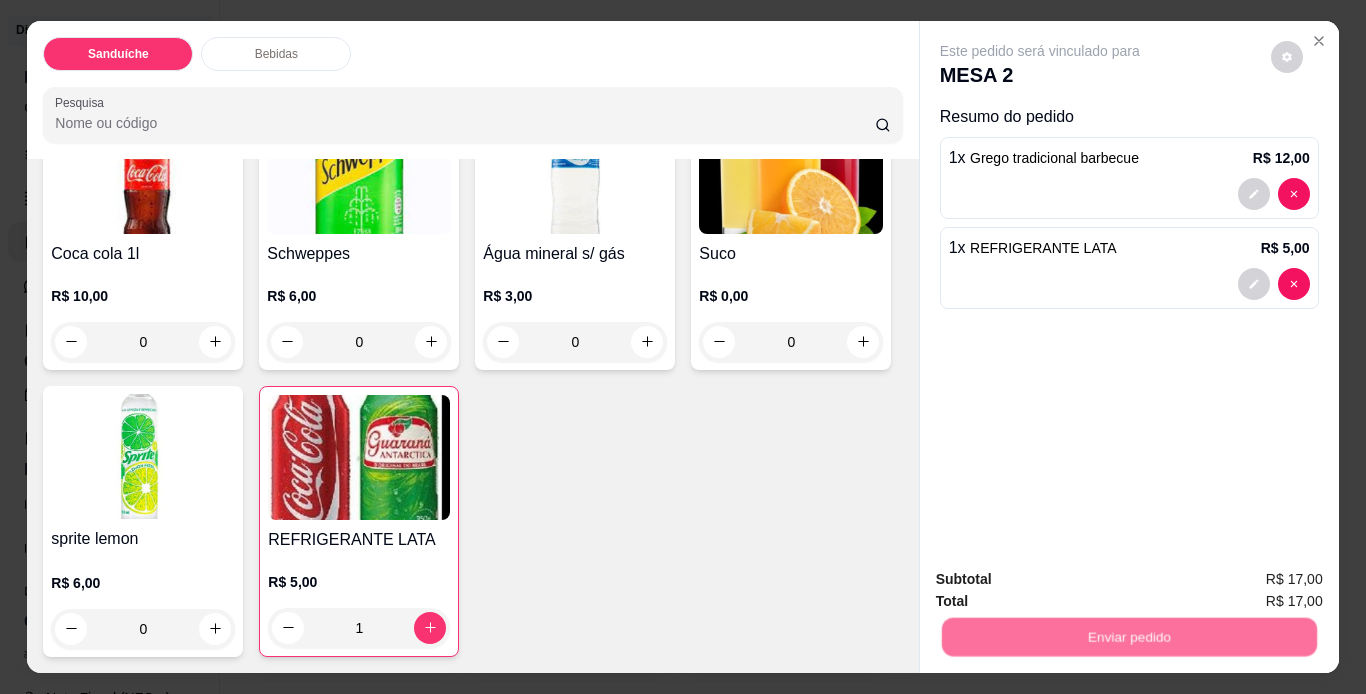 click on "Não registrar e enviar pedido" at bounding box center [1063, 581] 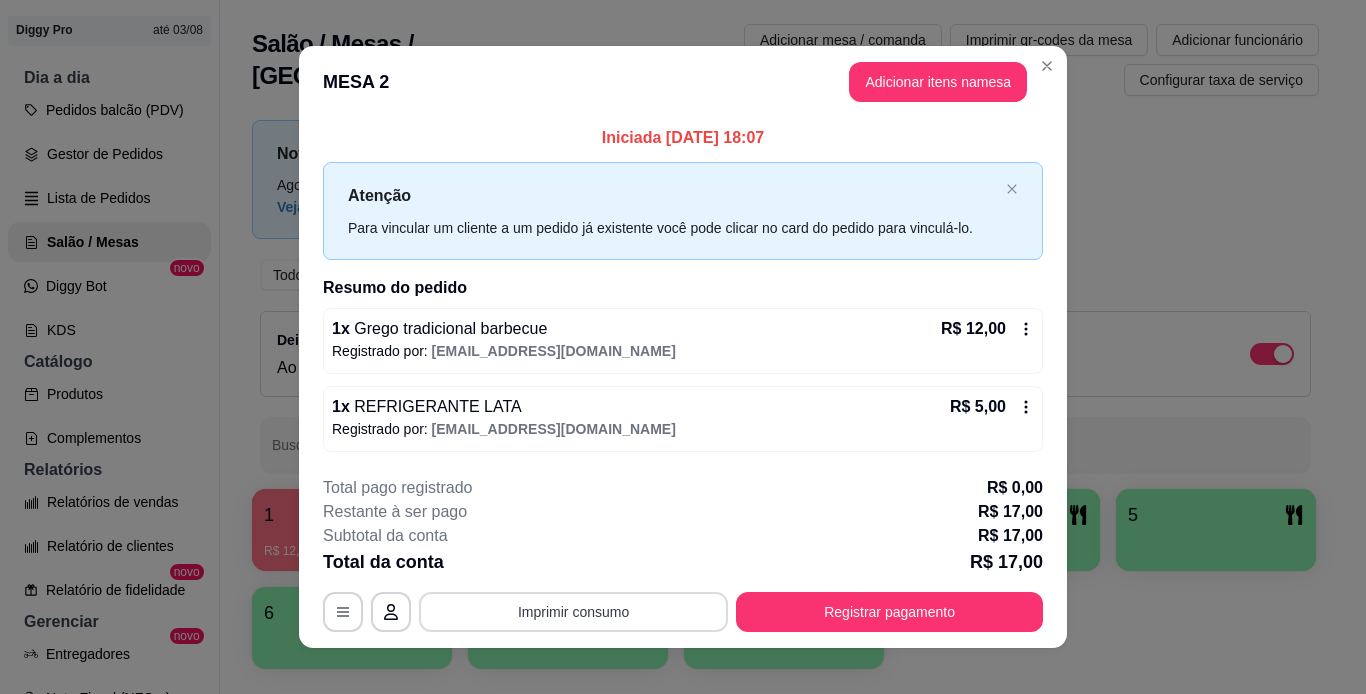 click on "Imprimir consumo" at bounding box center [573, 612] 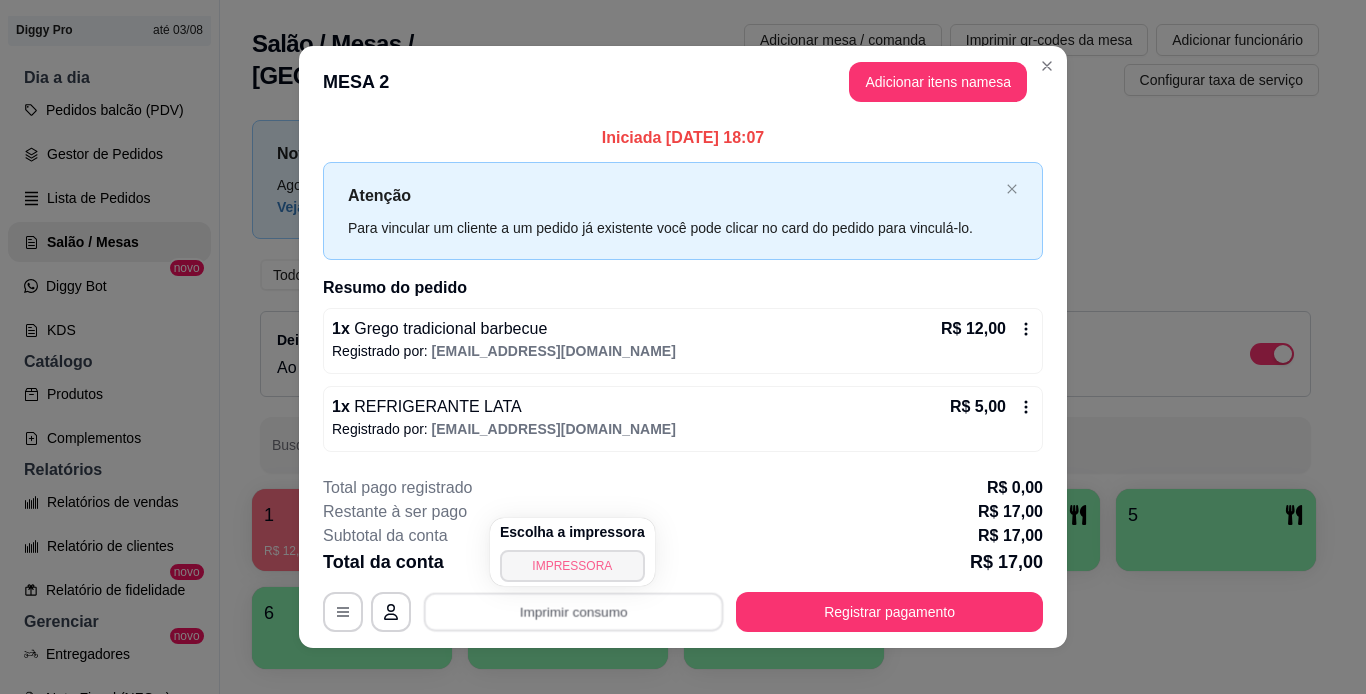 click on "IMPRESSORA" at bounding box center [572, 566] 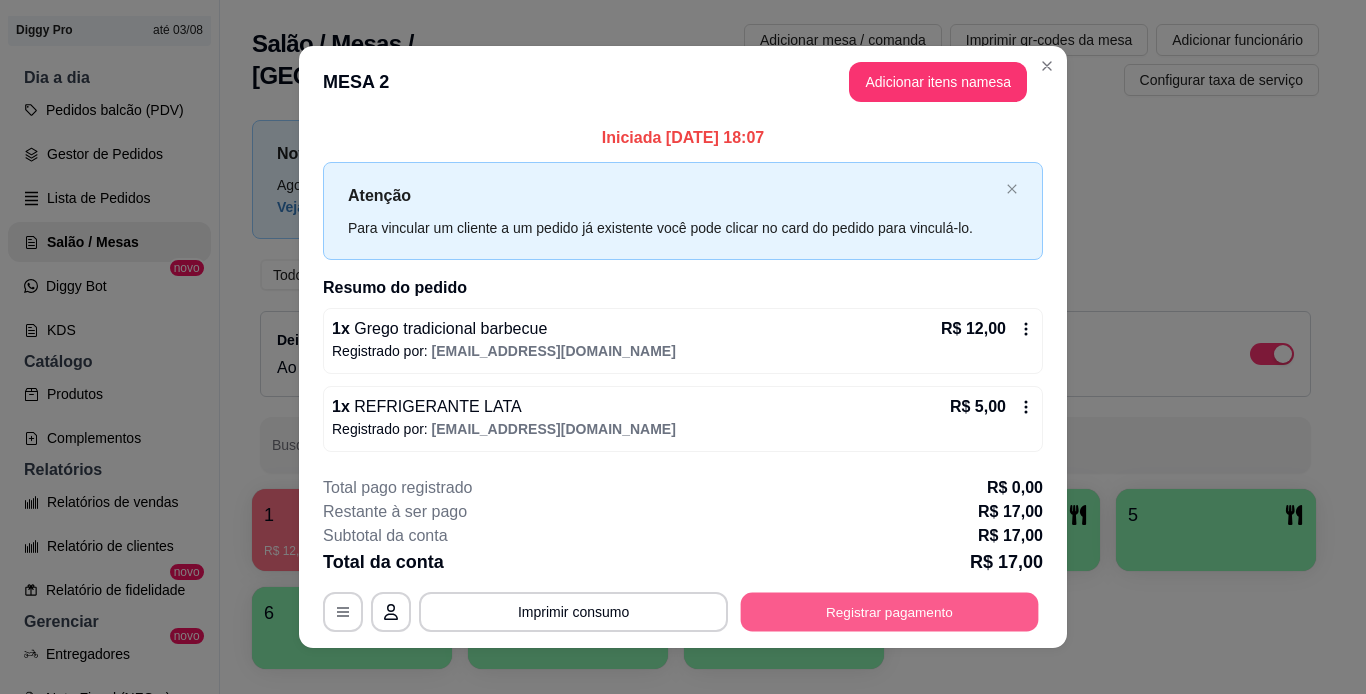click on "Registrar pagamento" at bounding box center [890, 611] 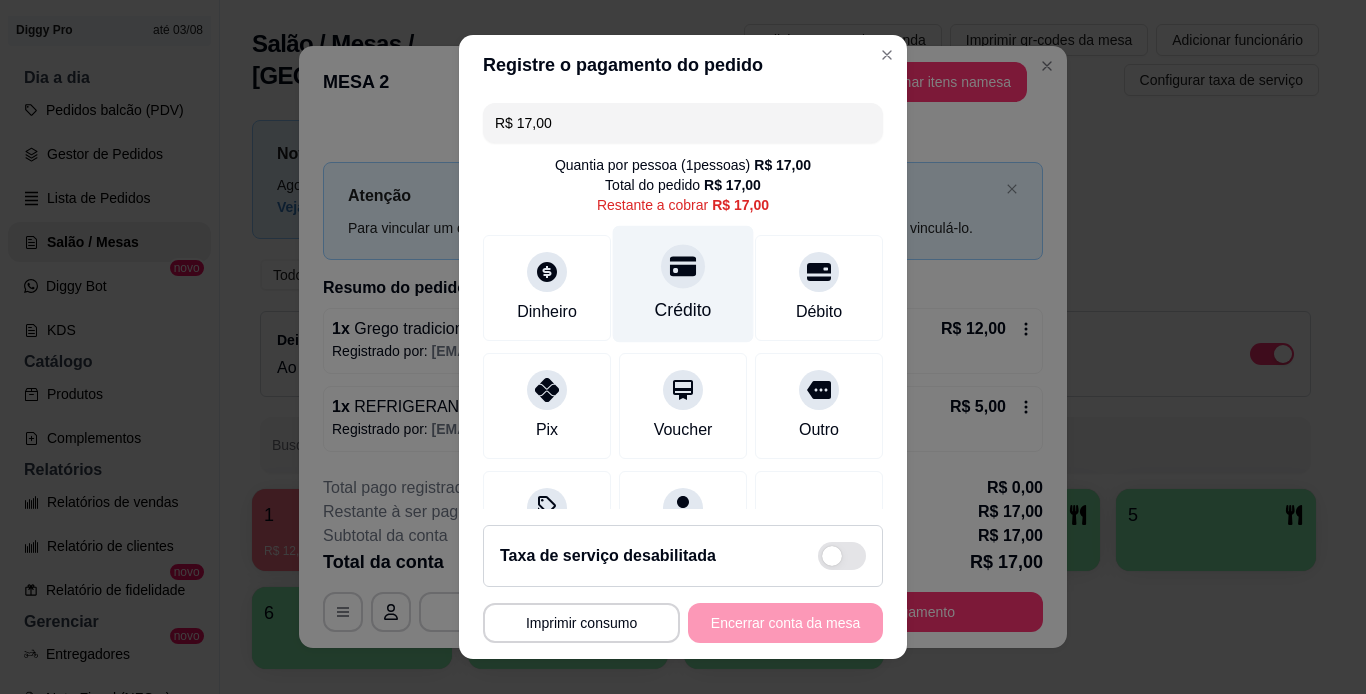 click 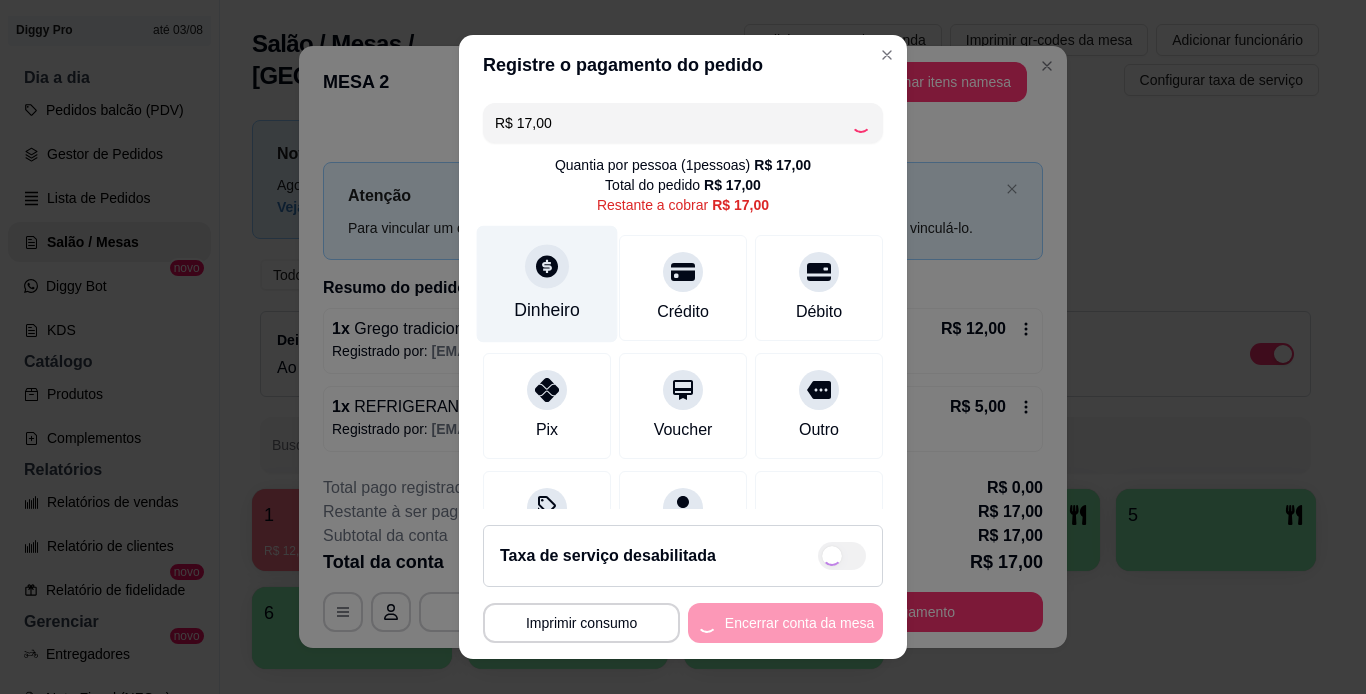 click on "Dinheiro" at bounding box center [547, 283] 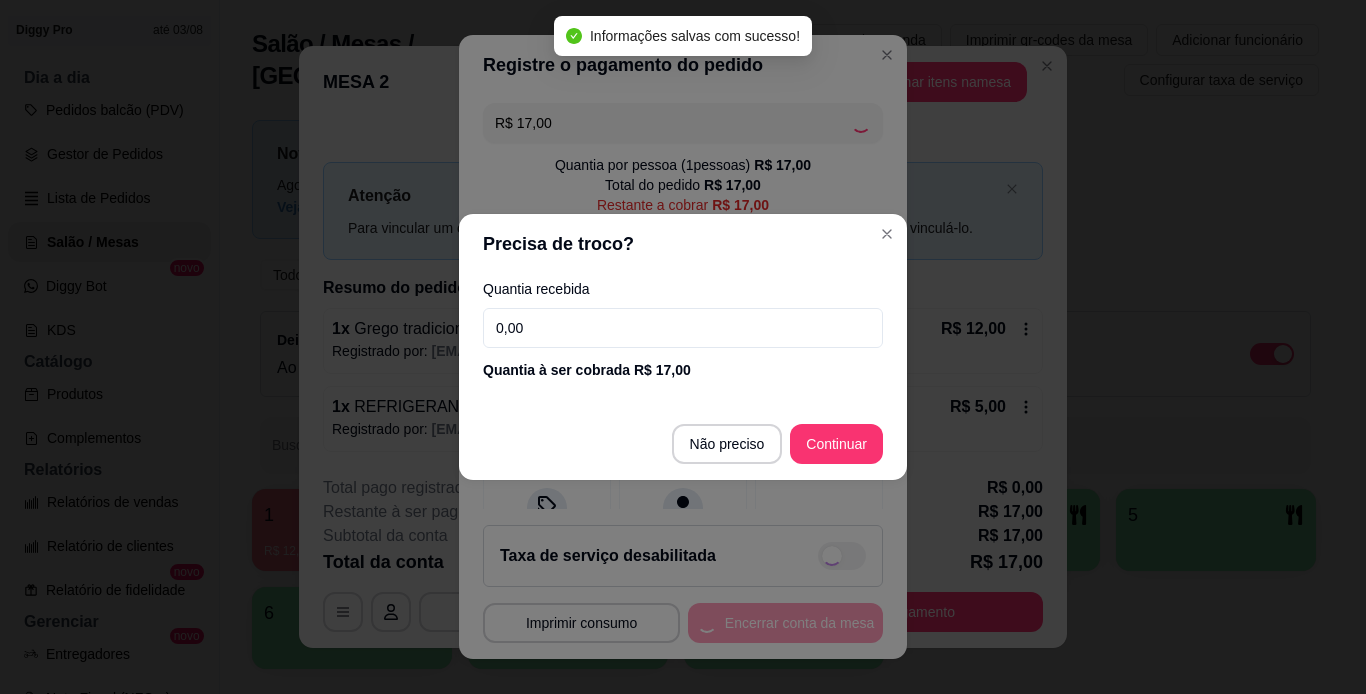 type on "R$ 0,00" 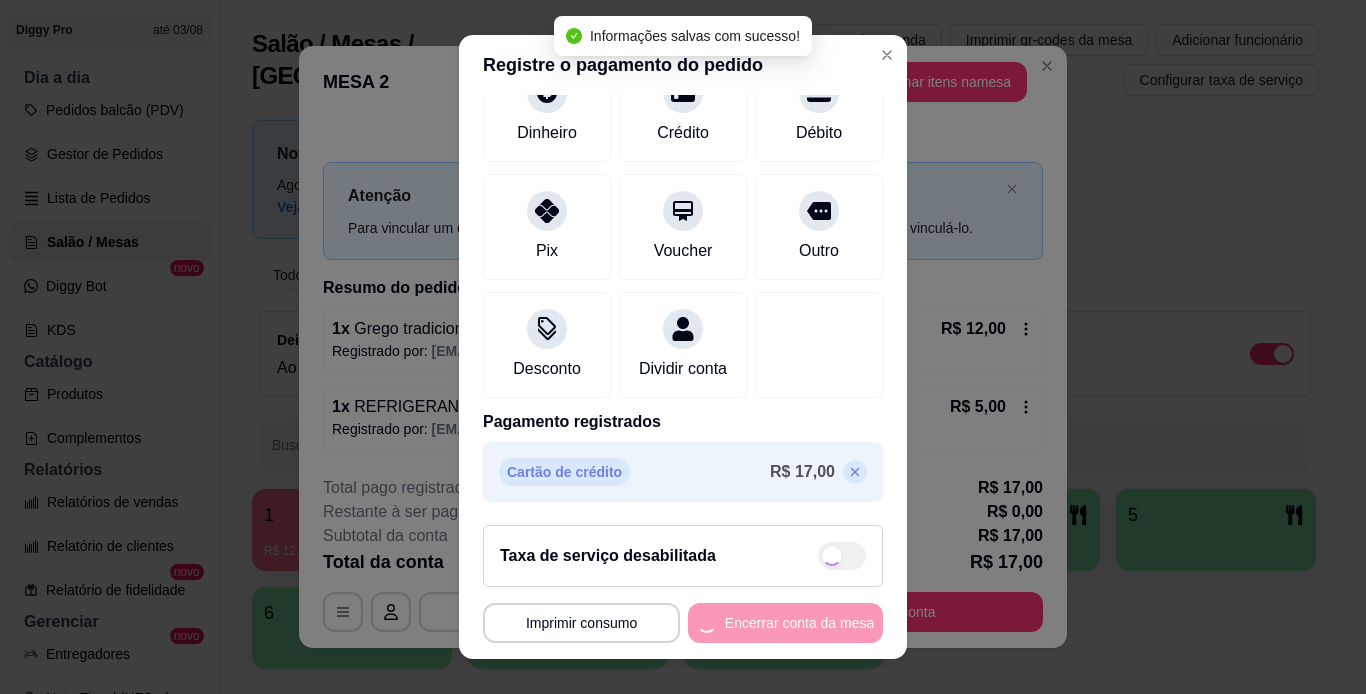 scroll, scrollTop: 183, scrollLeft: 0, axis: vertical 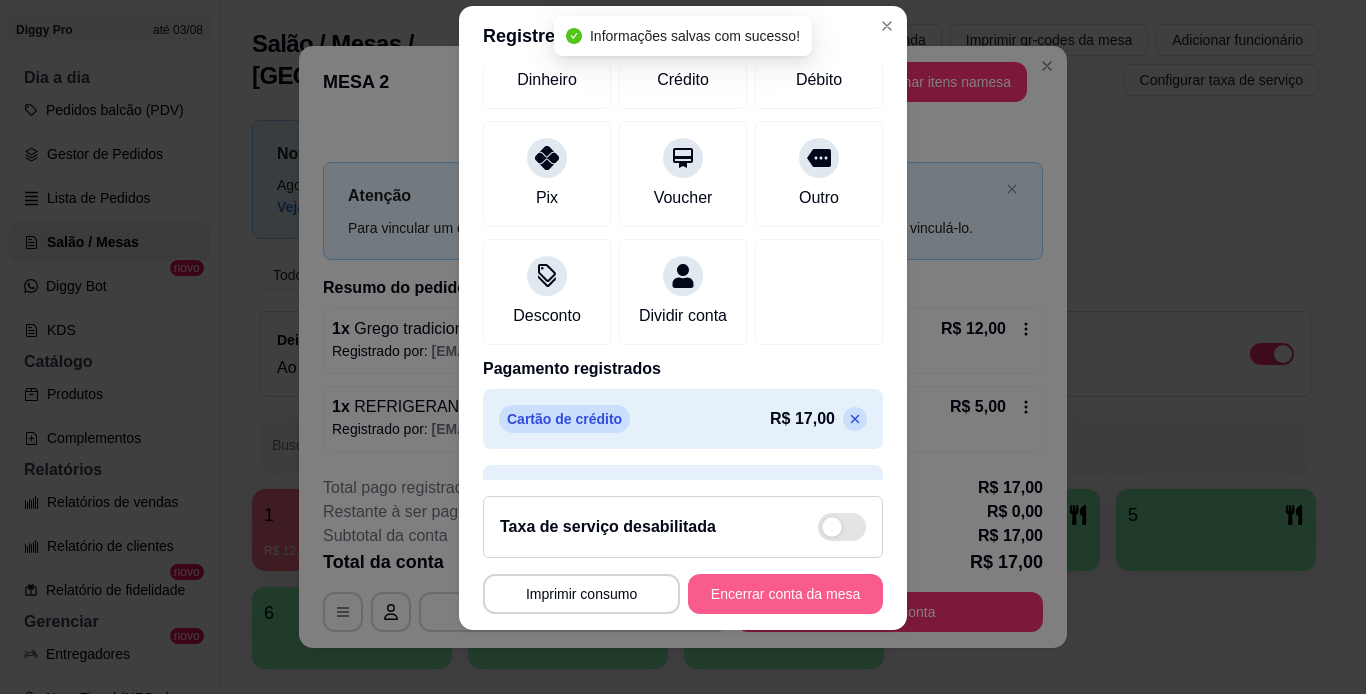 click on "Encerrar conta da mesa" at bounding box center [785, 594] 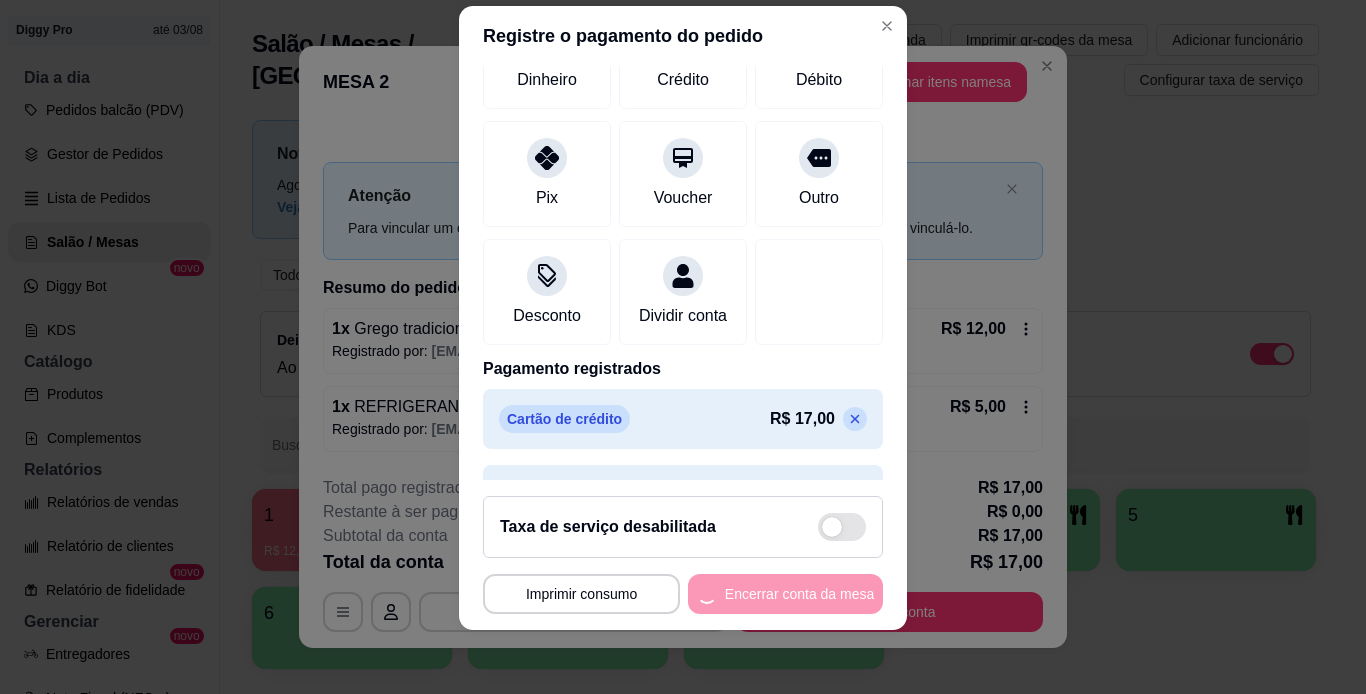 scroll, scrollTop: 259, scrollLeft: 0, axis: vertical 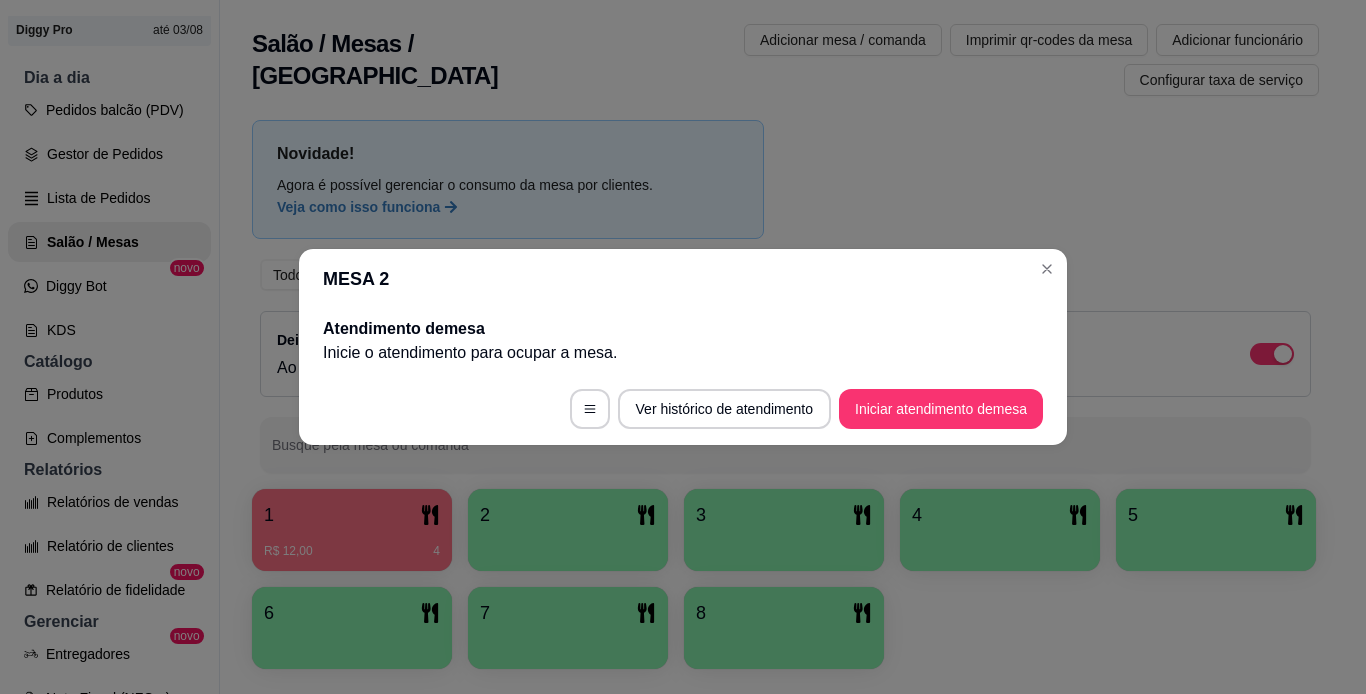 click on "Ver histórico de atendimento Iniciar atendimento de  mesa" at bounding box center (683, 409) 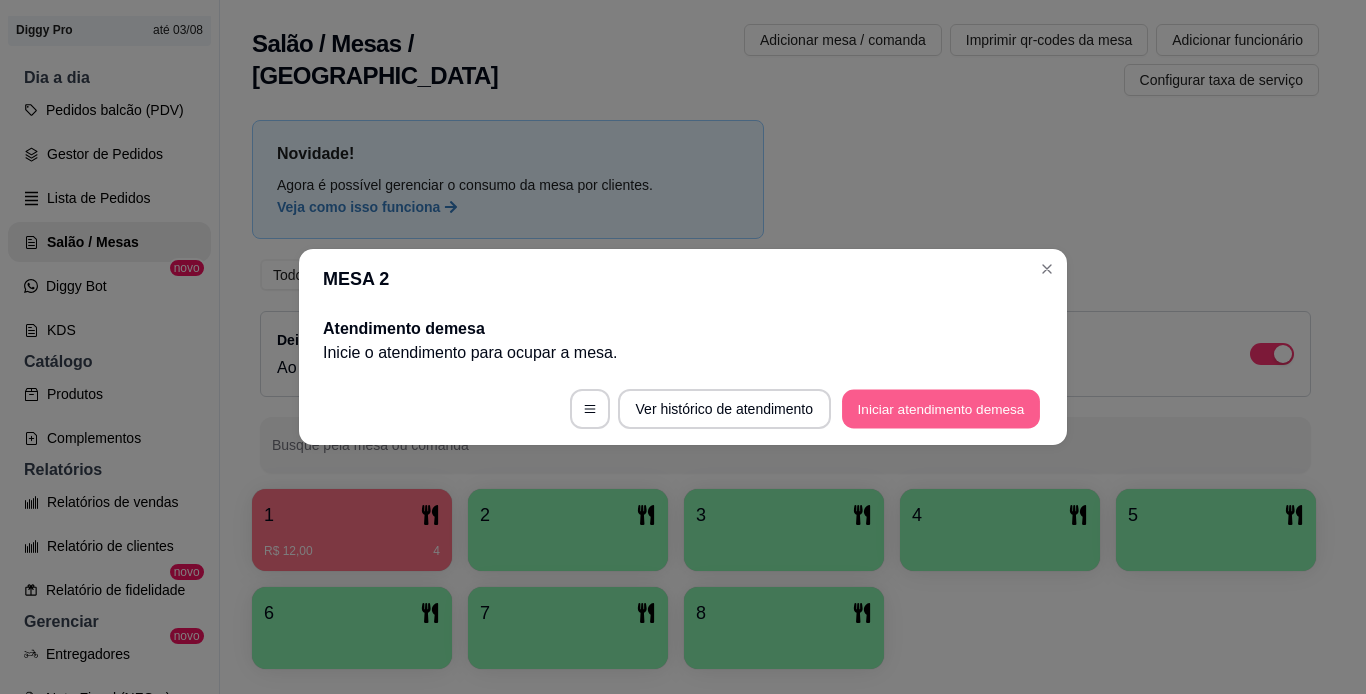 click on "Iniciar atendimento de  mesa" at bounding box center [941, 409] 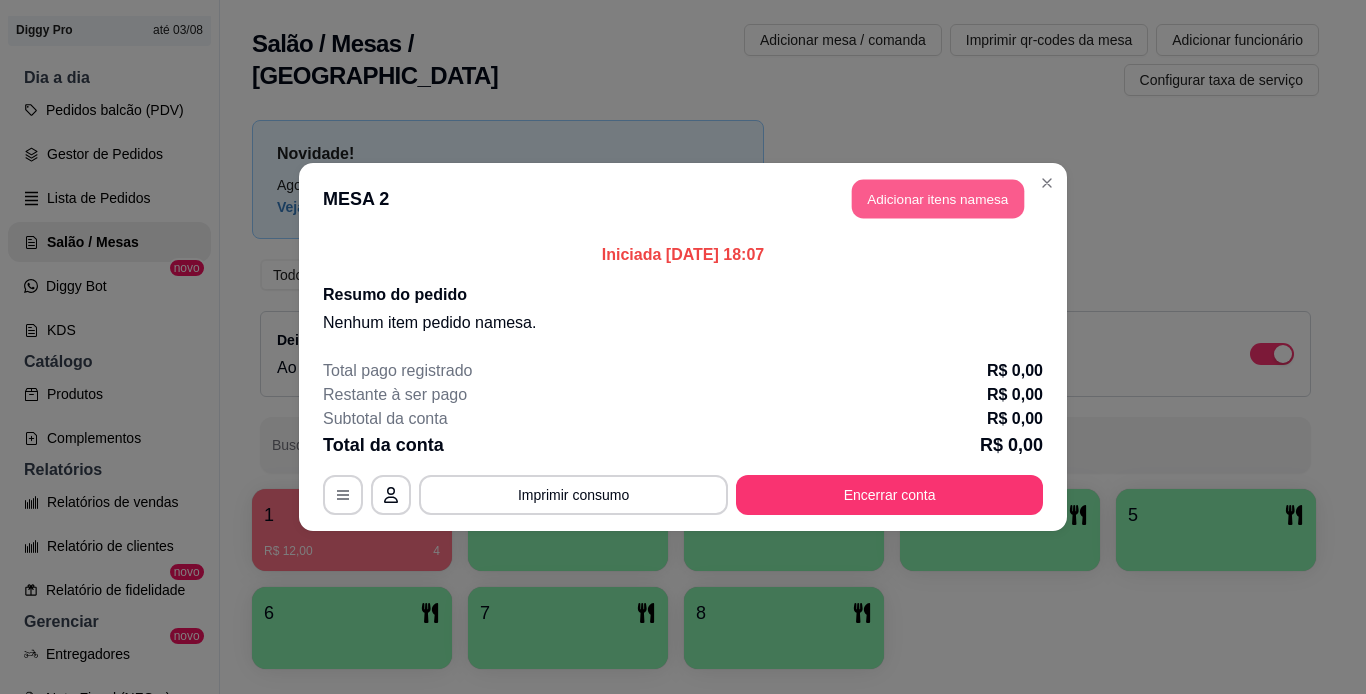 click on "Adicionar itens na  mesa" at bounding box center (938, 199) 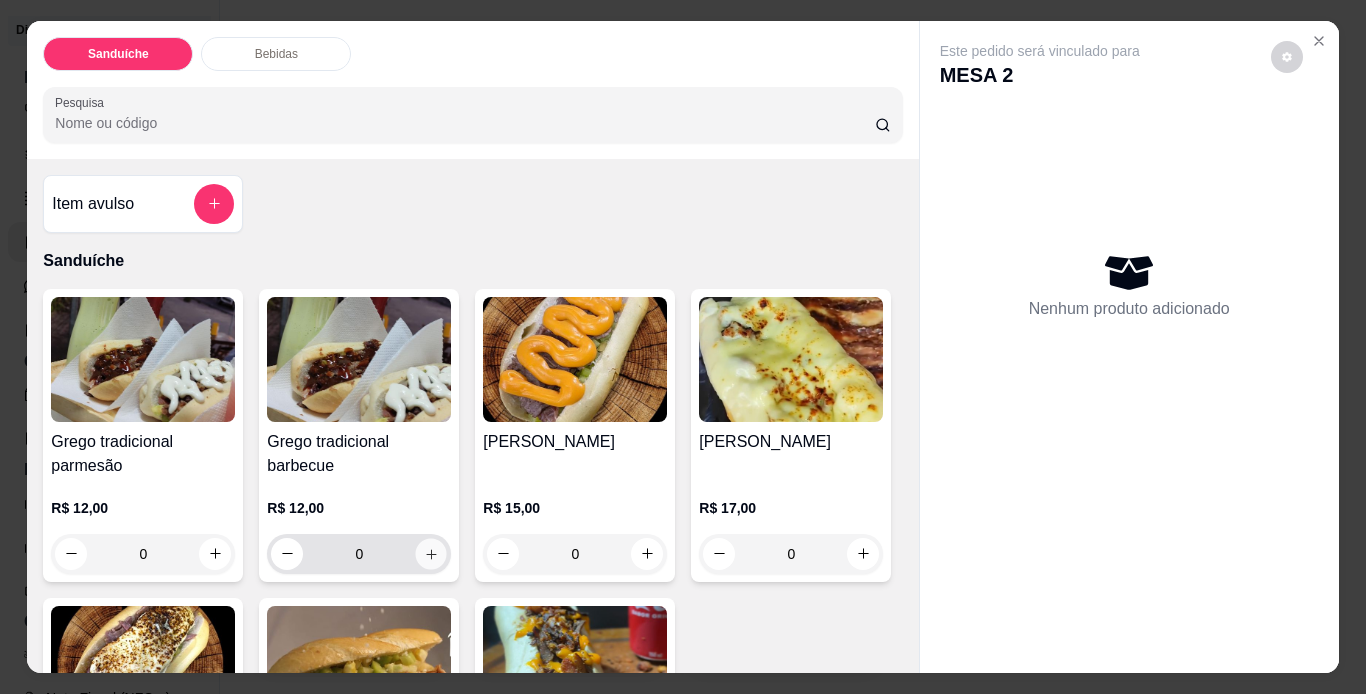 click 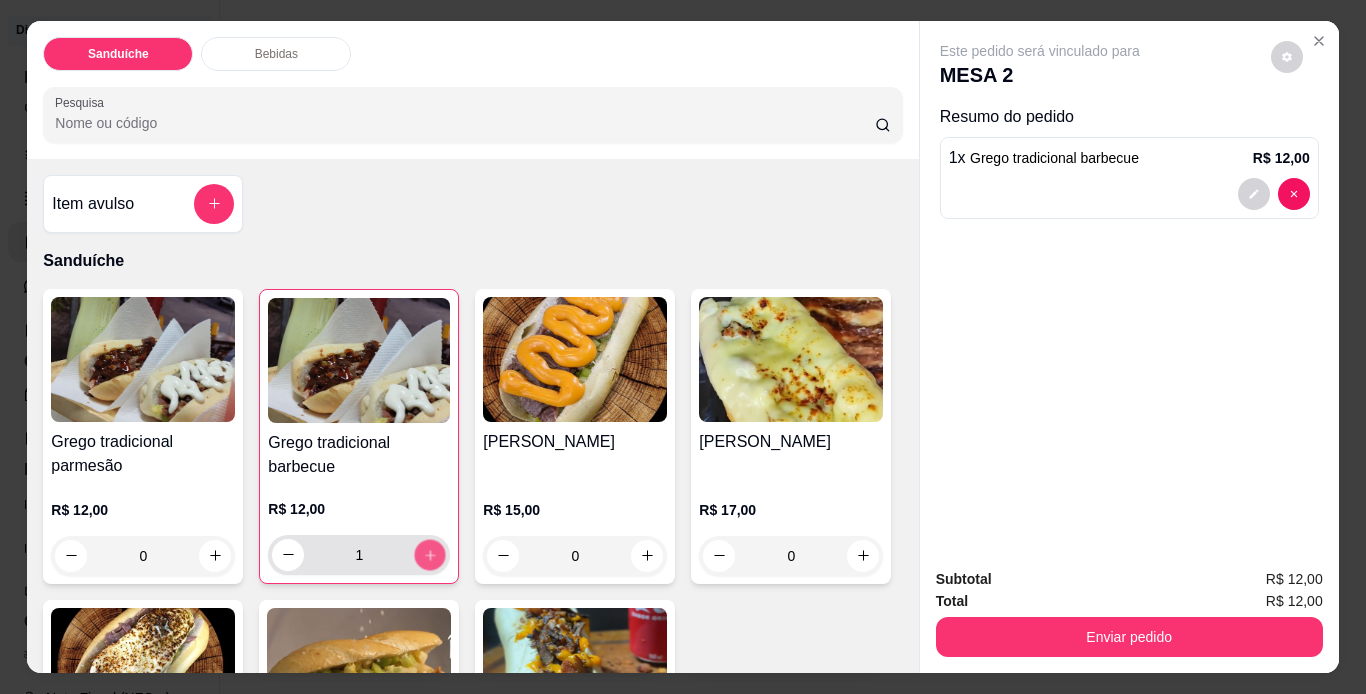 click 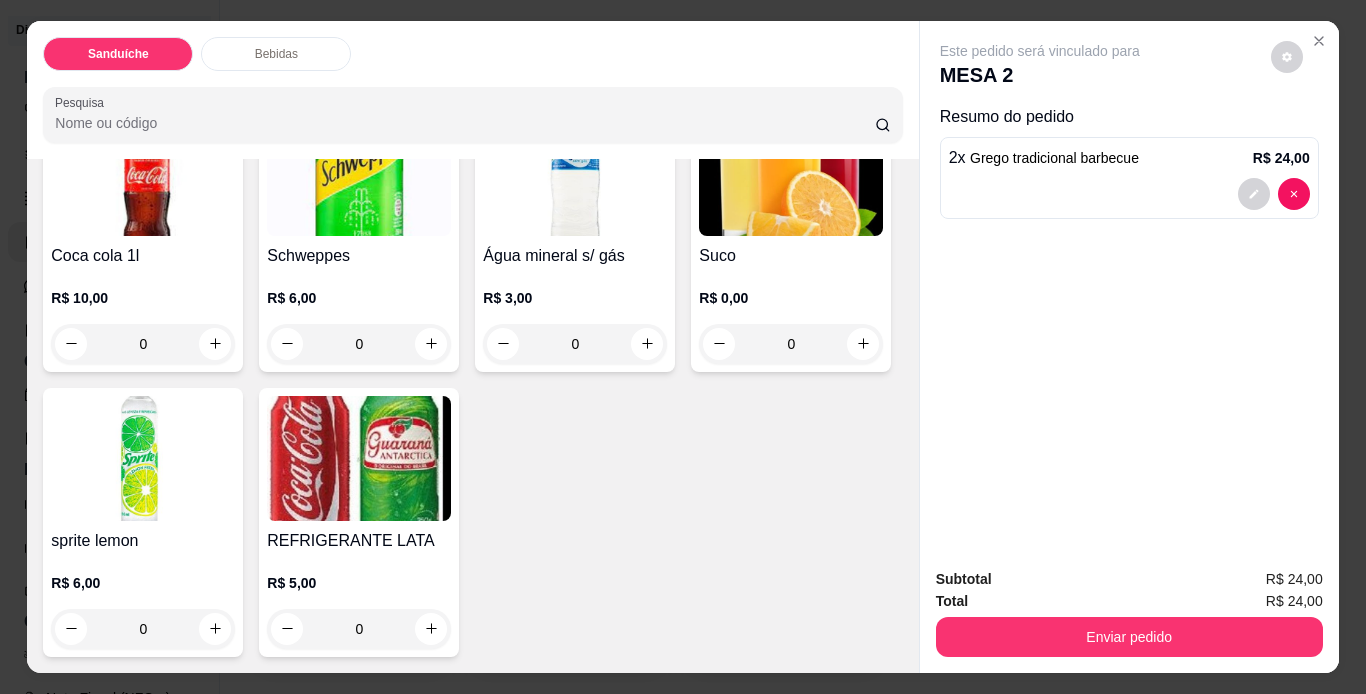 scroll, scrollTop: 1000, scrollLeft: 0, axis: vertical 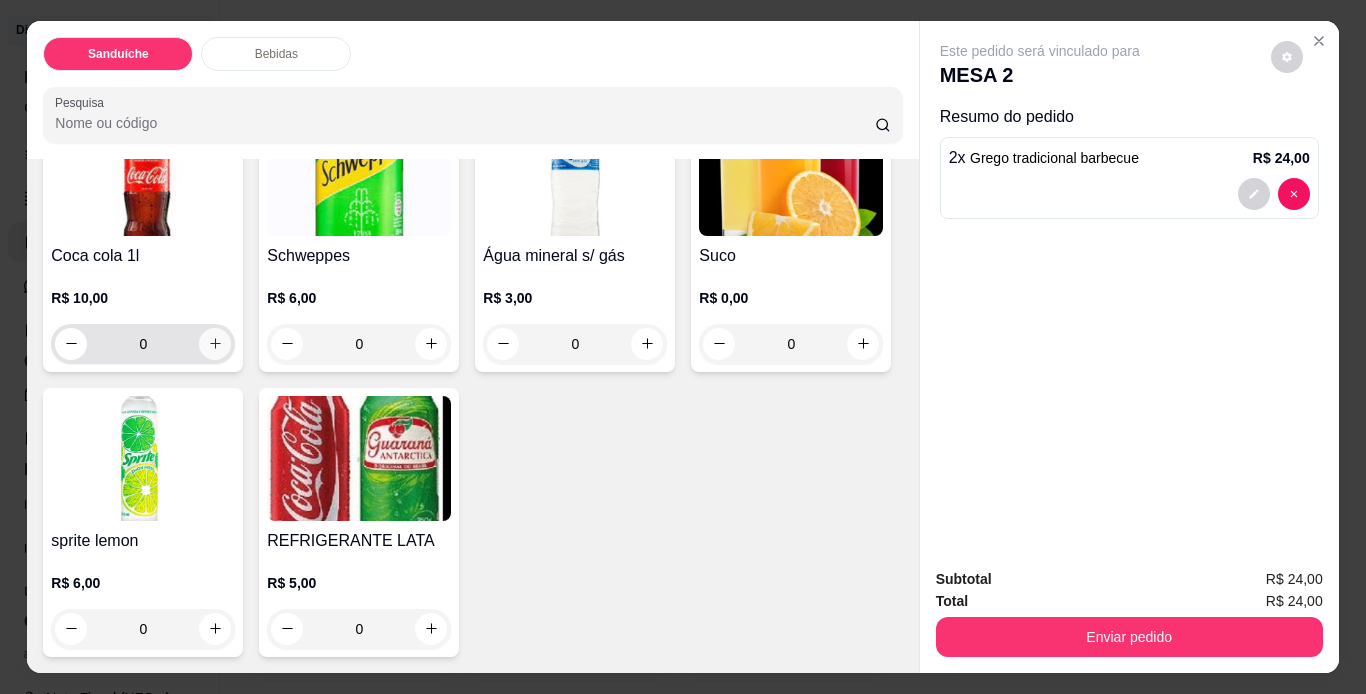 click 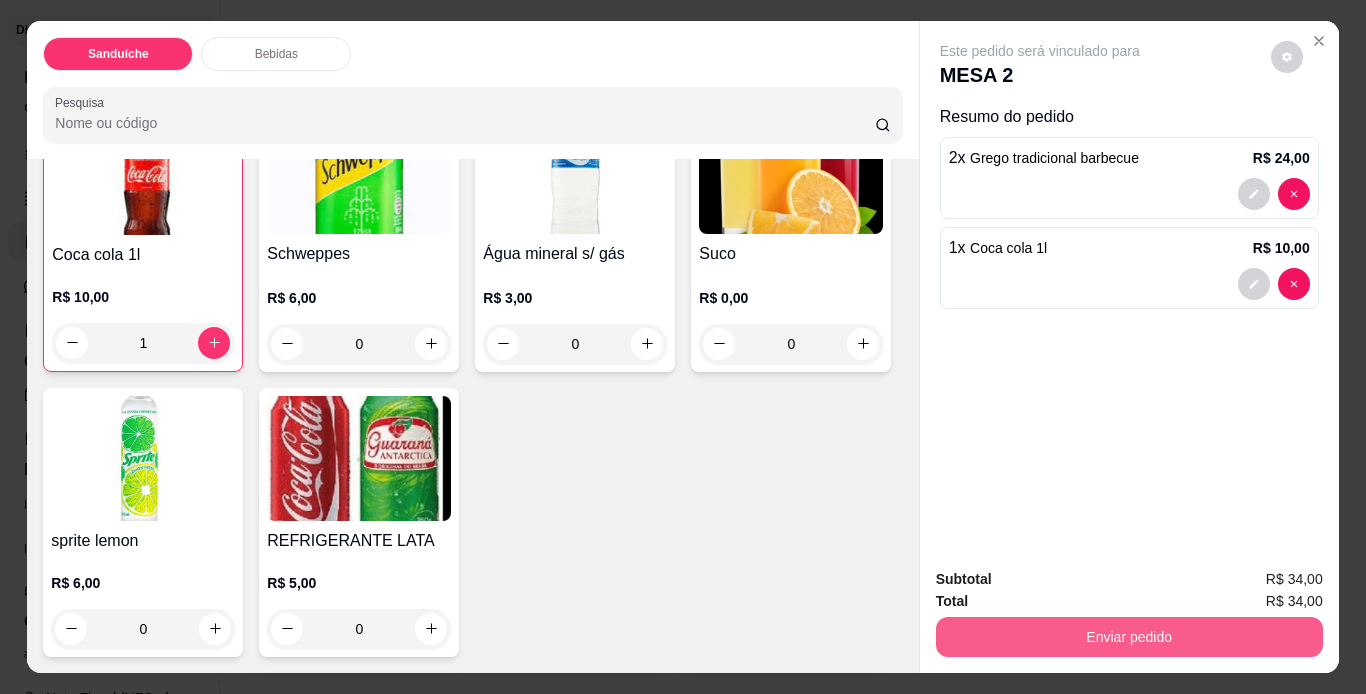click on "Enviar pedido" at bounding box center (1129, 637) 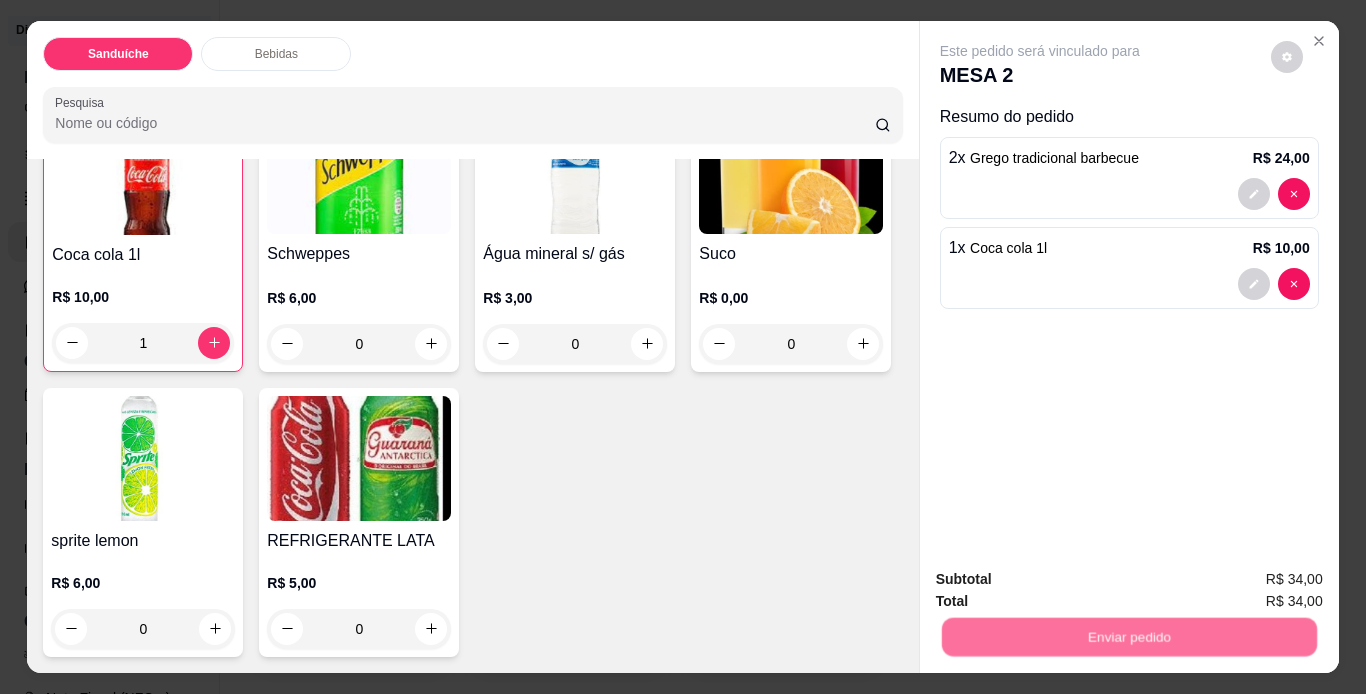 click on "Não registrar e enviar pedido" at bounding box center [1063, 580] 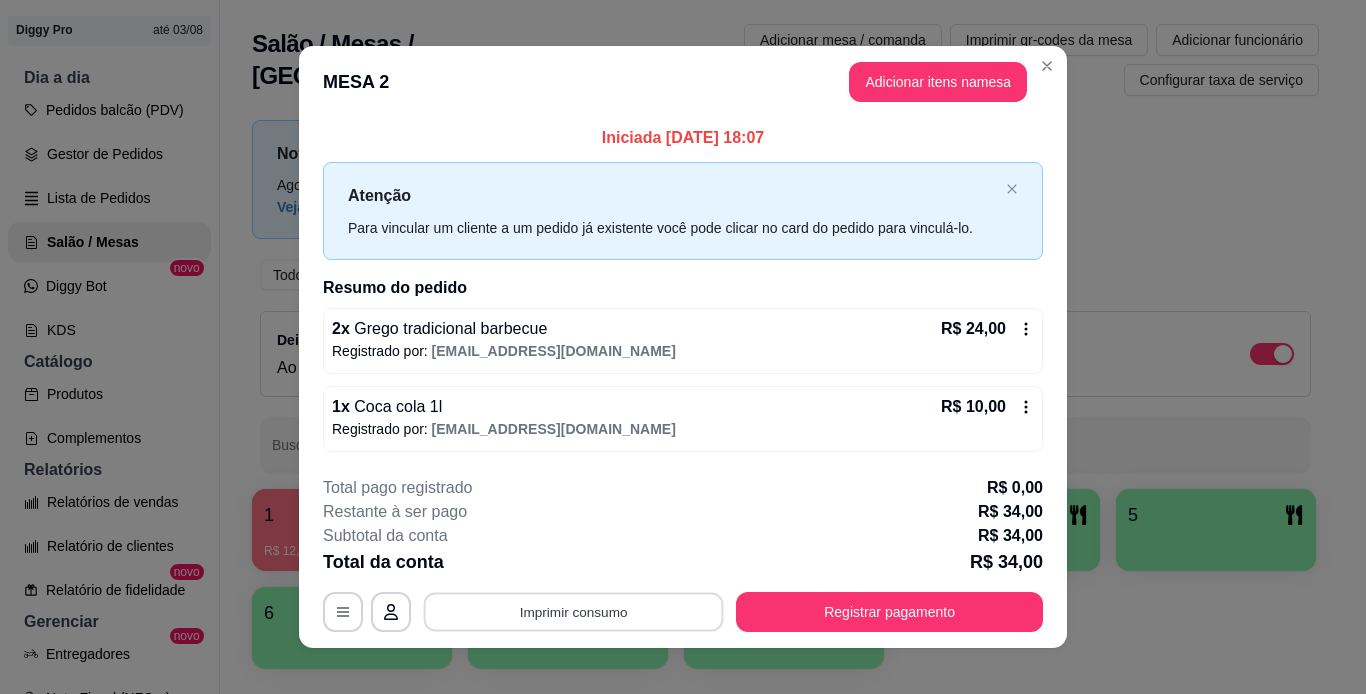 click on "Imprimir consumo" at bounding box center [574, 611] 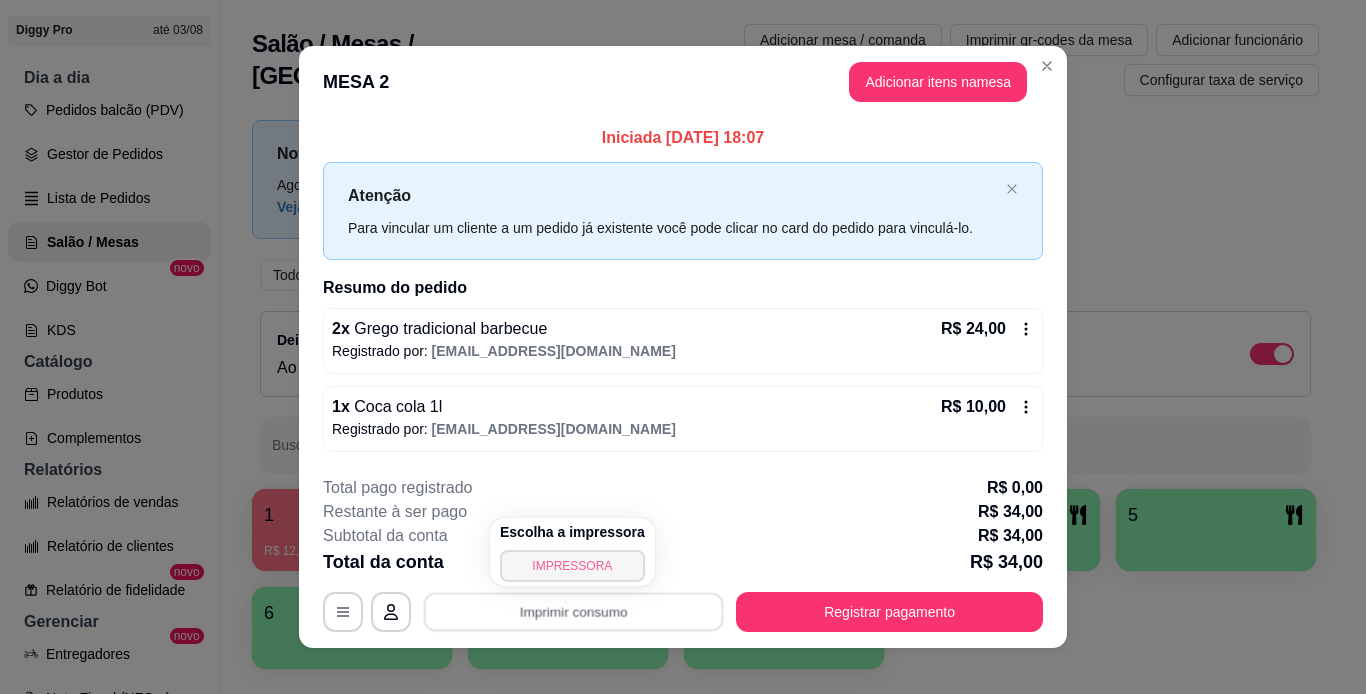 click on "IMPRESSORA" at bounding box center (572, 566) 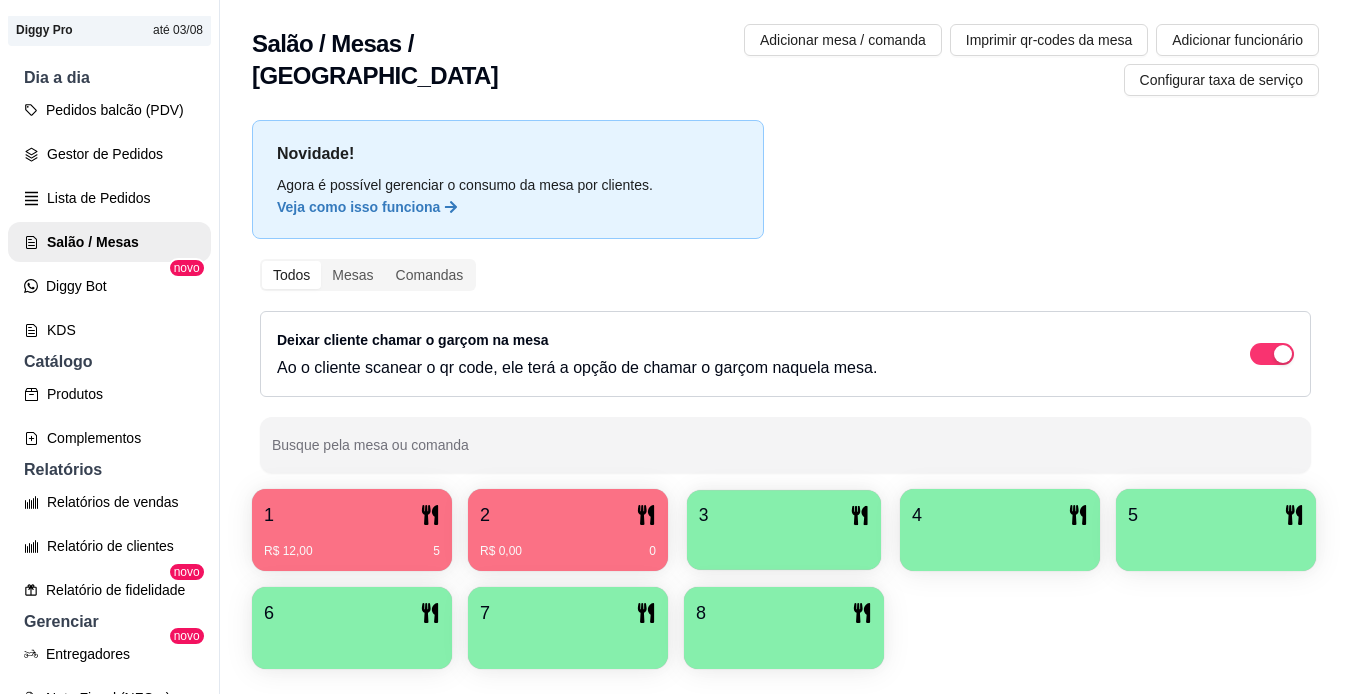 click at bounding box center [784, 543] 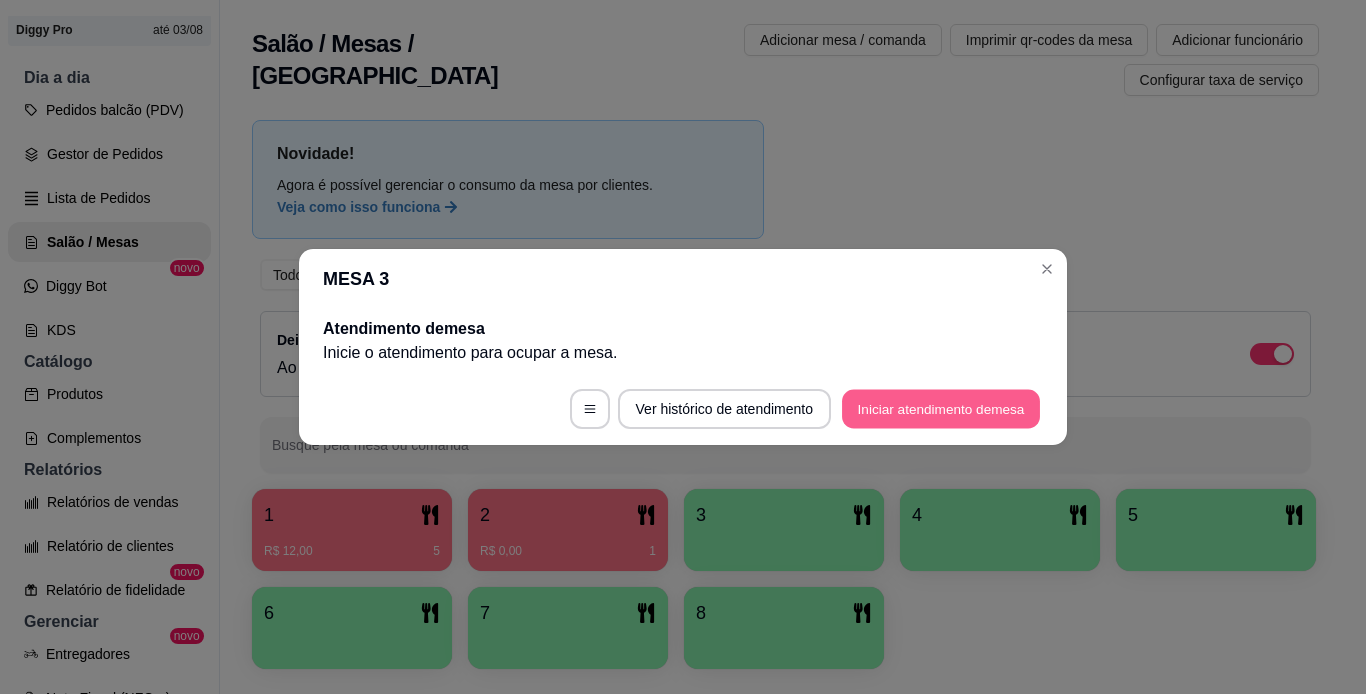 click on "Iniciar atendimento de  mesa" at bounding box center (941, 409) 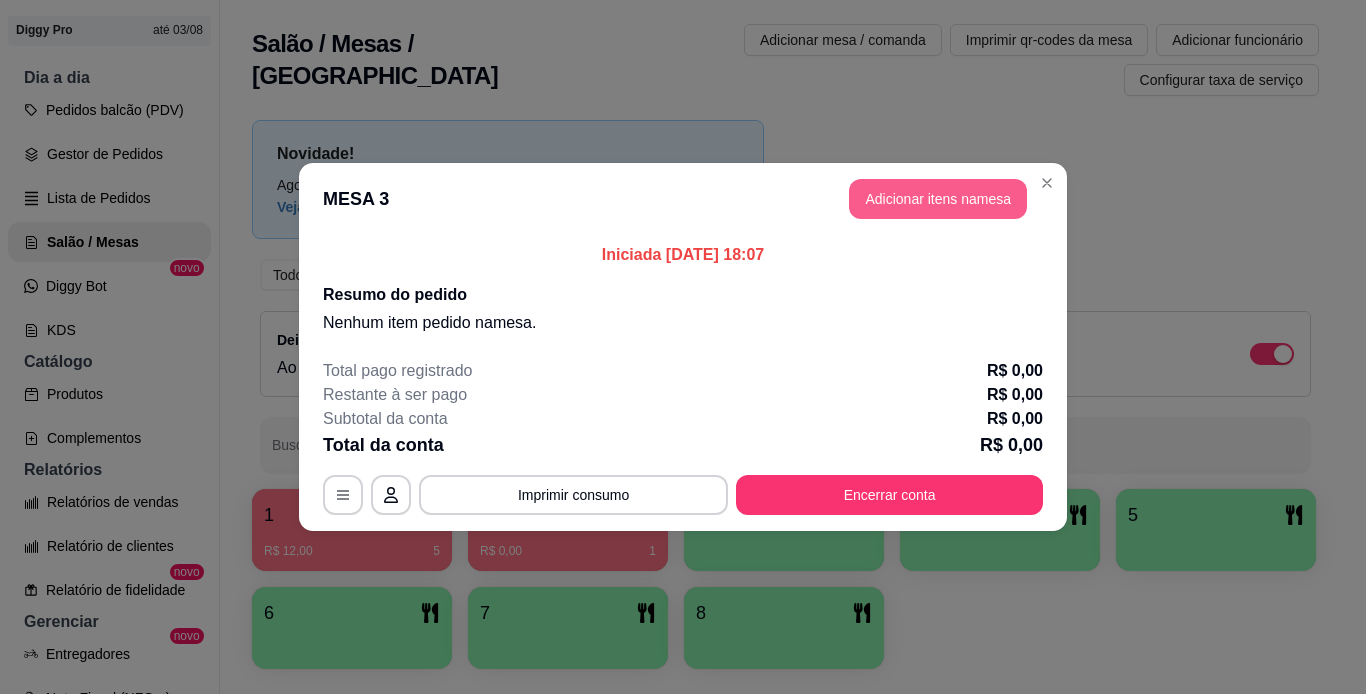click on "Adicionar itens na  mesa" at bounding box center (938, 199) 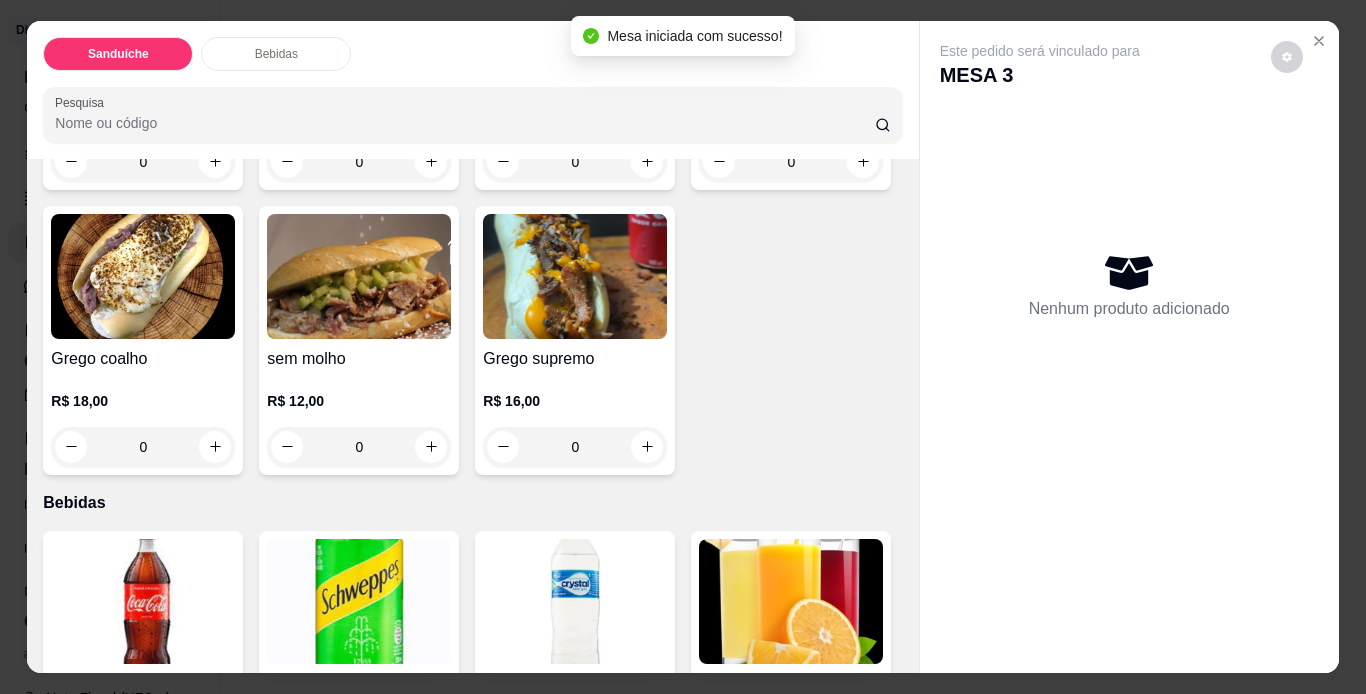 scroll, scrollTop: 400, scrollLeft: 0, axis: vertical 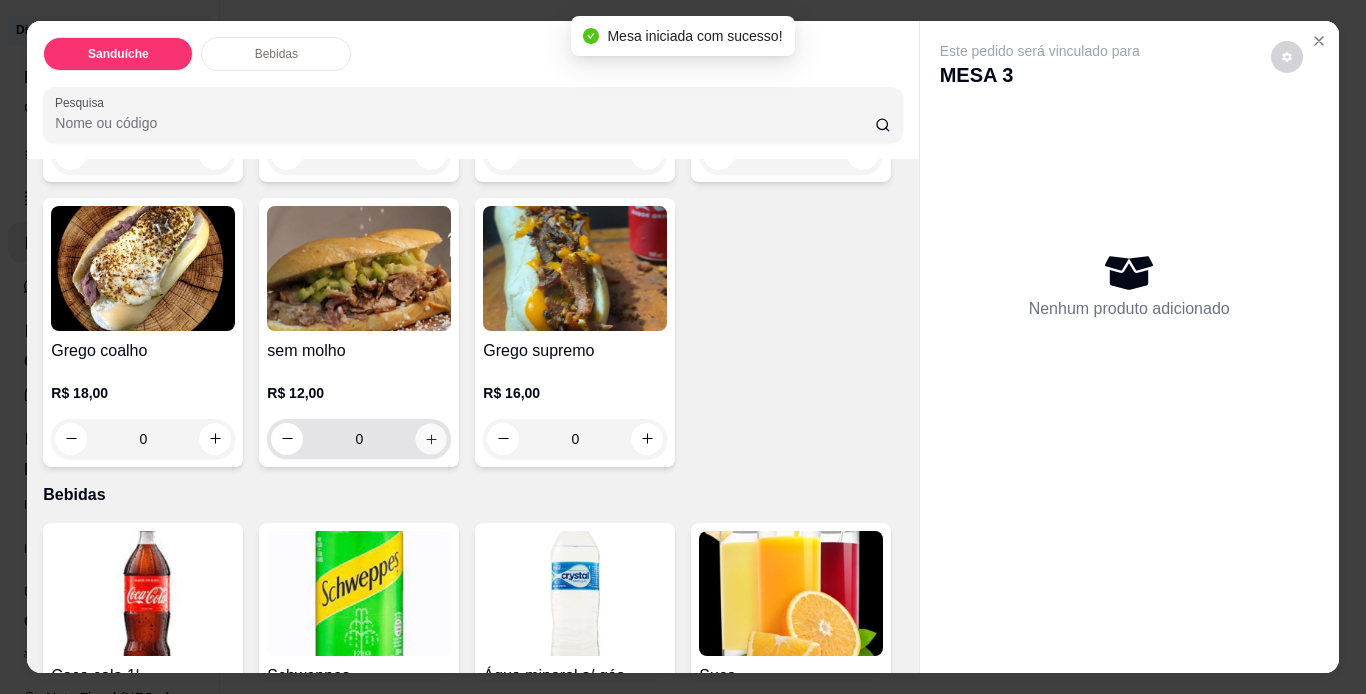 click 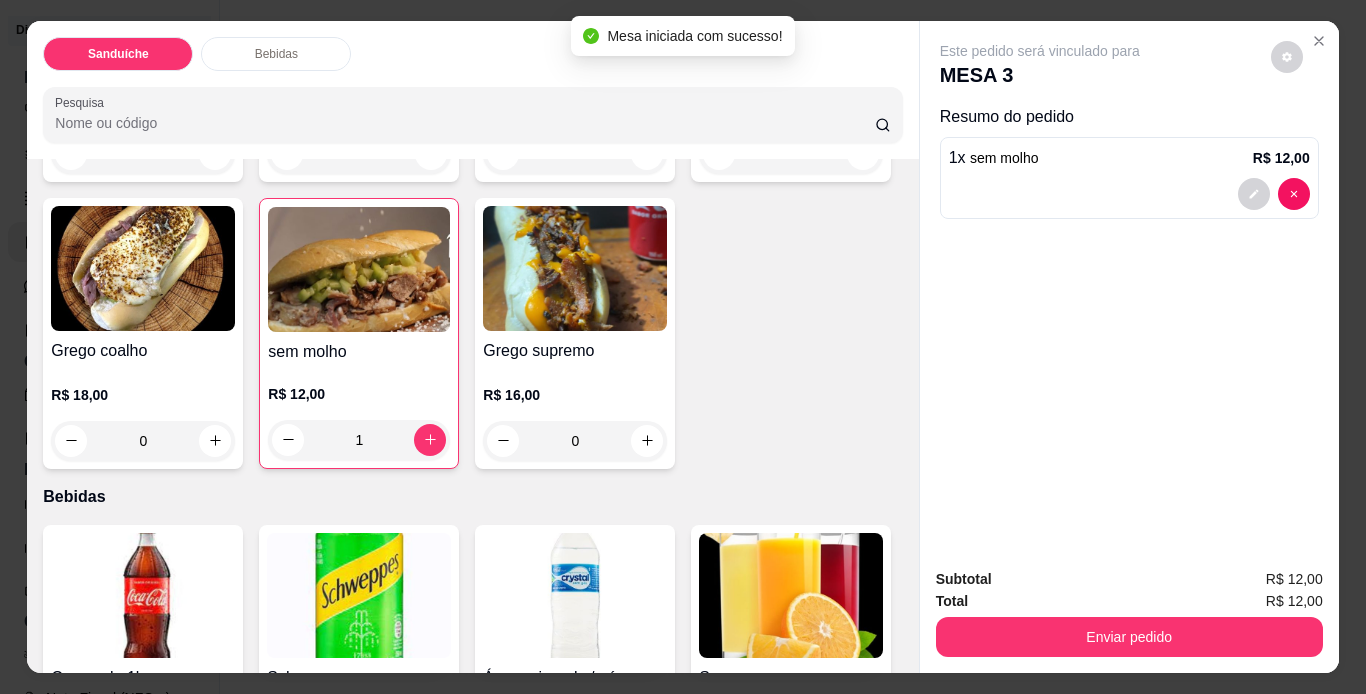 scroll, scrollTop: 600, scrollLeft: 0, axis: vertical 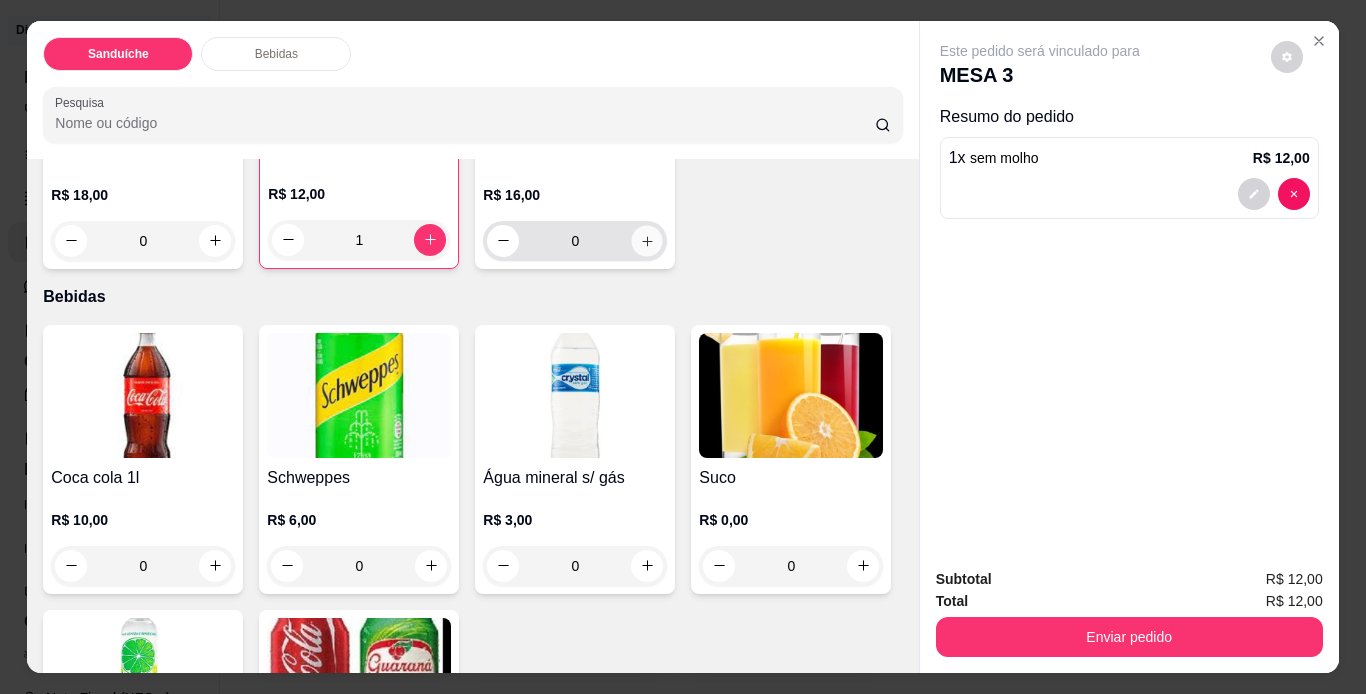 click 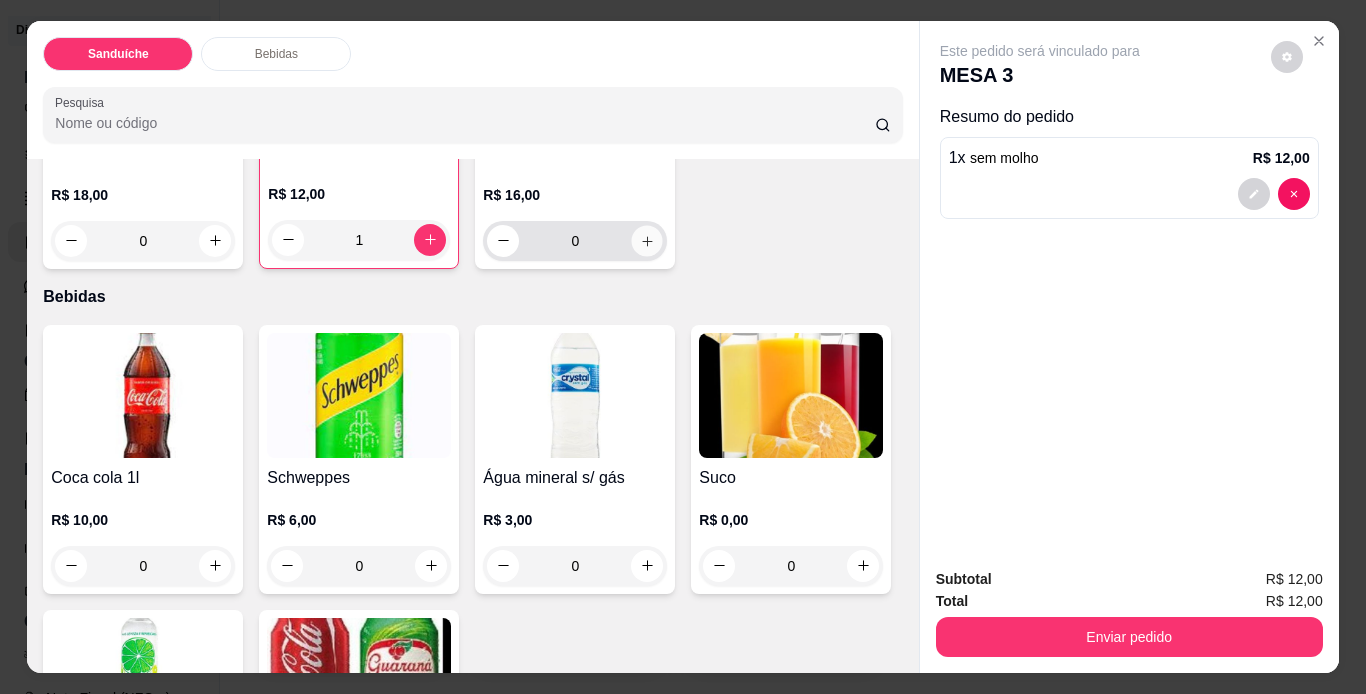 type on "1" 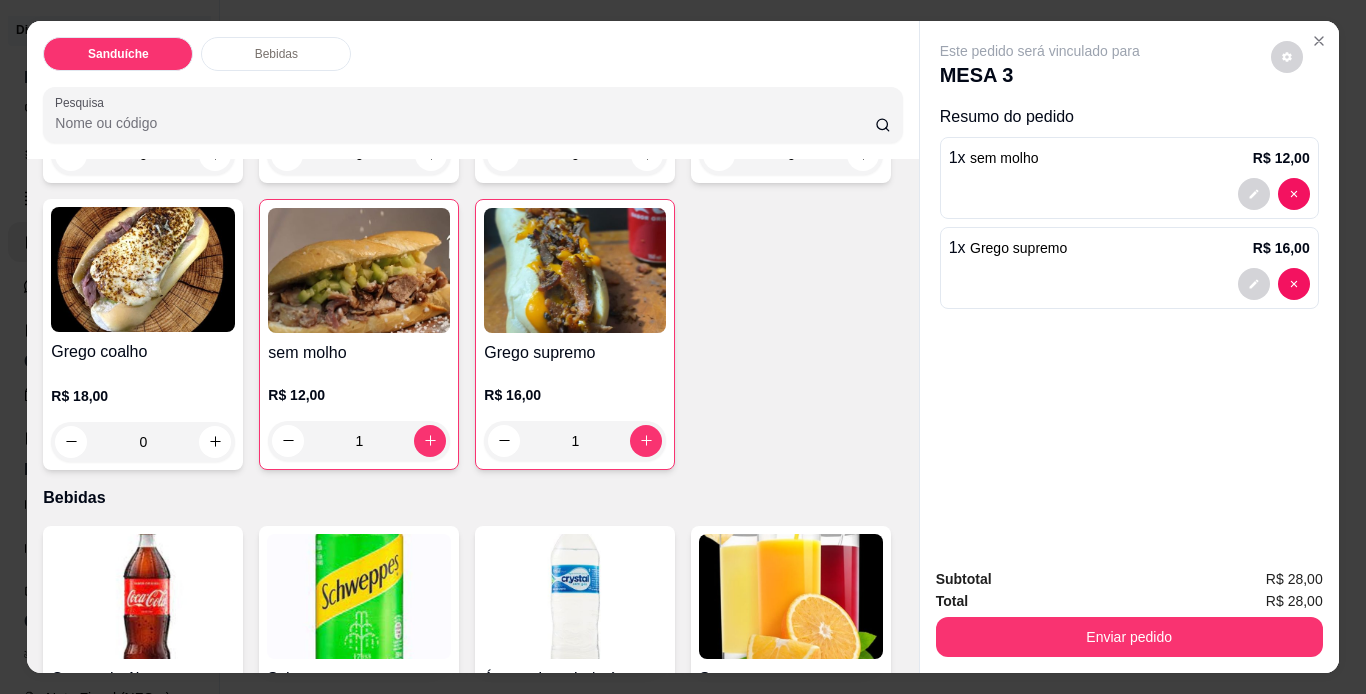 scroll, scrollTop: 400, scrollLeft: 0, axis: vertical 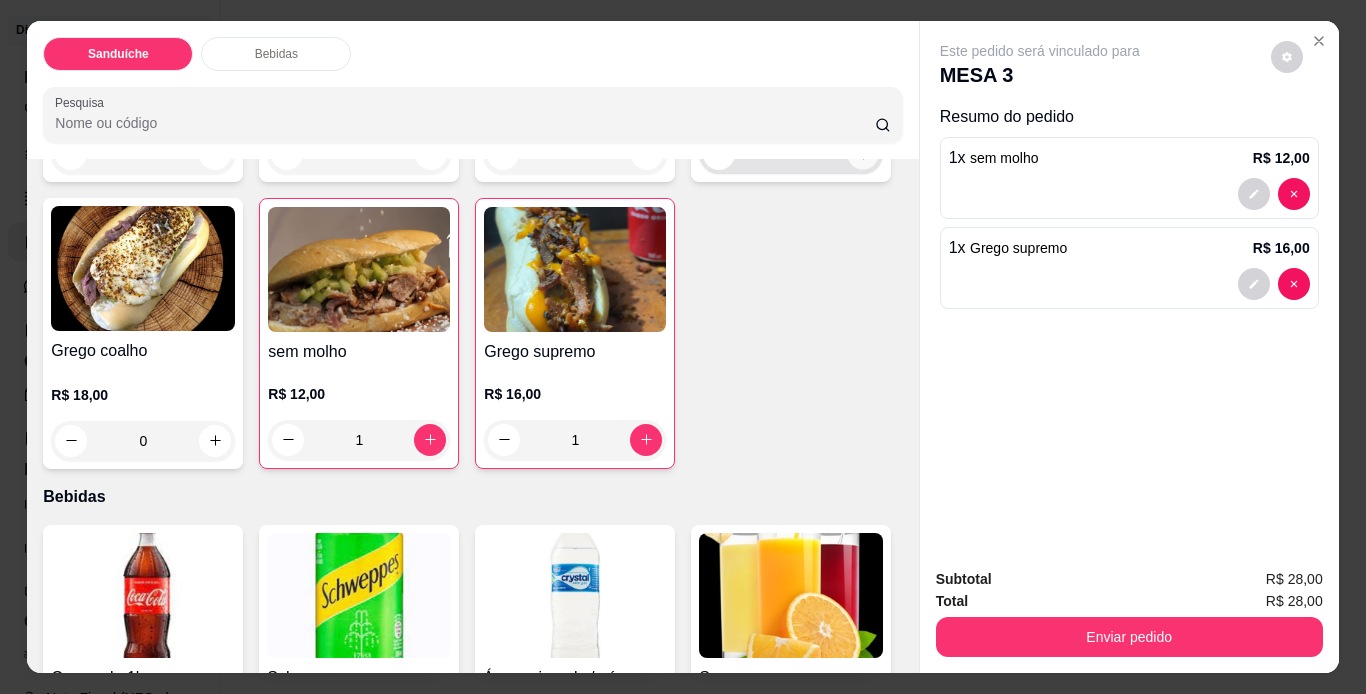 click 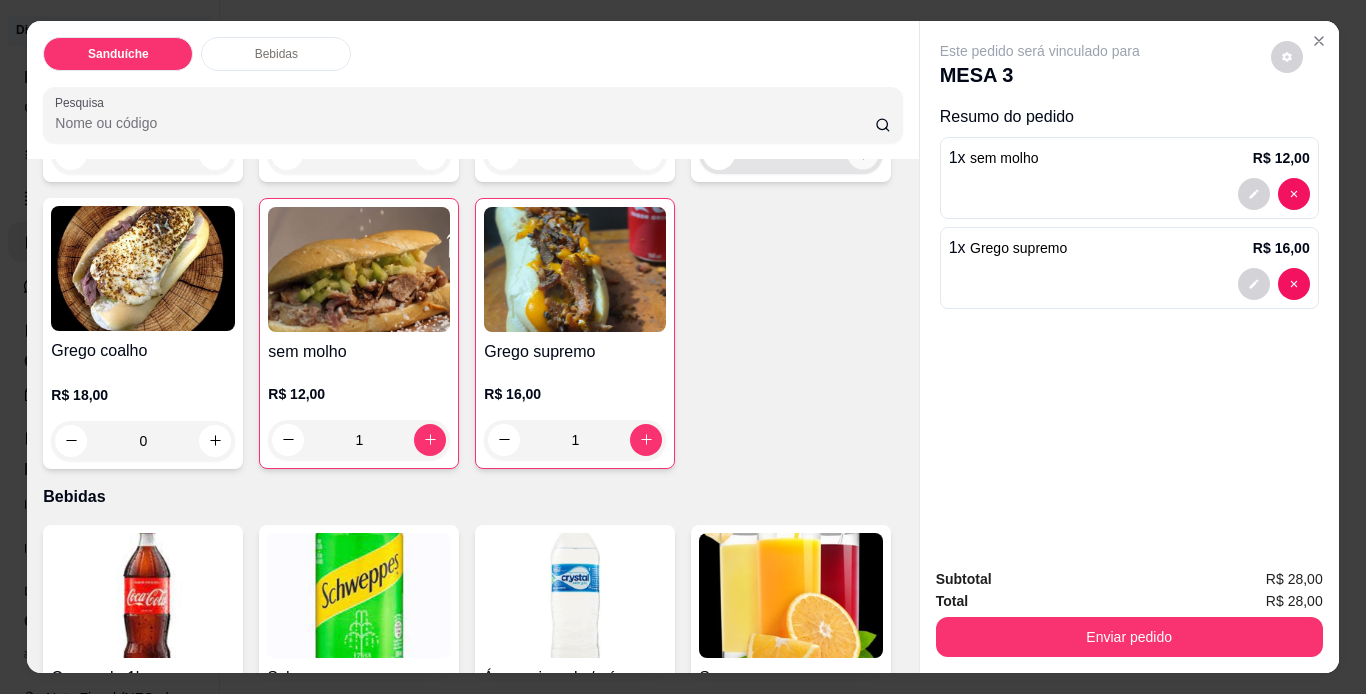 type on "1" 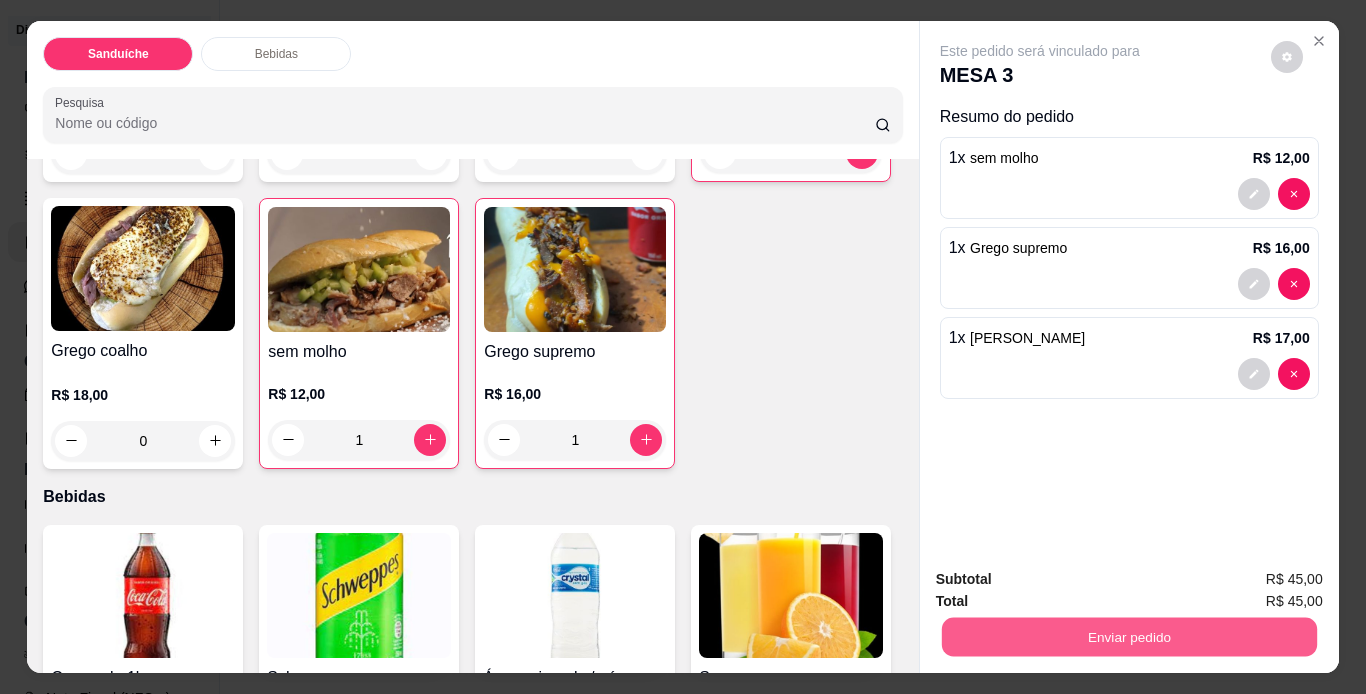 click on "Enviar pedido" at bounding box center (1128, 637) 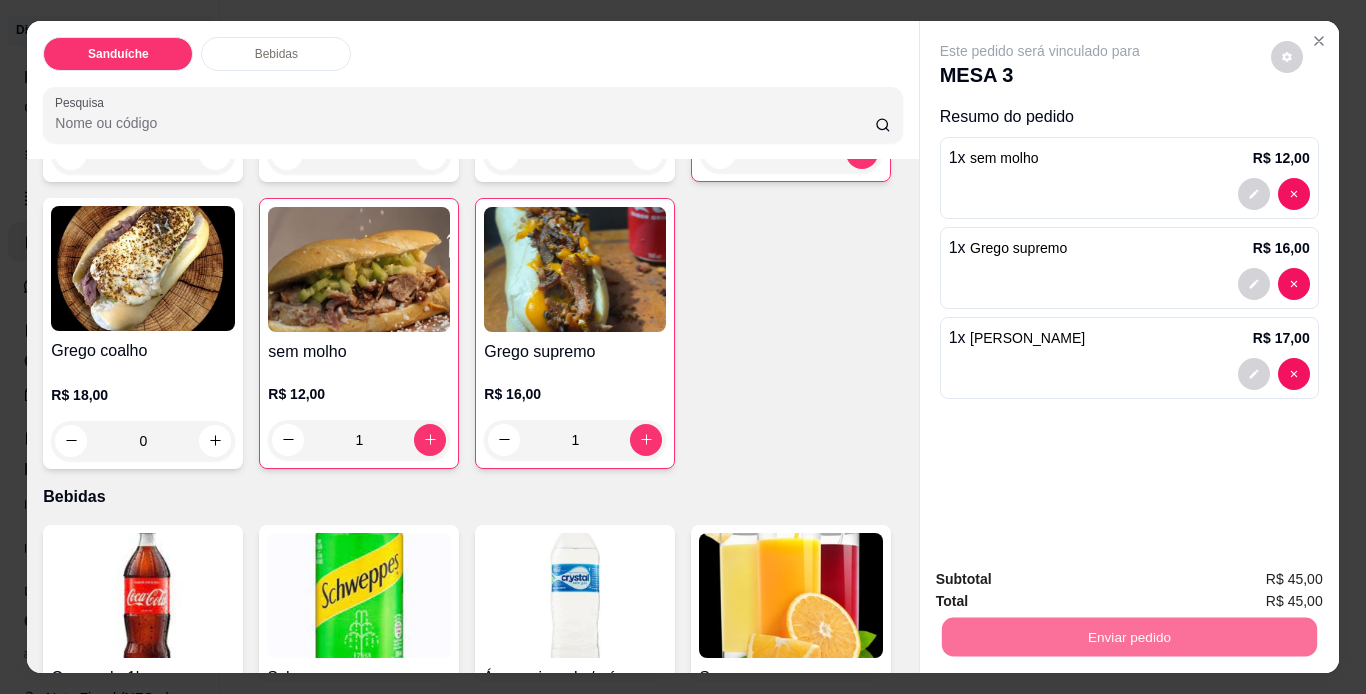 click on "Não registrar e enviar pedido" at bounding box center [1063, 581] 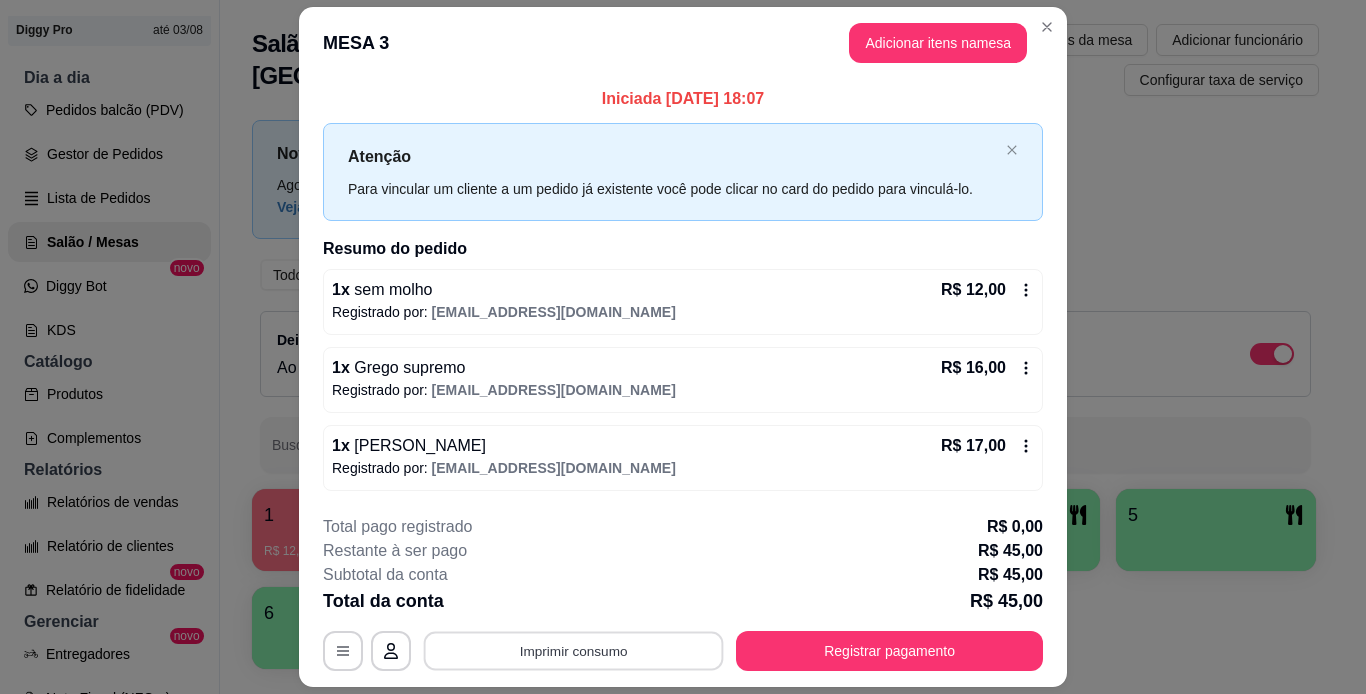 click on "Imprimir consumo" at bounding box center [574, 650] 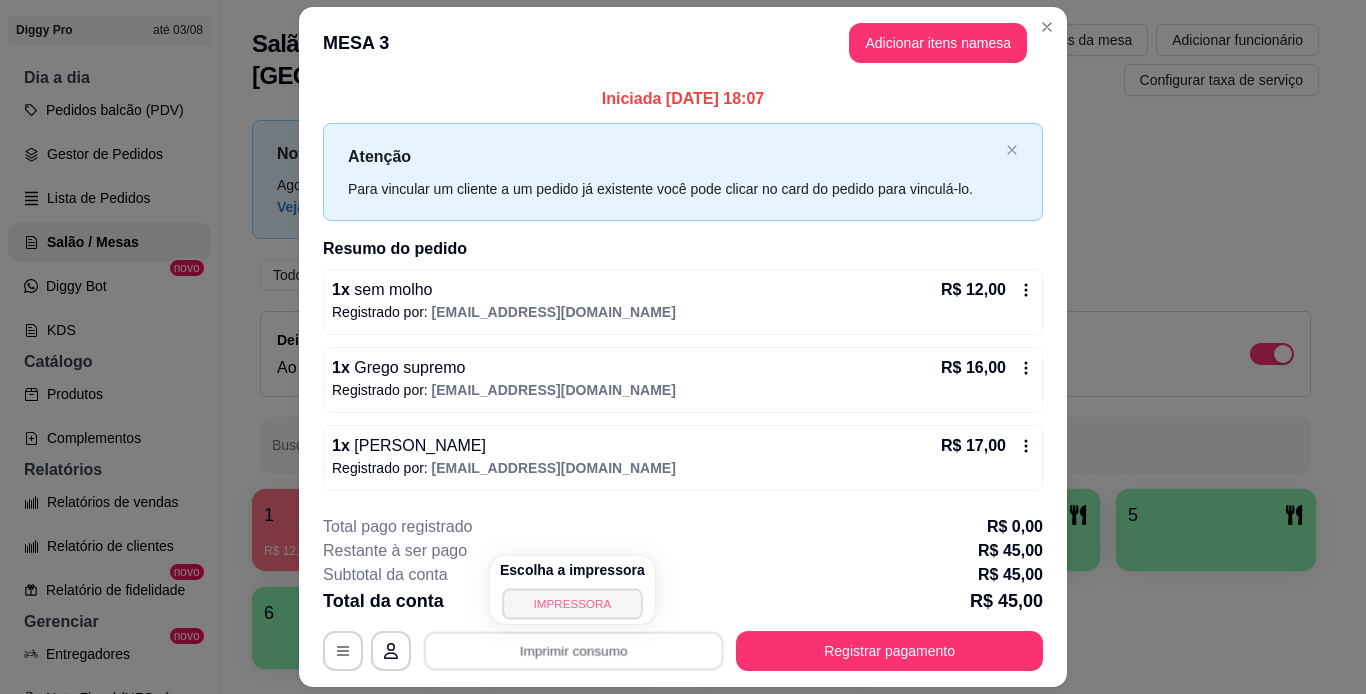 click on "IMPRESSORA" at bounding box center [572, 603] 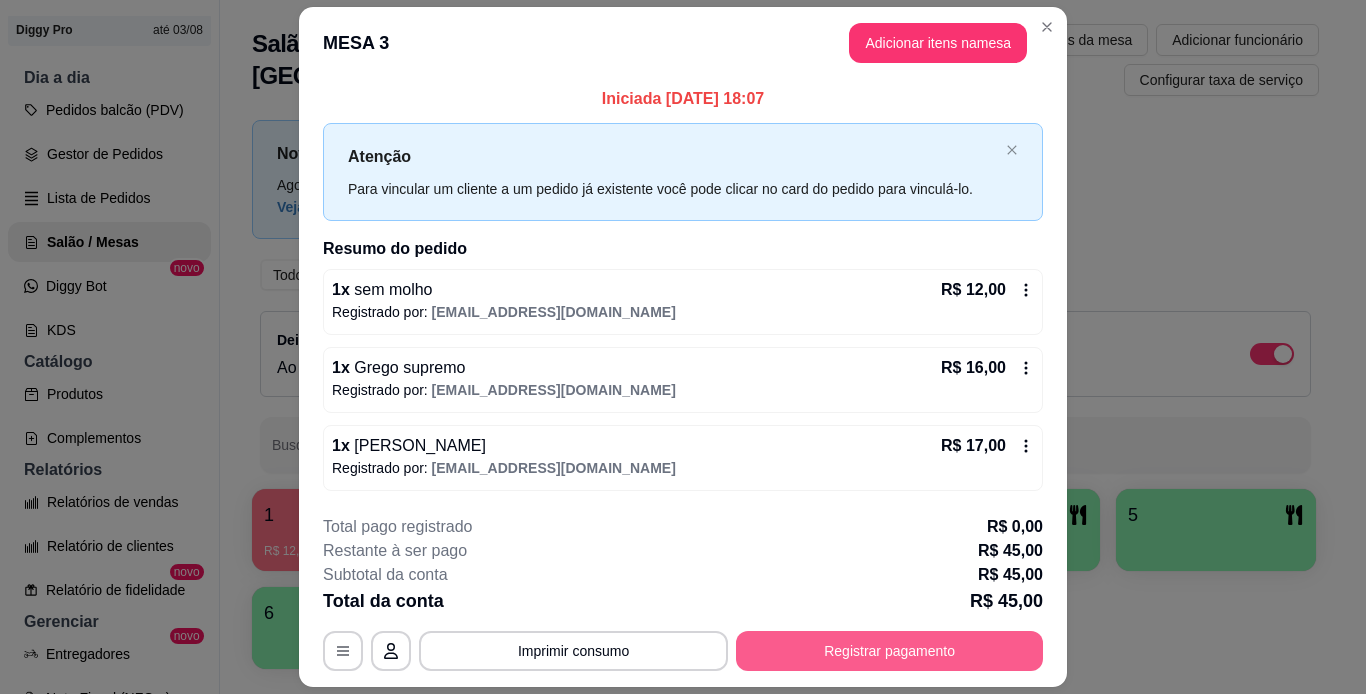 click on "Registrar pagamento" at bounding box center (889, 651) 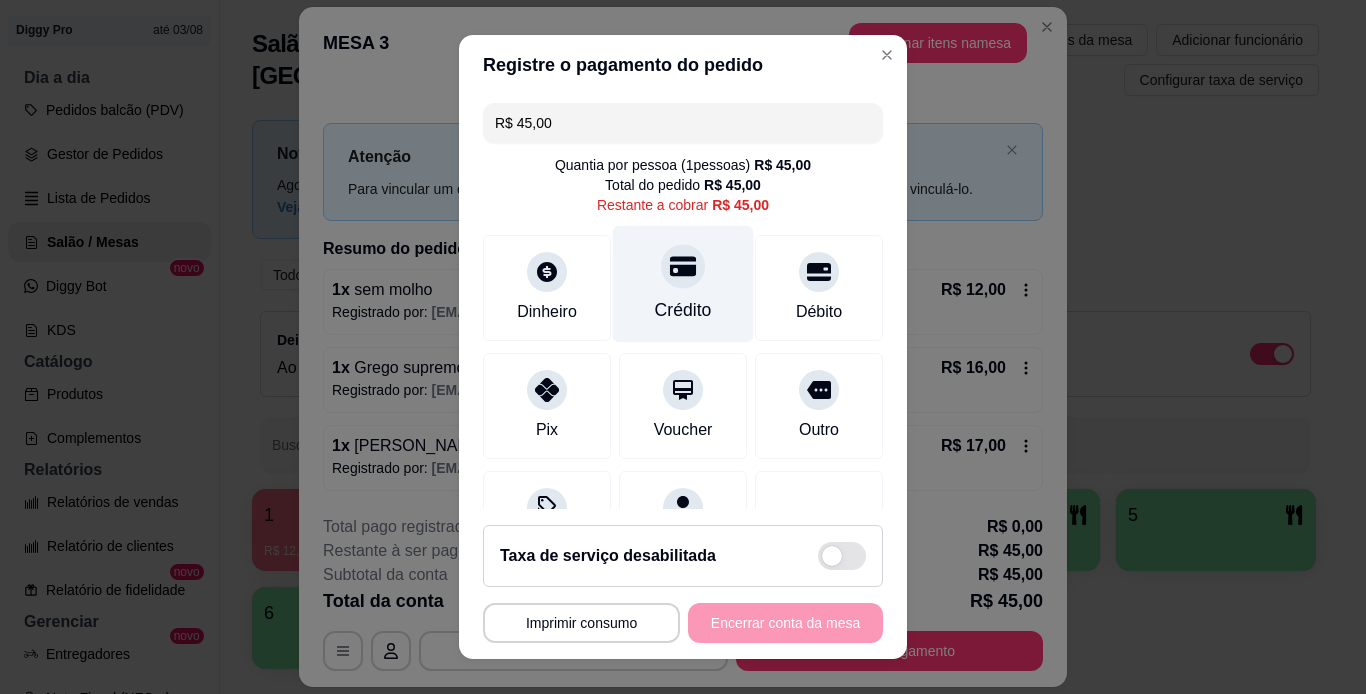 click on "Crédito" at bounding box center (683, 310) 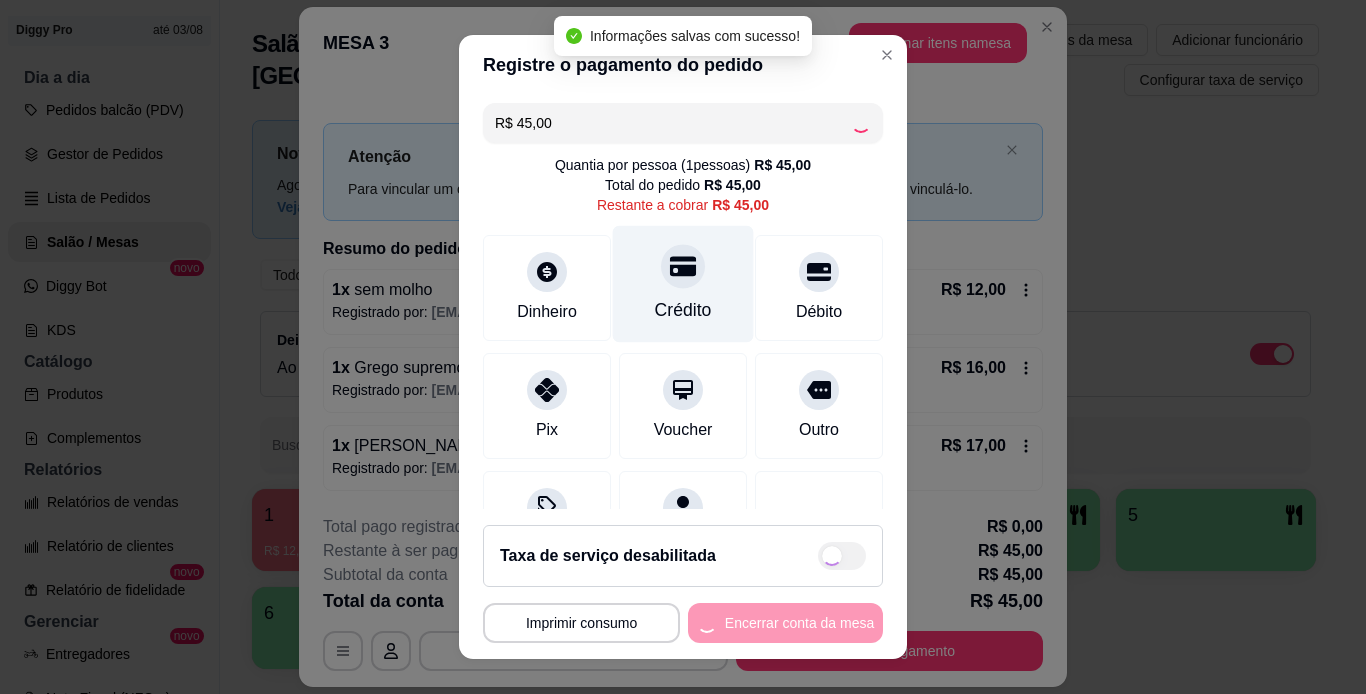 type on "R$ 0,00" 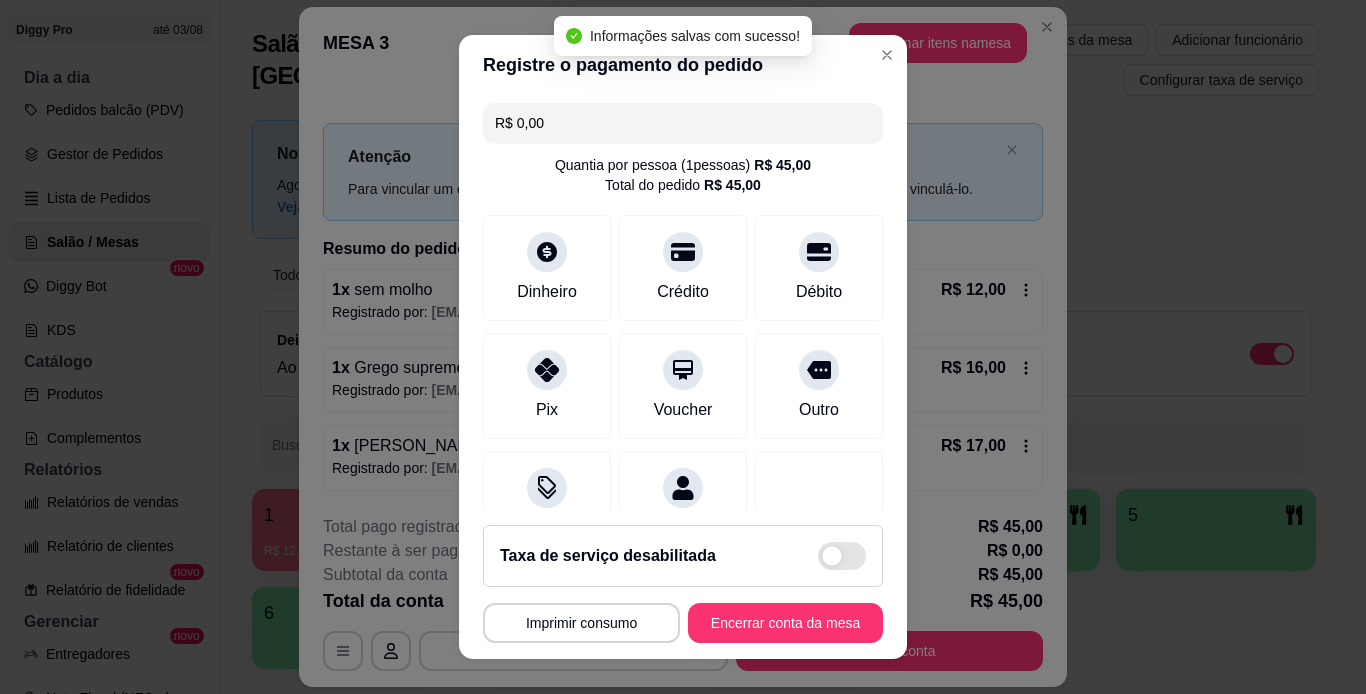 scroll, scrollTop: 183, scrollLeft: 0, axis: vertical 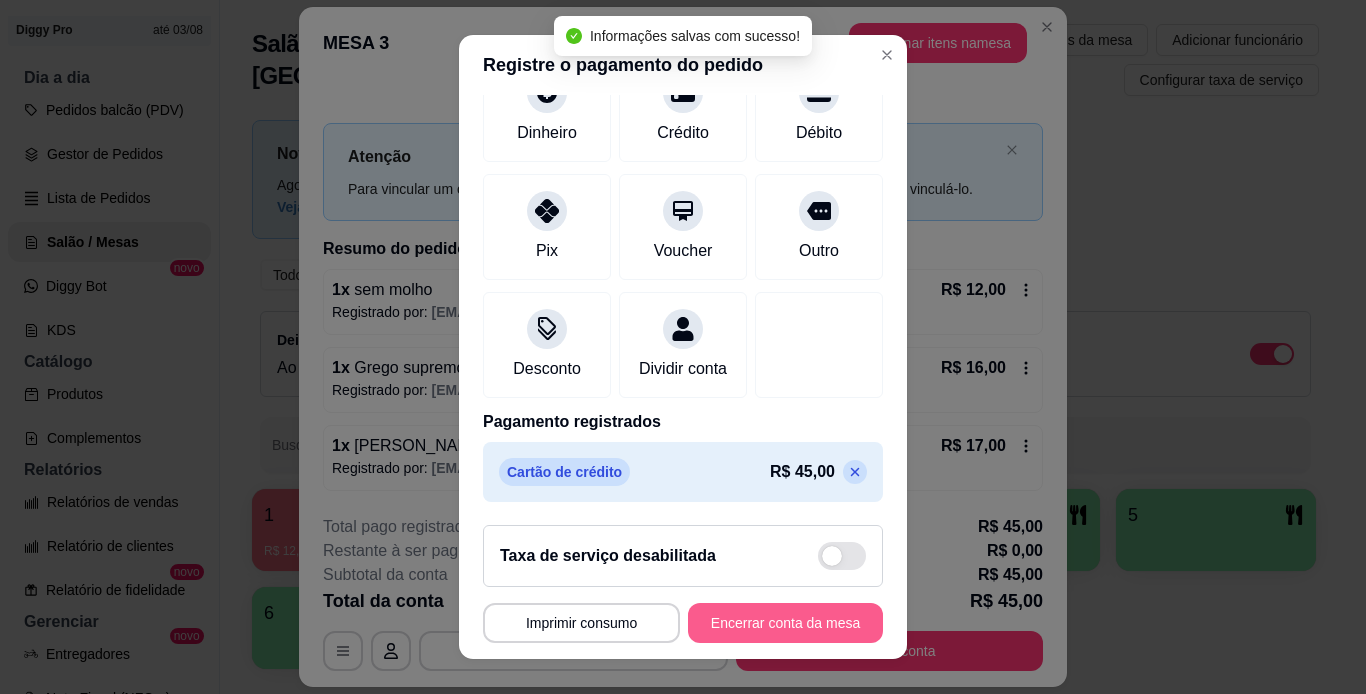 click on "Encerrar conta da mesa" at bounding box center (785, 623) 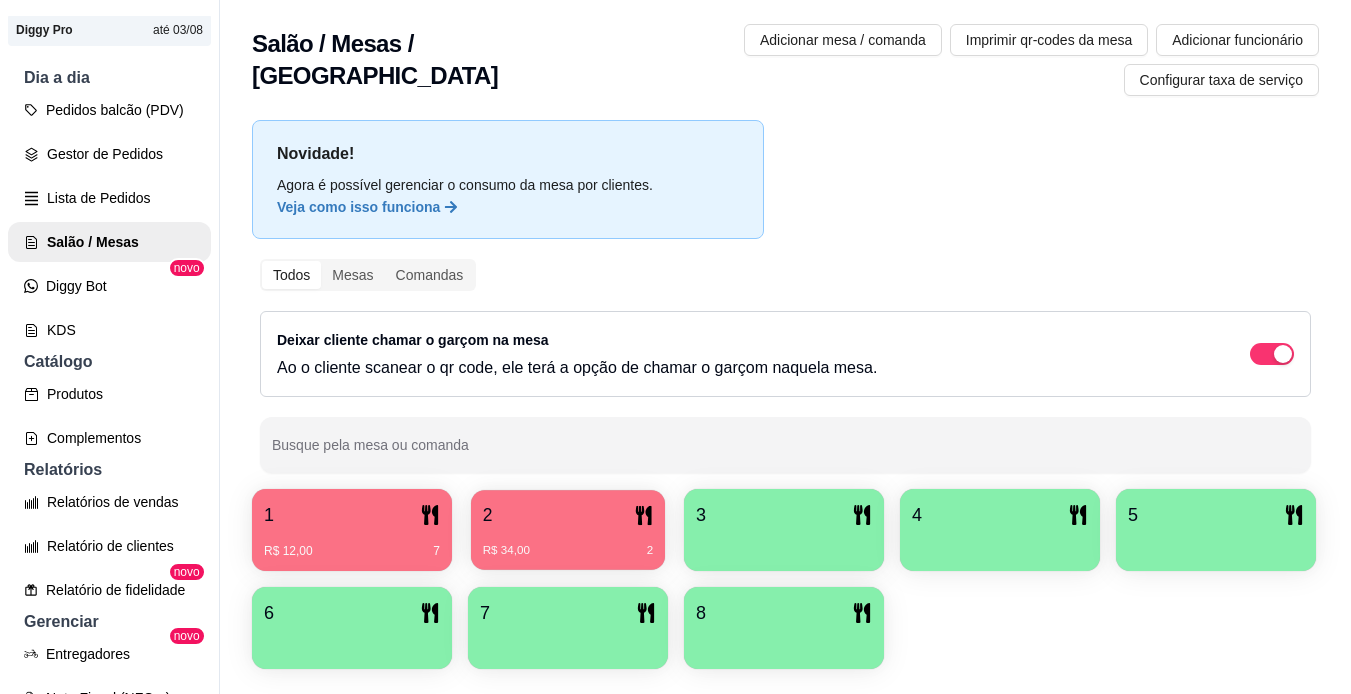 click on "2" at bounding box center [568, 515] 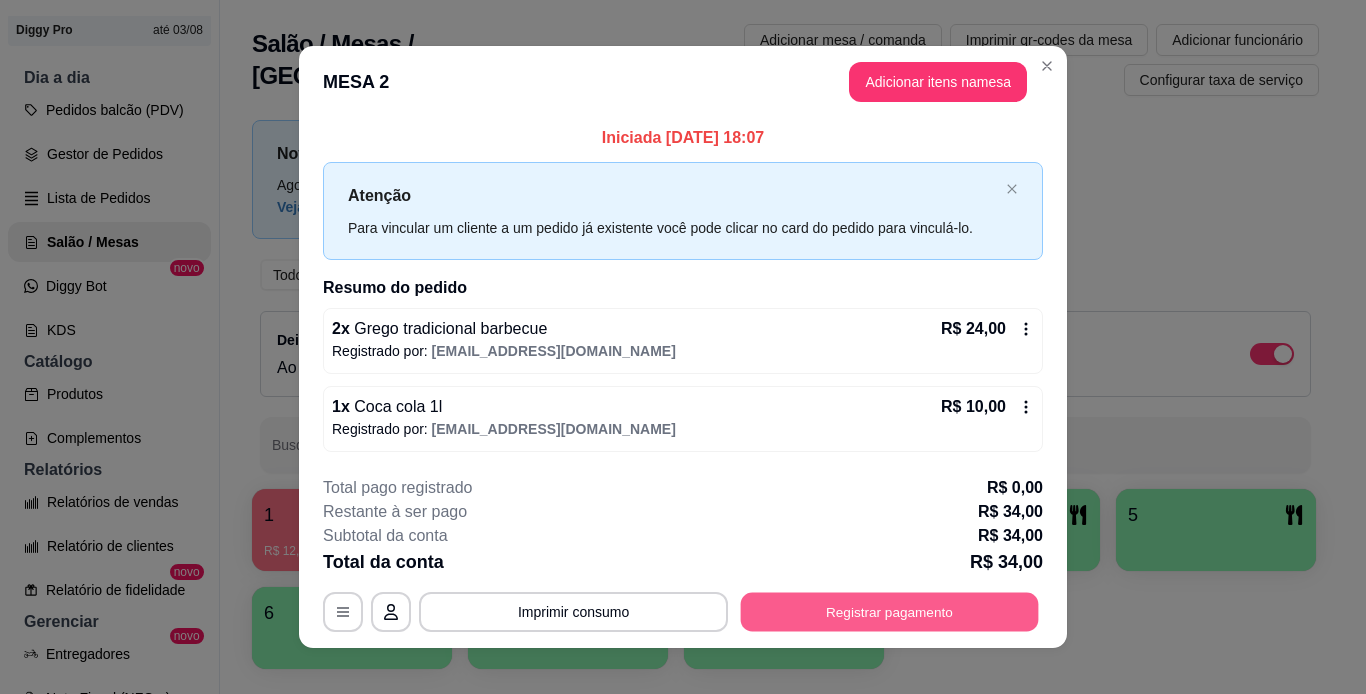 click on "Registrar pagamento" at bounding box center [890, 611] 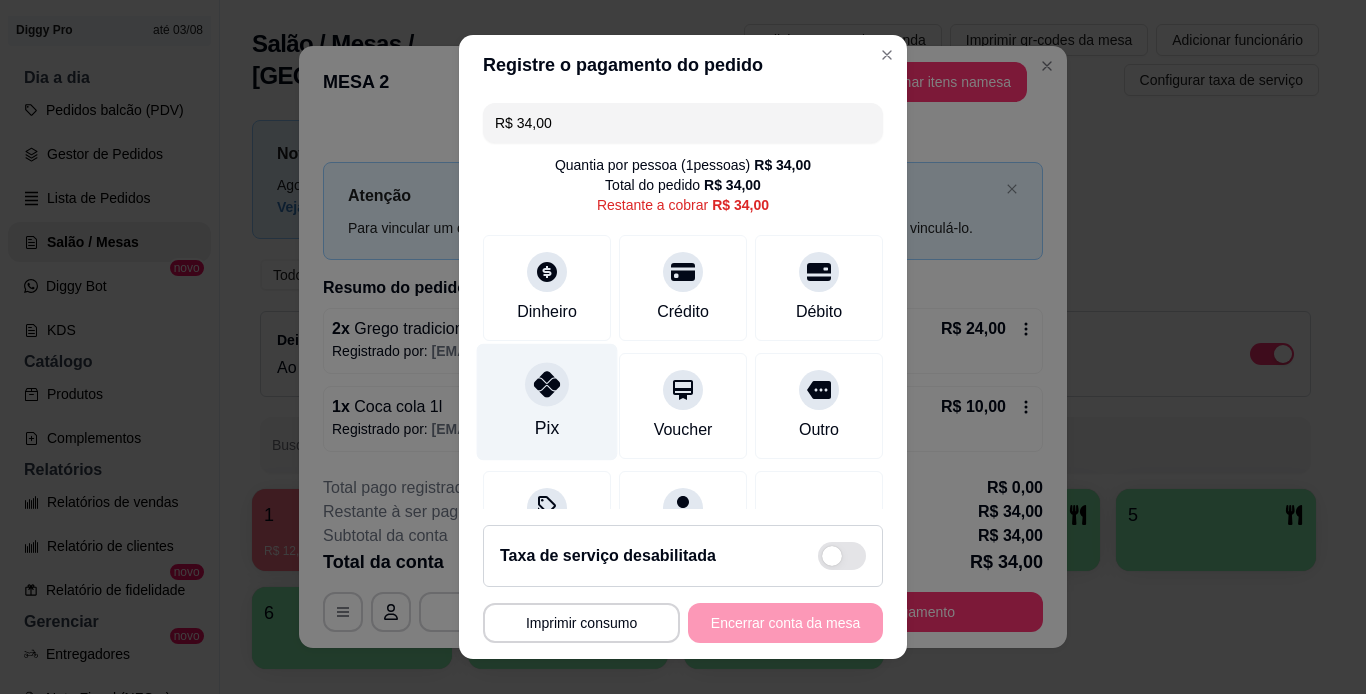 click 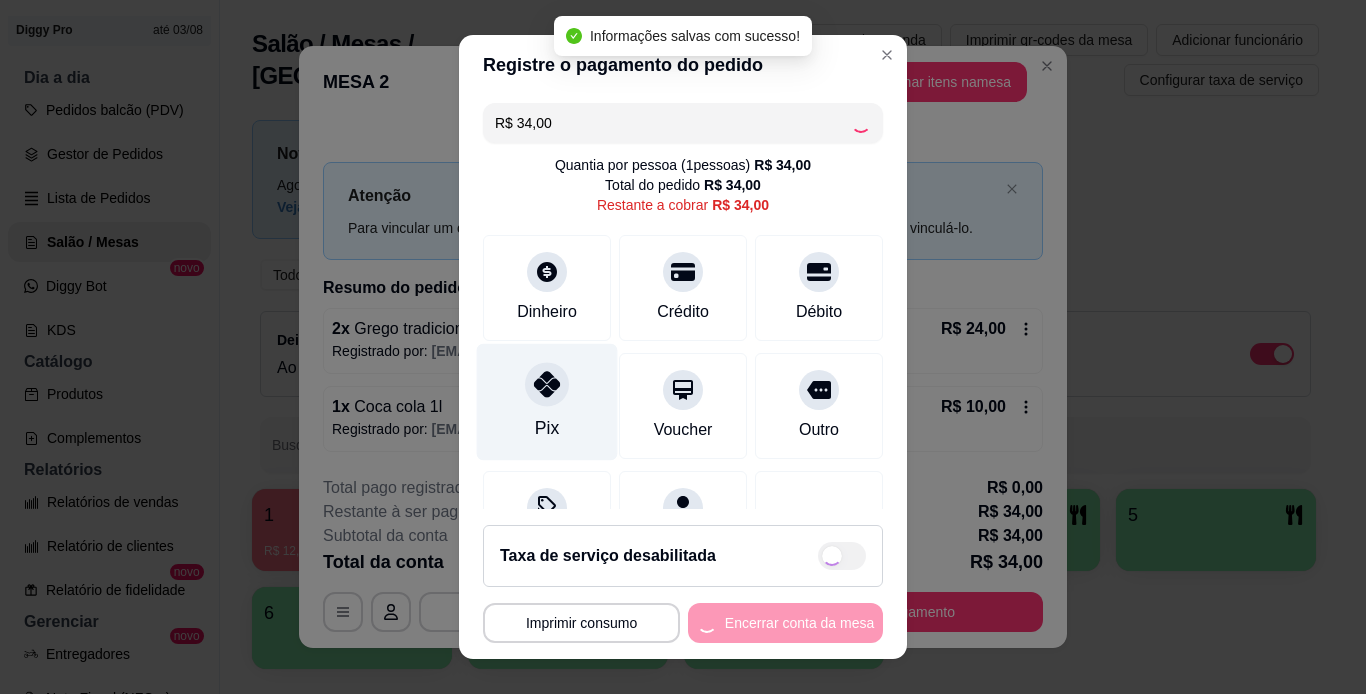 type on "R$ 0,00" 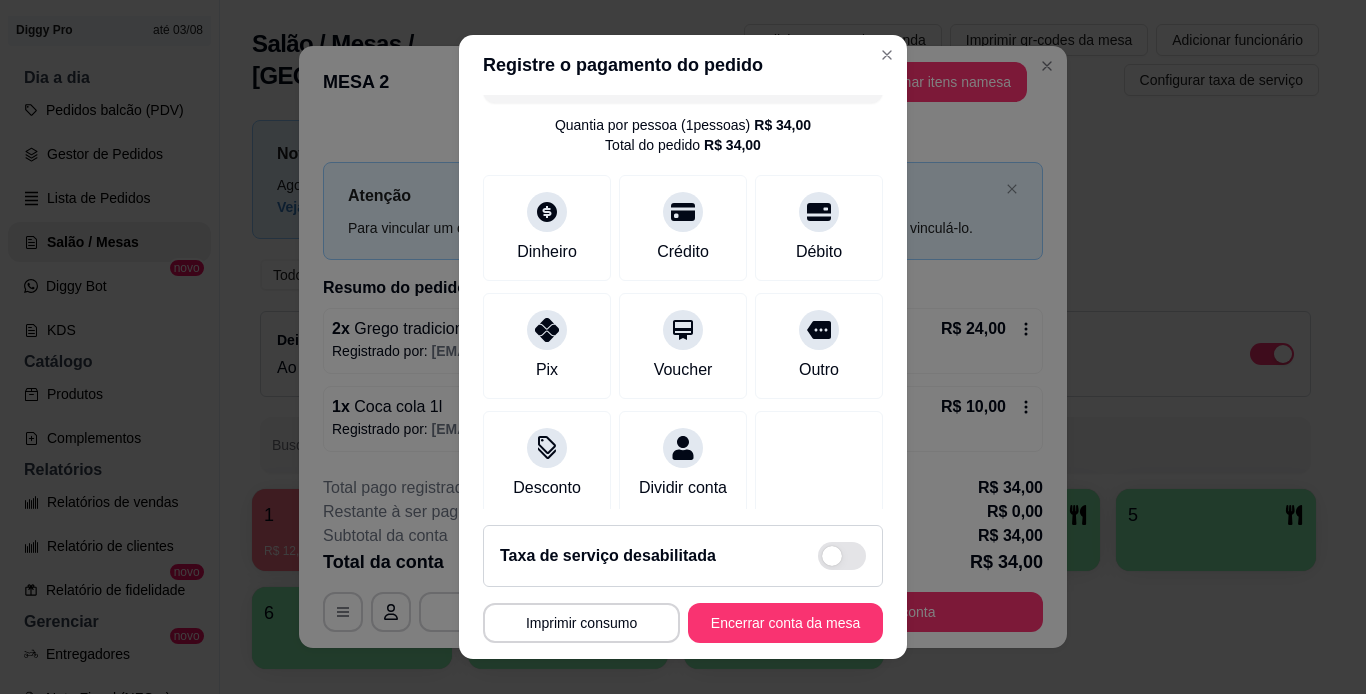 scroll, scrollTop: 183, scrollLeft: 0, axis: vertical 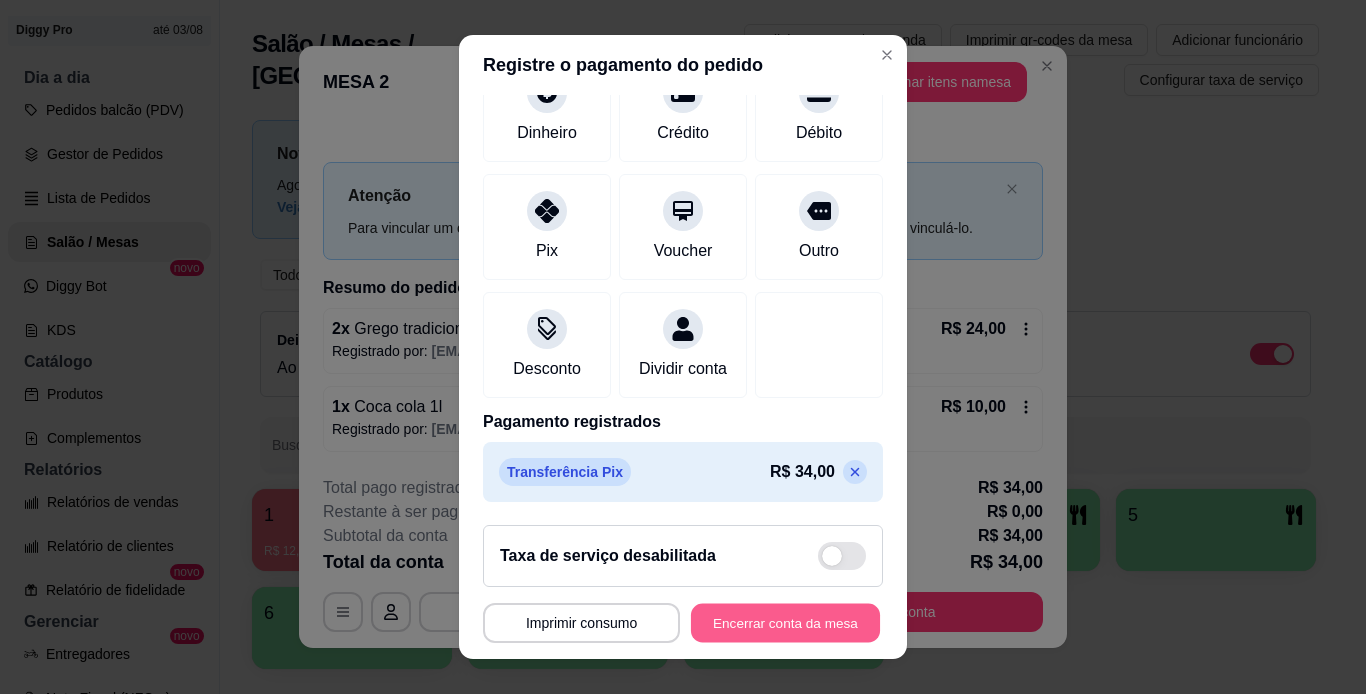 click on "Encerrar conta da mesa" at bounding box center [785, 623] 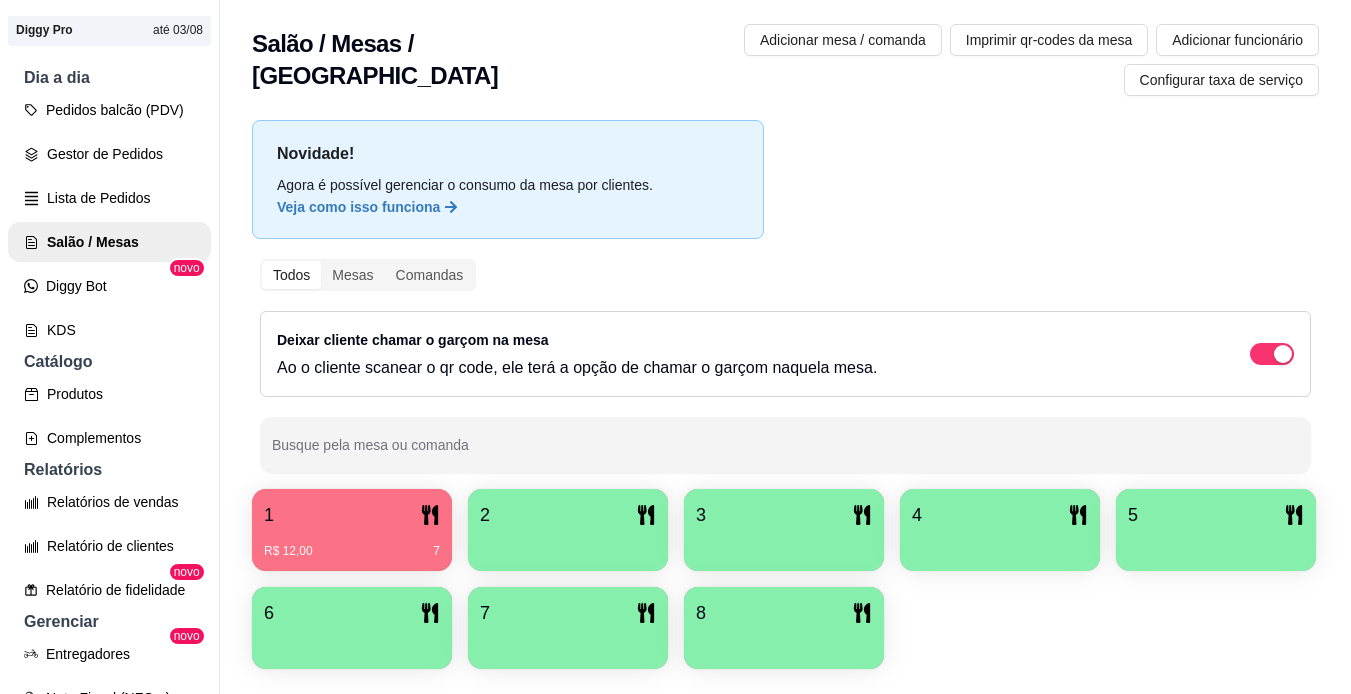 click on "R$ 12,00 7" at bounding box center (352, 544) 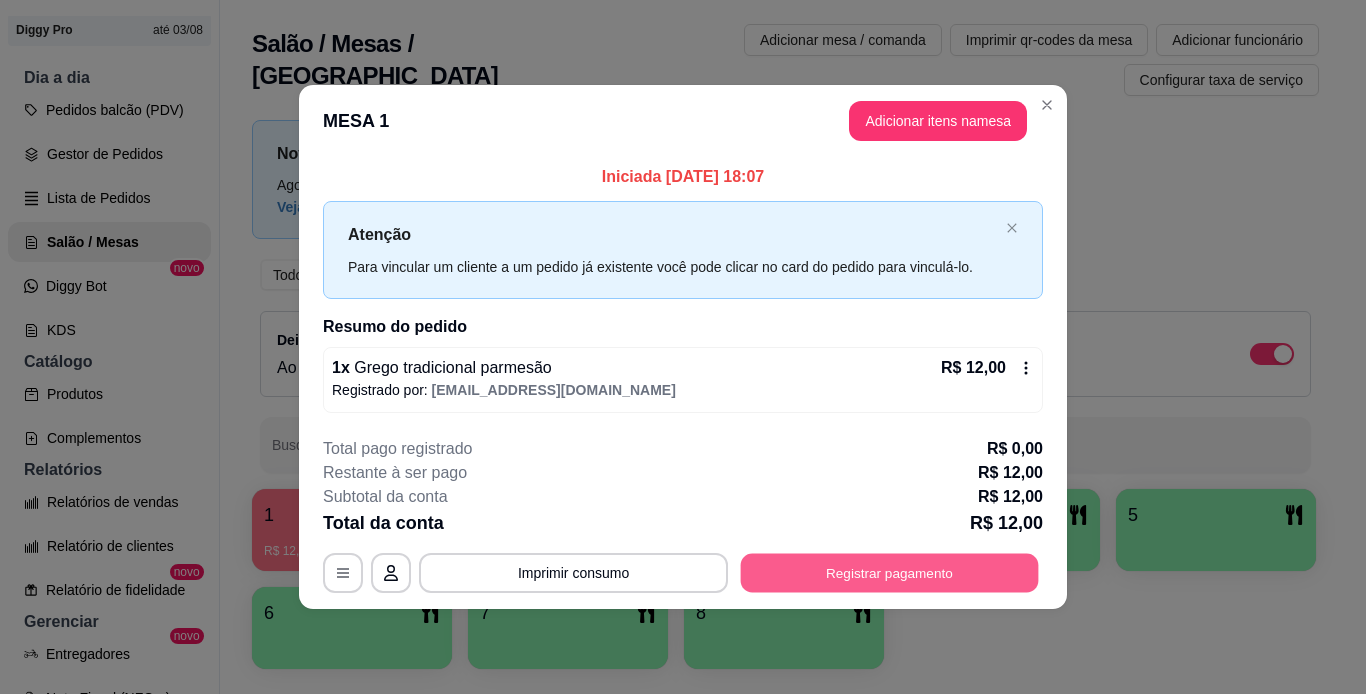 click on "Registrar pagamento" at bounding box center (890, 572) 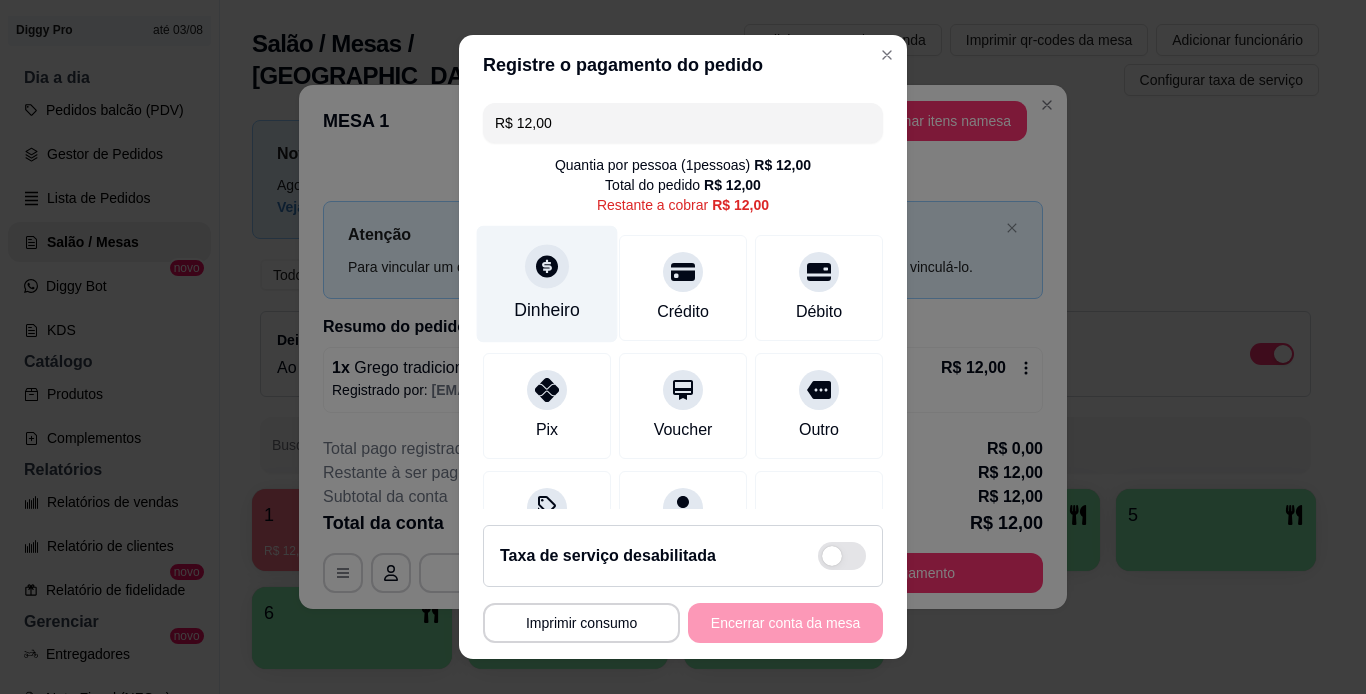 click on "Dinheiro" at bounding box center [547, 283] 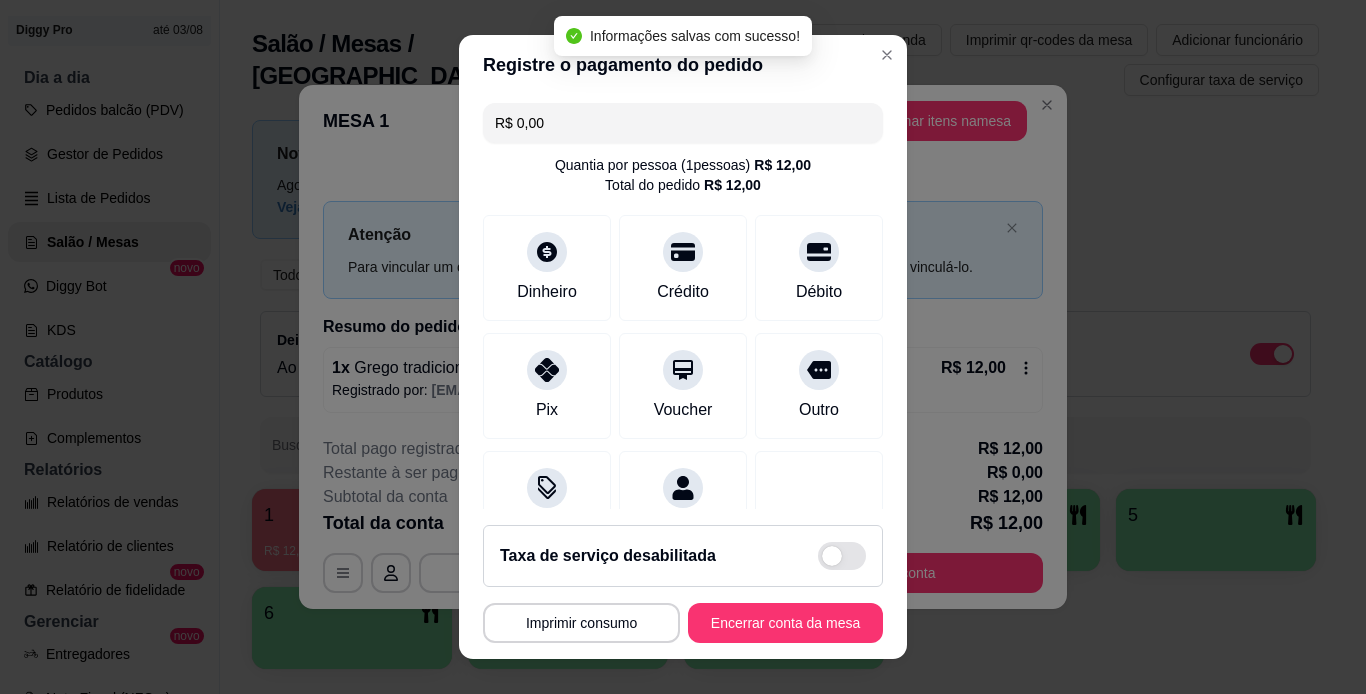 type on "R$ 0,00" 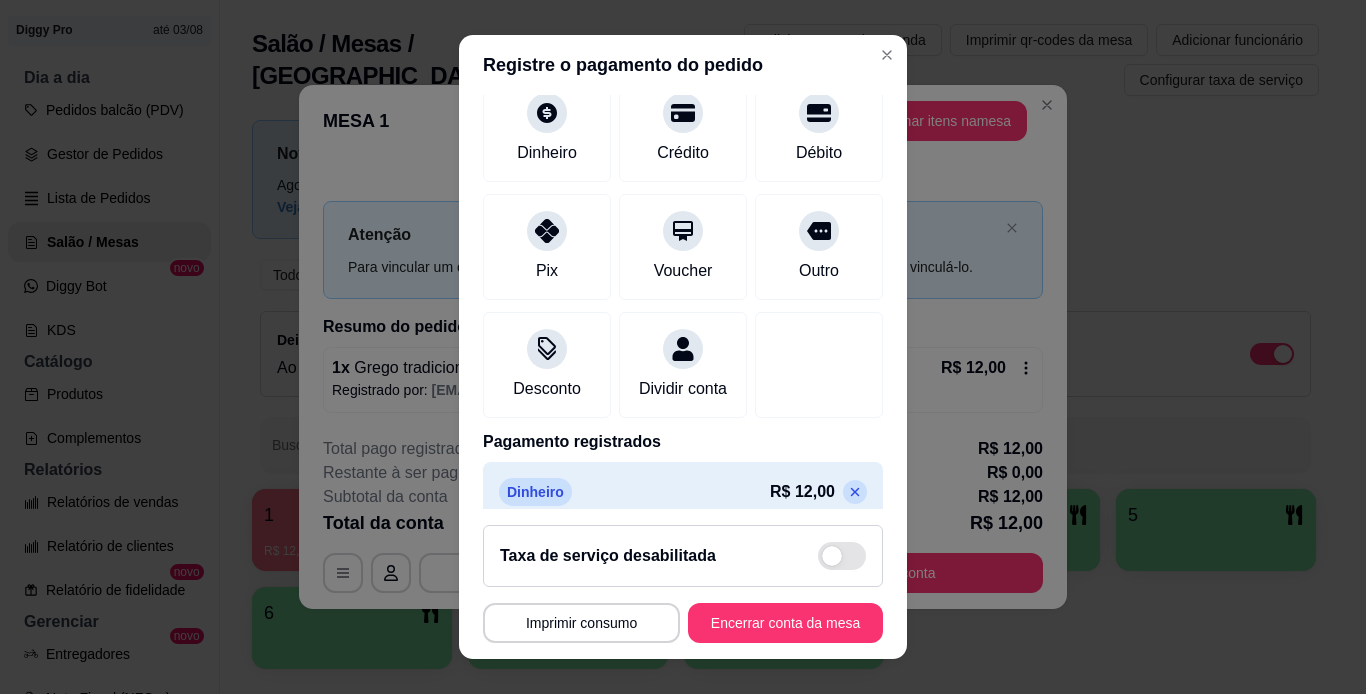 scroll, scrollTop: 183, scrollLeft: 0, axis: vertical 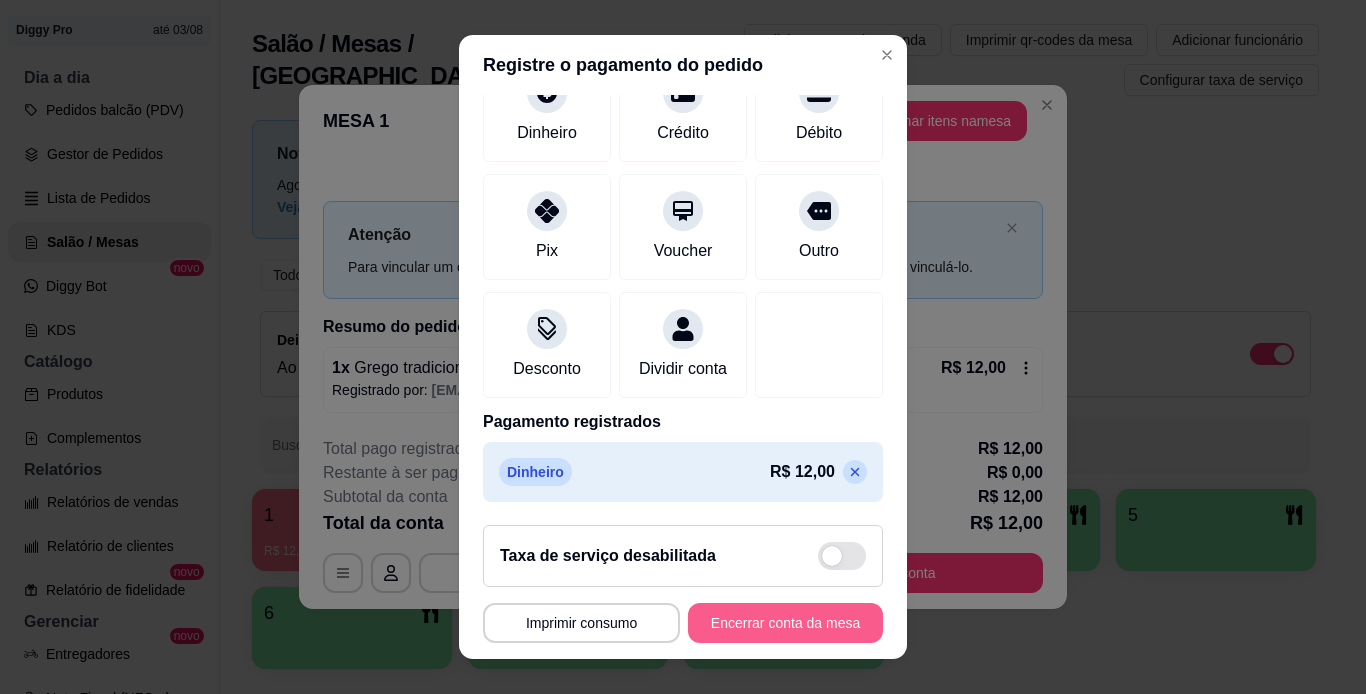 click on "Encerrar conta da mesa" at bounding box center (785, 623) 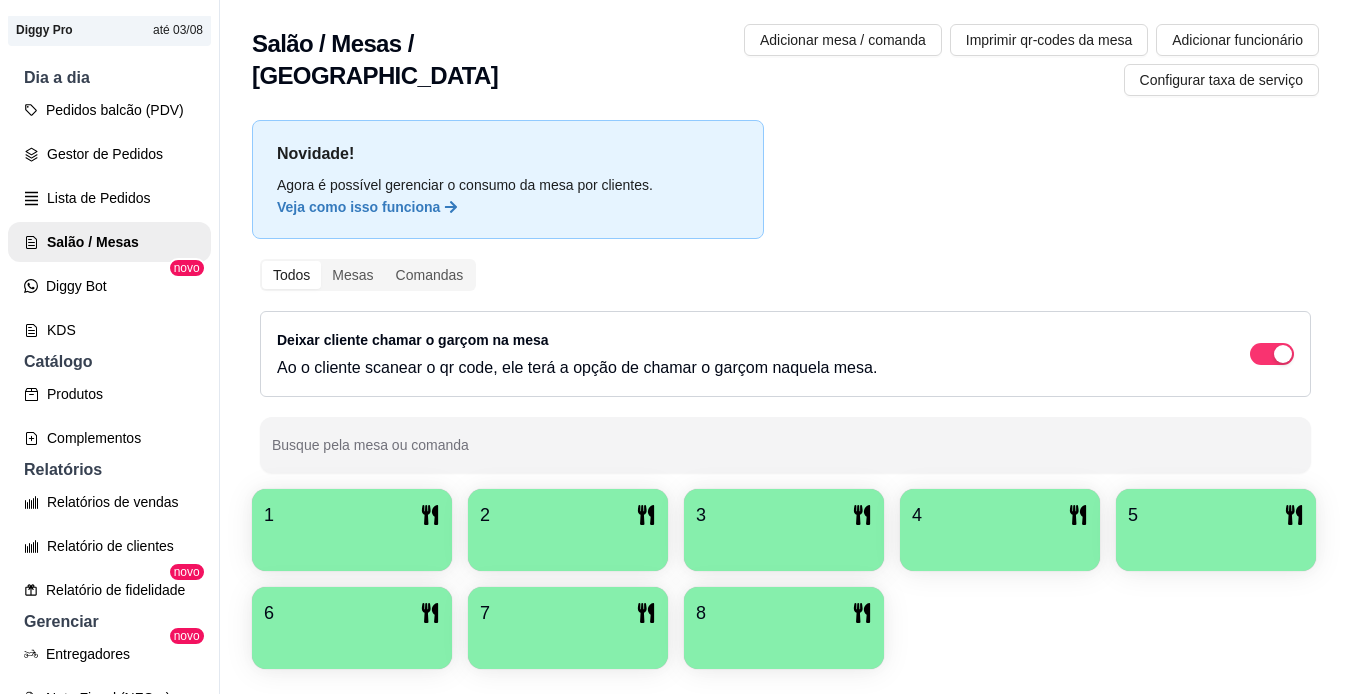 click on "Novidade! Agora é possível gerenciar o consumo da mesa por clientes.   Veja como isso funciona Todos Mesas Comandas Deixar cliente chamar o garçom na mesa Ao o cliente scanear o qr code, ele terá a opção de chamar o garçom naquela mesa. Busque pela mesa ou comanda
1 2 3 4 5 6 7 8" at bounding box center [785, 400] 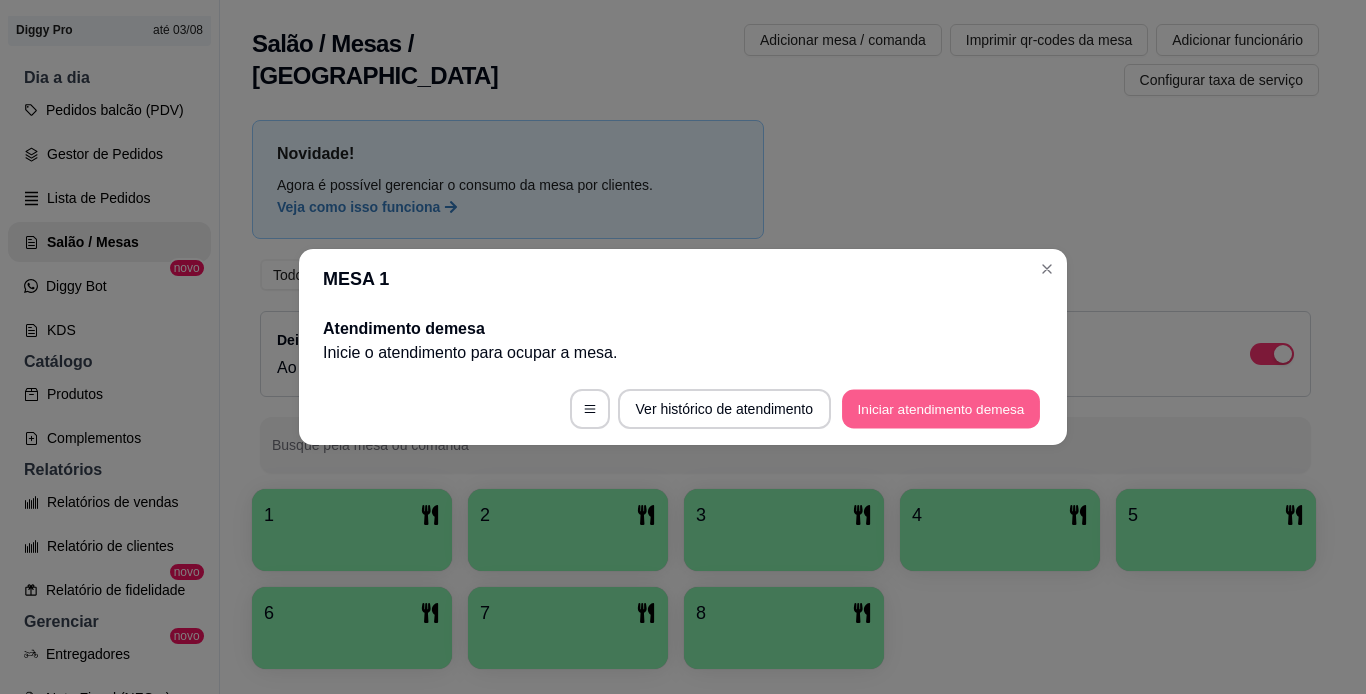 click on "Iniciar atendimento de  mesa" at bounding box center [941, 409] 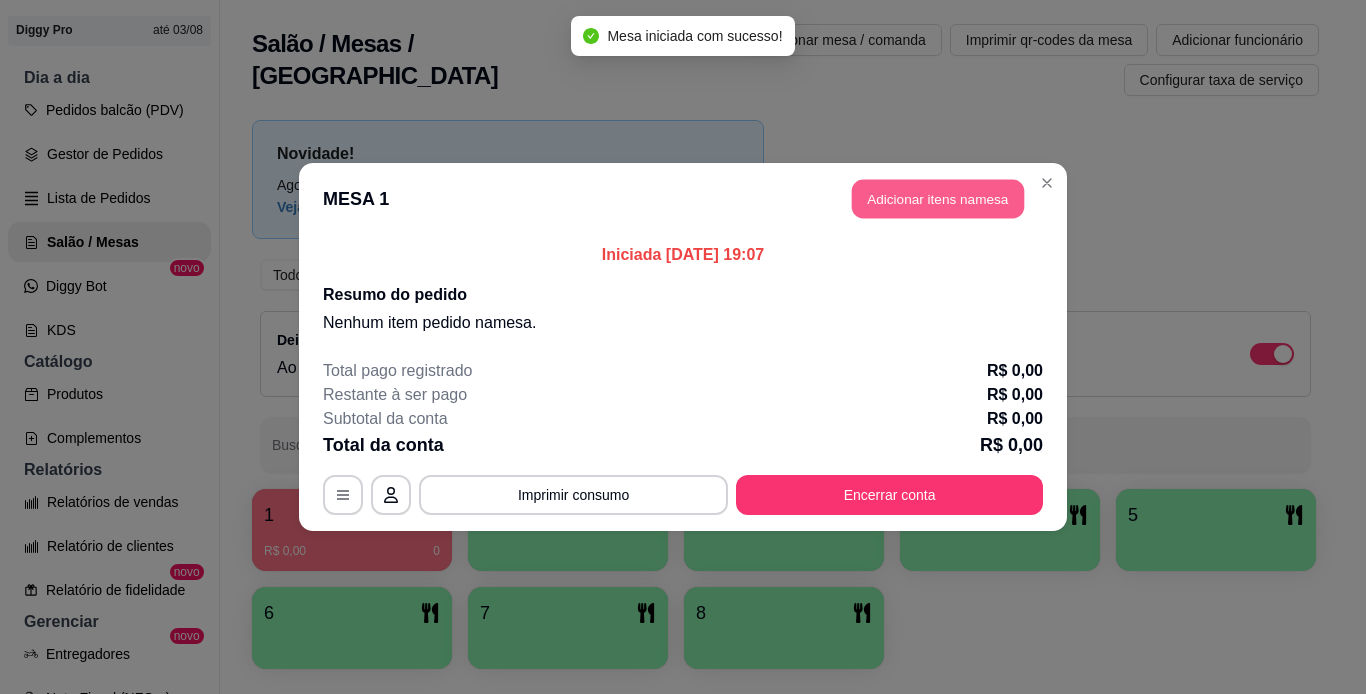 click on "Adicionar itens na  mesa" at bounding box center (938, 199) 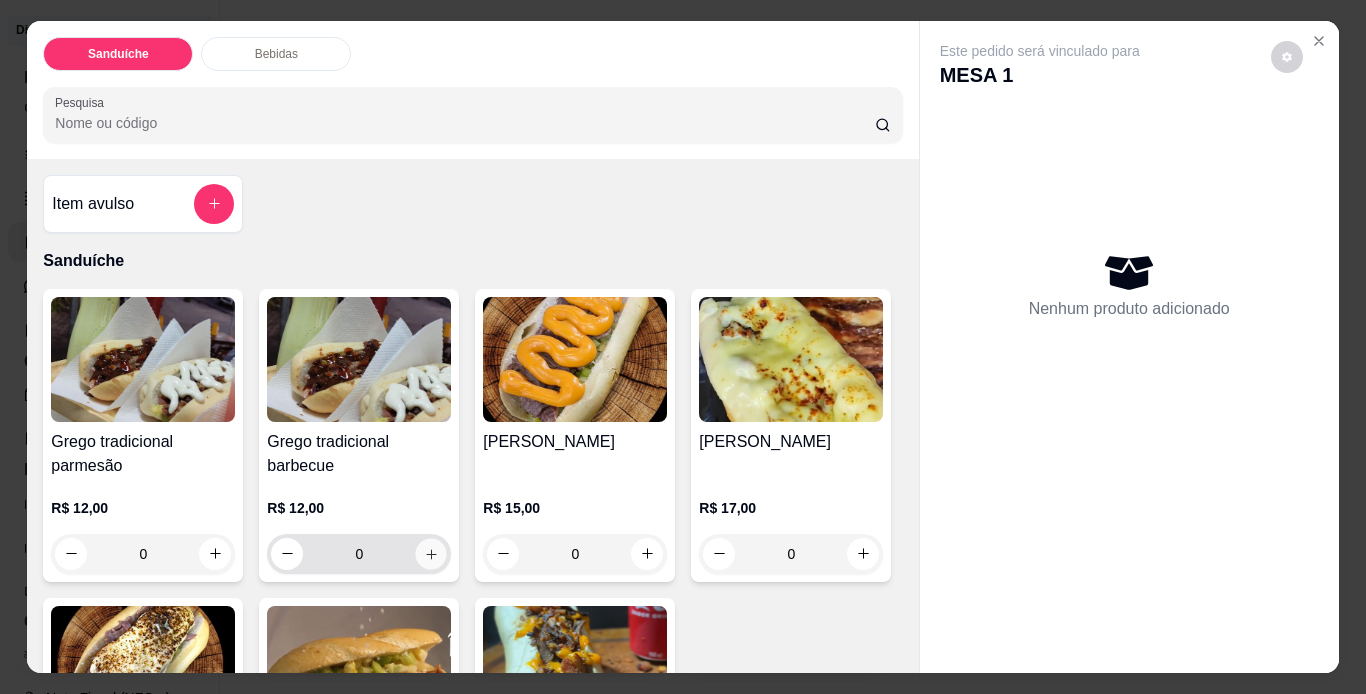 click 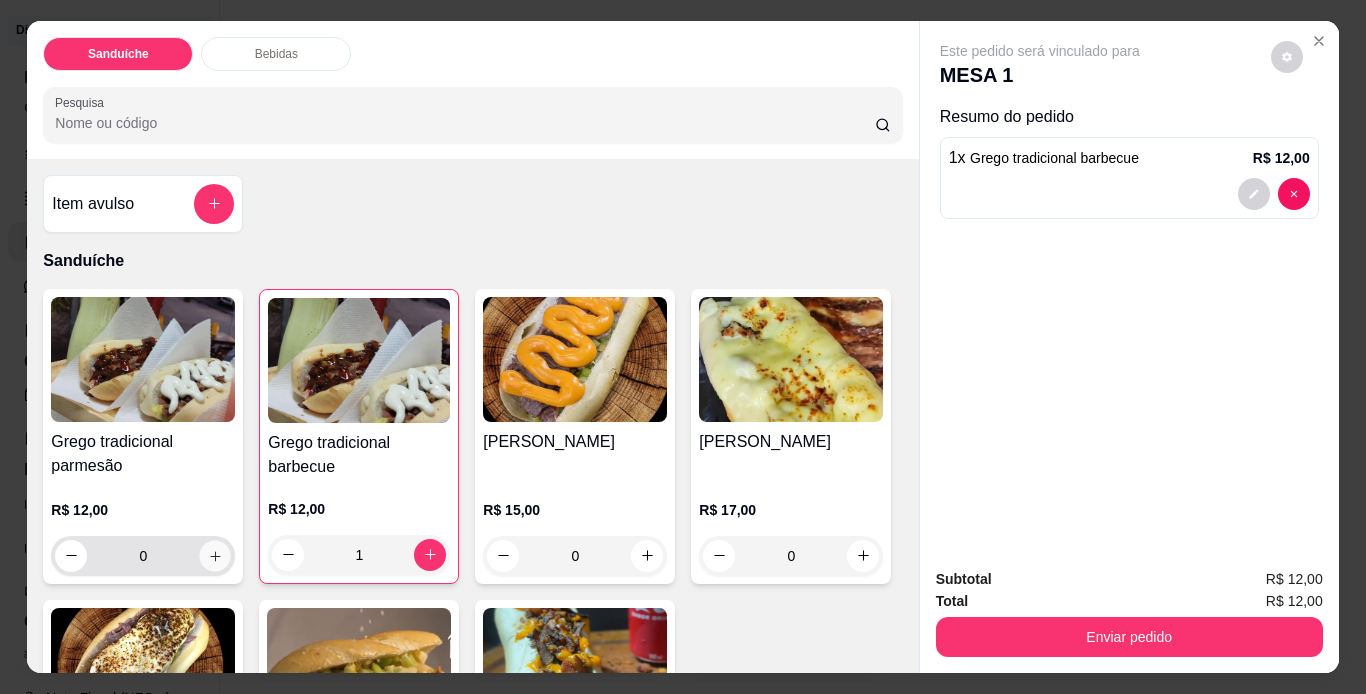 click 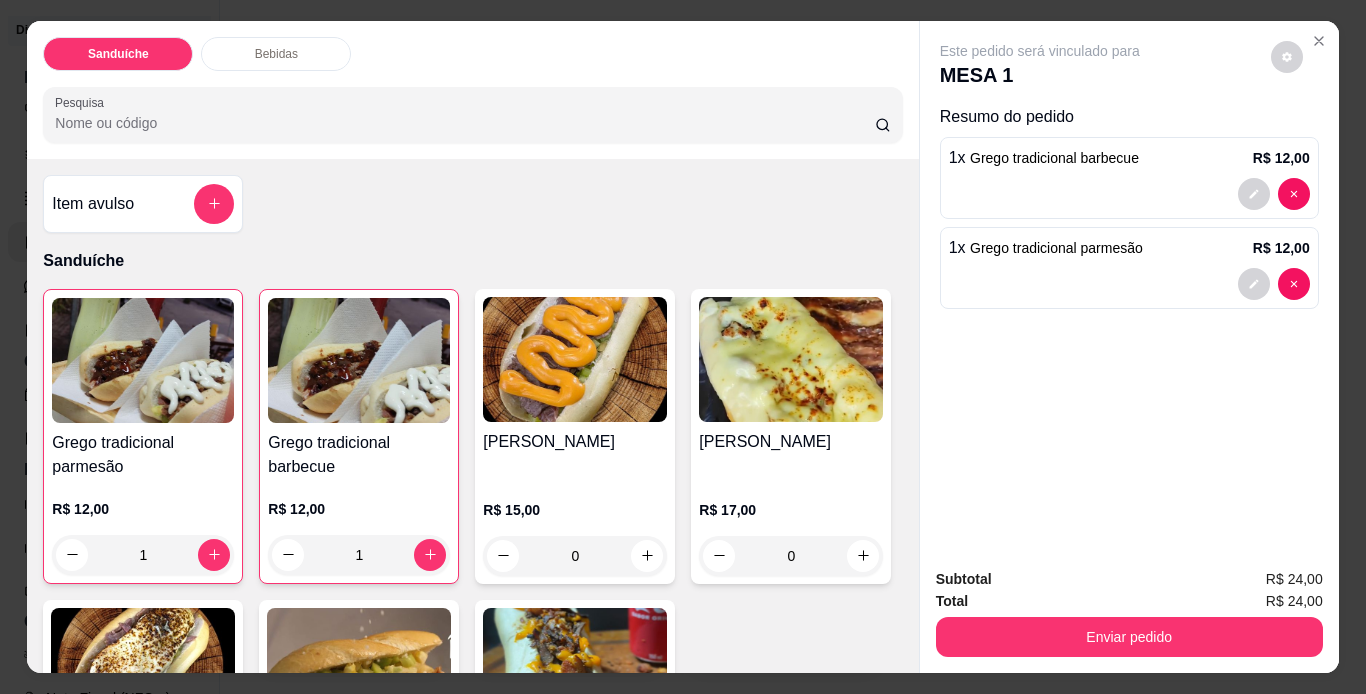 click on "Item avulso Sanduíche Grego tradicional parmesão   R$ 12,00 1 Grego tradicional barbecue   R$ 12,00 1 [PERSON_NAME]   R$ 15,00 0 [PERSON_NAME]   R$ 17,00 0 Grego coalho   R$ 18,00 0 sem molho   R$ 12,00 0 Grego supremo   R$ 16,00 0 Bebidas Coca cola 1l   R$ 10,00 0 Schweppes   R$ 6,00 0 Água mineral s/ gás   R$ 3,00 0 Suco   R$ 0,00 0 sprite lemon   R$ 6,00 0 REFRIGERANTE LATA   R$ 5,00 0" at bounding box center (472, 416) 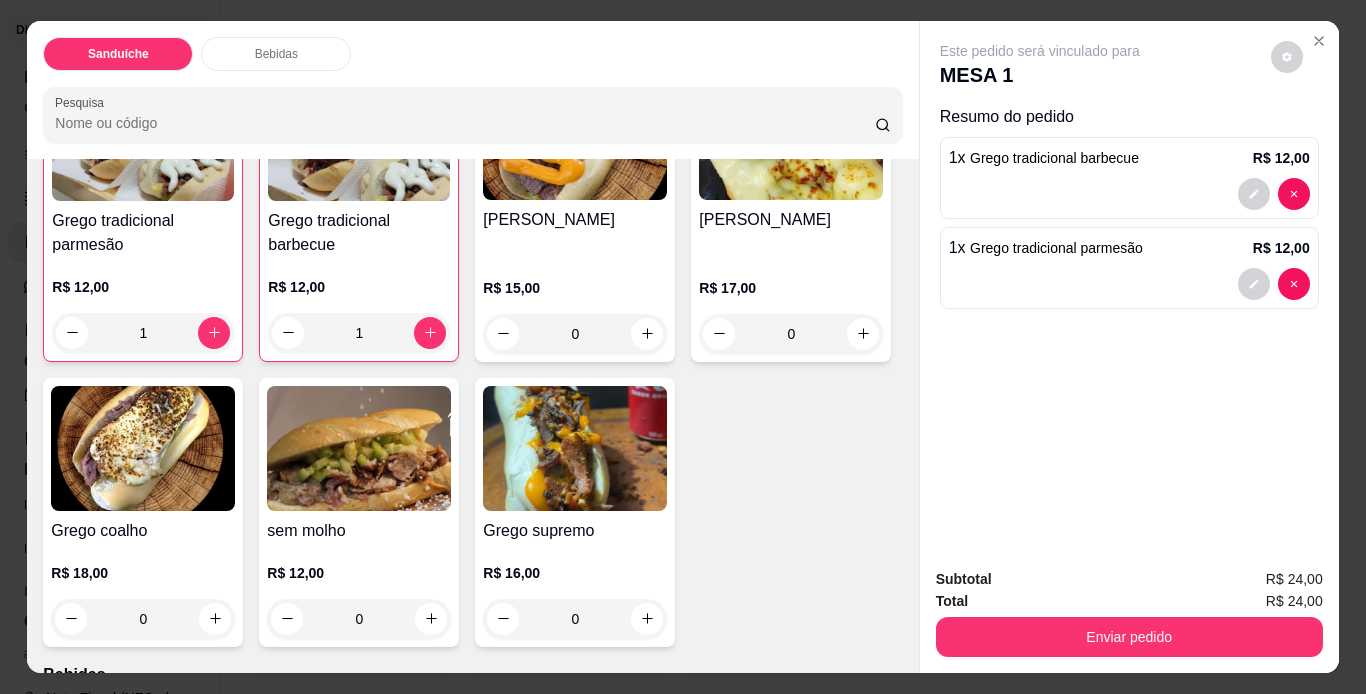 scroll, scrollTop: 240, scrollLeft: 0, axis: vertical 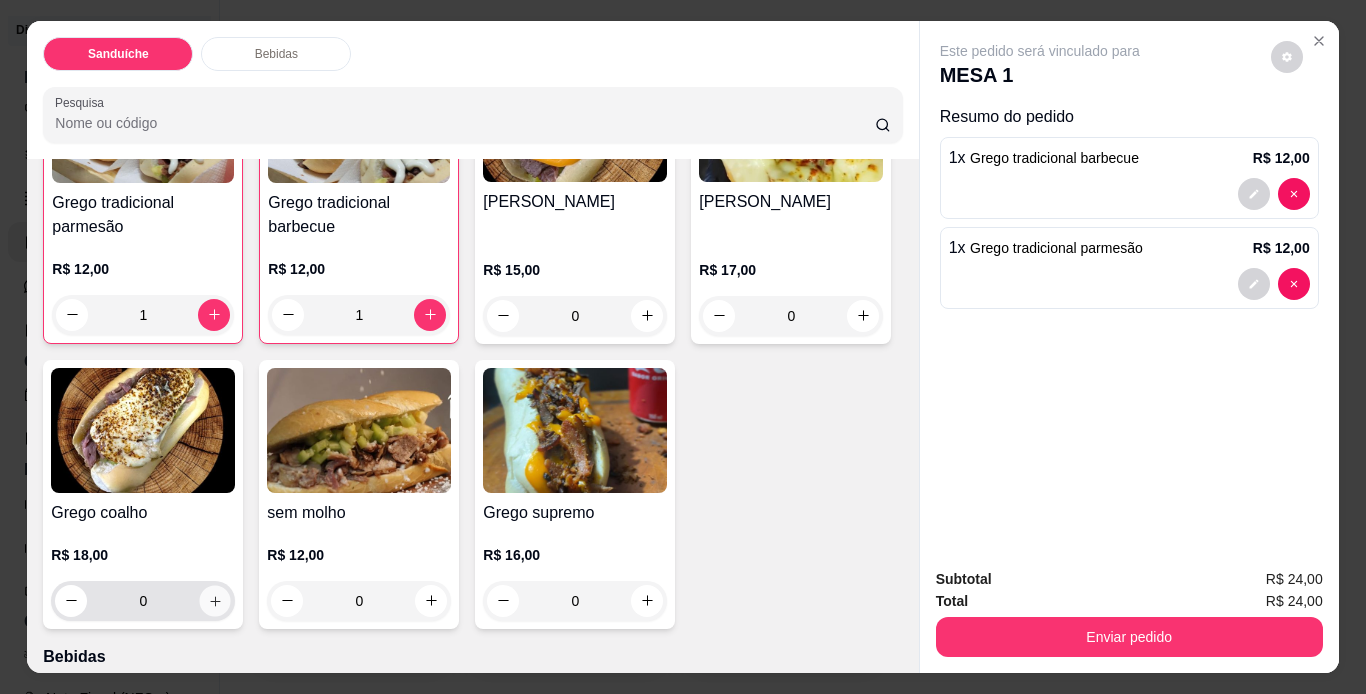 click 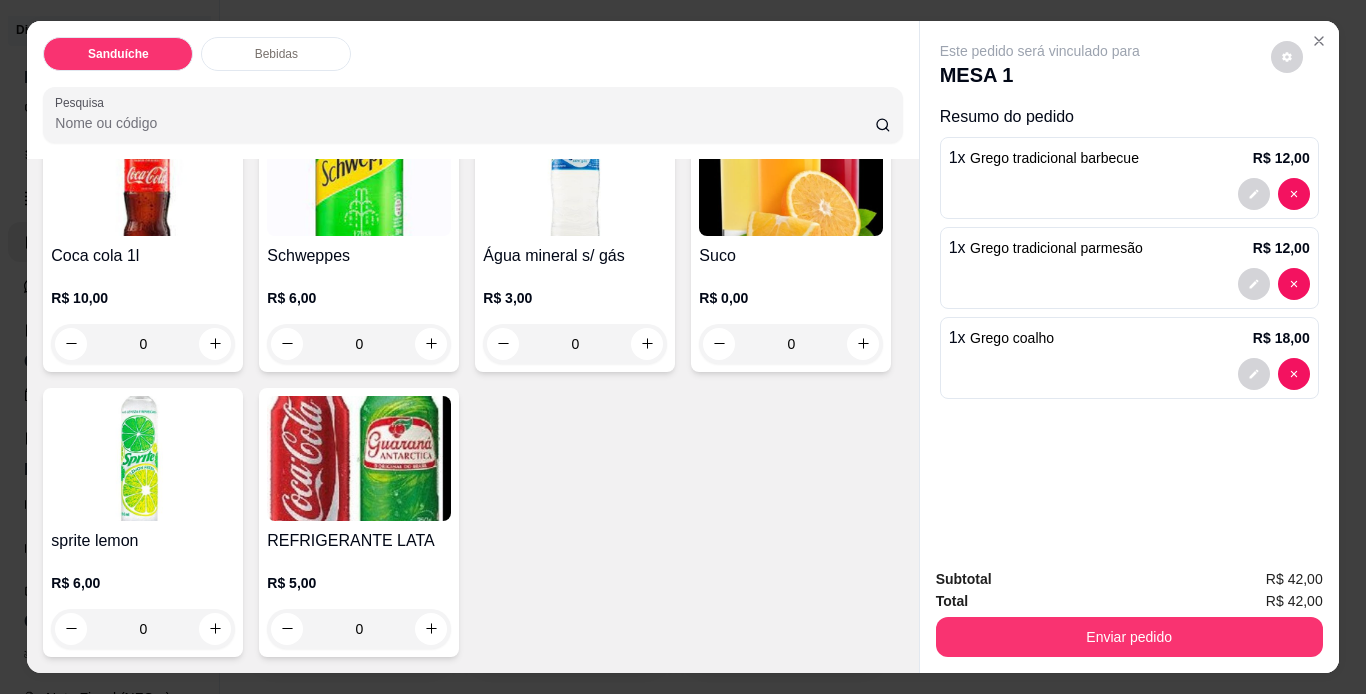 scroll, scrollTop: 1108, scrollLeft: 0, axis: vertical 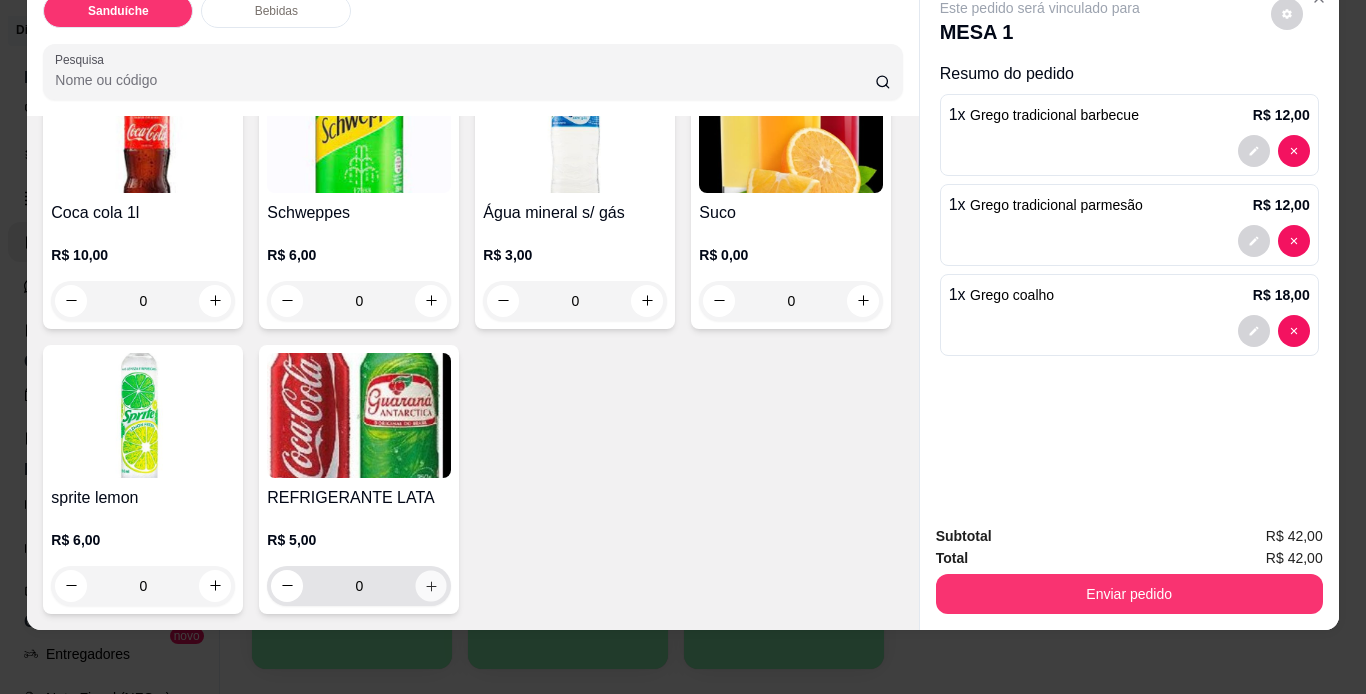 click 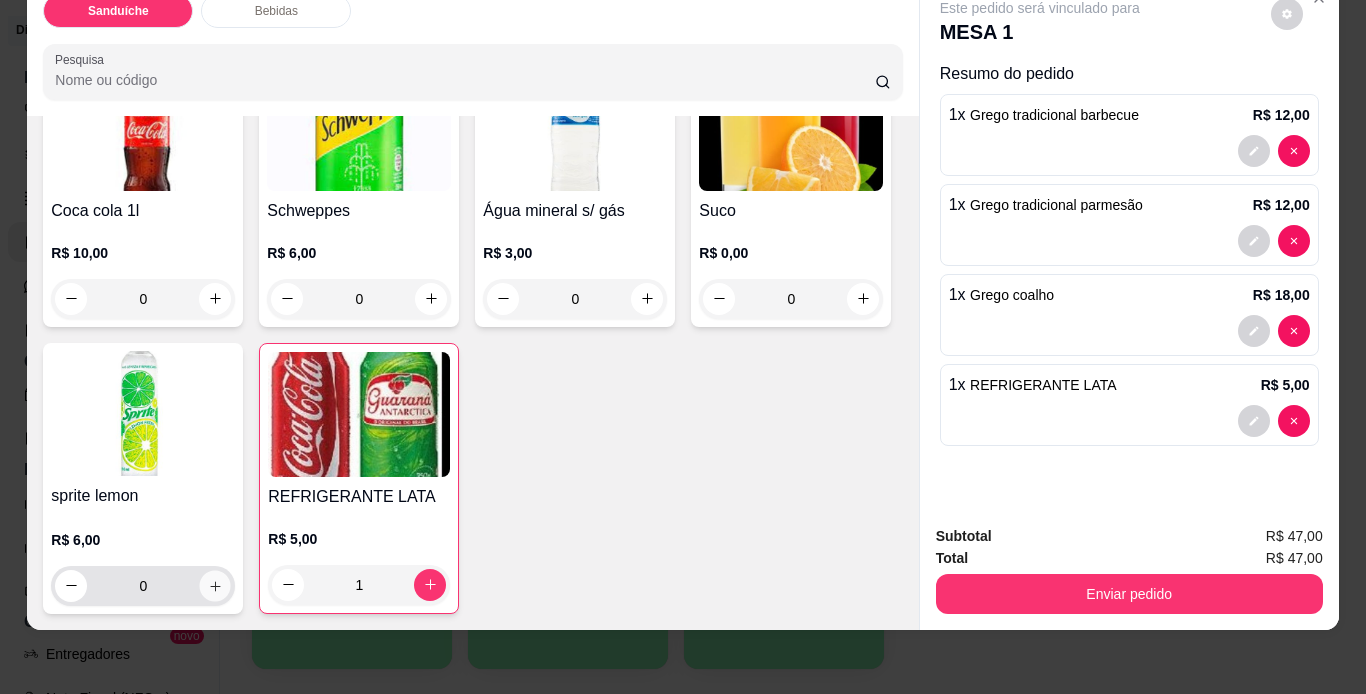 click 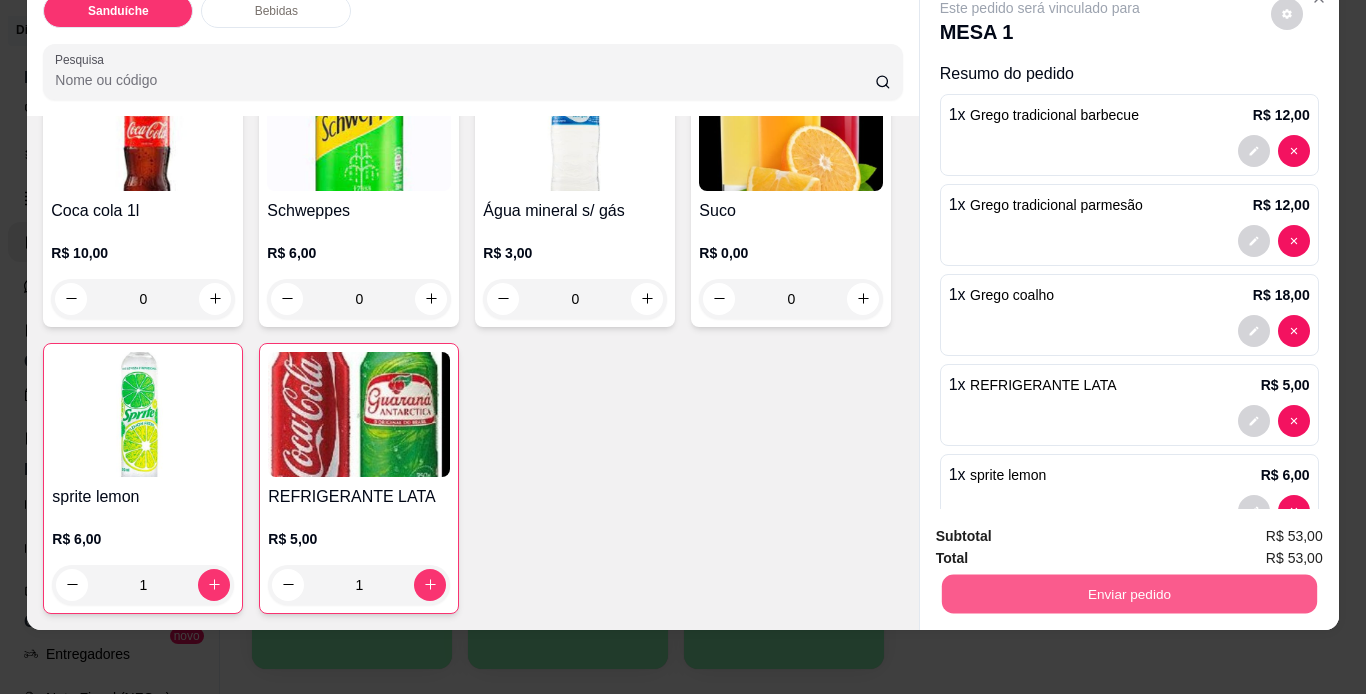 click on "Enviar pedido" at bounding box center [1128, 594] 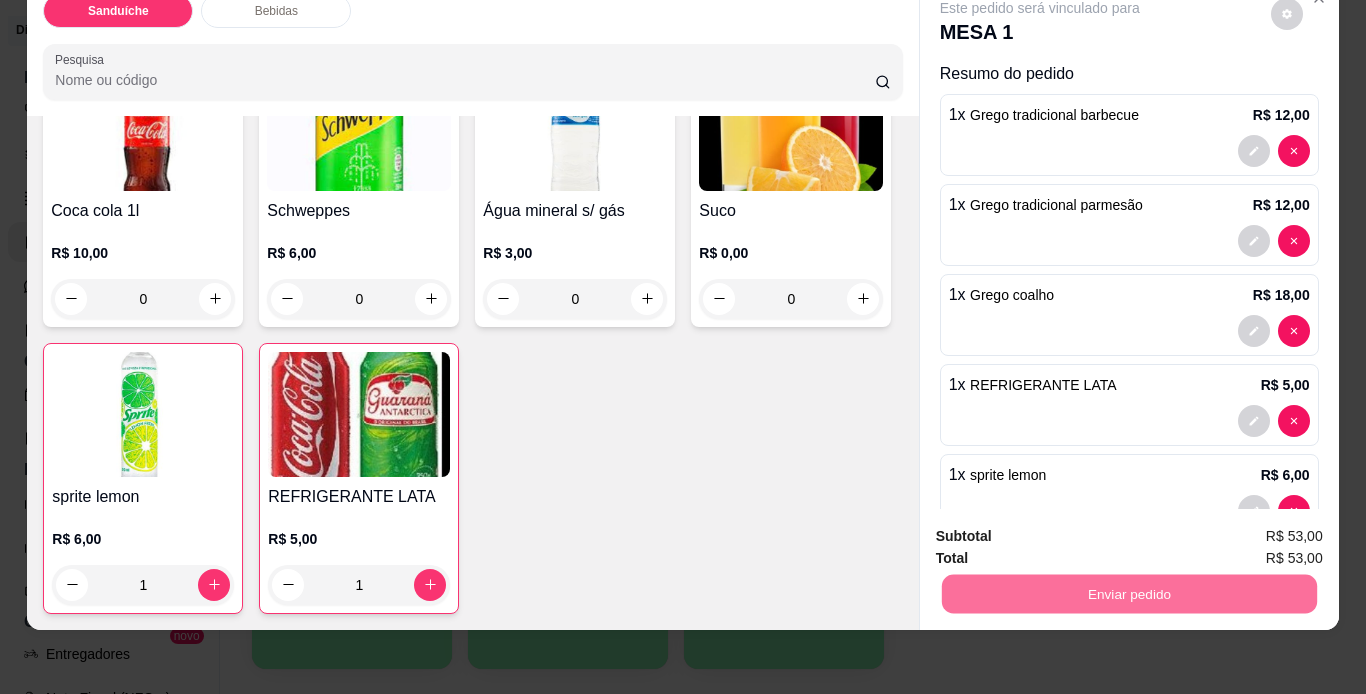 click on "Não registrar e enviar pedido" at bounding box center (1063, 536) 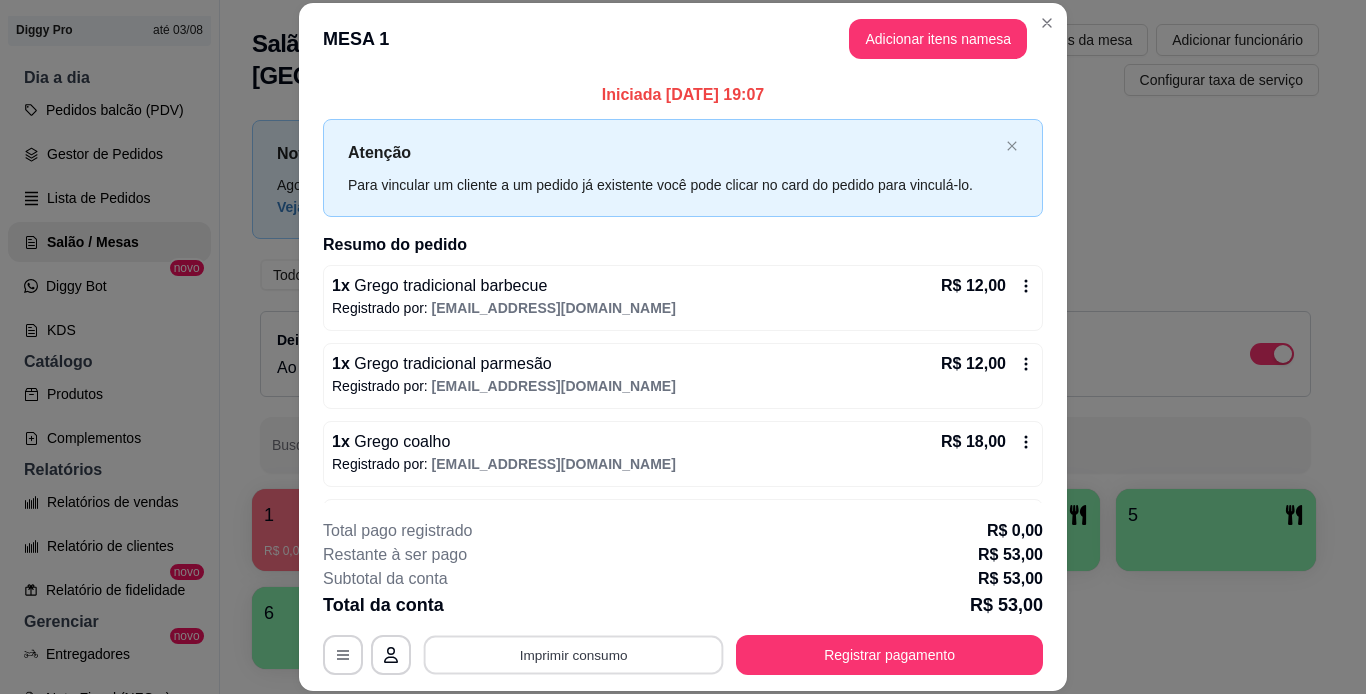 click on "Imprimir consumo" at bounding box center [574, 654] 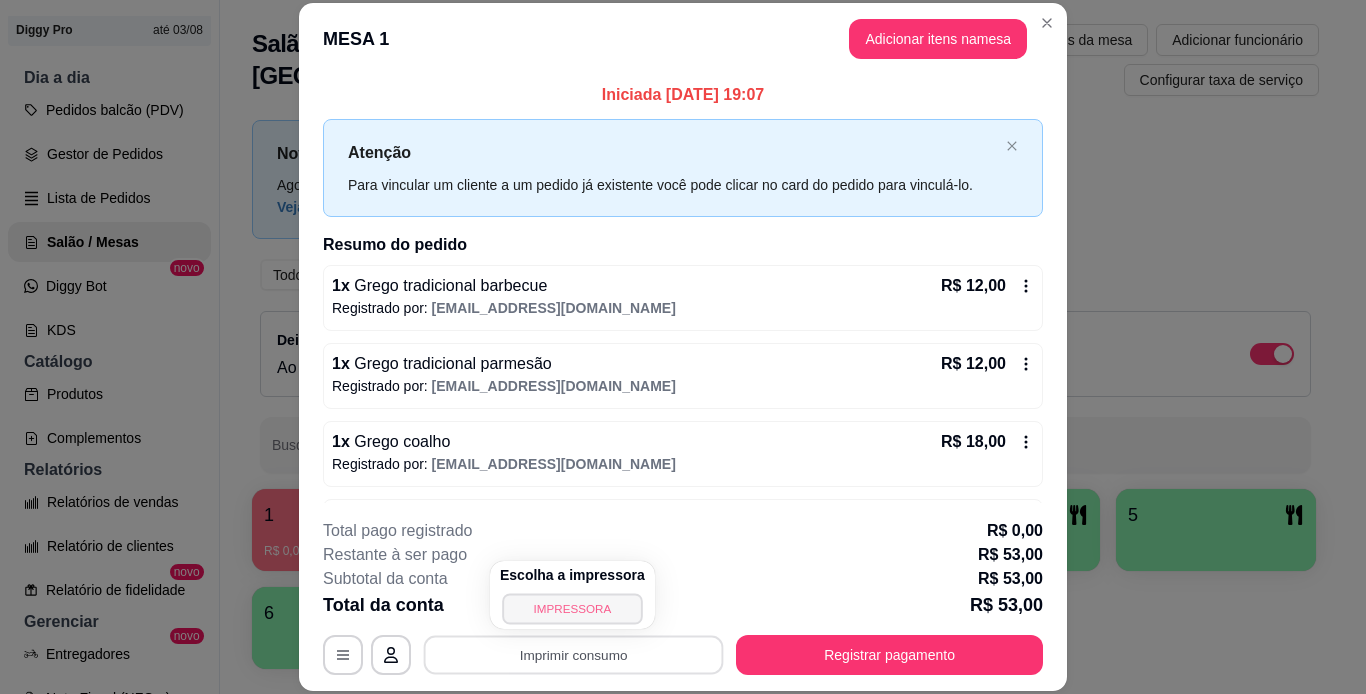 click on "IMPRESSORA" at bounding box center (572, 608) 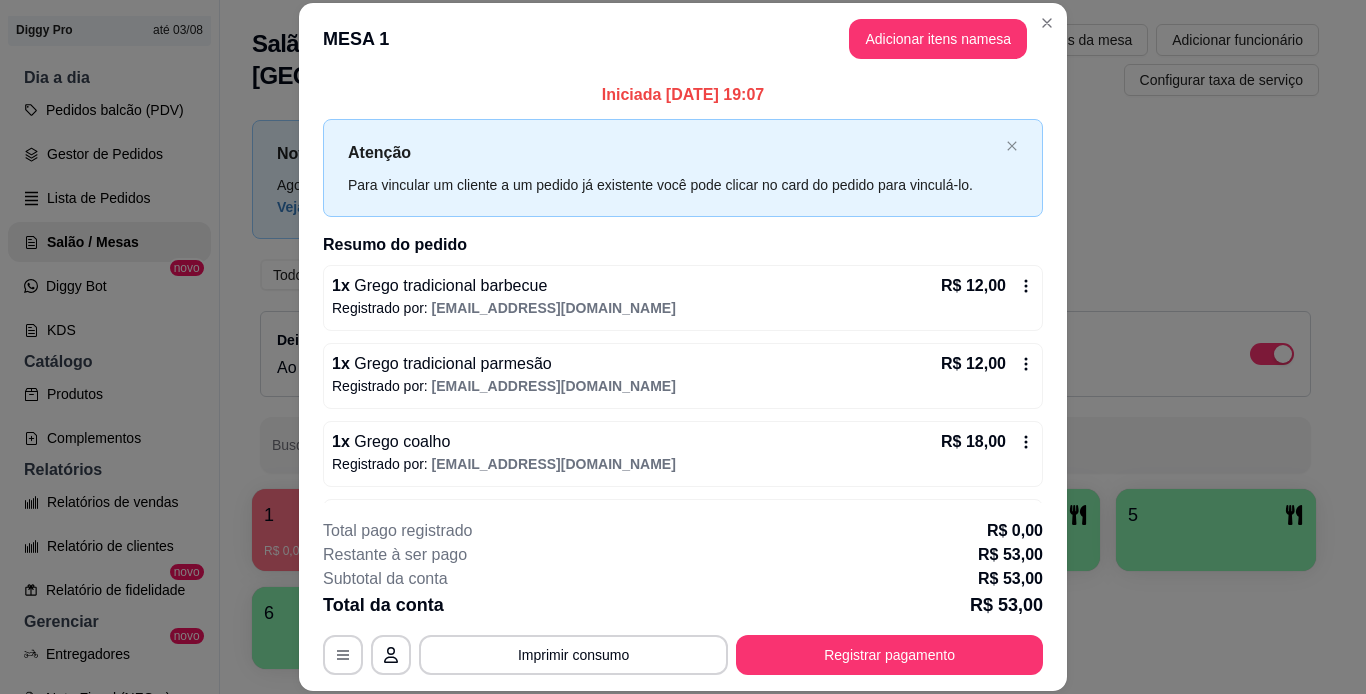 drag, startPoint x: 565, startPoint y: 611, endPoint x: 557, endPoint y: 576, distance: 35.902645 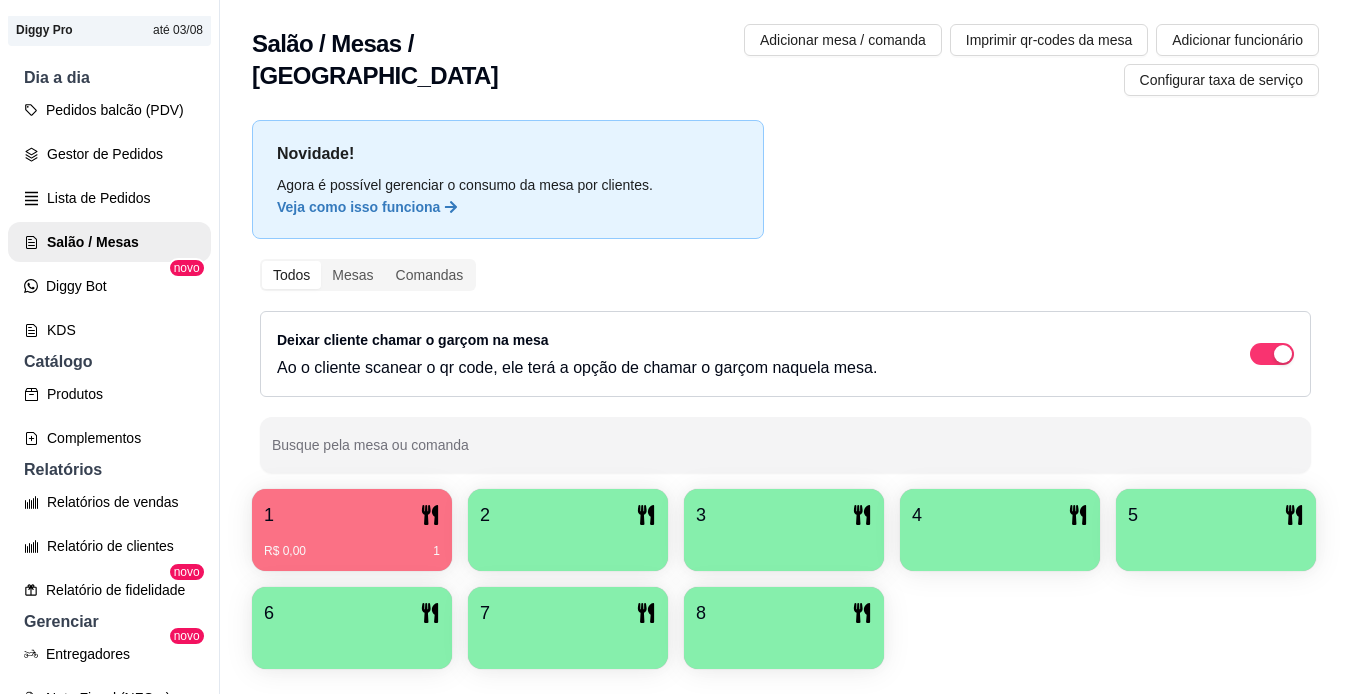 click on "2" at bounding box center (568, 515) 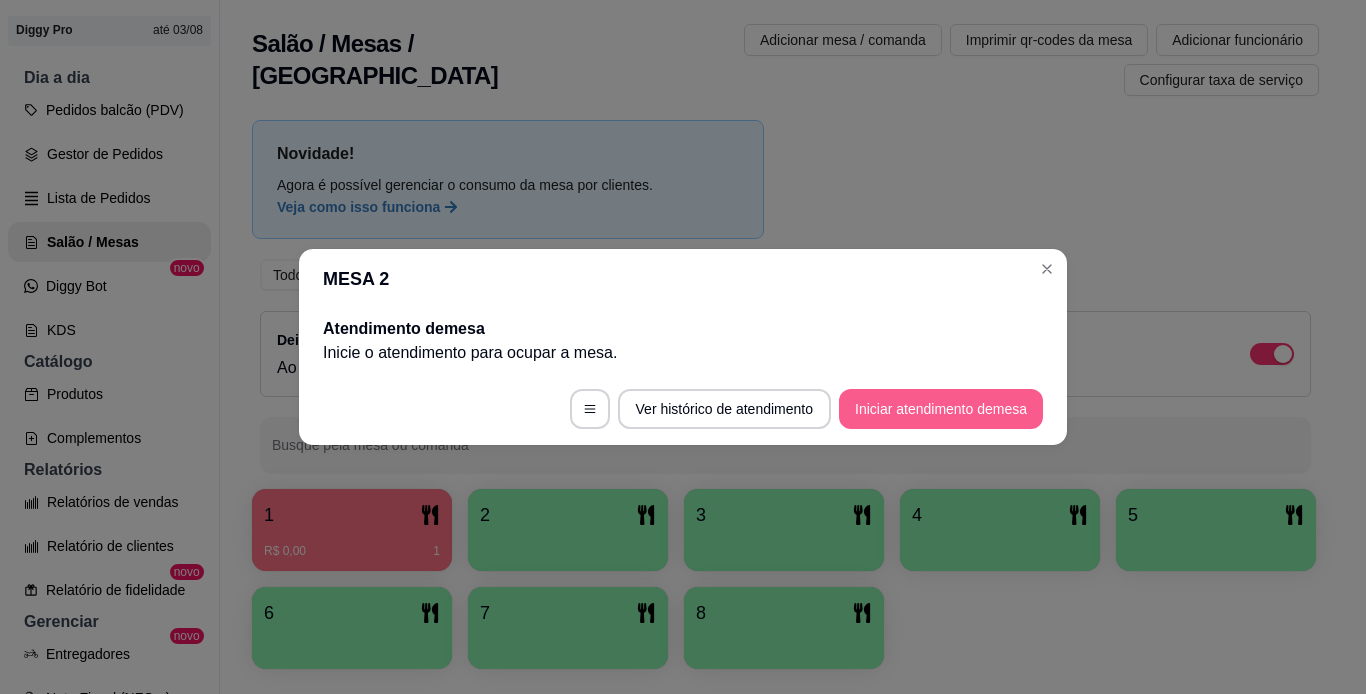 click on "Iniciar atendimento de  mesa" at bounding box center (941, 409) 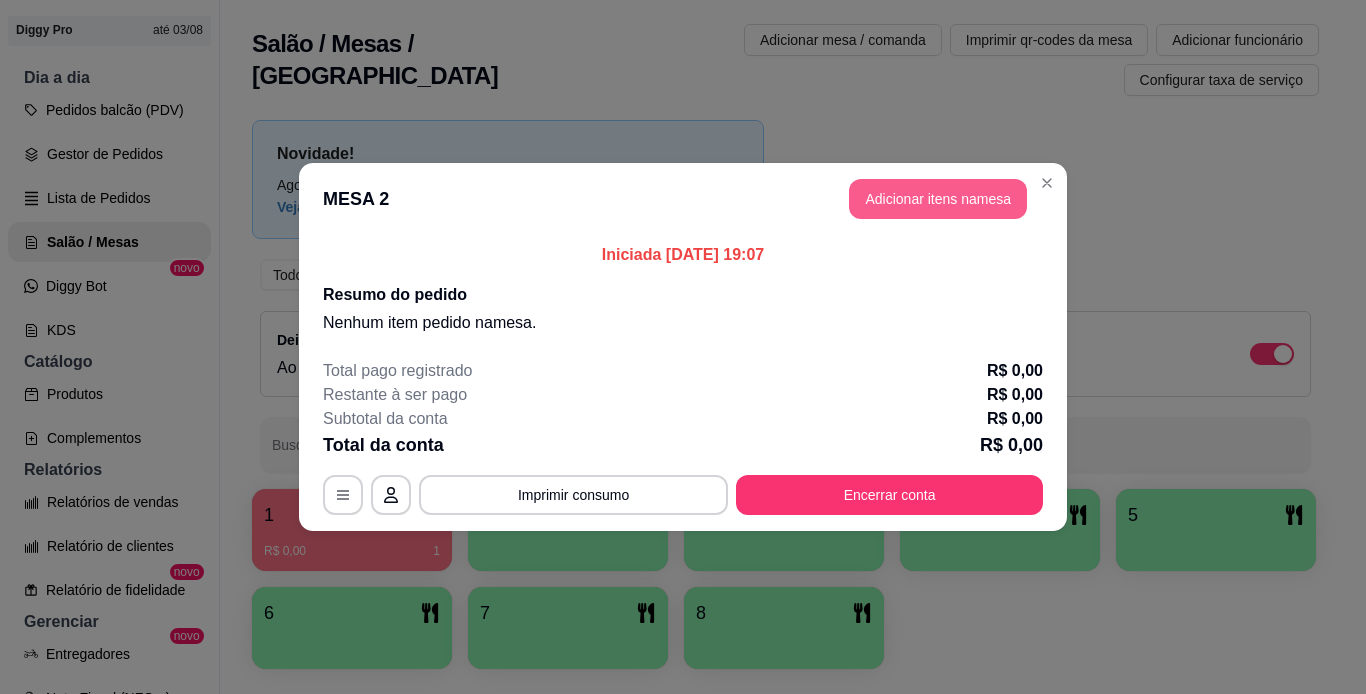 click on "Adicionar itens na  mesa" at bounding box center [938, 199] 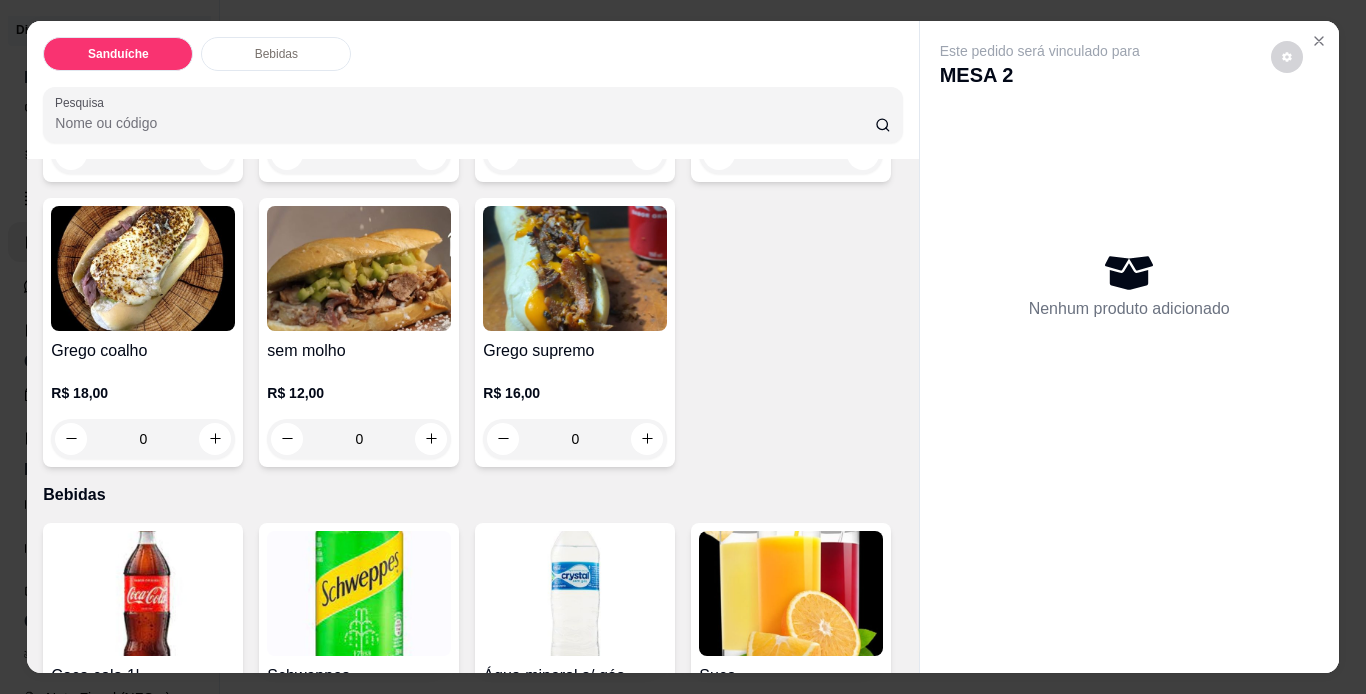 scroll, scrollTop: 500, scrollLeft: 0, axis: vertical 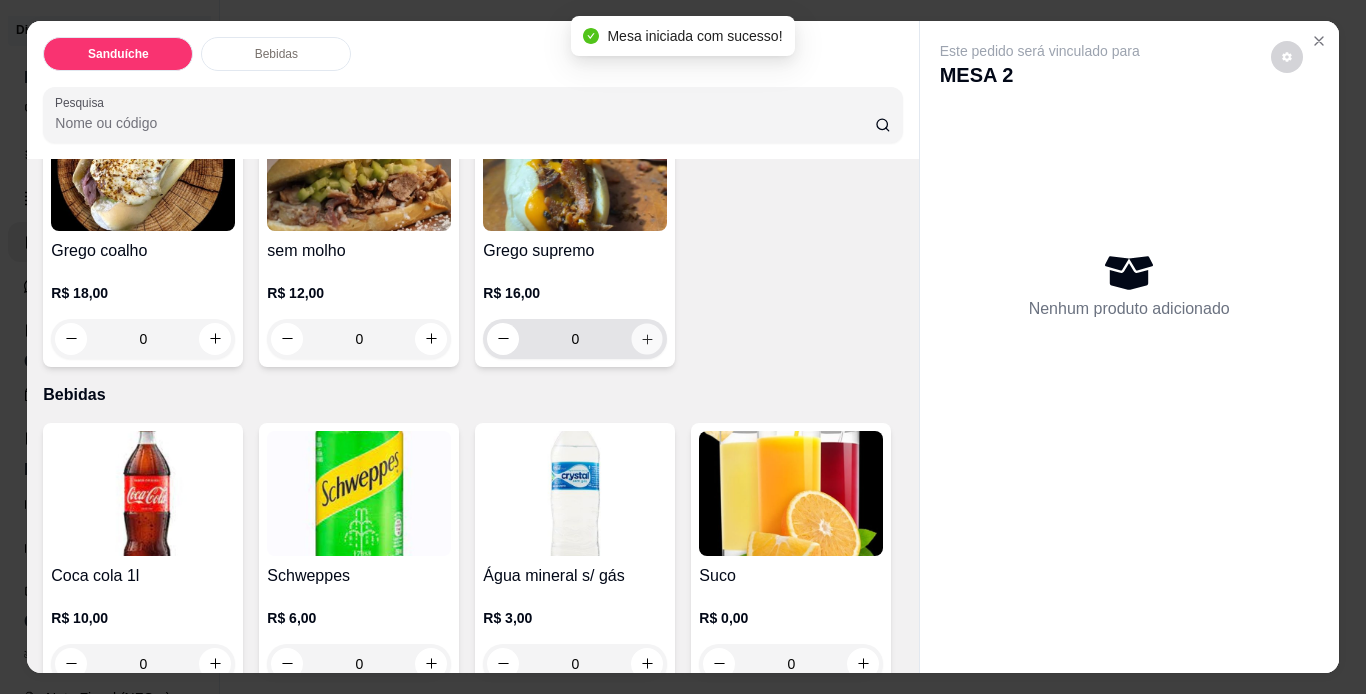click 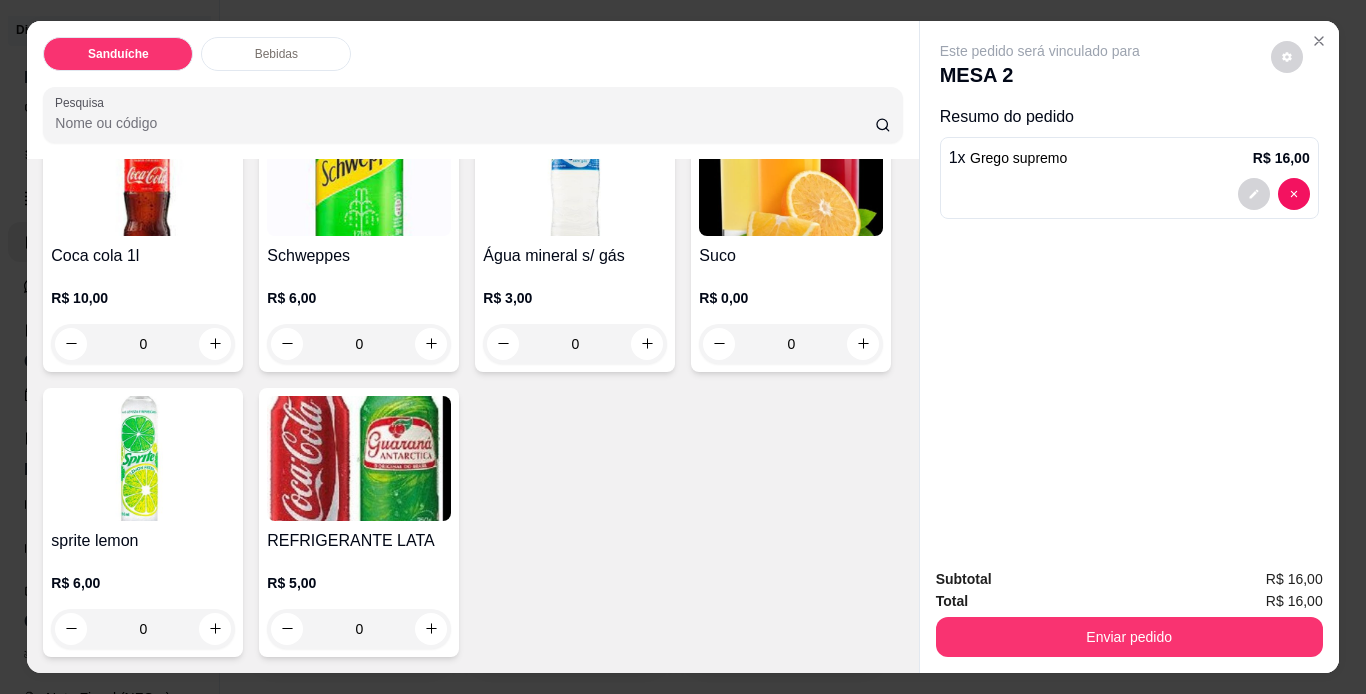 scroll, scrollTop: 1100, scrollLeft: 0, axis: vertical 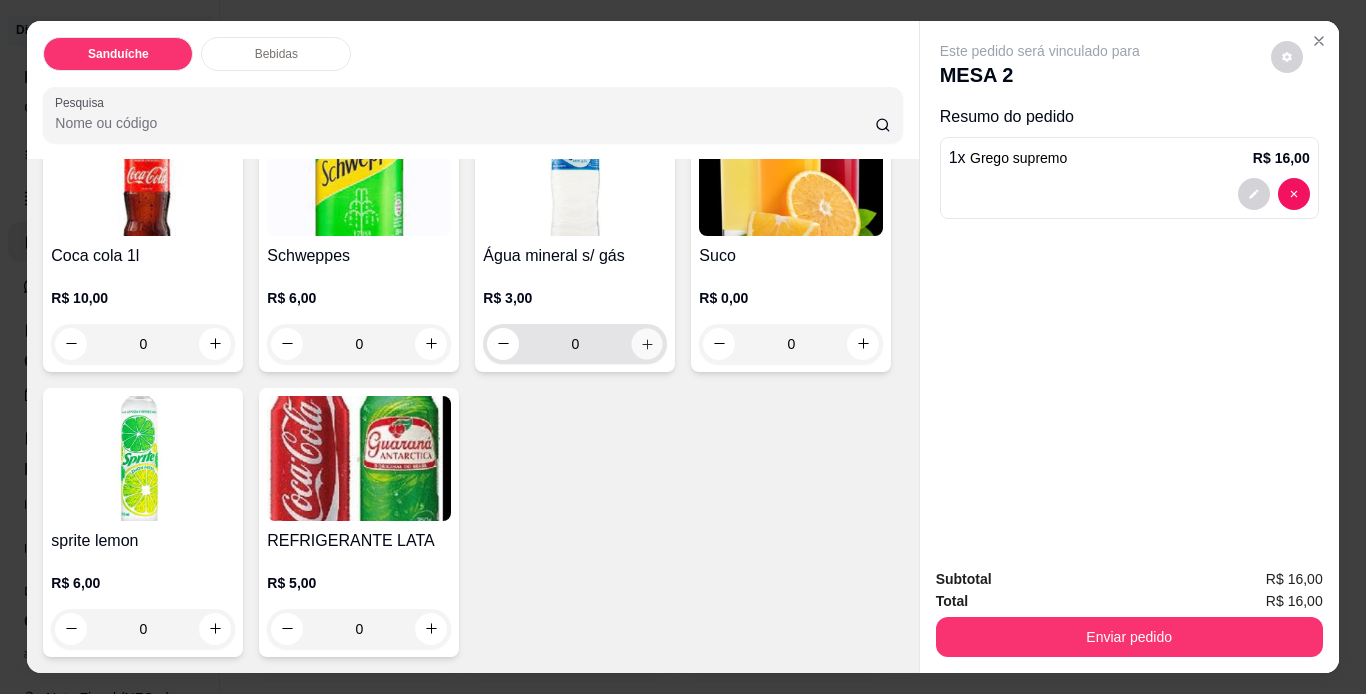click 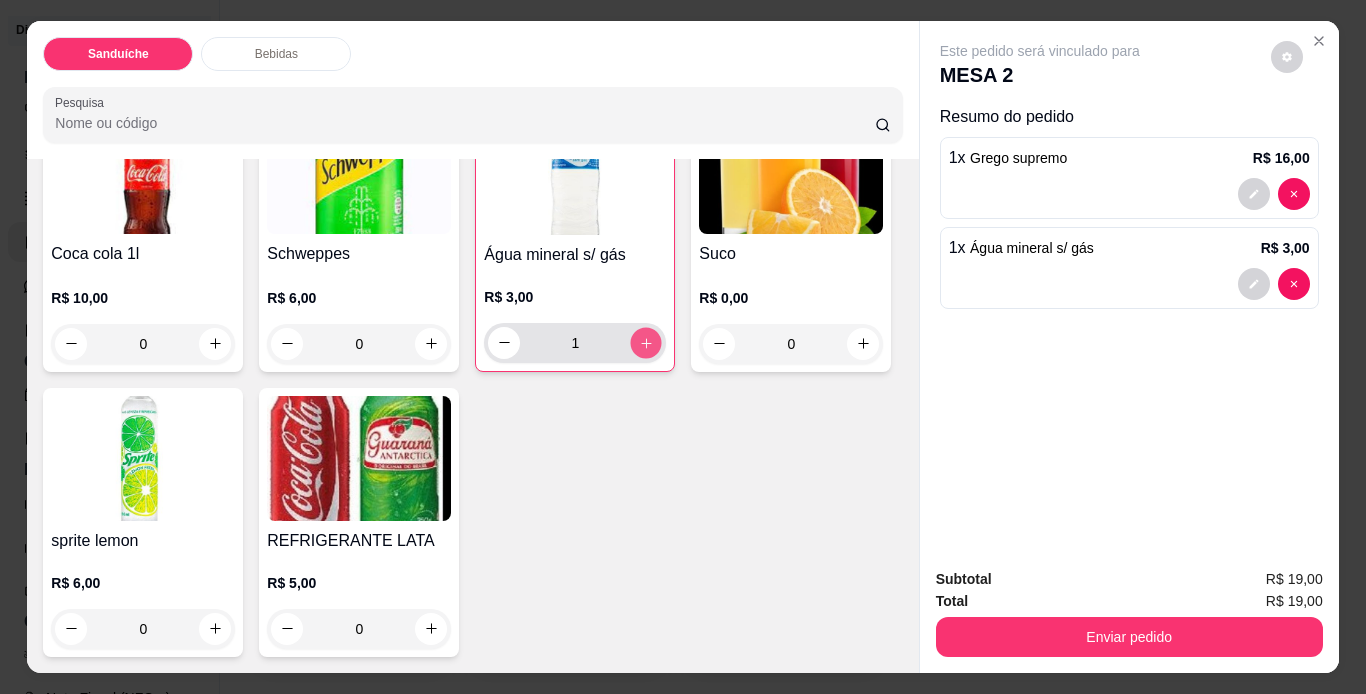 click 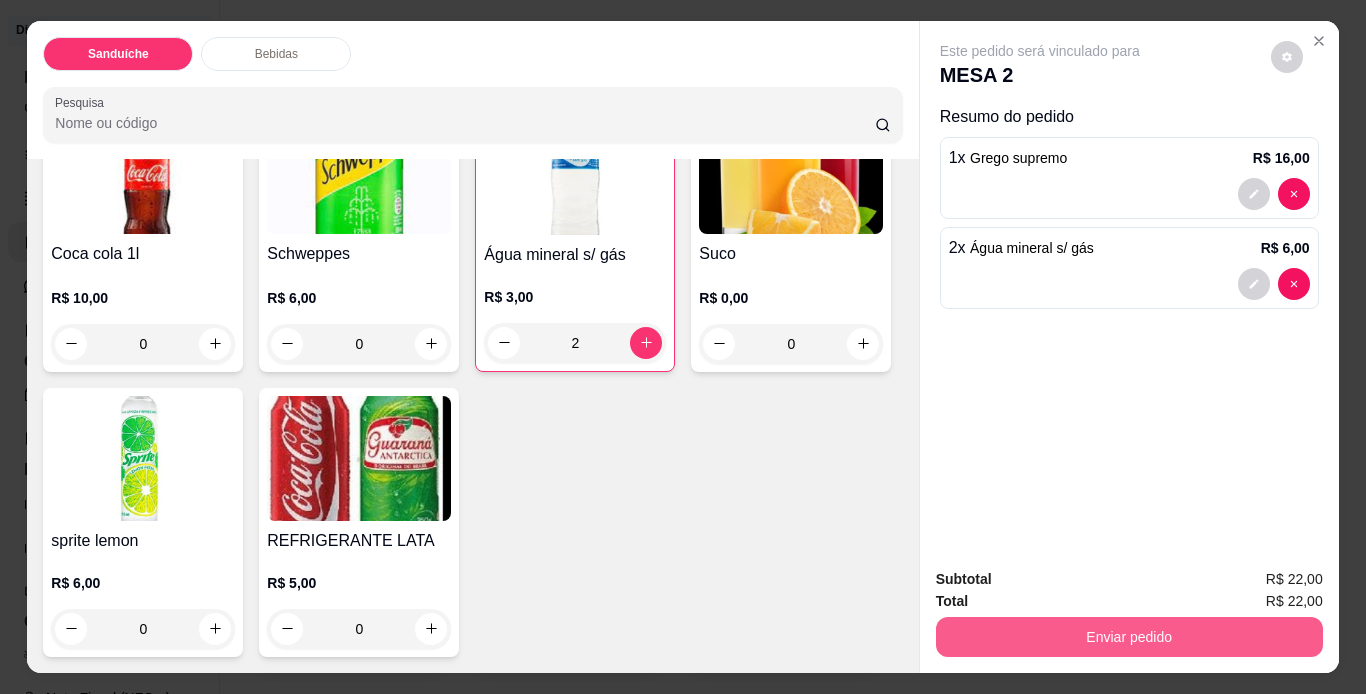 click on "Enviar pedido" at bounding box center [1129, 637] 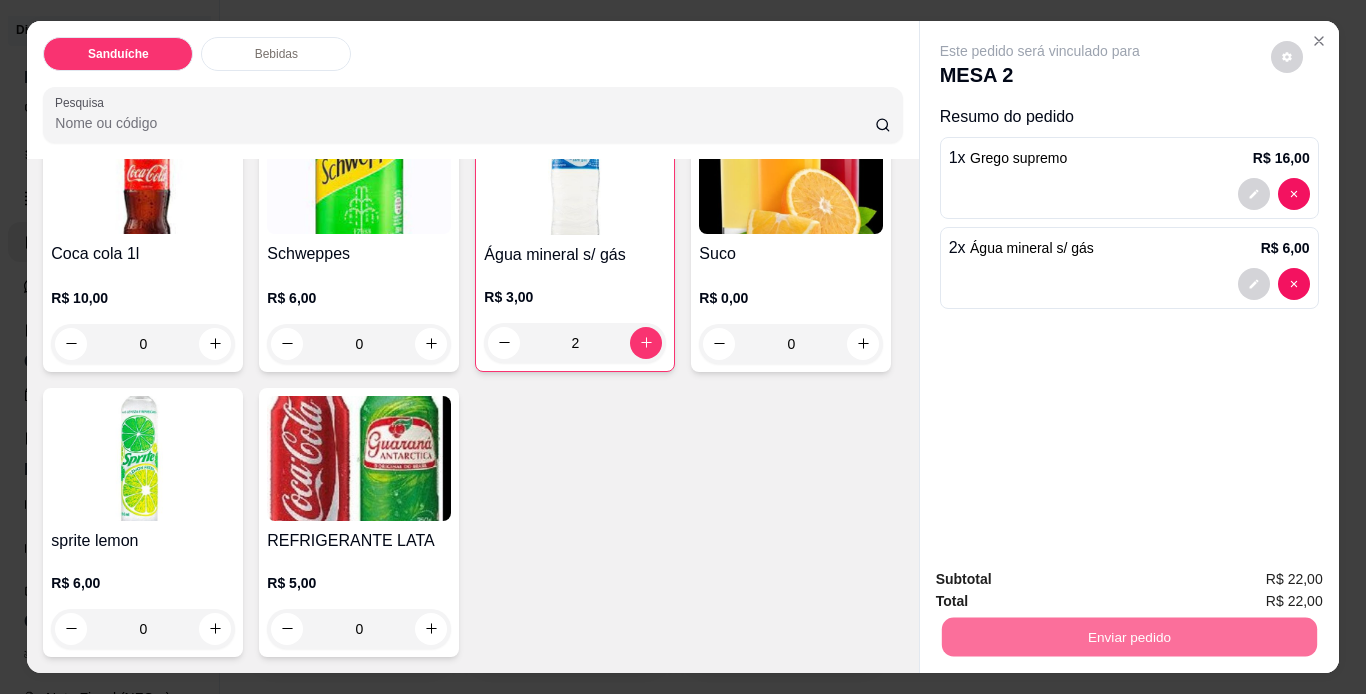 click on "Não registrar e enviar pedido" at bounding box center [1063, 580] 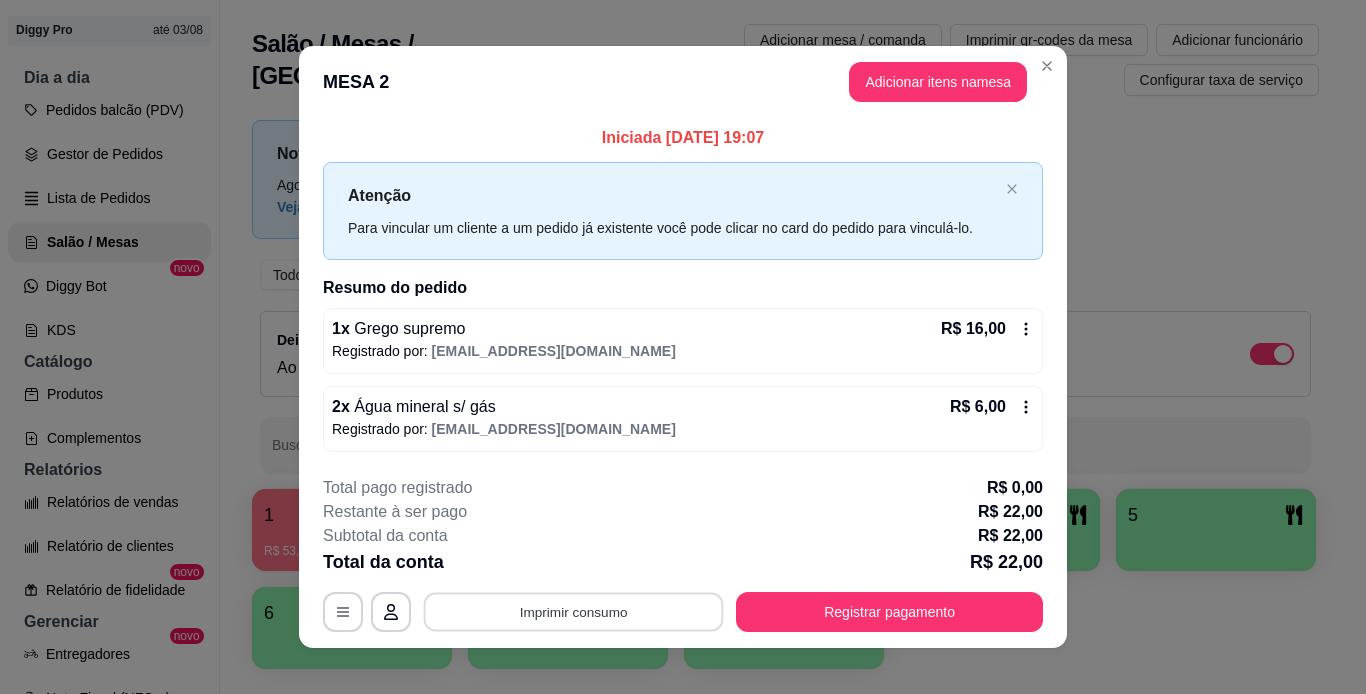click on "Imprimir consumo" at bounding box center [574, 611] 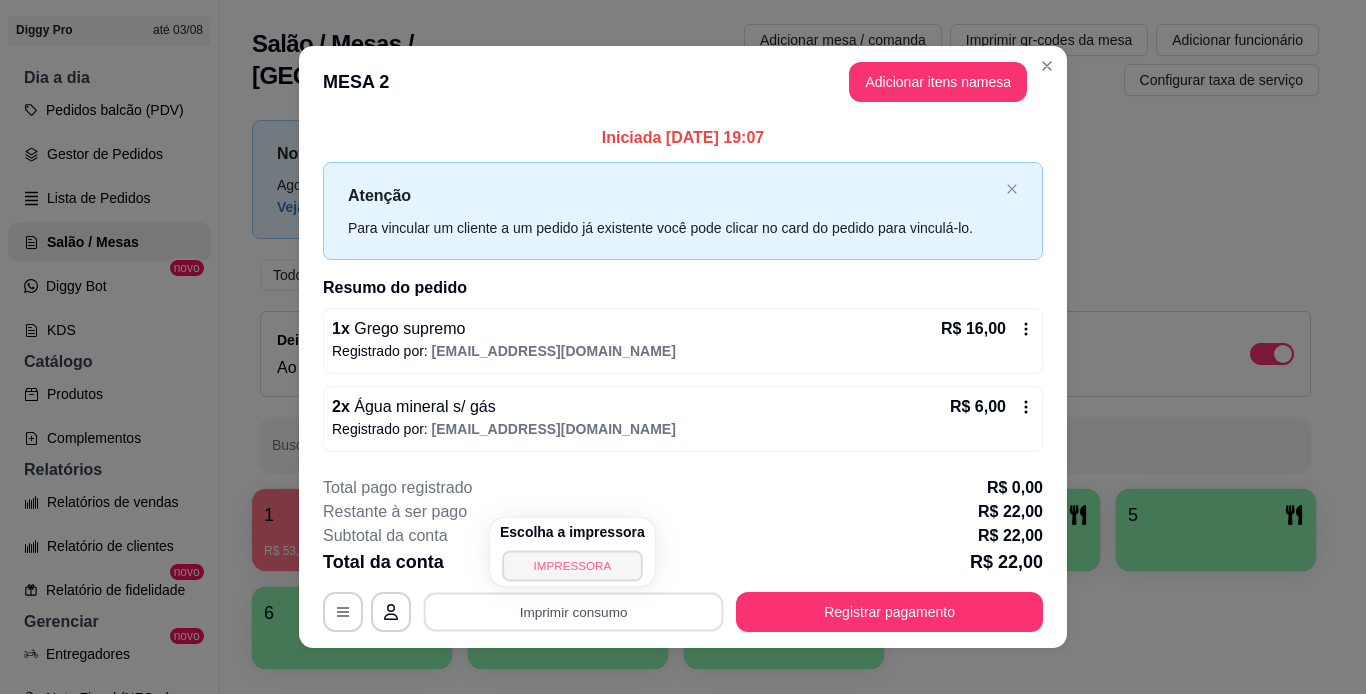 click on "IMPRESSORA" at bounding box center [572, 565] 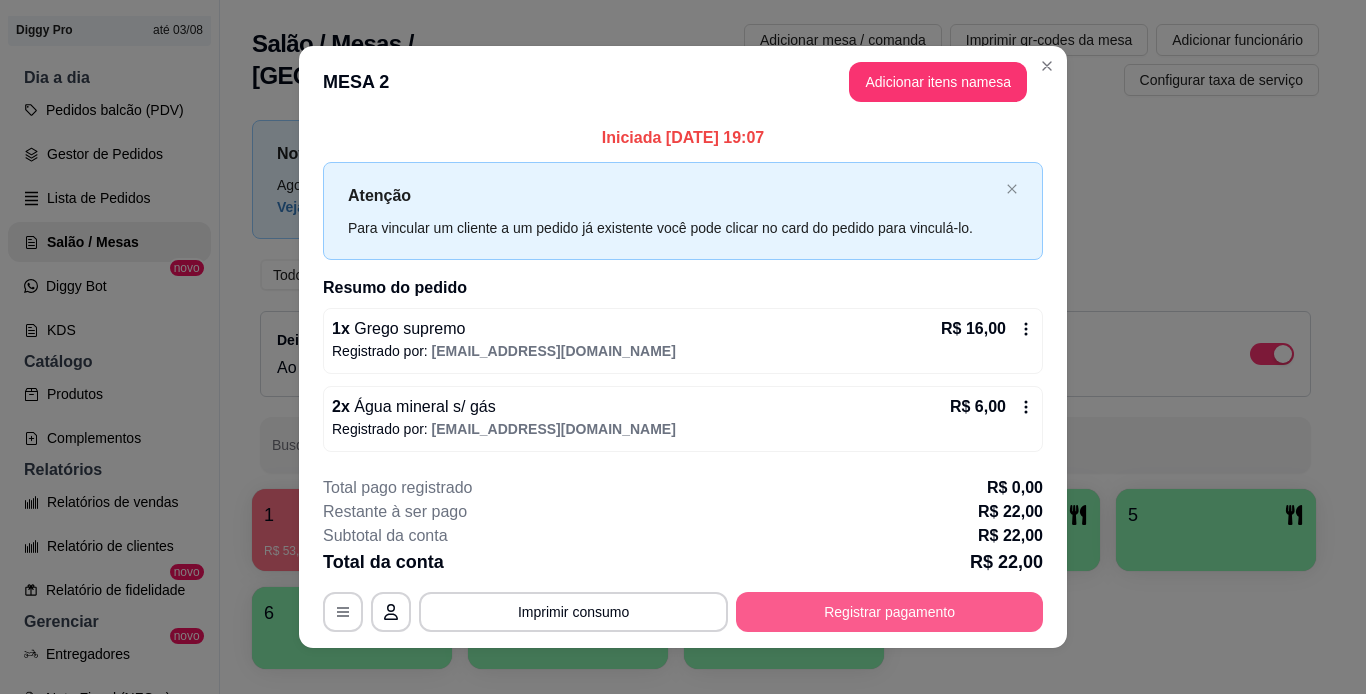 click on "Registrar pagamento" at bounding box center (889, 612) 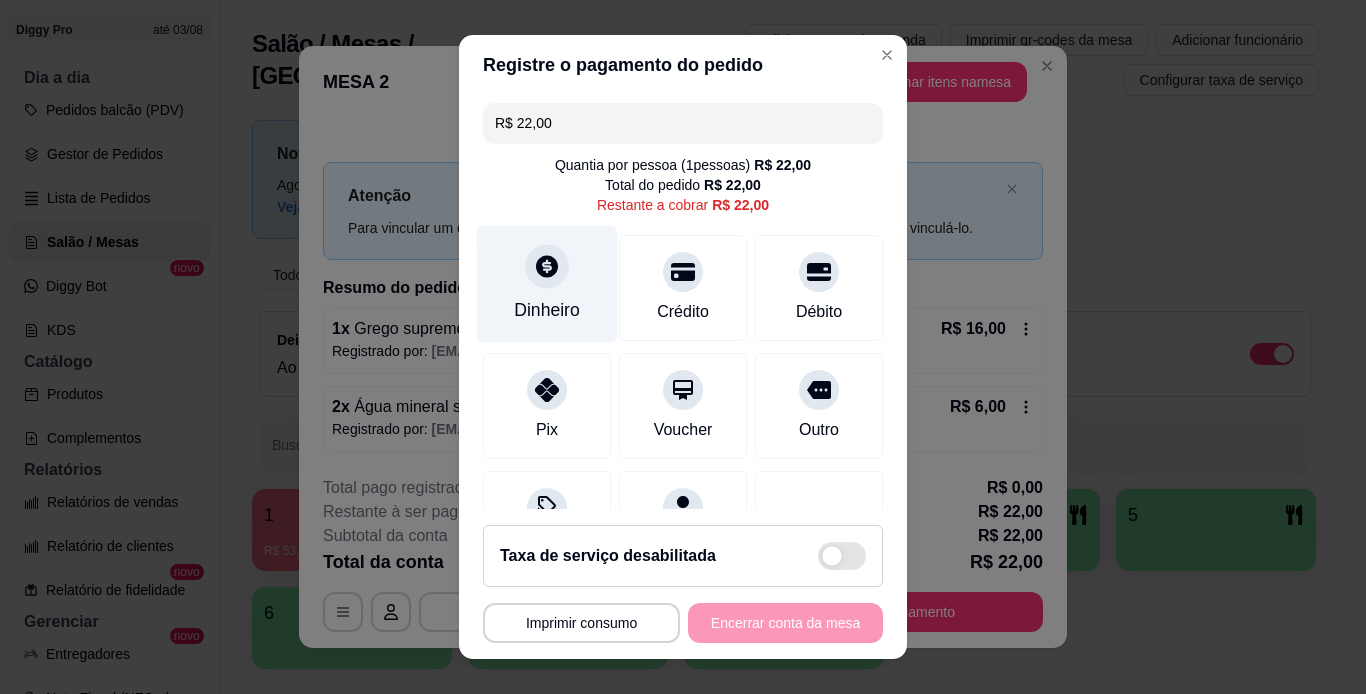 click at bounding box center (547, 266) 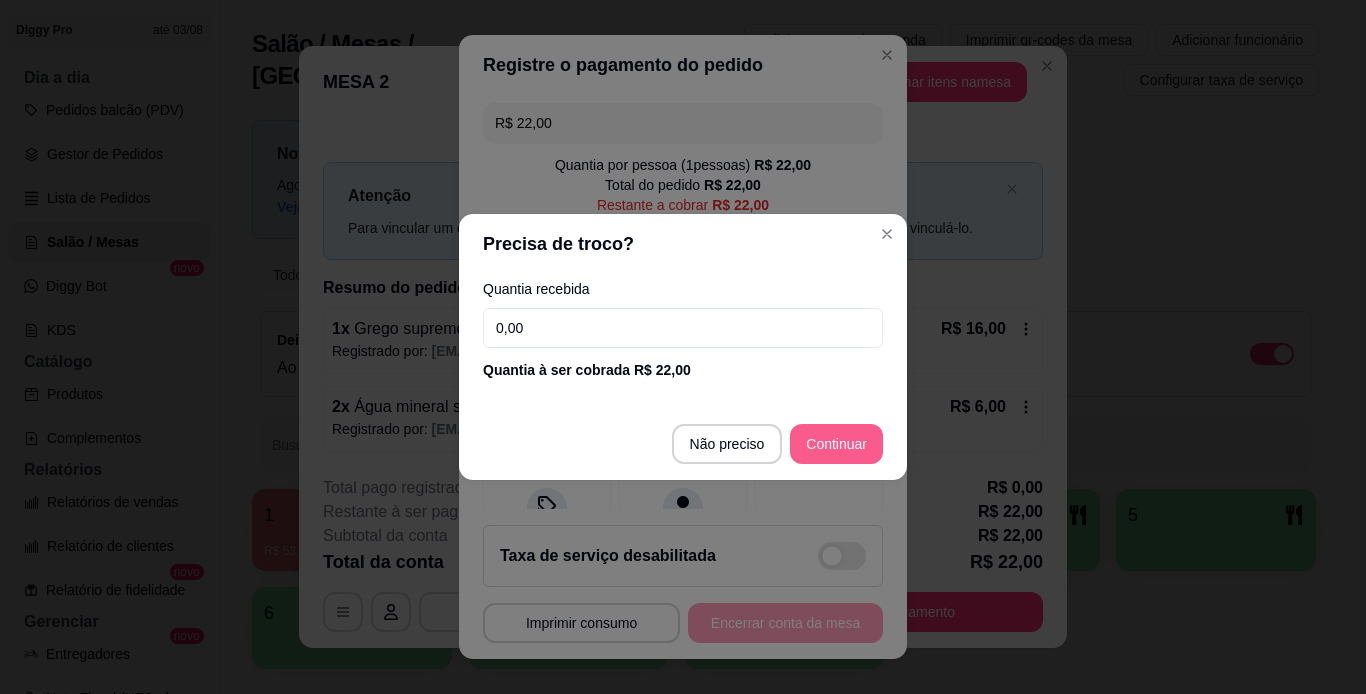 click on "Não preciso Continuar" at bounding box center [683, 444] 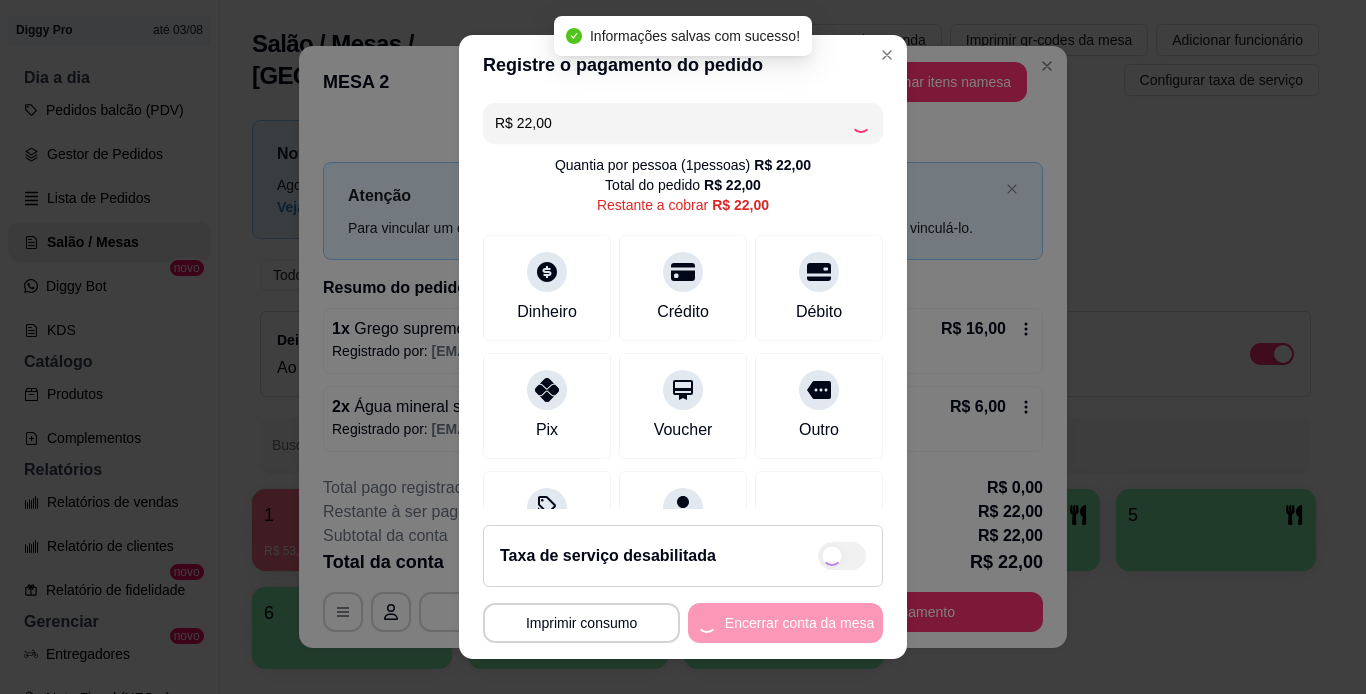 type on "R$ 0,00" 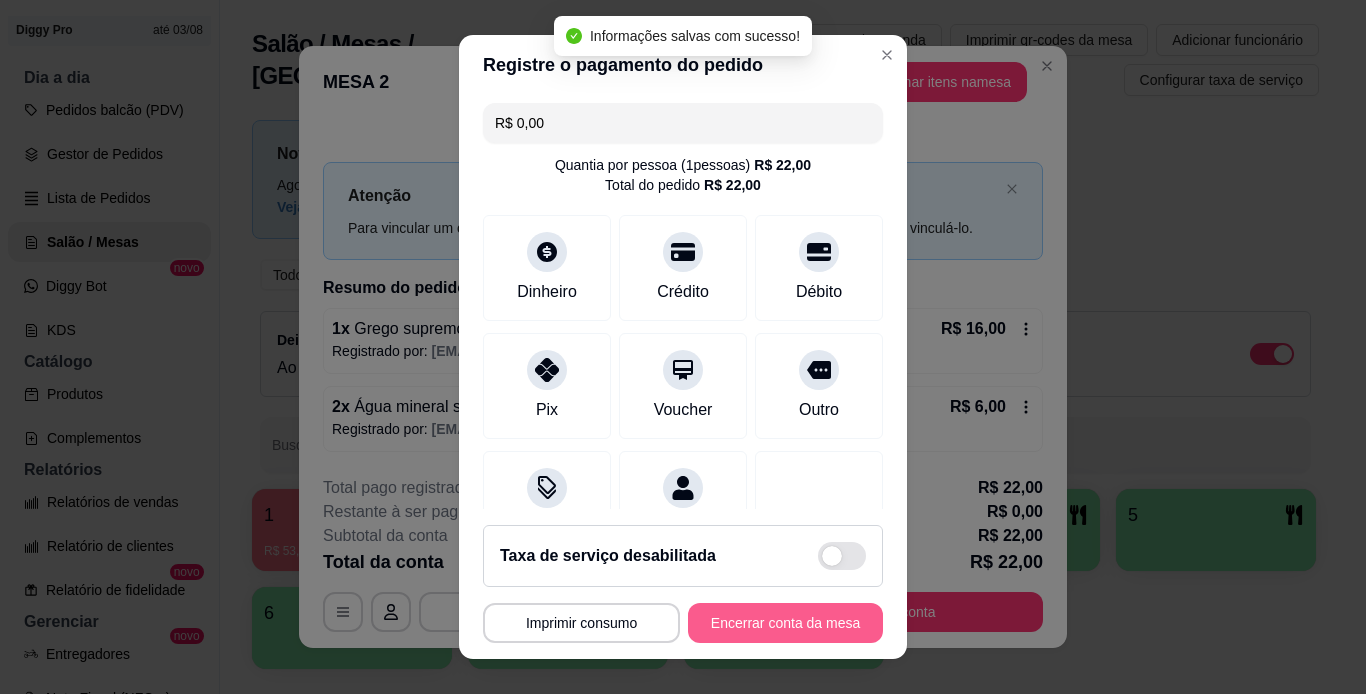 click on "Encerrar conta da mesa" at bounding box center (785, 623) 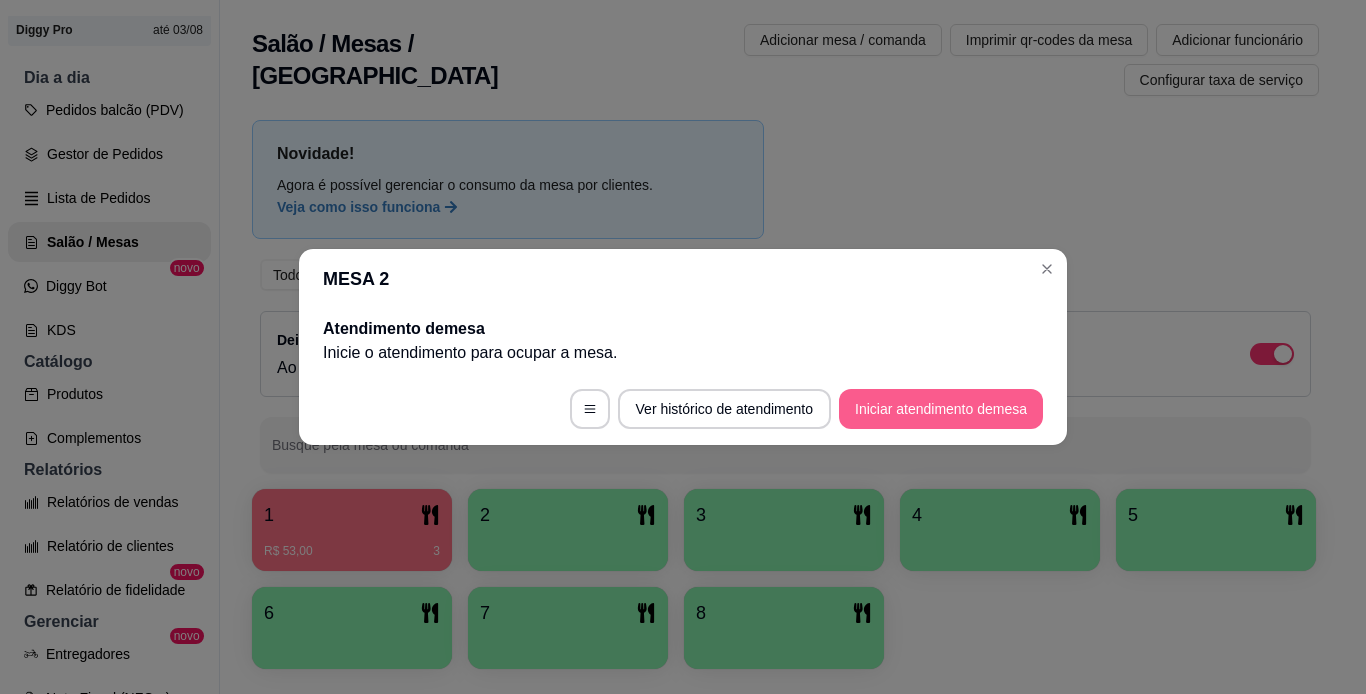 click on "Iniciar atendimento de  mesa" at bounding box center [941, 409] 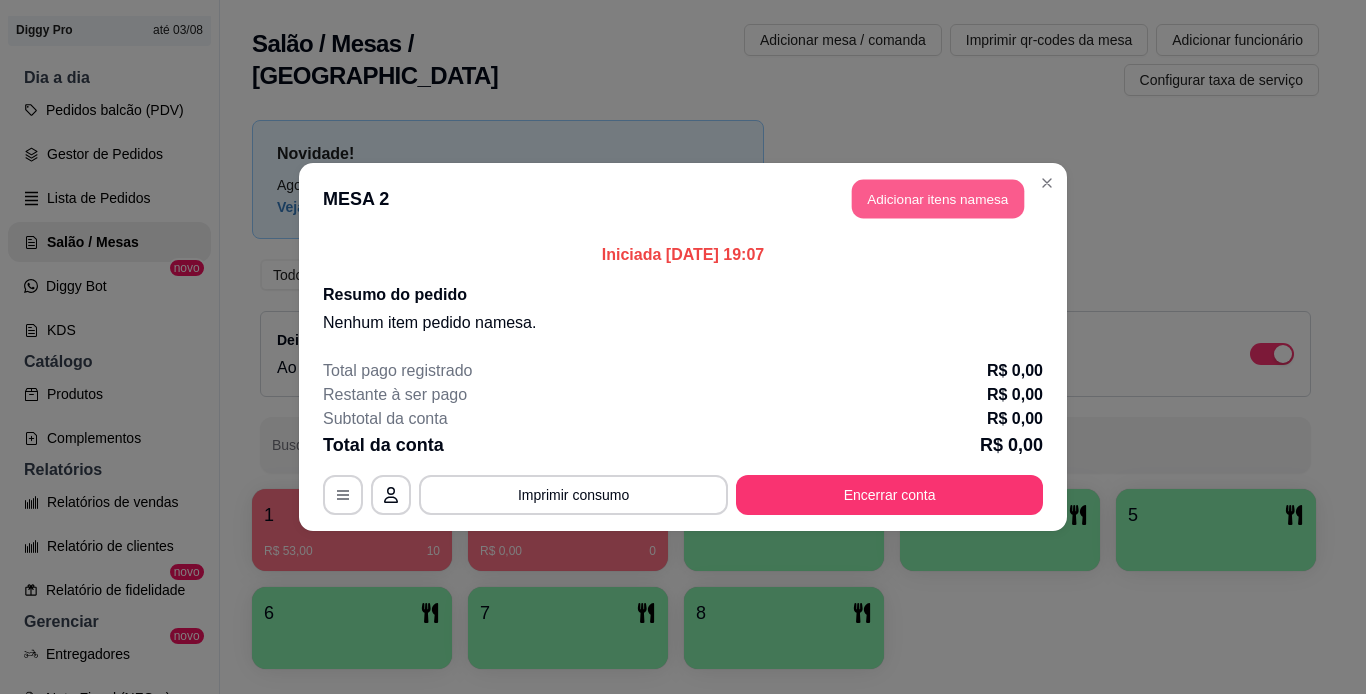 click on "Adicionar itens na  mesa" at bounding box center [938, 199] 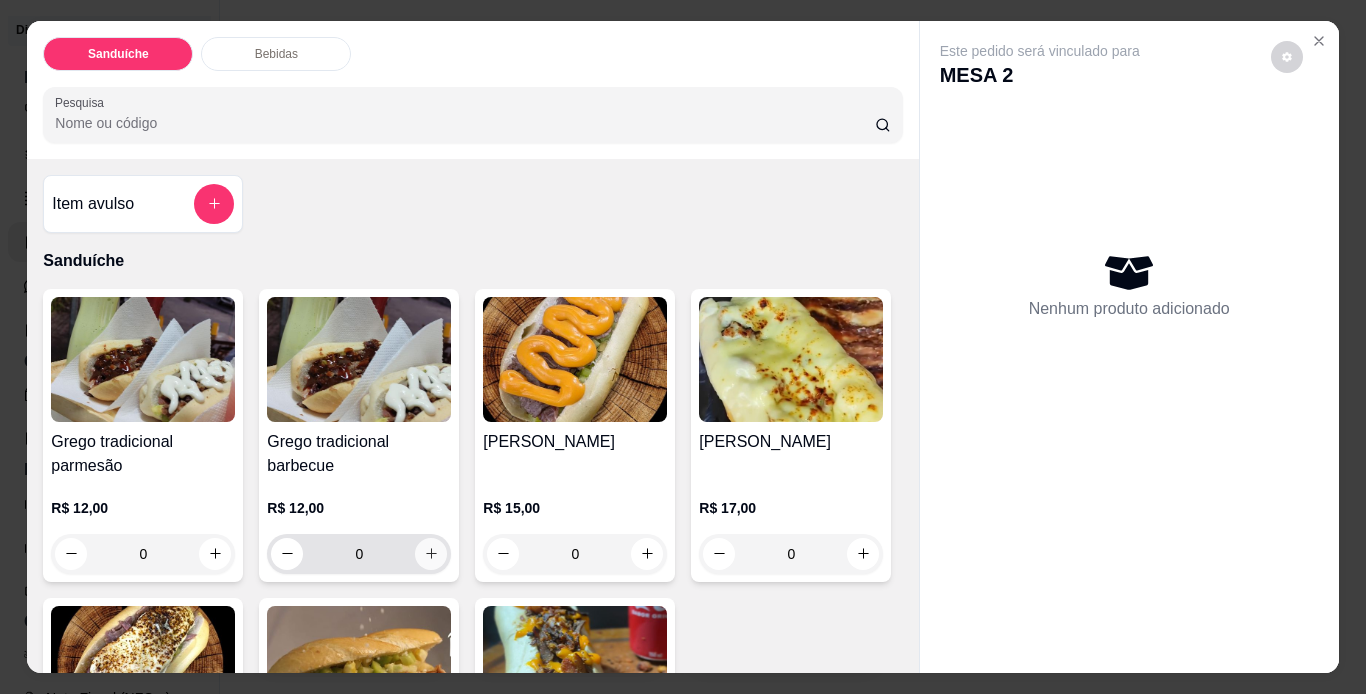 click 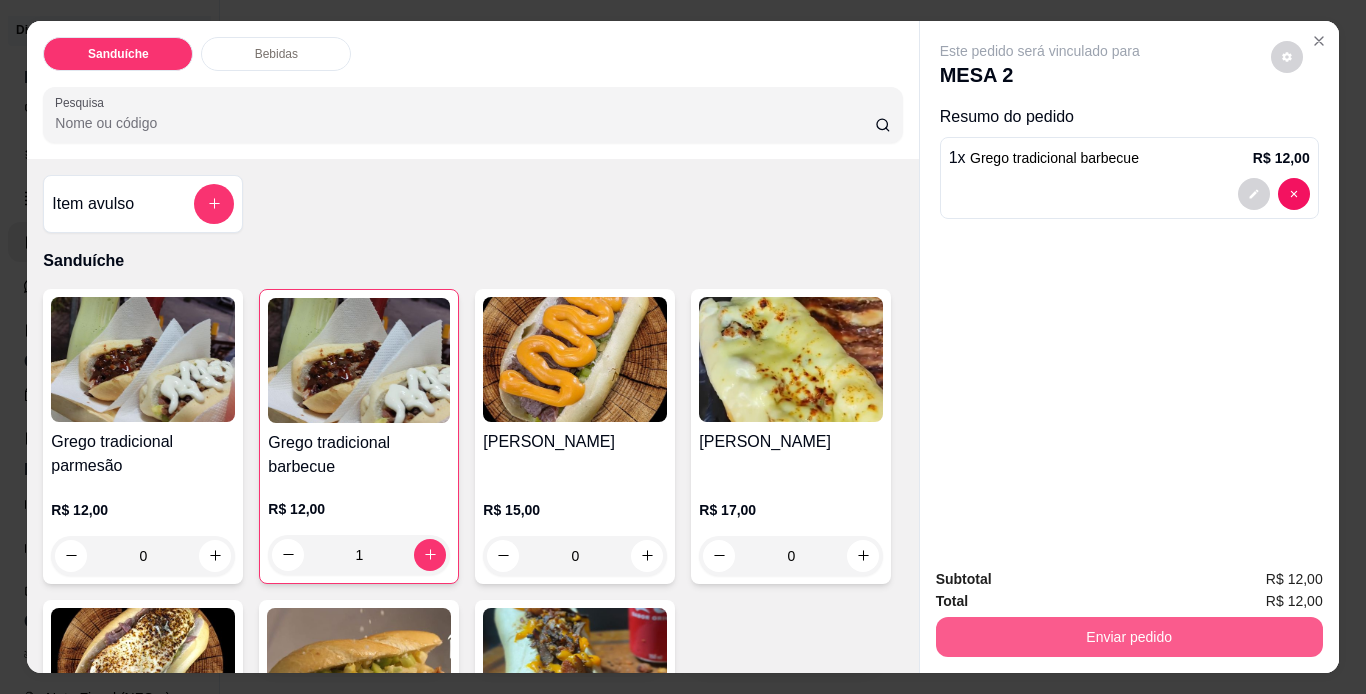 click on "Enviar pedido" at bounding box center (1129, 637) 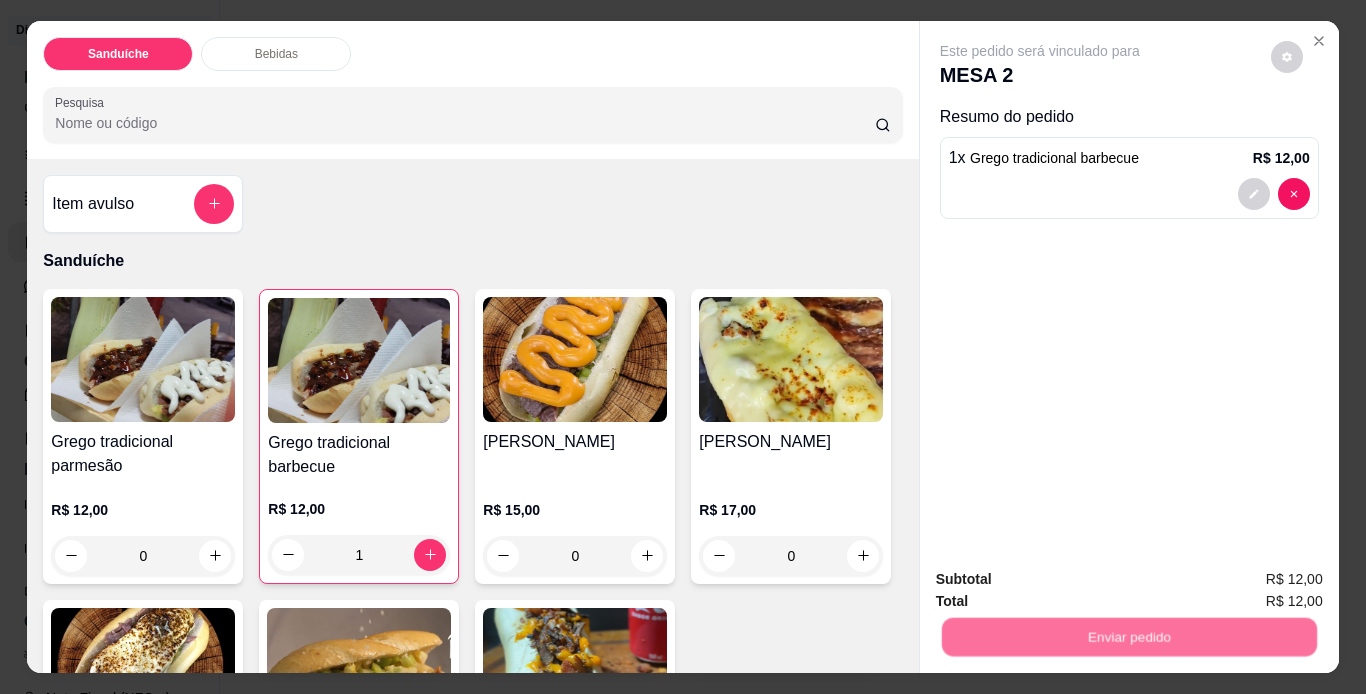 click on "Não registrar e enviar pedido" at bounding box center [1063, 581] 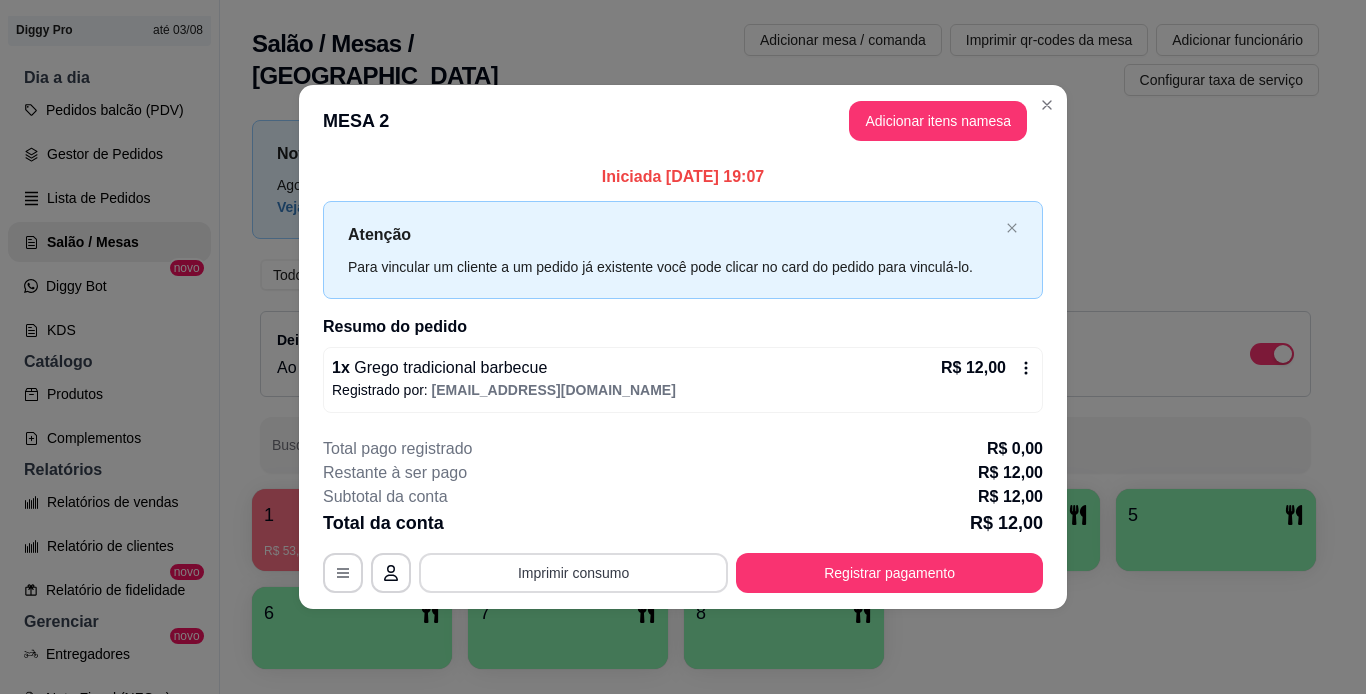click on "Imprimir consumo" at bounding box center (573, 573) 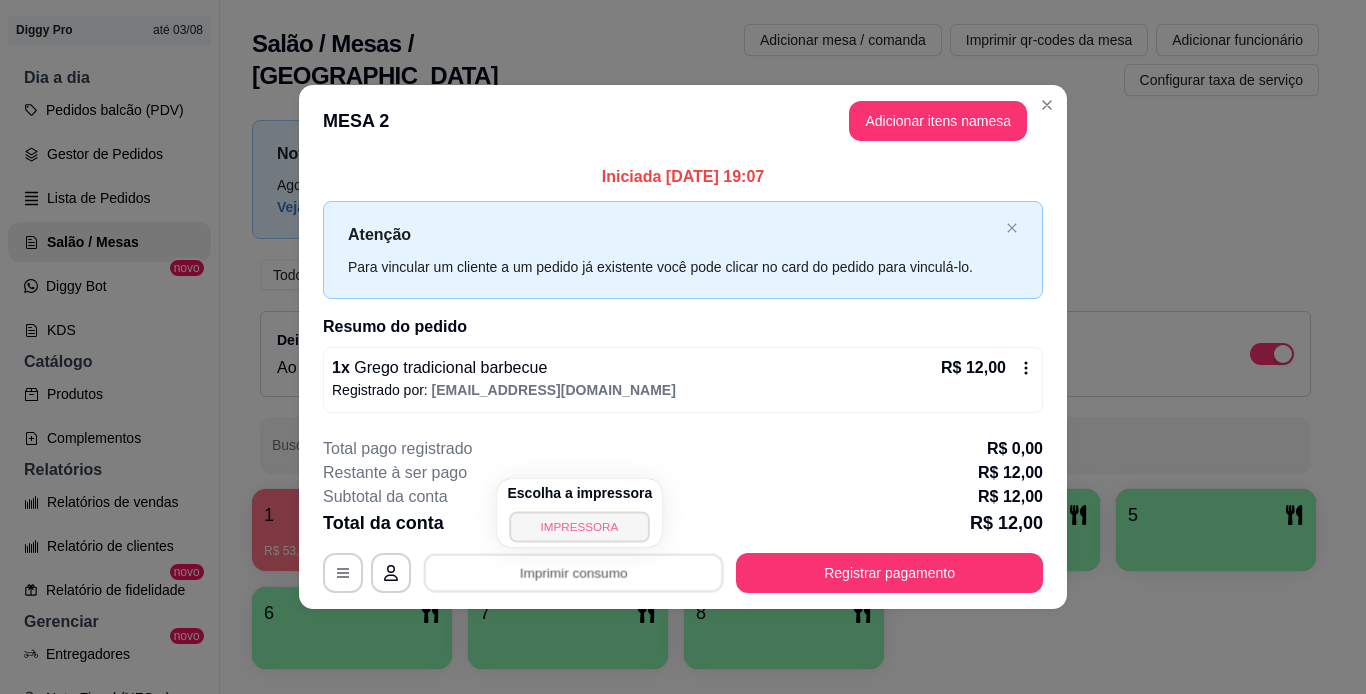 click on "IMPRESSORA" at bounding box center [580, 526] 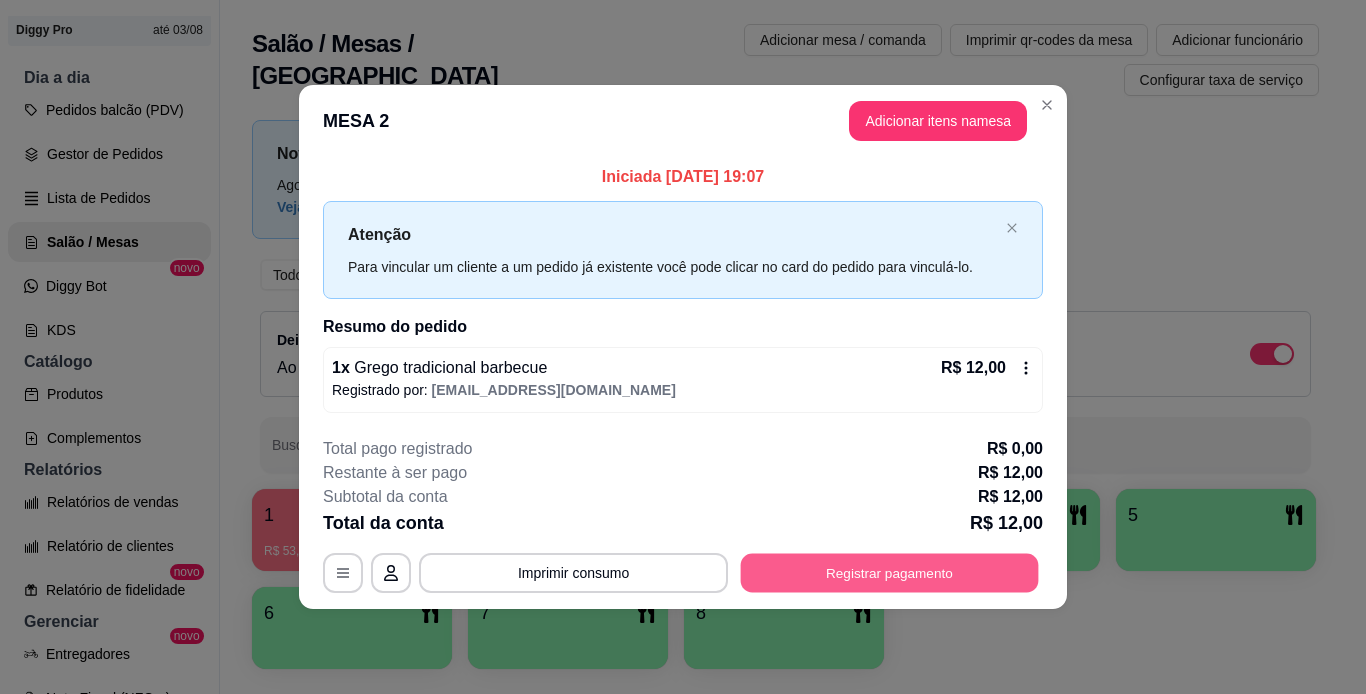 click on "Registrar pagamento" at bounding box center (890, 572) 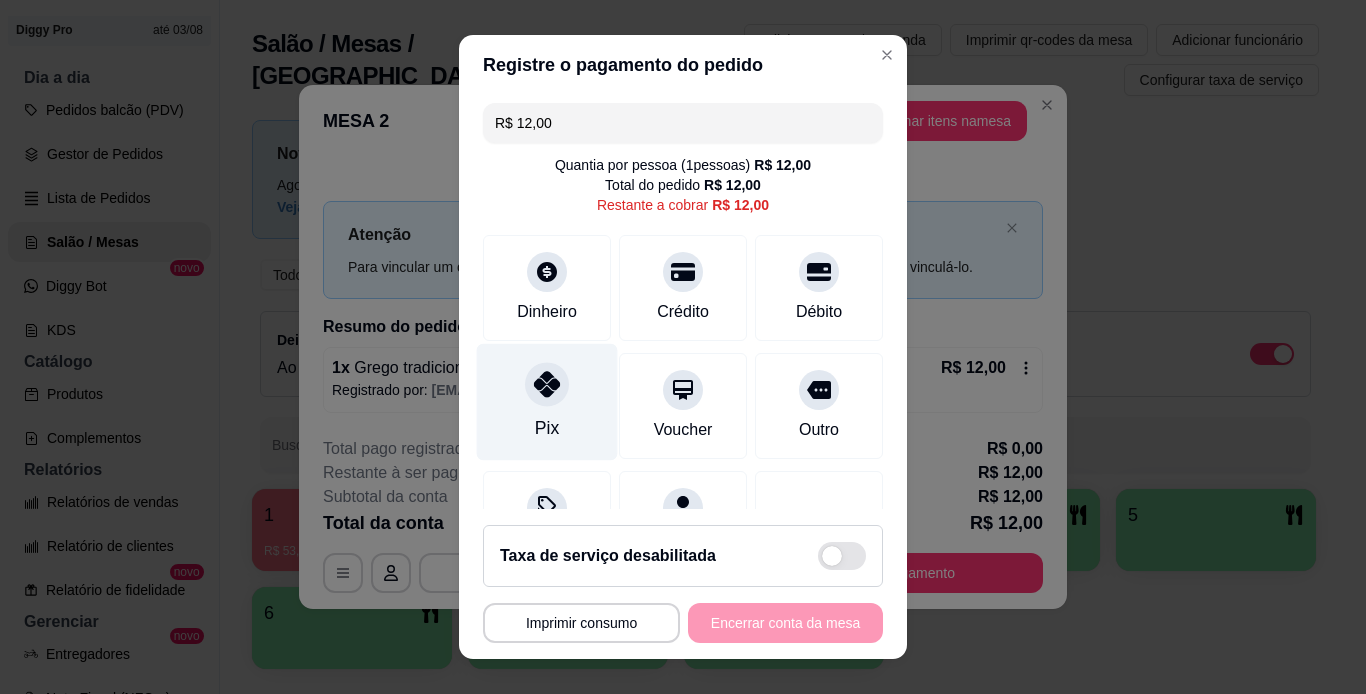 click at bounding box center [547, 384] 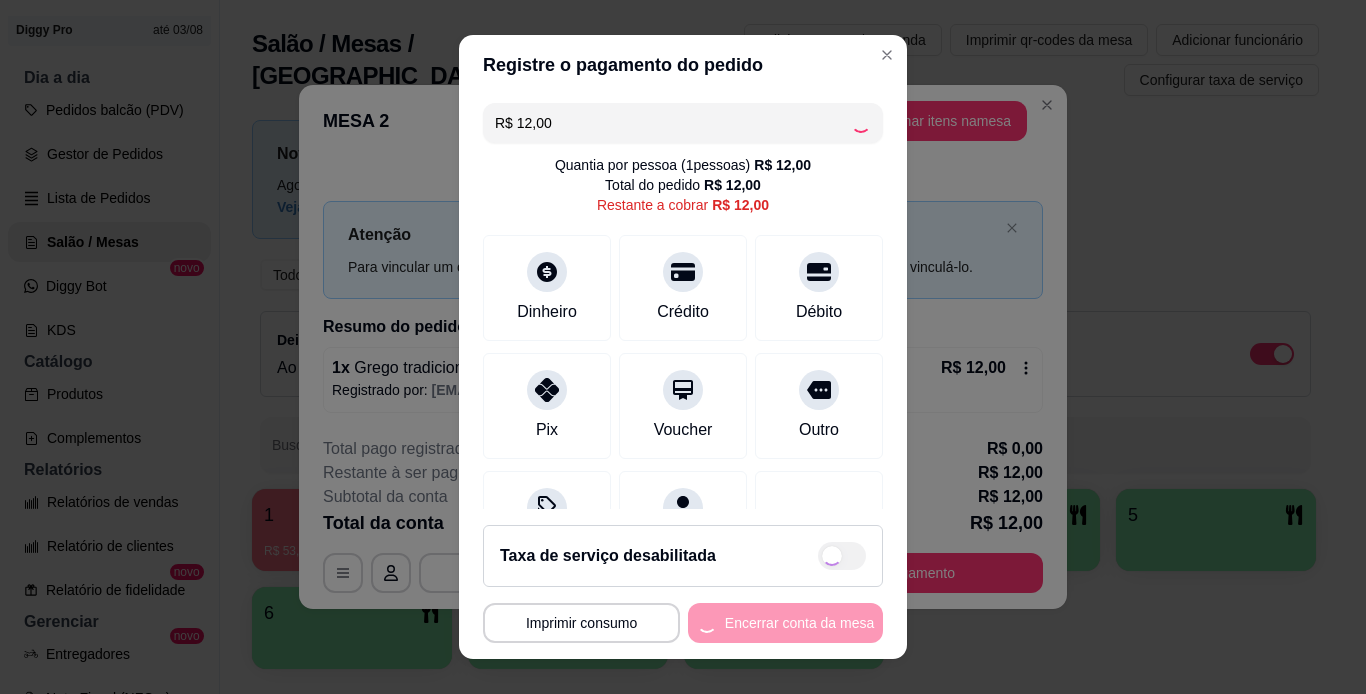 type on "R$ 0,00" 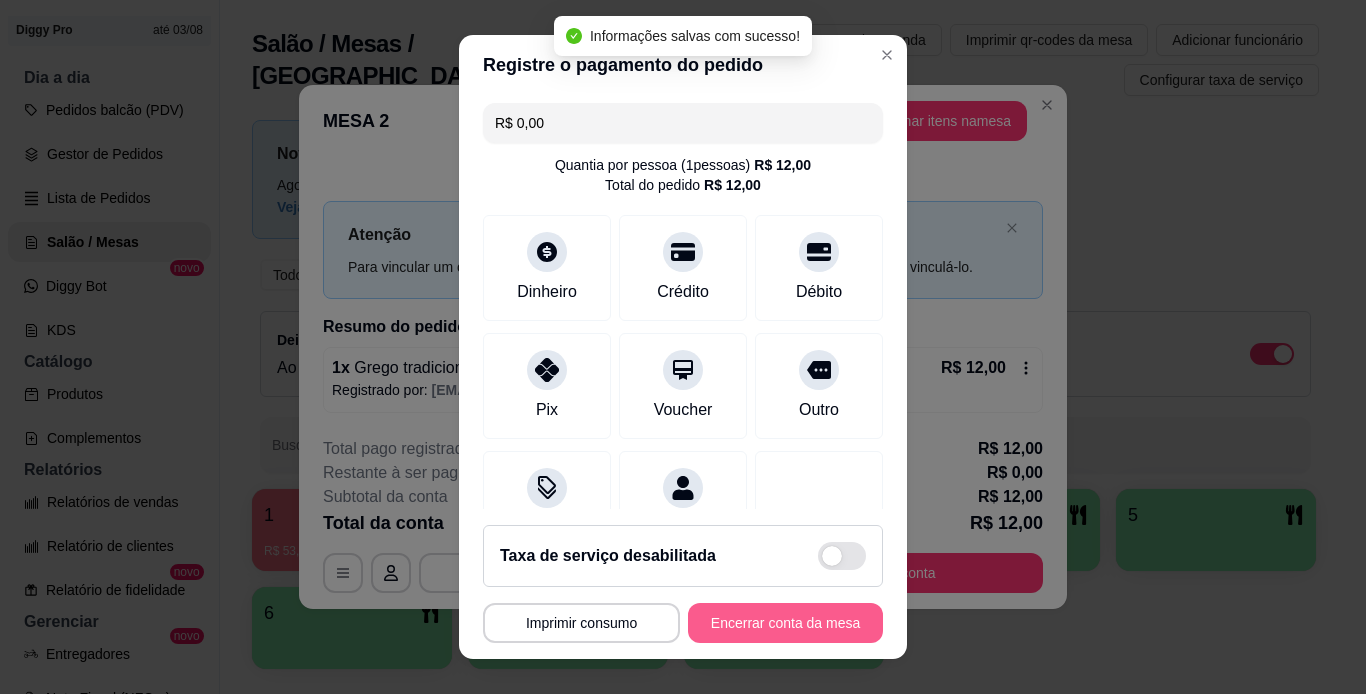 click on "Encerrar conta da mesa" at bounding box center (785, 623) 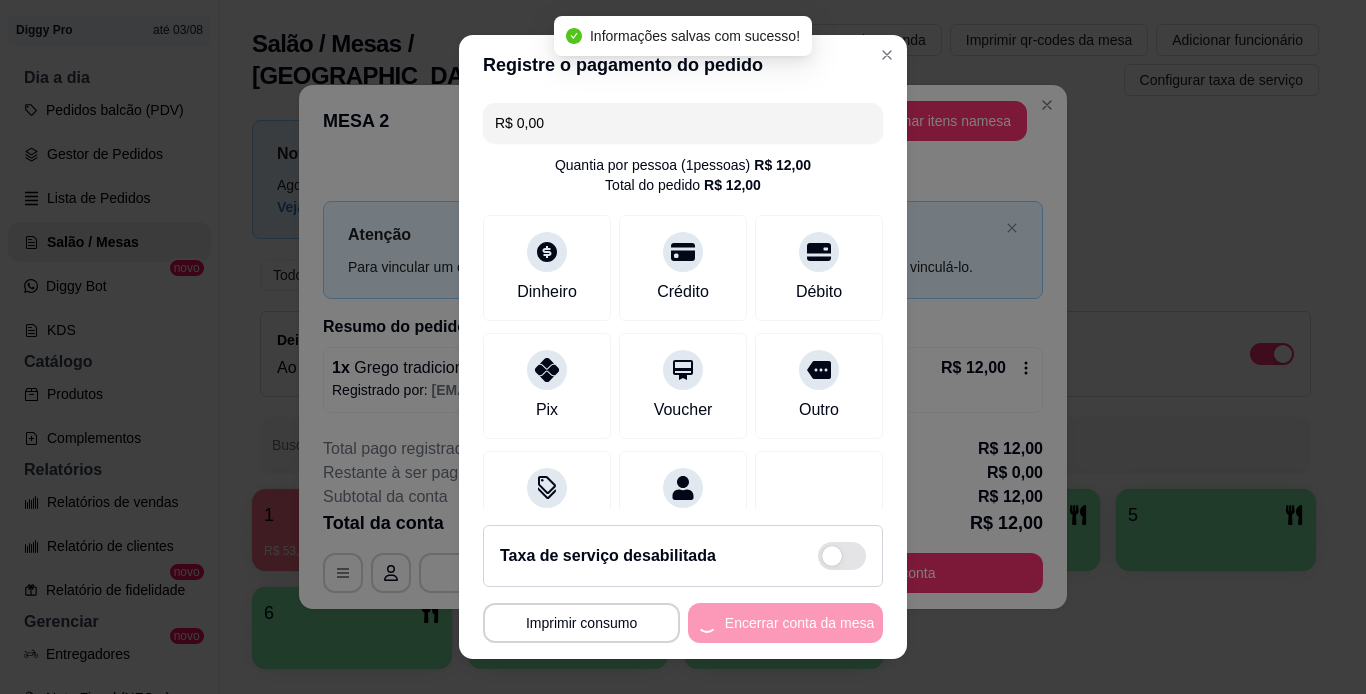 click on "**********" at bounding box center [683, 623] 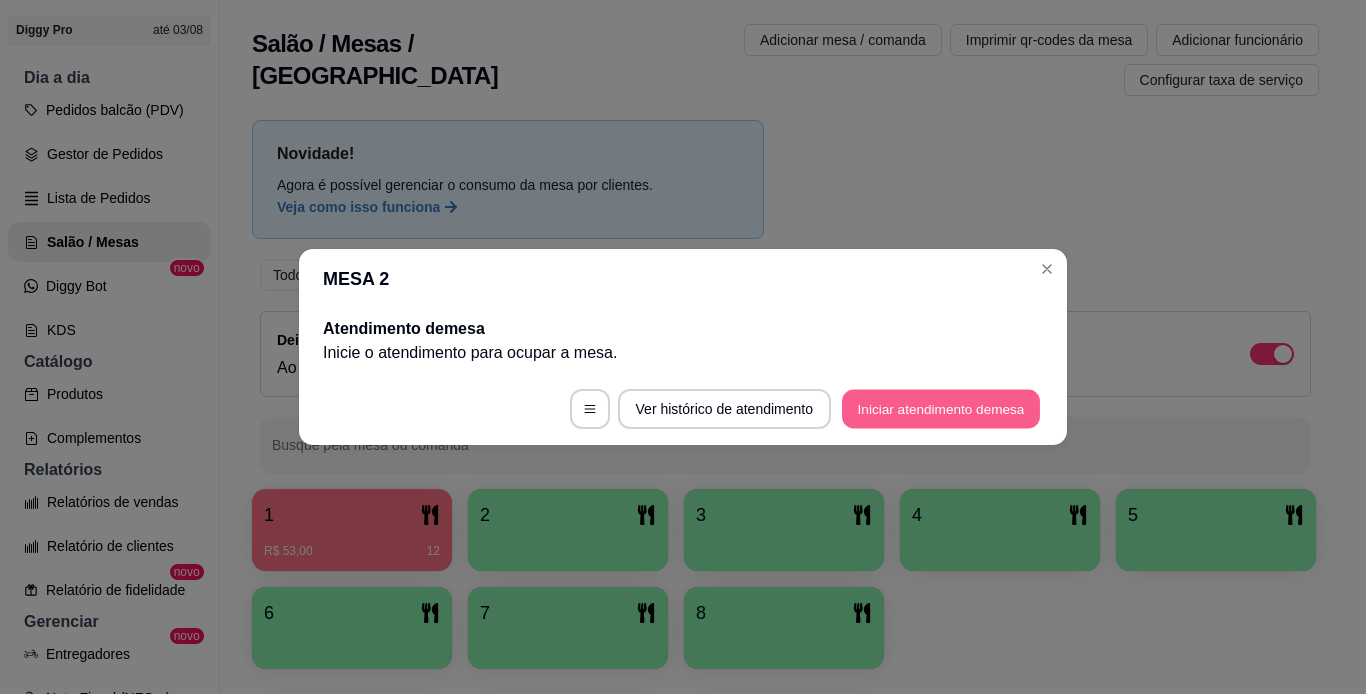 click on "Iniciar atendimento de  mesa" at bounding box center [941, 409] 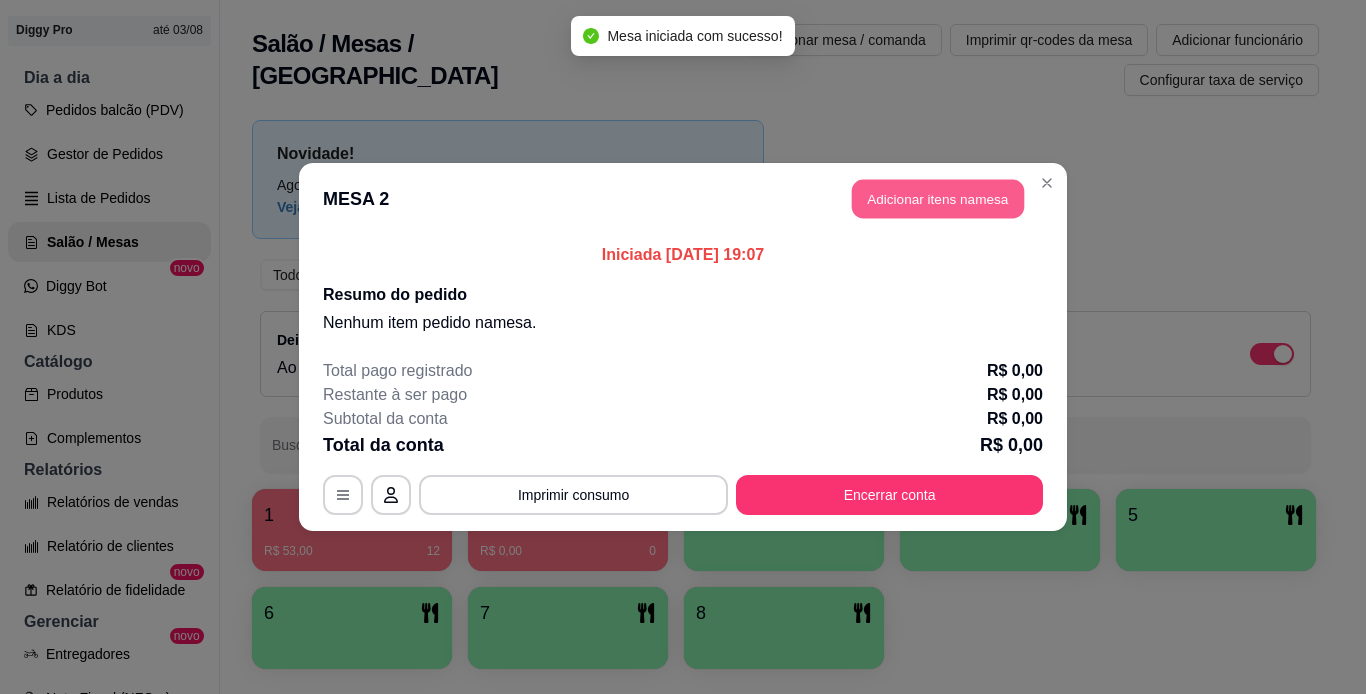 click on "Adicionar itens na  mesa" at bounding box center [938, 199] 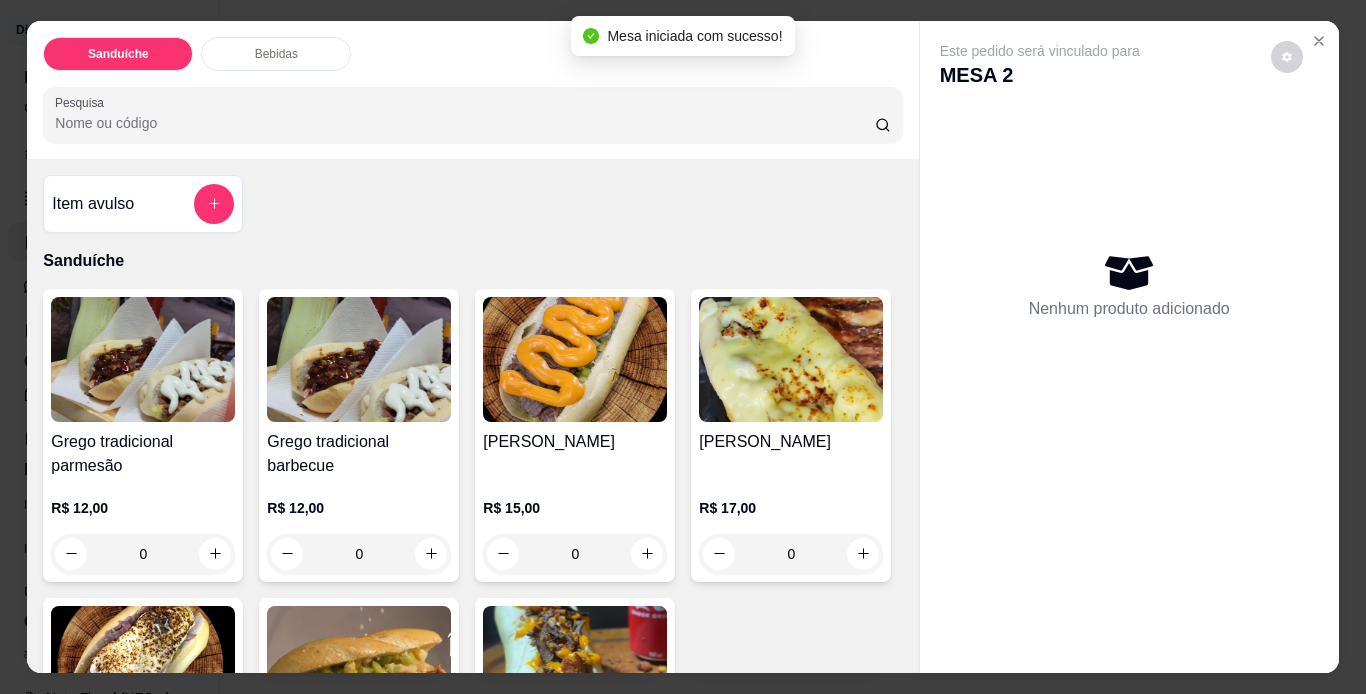 scroll, scrollTop: 200, scrollLeft: 0, axis: vertical 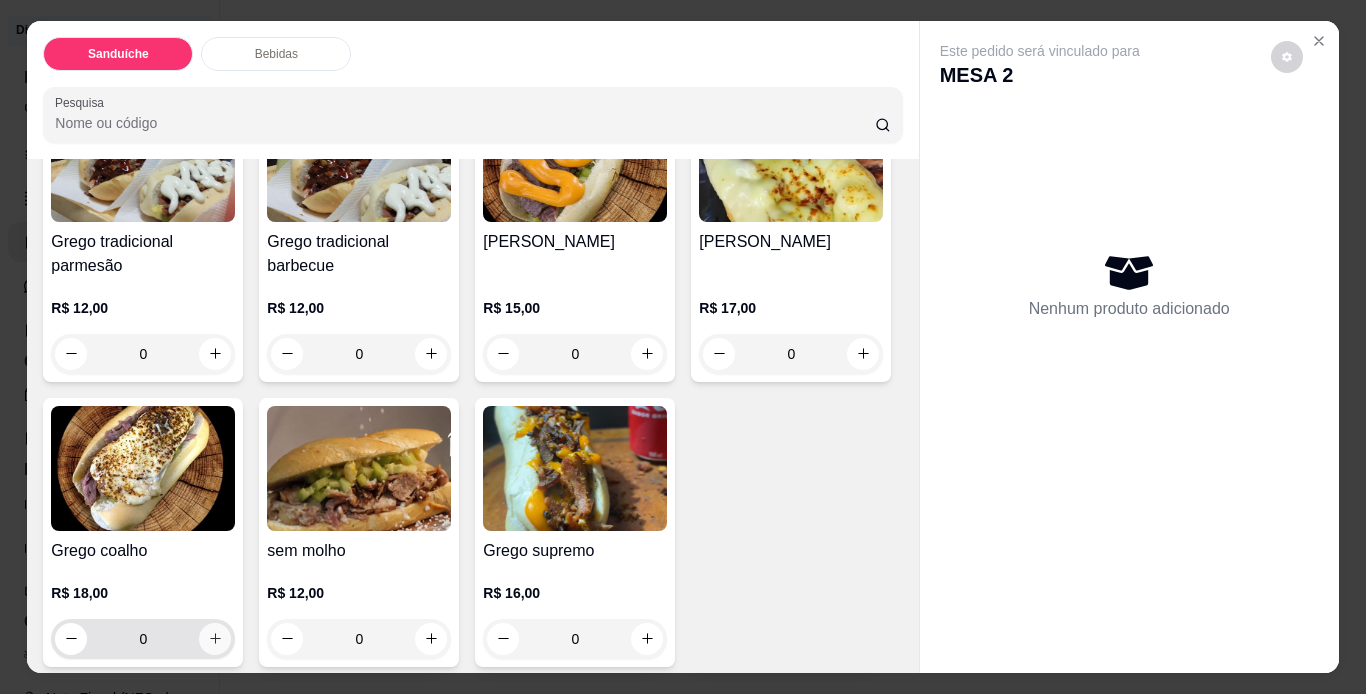 click at bounding box center (215, 639) 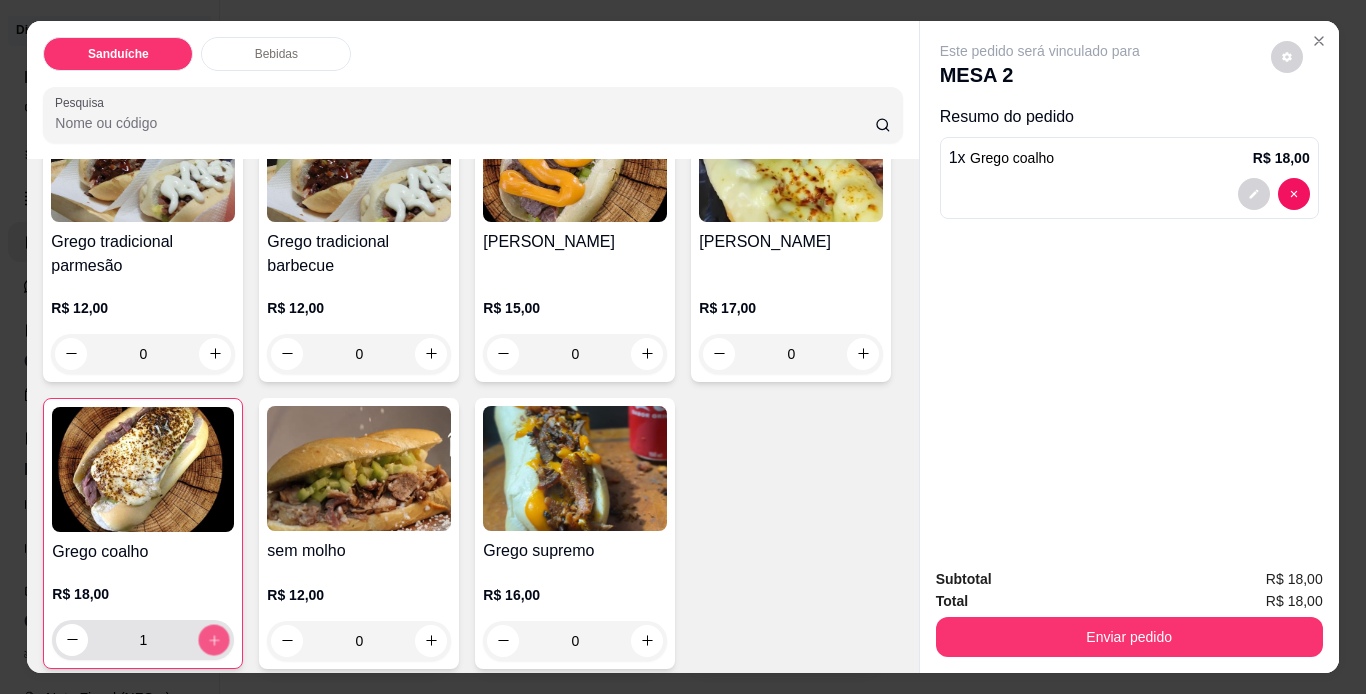 click at bounding box center (214, 639) 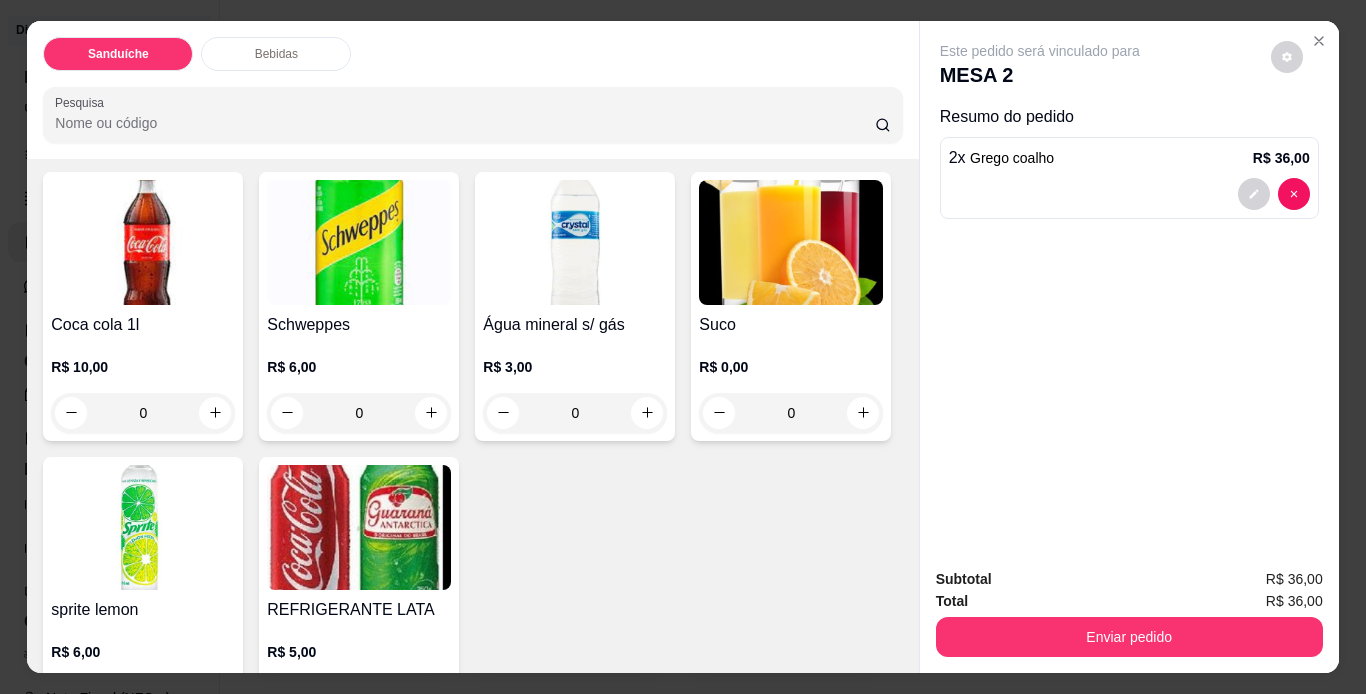 scroll, scrollTop: 800, scrollLeft: 0, axis: vertical 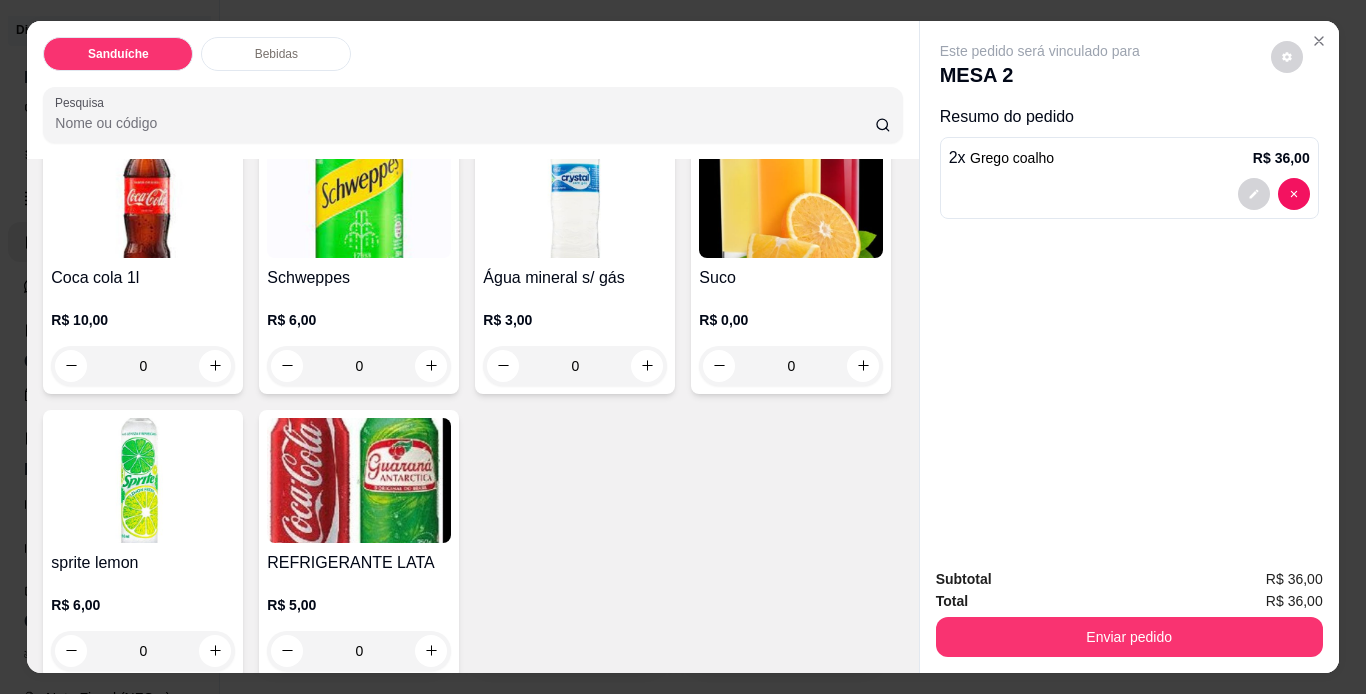 click 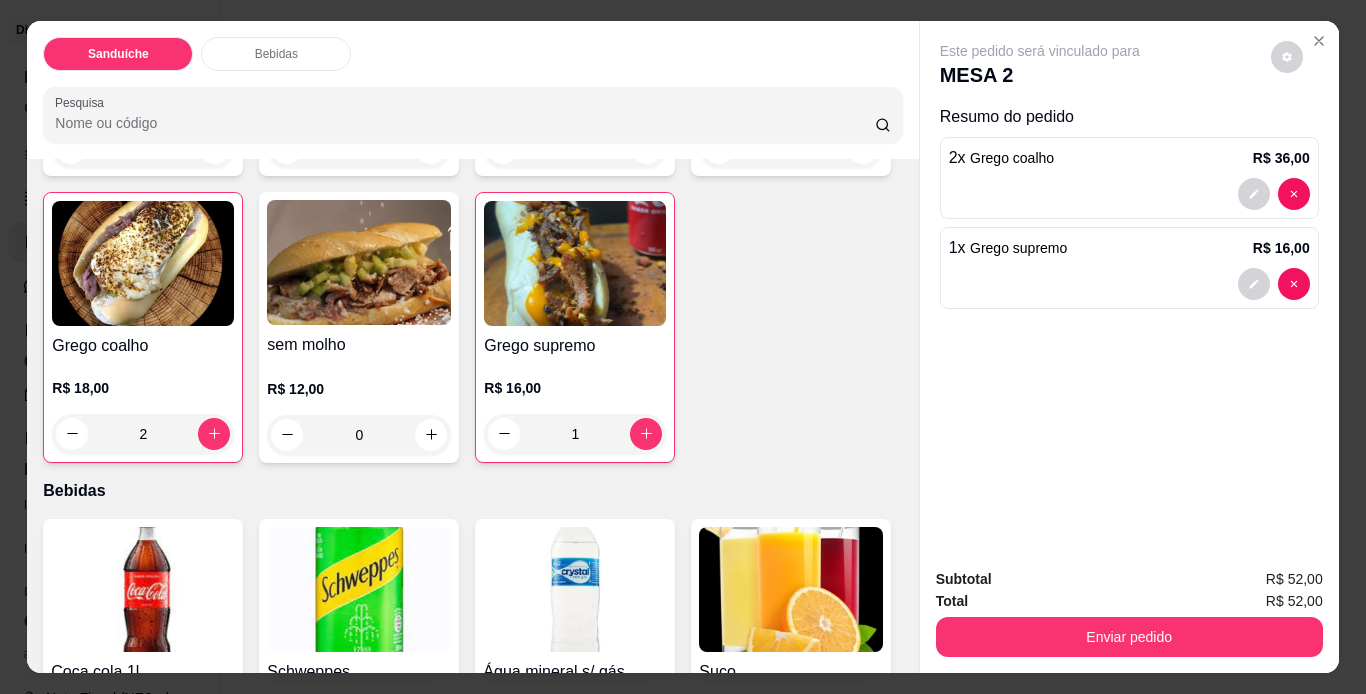 scroll, scrollTop: 401, scrollLeft: 0, axis: vertical 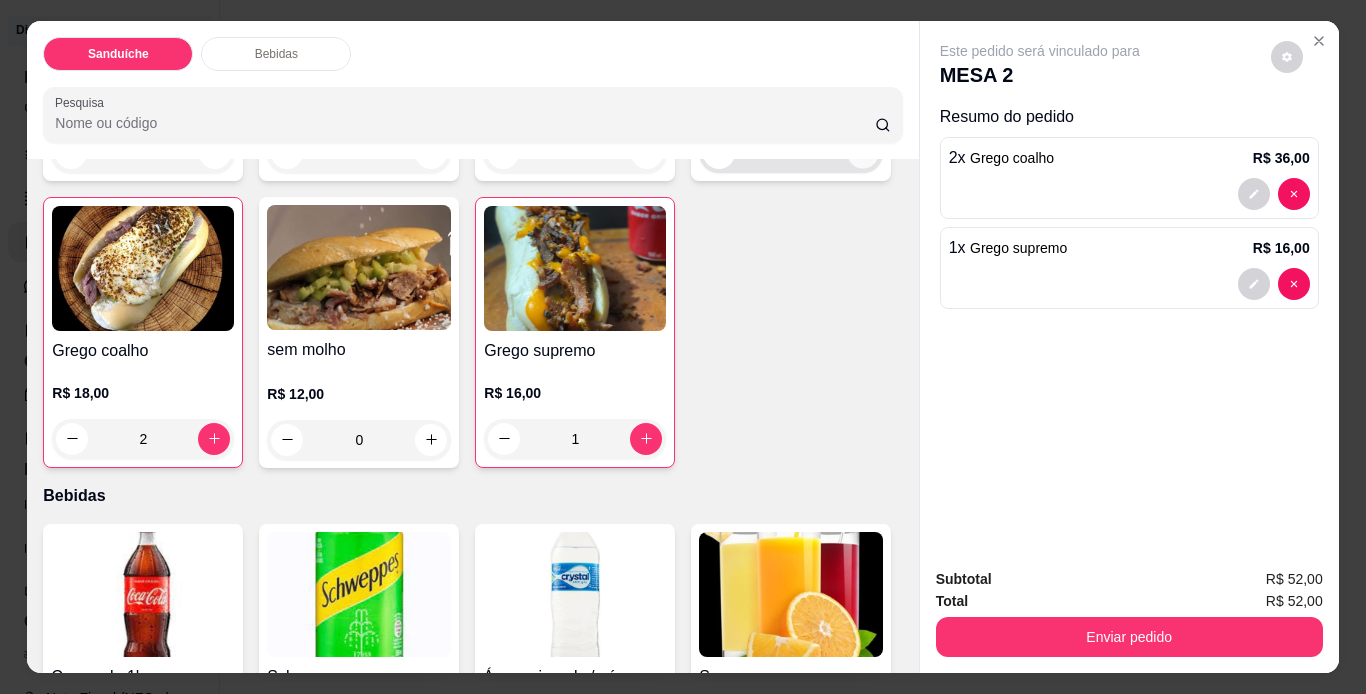 click 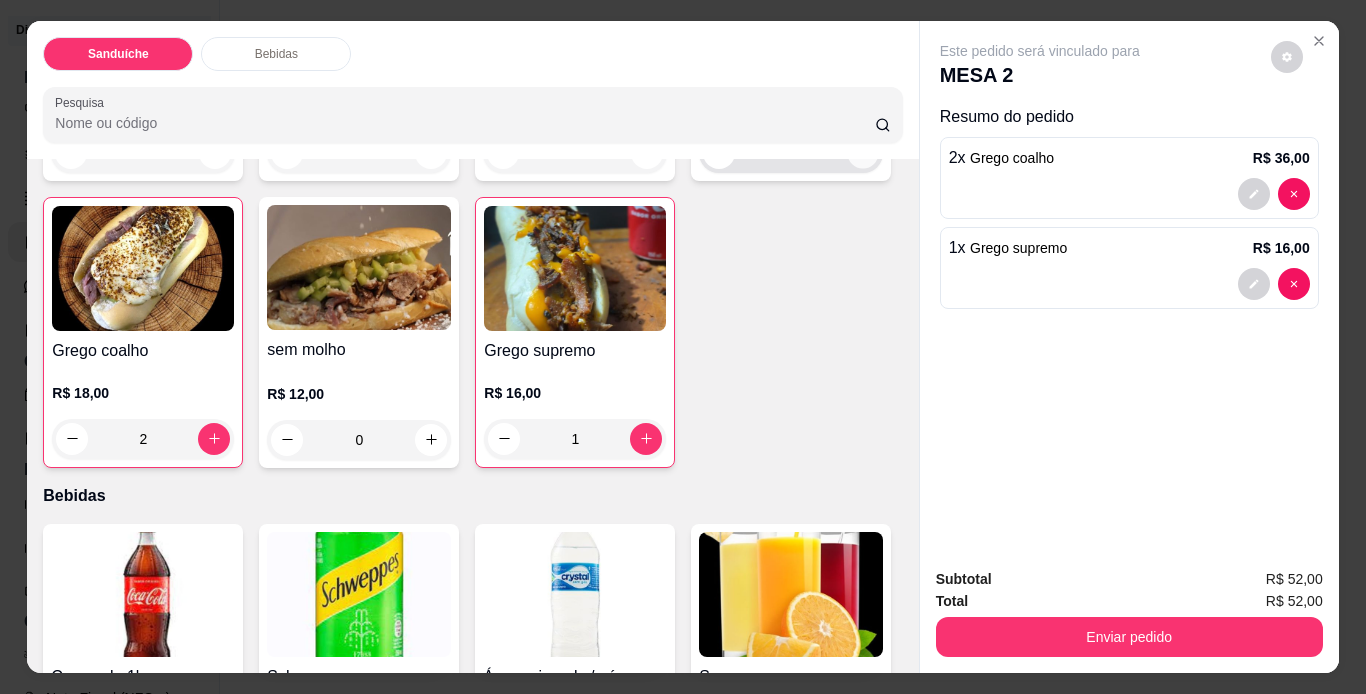 type on "1" 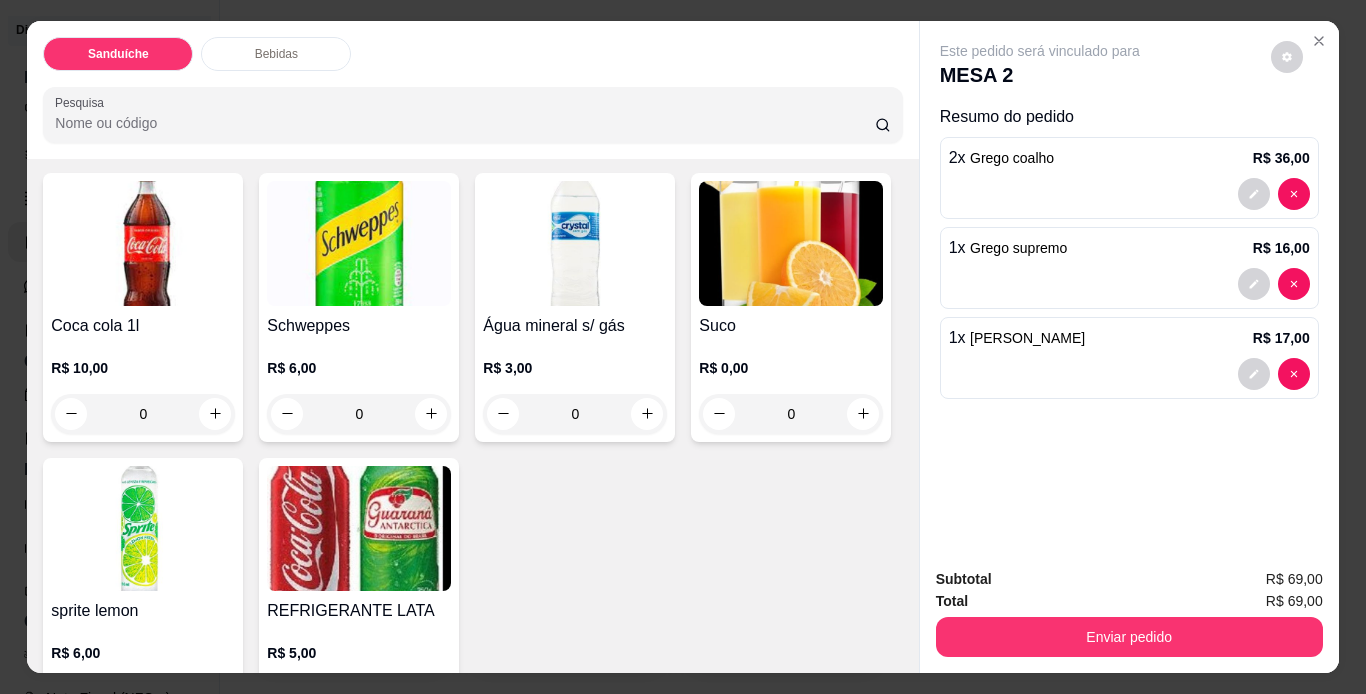 scroll, scrollTop: 801, scrollLeft: 0, axis: vertical 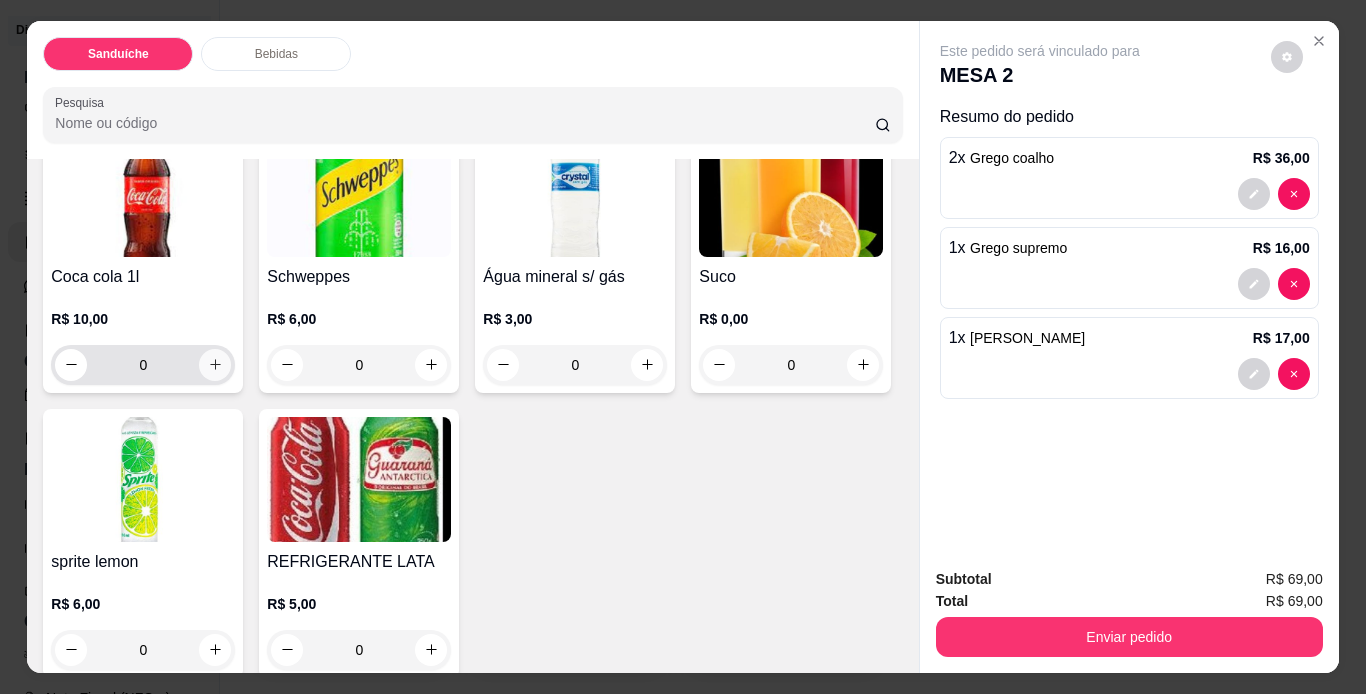 click at bounding box center [215, 365] 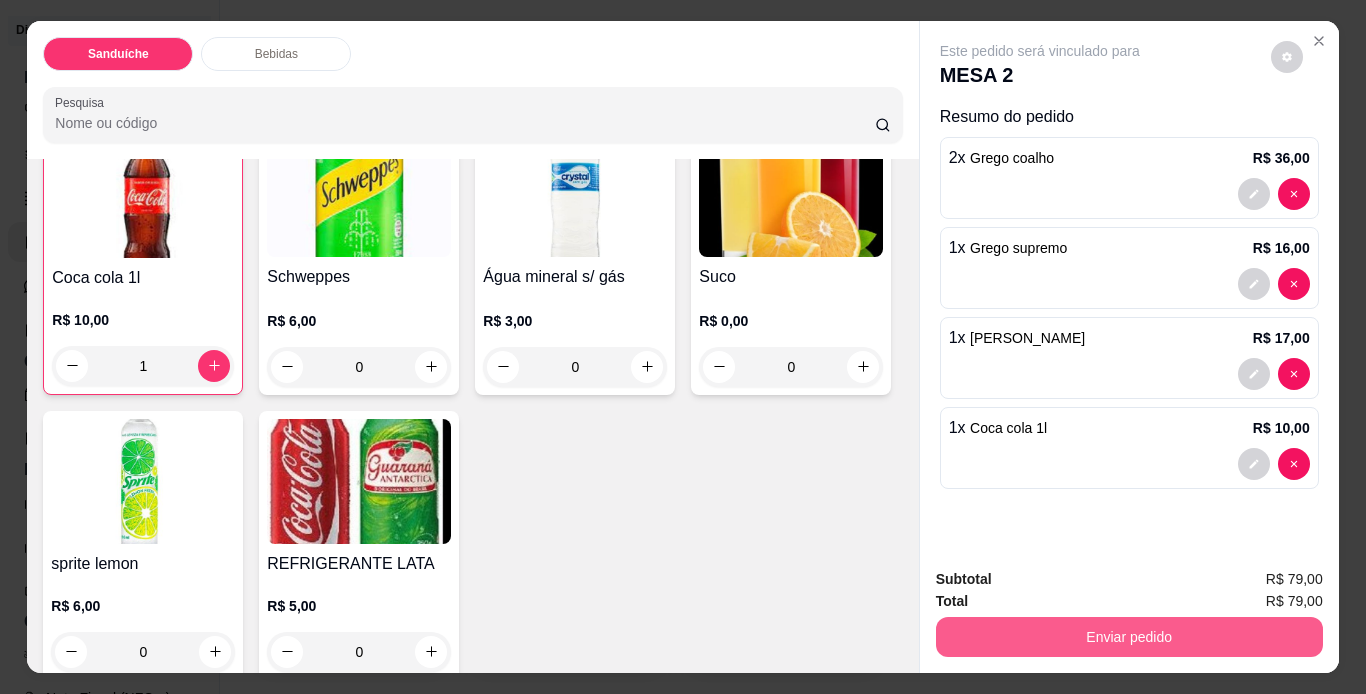 click on "Enviar pedido" at bounding box center (1129, 637) 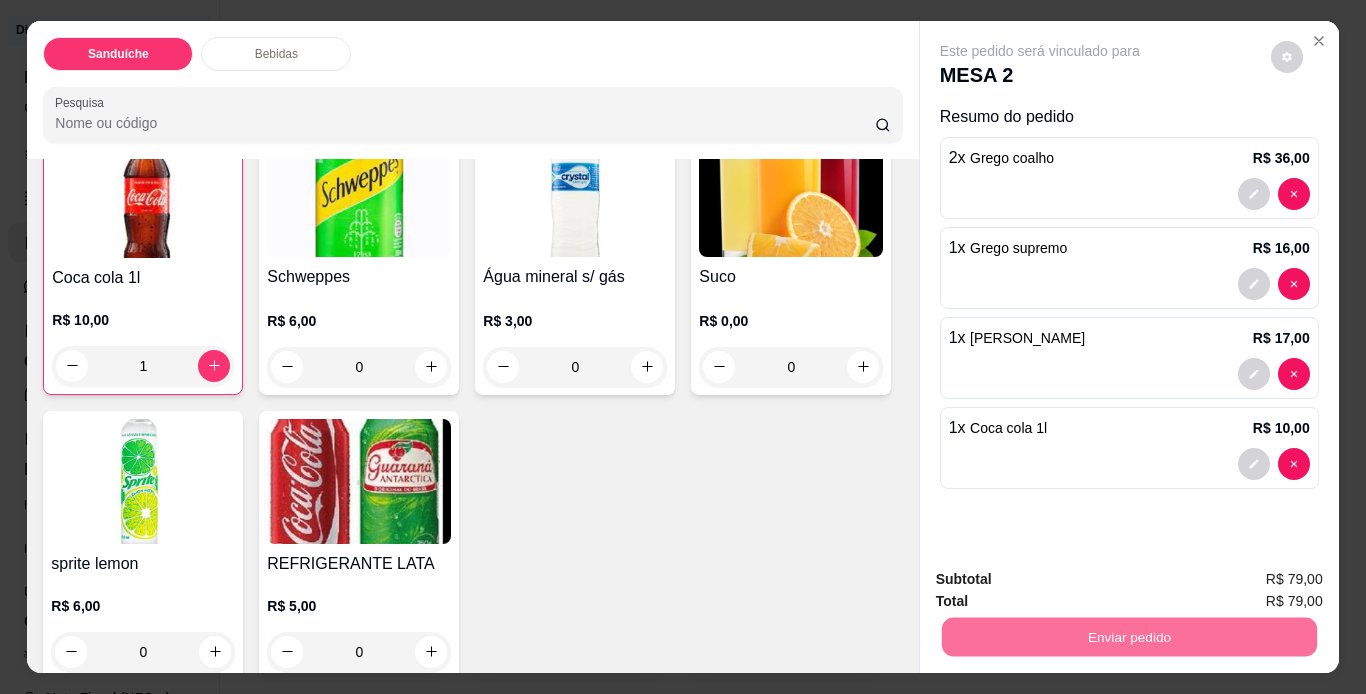click on "Não registrar e enviar pedido" at bounding box center (1063, 581) 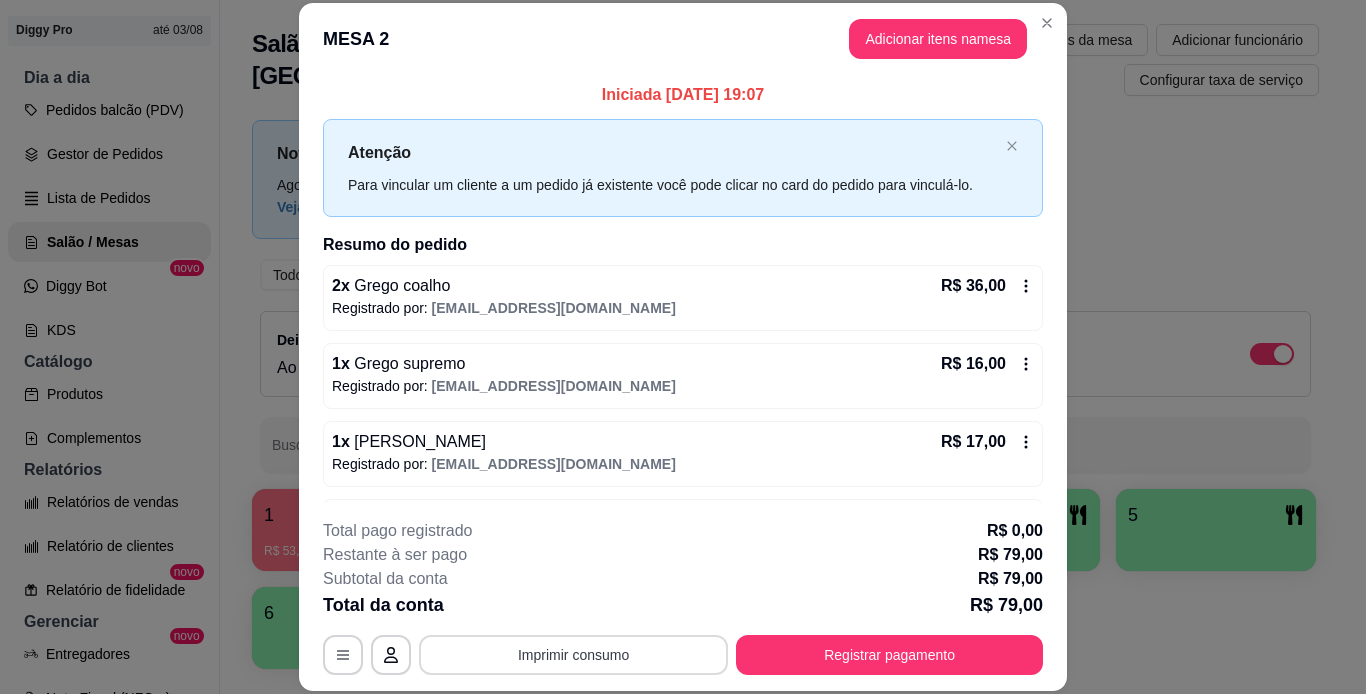 click on "Imprimir consumo" at bounding box center (573, 655) 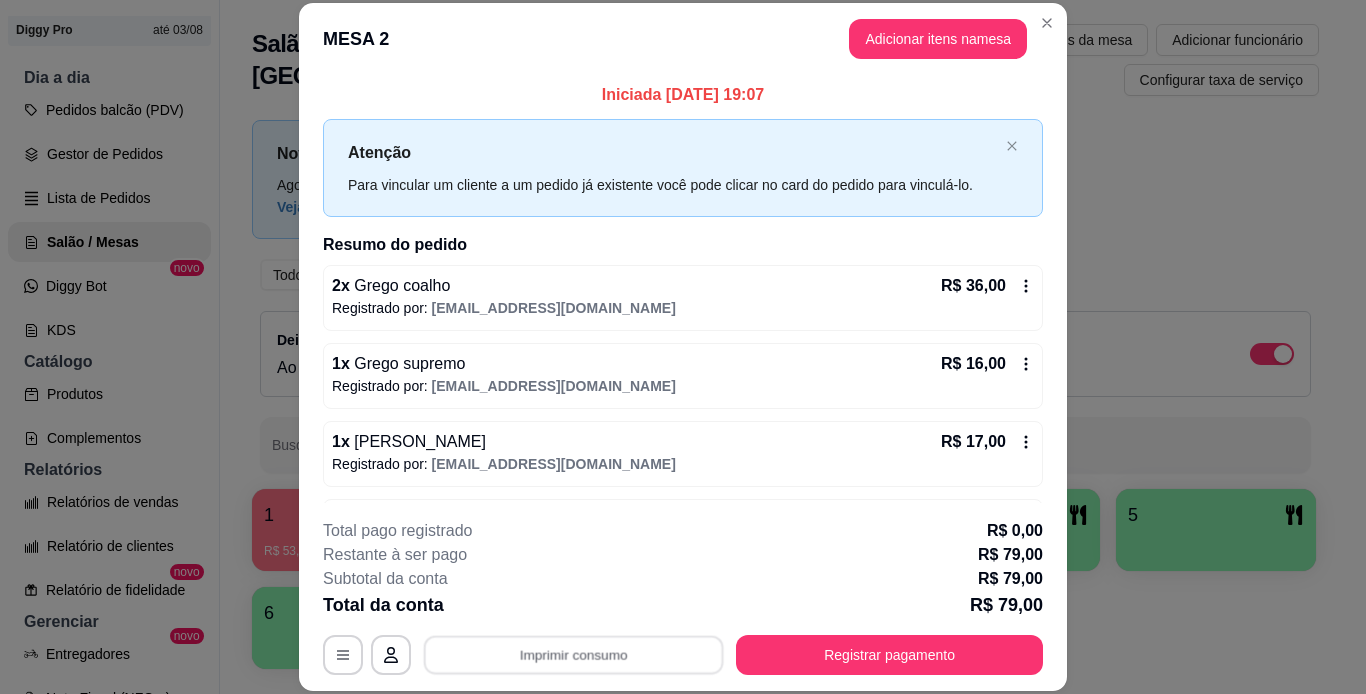 click on "IMPRESSORA" at bounding box center (572, 612) 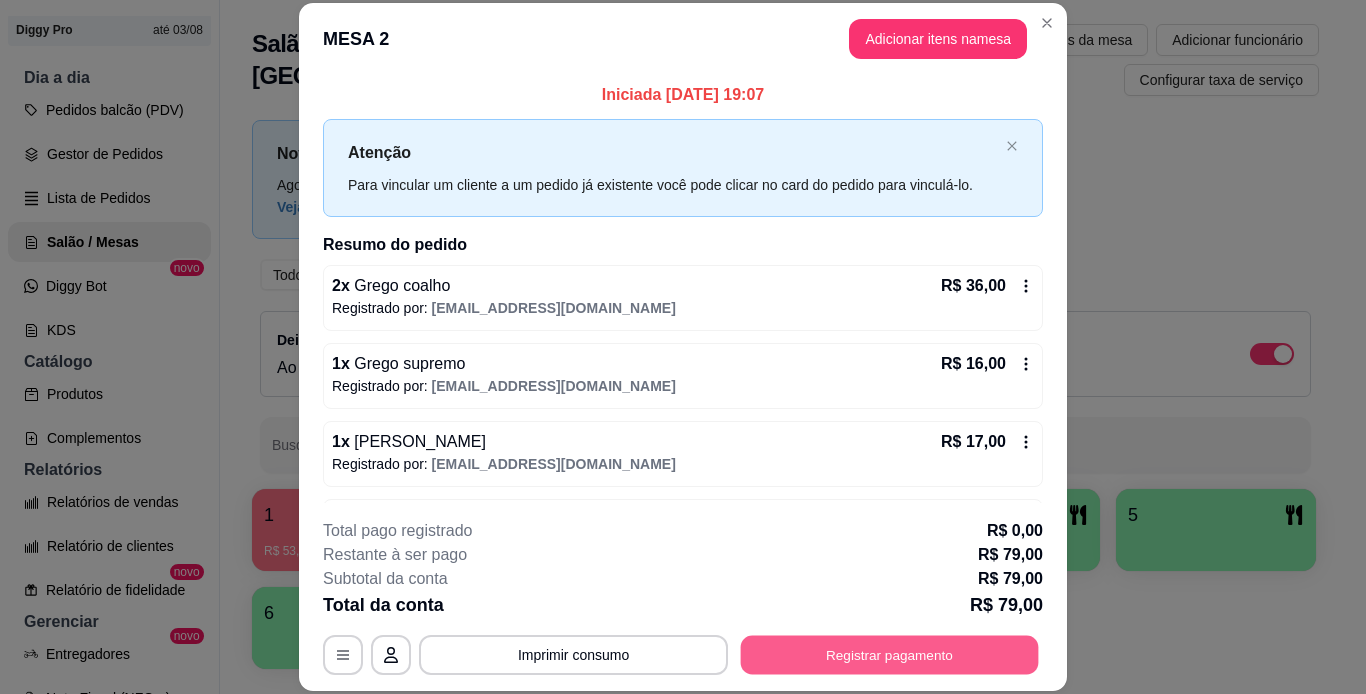 click on "Registrar pagamento" at bounding box center [890, 654] 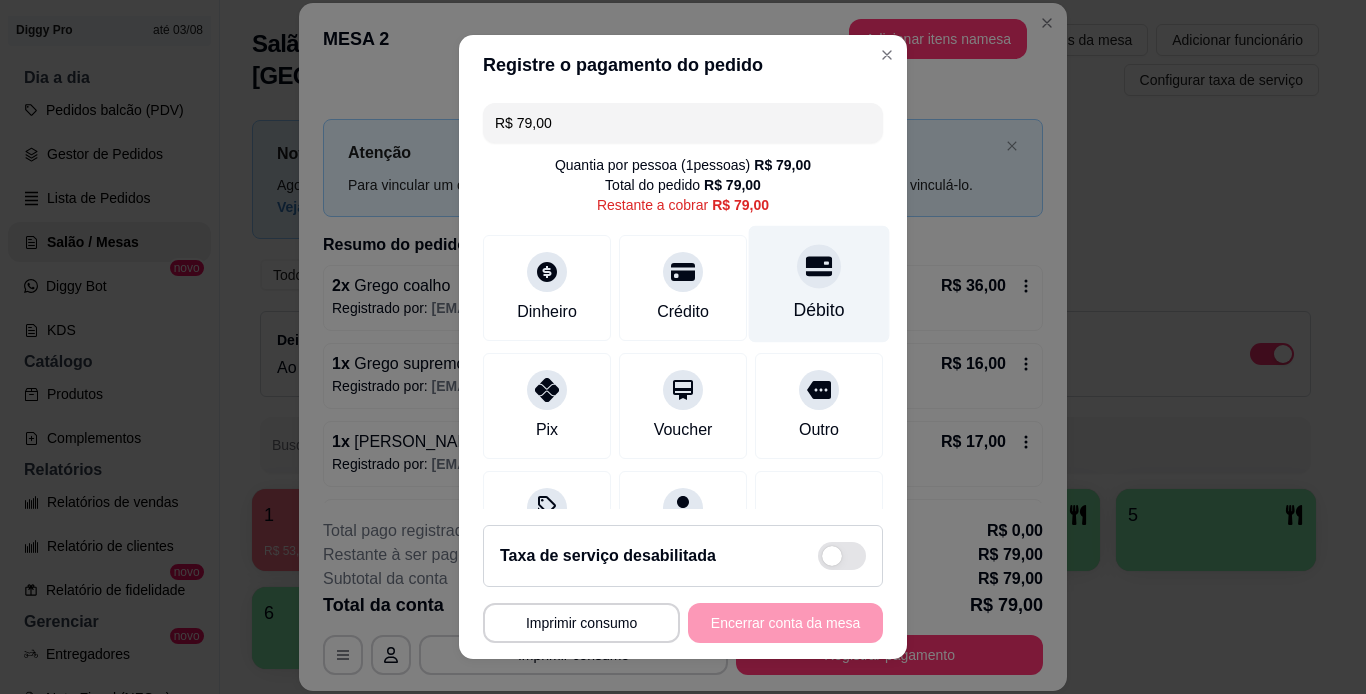 click 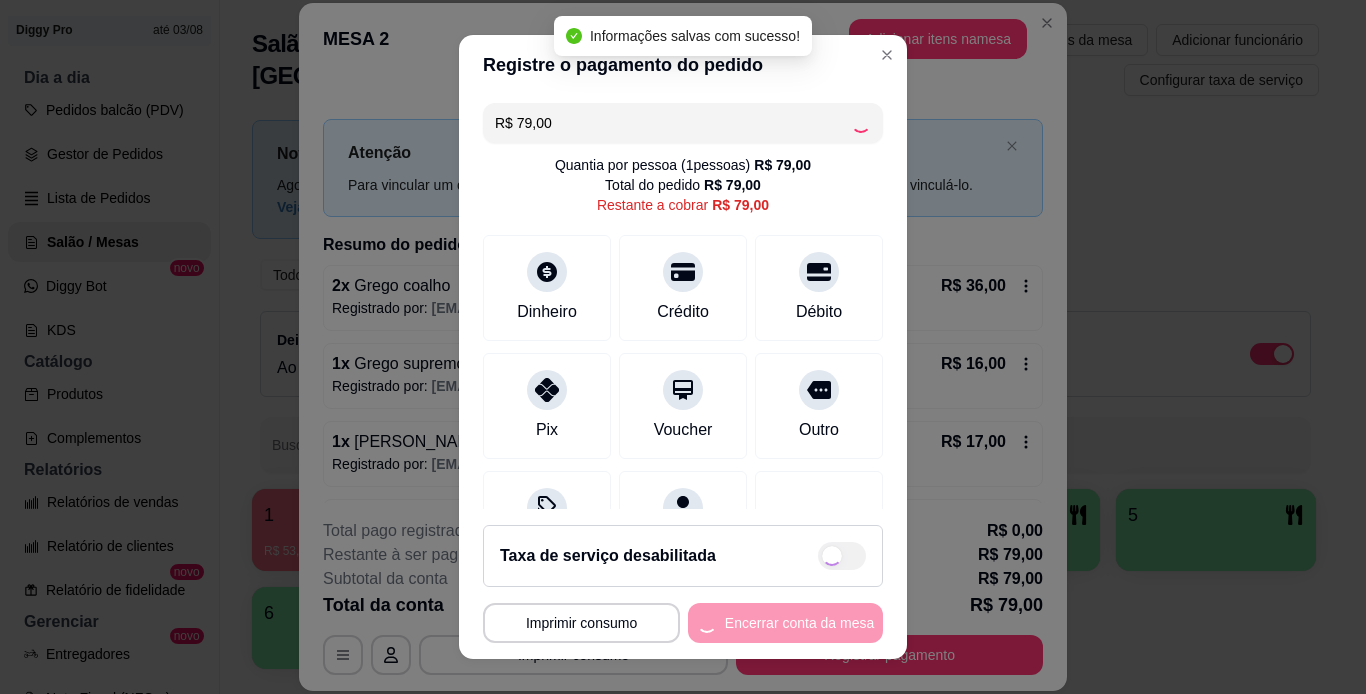 type on "R$ 0,00" 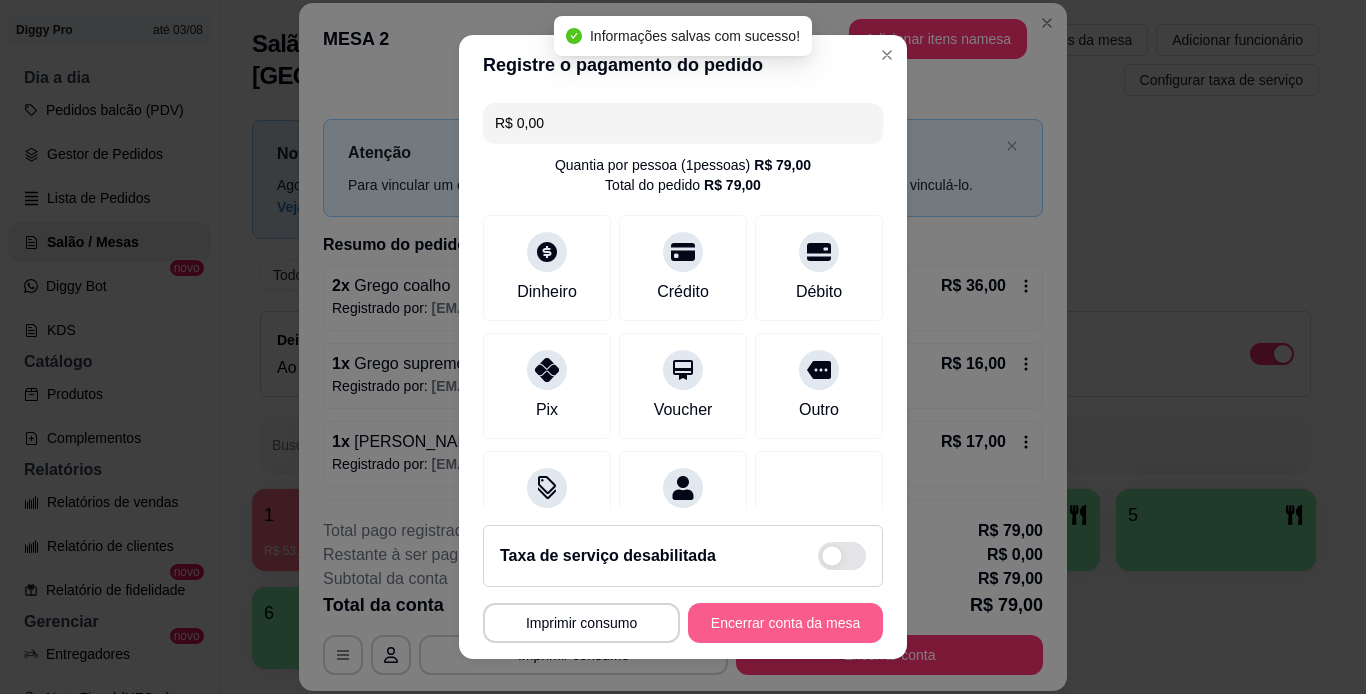 click on "Encerrar conta da mesa" at bounding box center [785, 623] 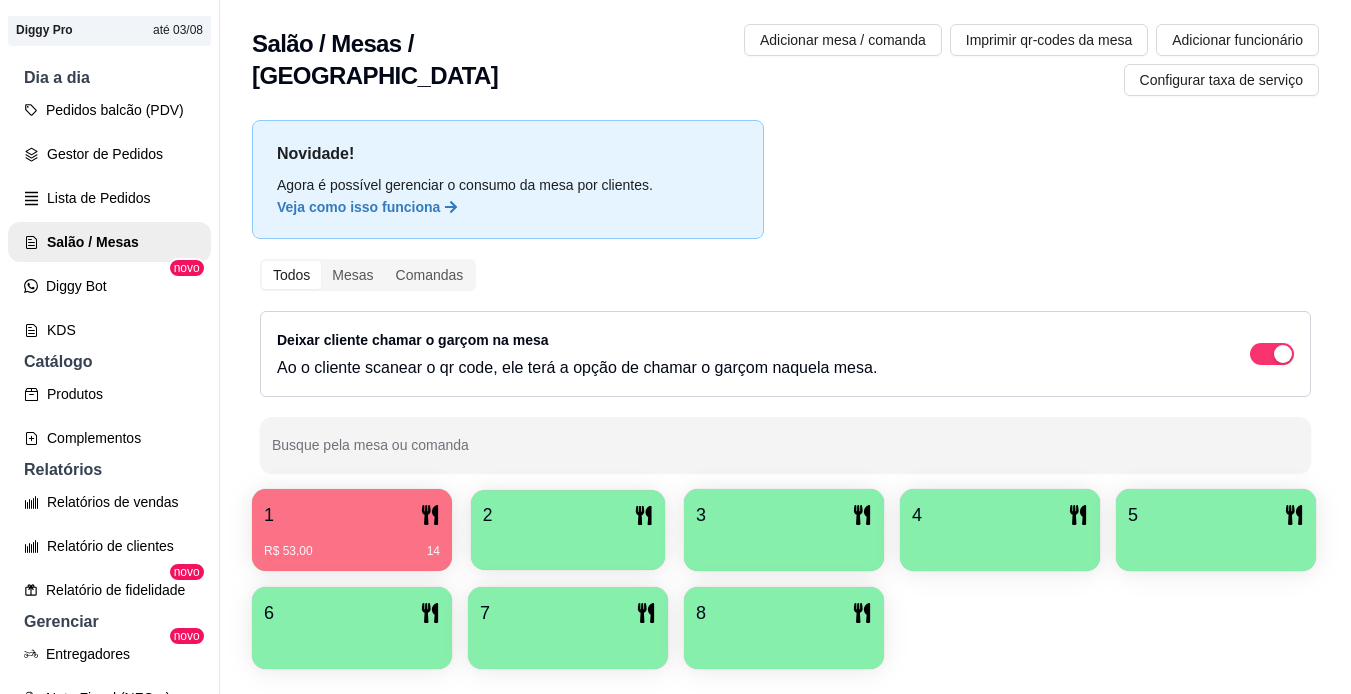 click at bounding box center [568, 543] 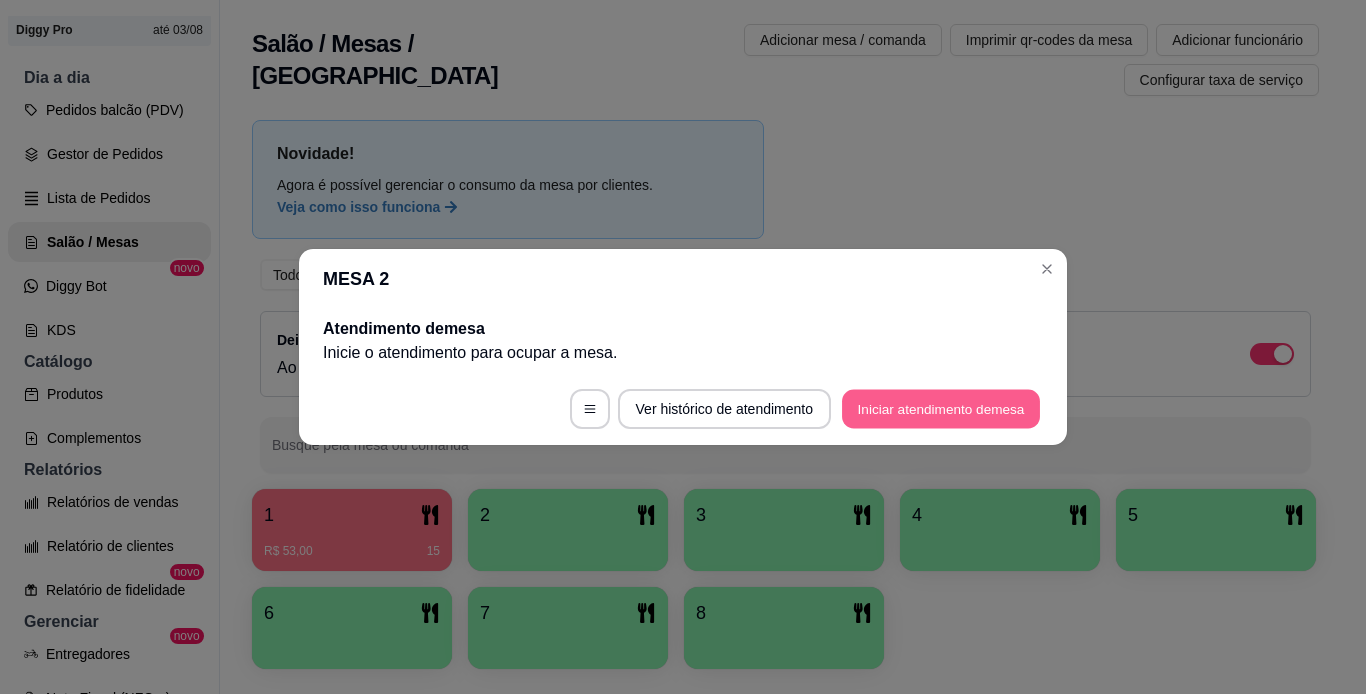click on "Iniciar atendimento de  mesa" at bounding box center [941, 409] 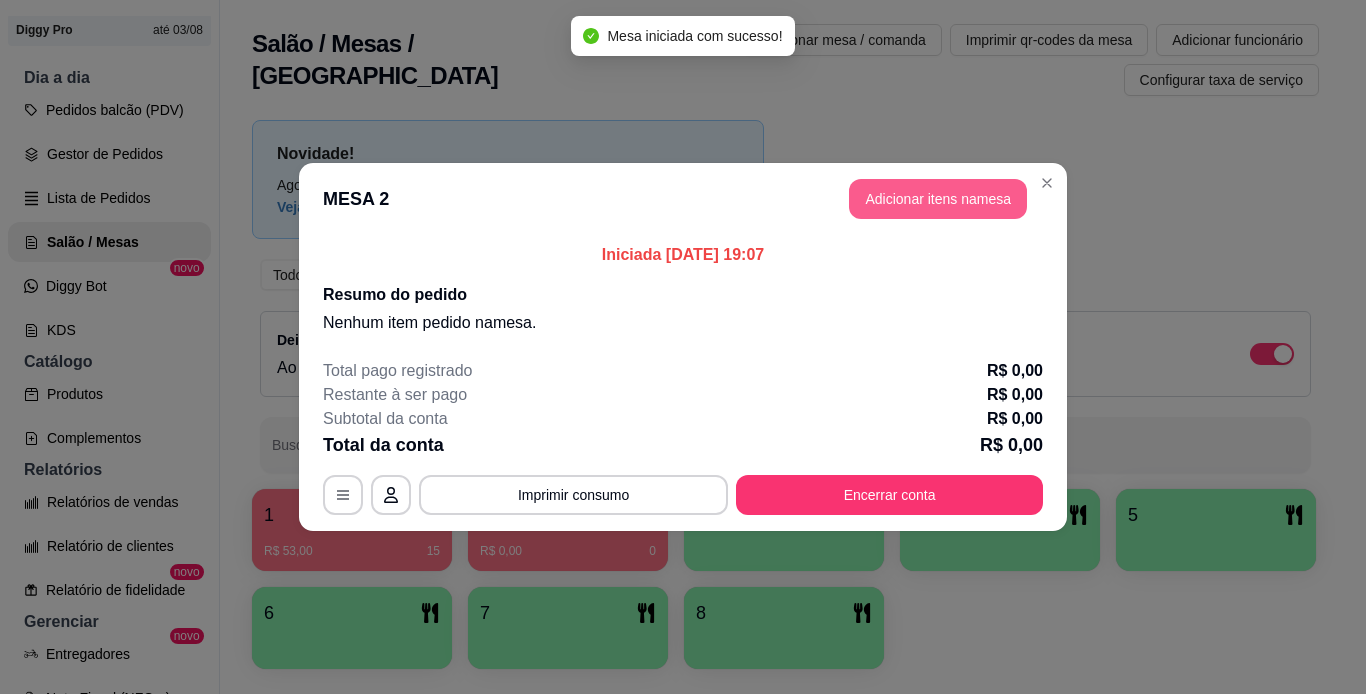 click on "Adicionar itens na  mesa" at bounding box center (938, 199) 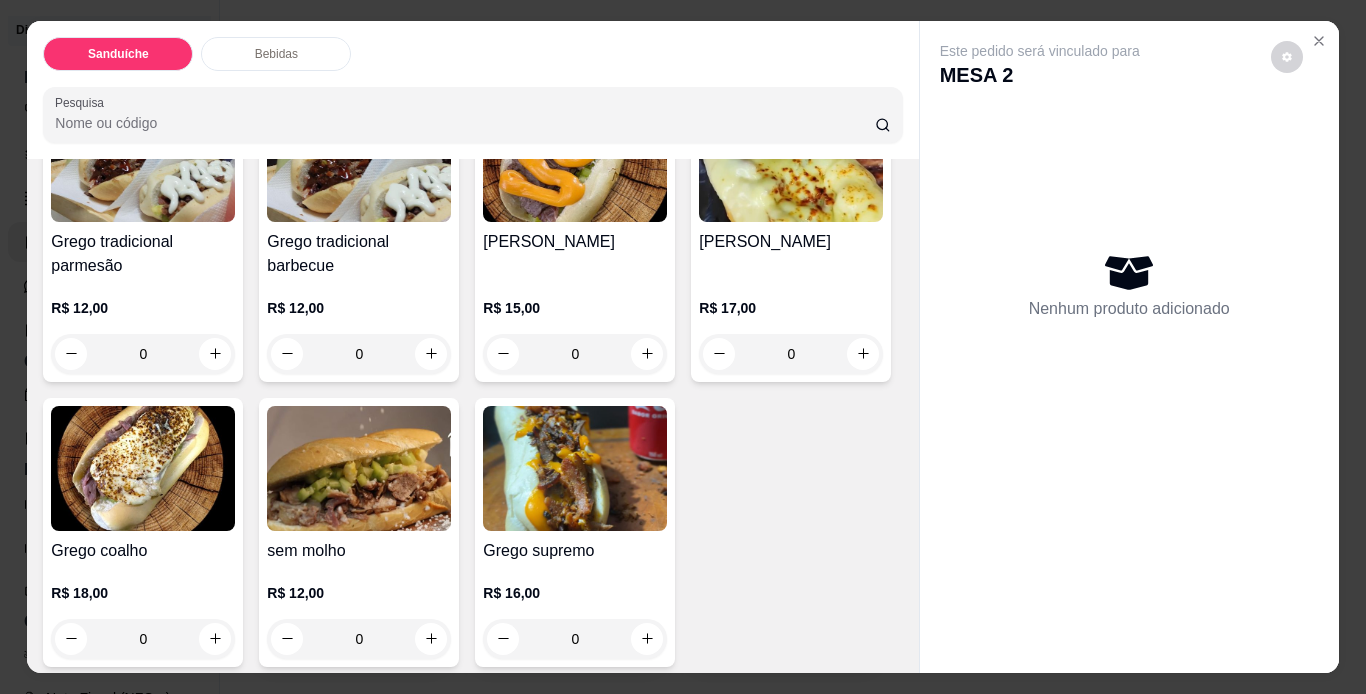 scroll, scrollTop: 300, scrollLeft: 0, axis: vertical 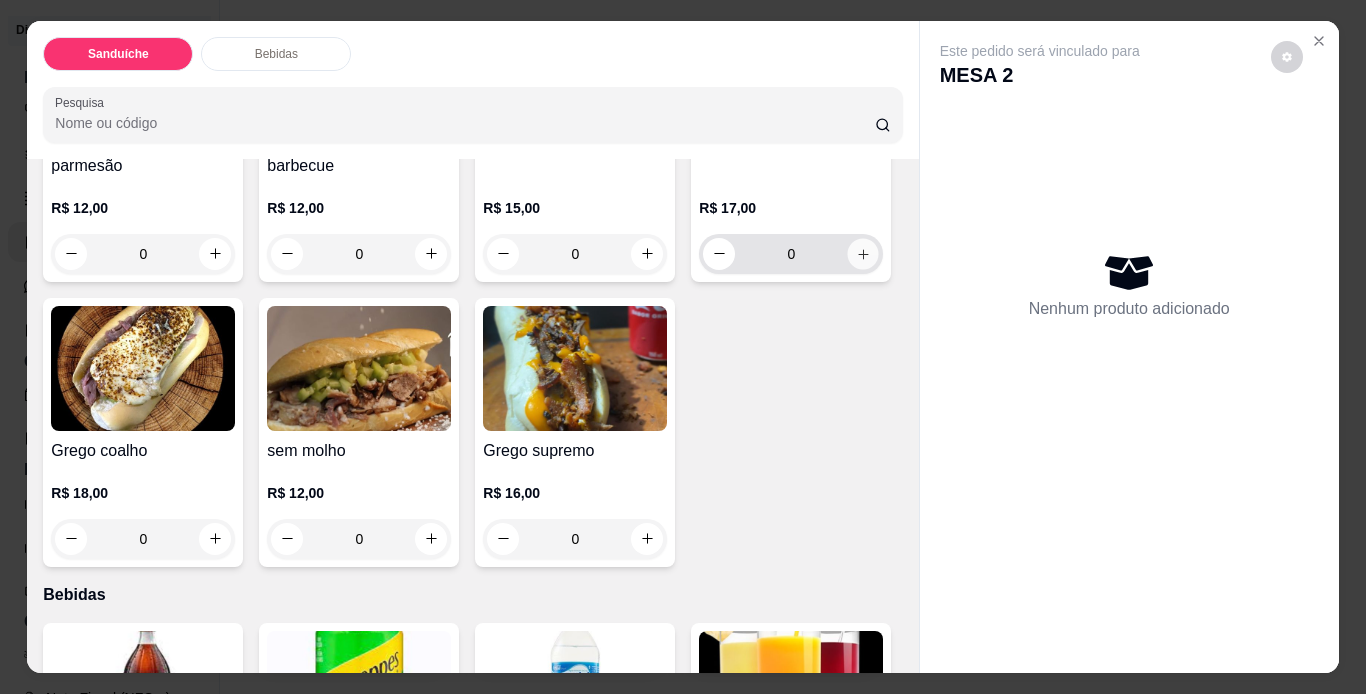 click 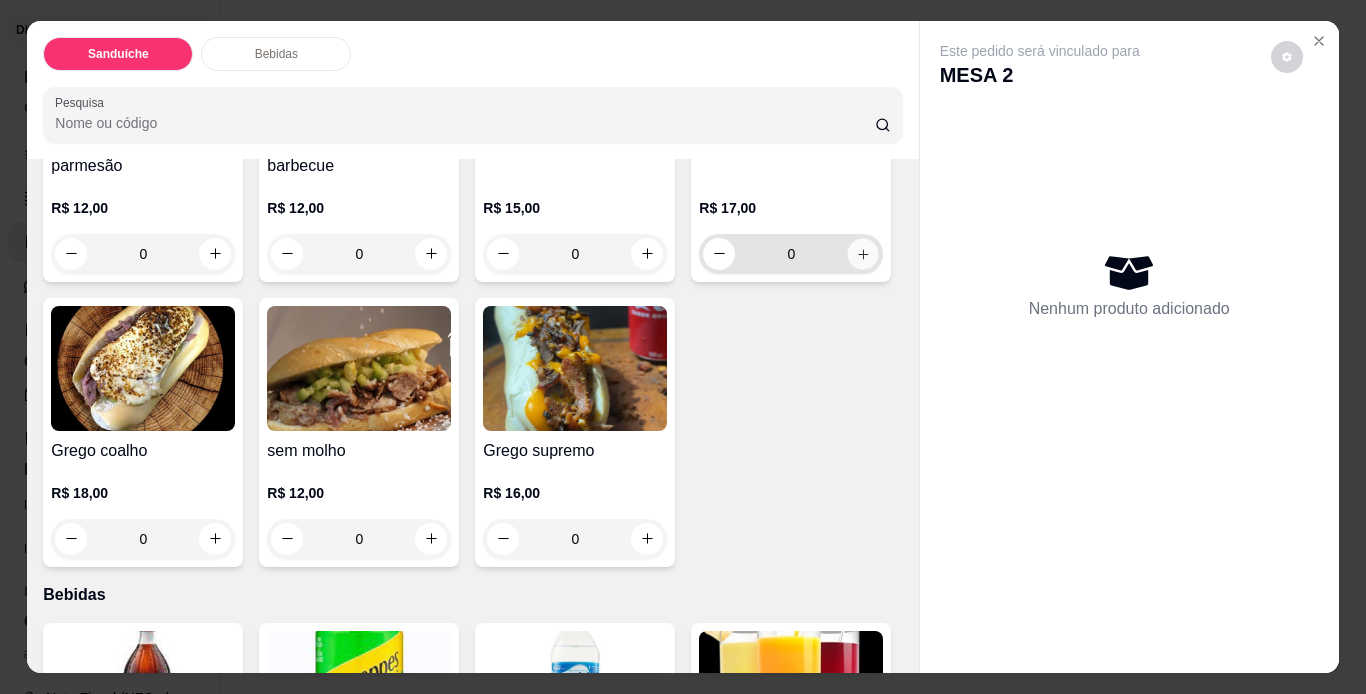 type on "1" 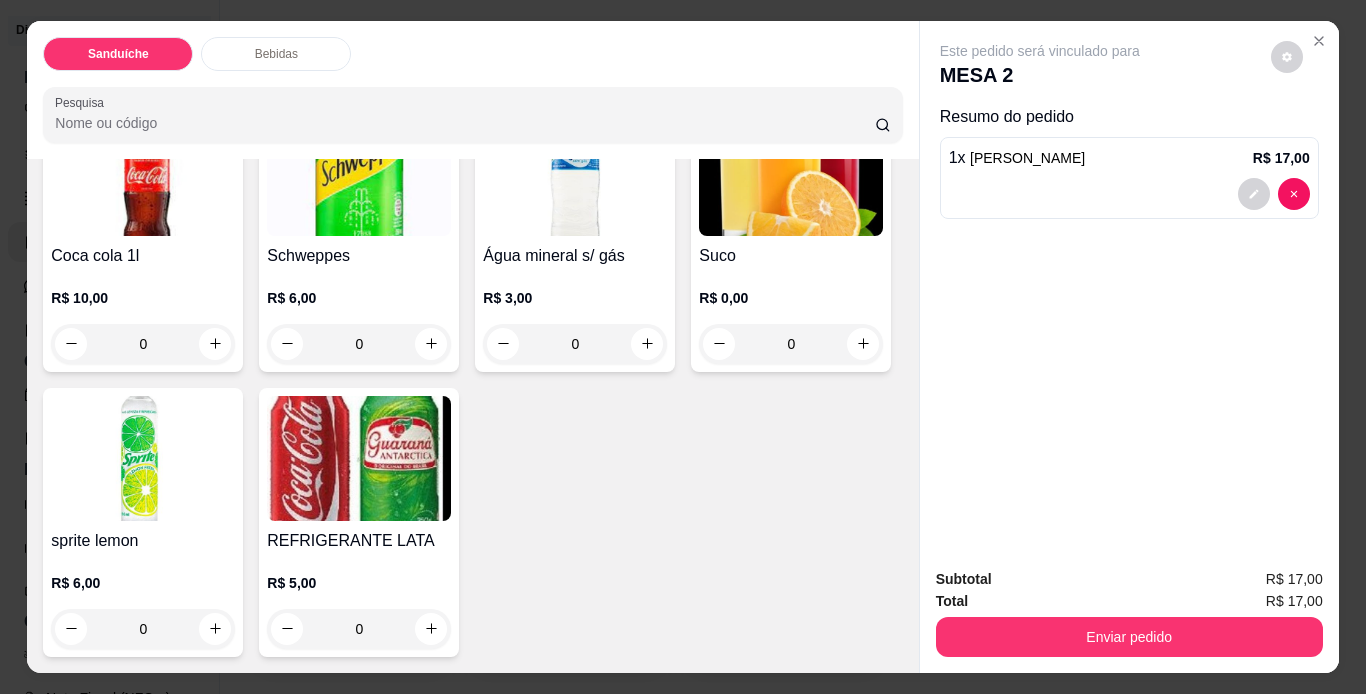scroll, scrollTop: 1106, scrollLeft: 0, axis: vertical 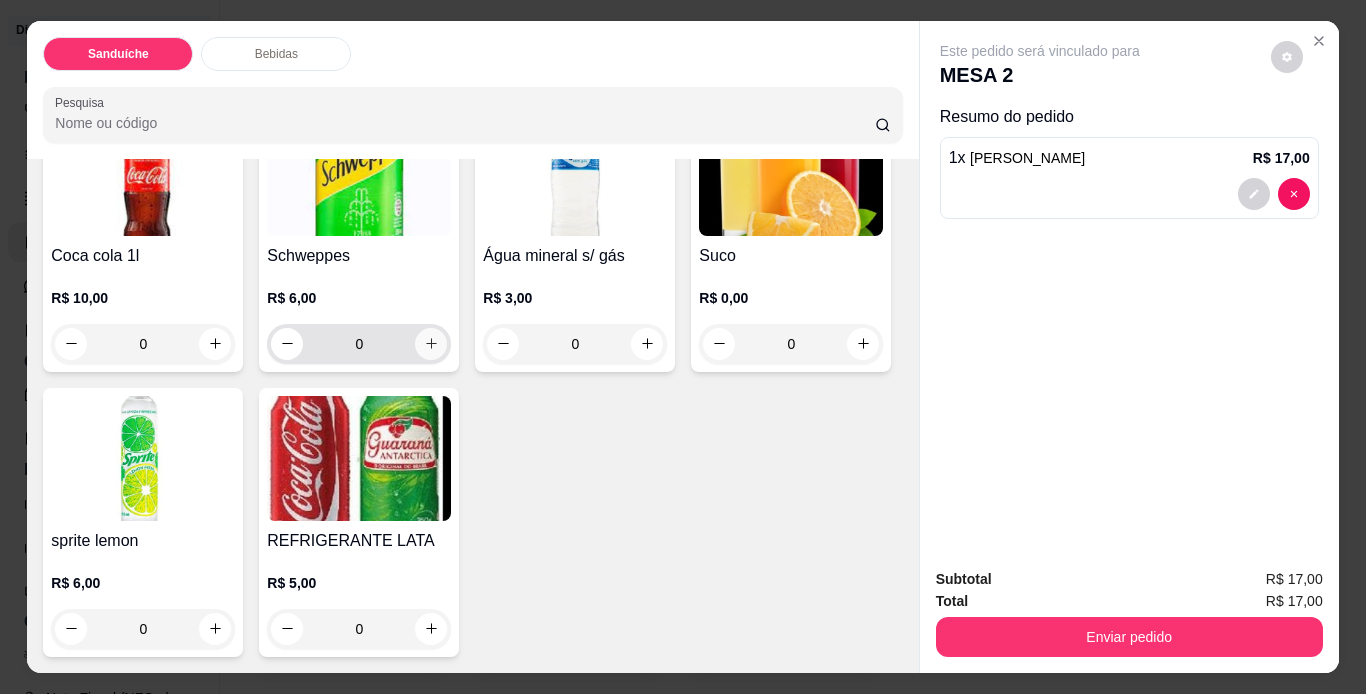 click at bounding box center (431, 344) 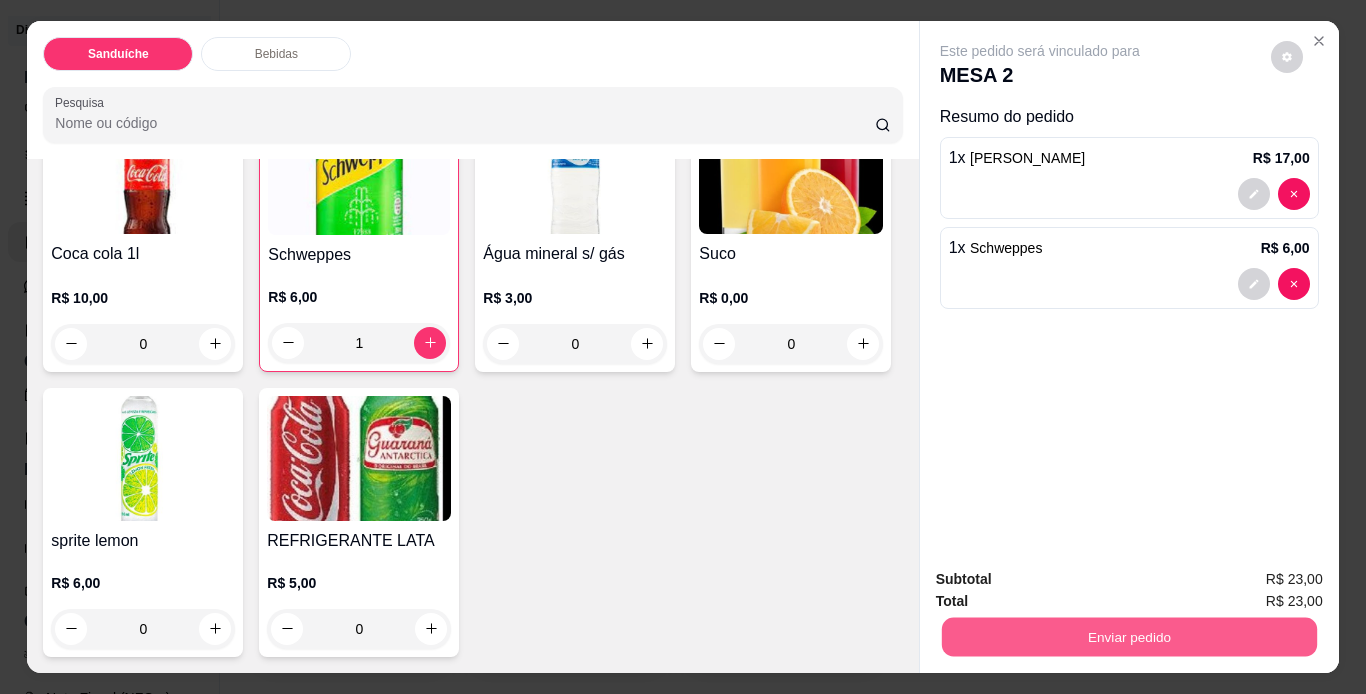 click on "Enviar pedido" at bounding box center (1128, 637) 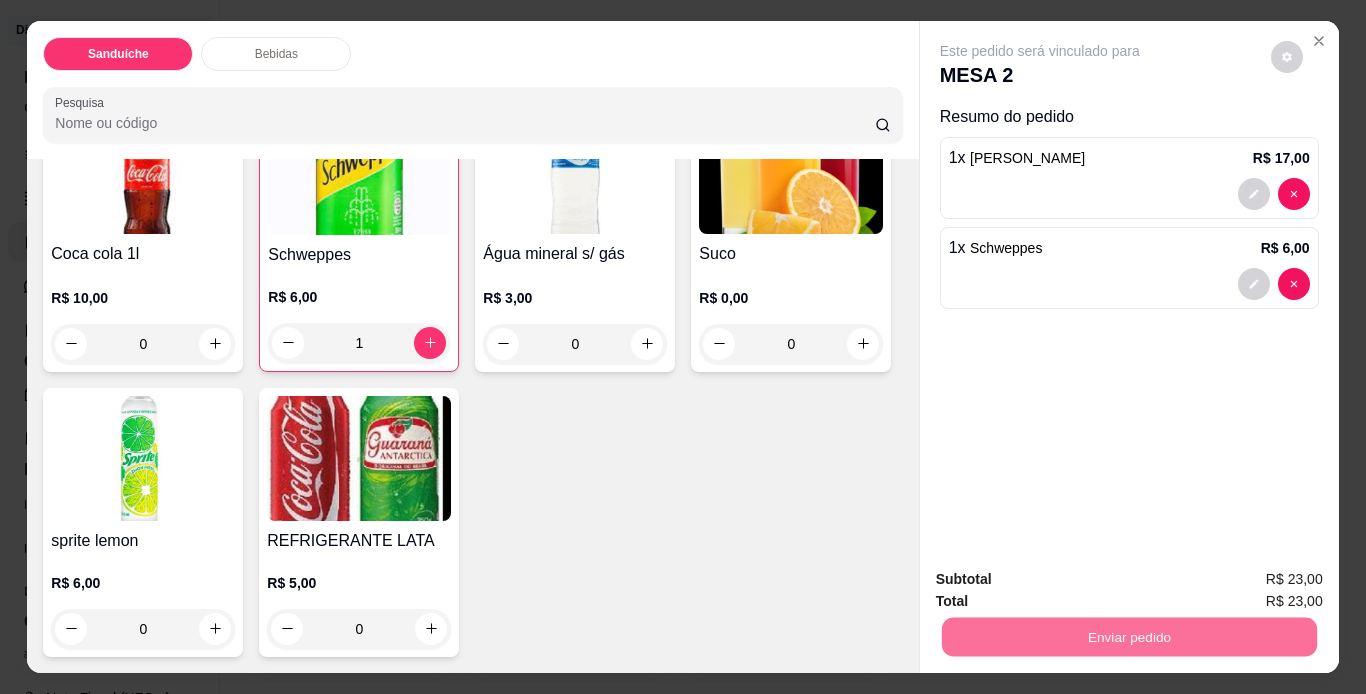 click on "Não registrar e enviar pedido" at bounding box center (1063, 580) 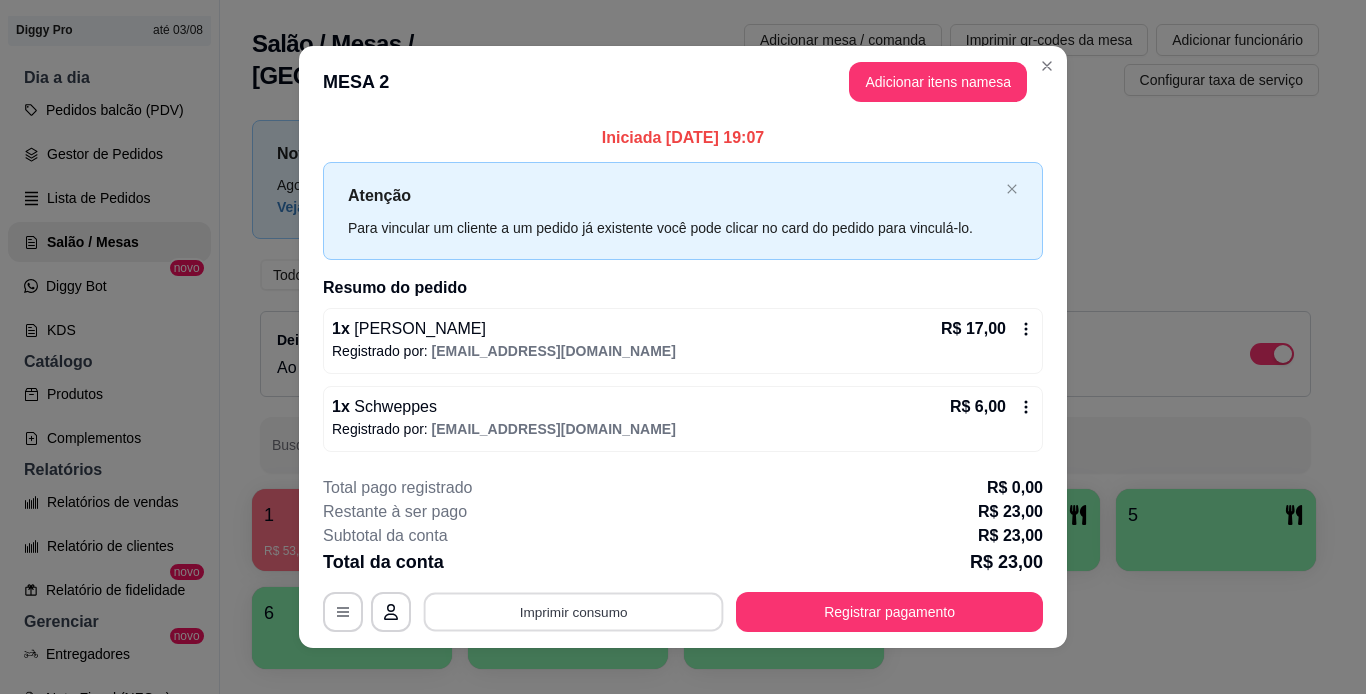 click on "Imprimir consumo" at bounding box center [574, 611] 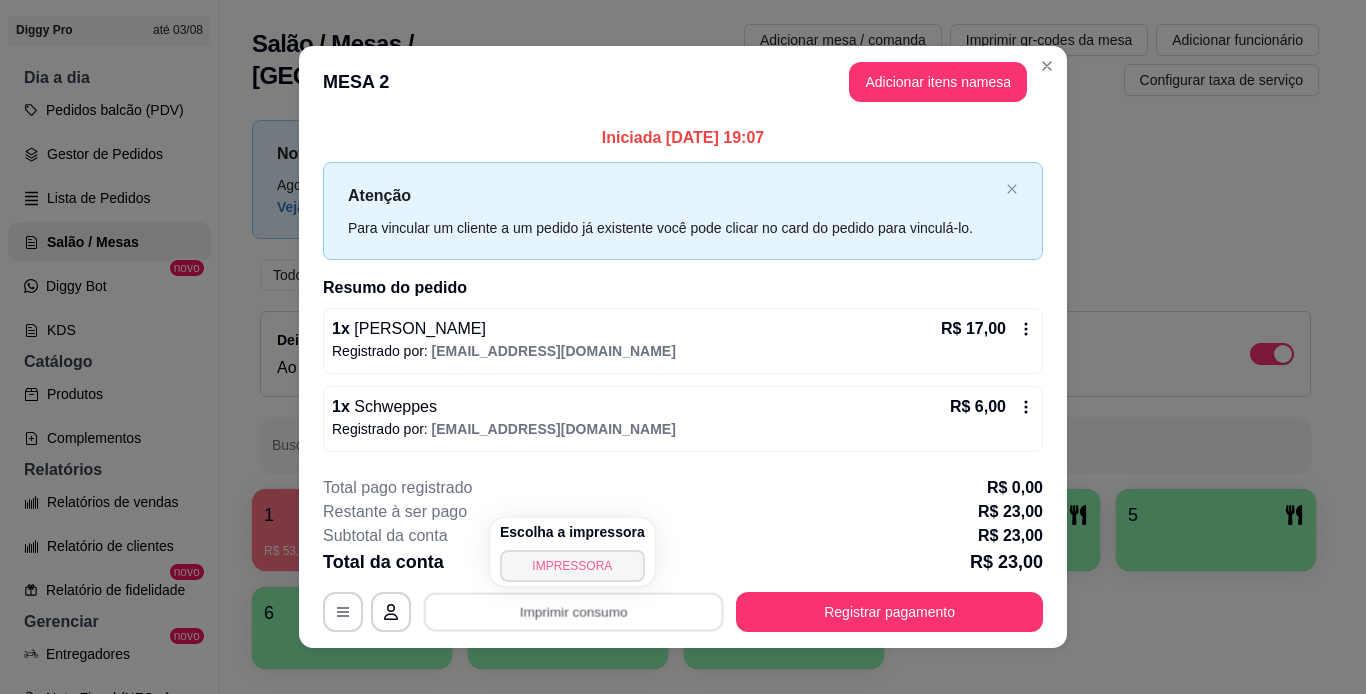click on "IMPRESSORA" at bounding box center (572, 566) 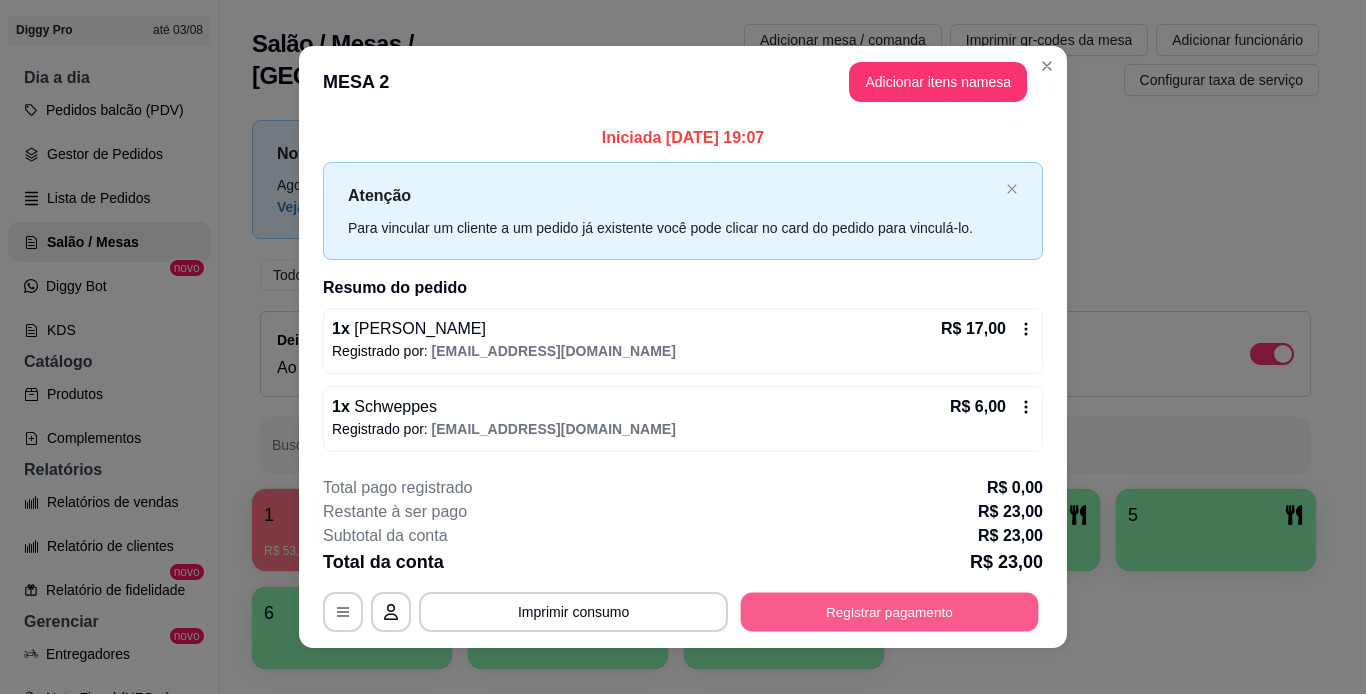 click on "Registrar pagamento" at bounding box center (890, 611) 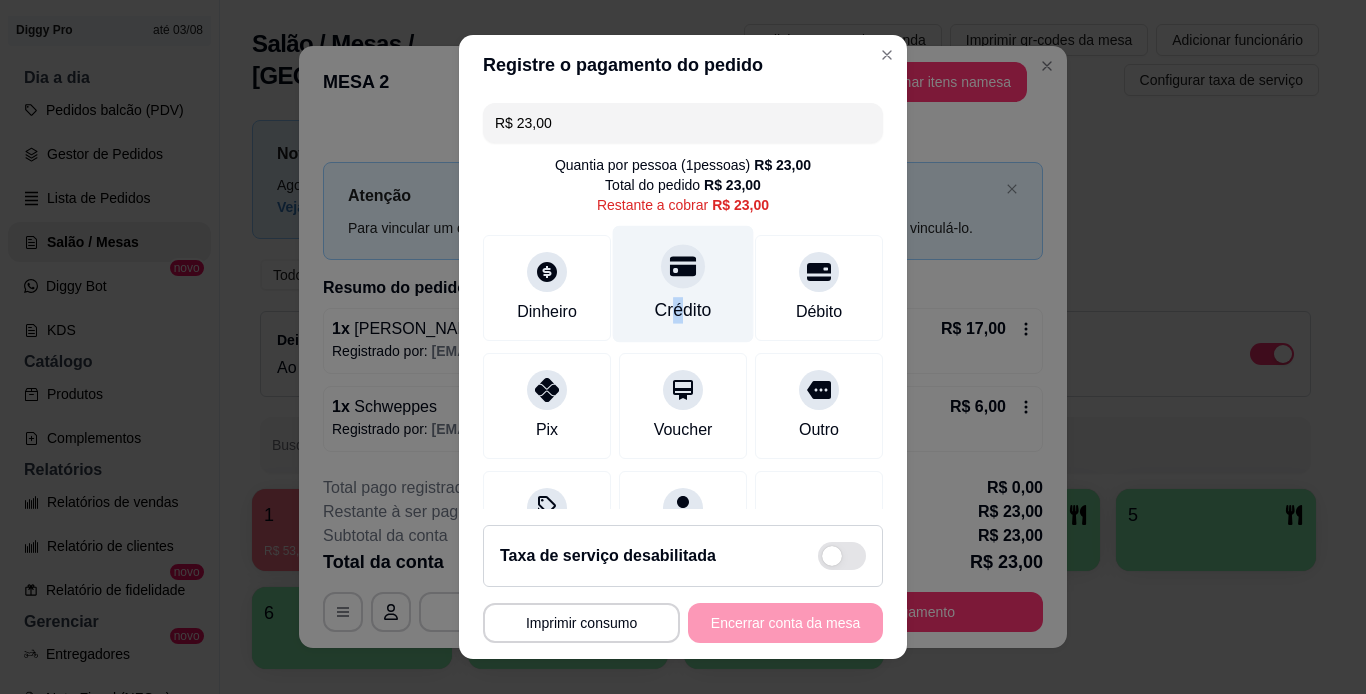 drag, startPoint x: 654, startPoint y: 300, endPoint x: 647, endPoint y: 325, distance: 25.96151 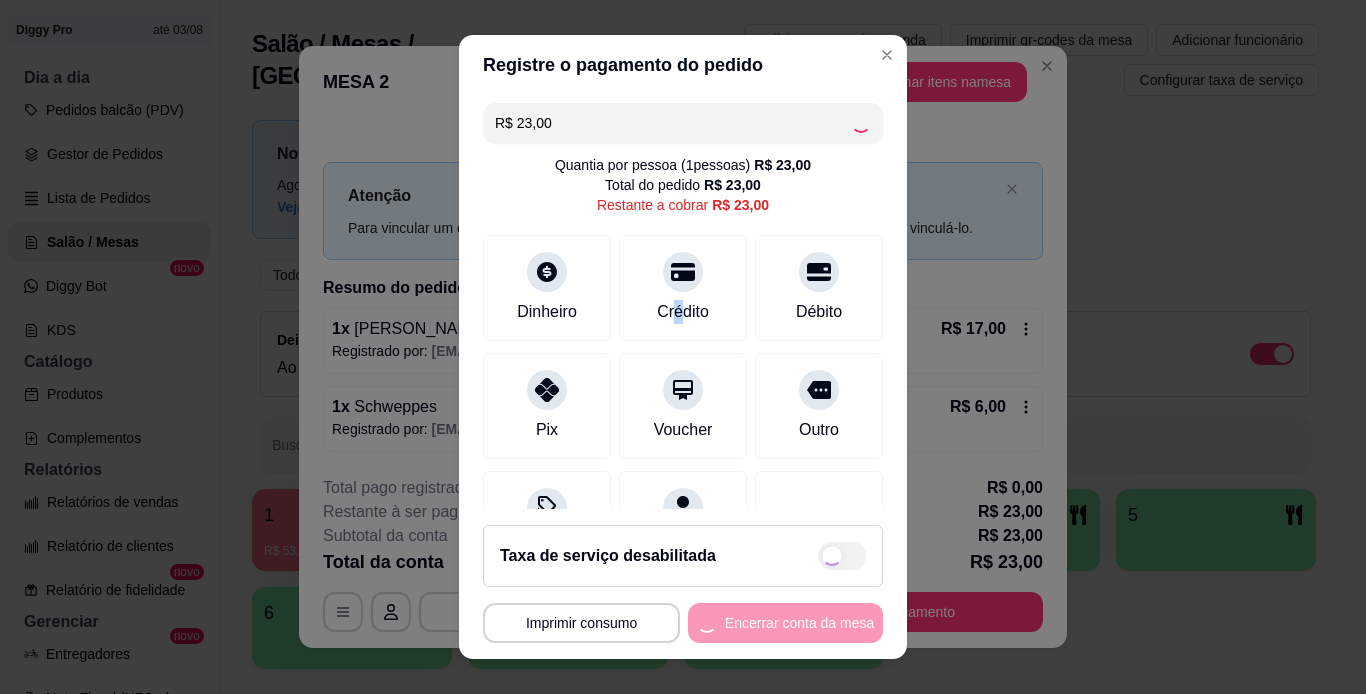 type on "R$ 0,00" 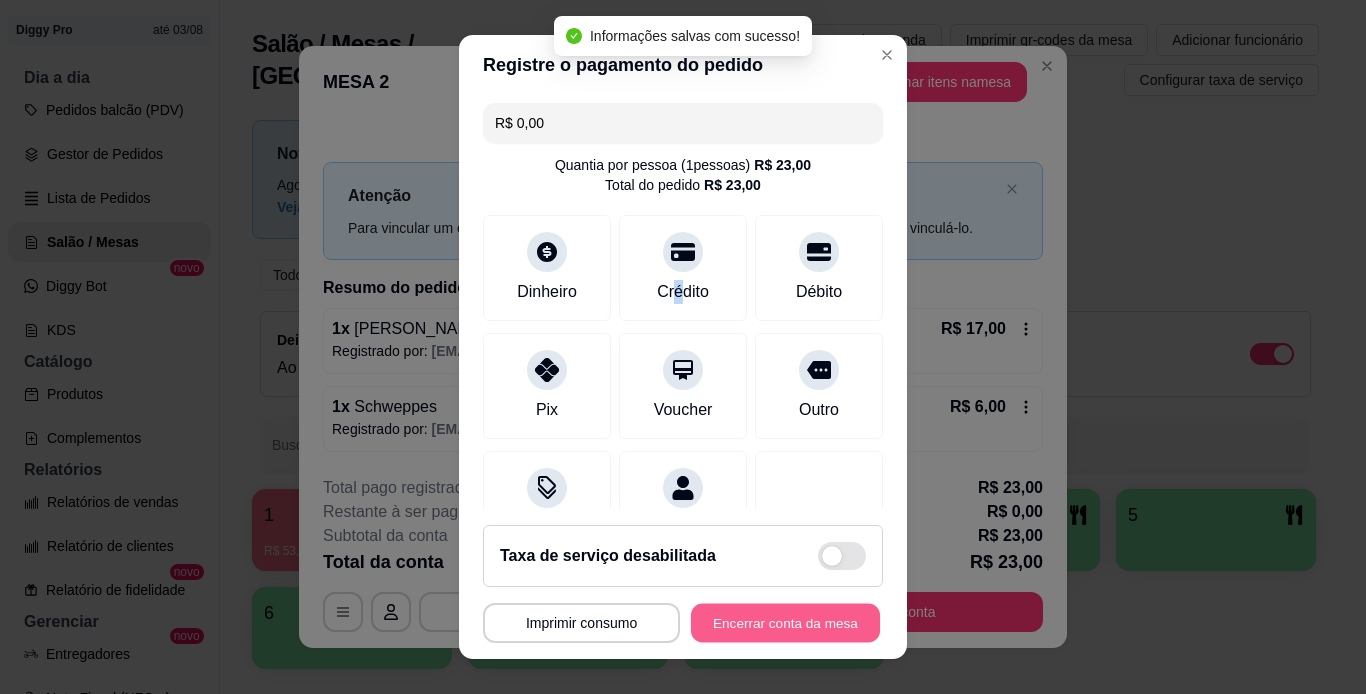 click on "Encerrar conta da mesa" at bounding box center [785, 623] 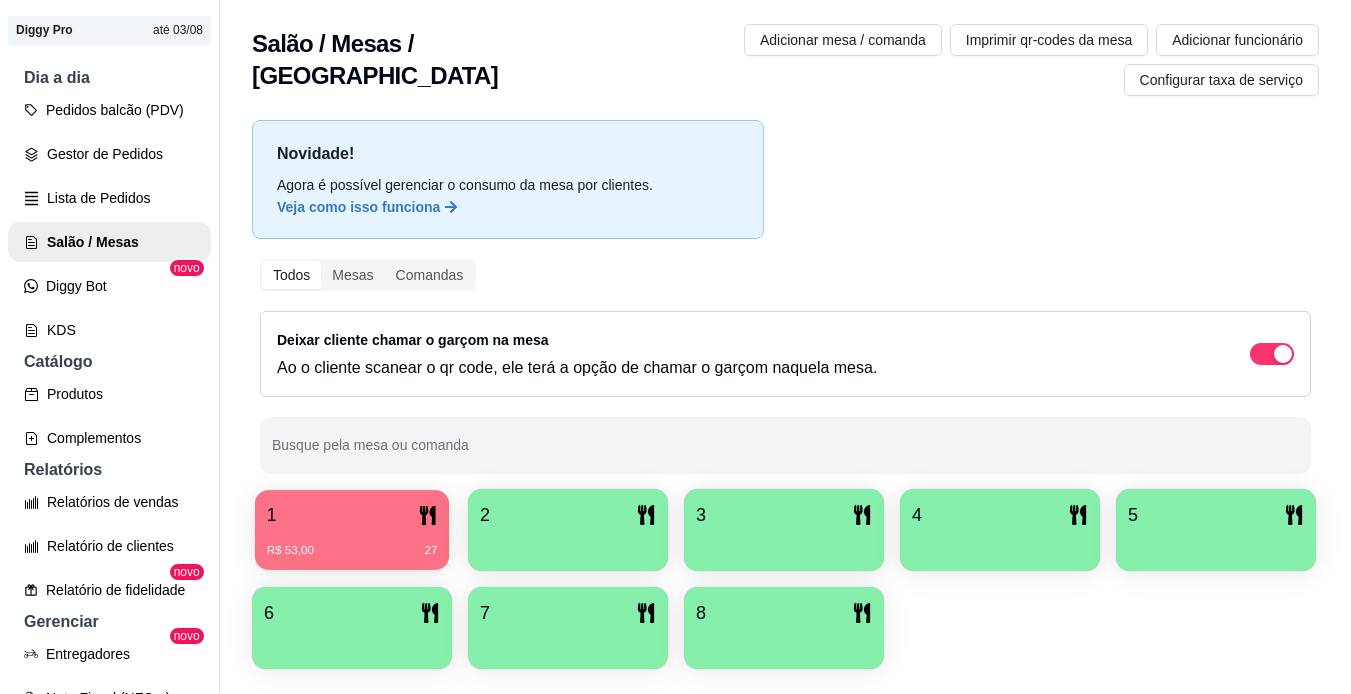 click on "R$ 53,00 27" at bounding box center [352, 551] 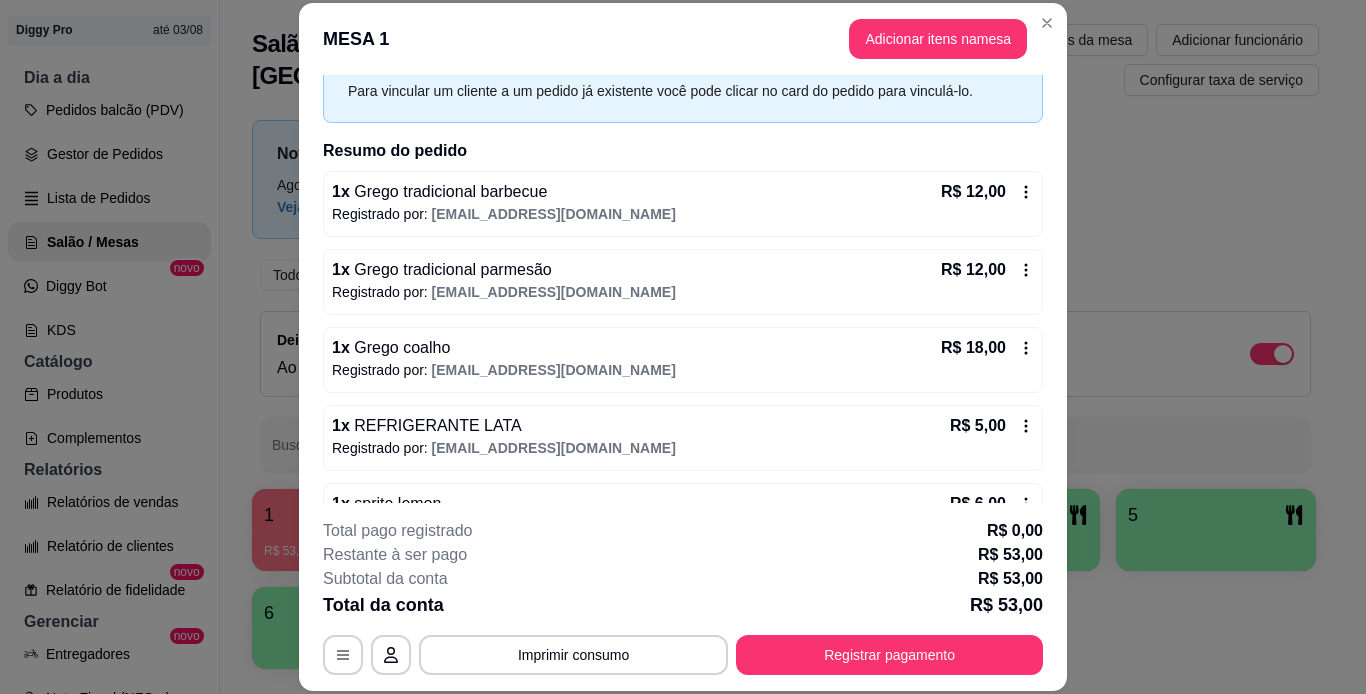 scroll, scrollTop: 148, scrollLeft: 0, axis: vertical 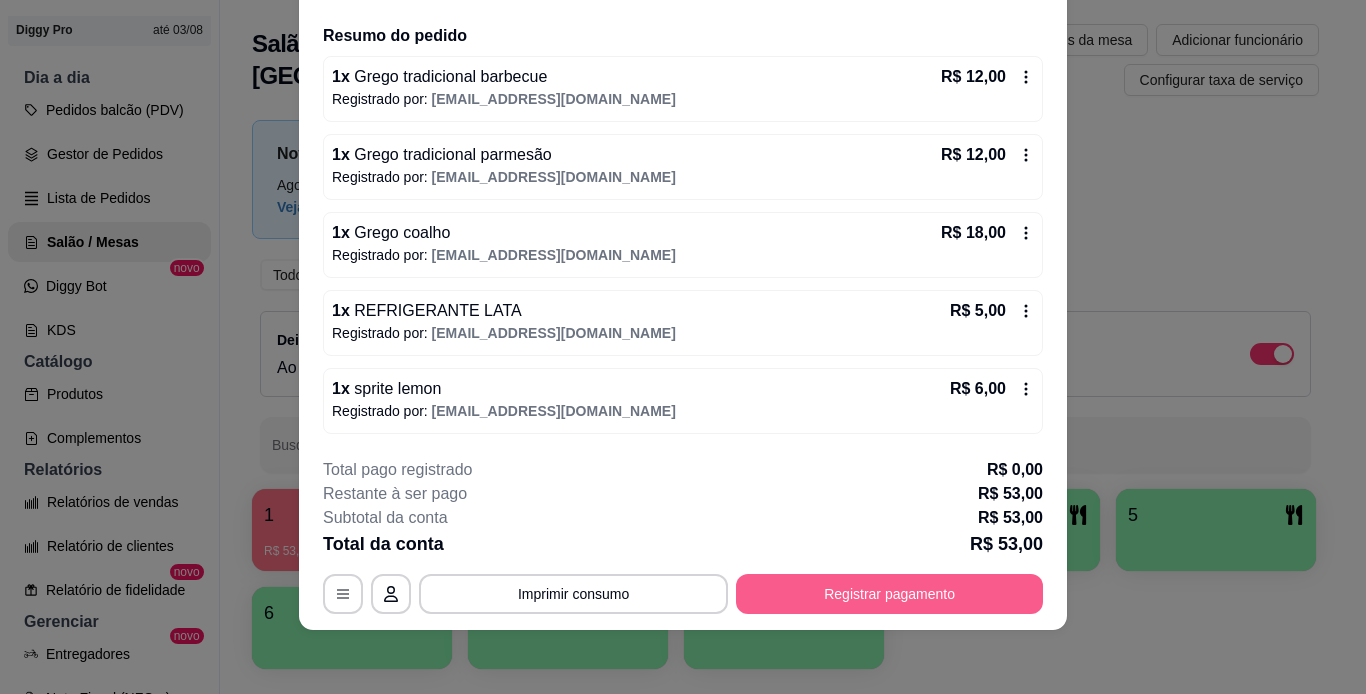 click on "Registrar pagamento" at bounding box center (889, 594) 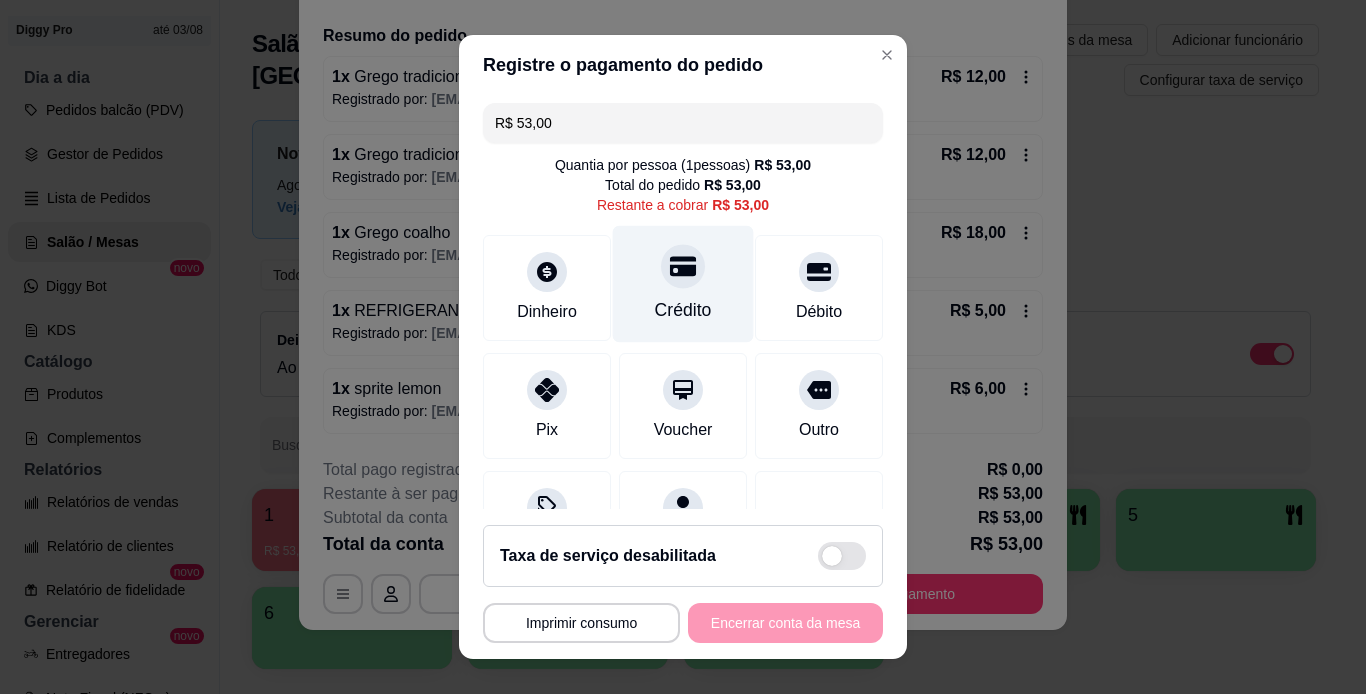 click at bounding box center (683, 266) 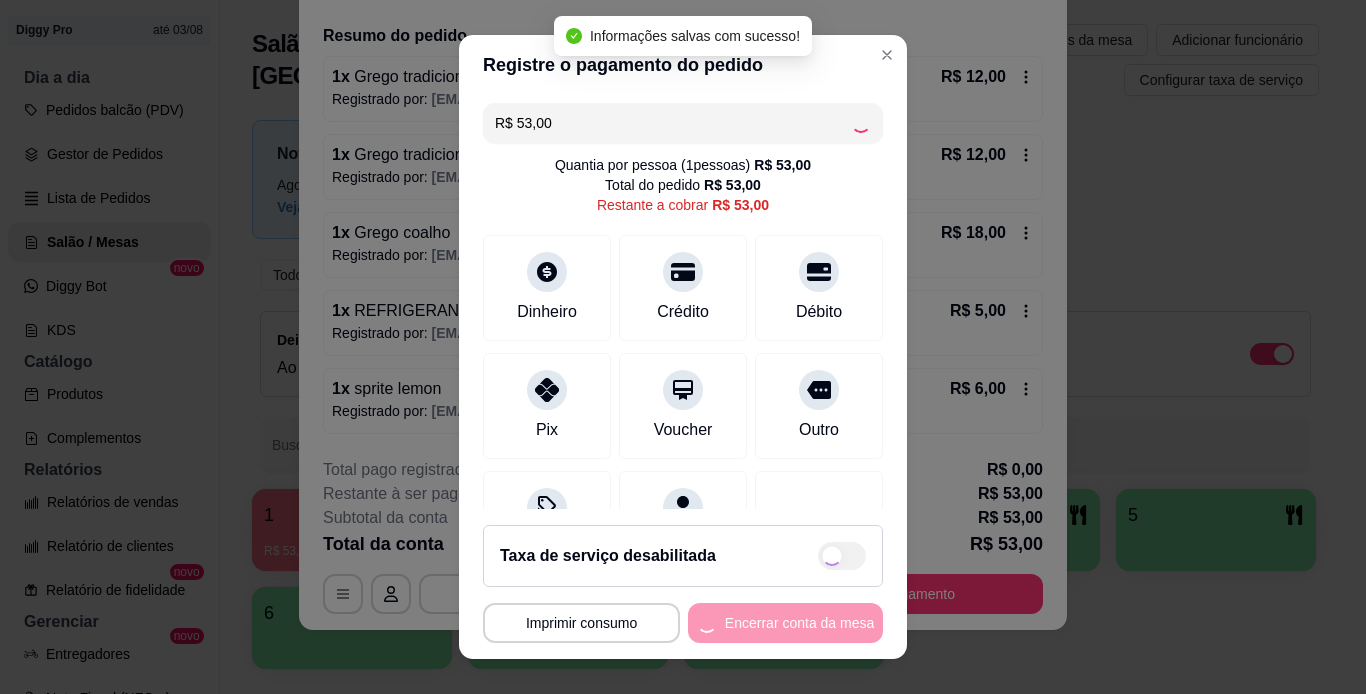 type on "R$ 0,00" 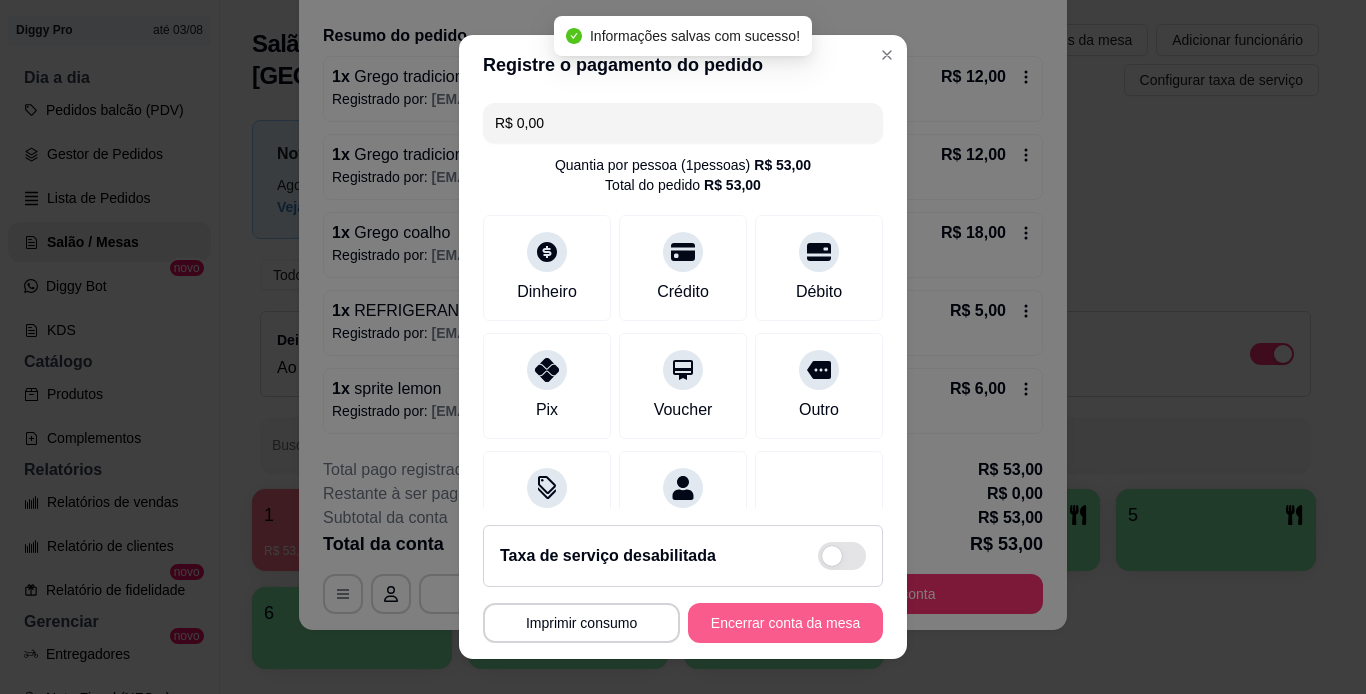 click on "Encerrar conta da mesa" at bounding box center [785, 623] 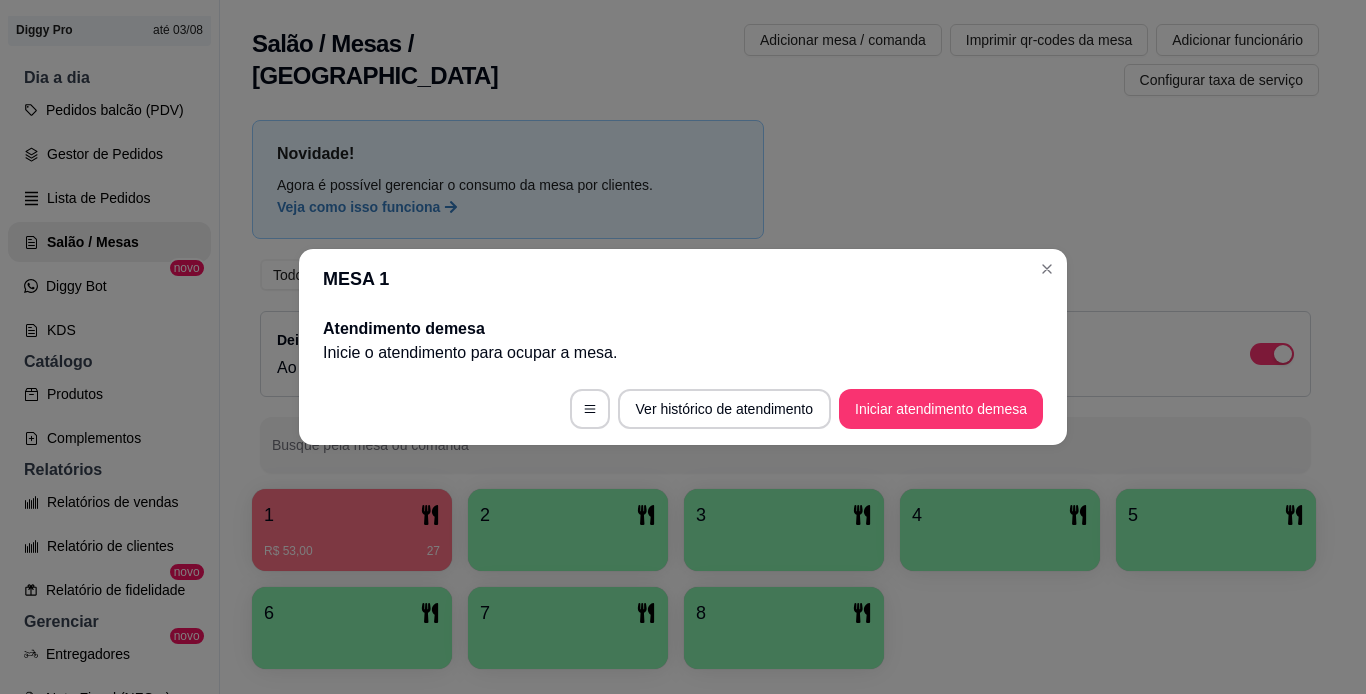 scroll, scrollTop: 0, scrollLeft: 0, axis: both 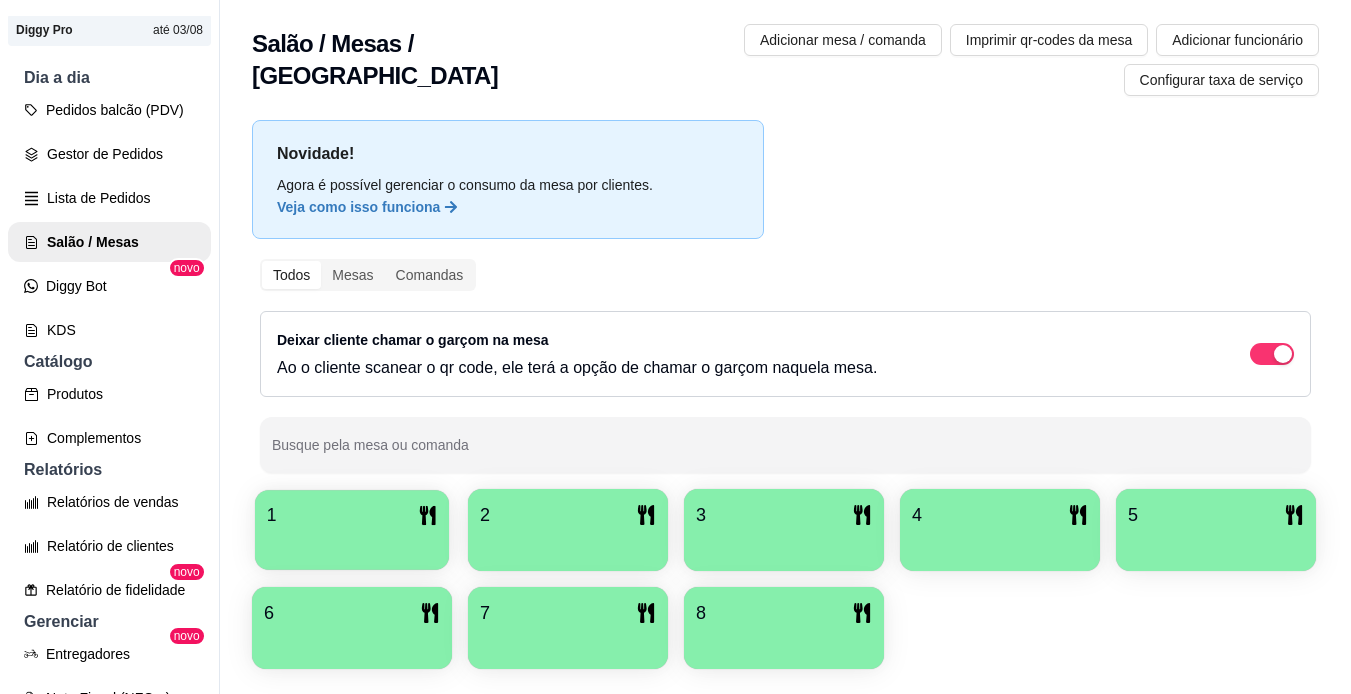 click at bounding box center [352, 543] 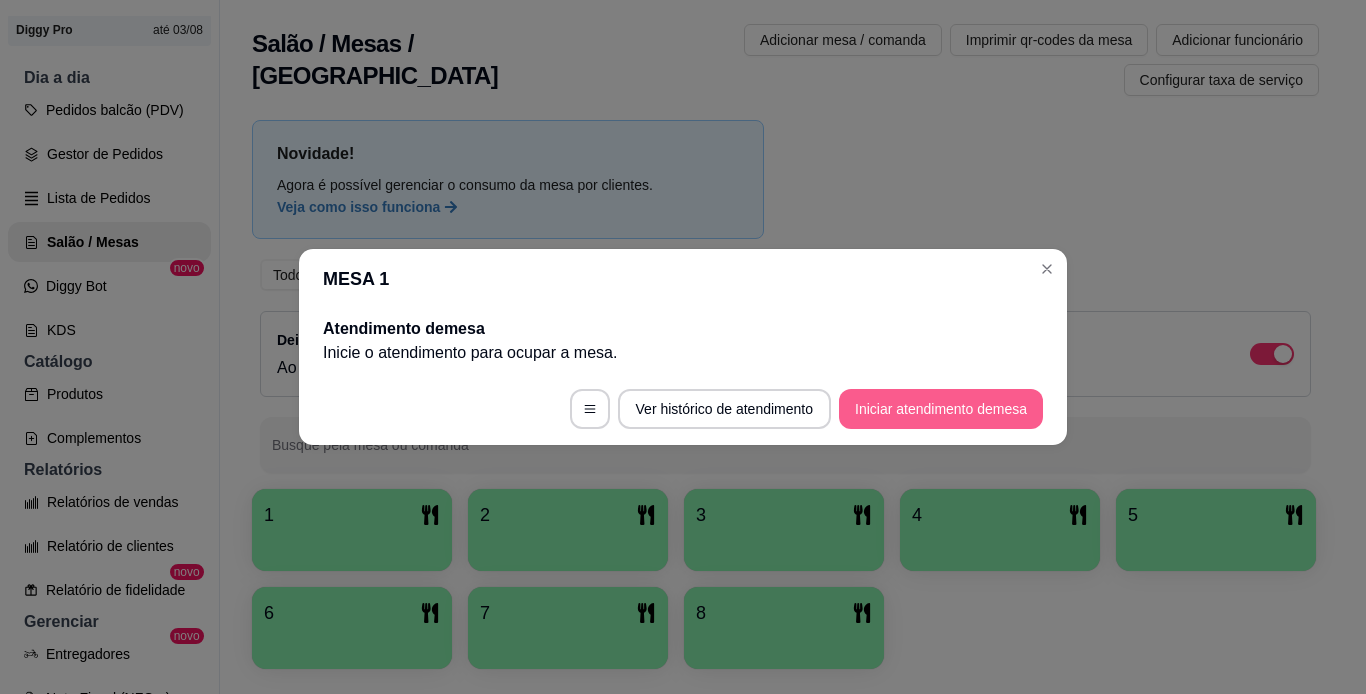 click on "Iniciar atendimento de  mesa" at bounding box center [941, 409] 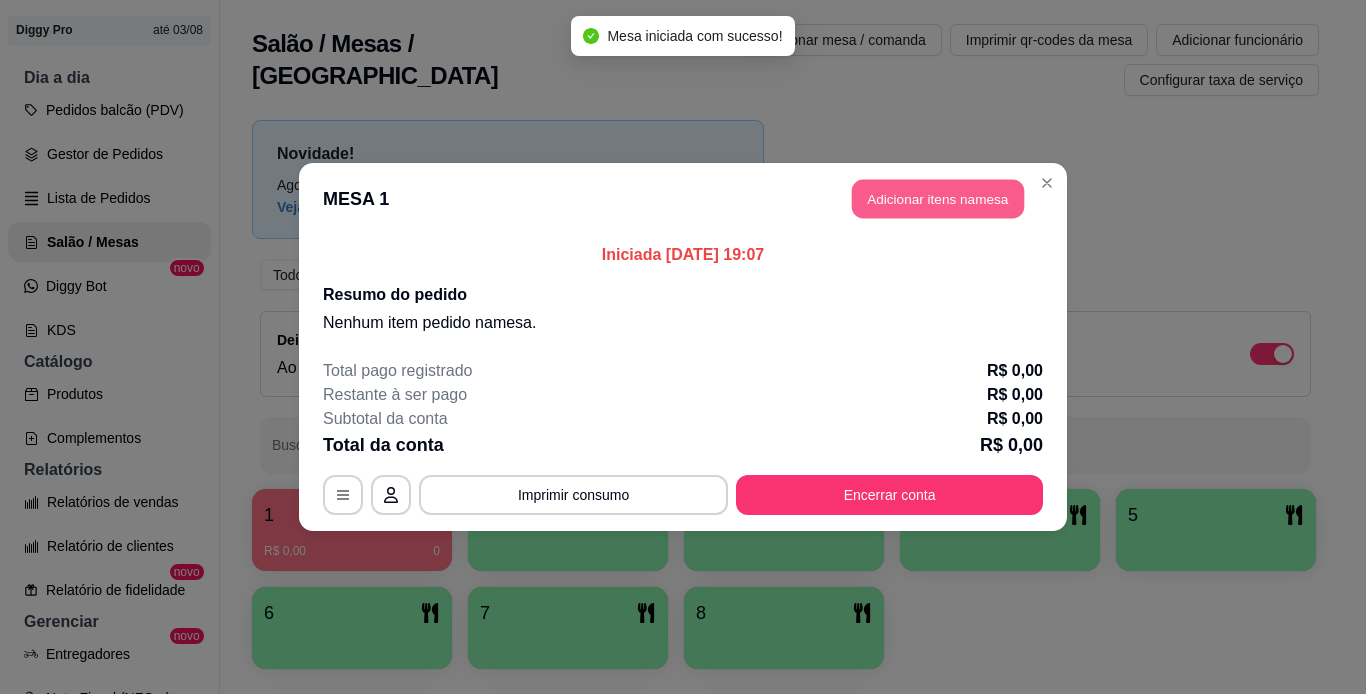 click on "Adicionar itens na  mesa" at bounding box center (938, 199) 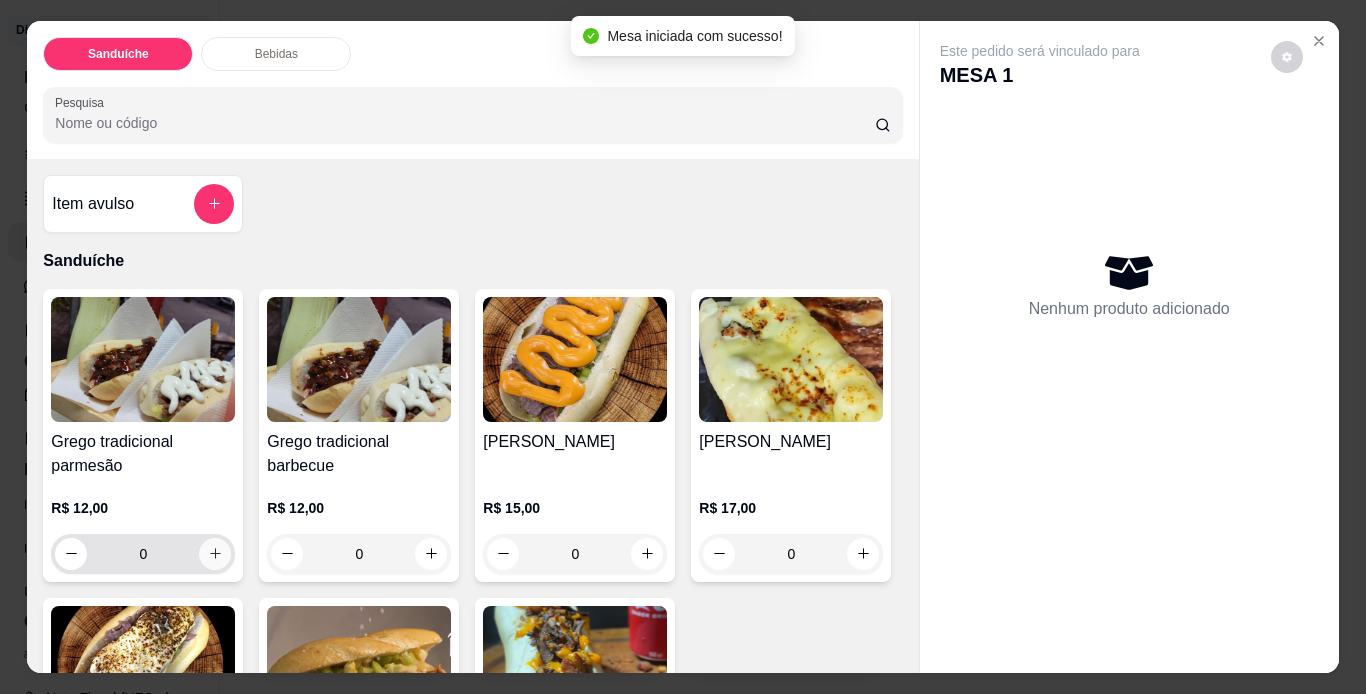 click 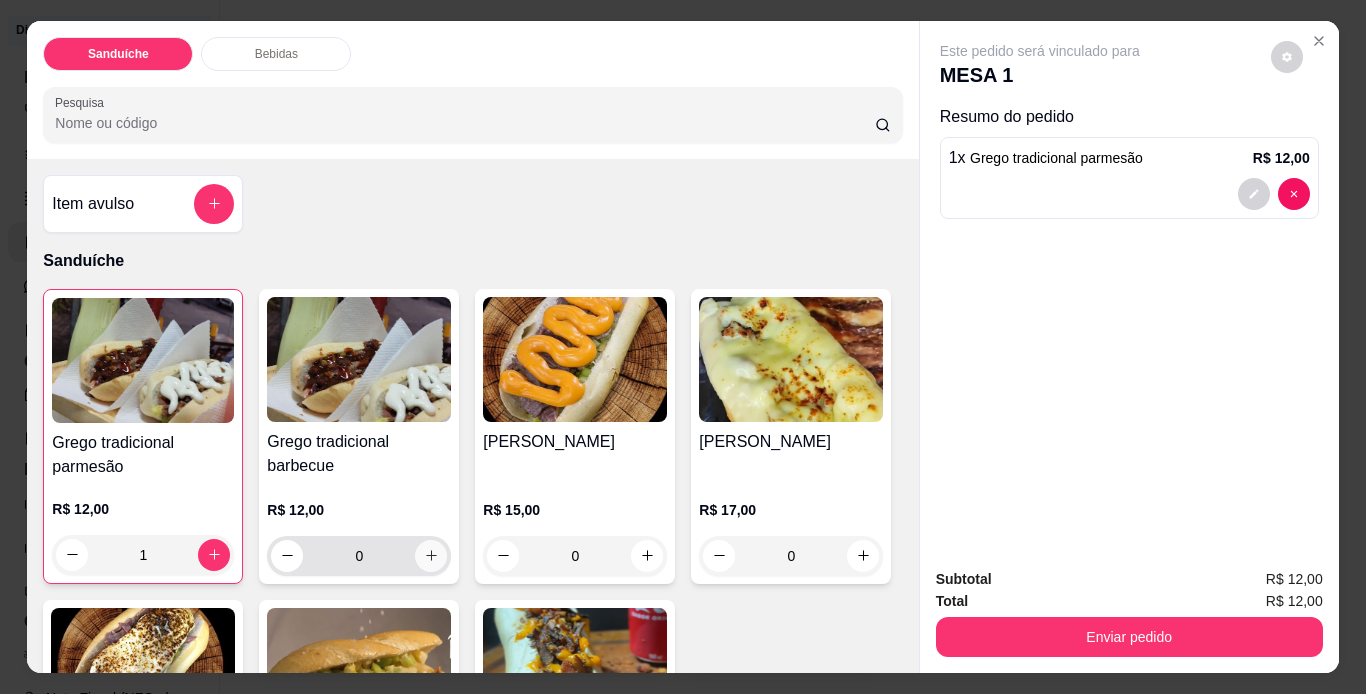 click 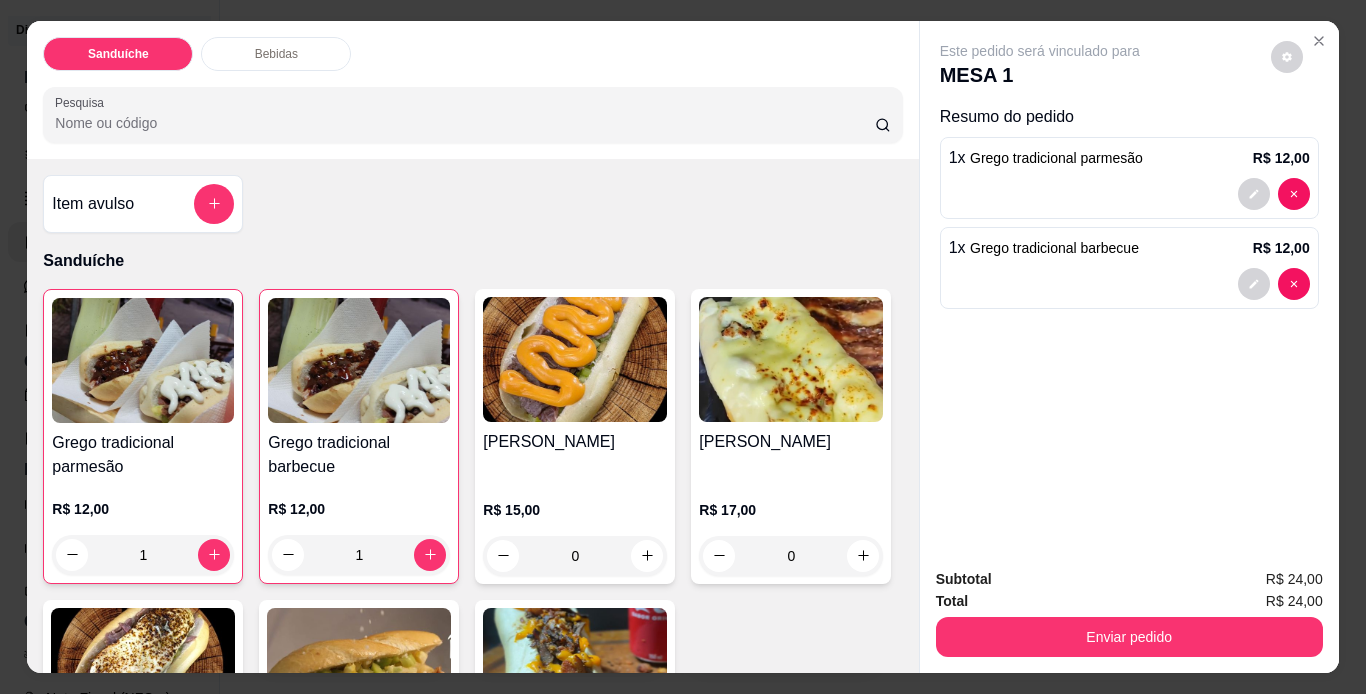 click on "Enviar pedido" at bounding box center [1129, 634] 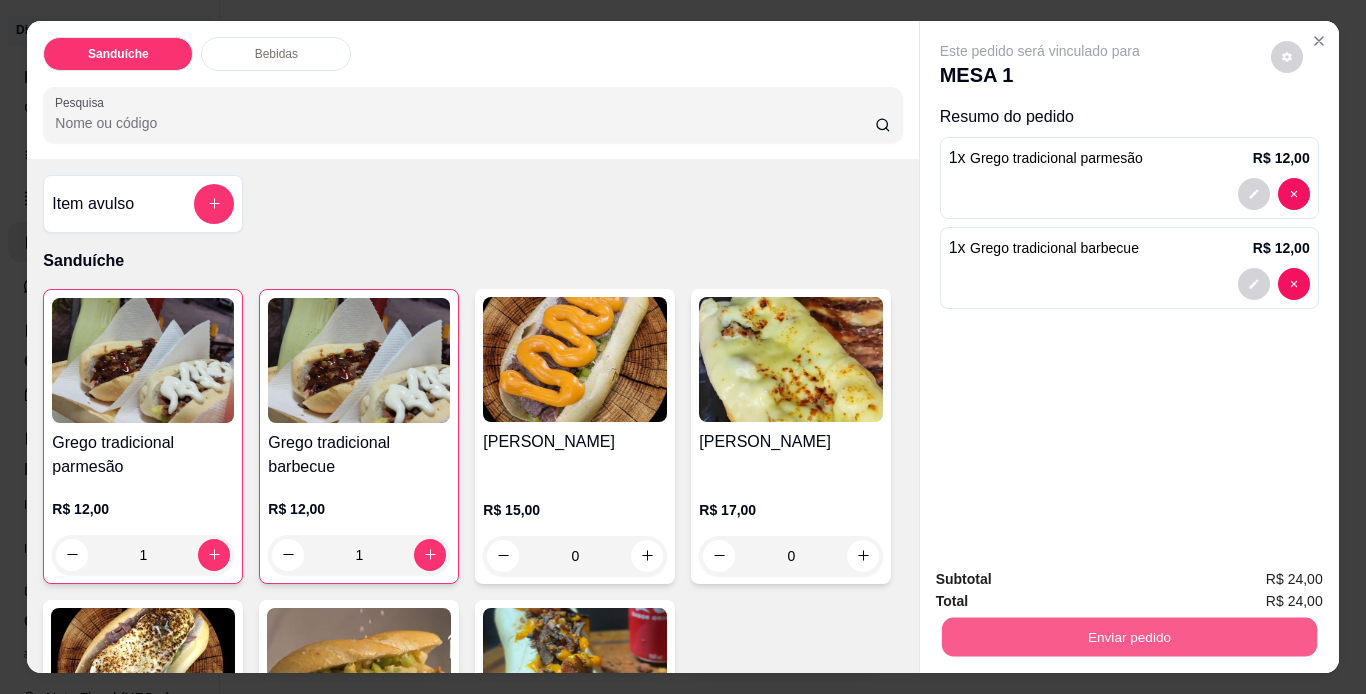 click on "Enviar pedido" at bounding box center [1128, 637] 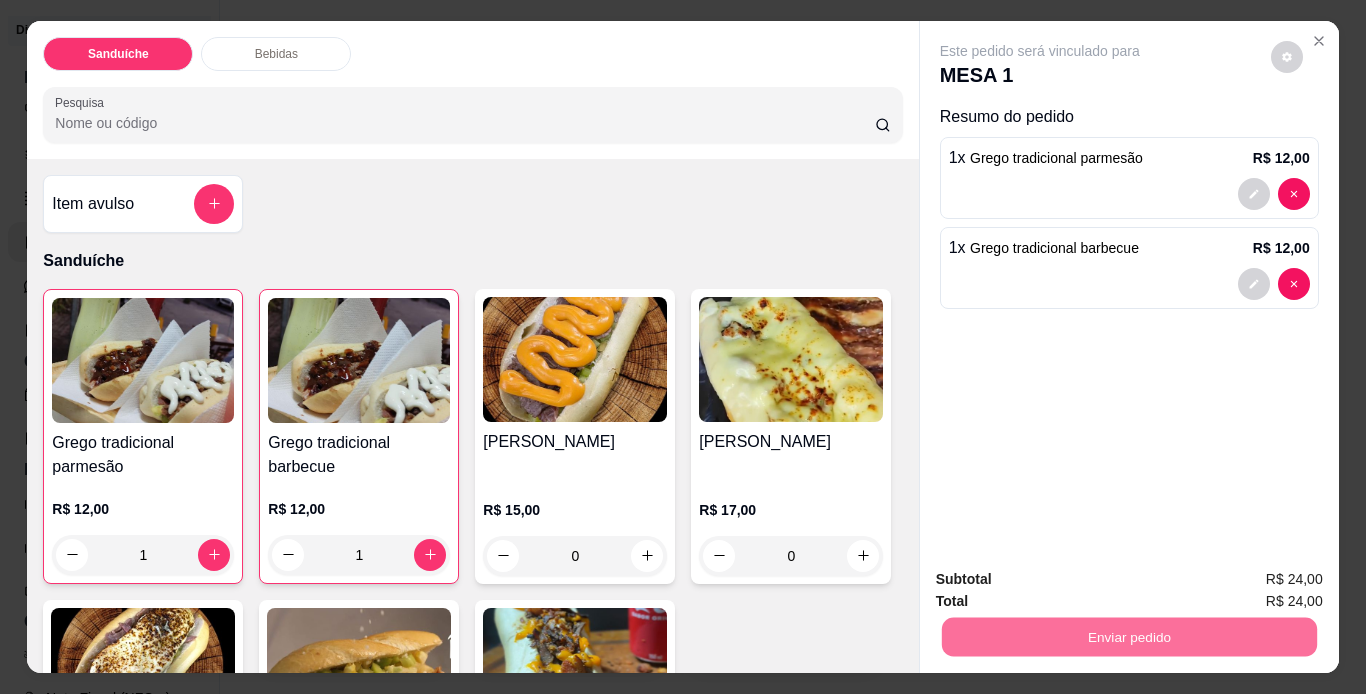 click on "Não registrar e enviar pedido" at bounding box center (1063, 581) 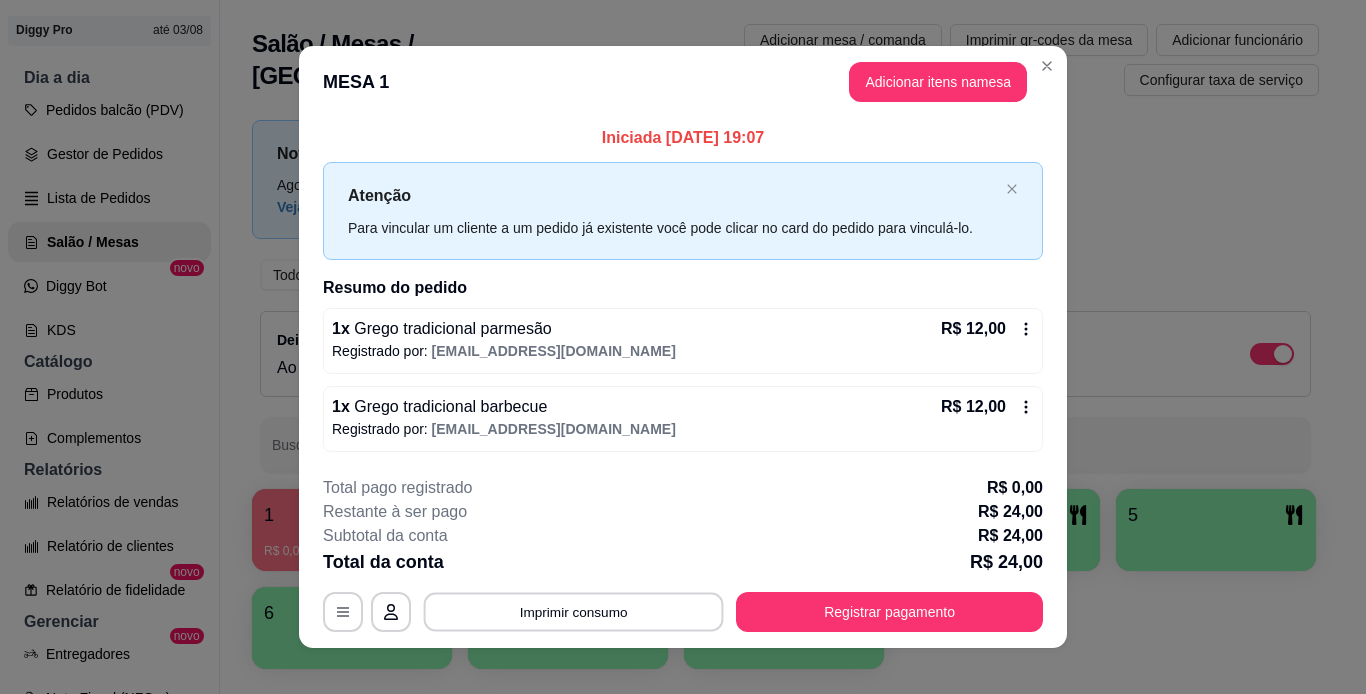 click on "Imprimir consumo" at bounding box center (574, 611) 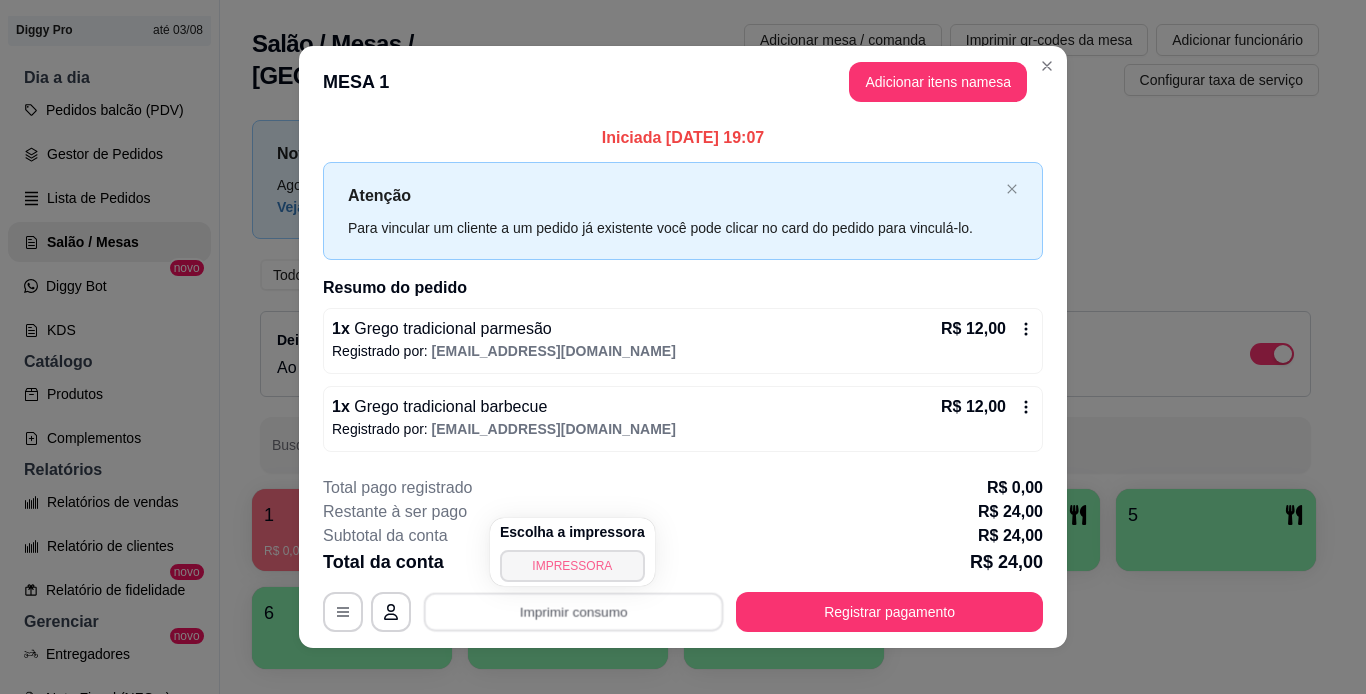 click on "IMPRESSORA" at bounding box center (572, 566) 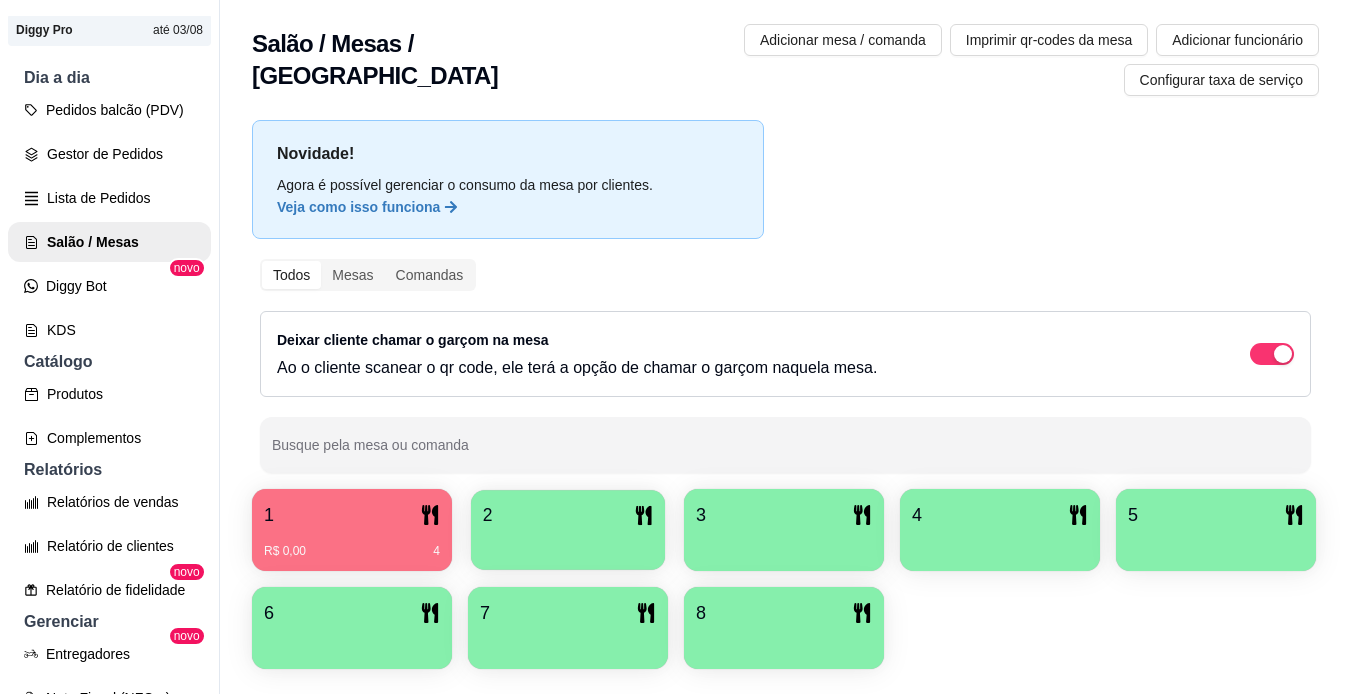 click on "2" at bounding box center [568, 515] 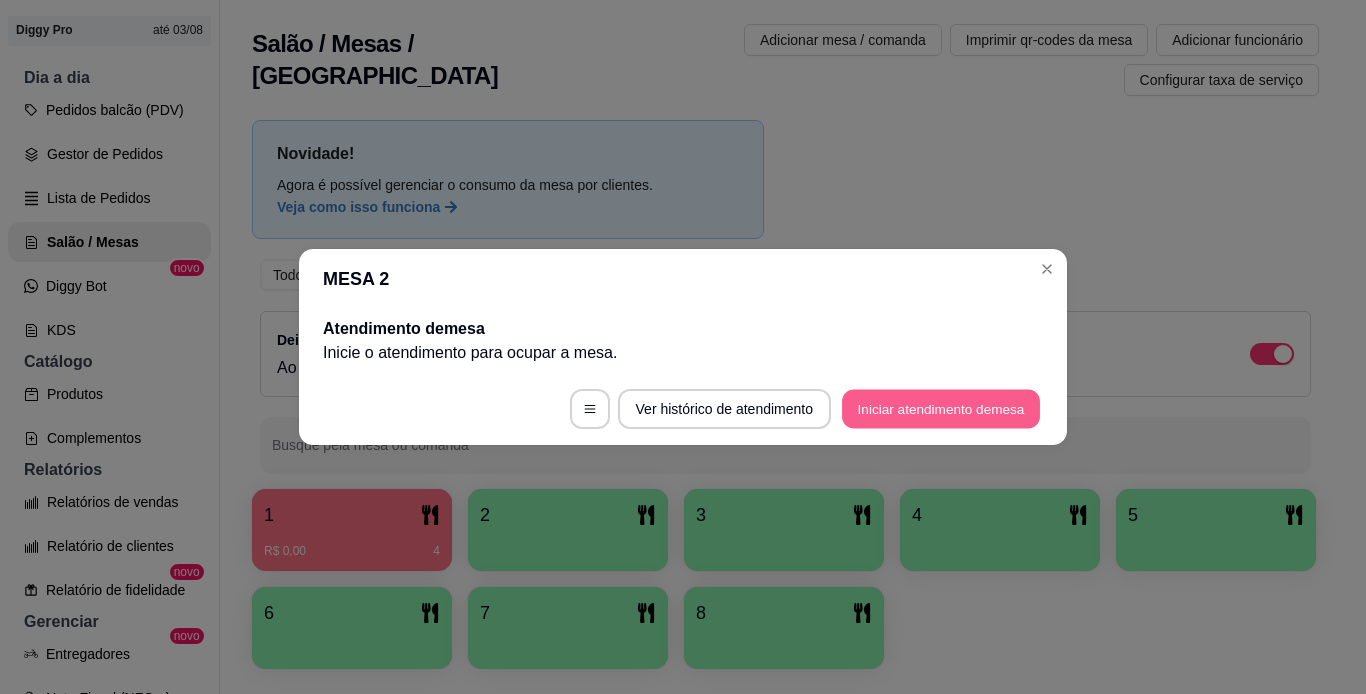 click on "Iniciar atendimento de  mesa" at bounding box center (941, 409) 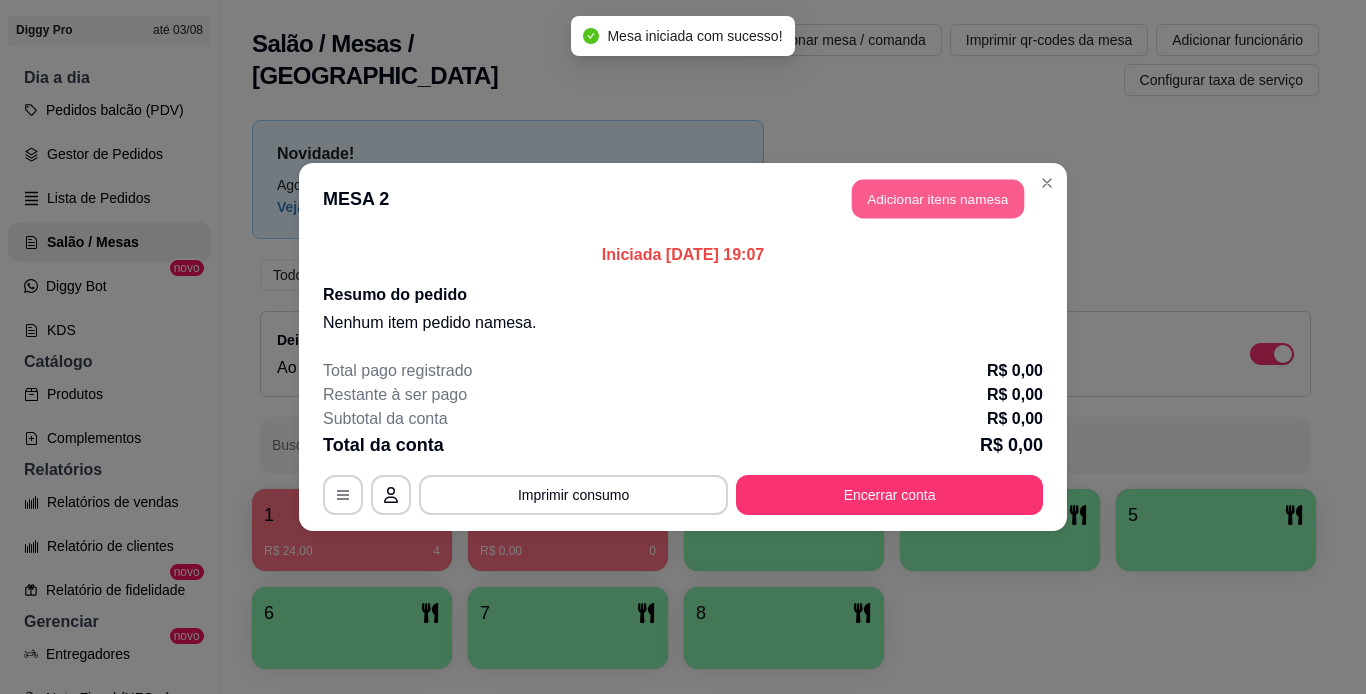 click on "Adicionar itens na  mesa" at bounding box center (938, 199) 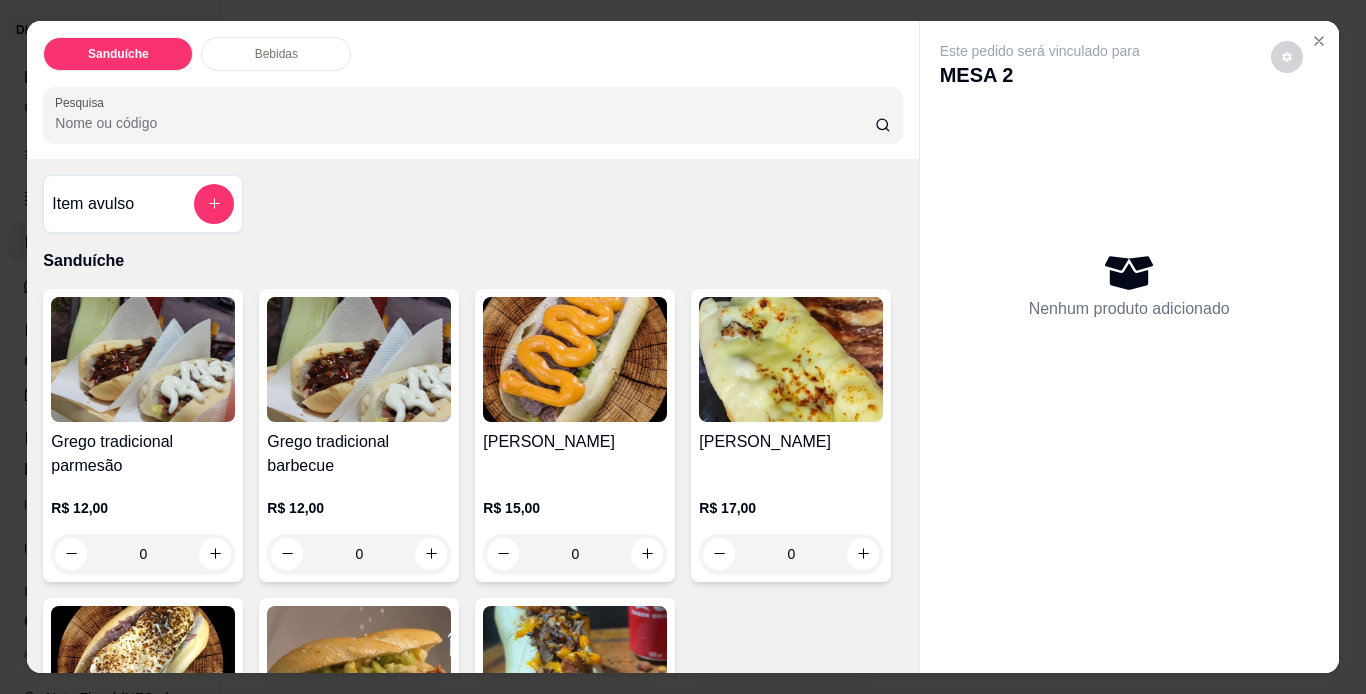 scroll, scrollTop: 300, scrollLeft: 0, axis: vertical 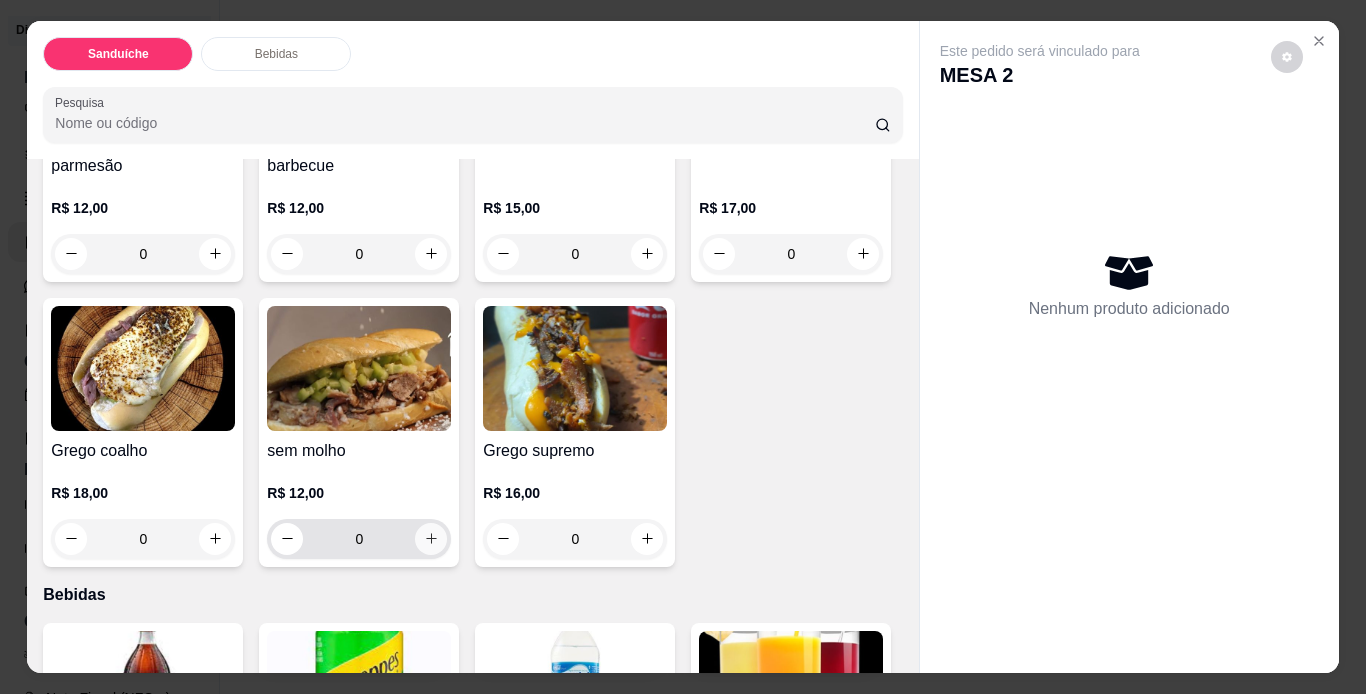 click at bounding box center [431, 539] 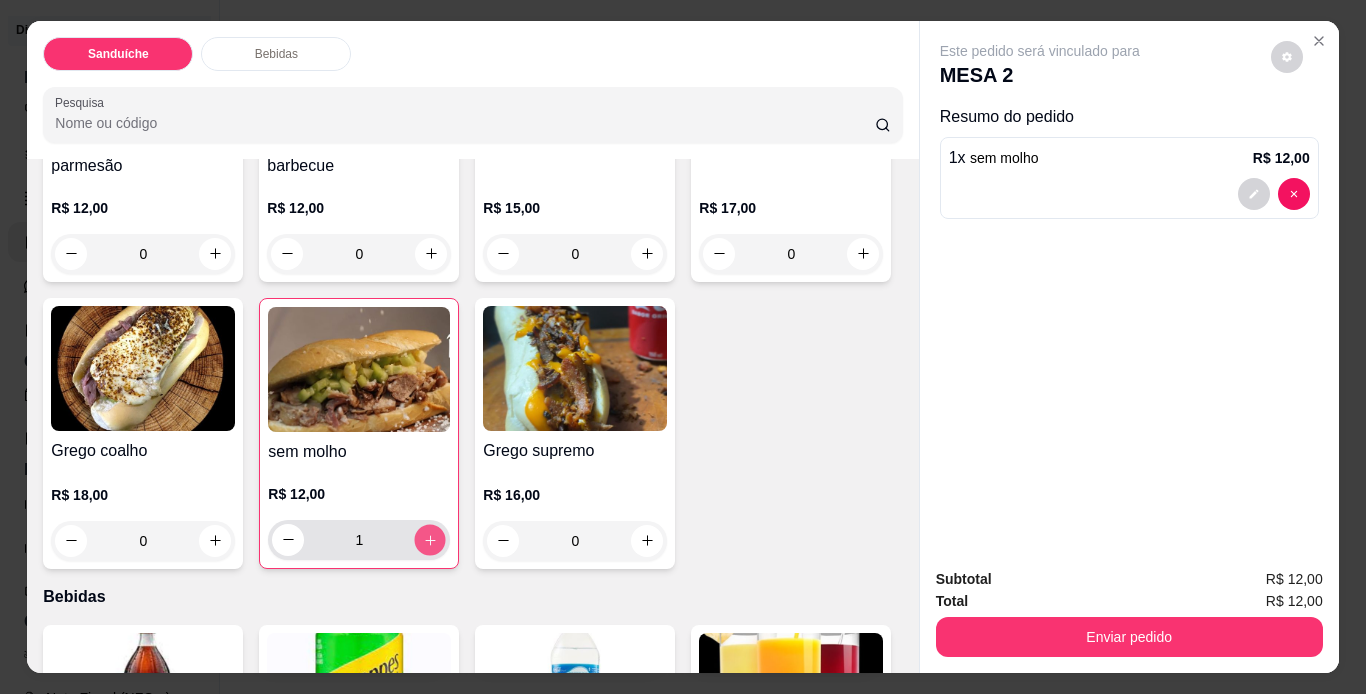 click at bounding box center (430, 539) 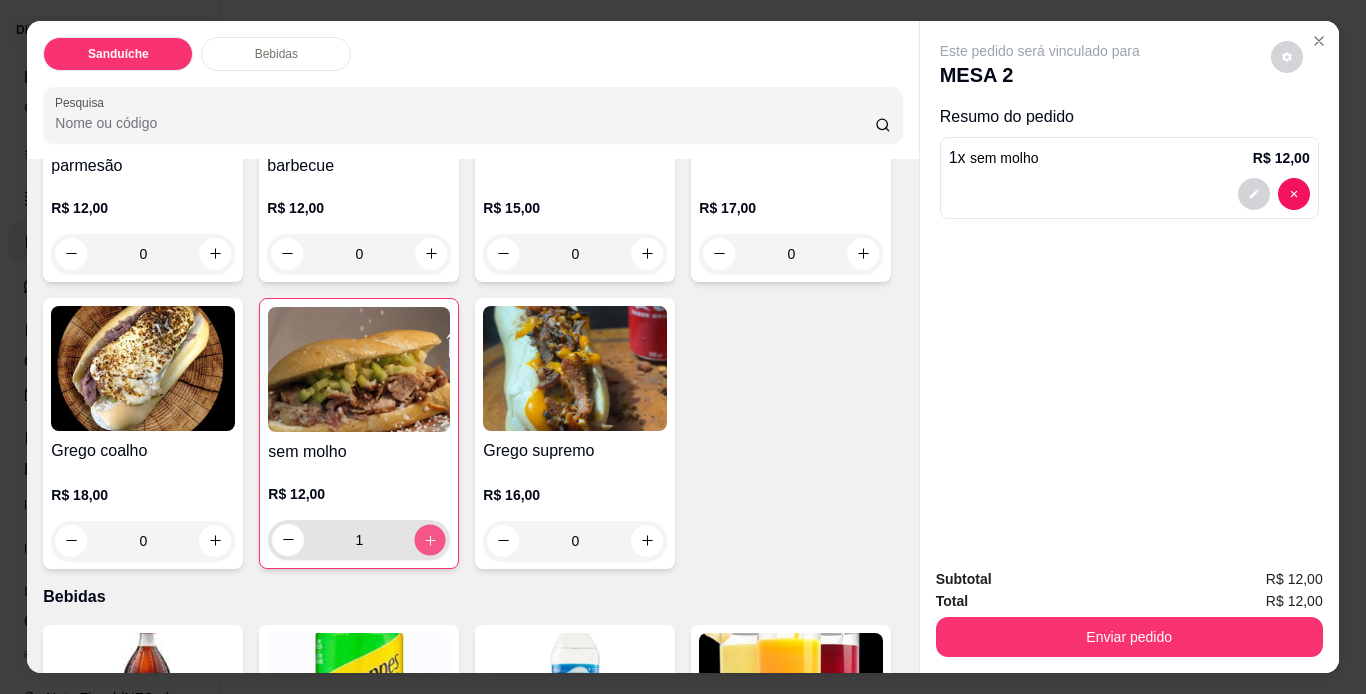 type on "2" 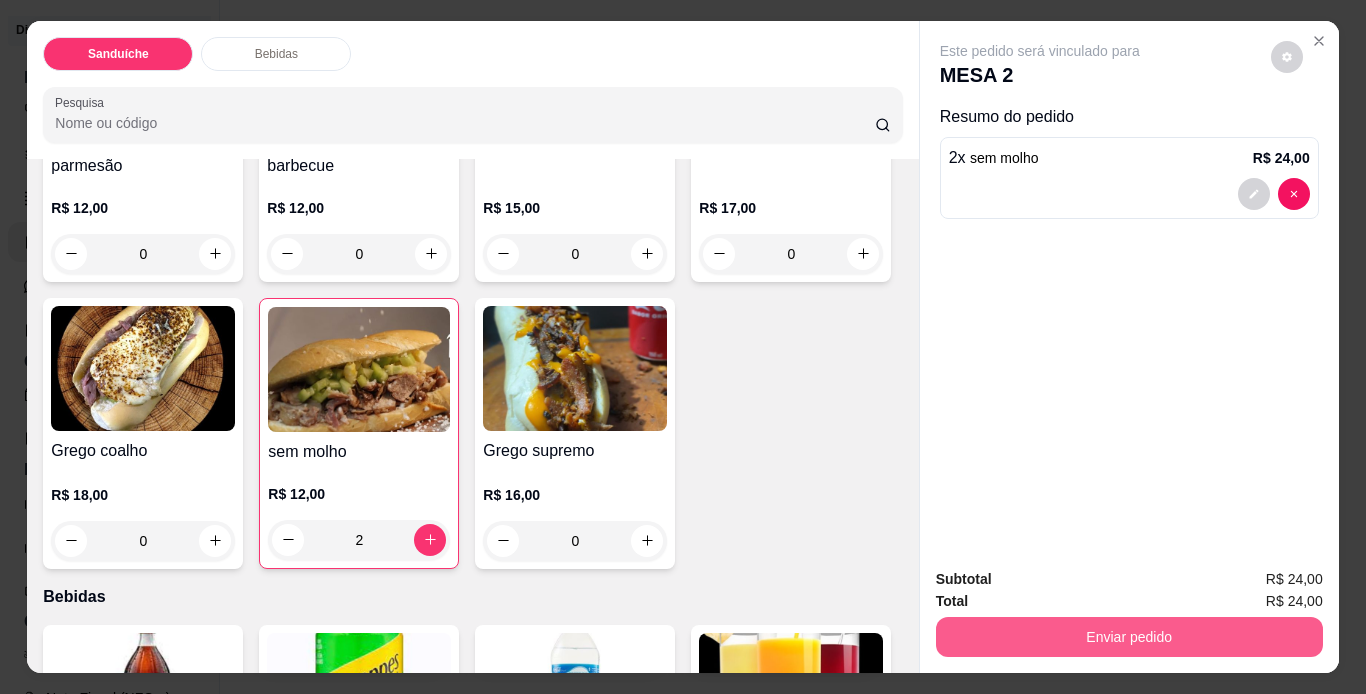 click on "Enviar pedido" at bounding box center (1129, 637) 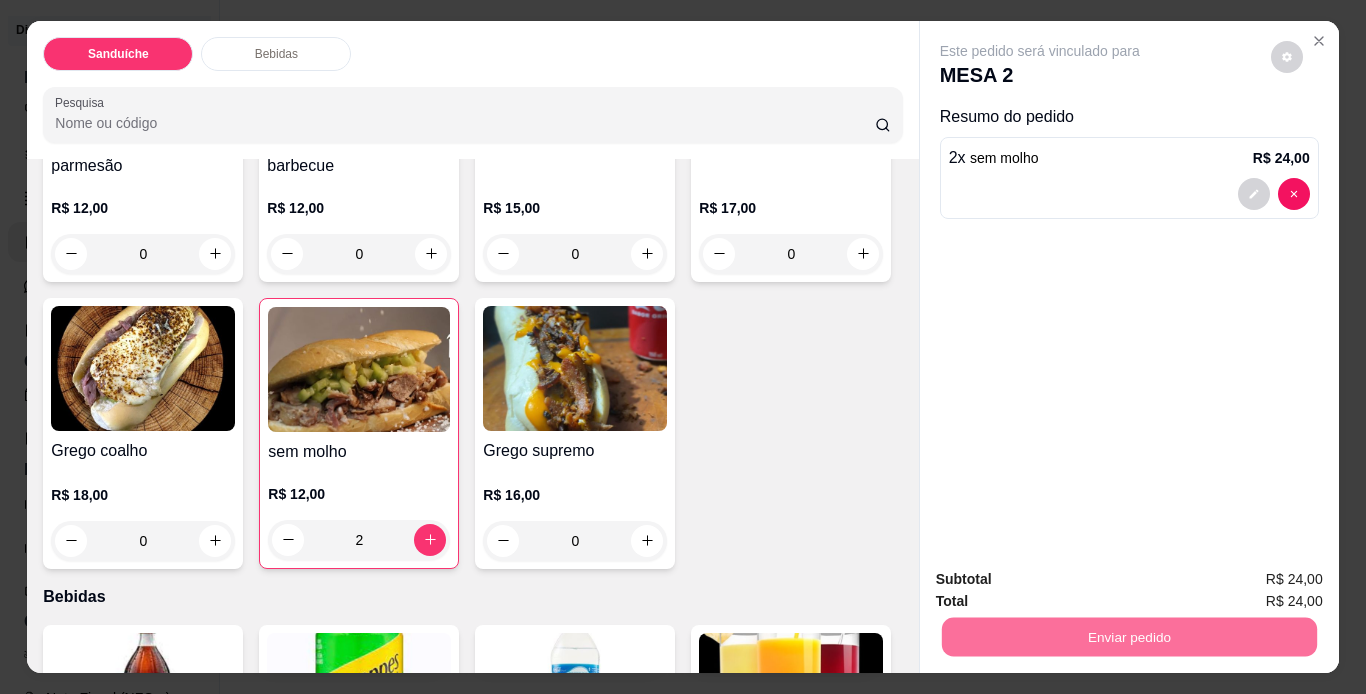 click on "Não registrar e enviar pedido" at bounding box center [1063, 581] 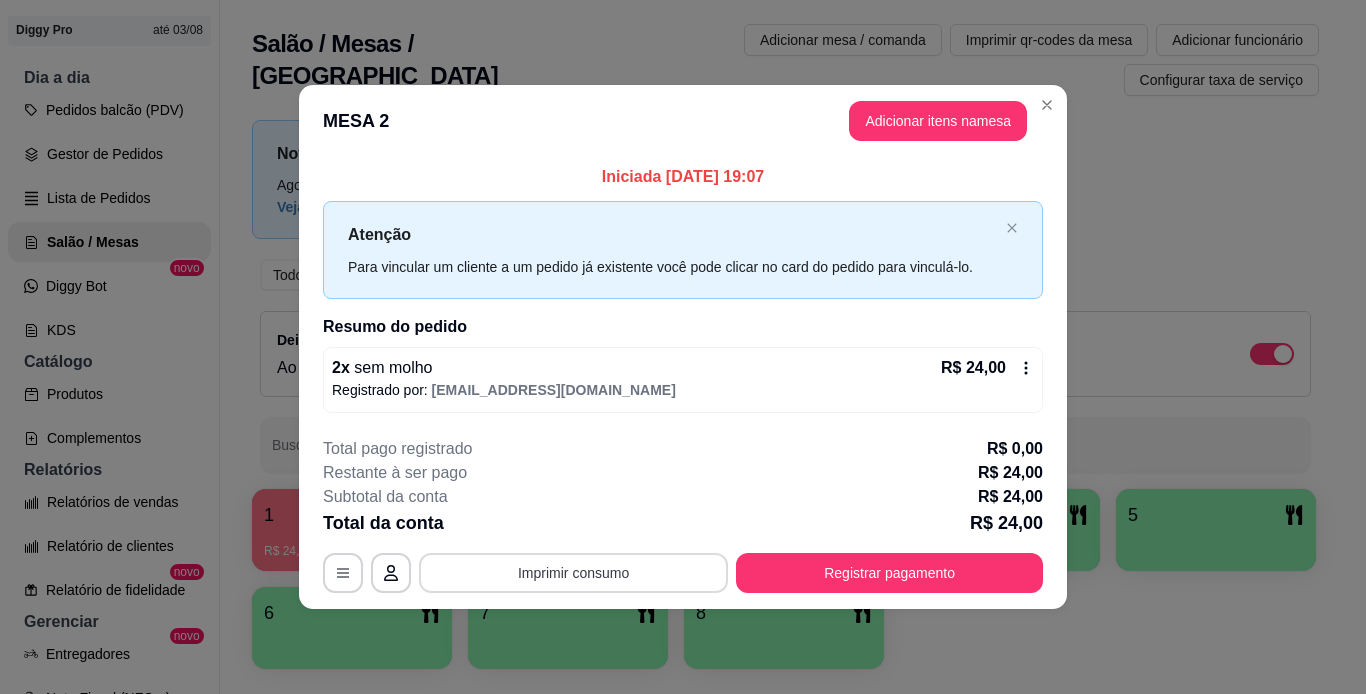 click on "Imprimir consumo" at bounding box center [573, 573] 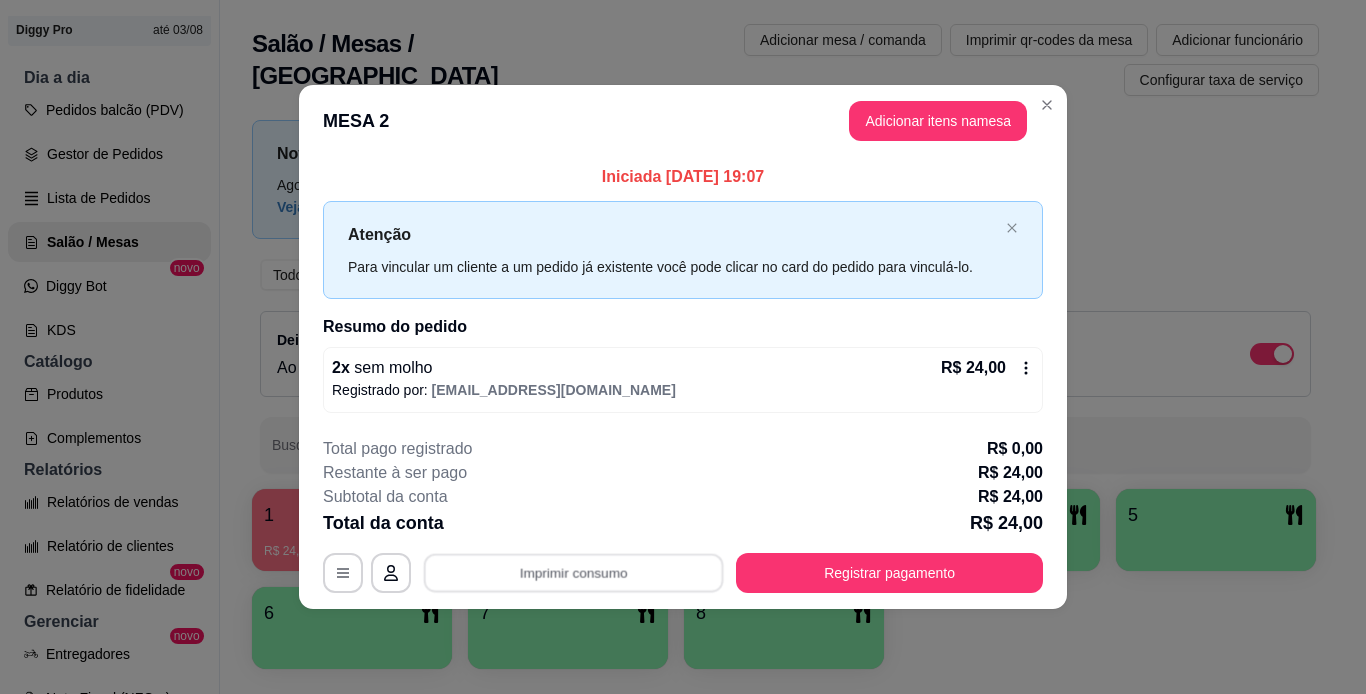click on "IMPRESSORA" at bounding box center [580, 531] 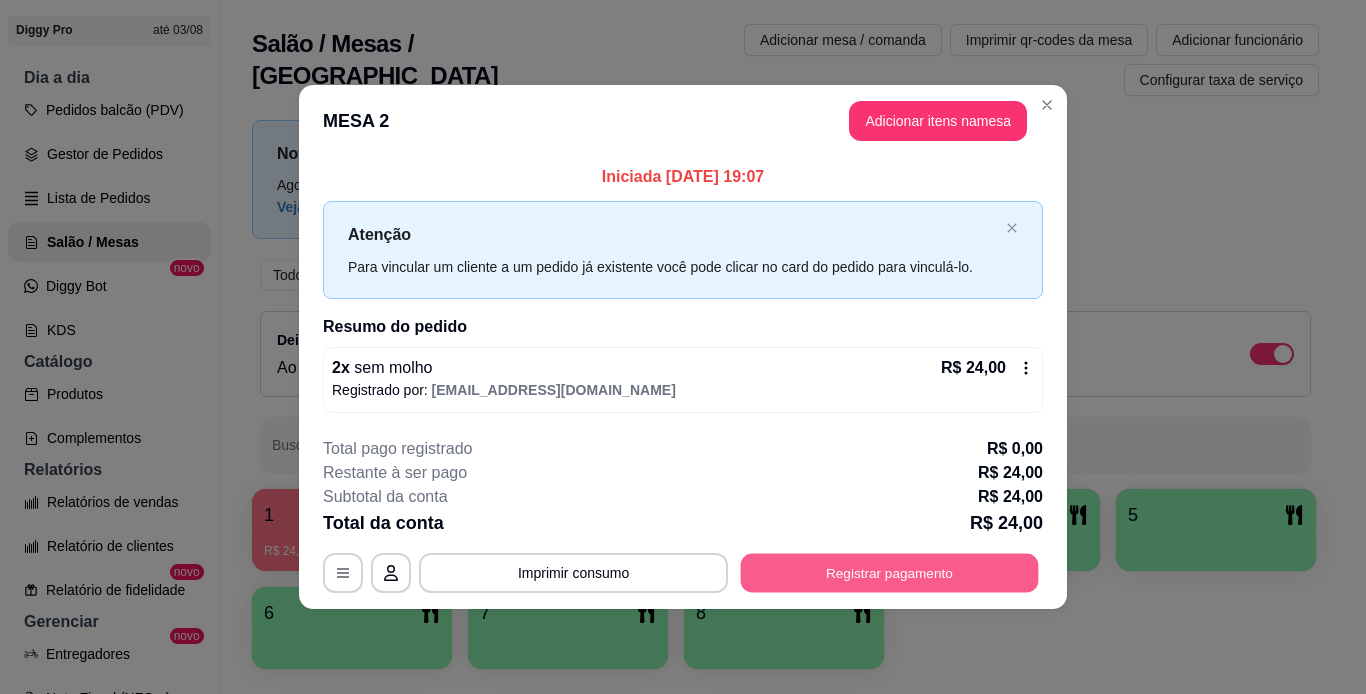 click on "Registrar pagamento" at bounding box center (890, 572) 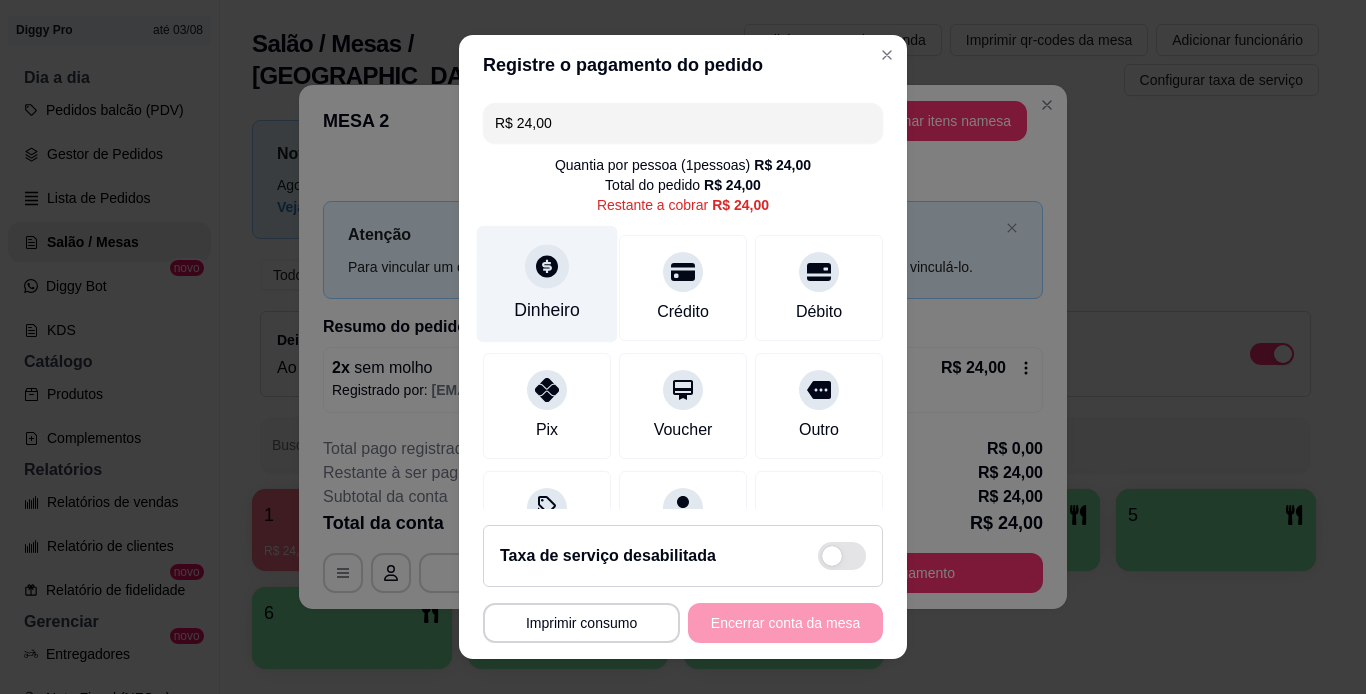 click on "Dinheiro" at bounding box center [547, 310] 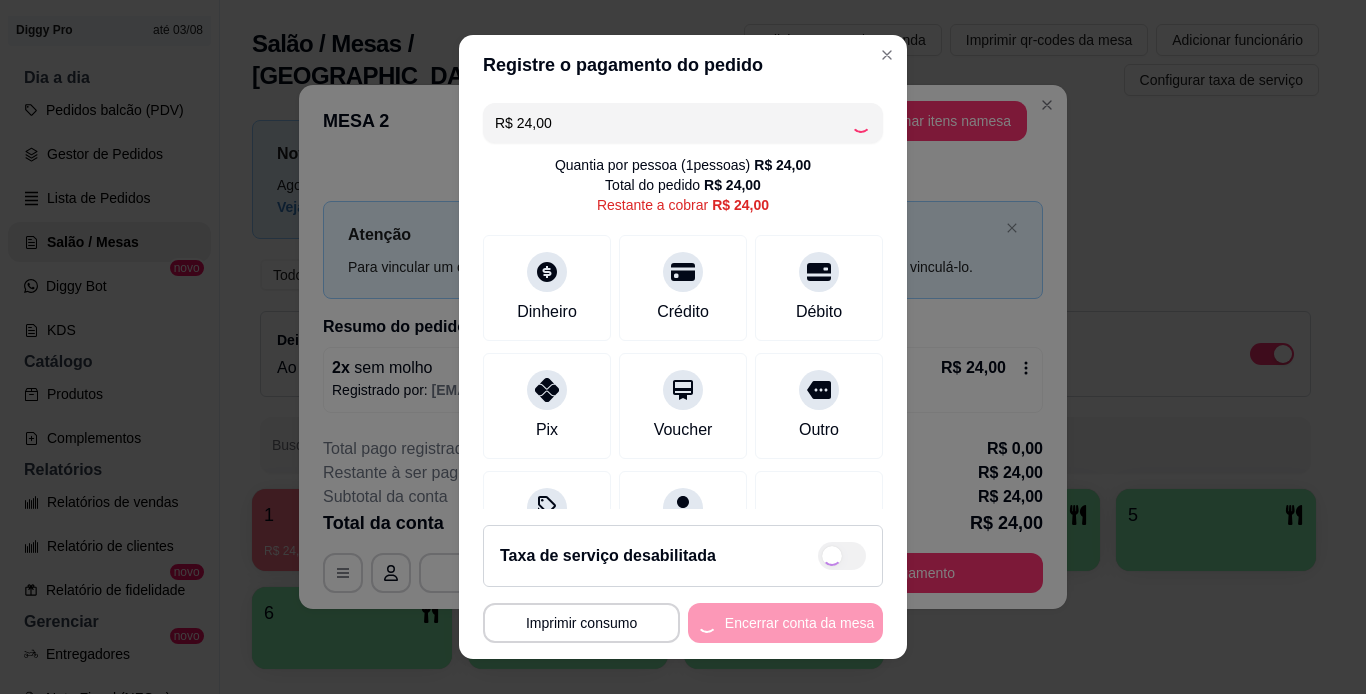 type on "R$ 0,00" 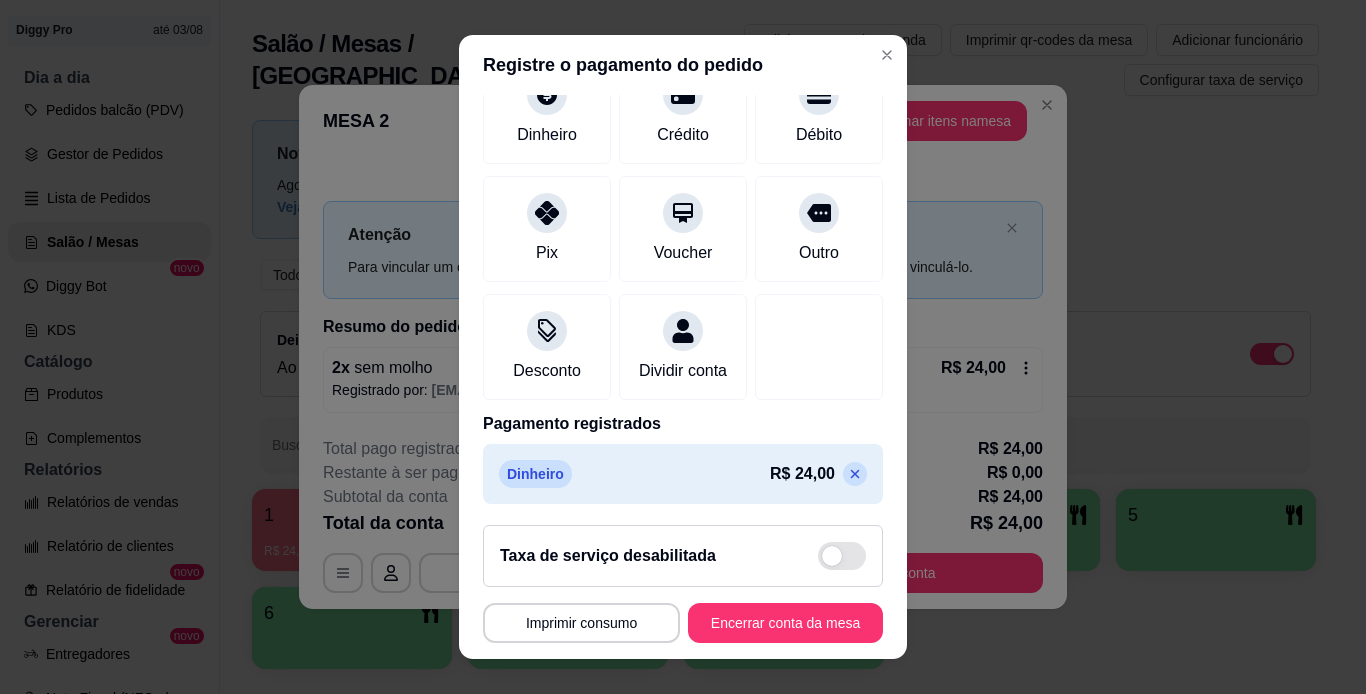 scroll, scrollTop: 183, scrollLeft: 0, axis: vertical 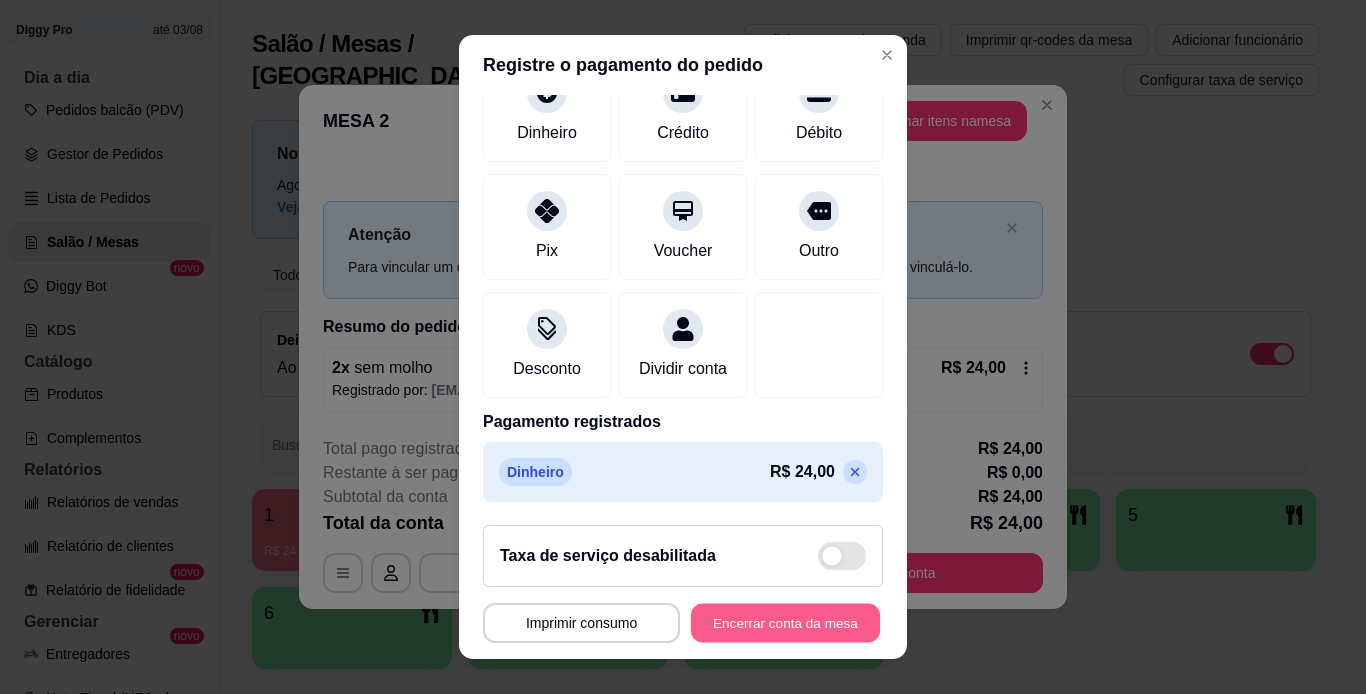 click on "Encerrar conta da mesa" at bounding box center [785, 623] 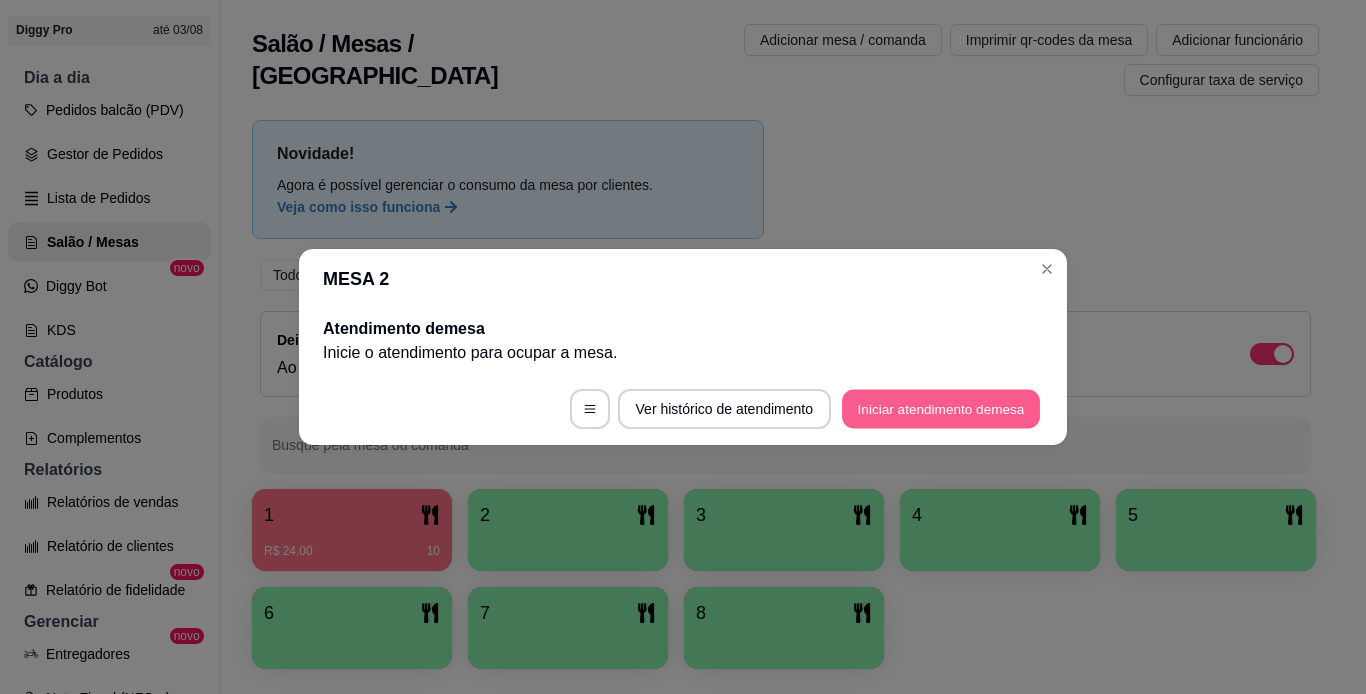 click on "Iniciar atendimento de  mesa" at bounding box center (941, 409) 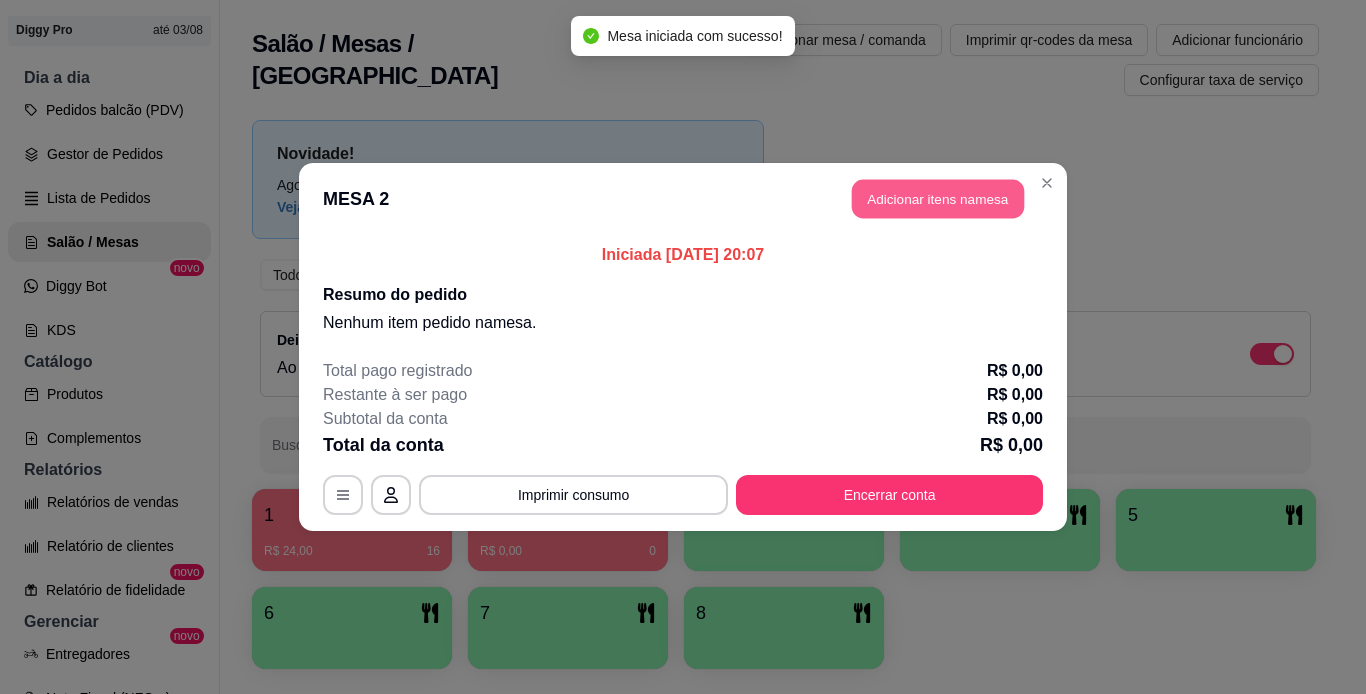click on "Adicionar itens na  mesa" at bounding box center [938, 199] 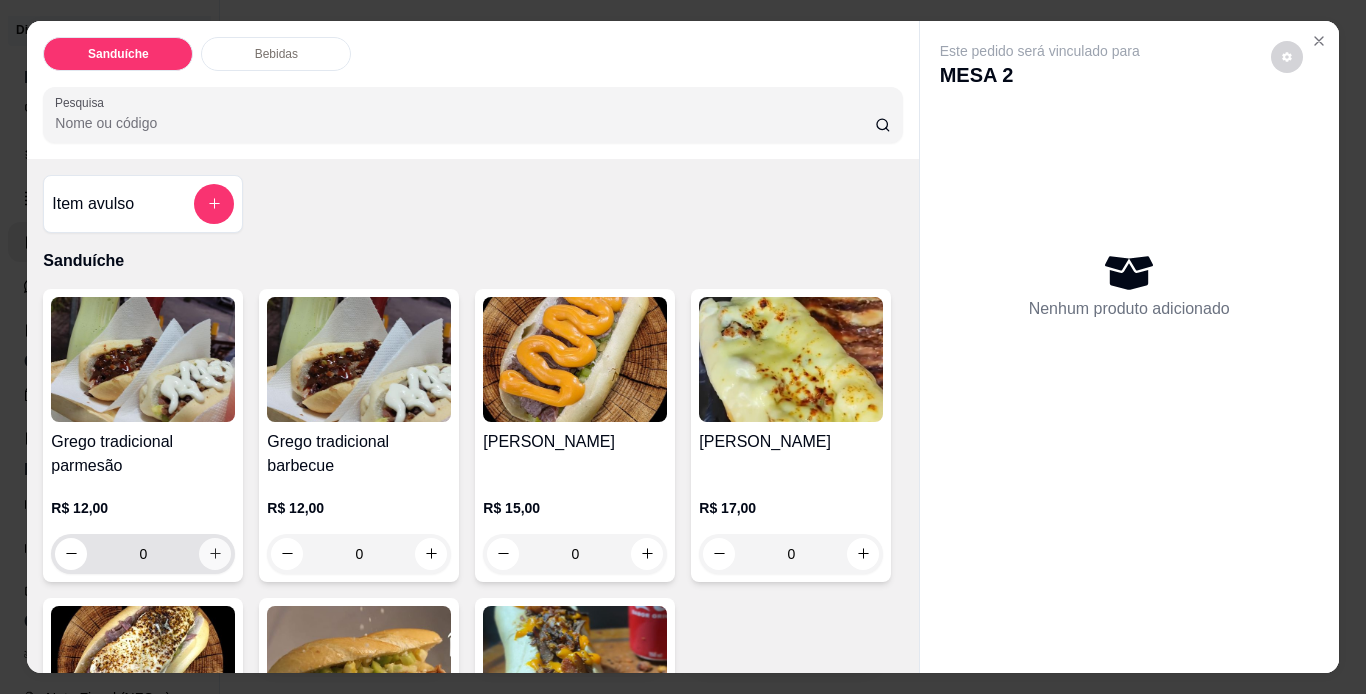 click at bounding box center (215, 554) 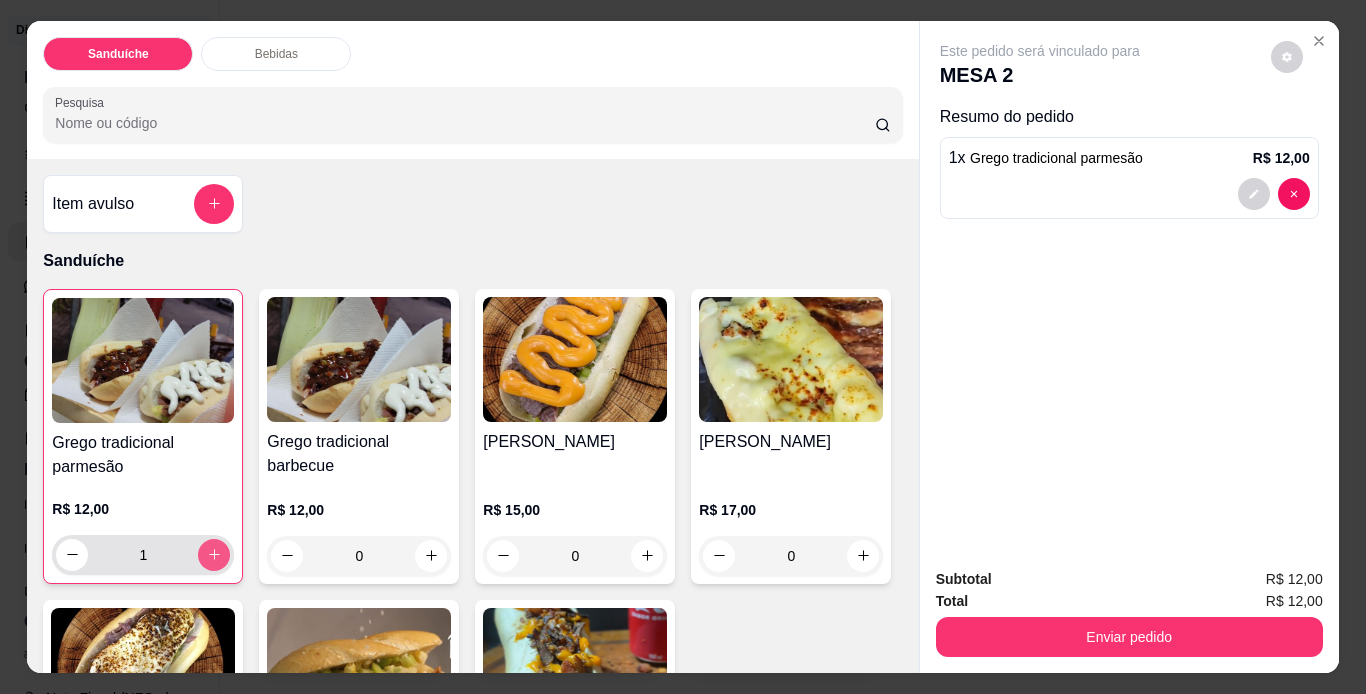 type on "1" 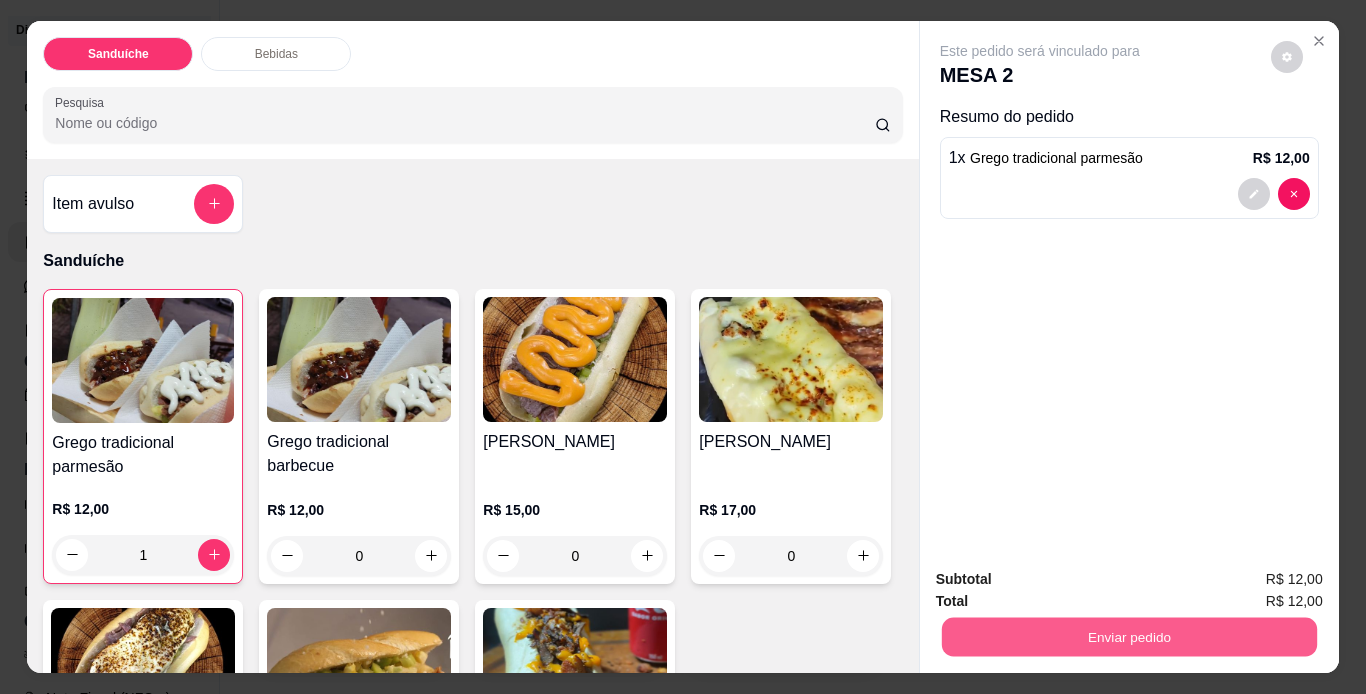 click on "Enviar pedido" at bounding box center [1128, 637] 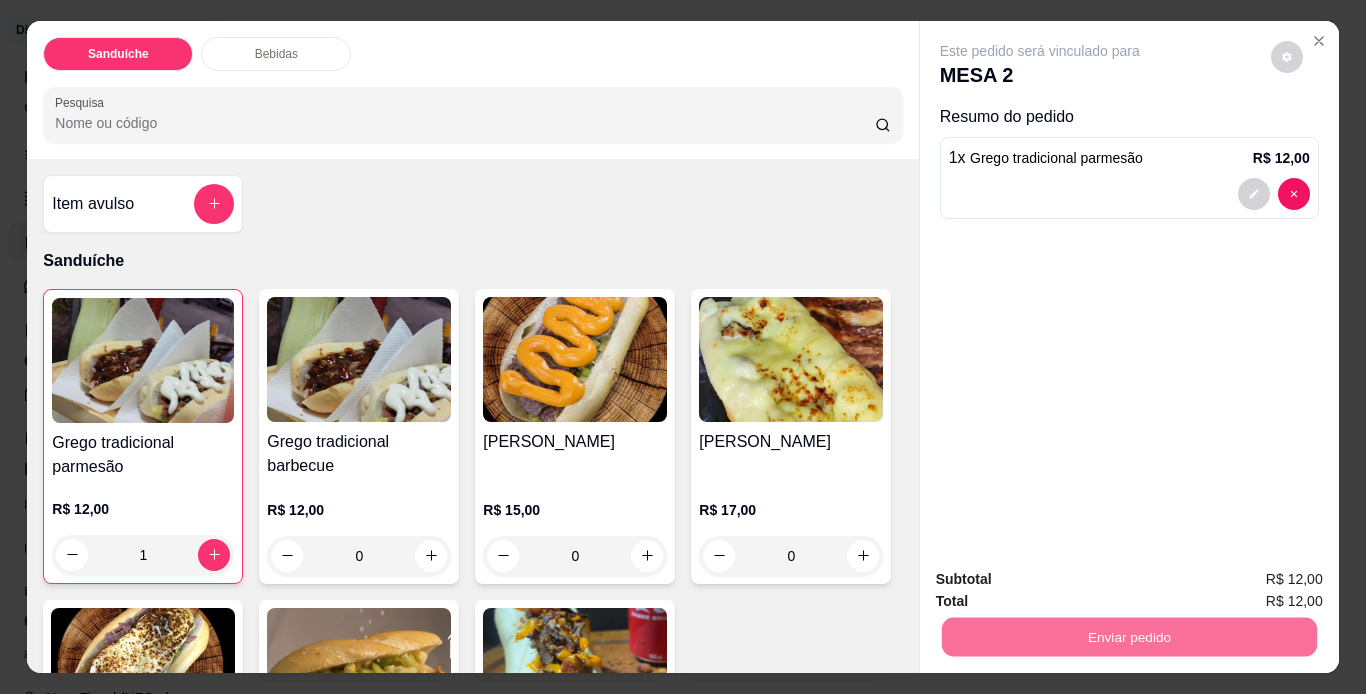 click on "Não registrar e enviar pedido" at bounding box center [1063, 581] 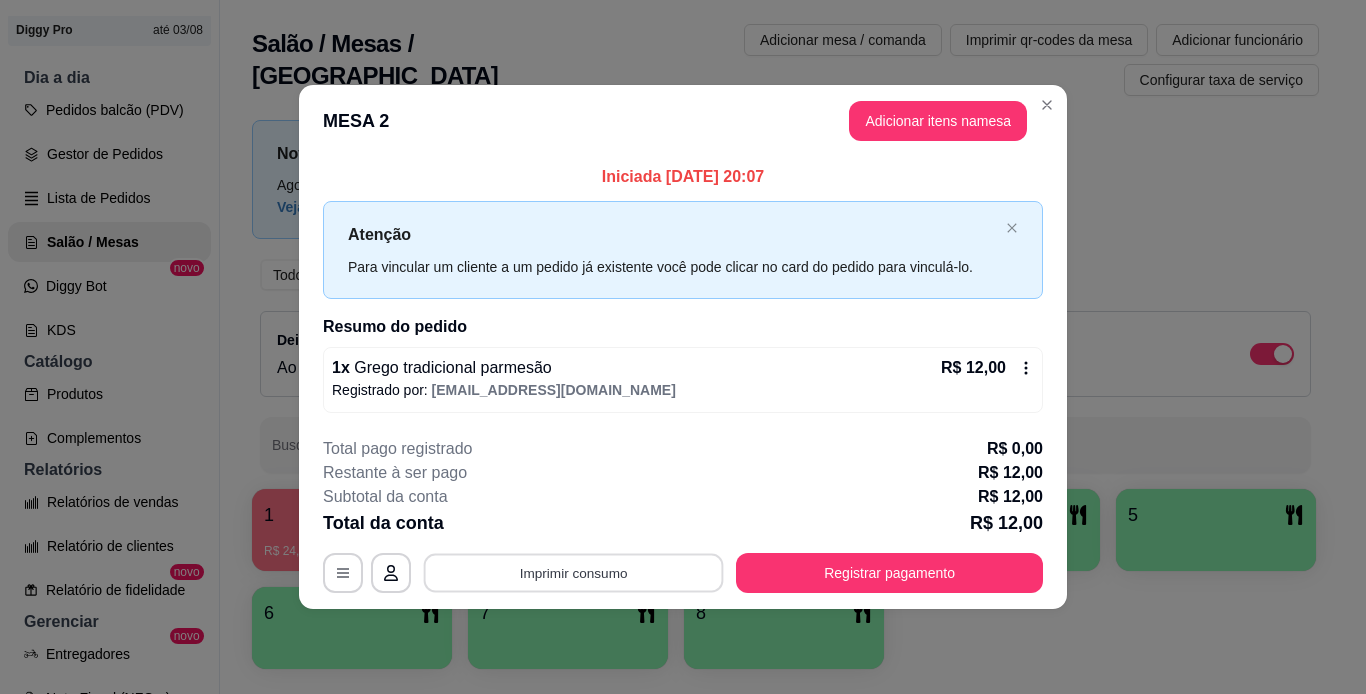 click on "Imprimir consumo" at bounding box center (574, 572) 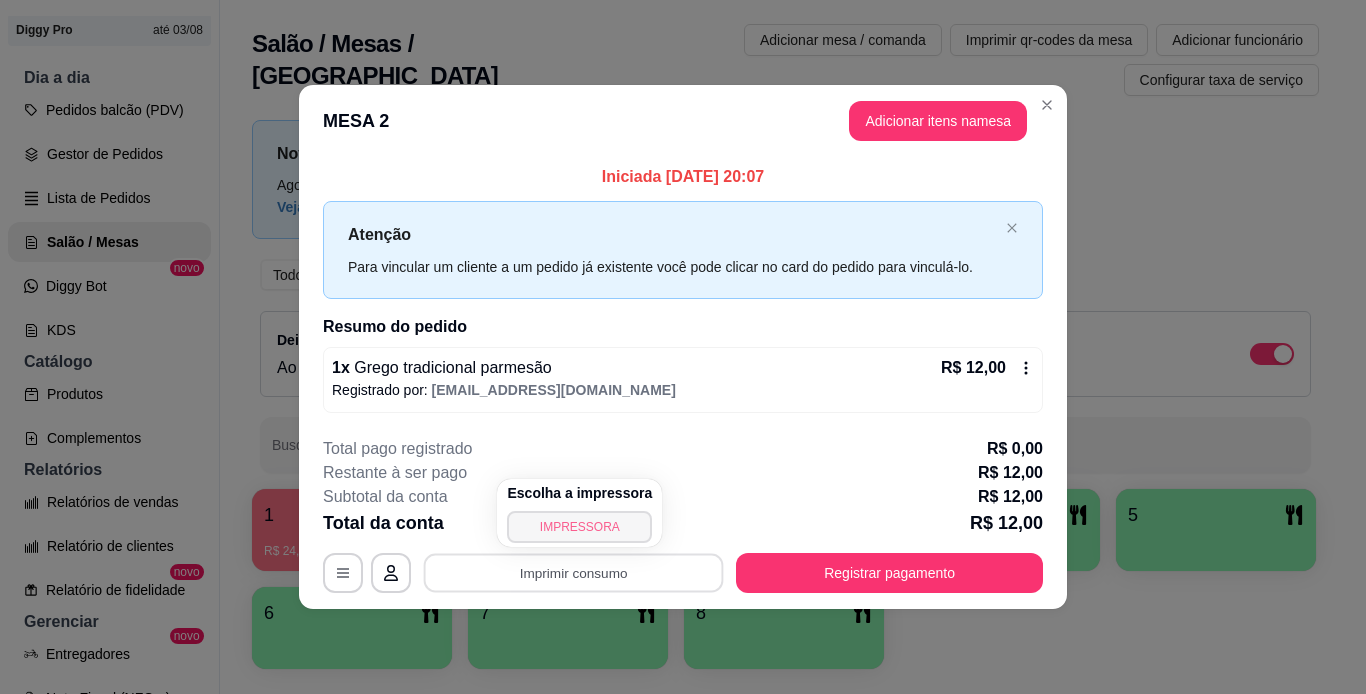 click on "IMPRESSORA" at bounding box center [579, 527] 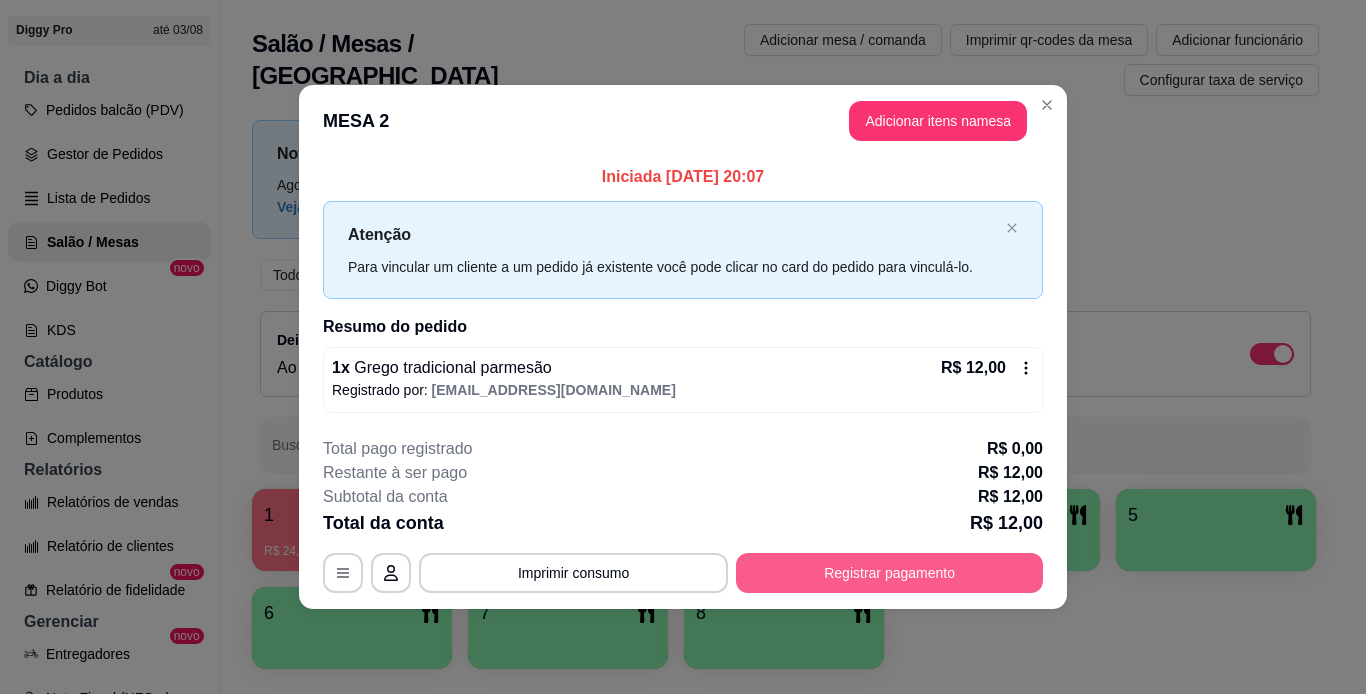 click on "Registrar pagamento" at bounding box center [889, 573] 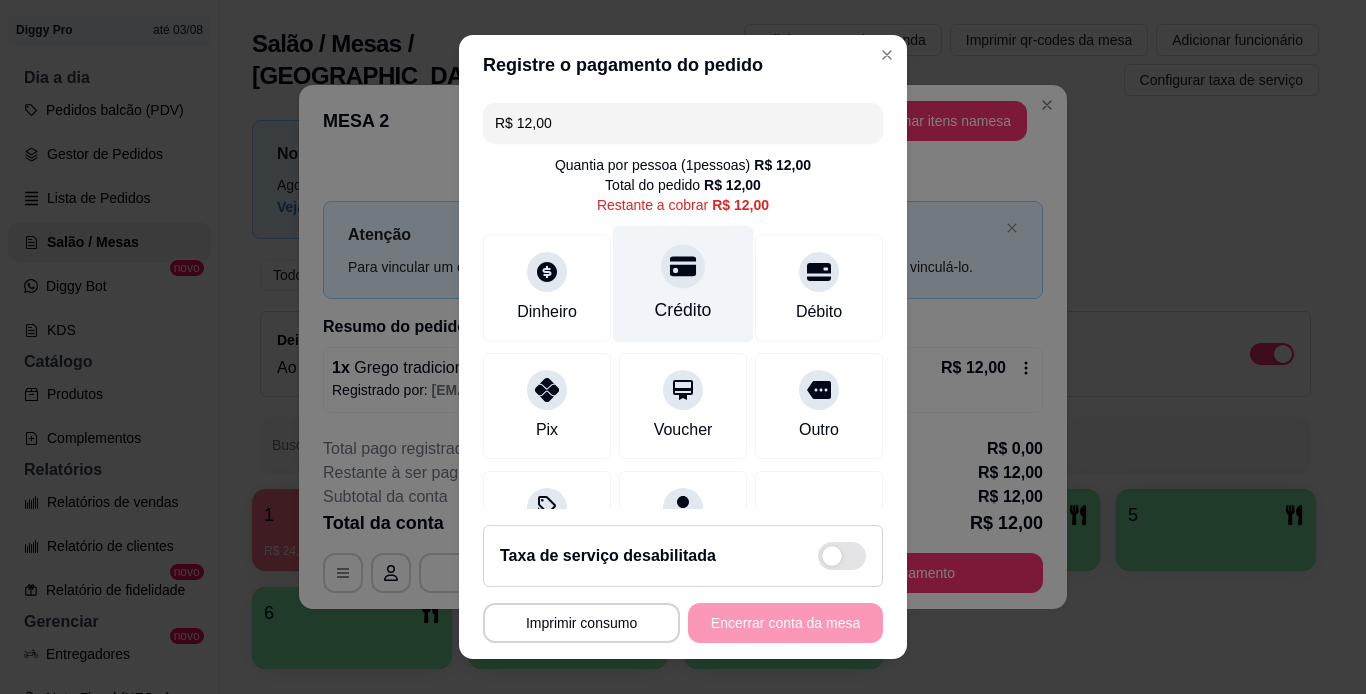 click on "Crédito" at bounding box center [683, 283] 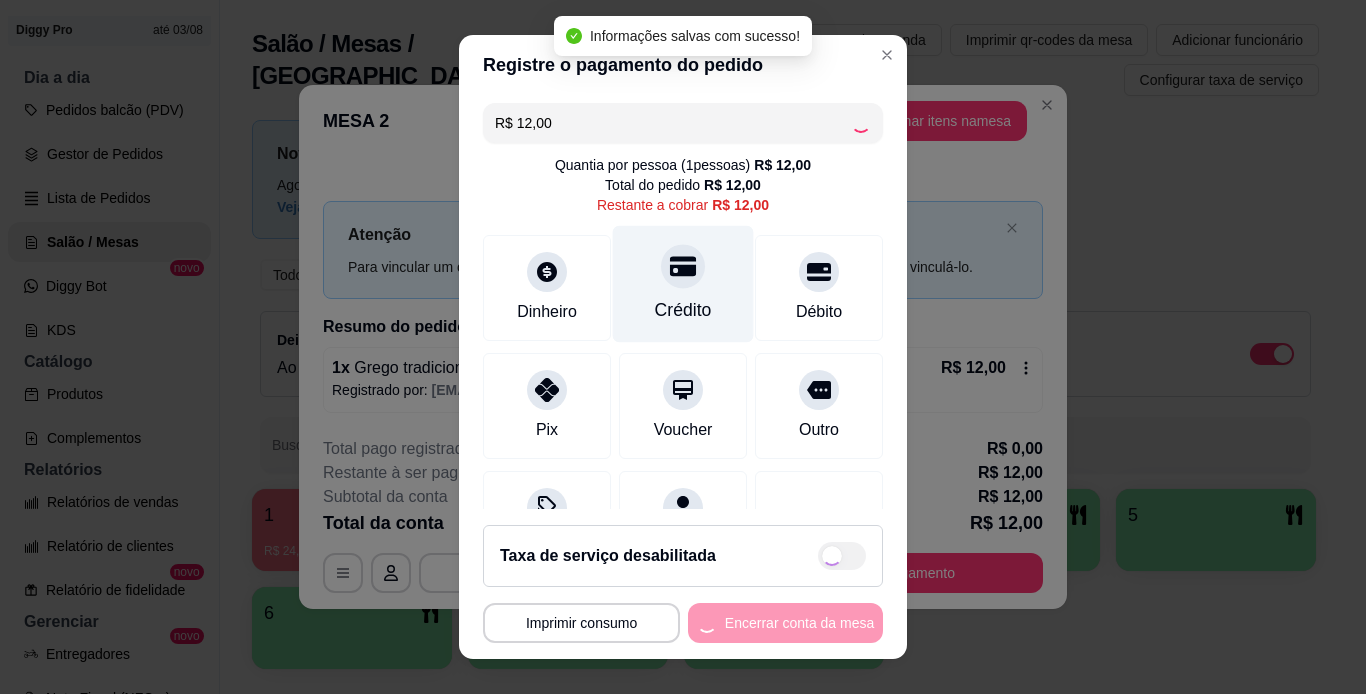 type on "R$ 0,00" 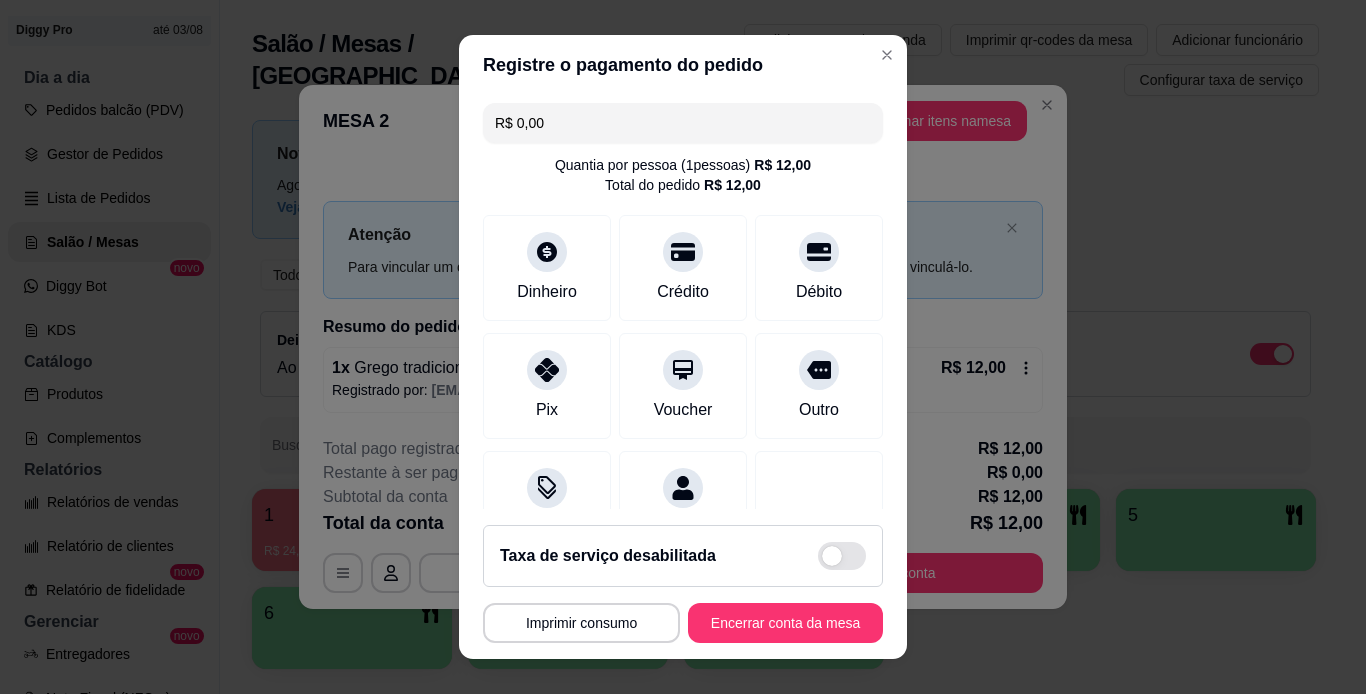 scroll, scrollTop: 183, scrollLeft: 0, axis: vertical 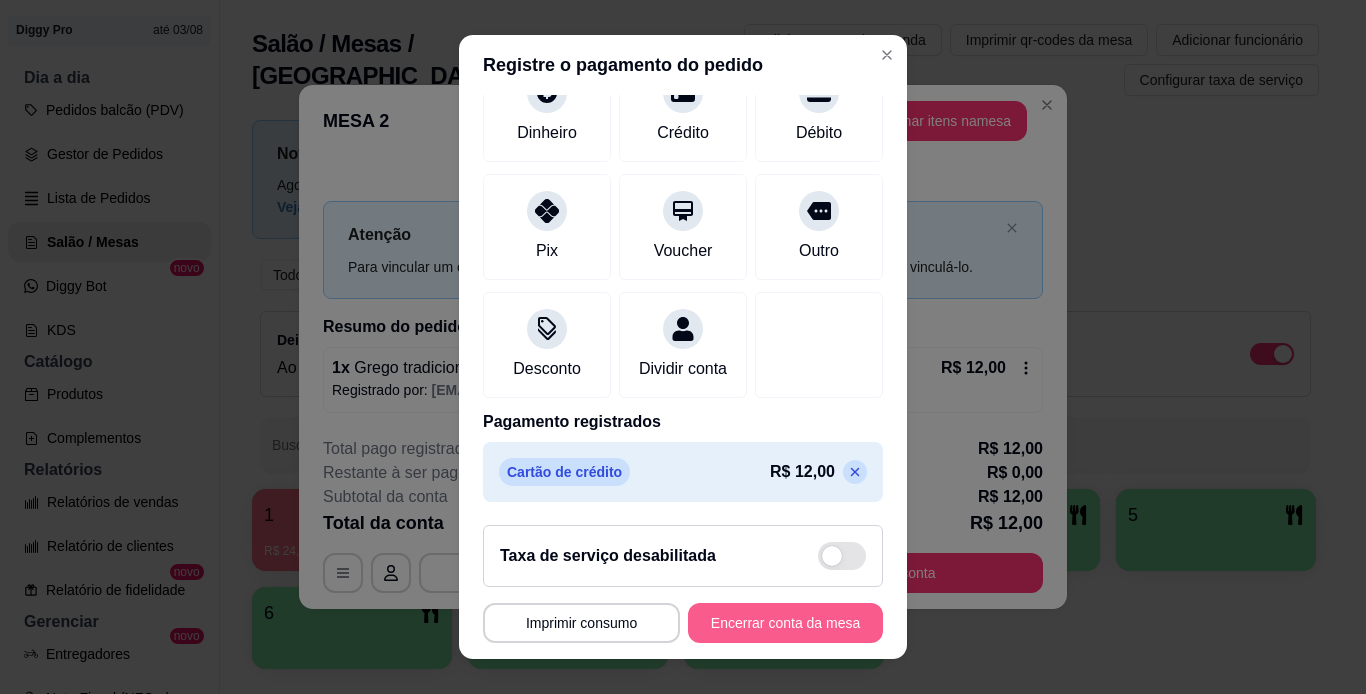 click on "Encerrar conta da mesa" at bounding box center [785, 623] 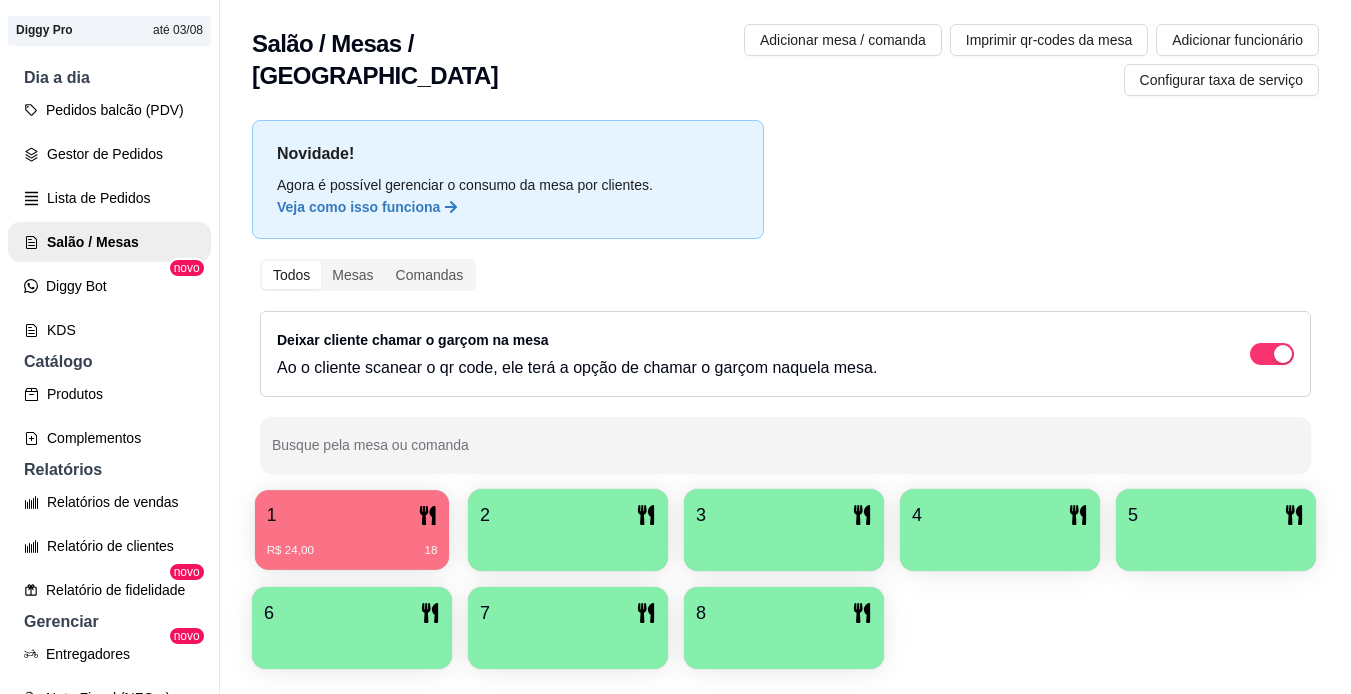 click on "1" at bounding box center (352, 515) 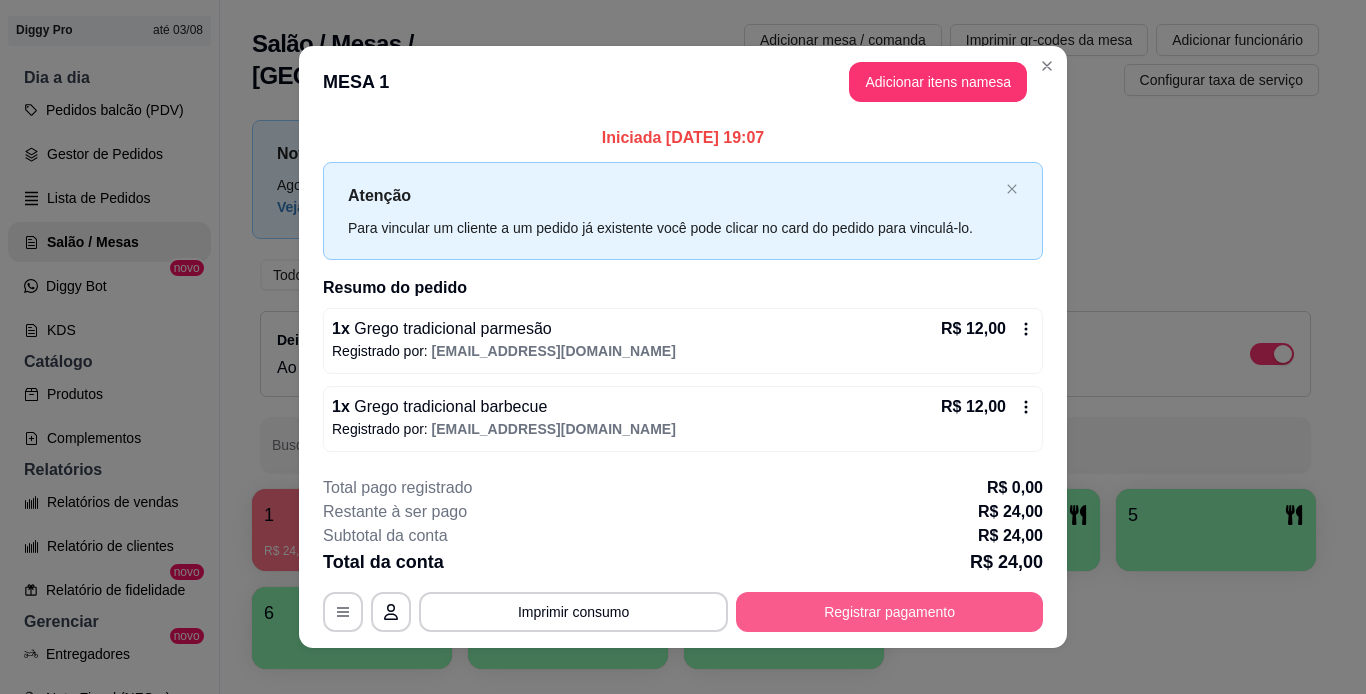 click on "Registrar pagamento" at bounding box center (889, 612) 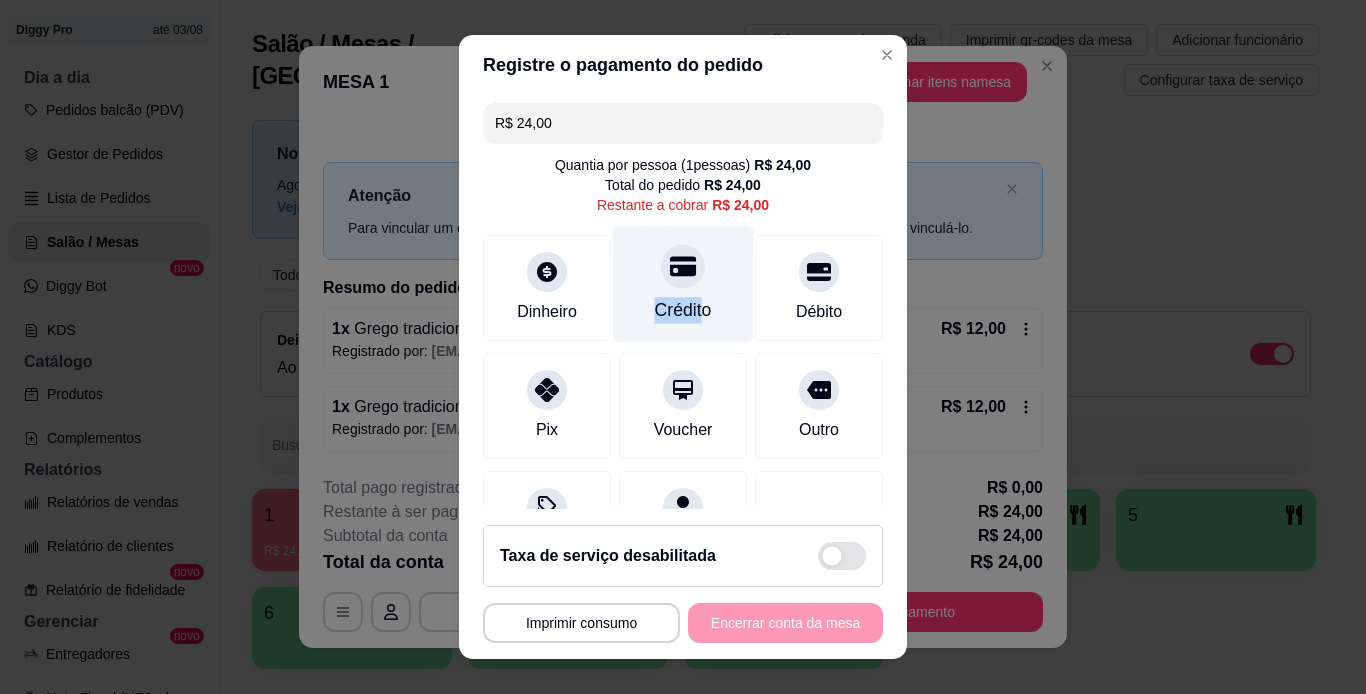 drag, startPoint x: 673, startPoint y: 281, endPoint x: 682, endPoint y: 304, distance: 24.698177 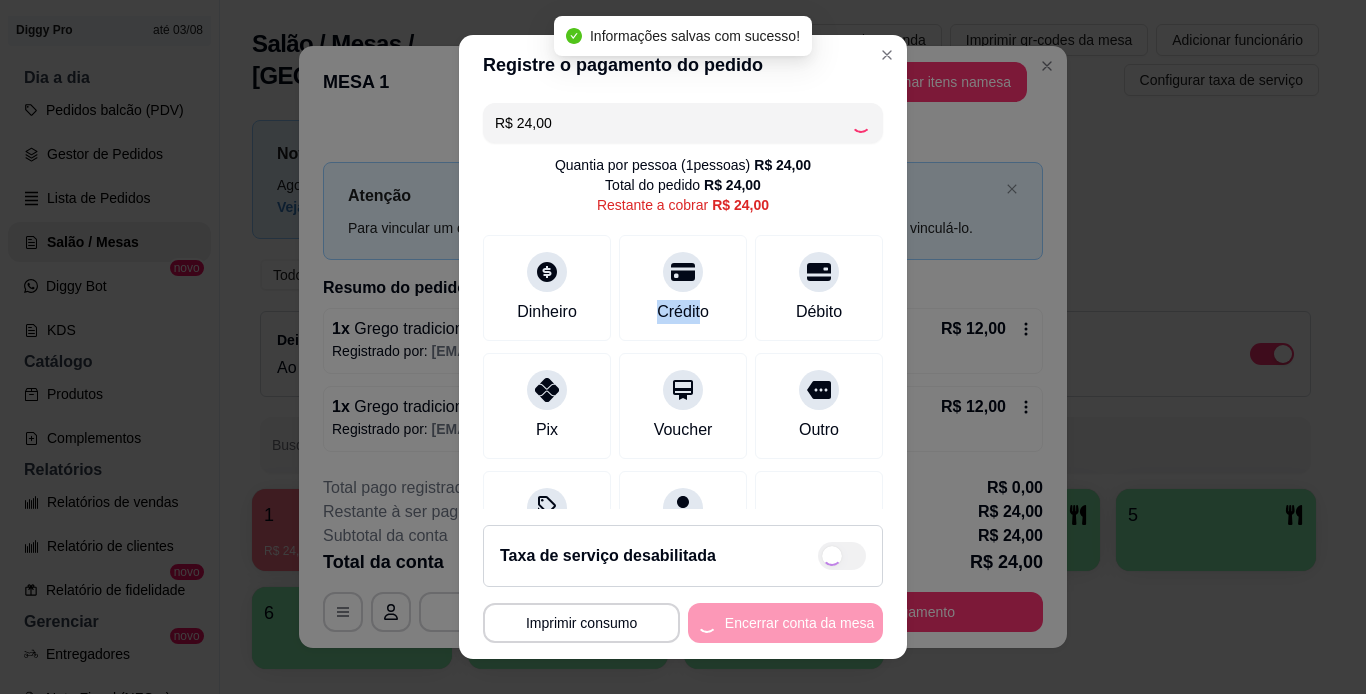 type on "R$ 0,00" 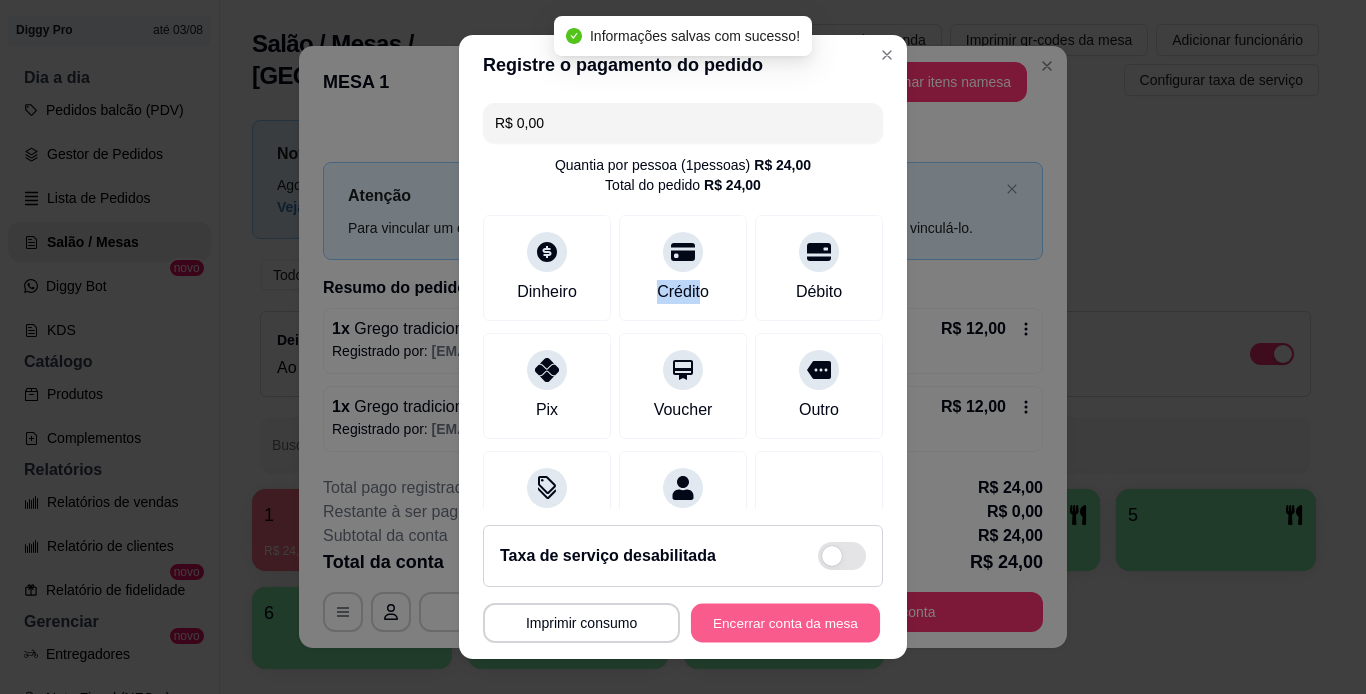 click on "Encerrar conta da mesa" at bounding box center (785, 623) 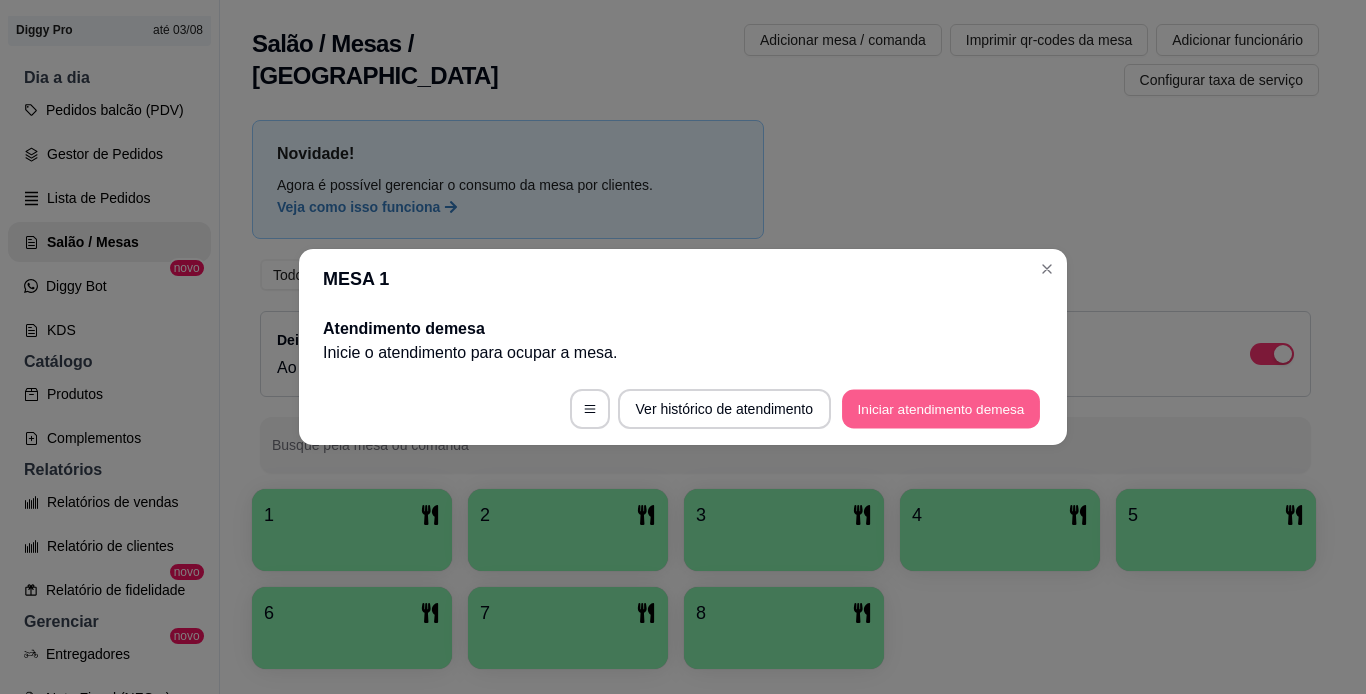 click on "Iniciar atendimento de  mesa" at bounding box center [941, 409] 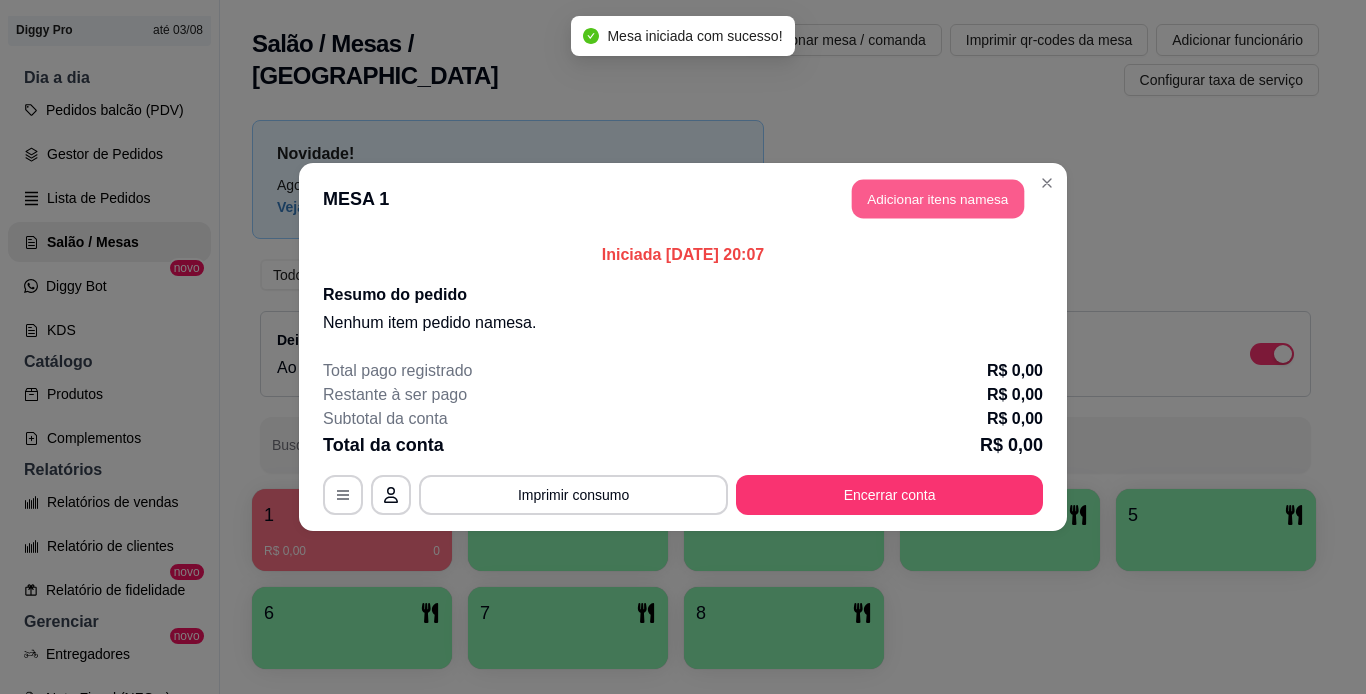 click on "Adicionar itens na  mesa" at bounding box center (938, 199) 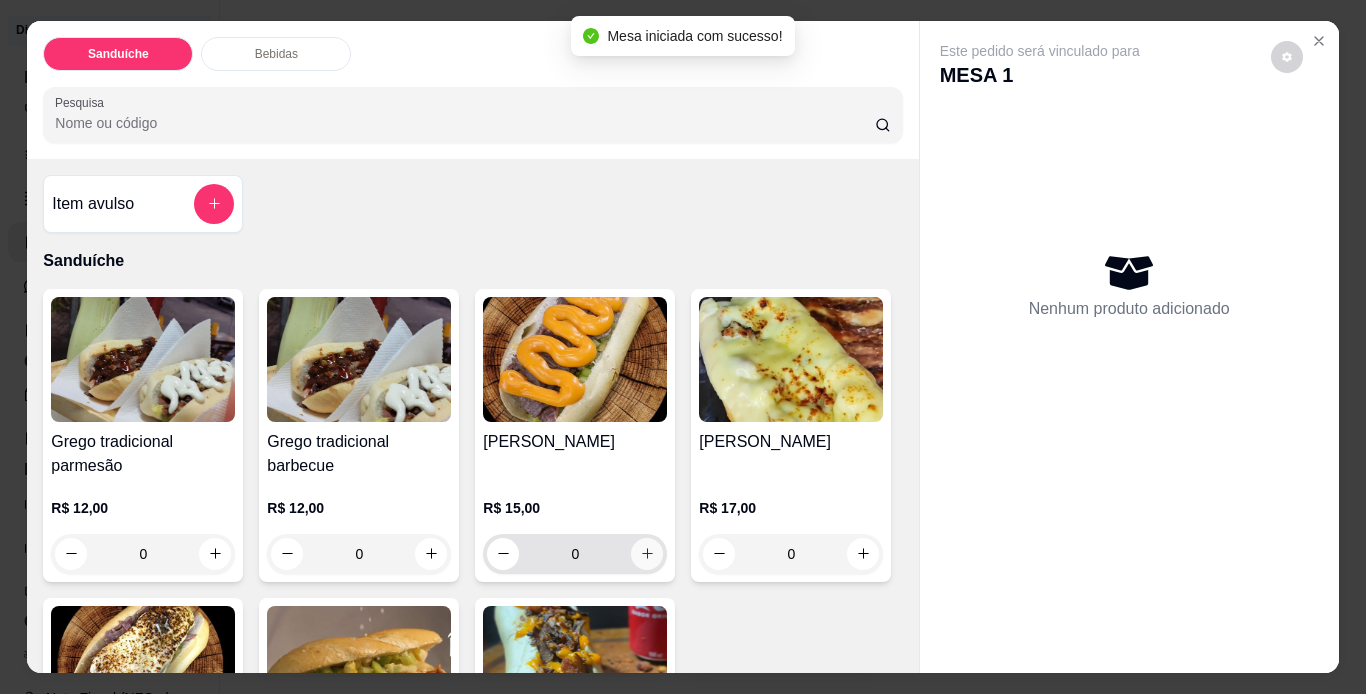 click 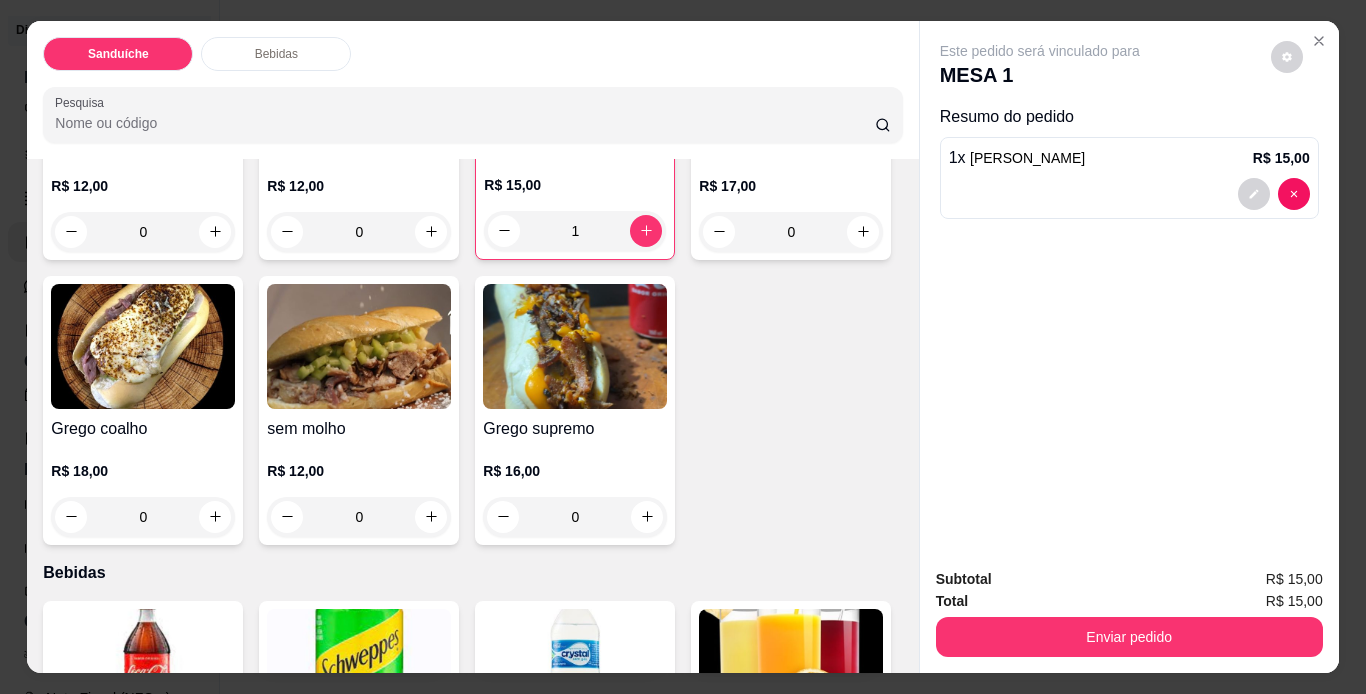 scroll, scrollTop: 500, scrollLeft: 0, axis: vertical 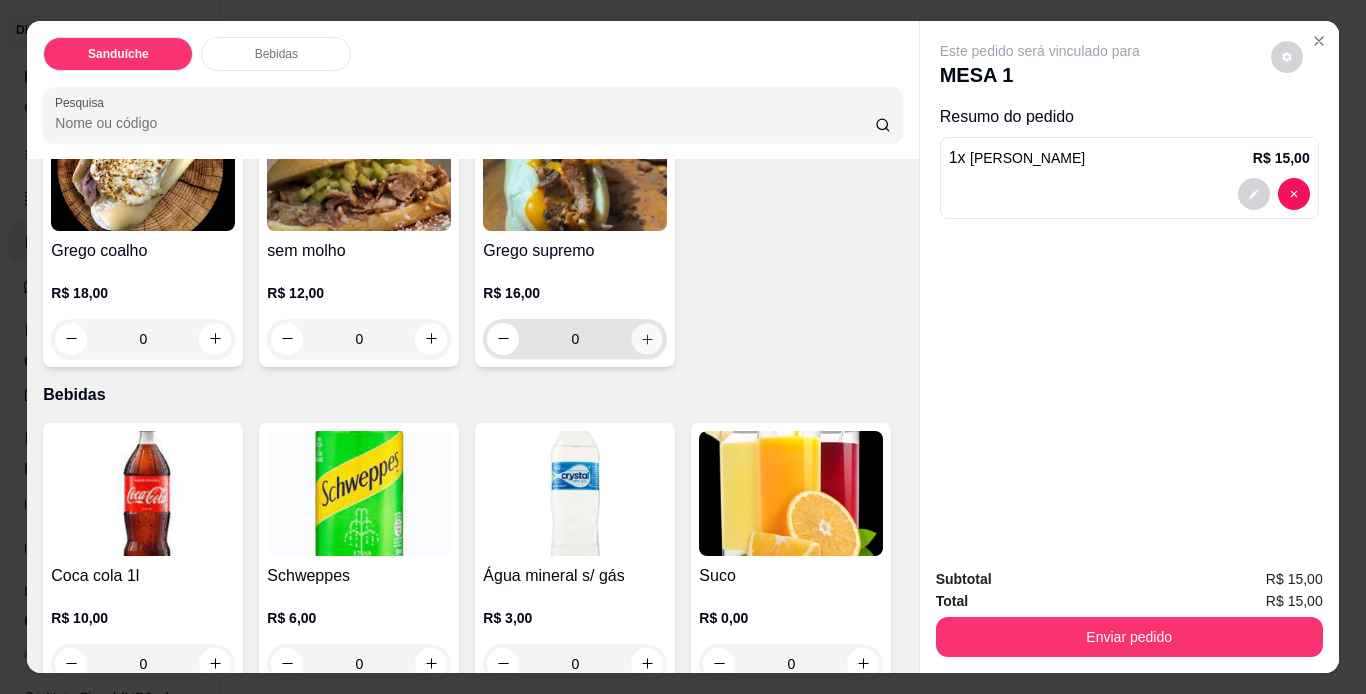 click 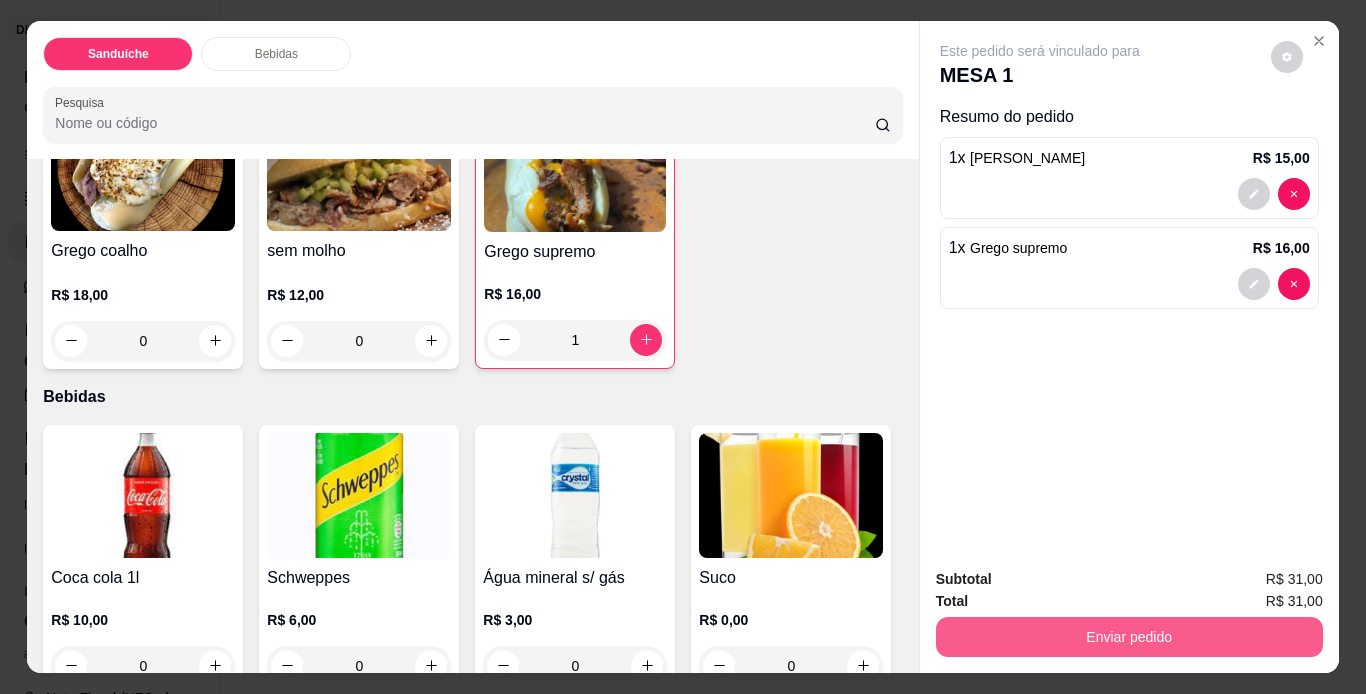 click on "Enviar pedido" at bounding box center [1129, 637] 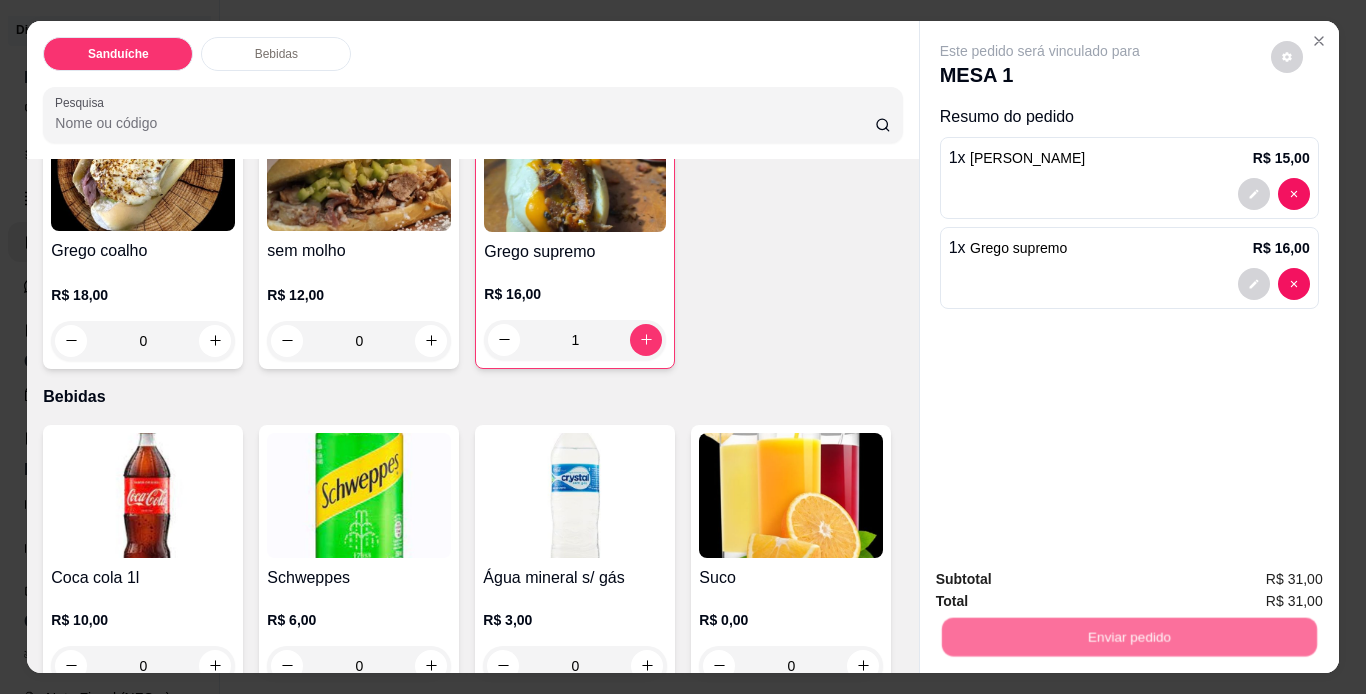 click on "Não registrar e enviar pedido" at bounding box center (1063, 581) 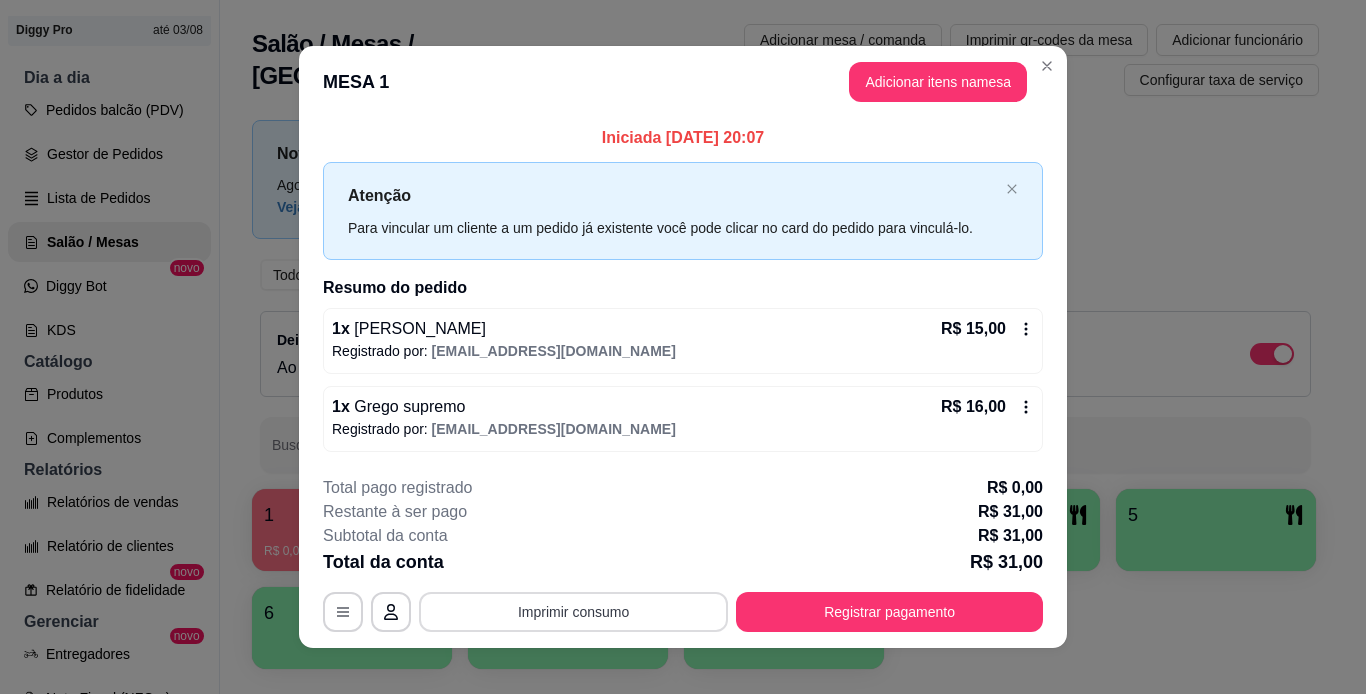 click on "Imprimir consumo" at bounding box center (573, 612) 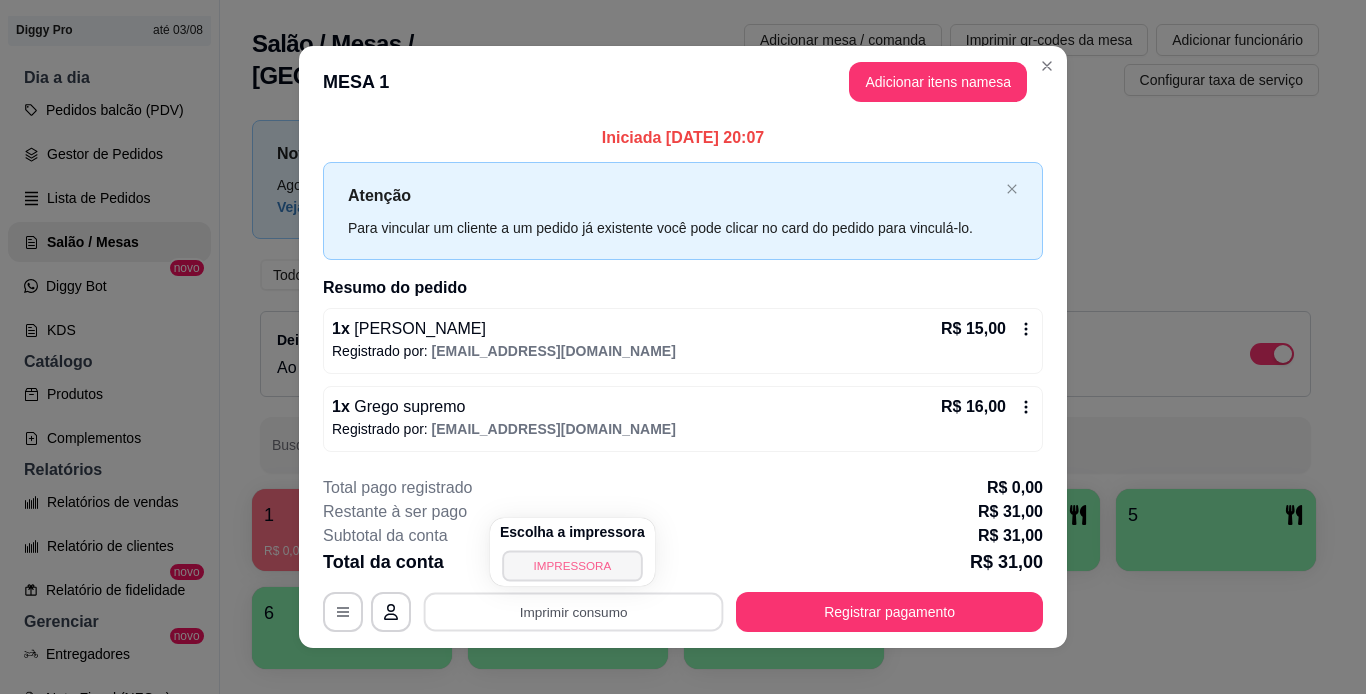 click on "IMPRESSORA" at bounding box center (572, 565) 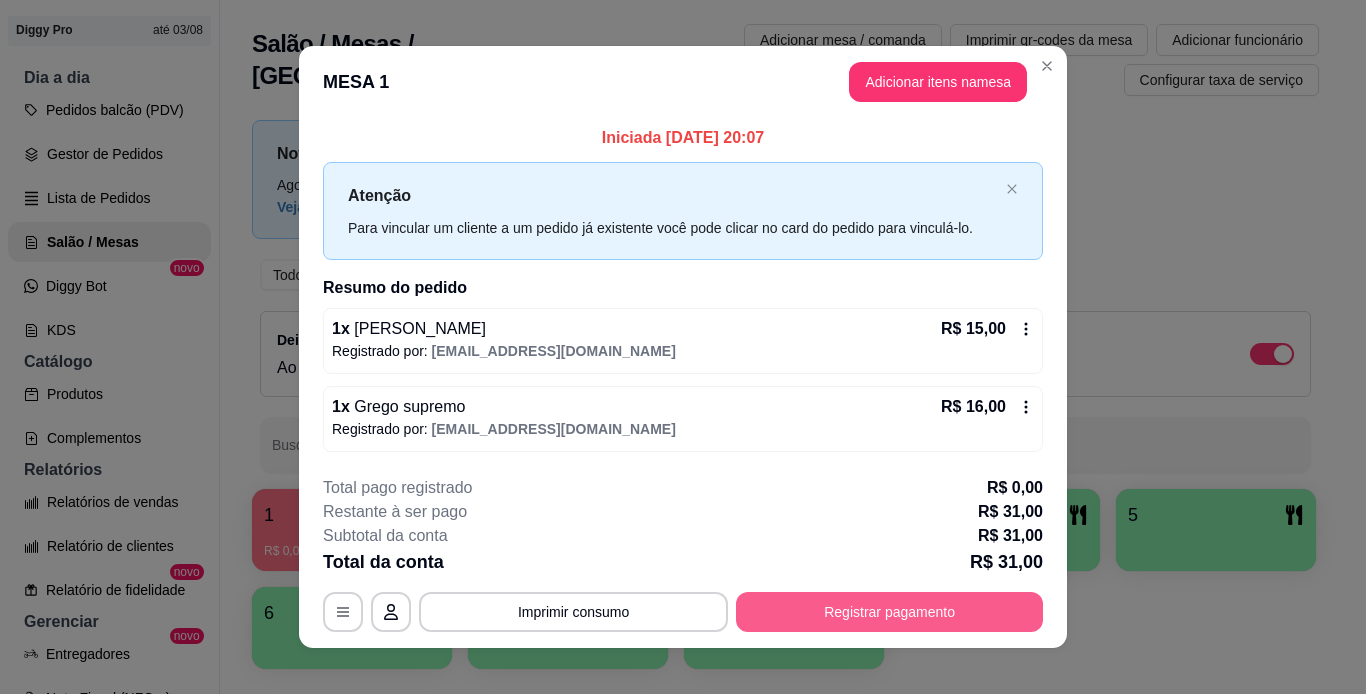 click on "Registrar pagamento" at bounding box center [889, 612] 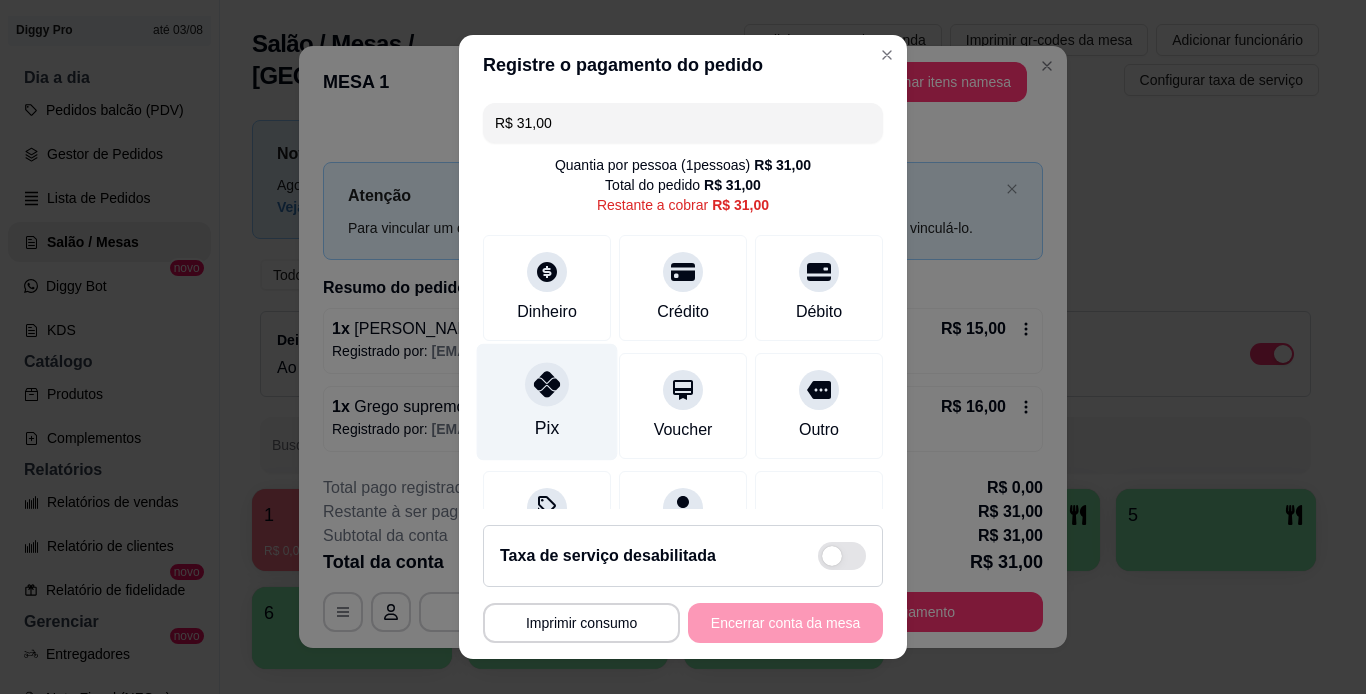 click at bounding box center (547, 384) 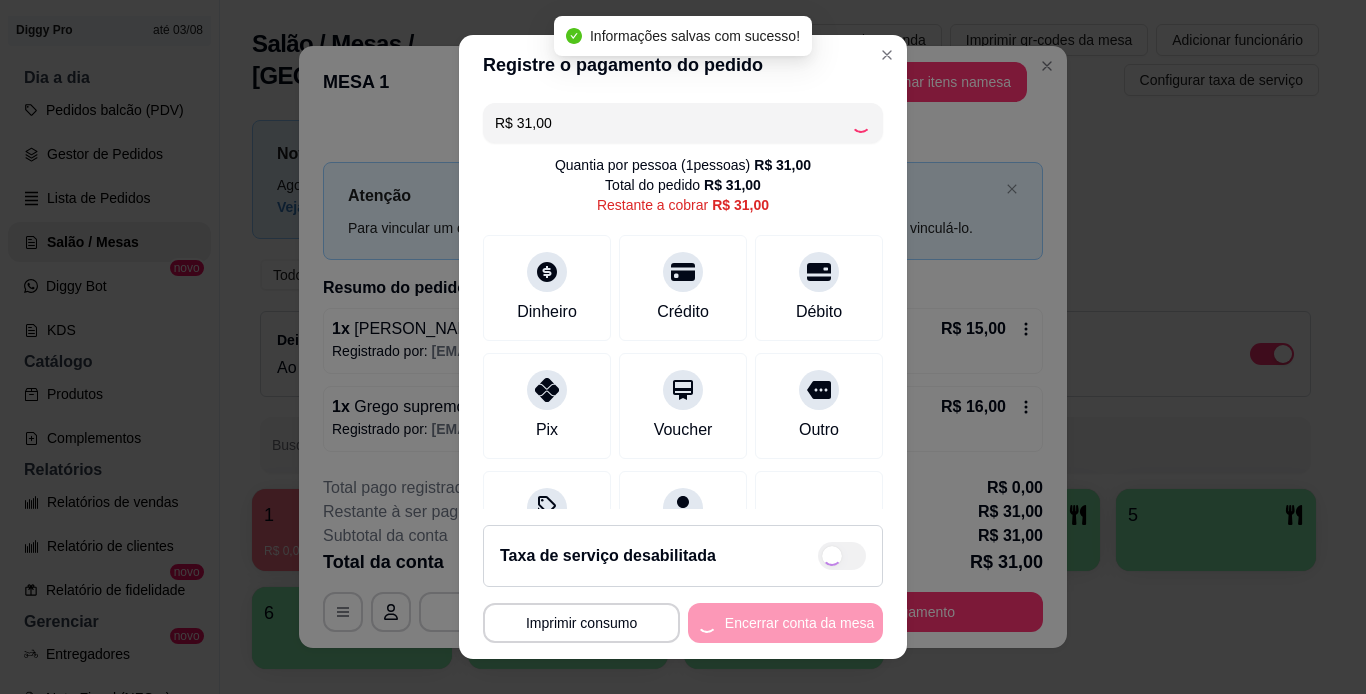 type on "R$ 0,00" 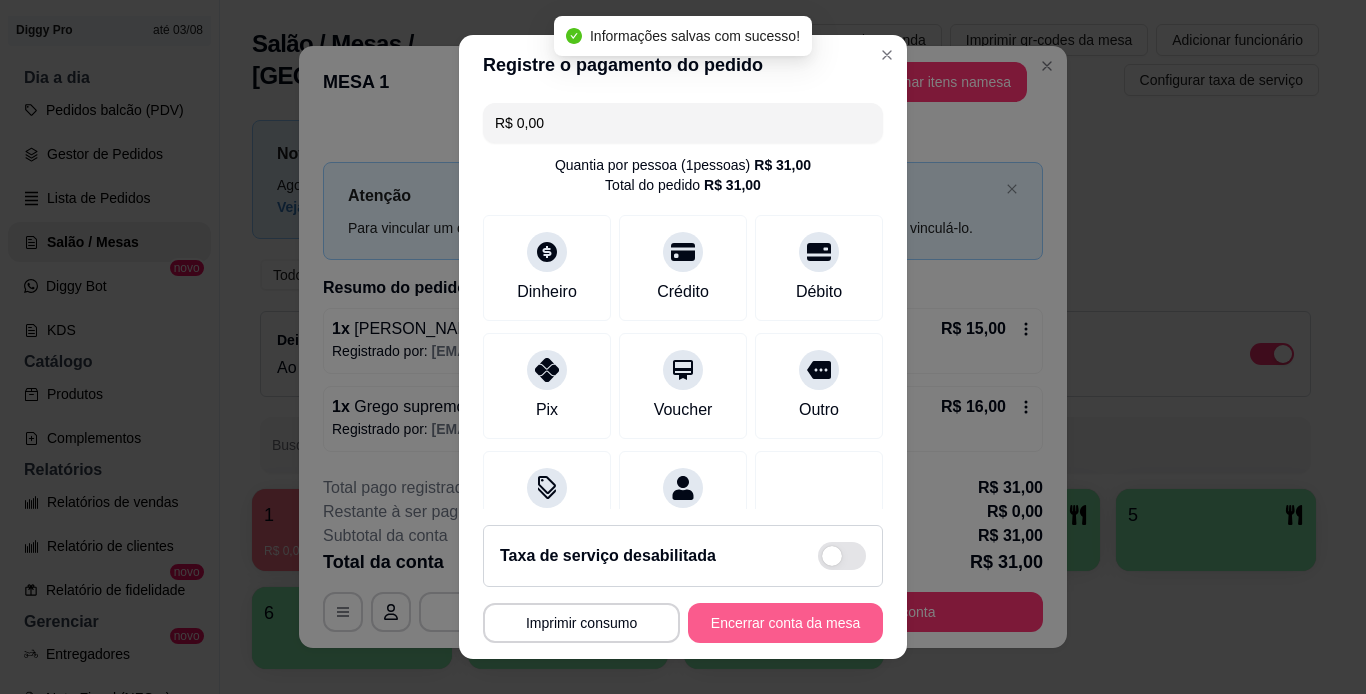 click on "Encerrar conta da mesa" at bounding box center [785, 623] 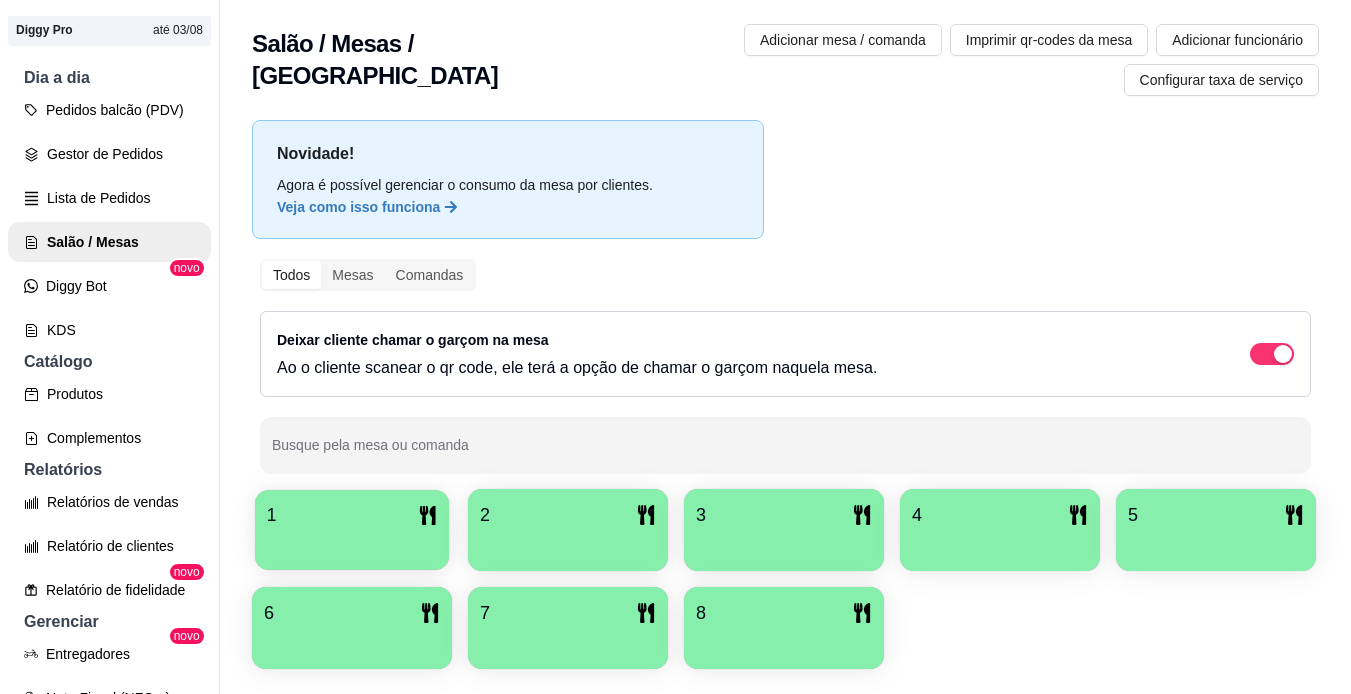 click on "1" at bounding box center (352, 515) 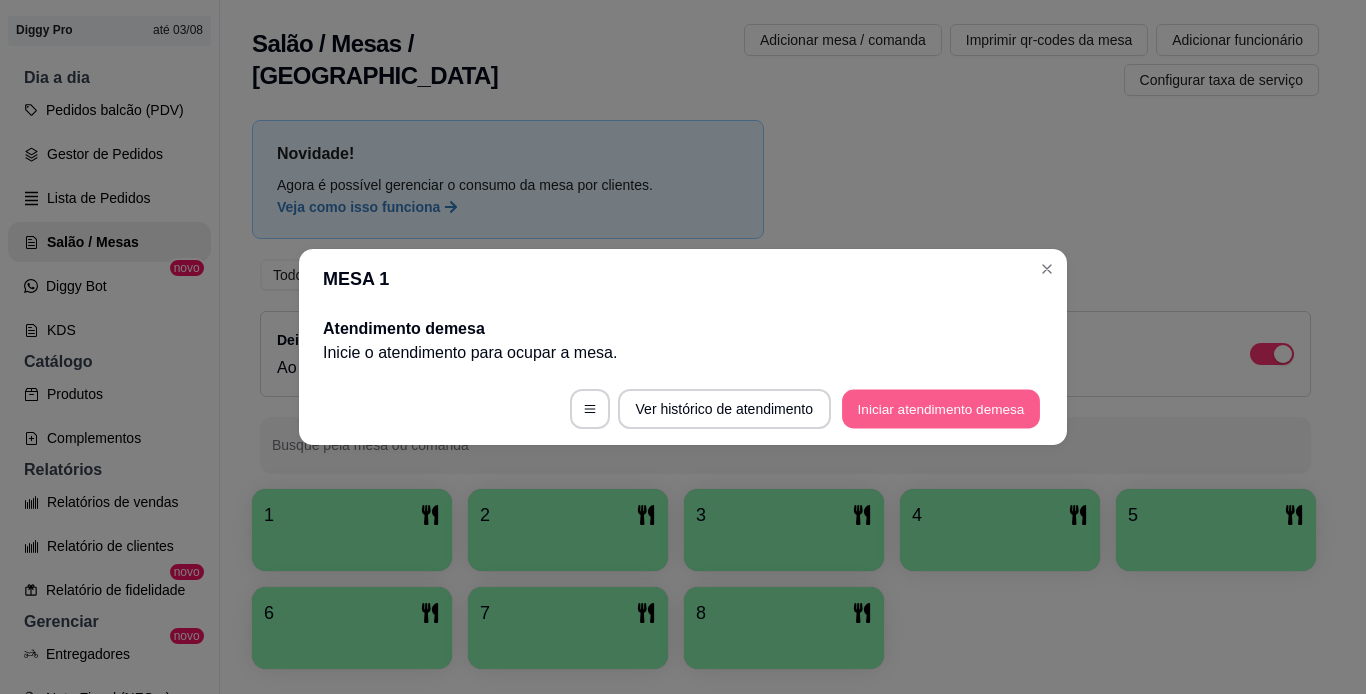 click on "Iniciar atendimento de  mesa" at bounding box center (941, 409) 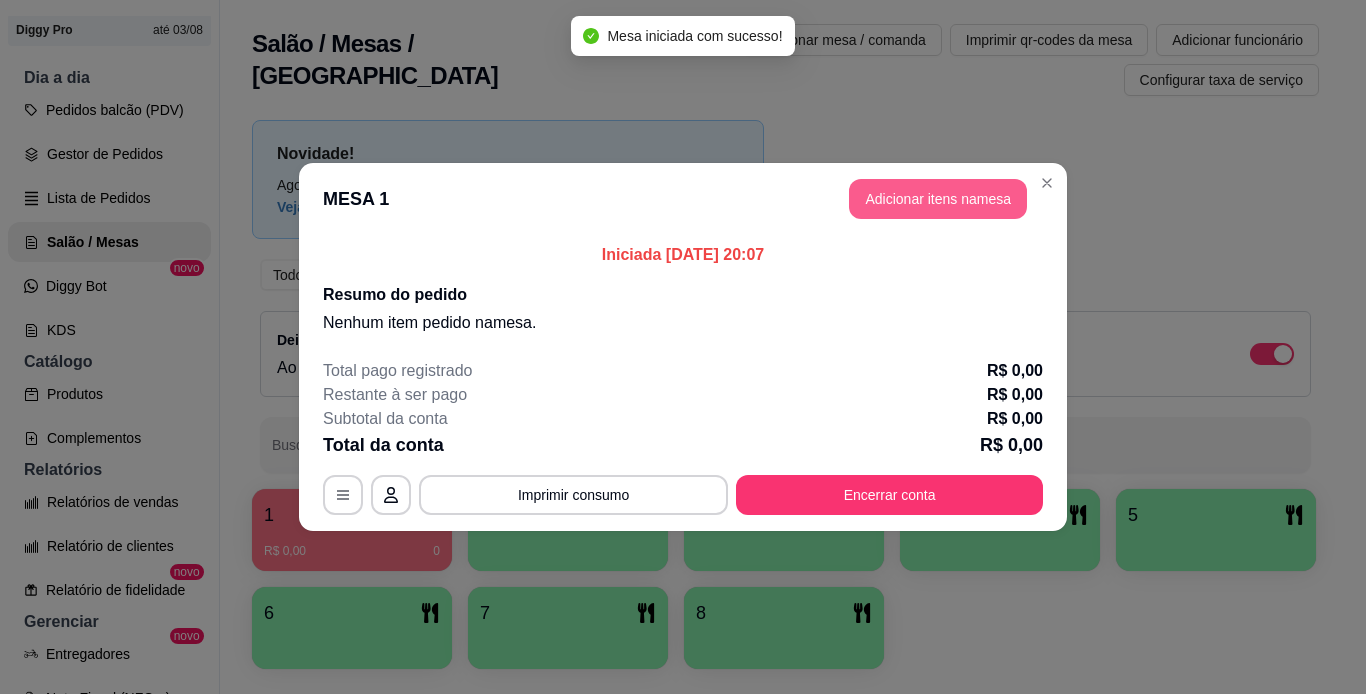click on "Adicionar itens na  mesa" at bounding box center [938, 199] 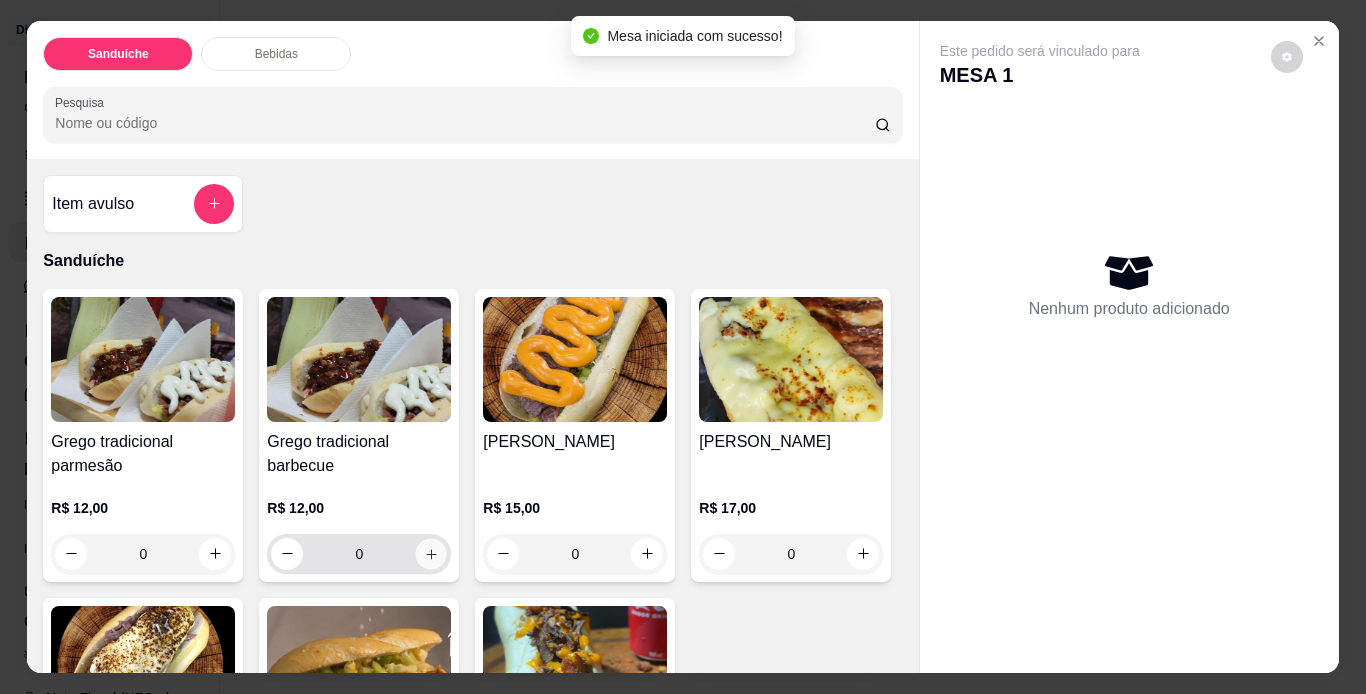 click 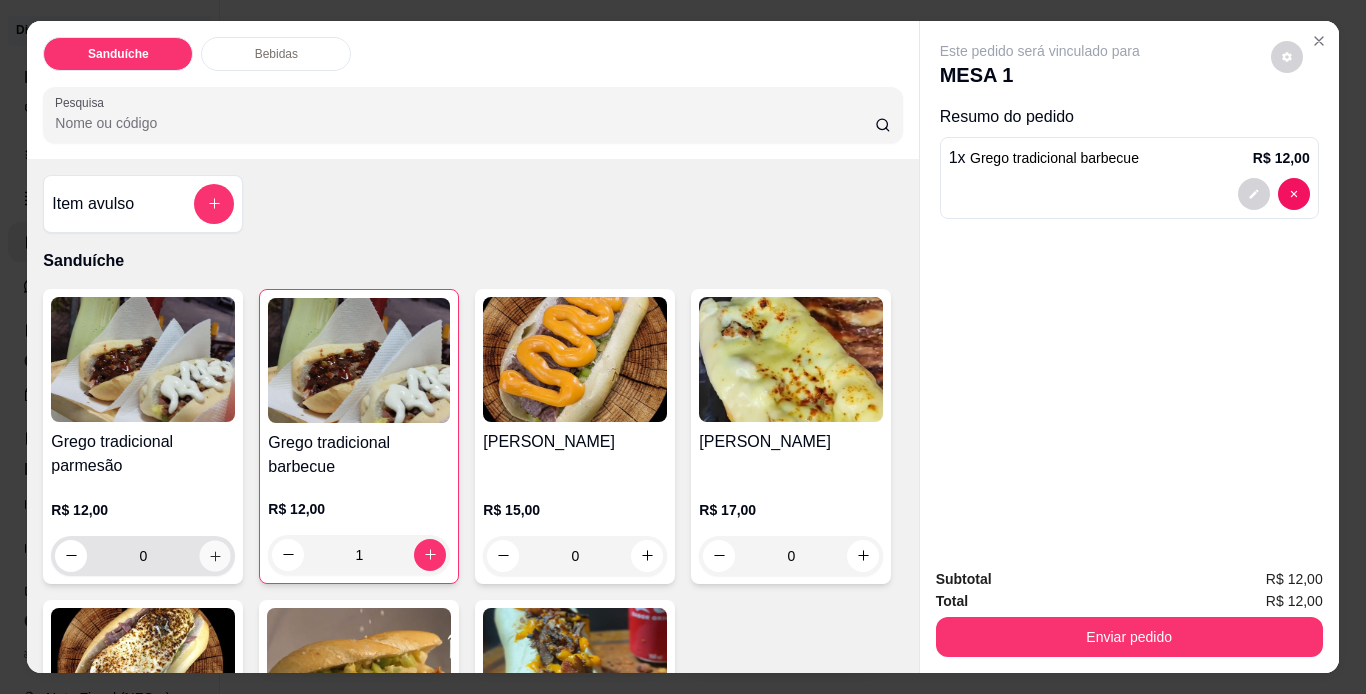 click 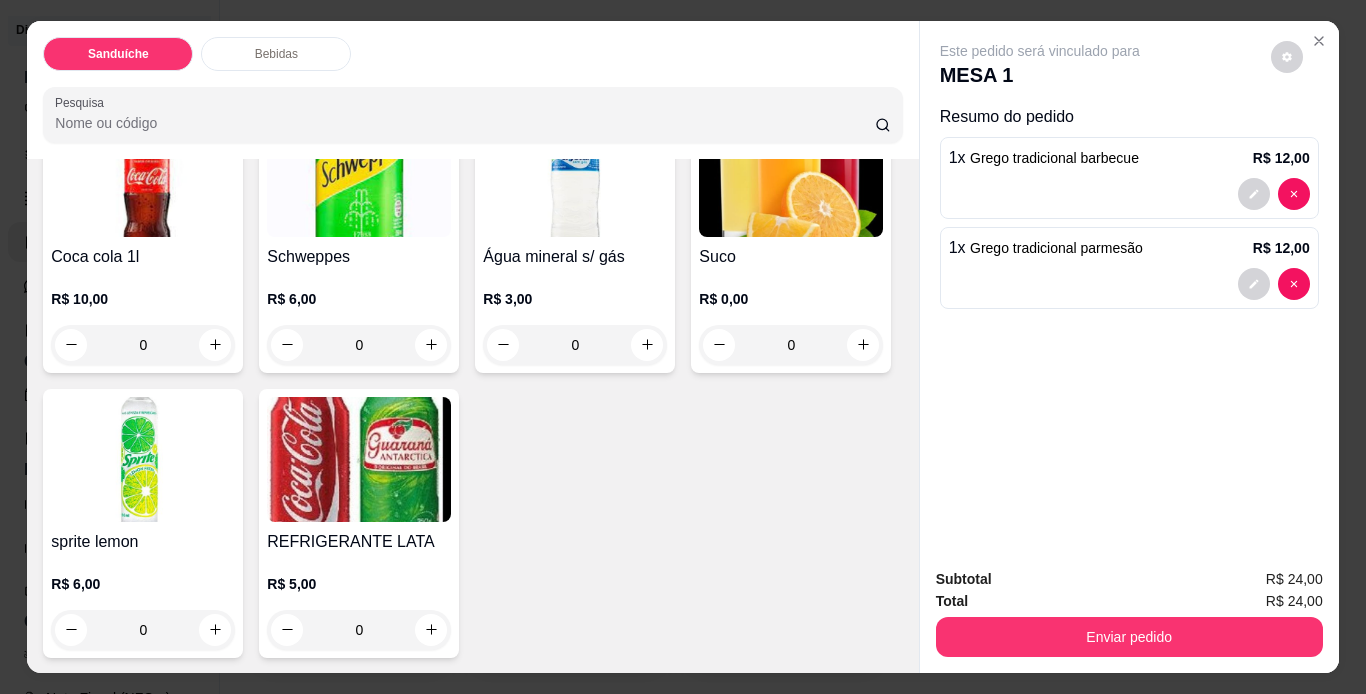 scroll, scrollTop: 900, scrollLeft: 0, axis: vertical 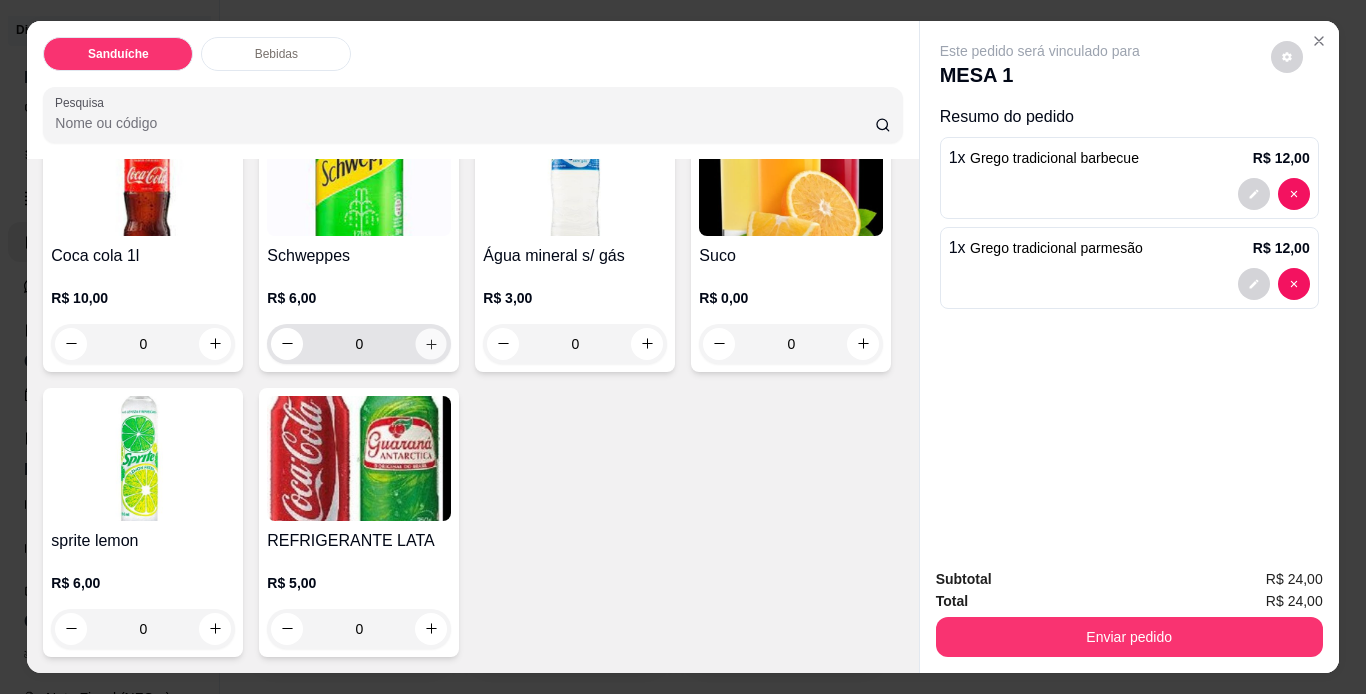 click 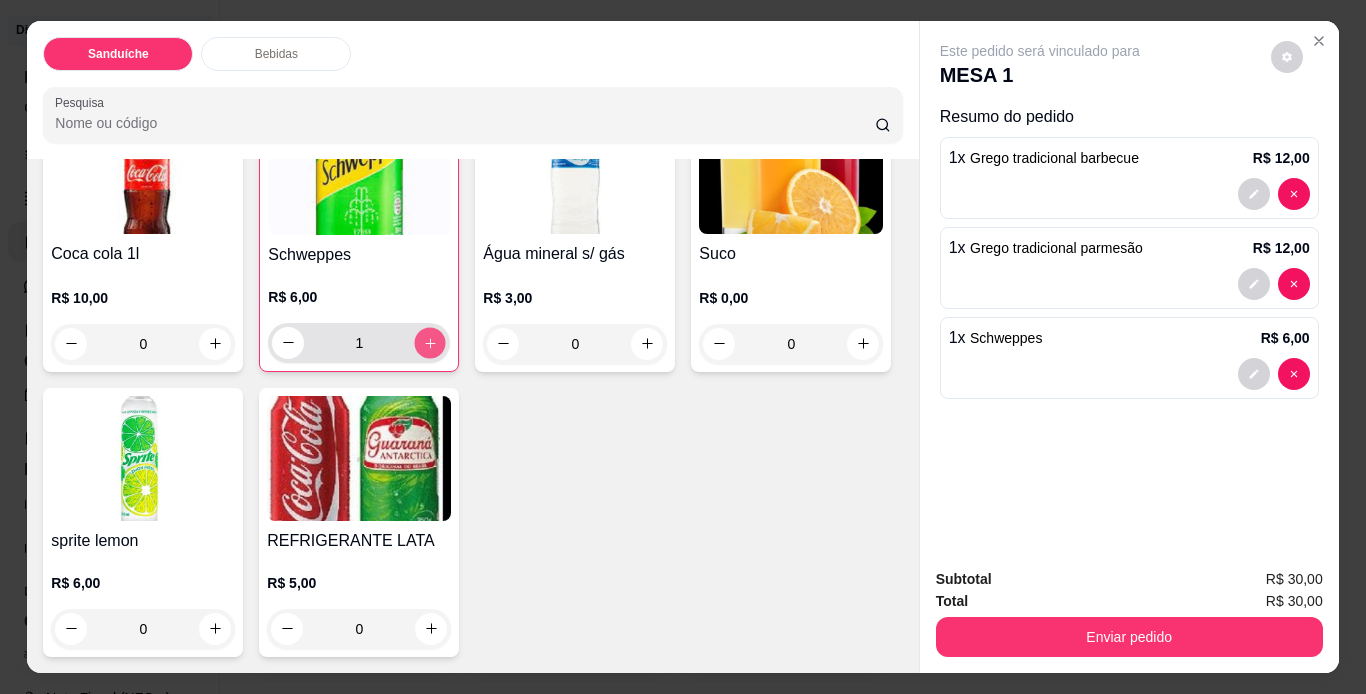 click 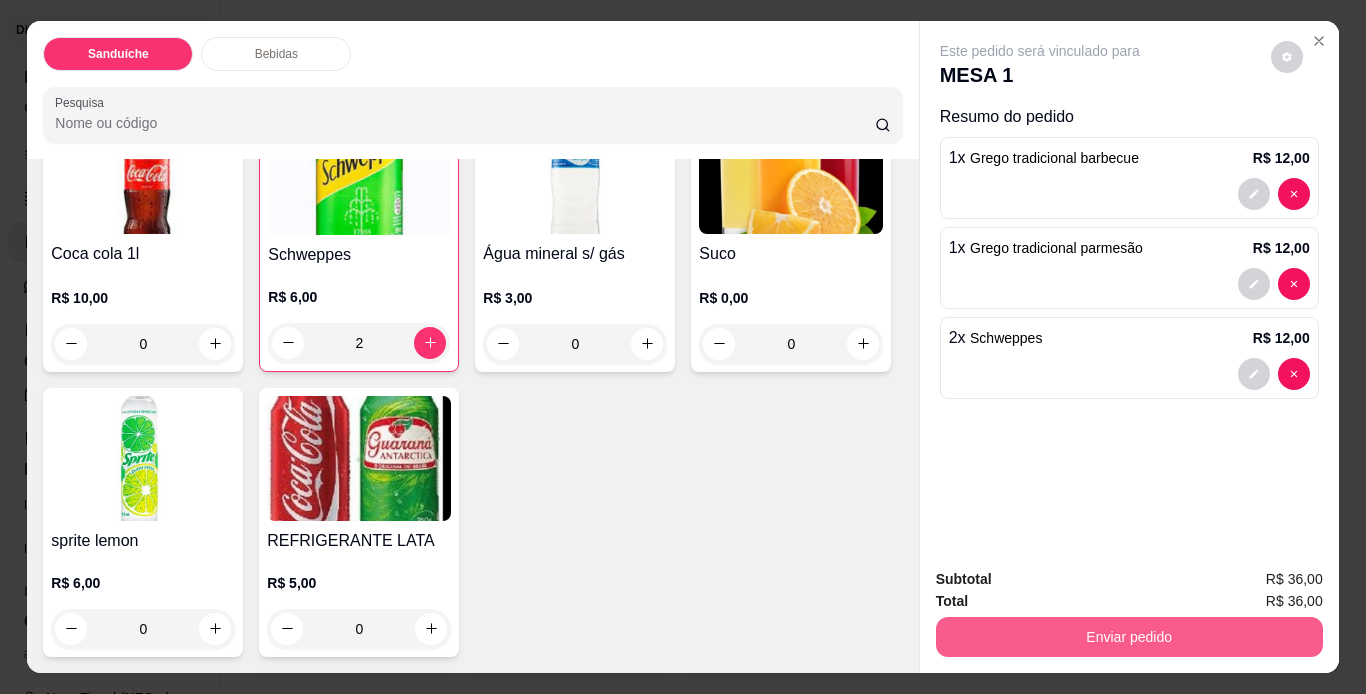 click on "Enviar pedido" at bounding box center (1129, 637) 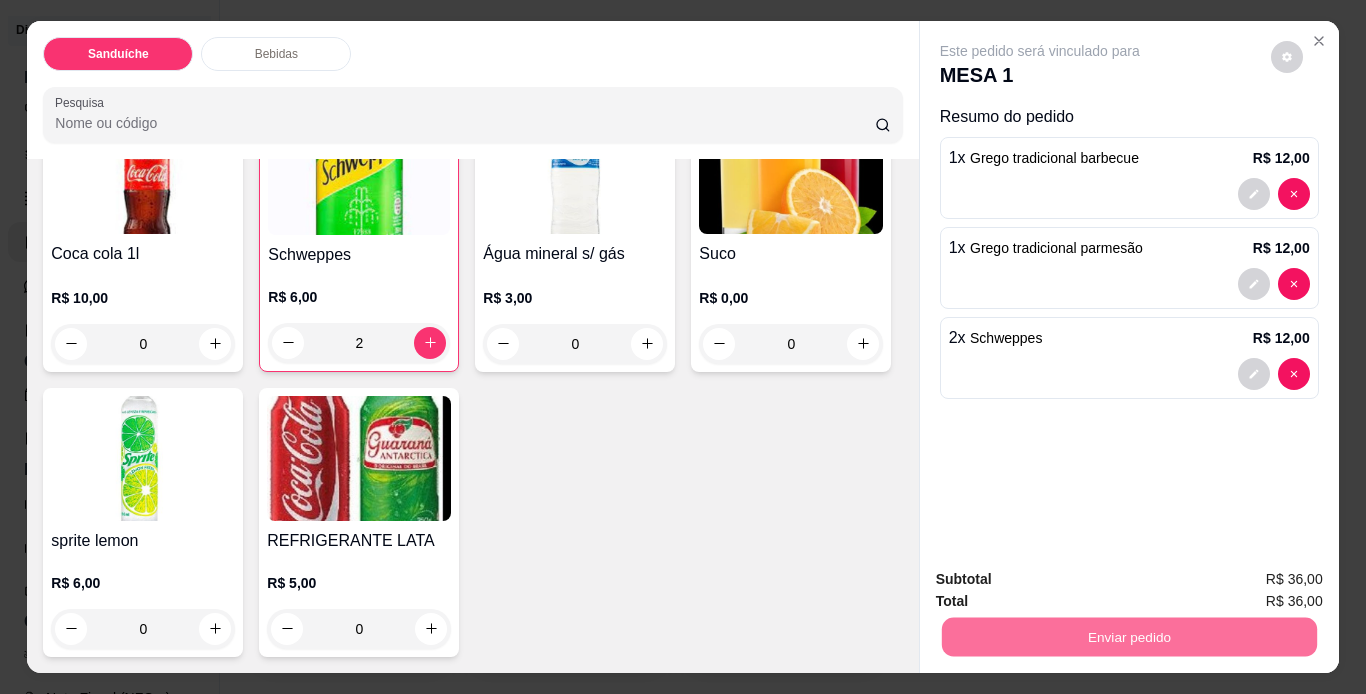 click on "Não registrar e enviar pedido" at bounding box center (1063, 581) 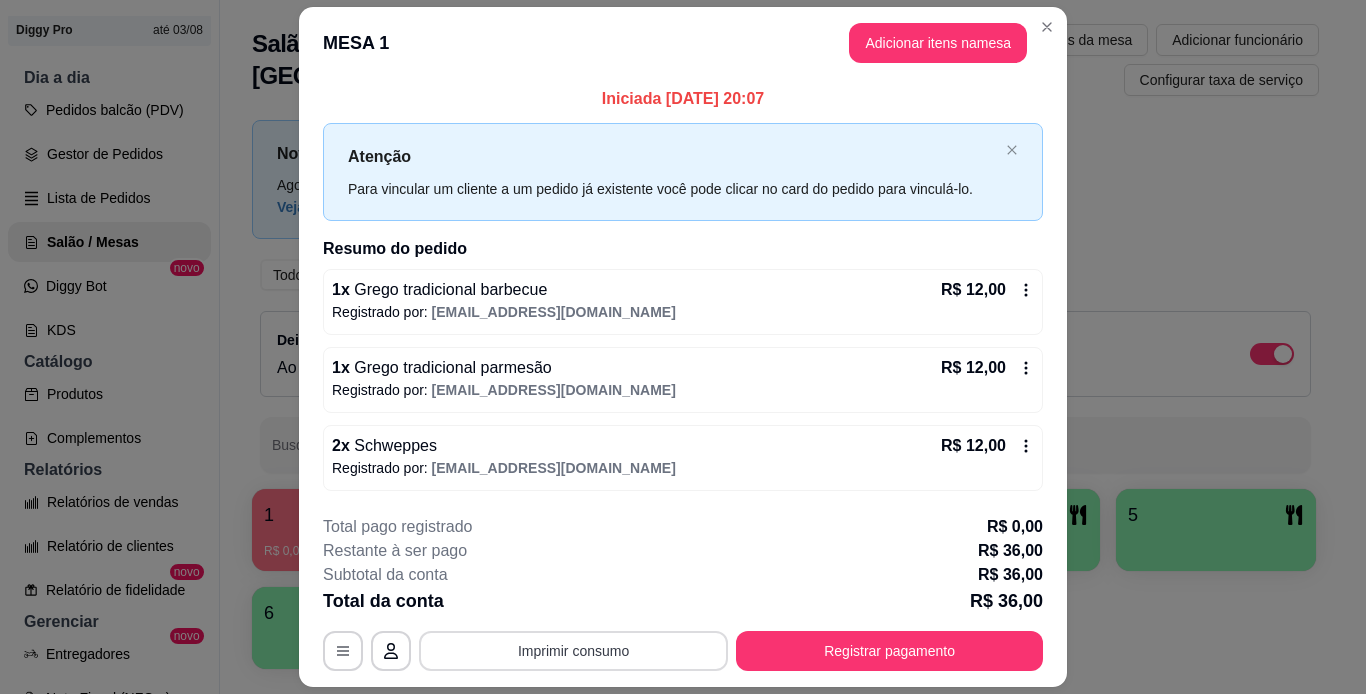 click on "Imprimir consumo" at bounding box center (573, 651) 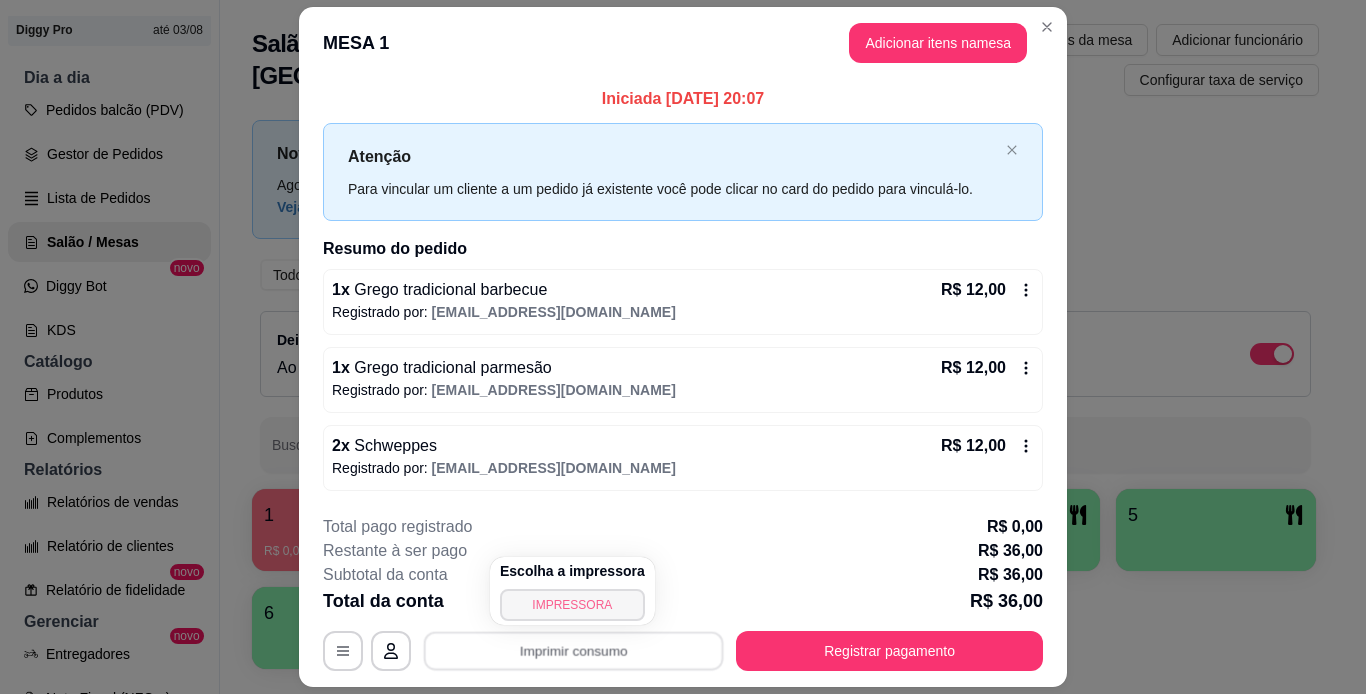 click on "IMPRESSORA" at bounding box center (572, 605) 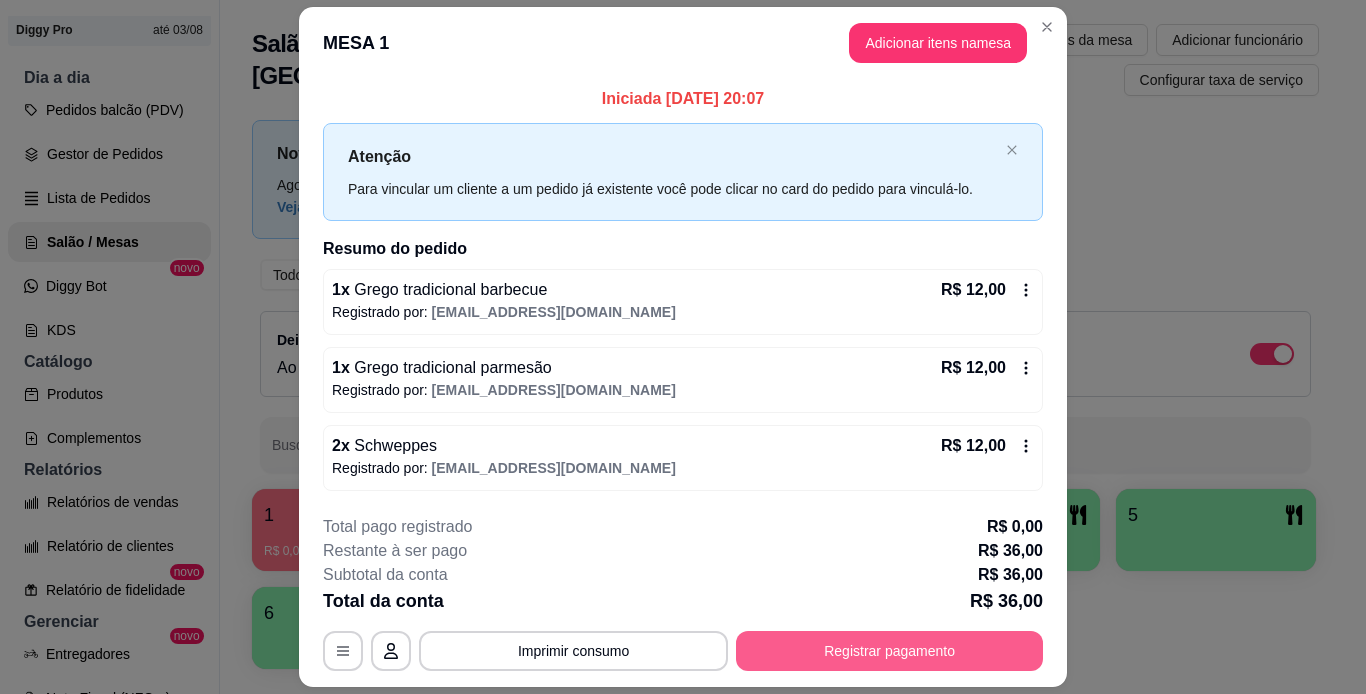 click on "Registrar pagamento" at bounding box center (889, 651) 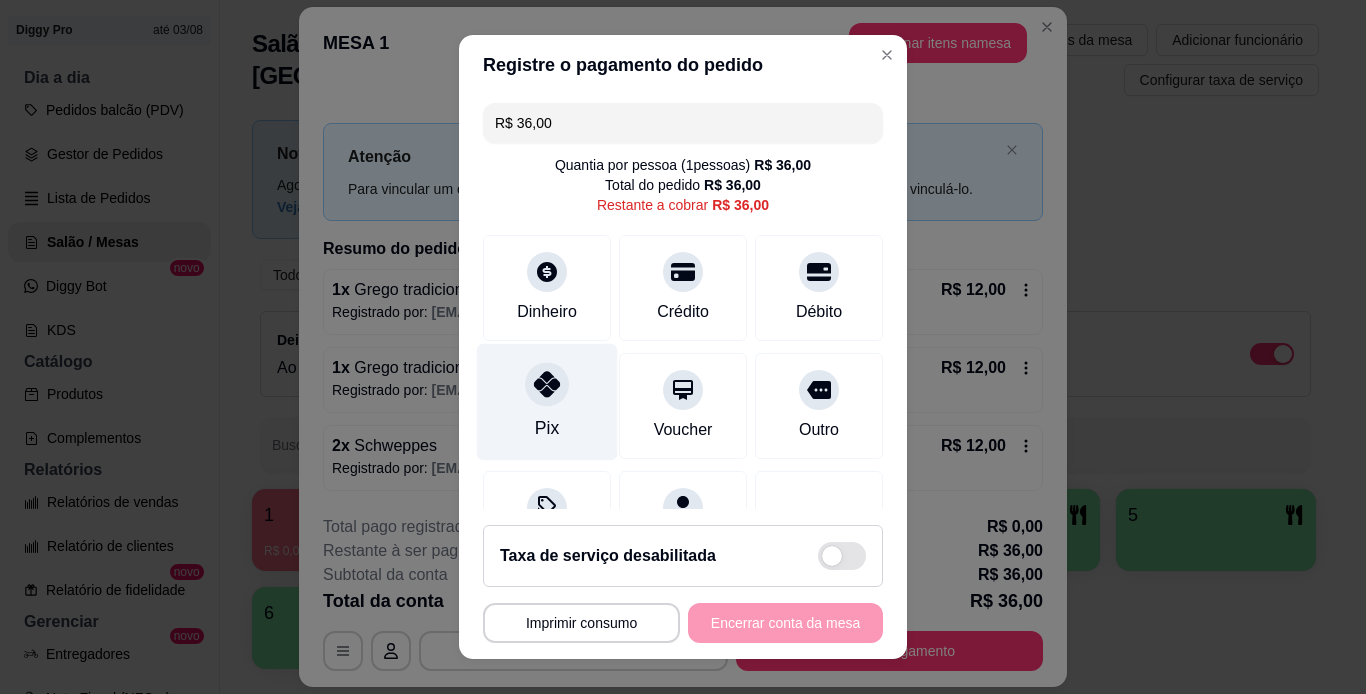 click at bounding box center [547, 384] 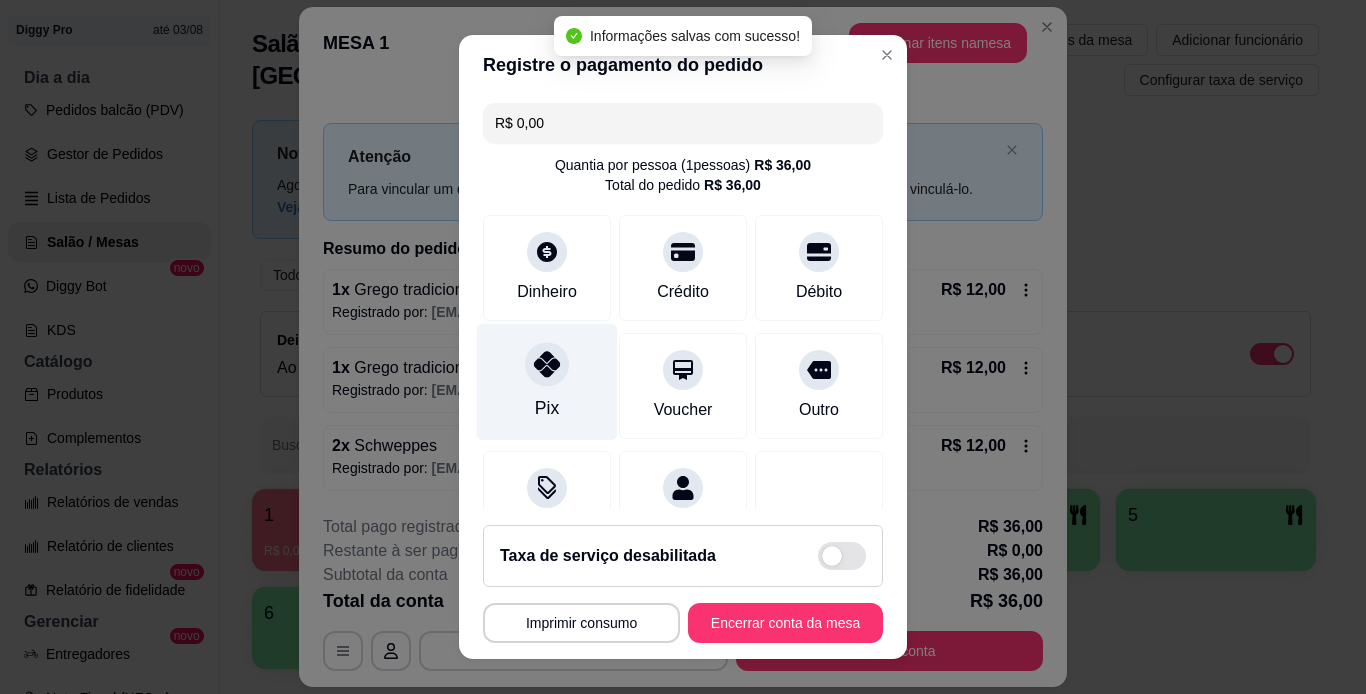 type on "R$ 0,00" 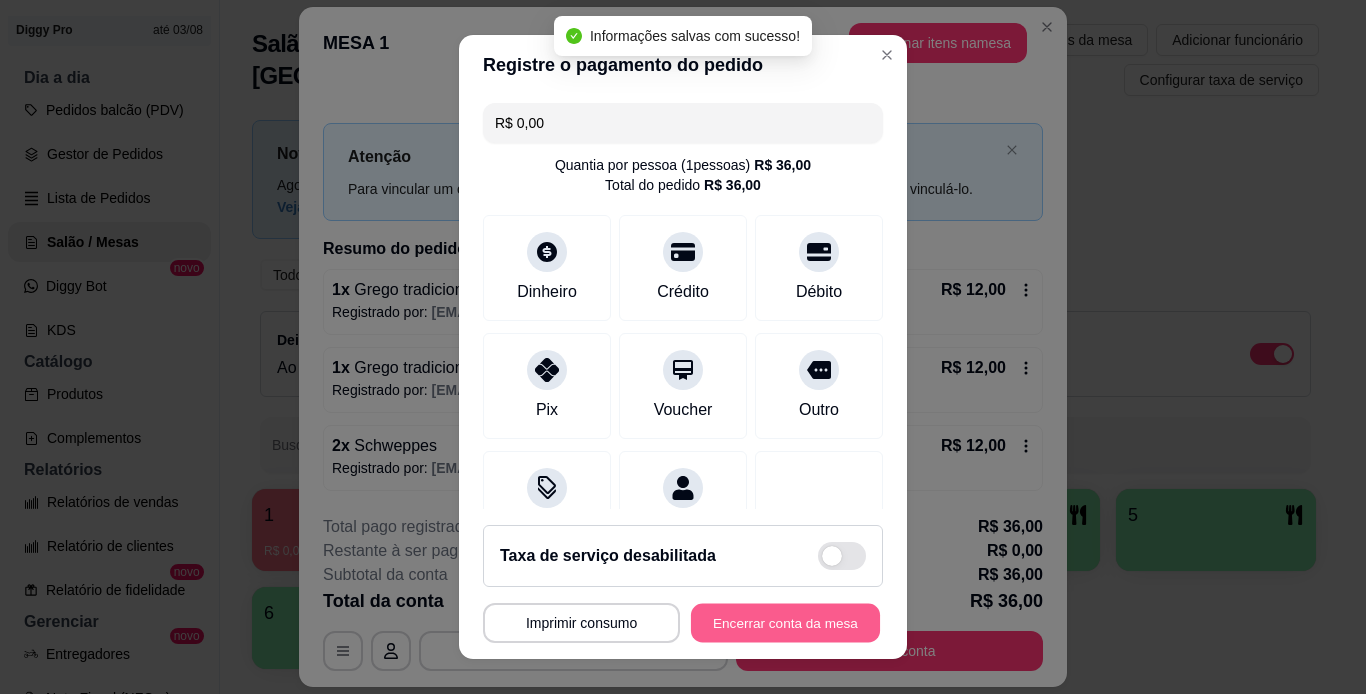 click on "Encerrar conta da mesa" at bounding box center (785, 623) 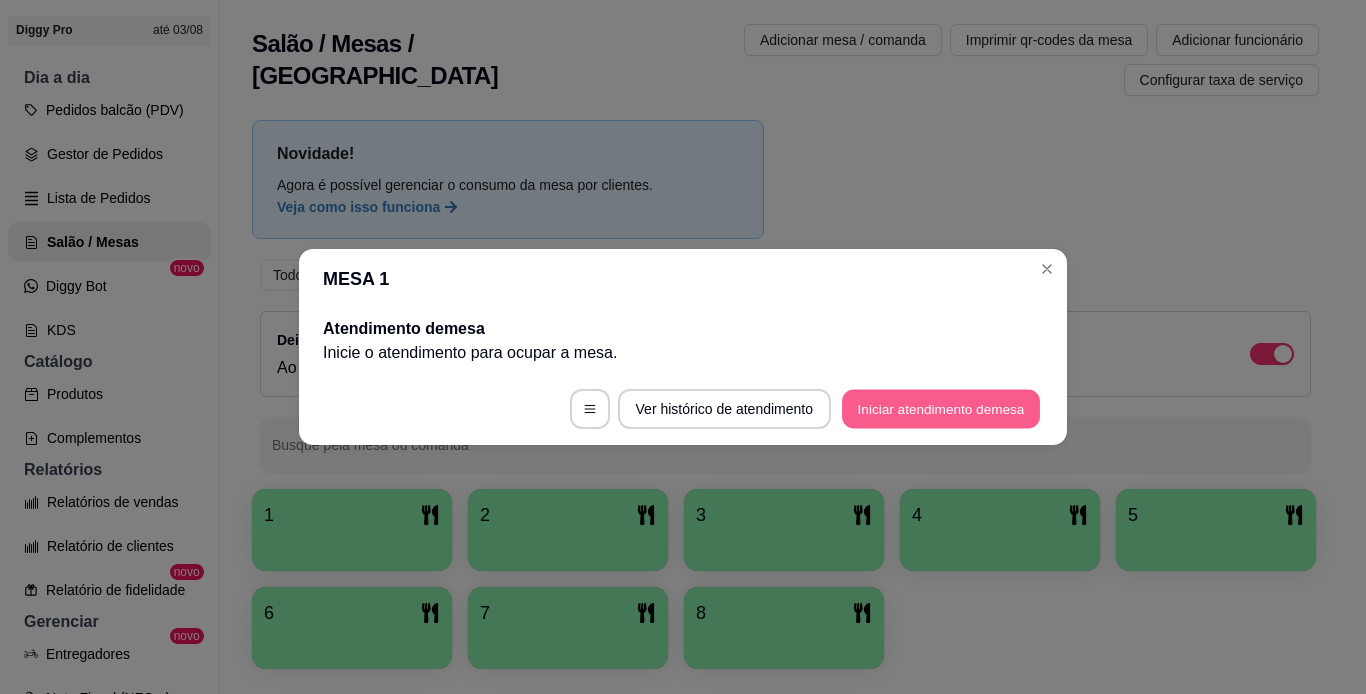 click on "Iniciar atendimento de  mesa" at bounding box center (941, 409) 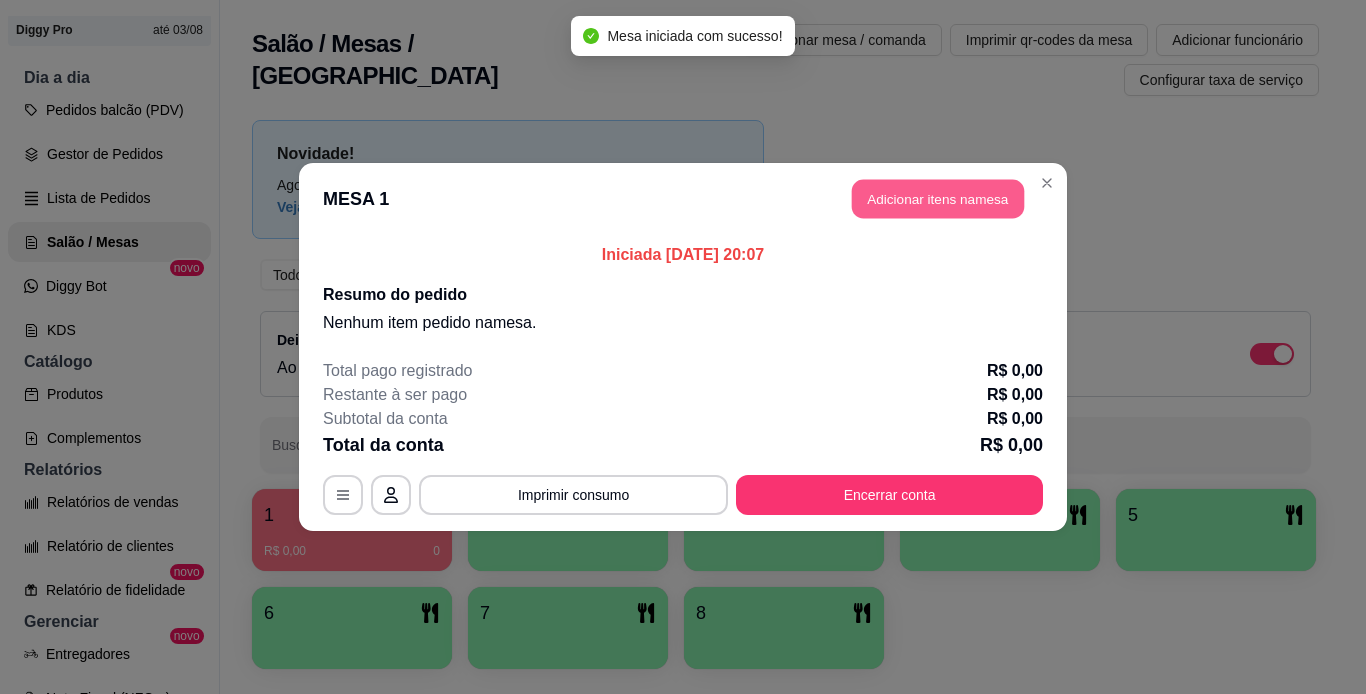 click on "Adicionar itens na  mesa" at bounding box center [938, 199] 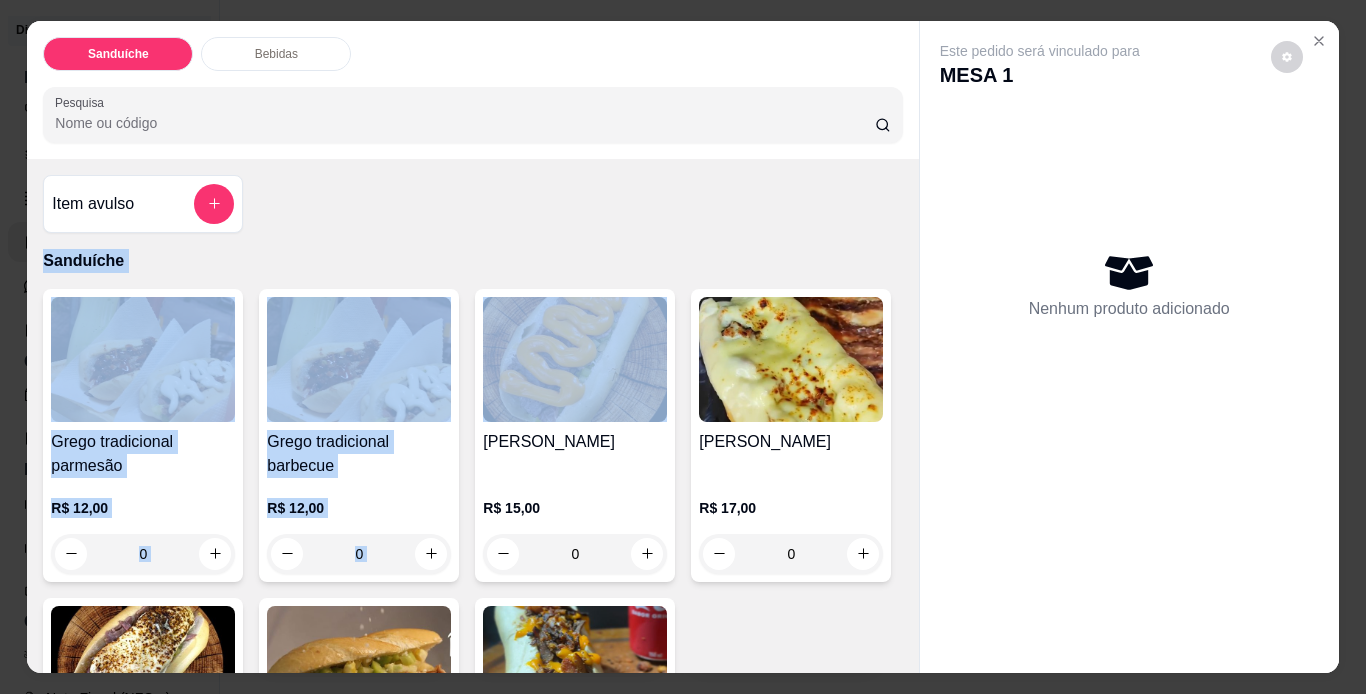 drag, startPoint x: 810, startPoint y: 256, endPoint x: 660, endPoint y: 365, distance: 185.42114 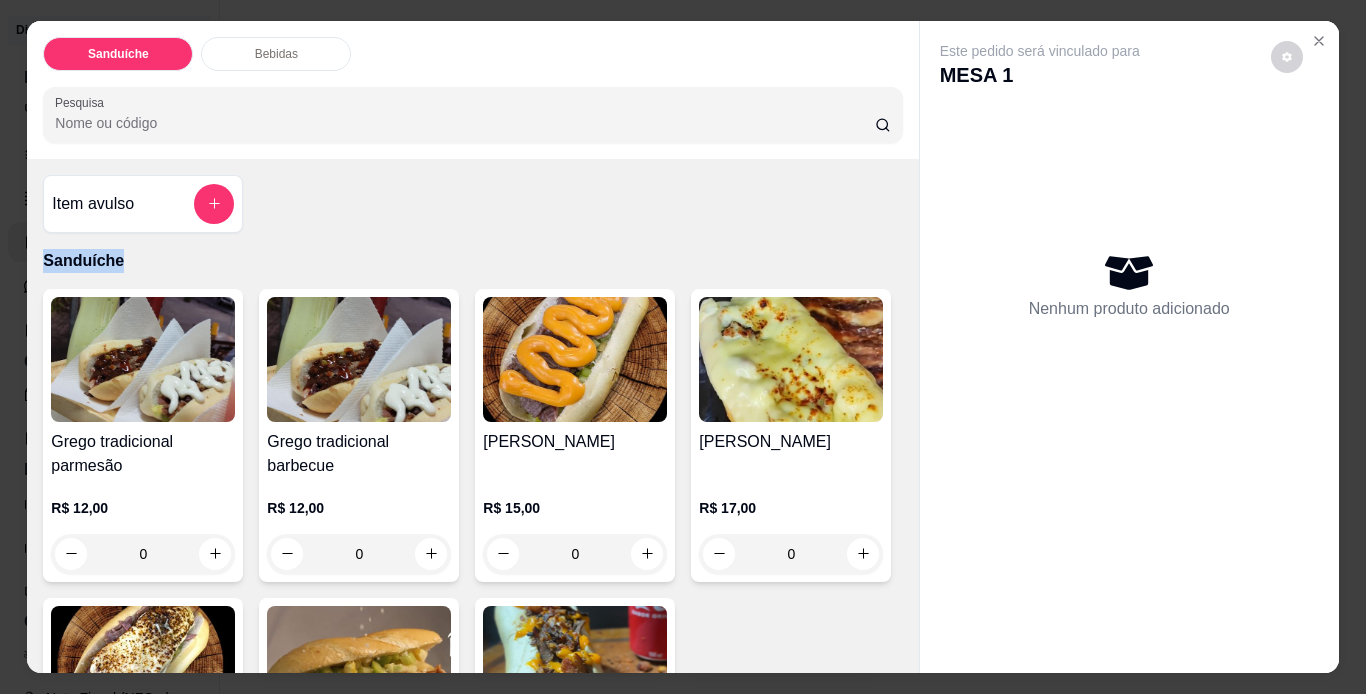click on "Item avulso Sanduíche Grego tradicional parmesão   R$ 12,00 0 Grego tradicional barbecue   R$ 12,00 0 [PERSON_NAME]   R$ 15,00 0 [PERSON_NAME]   R$ 17,00 0 Grego coalho   R$ 18,00 0 sem molho   R$ 12,00 0 Grego supremo   R$ 16,00 0 Bebidas Coca cola 1l   R$ 10,00 0 Schweppes   R$ 6,00 0 Água mineral s/ gás   R$ 3,00 0 Suco   R$ 0,00 0 sprite lemon   R$ 6,00 0 REFRIGERANTE LATA   R$ 5,00 0" at bounding box center (472, 416) 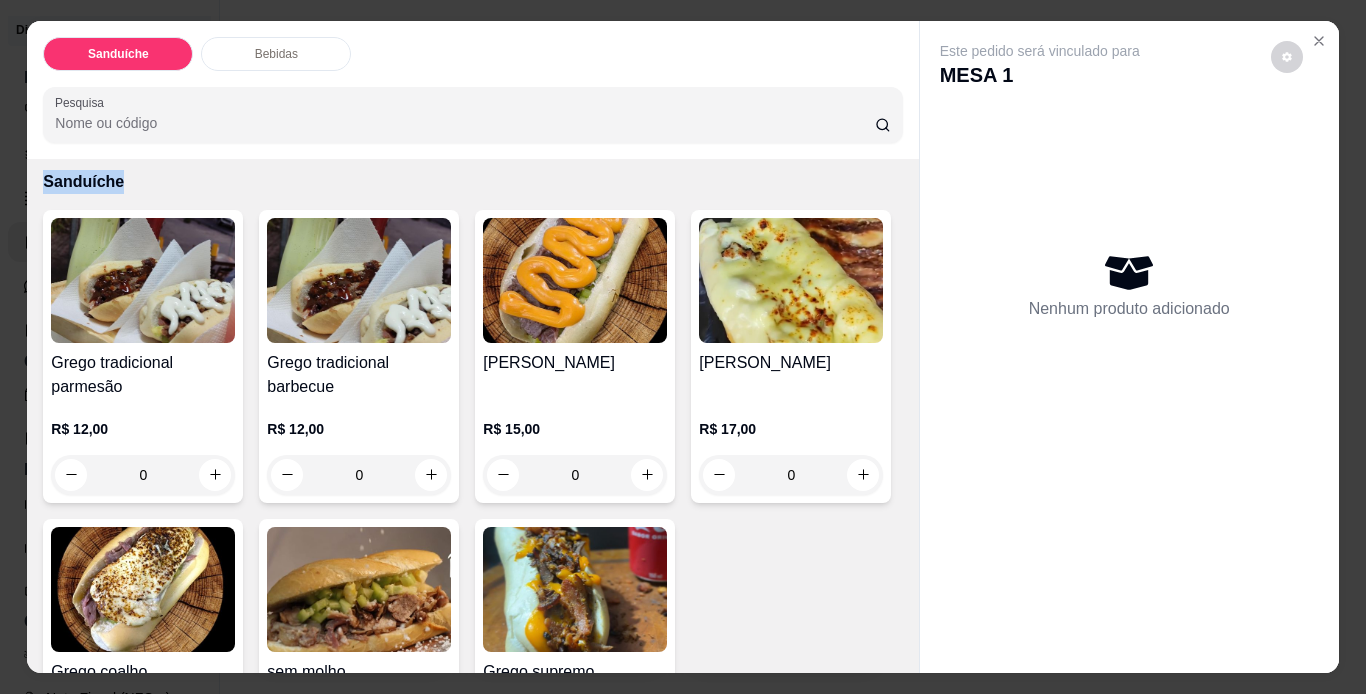 scroll, scrollTop: 200, scrollLeft: 0, axis: vertical 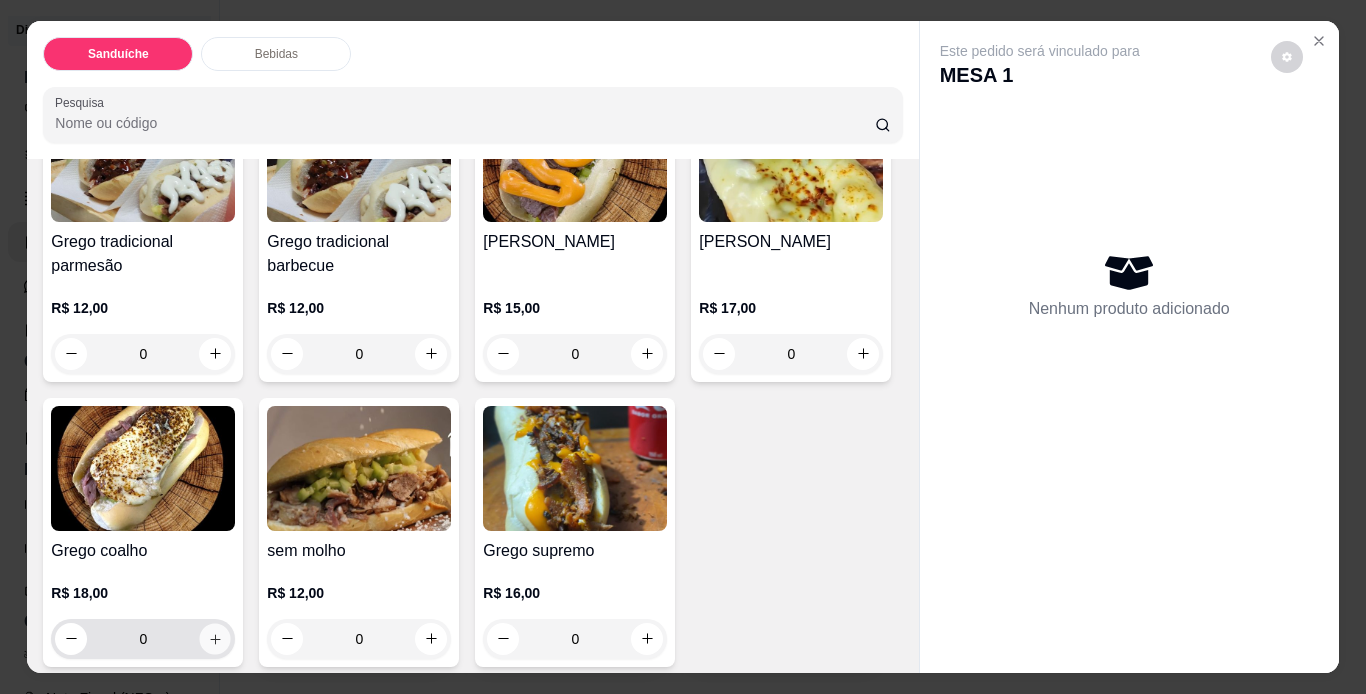 click 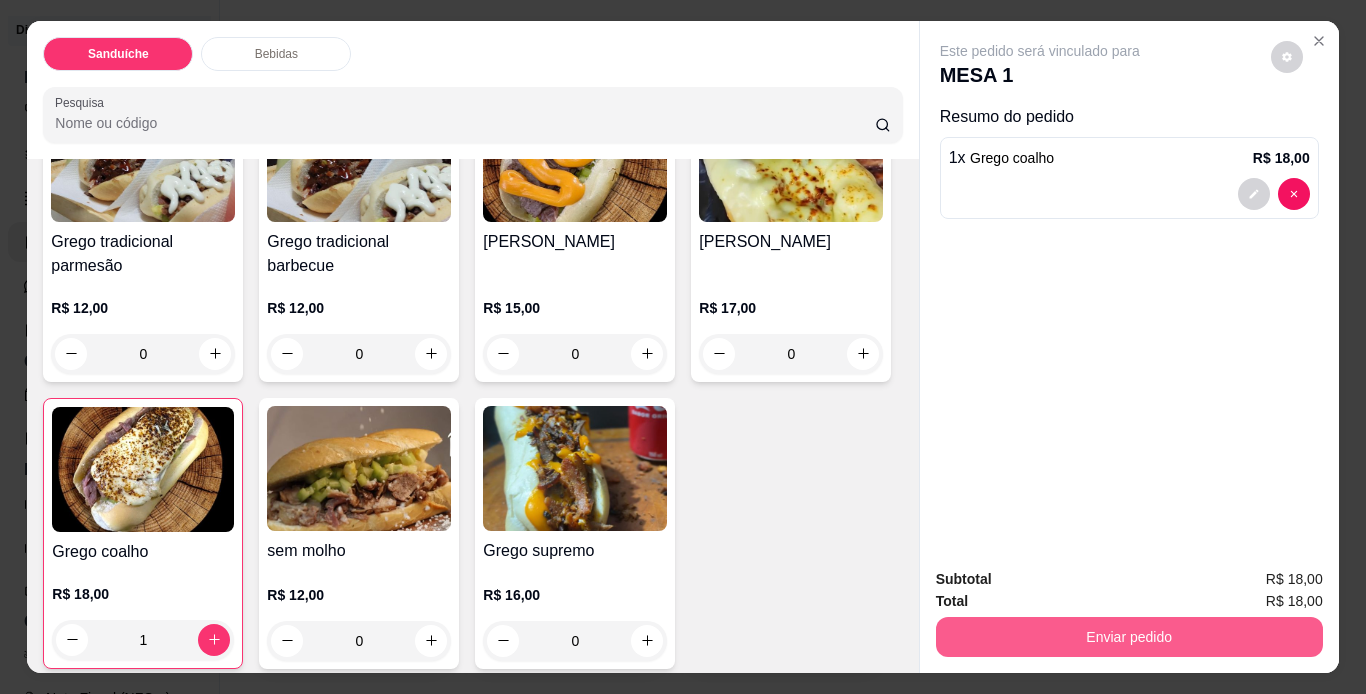 click on "Enviar pedido" at bounding box center [1129, 637] 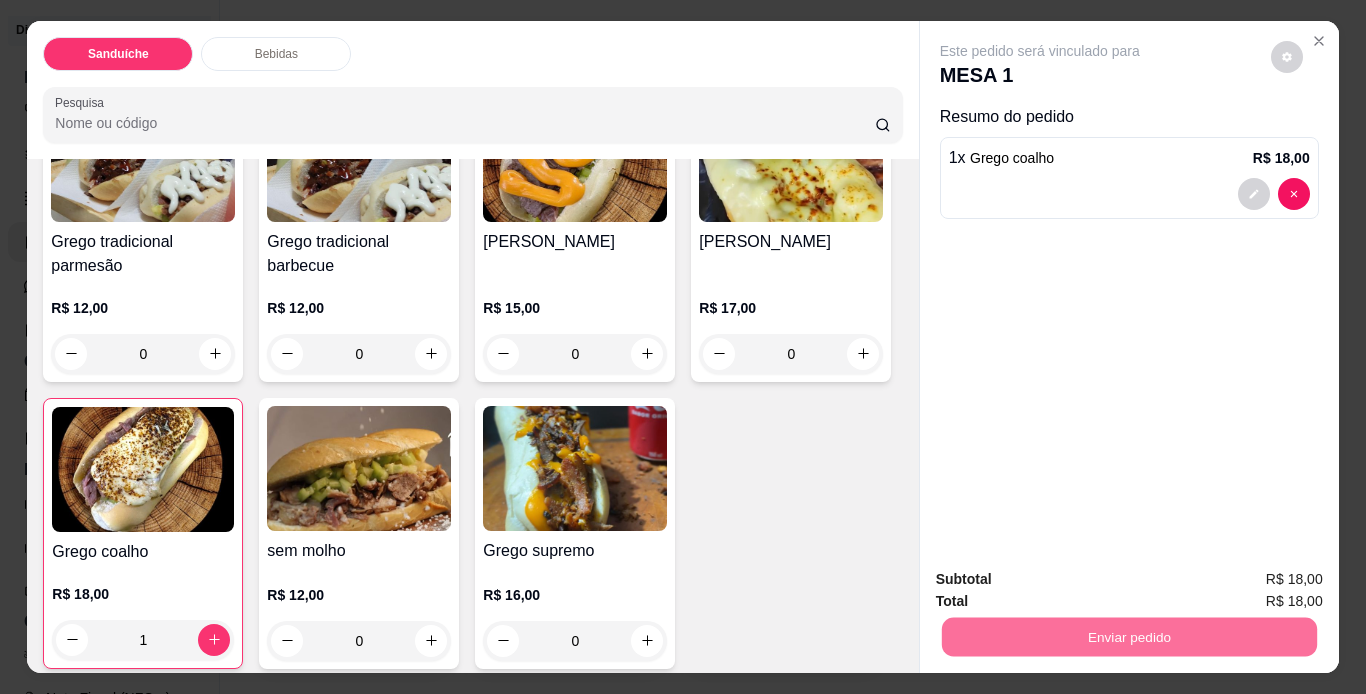 click on "Não registrar e enviar pedido" at bounding box center [1063, 580] 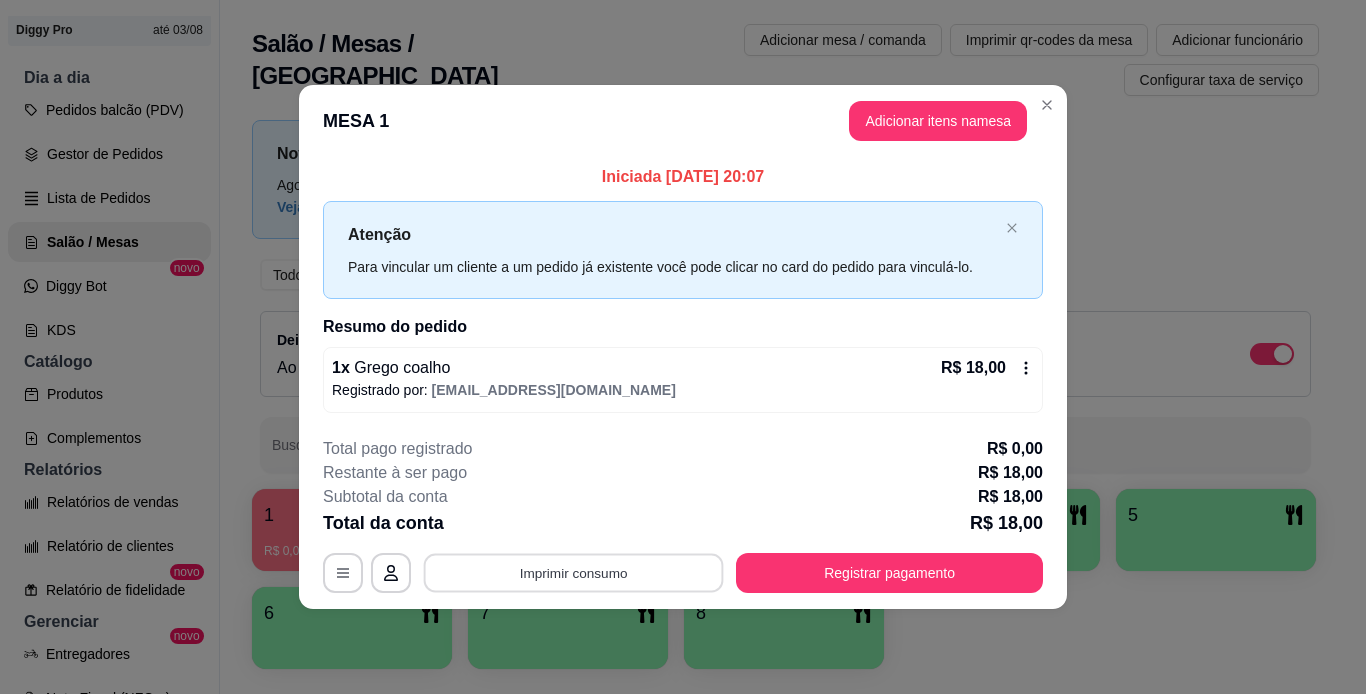 click on "Imprimir consumo" at bounding box center [574, 572] 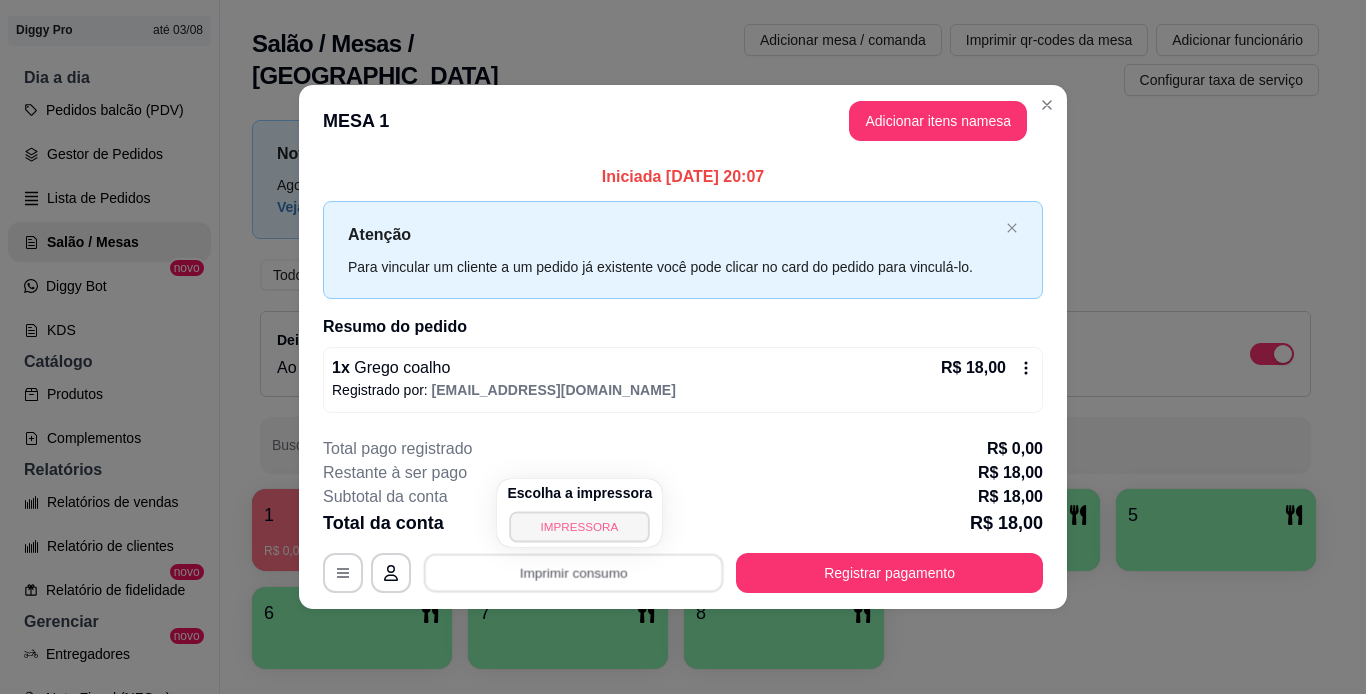 click on "IMPRESSORA" at bounding box center (580, 526) 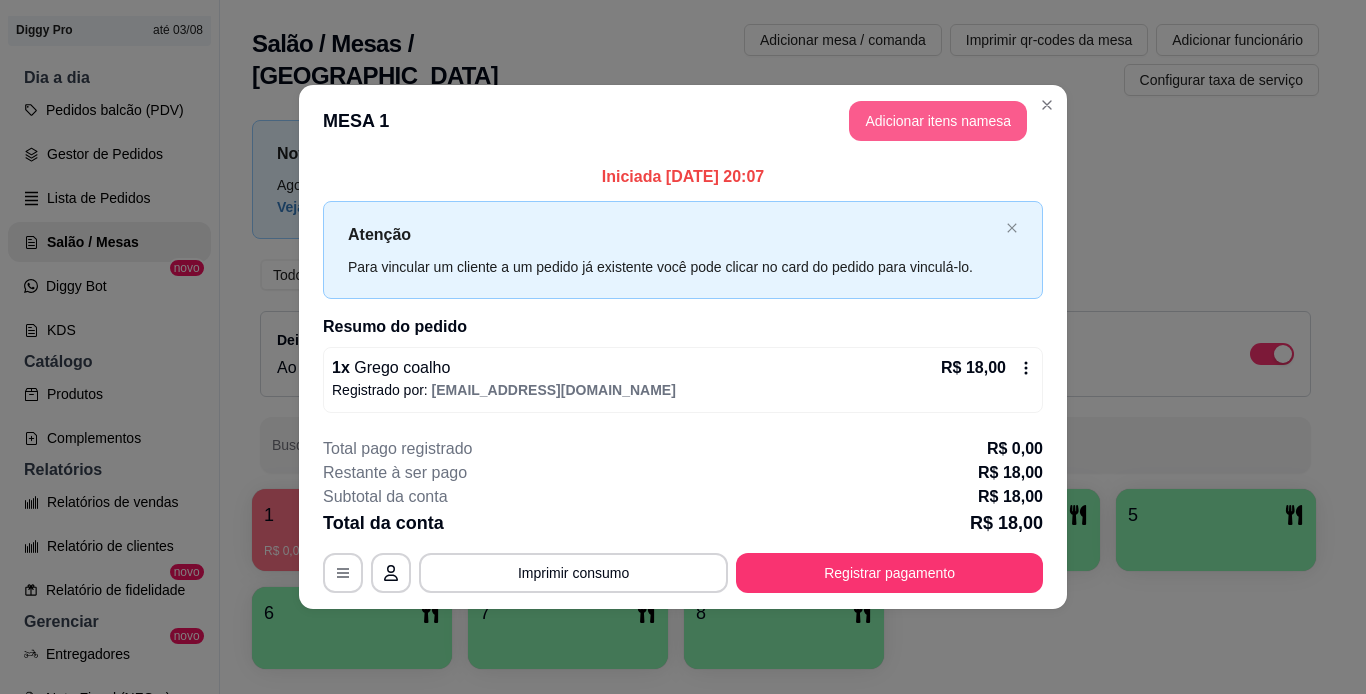 click on "Adicionar itens na  mesa" at bounding box center (938, 121) 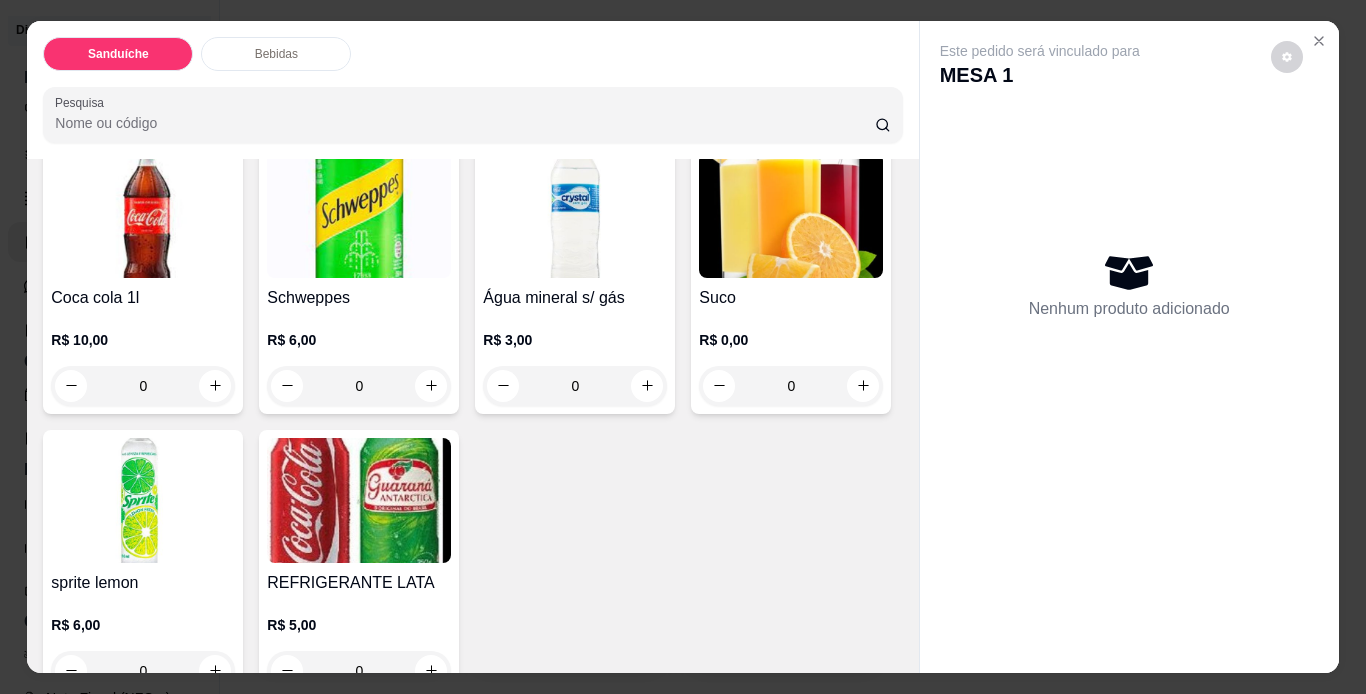 scroll, scrollTop: 800, scrollLeft: 0, axis: vertical 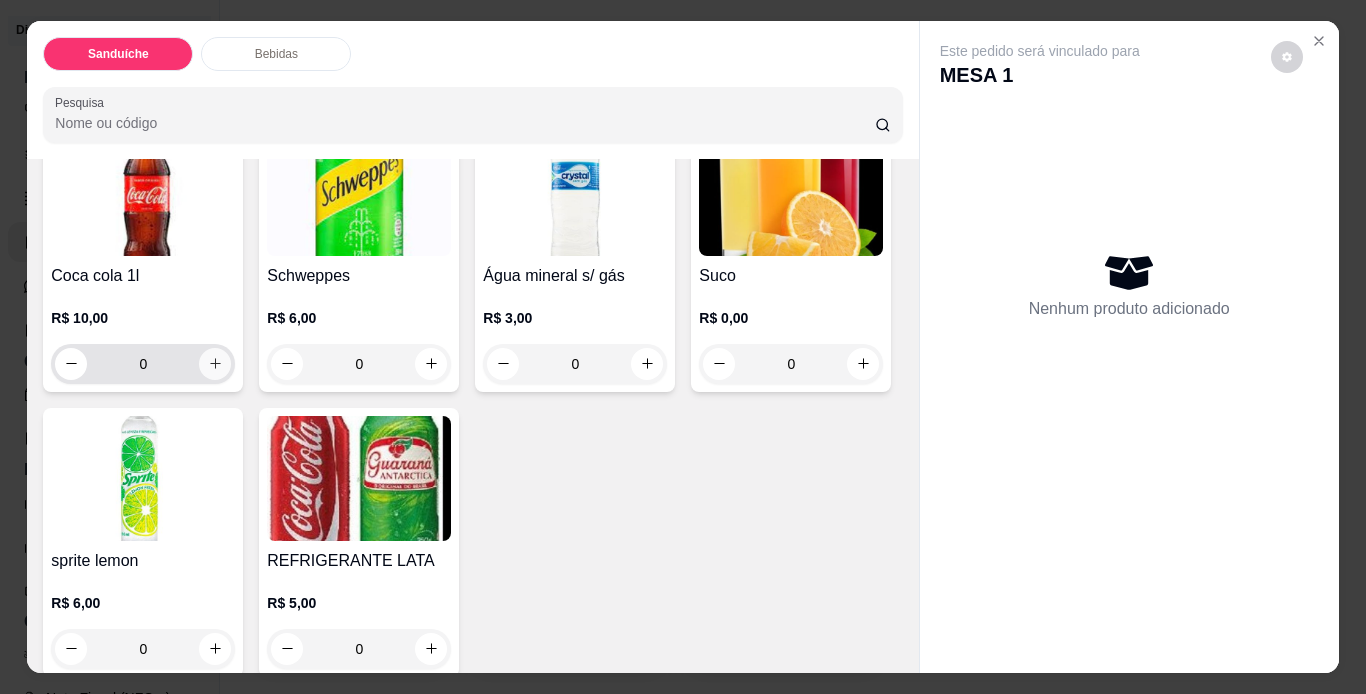 click at bounding box center (215, 364) 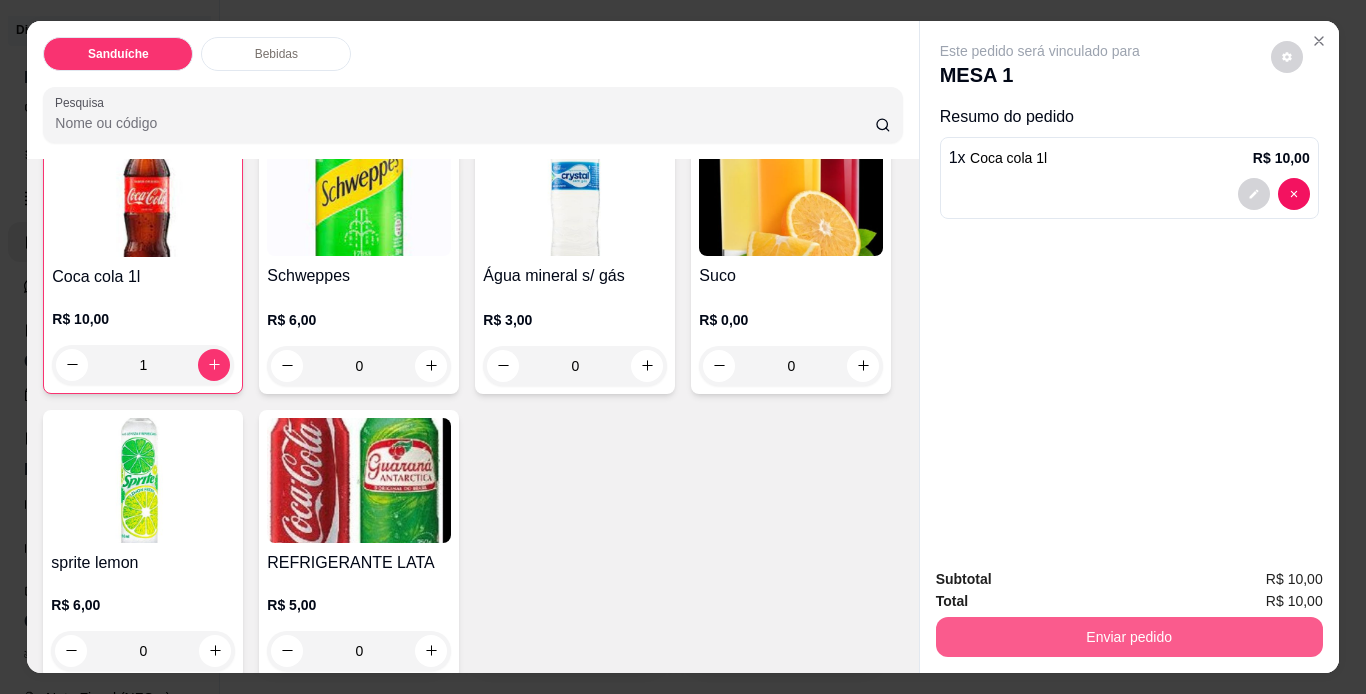 click on "Enviar pedido" at bounding box center (1129, 637) 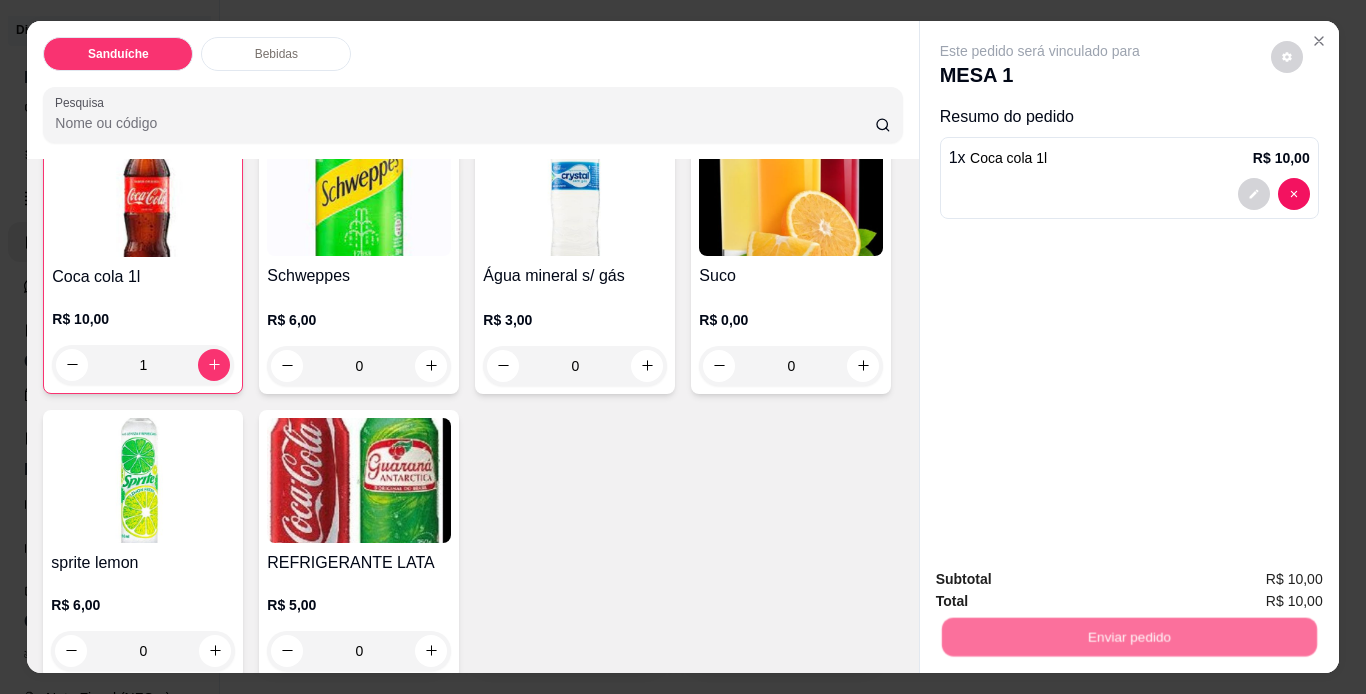 click on "Não registrar e enviar pedido" at bounding box center (1063, 581) 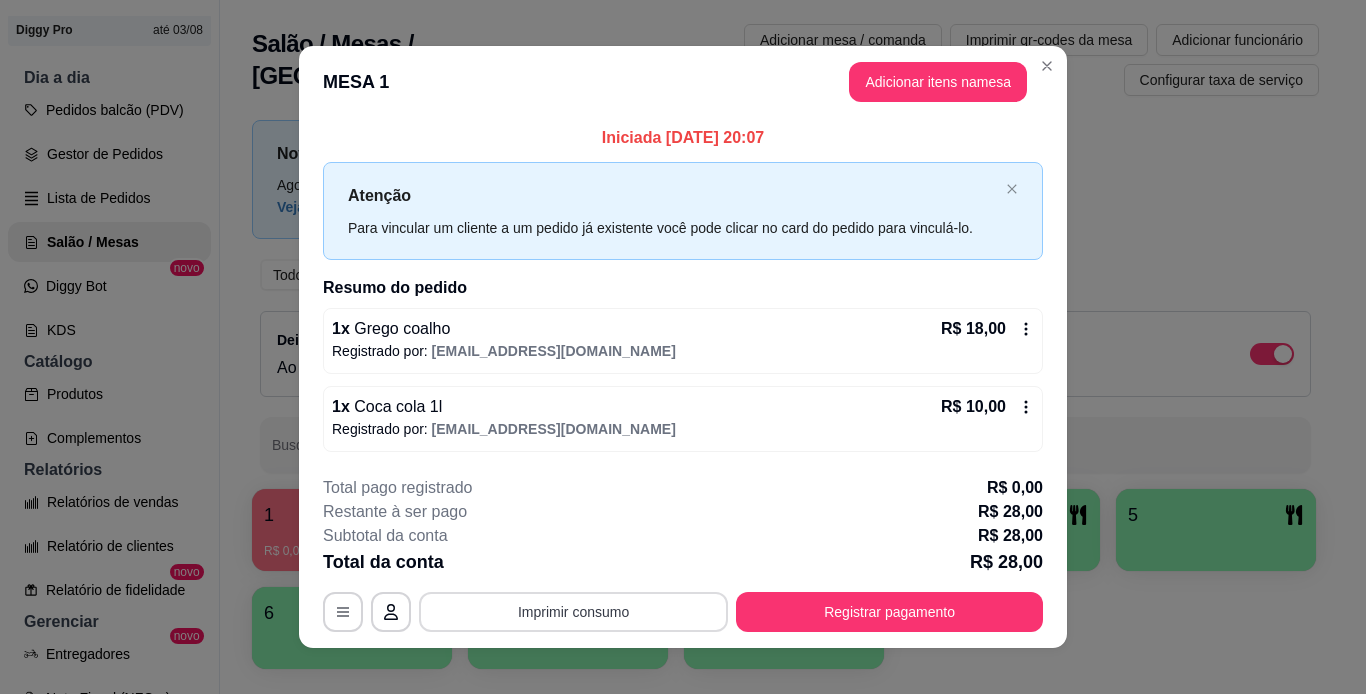click on "Imprimir consumo" at bounding box center [573, 612] 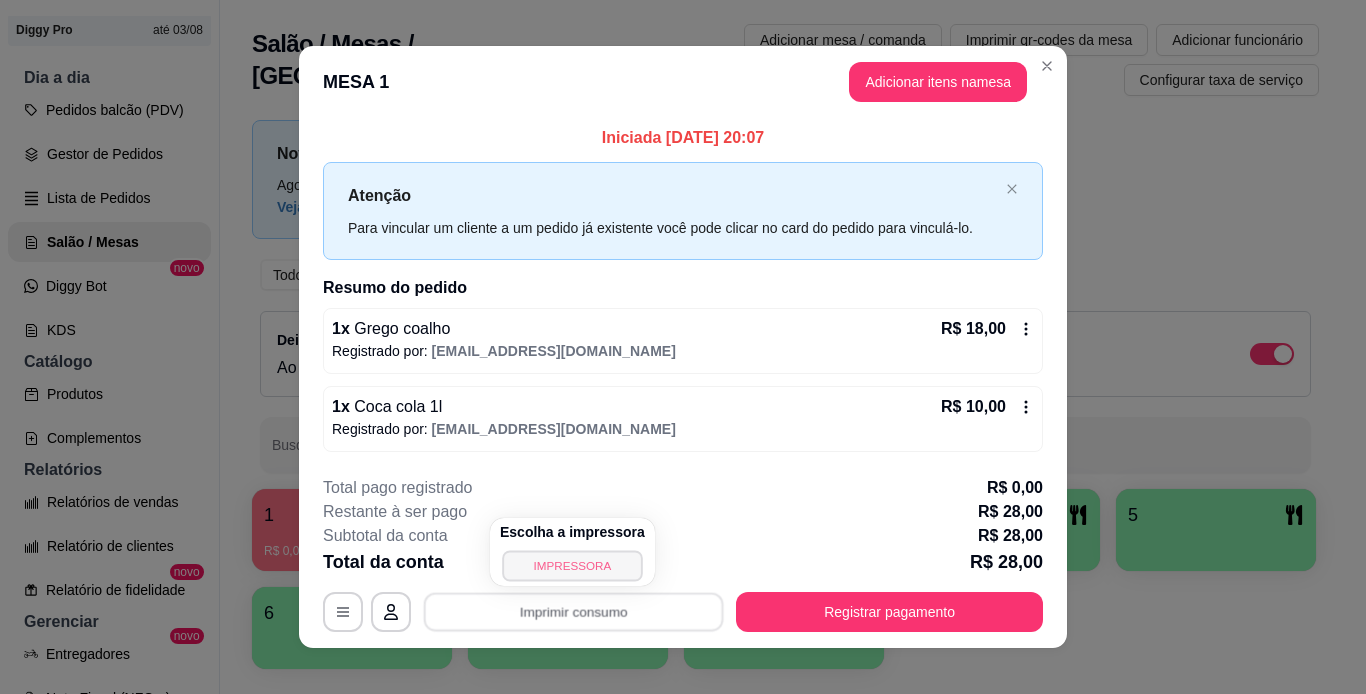 click on "IMPRESSORA" at bounding box center [572, 565] 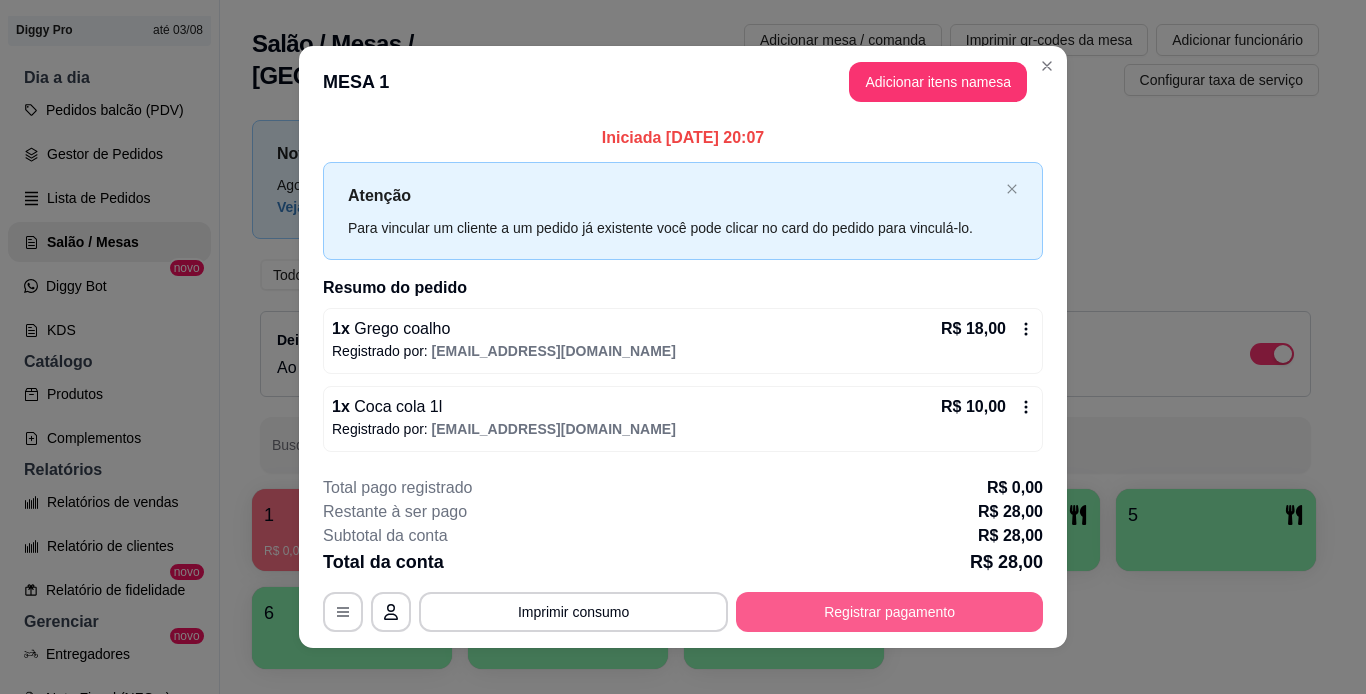 click on "Registrar pagamento" at bounding box center (889, 612) 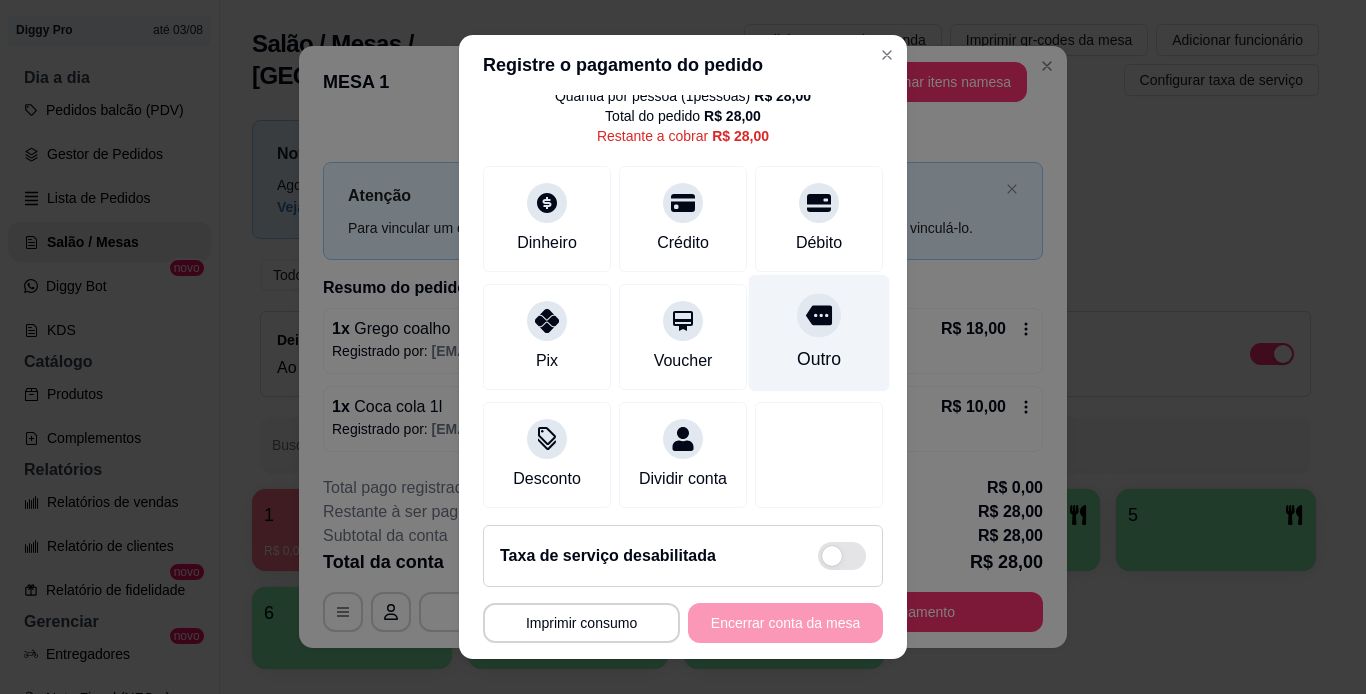 scroll, scrollTop: 99, scrollLeft: 0, axis: vertical 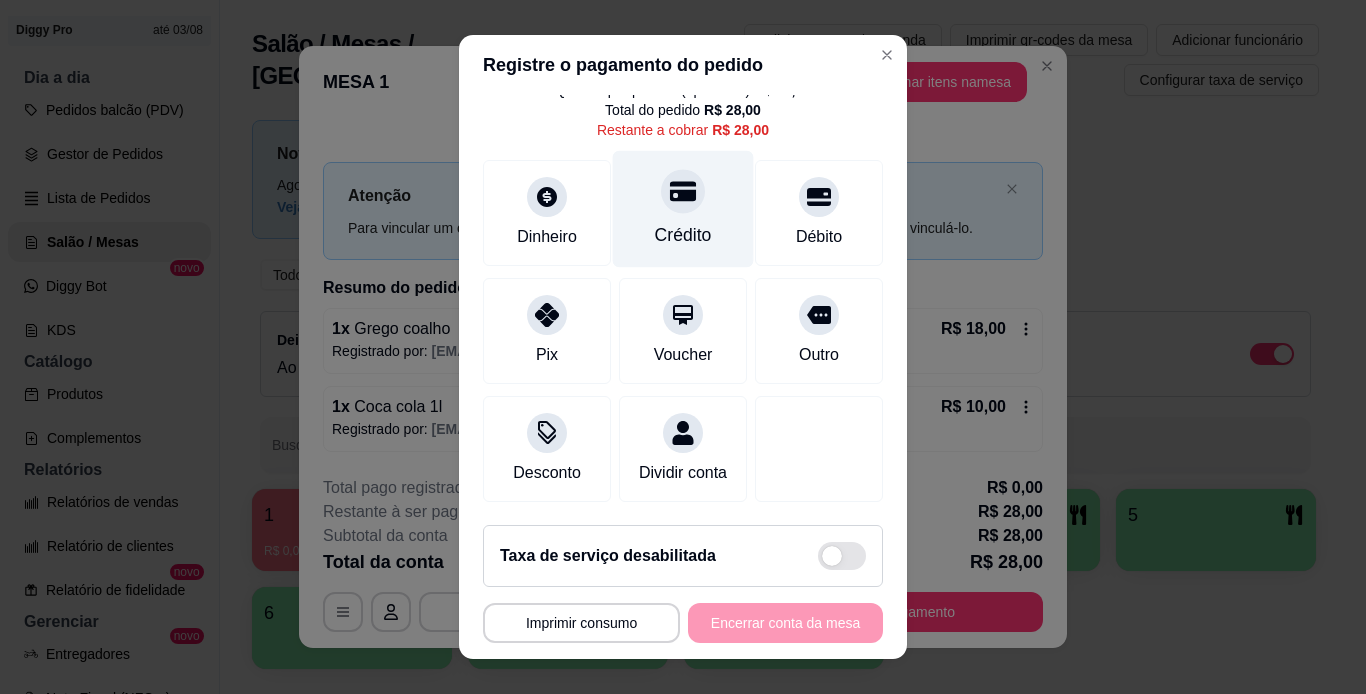 click on "Crédito" at bounding box center [683, 208] 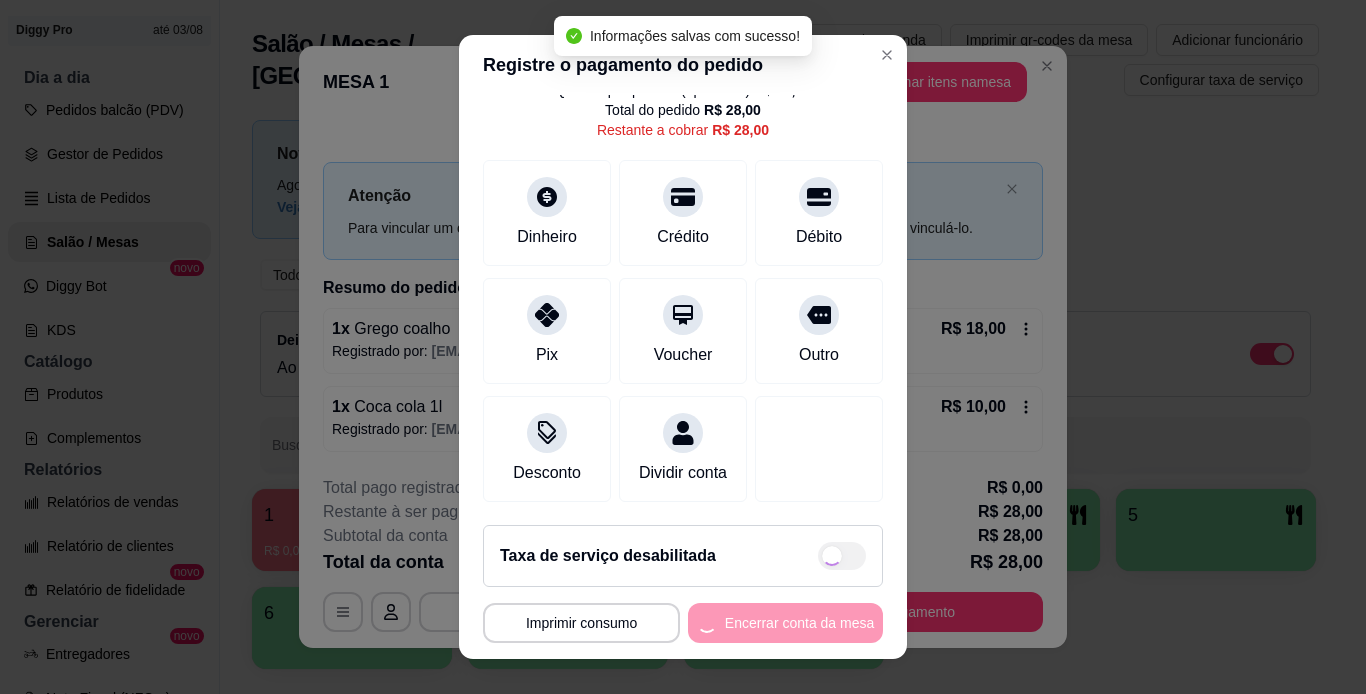 type on "R$ 0,00" 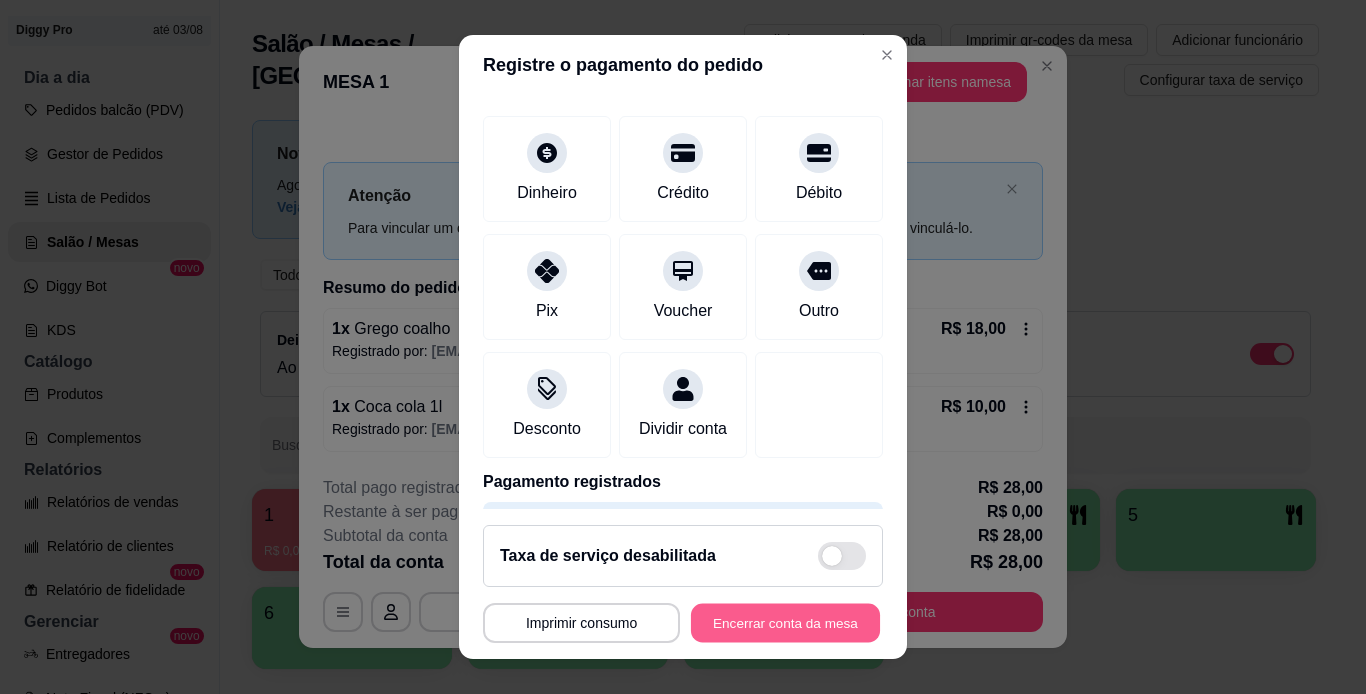 click on "Encerrar conta da mesa" at bounding box center (785, 623) 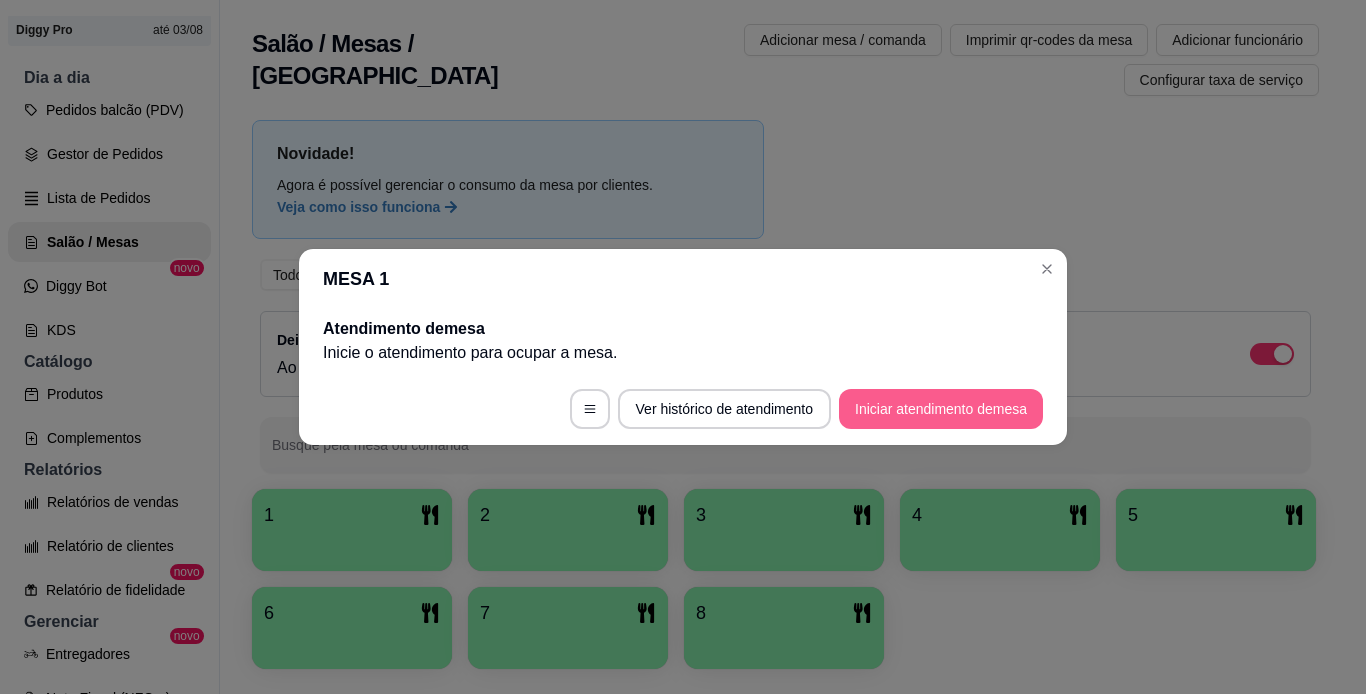 click on "Iniciar atendimento de  mesa" at bounding box center (941, 409) 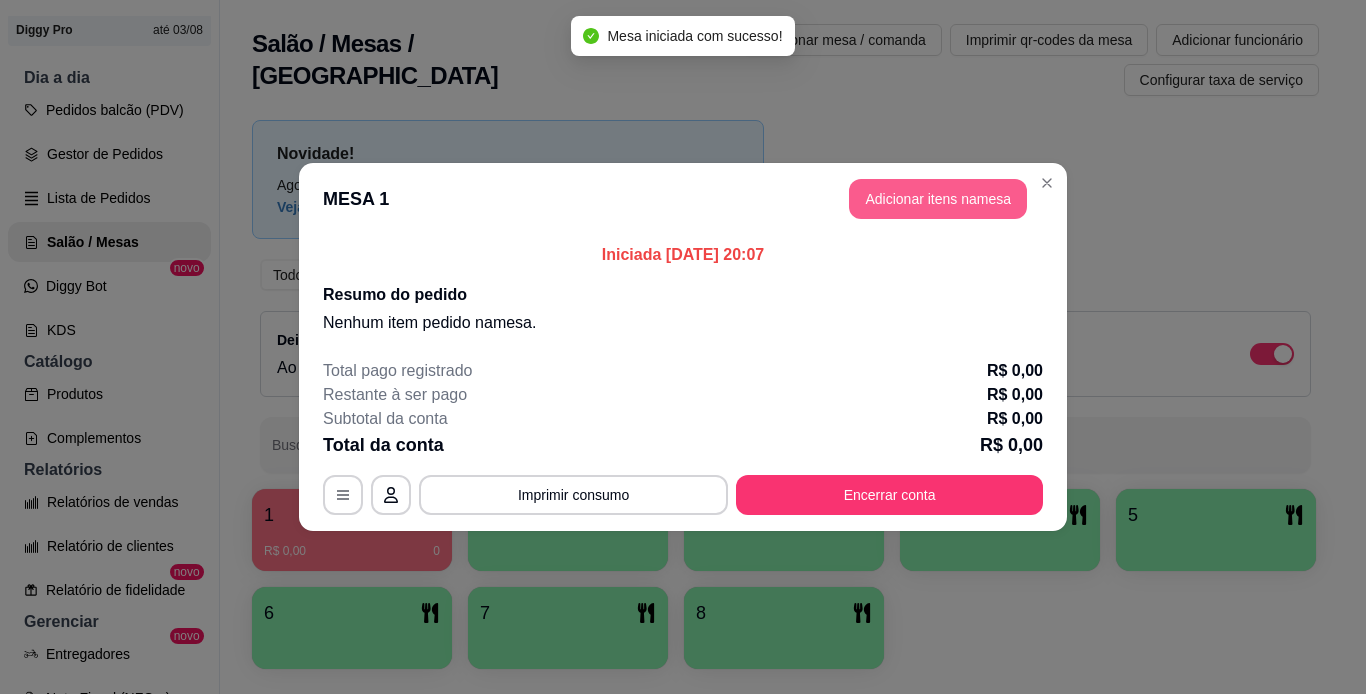 click on "Adicionar itens na  mesa" at bounding box center [938, 199] 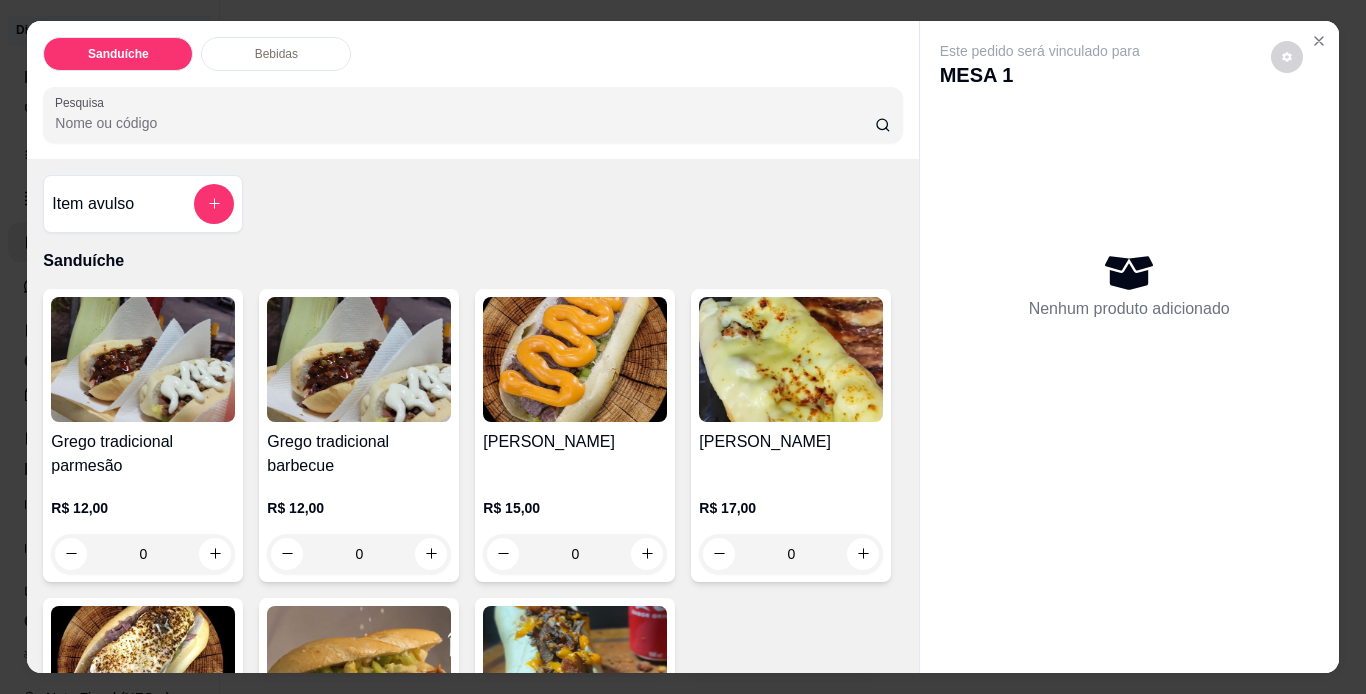 scroll, scrollTop: 300, scrollLeft: 0, axis: vertical 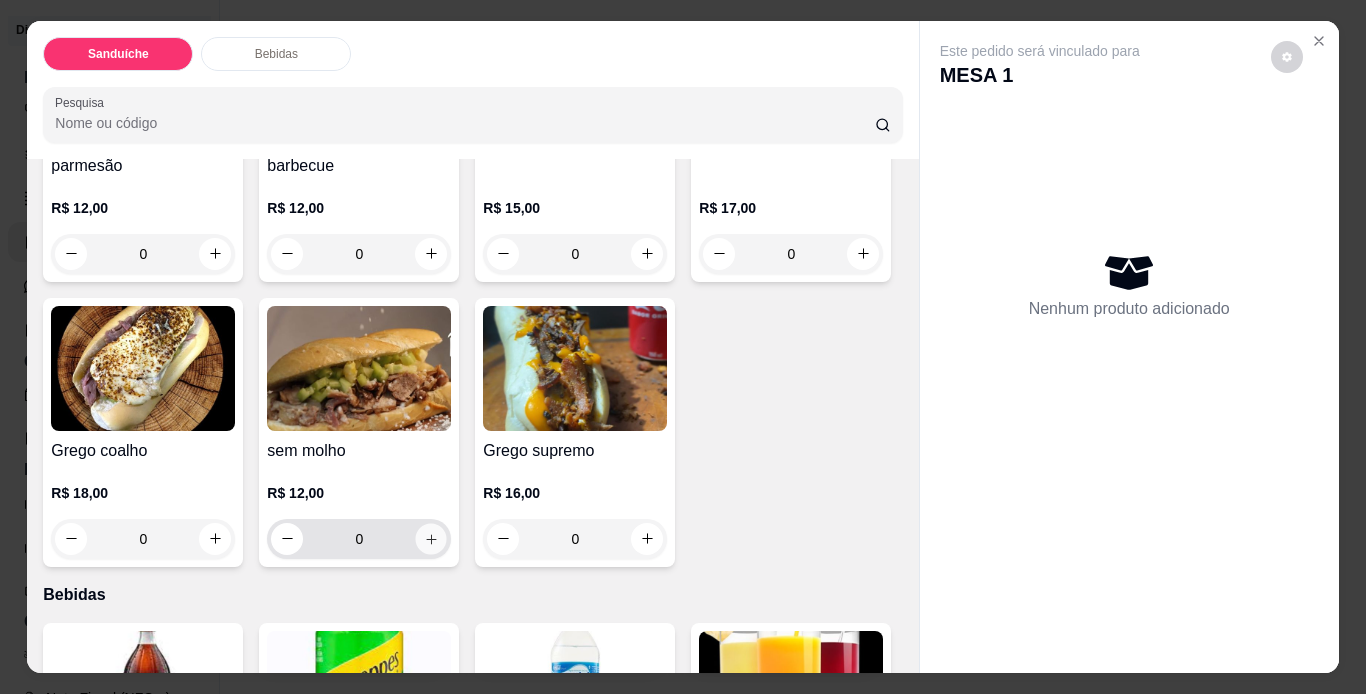click 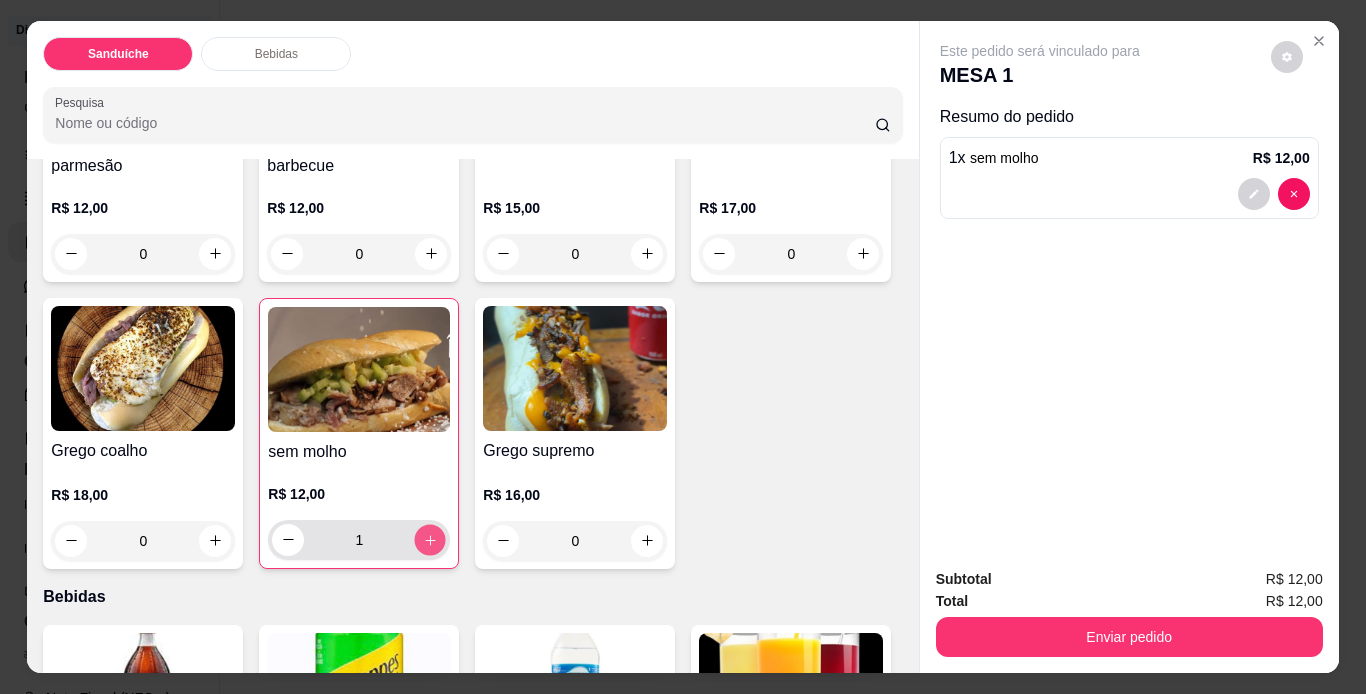 click 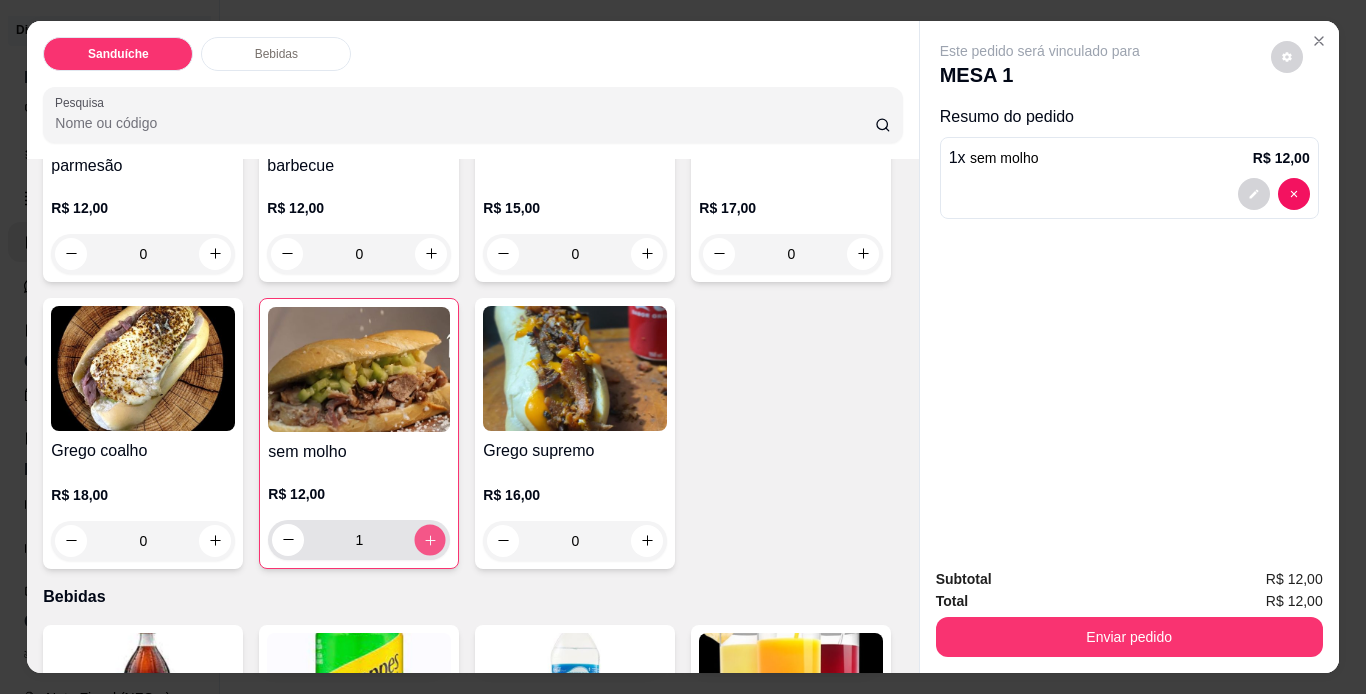 type on "2" 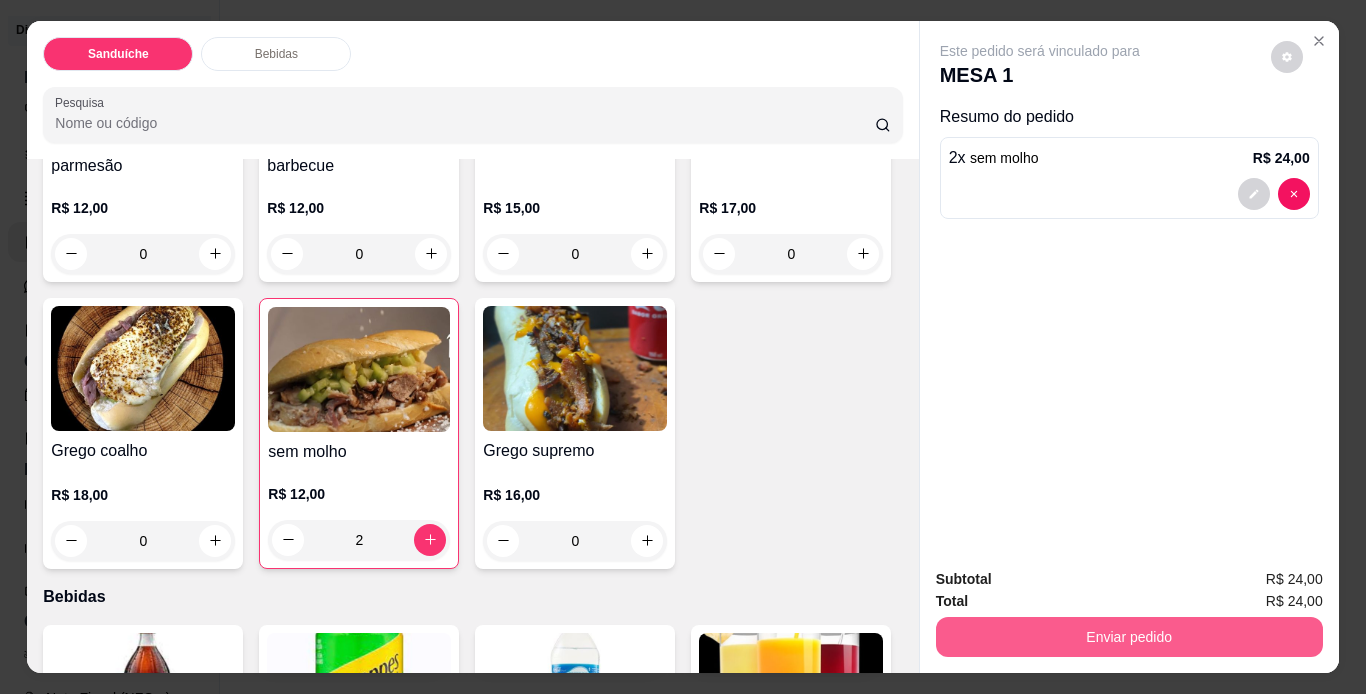 click on "Enviar pedido" at bounding box center [1129, 637] 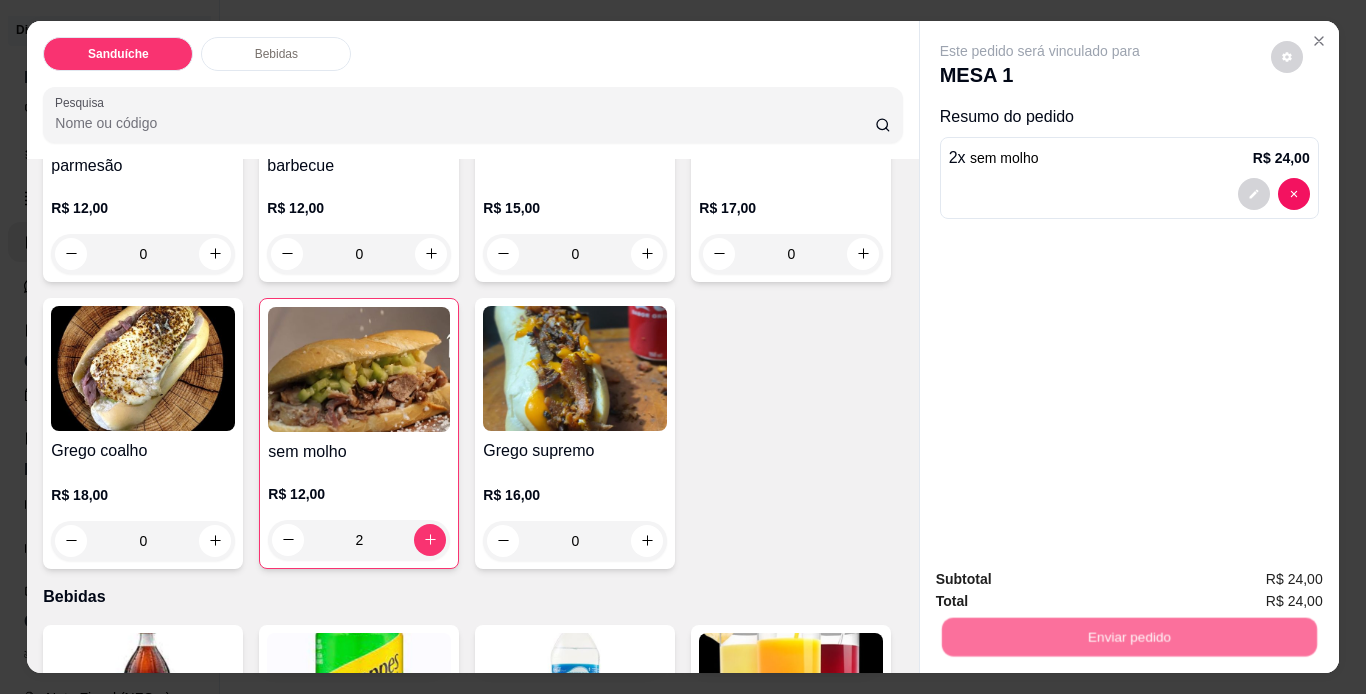 click on "Não registrar e enviar pedido" at bounding box center (1063, 581) 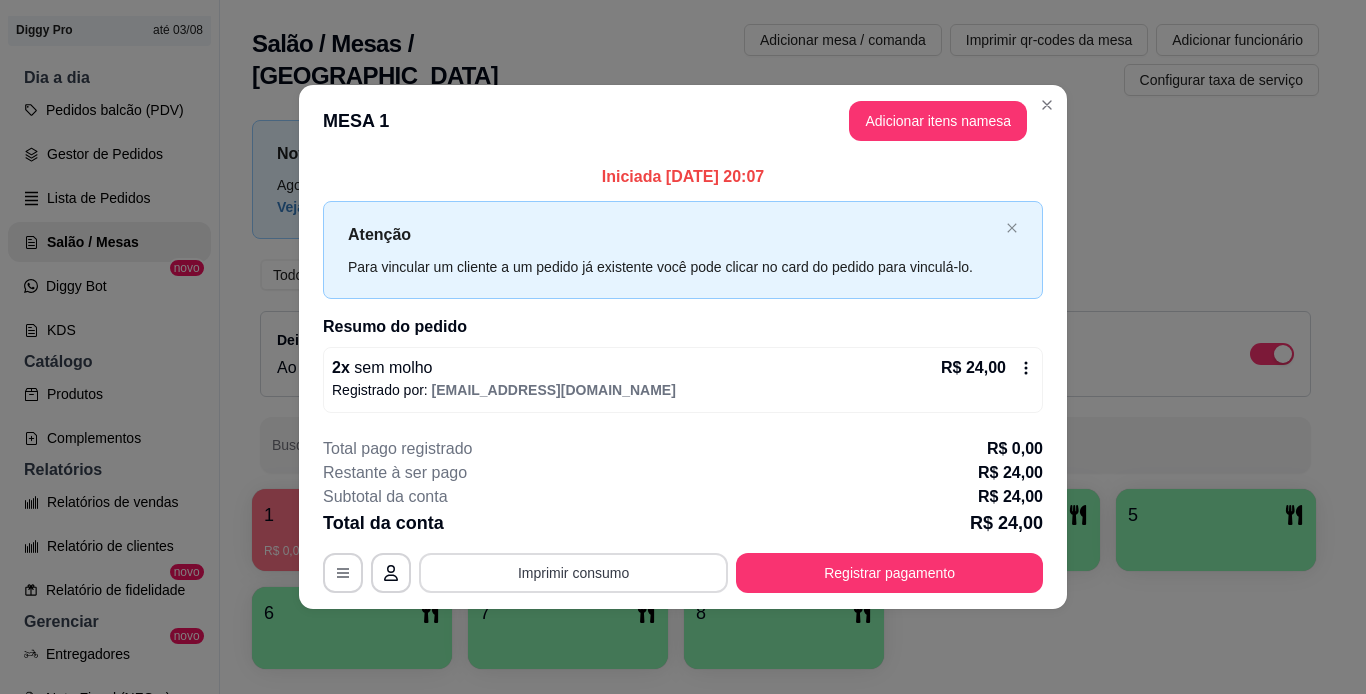 click on "Imprimir consumo" at bounding box center [573, 573] 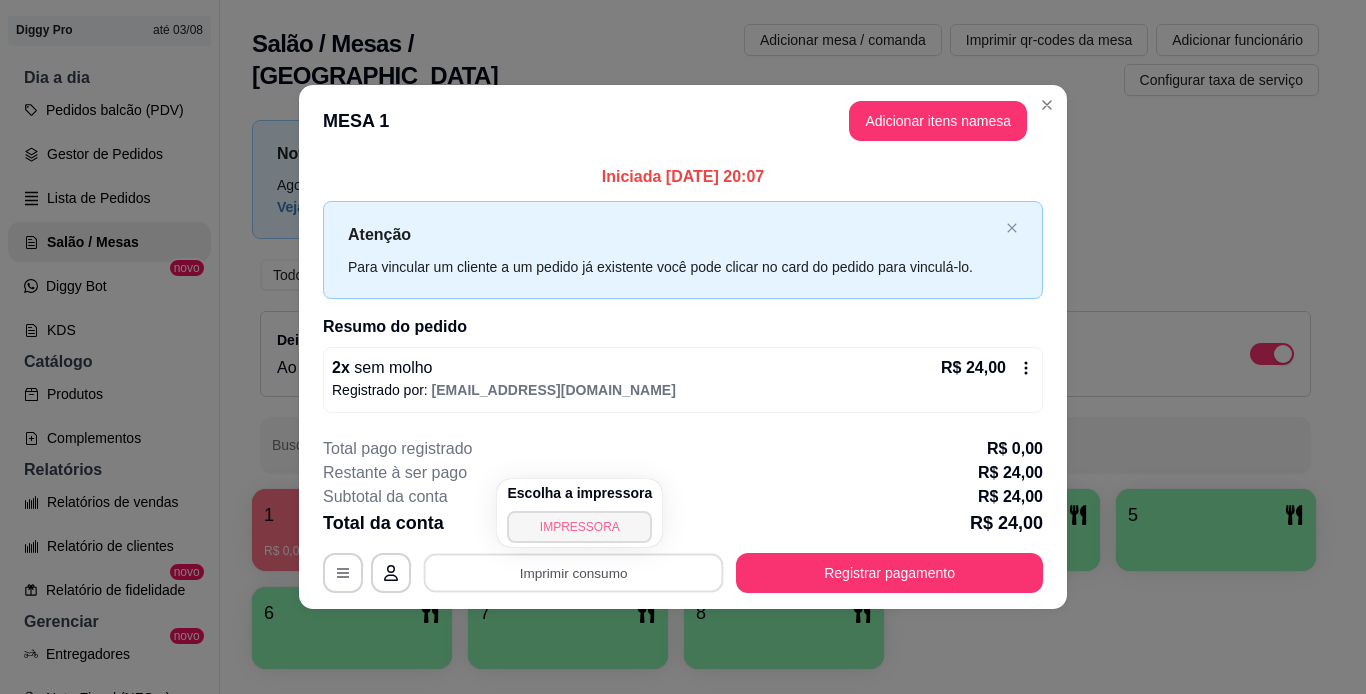 click on "IMPRESSORA" at bounding box center (579, 527) 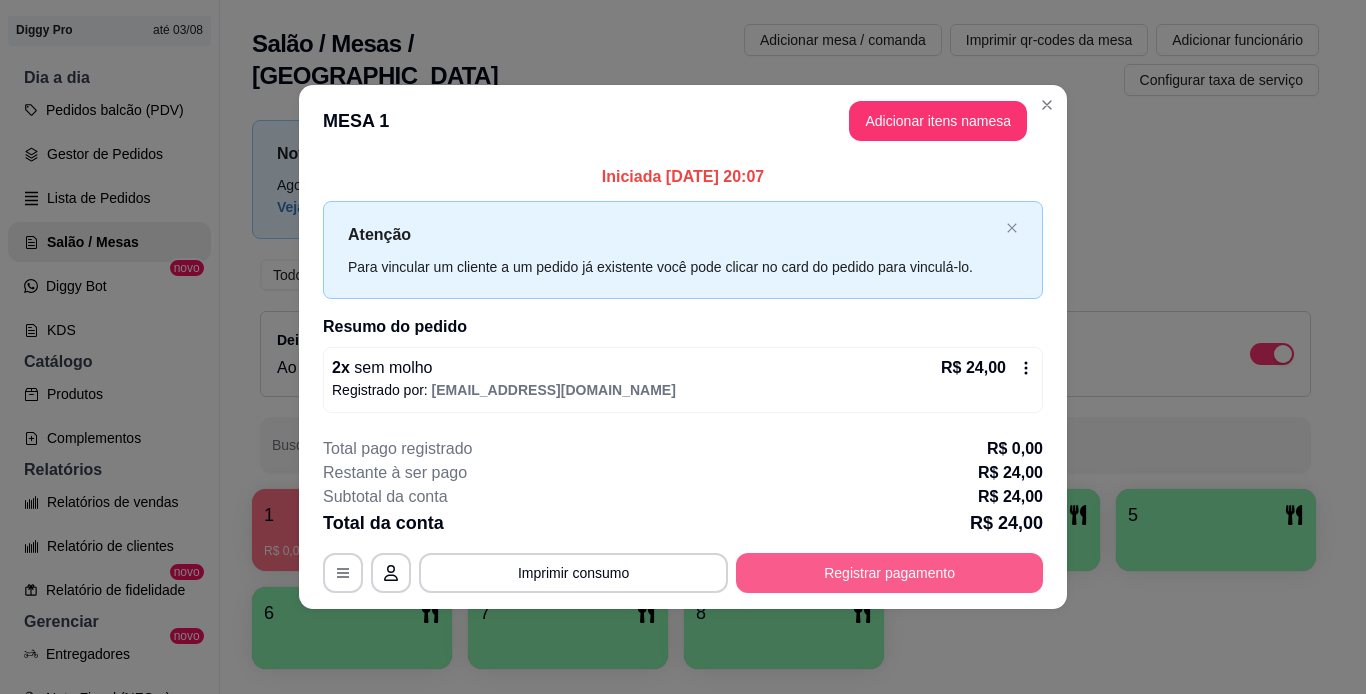 click on "Registrar pagamento" at bounding box center (889, 573) 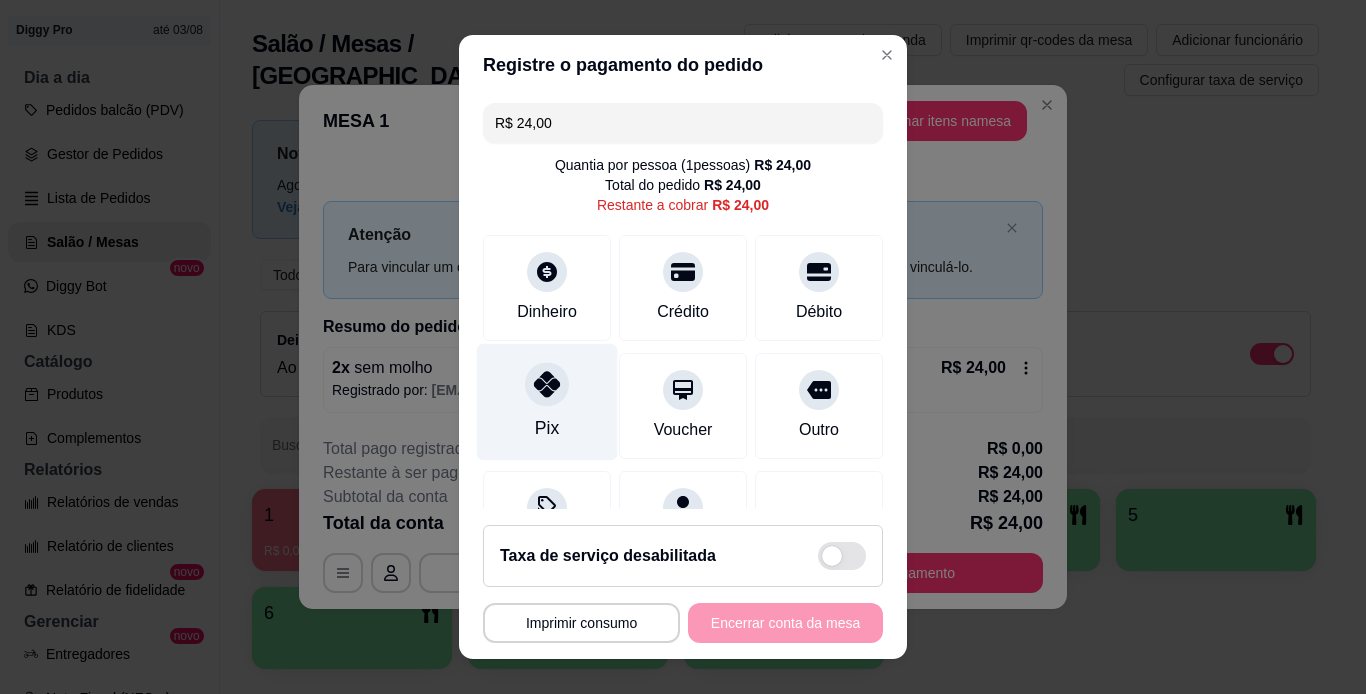 click 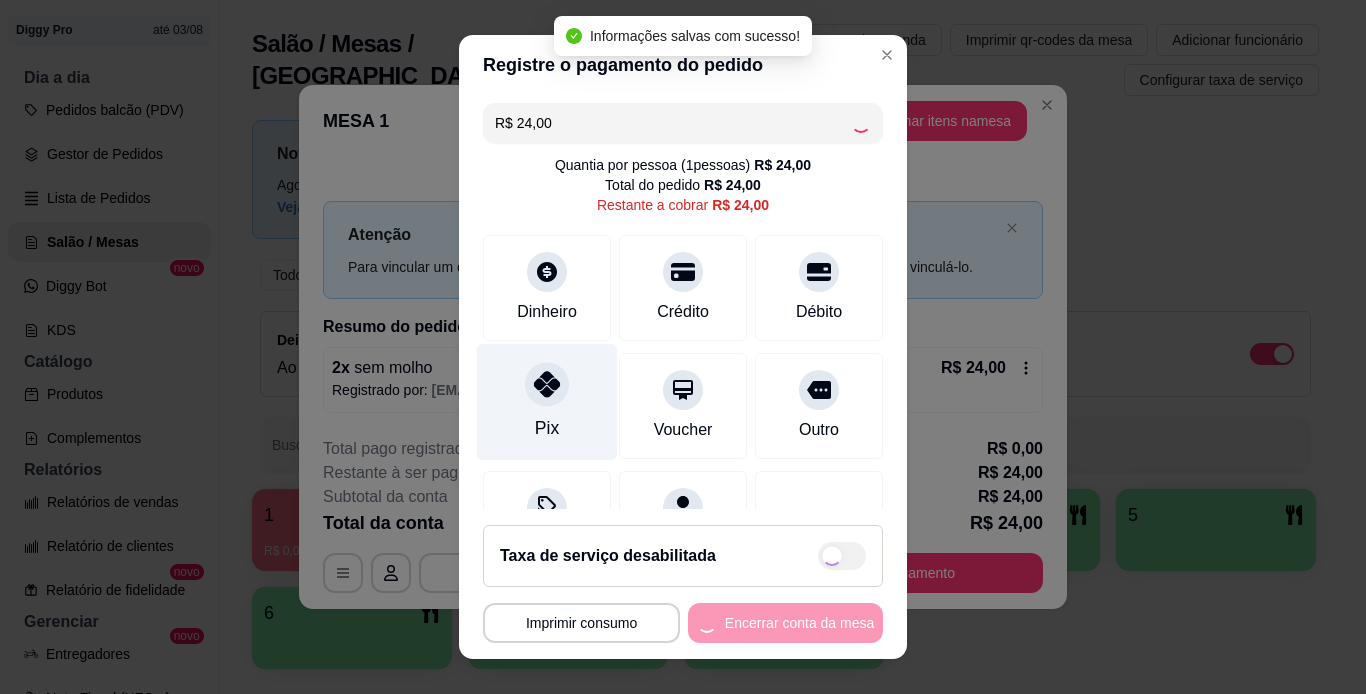 type on "R$ 0,00" 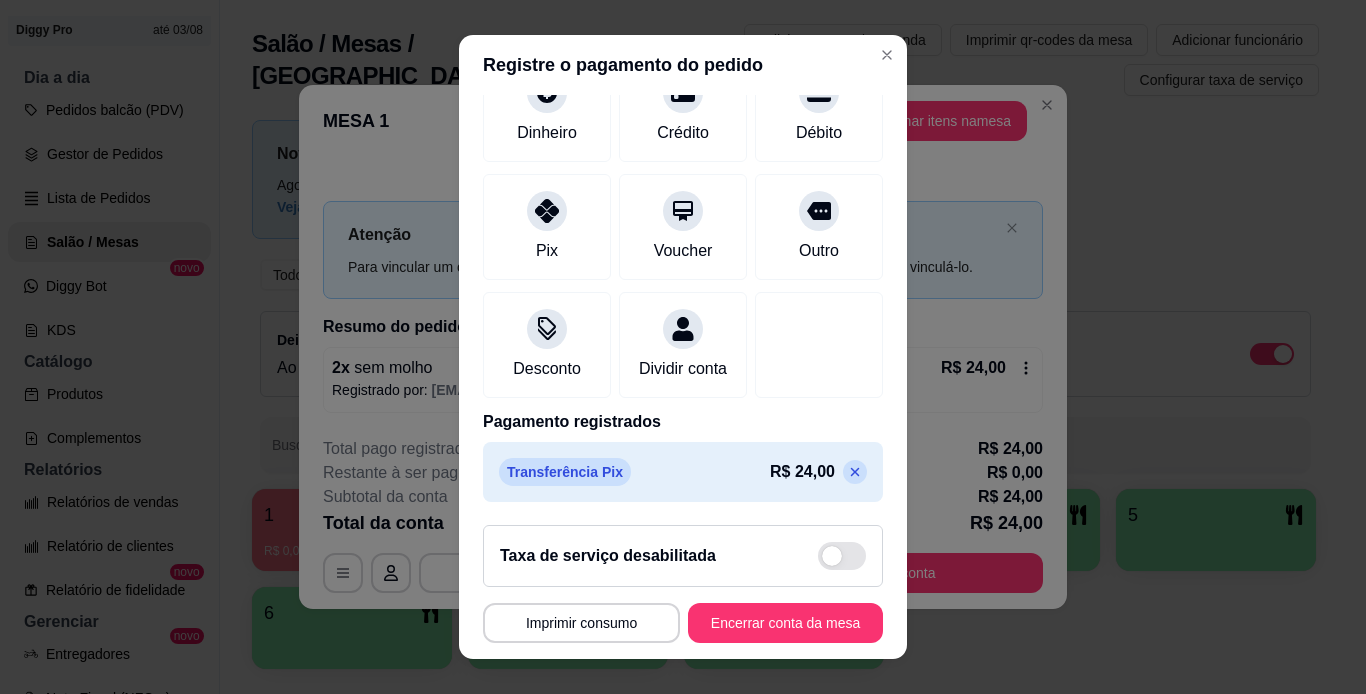 scroll, scrollTop: 183, scrollLeft: 0, axis: vertical 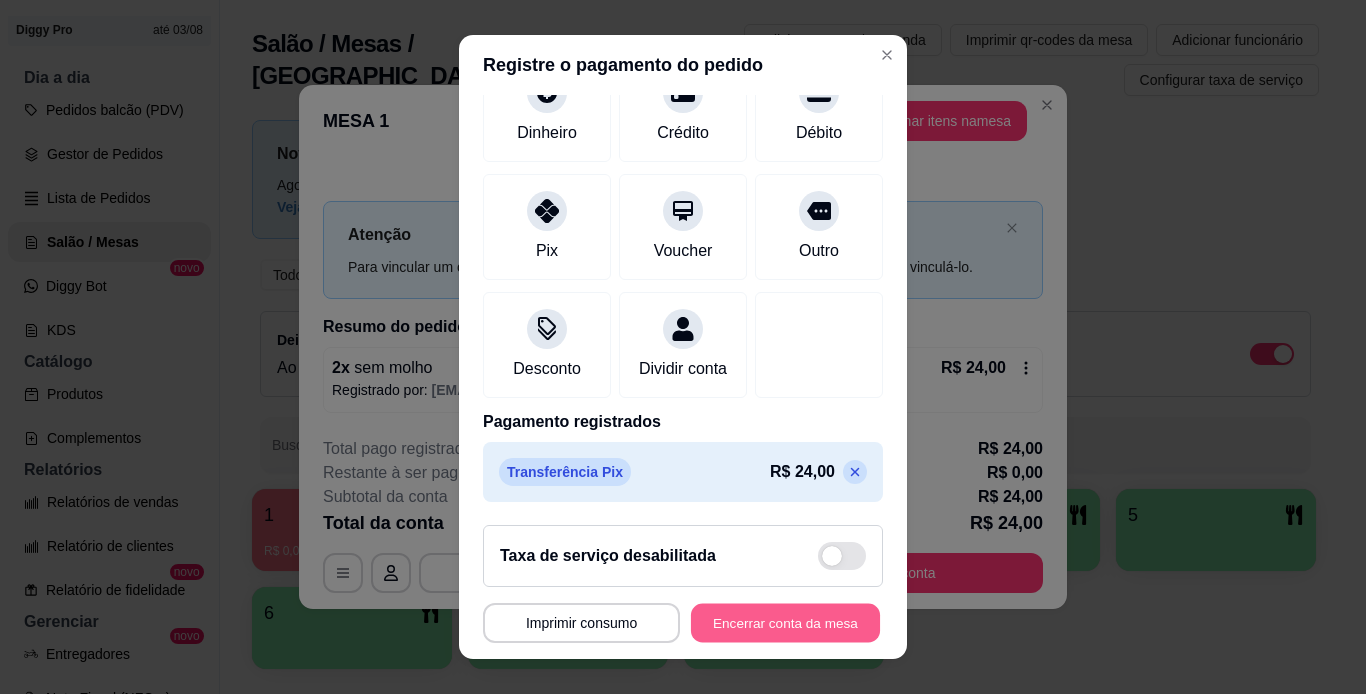 click on "Encerrar conta da mesa" at bounding box center [785, 623] 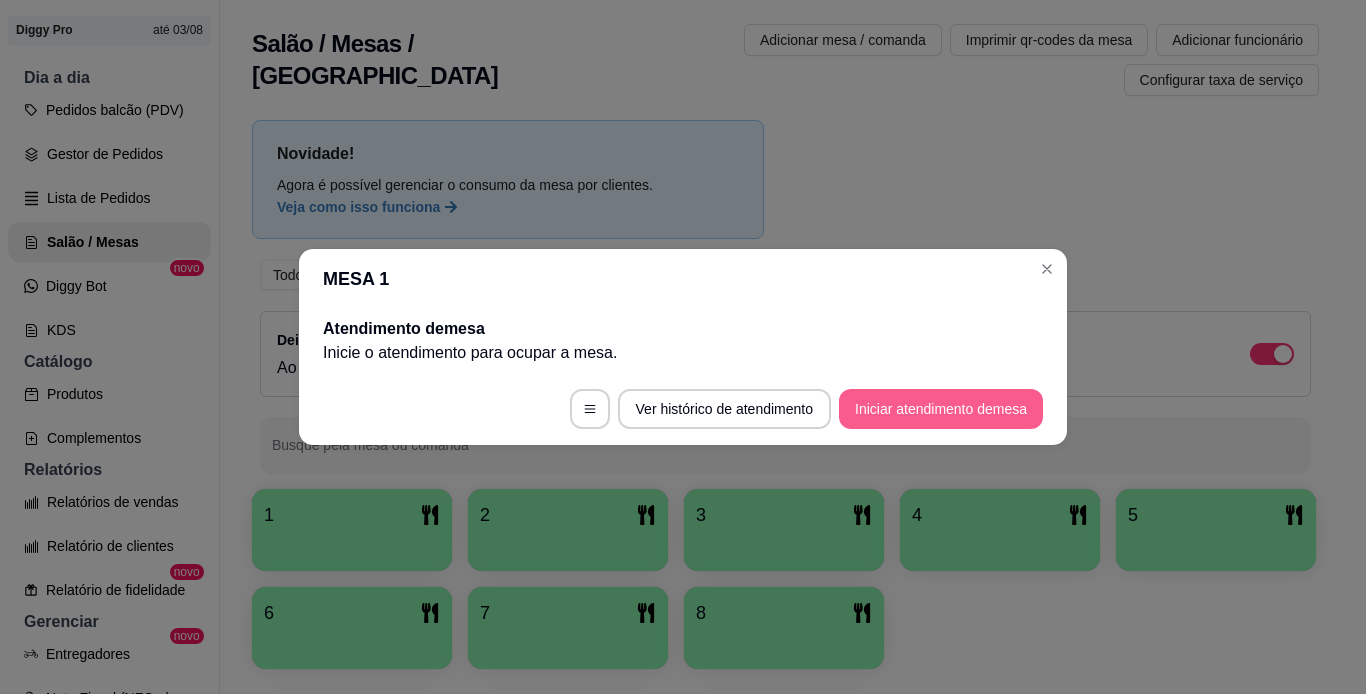 click on "Iniciar atendimento de  mesa" at bounding box center (941, 409) 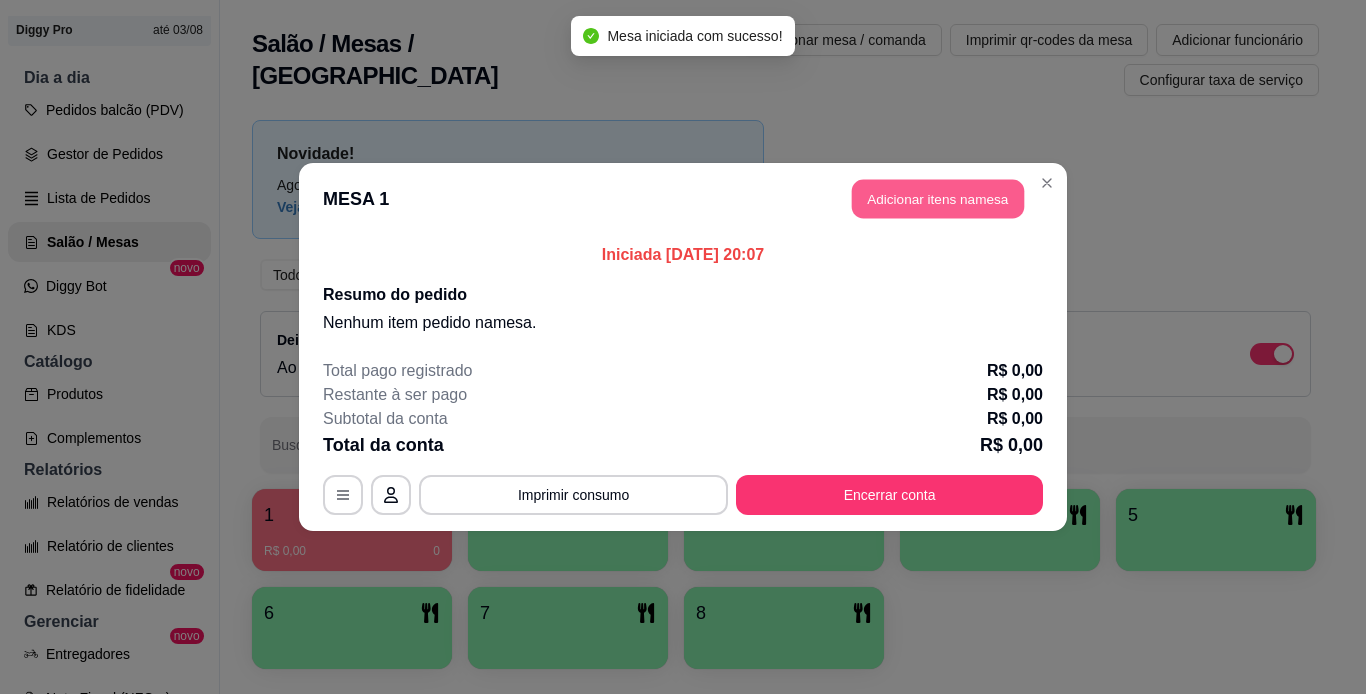 click on "Adicionar itens na  mesa" at bounding box center (938, 199) 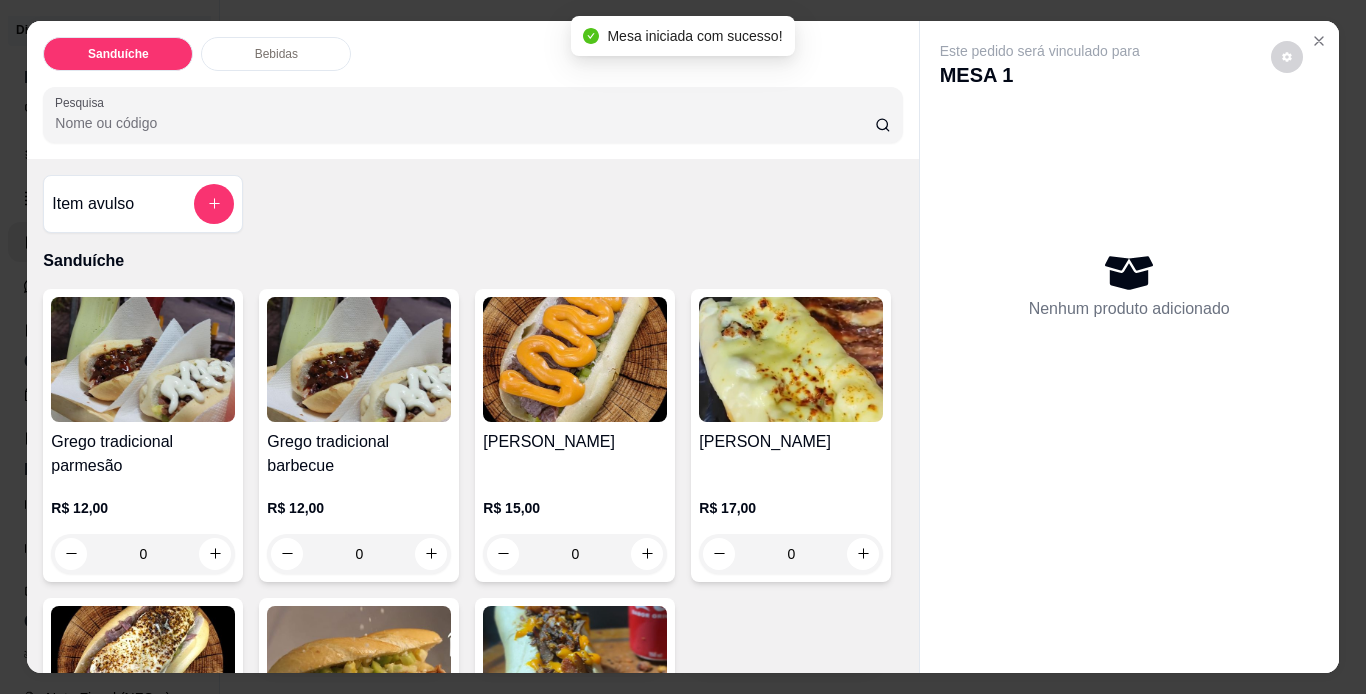 scroll, scrollTop: 200, scrollLeft: 0, axis: vertical 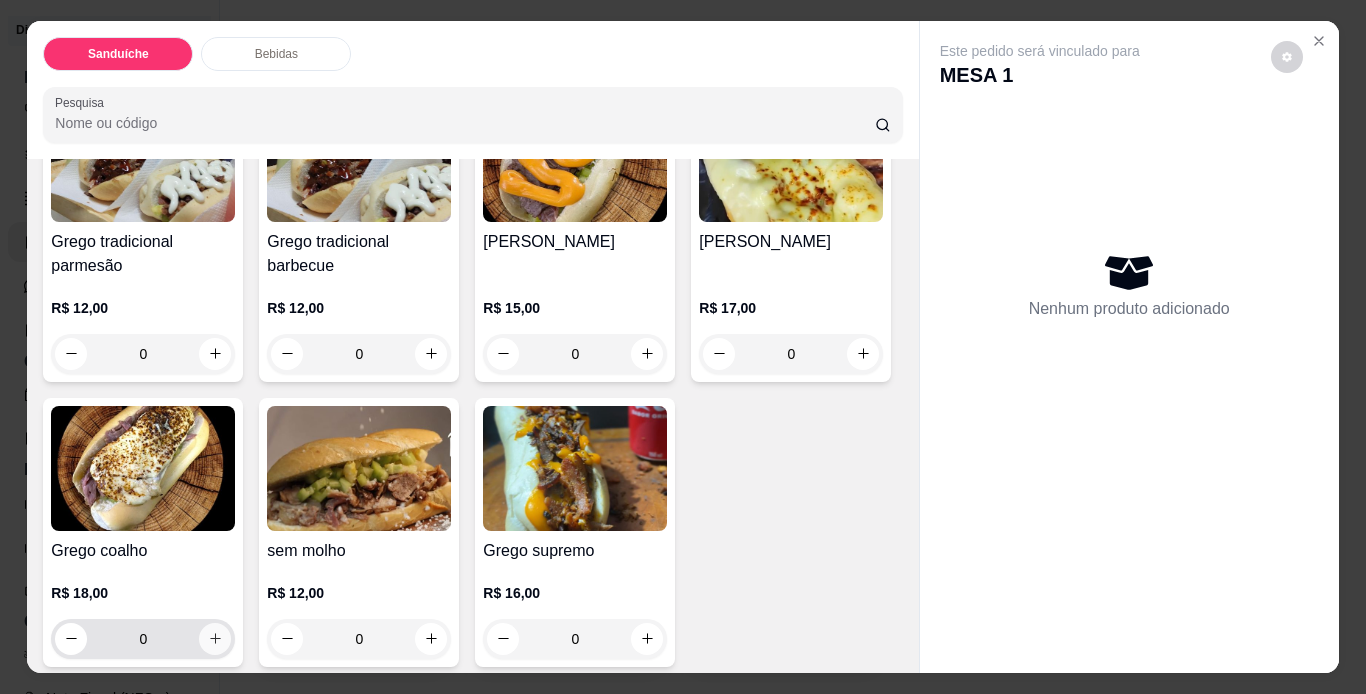click 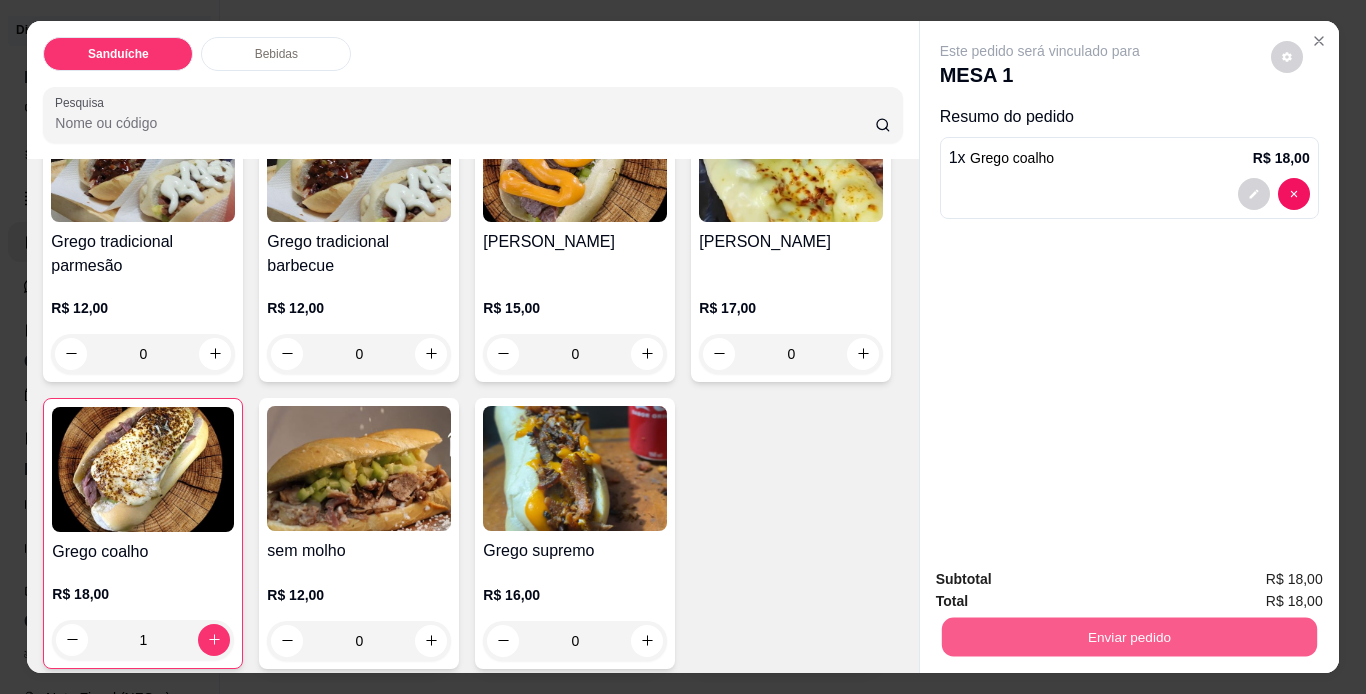 click on "Enviar pedido" at bounding box center [1128, 637] 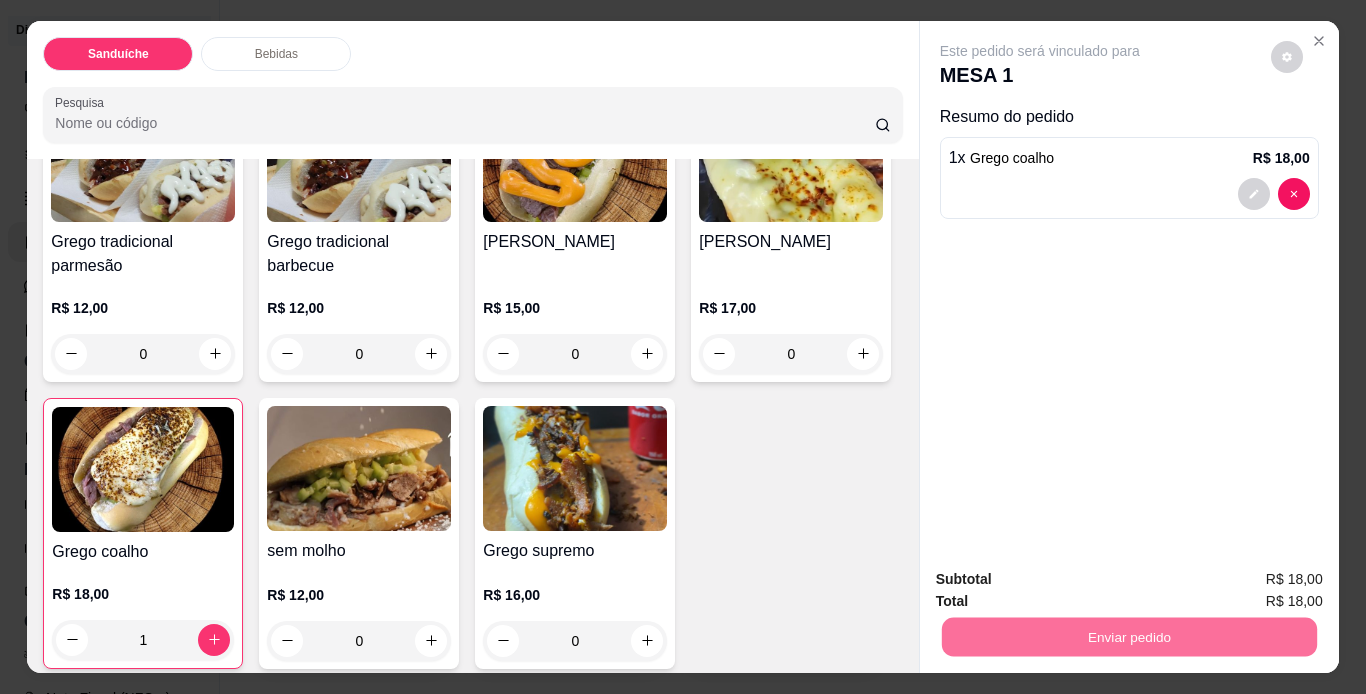 click on "Não registrar e enviar pedido" at bounding box center [1063, 581] 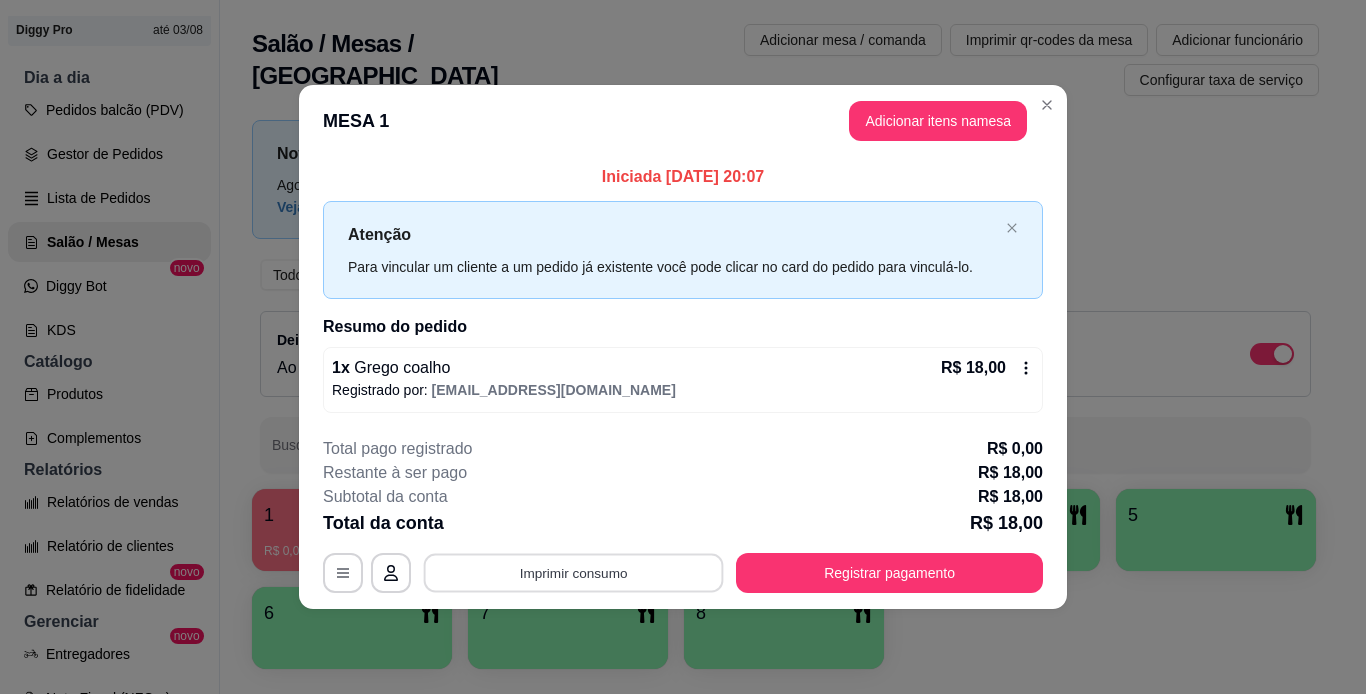 click on "Imprimir consumo" at bounding box center (574, 572) 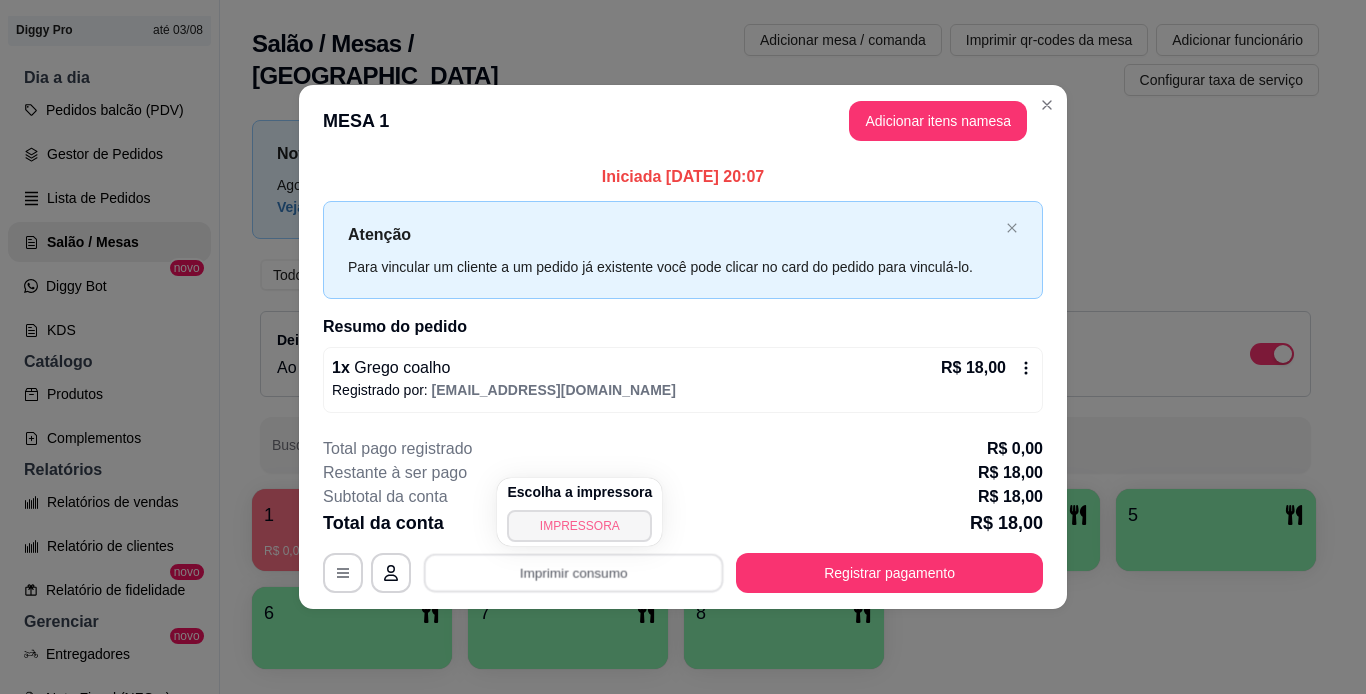 click on "IMPRESSORA" at bounding box center [579, 526] 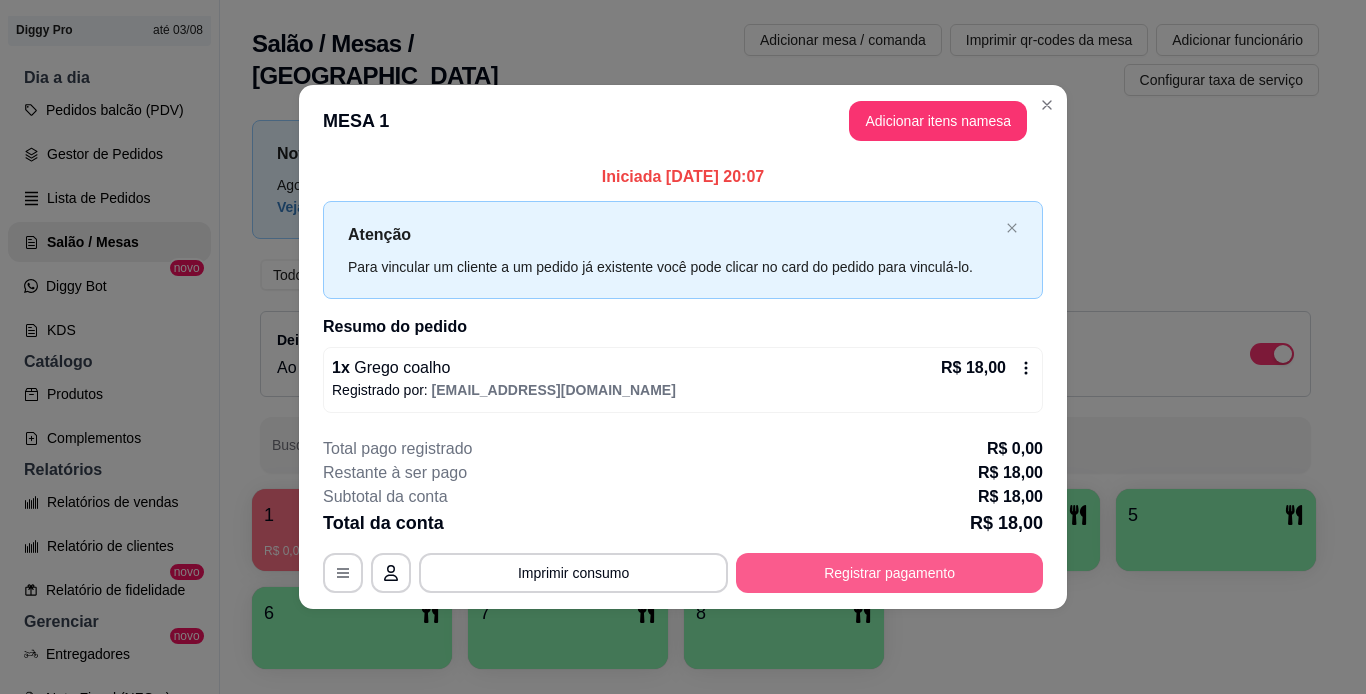 click on "Registrar pagamento" at bounding box center (889, 573) 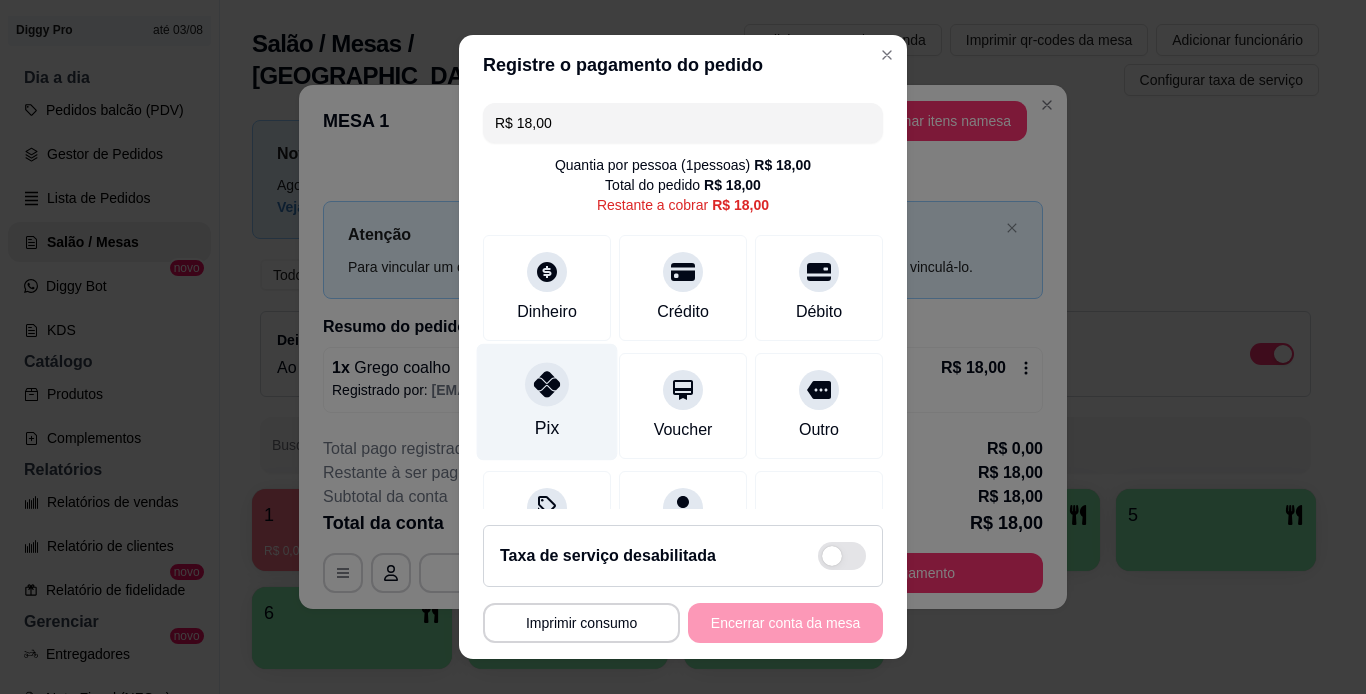 click on "Pix" at bounding box center (547, 401) 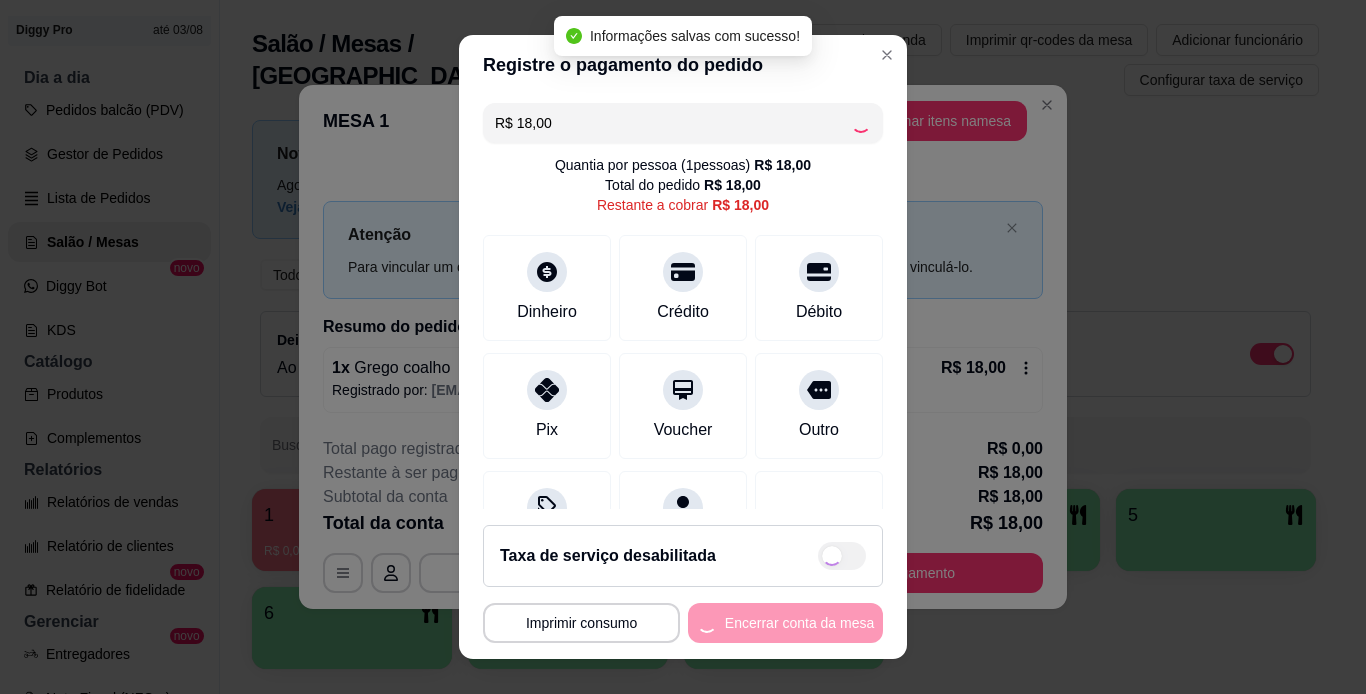type on "R$ 0,00" 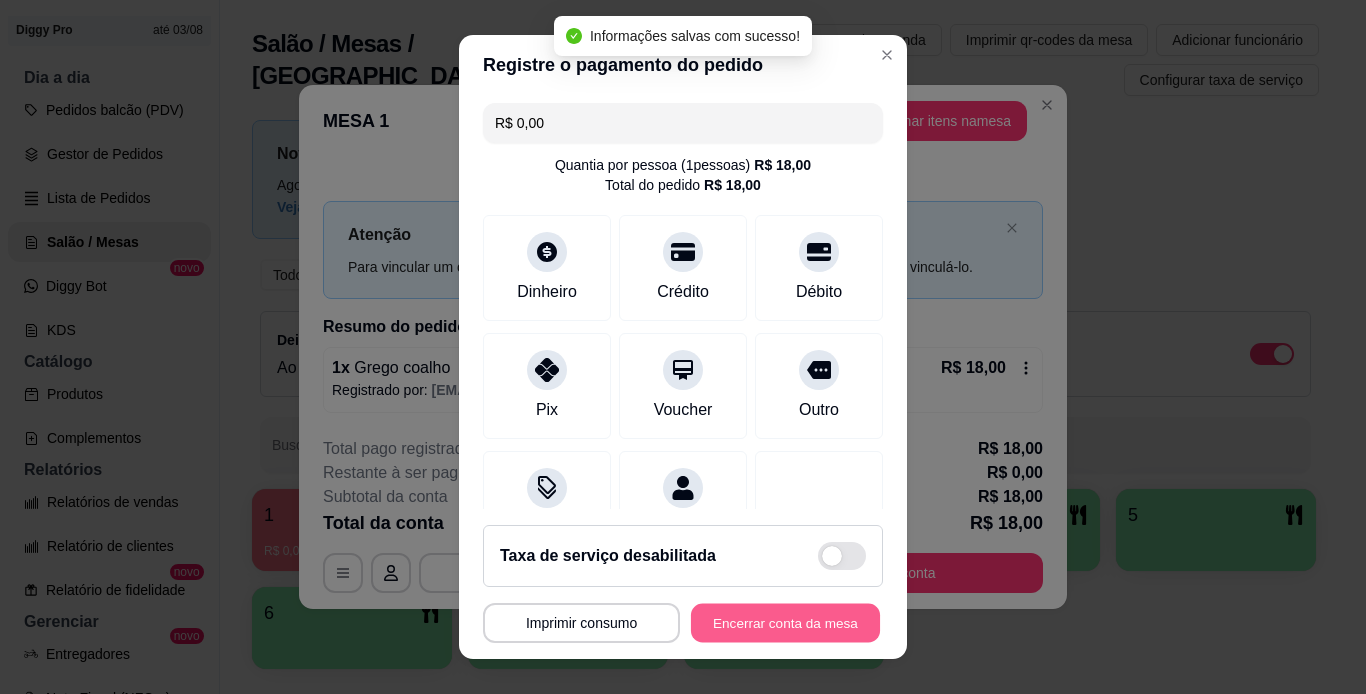 click on "Encerrar conta da mesa" at bounding box center (785, 623) 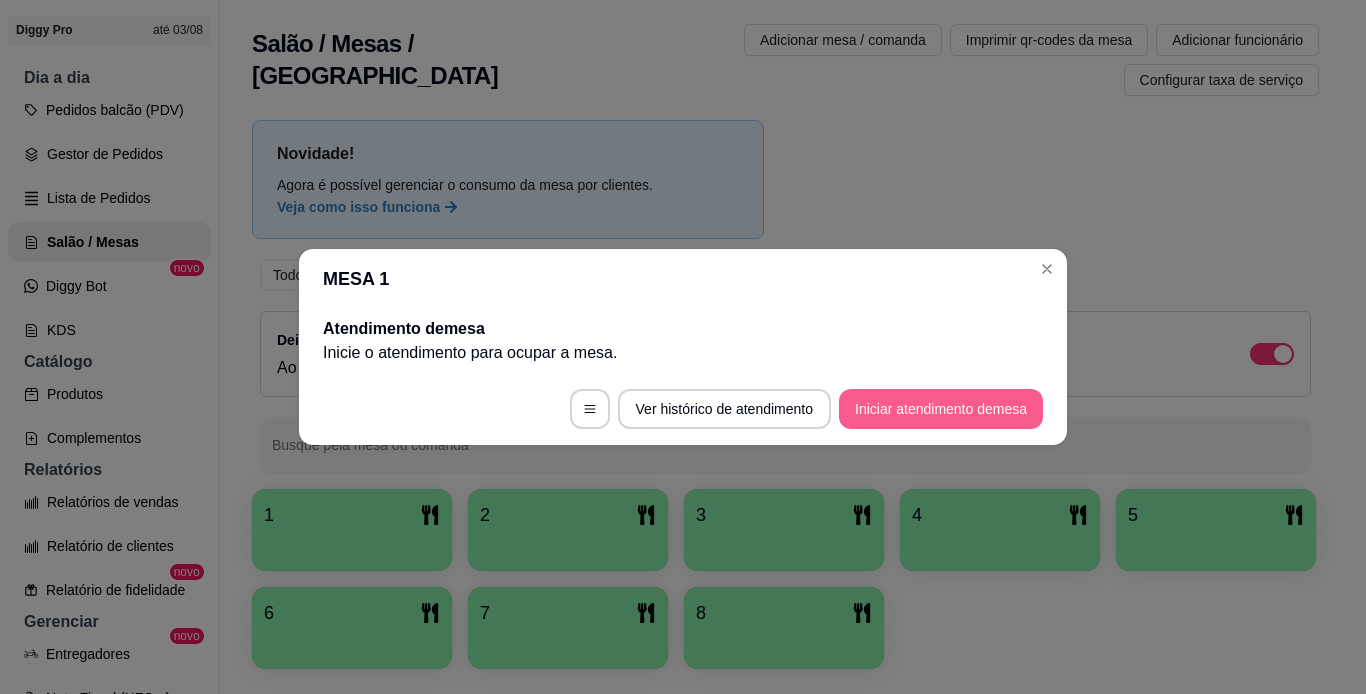 click on "Iniciar atendimento de  mesa" at bounding box center [941, 409] 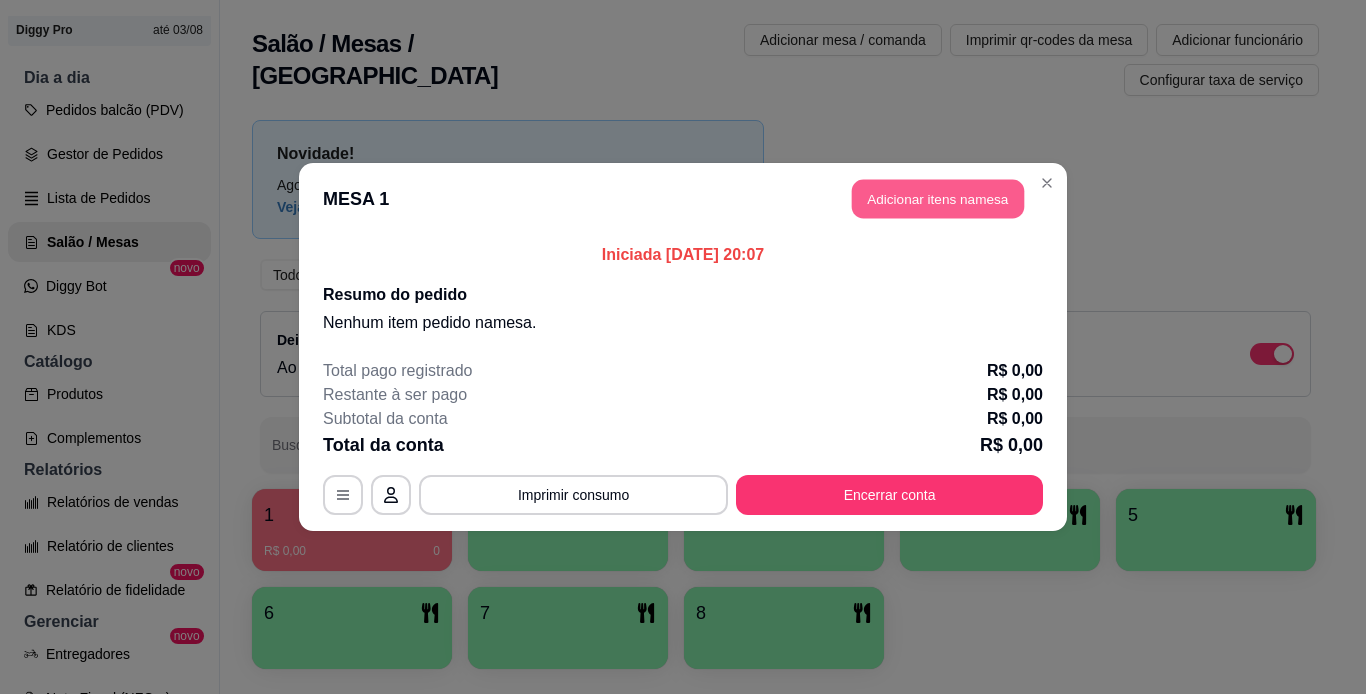 click on "Adicionar itens na  mesa" at bounding box center [938, 199] 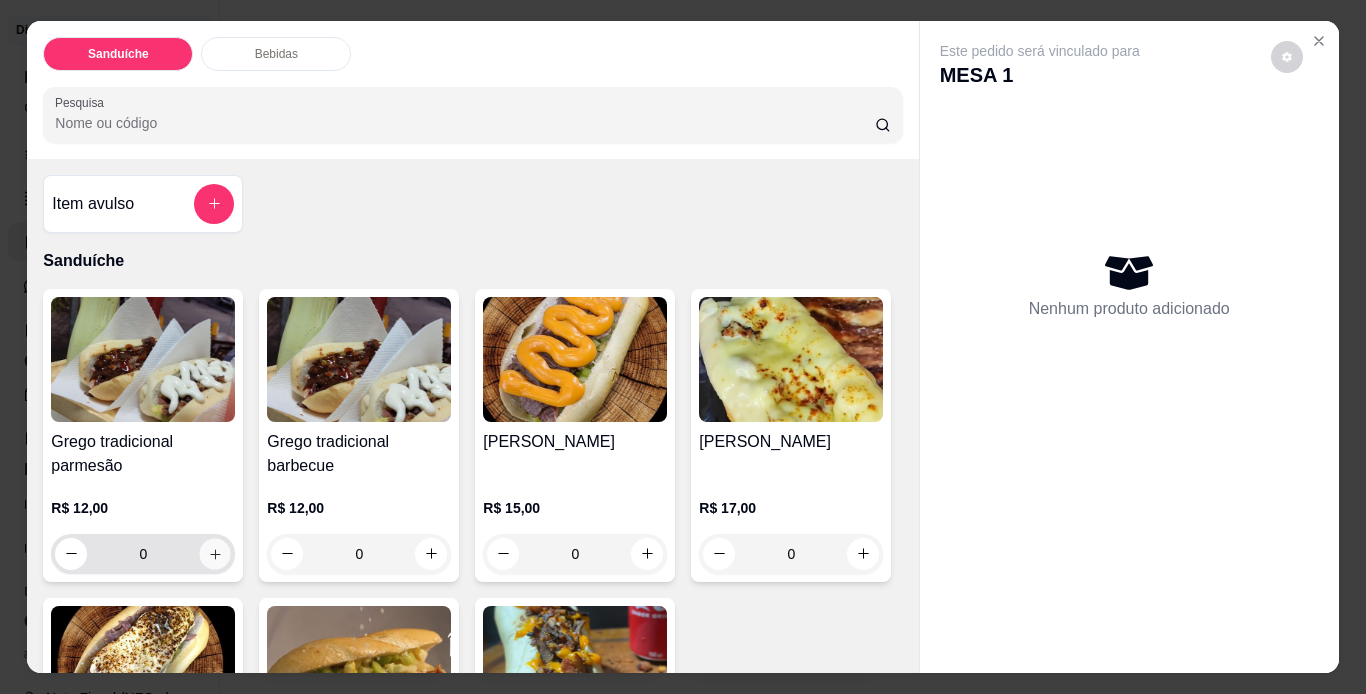 click 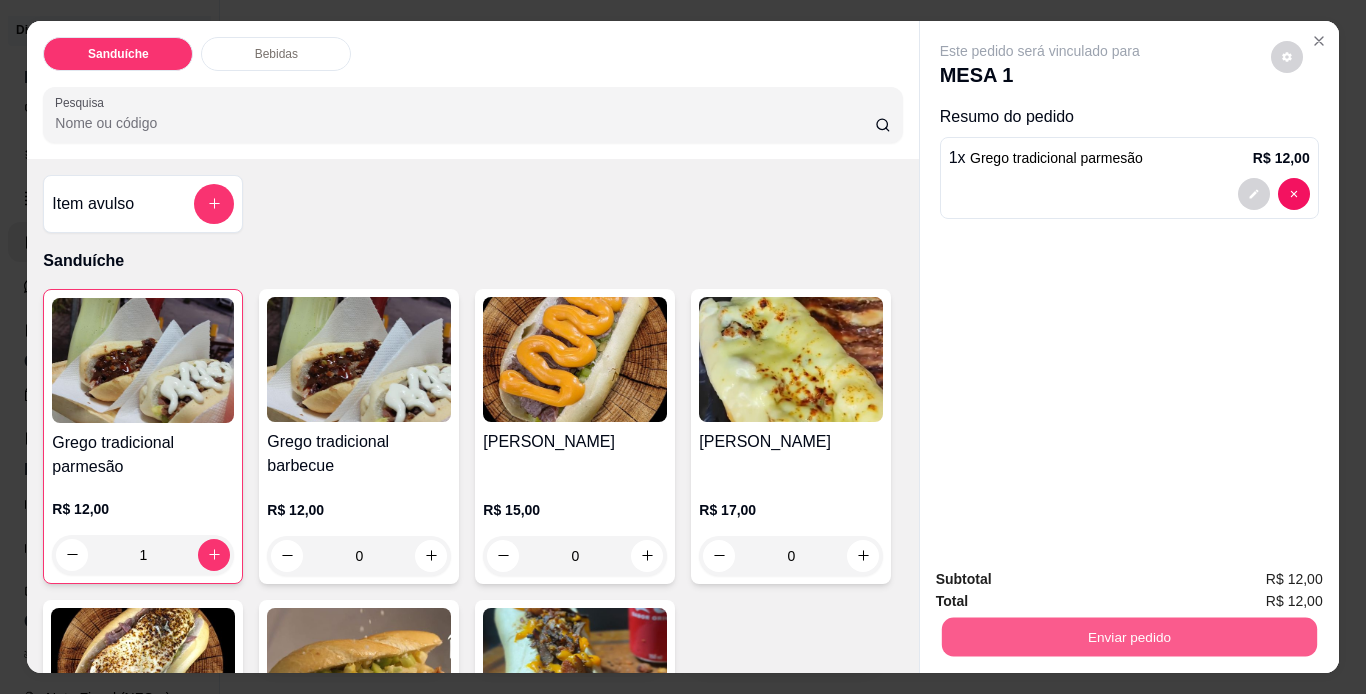 click on "Enviar pedido" at bounding box center (1128, 637) 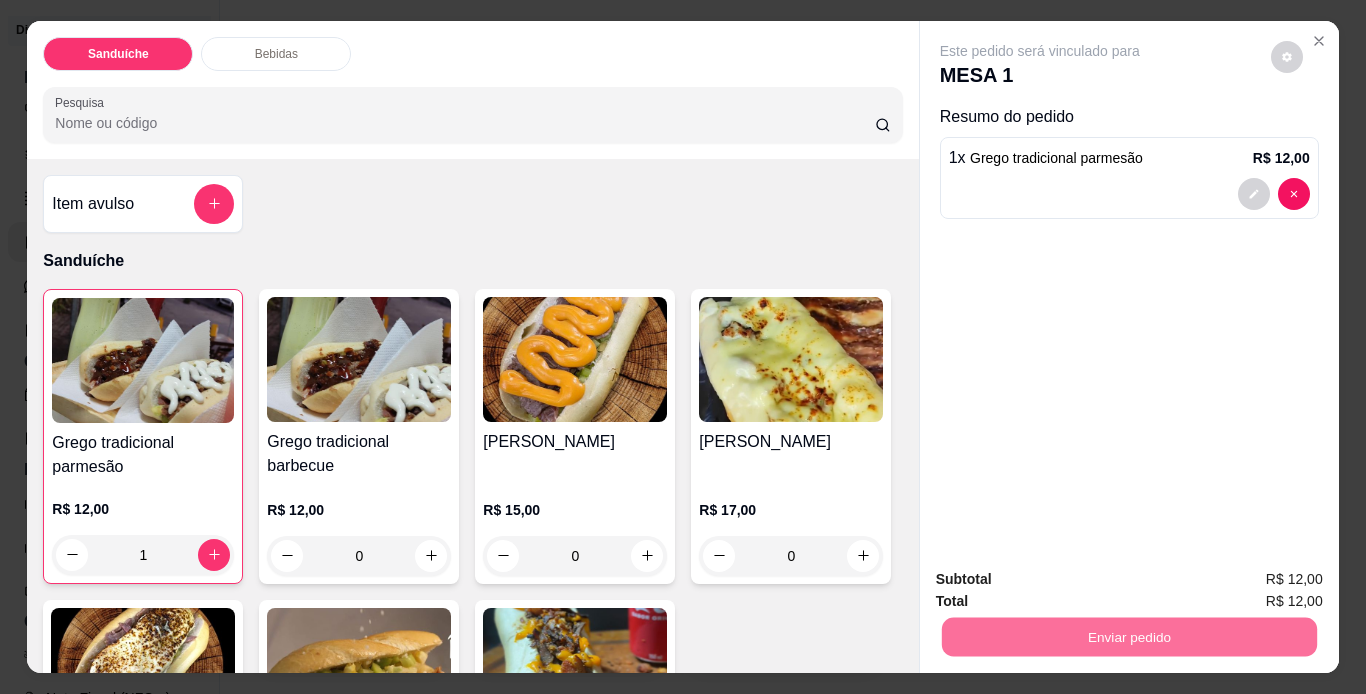 click on "Não registrar e enviar pedido" at bounding box center [1063, 581] 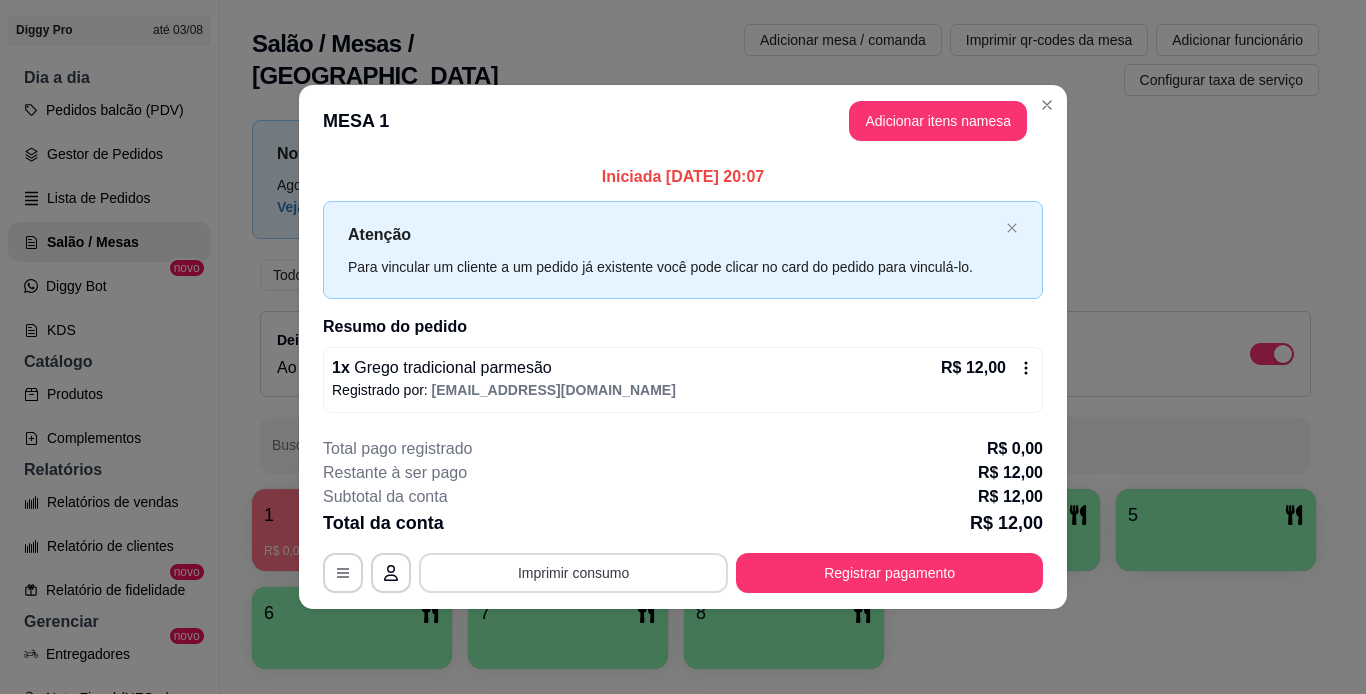 click on "Imprimir consumo" at bounding box center (573, 573) 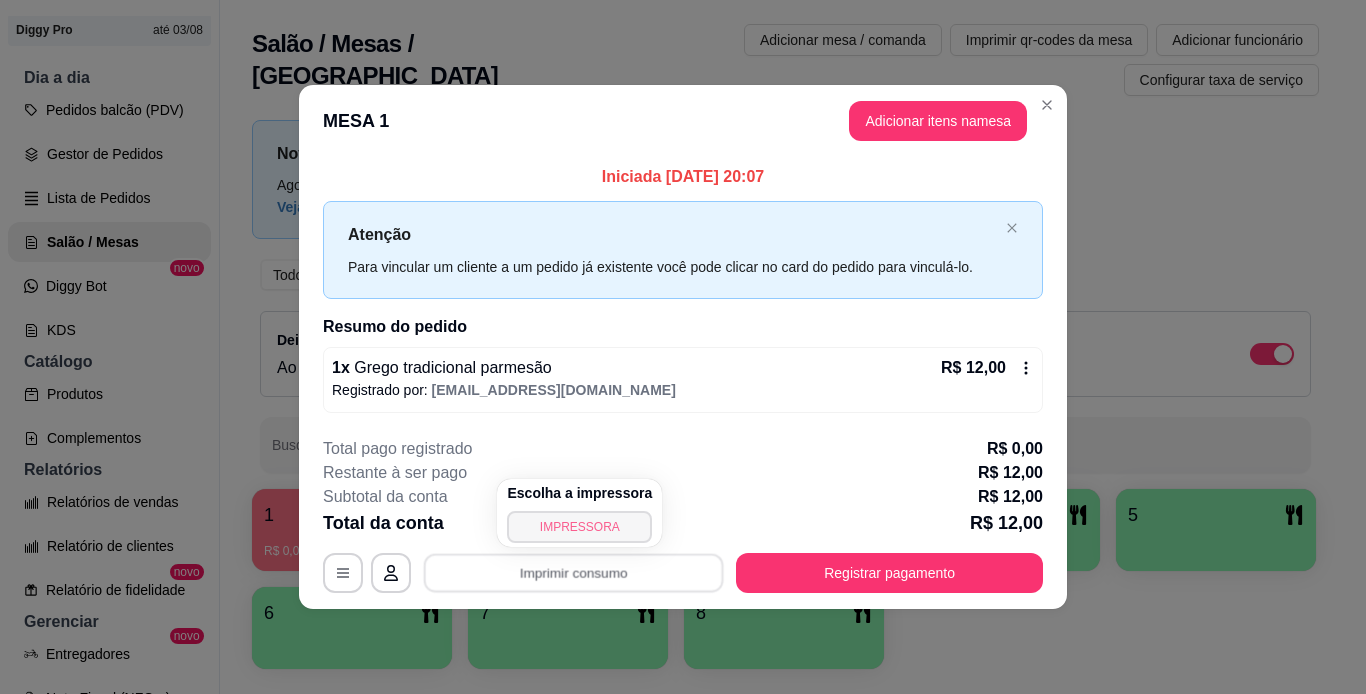 click on "IMPRESSORA" at bounding box center (579, 527) 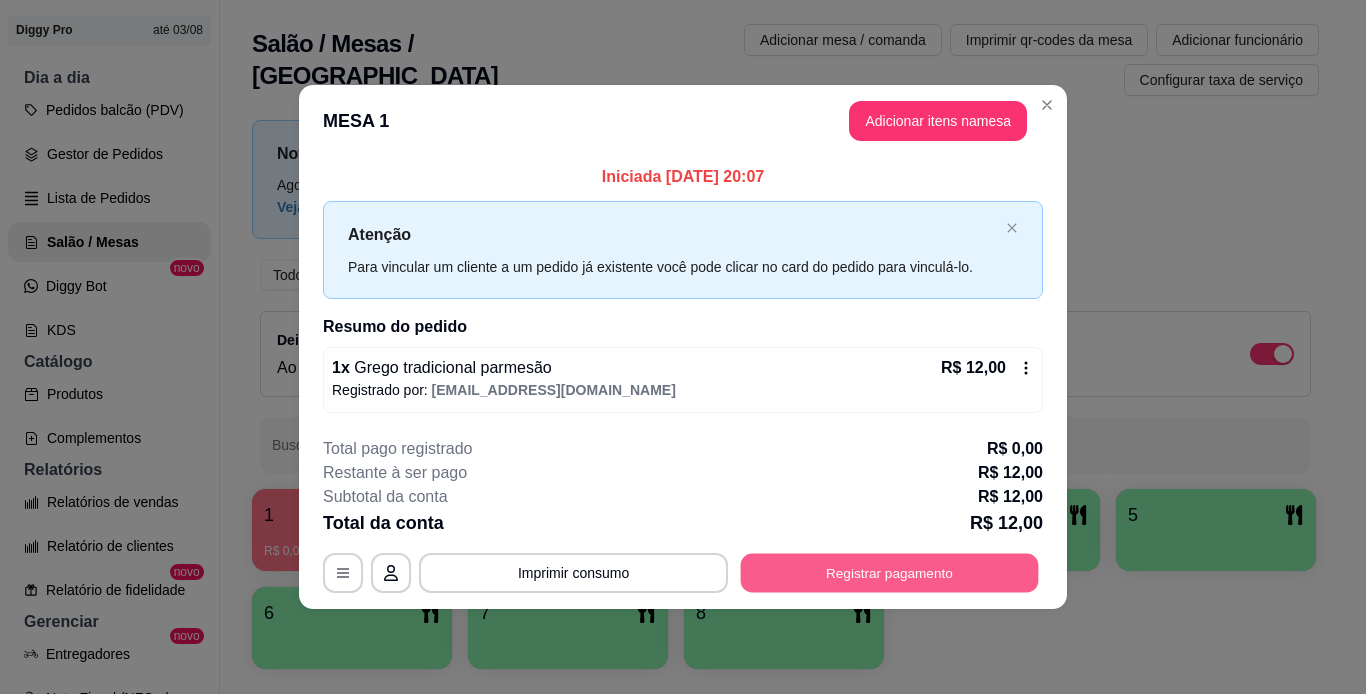click on "Registrar pagamento" at bounding box center (890, 572) 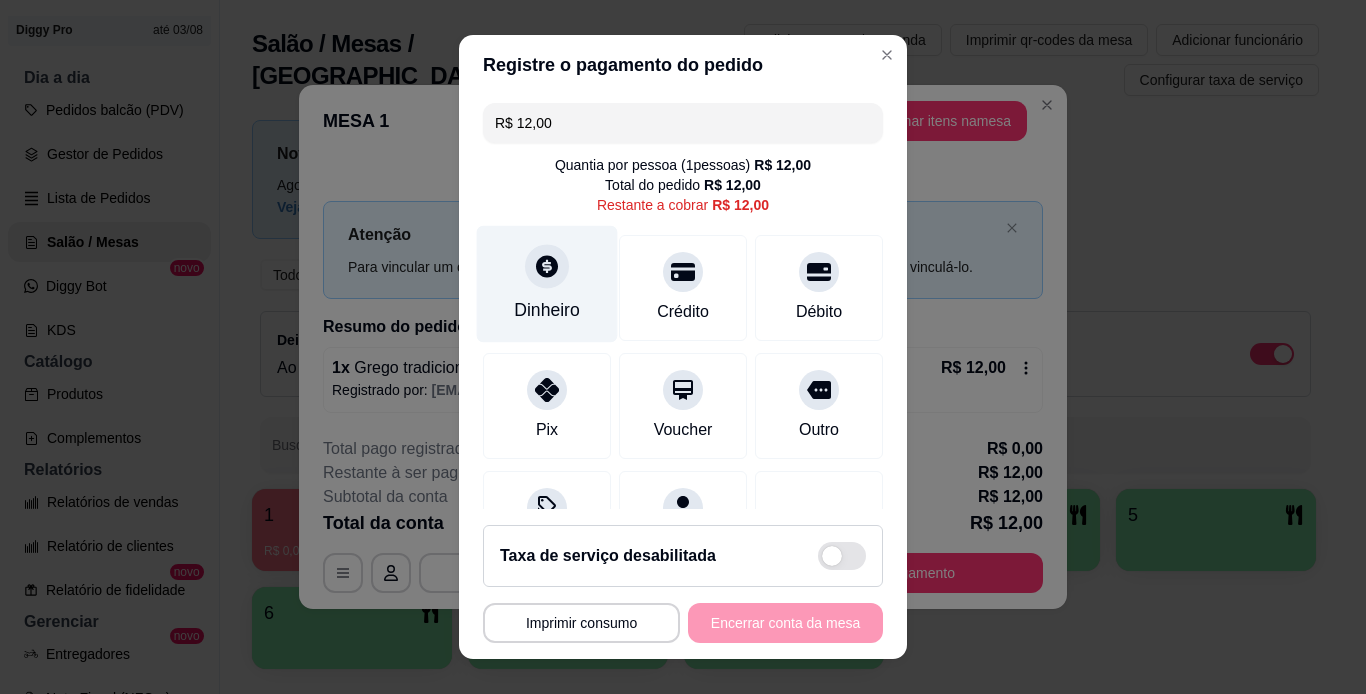 click on "Dinheiro" at bounding box center [547, 283] 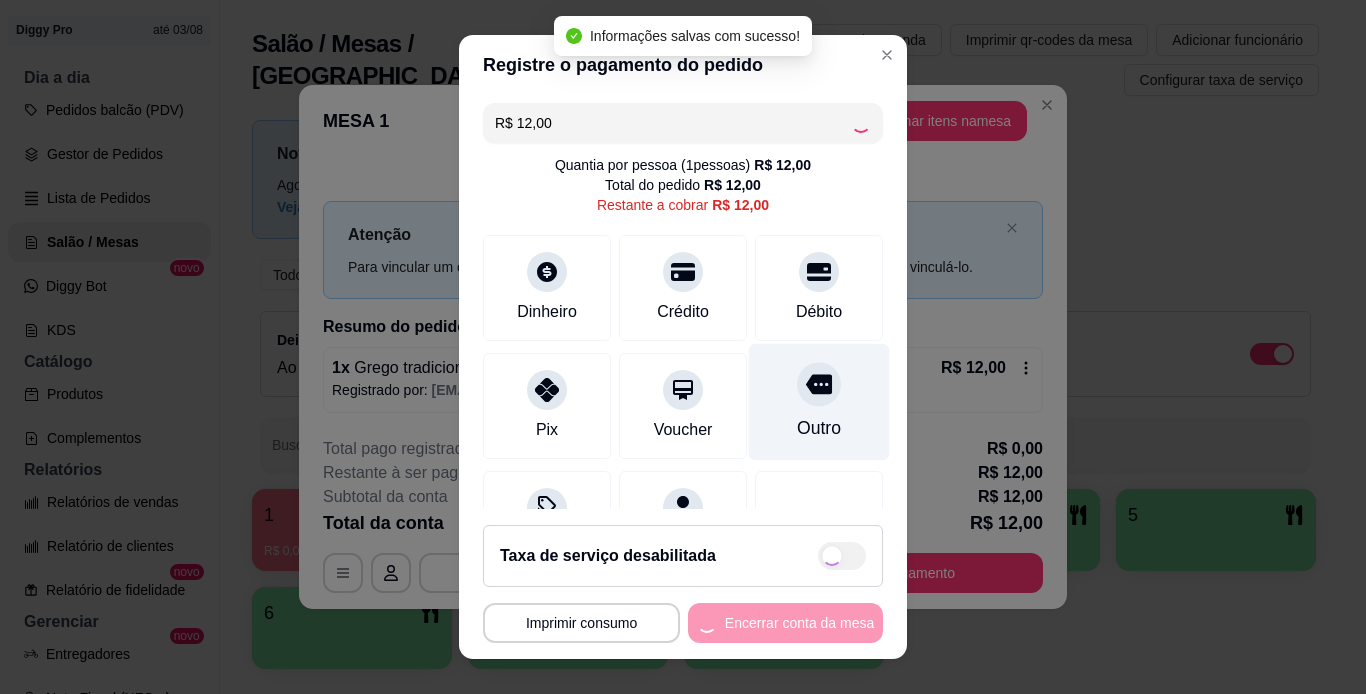 type on "R$ 0,00" 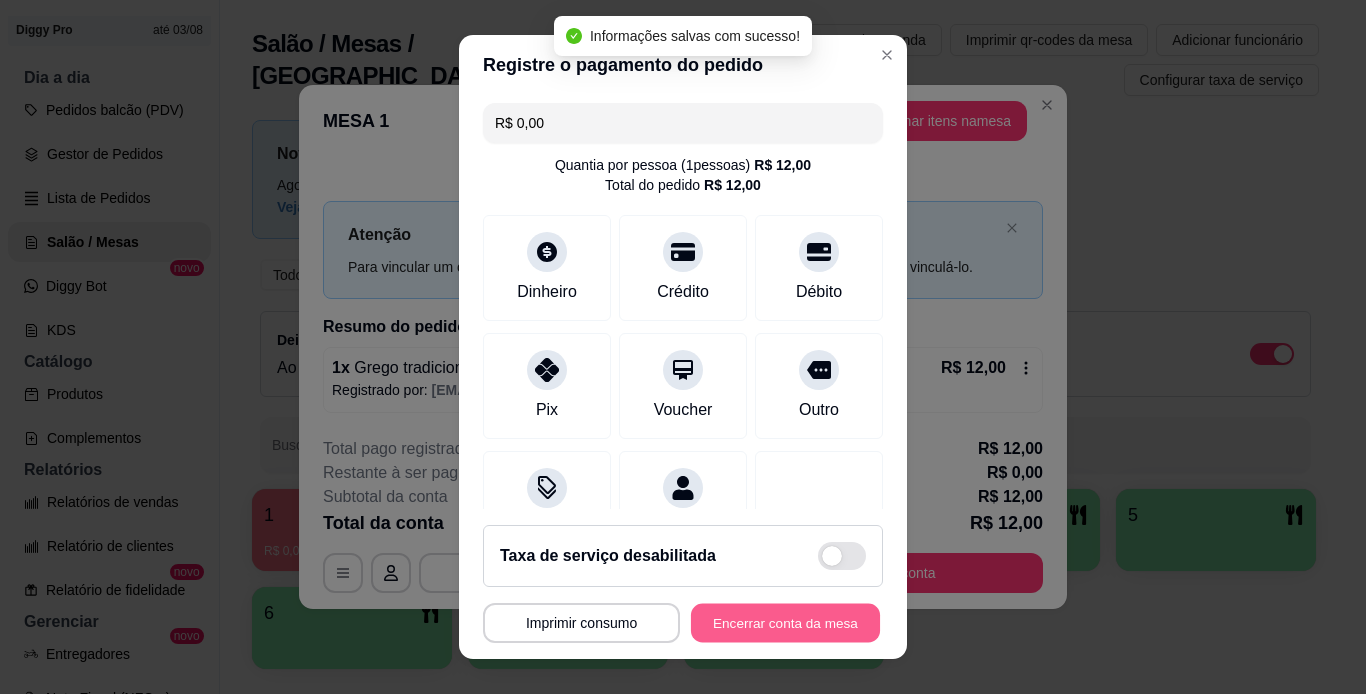 click on "Encerrar conta da mesa" at bounding box center [785, 623] 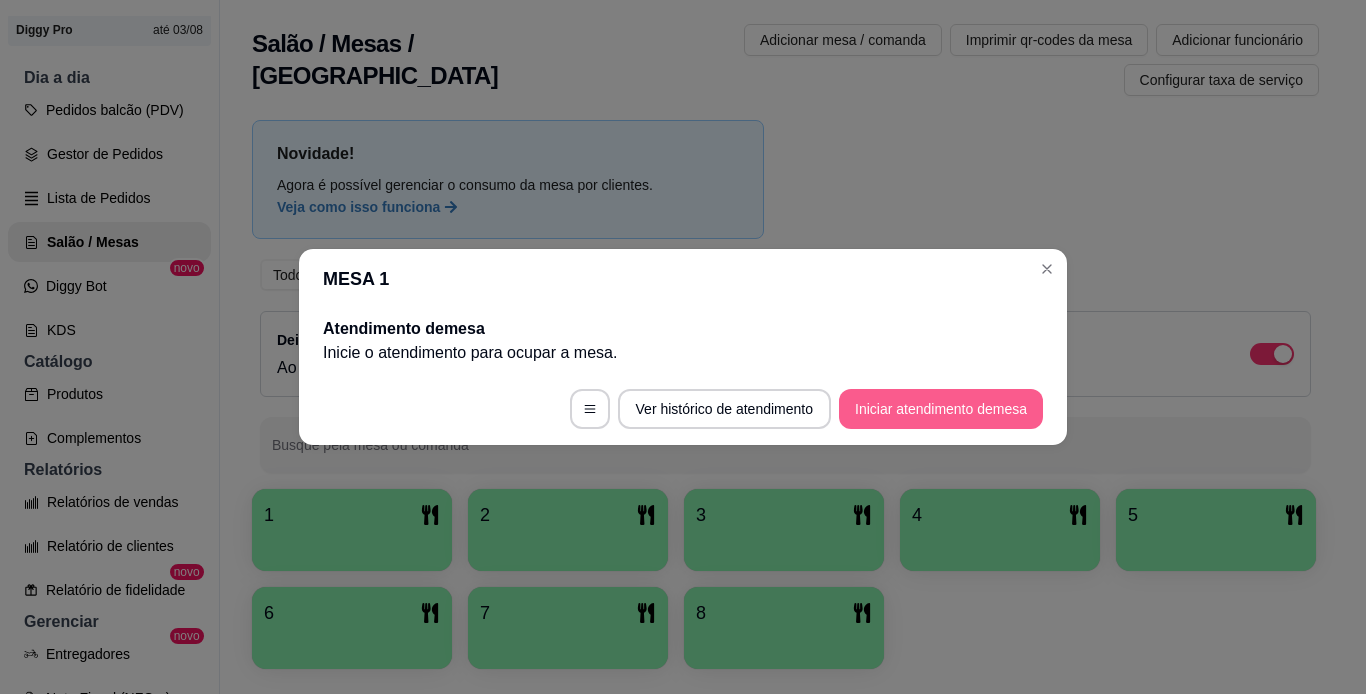 click on "Iniciar atendimento de  mesa" at bounding box center [941, 409] 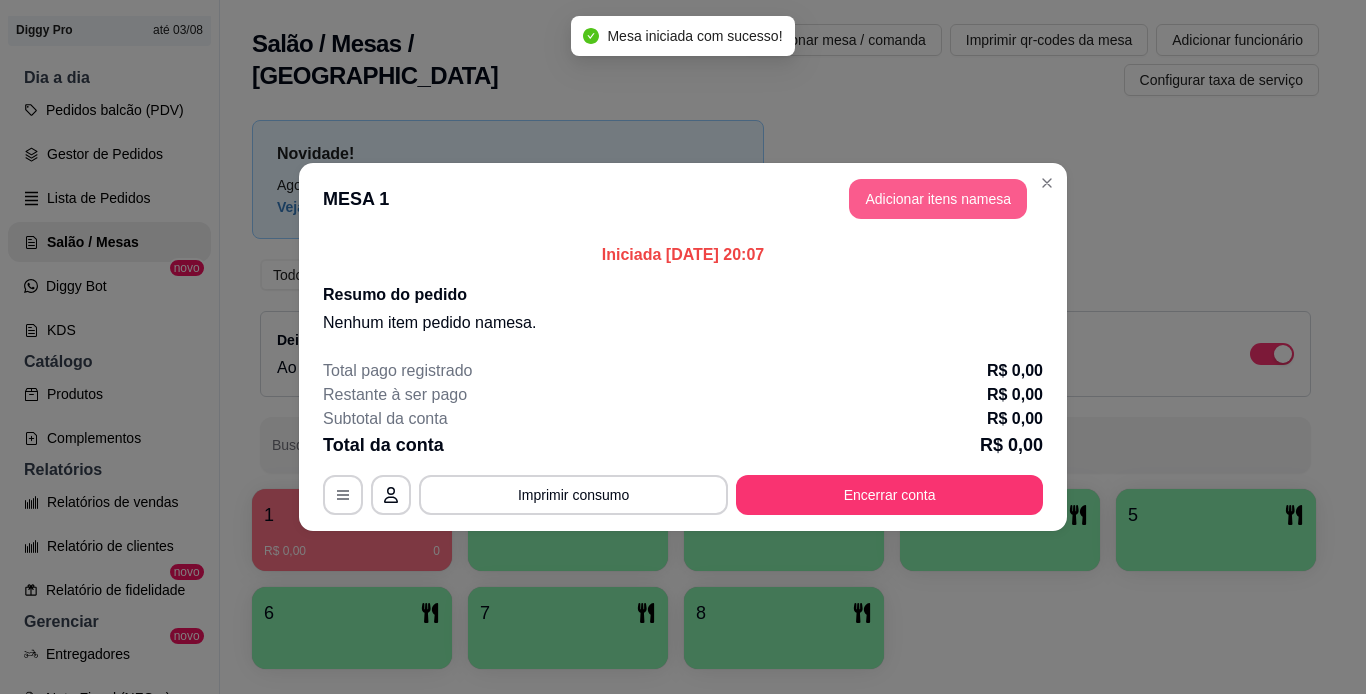 click on "Adicionar itens na  mesa" at bounding box center [938, 199] 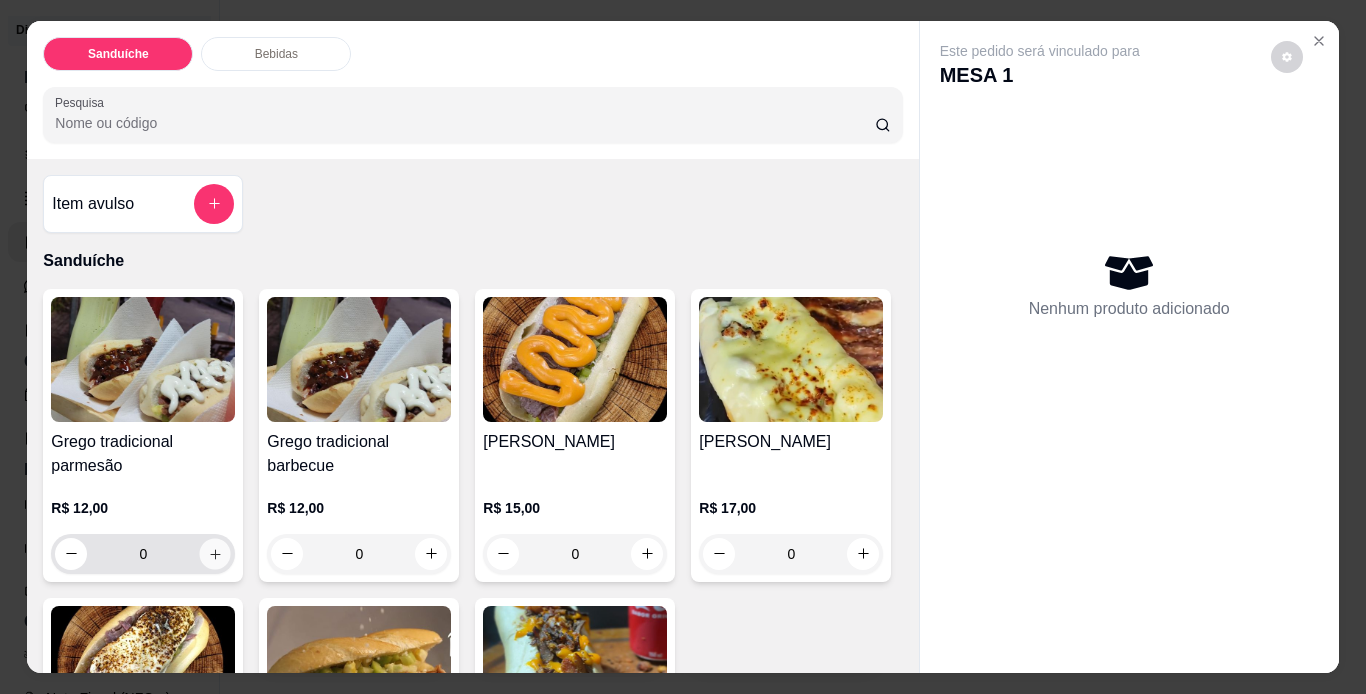 click 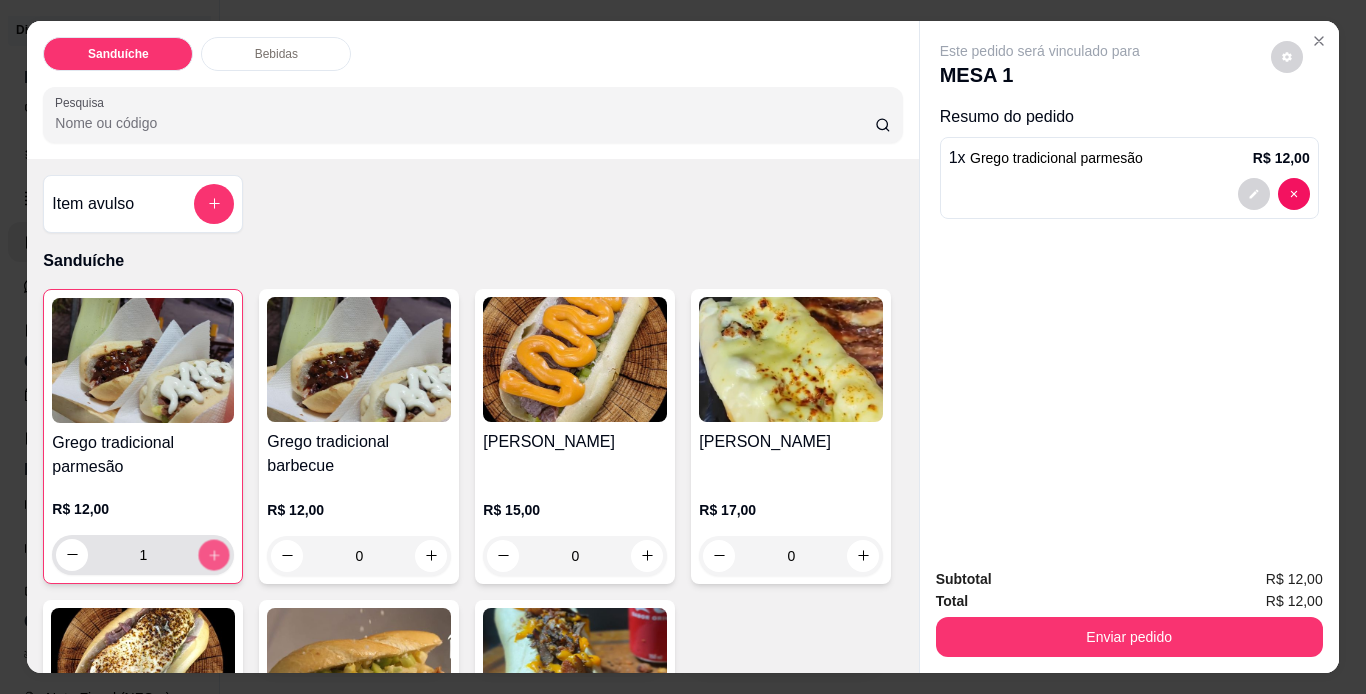 click 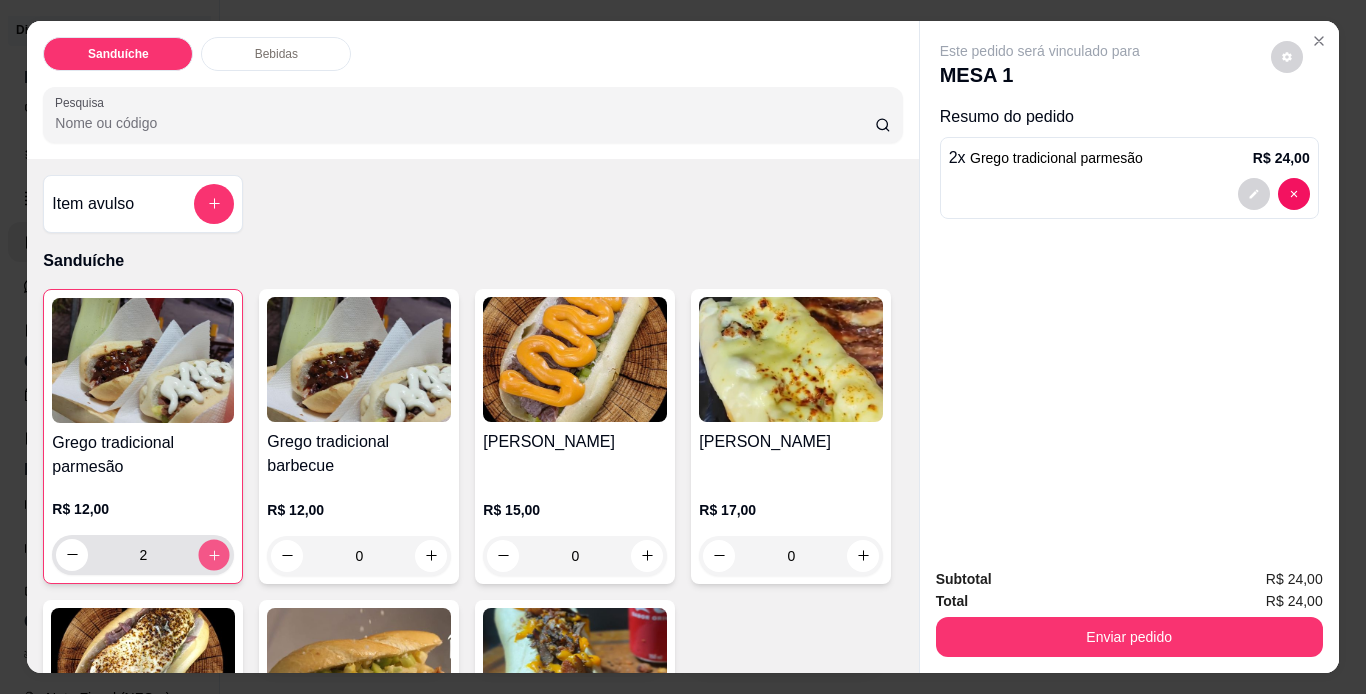 click 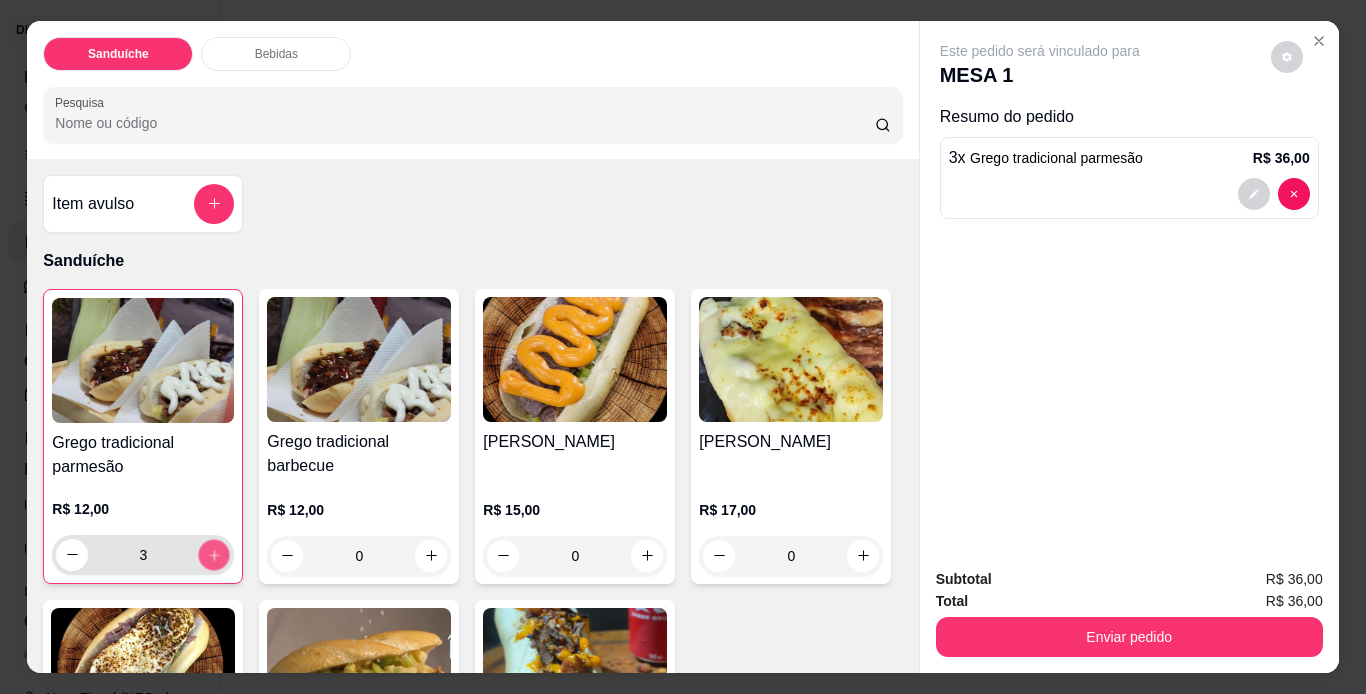 click 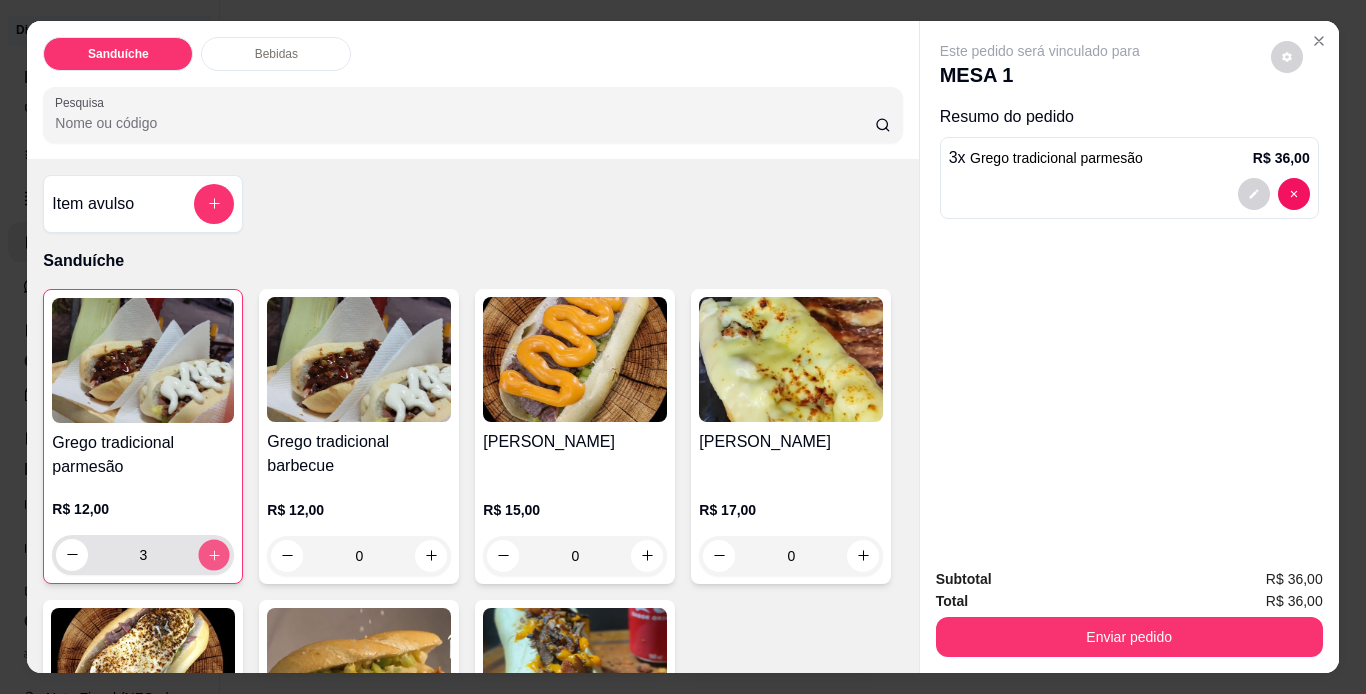 type on "4" 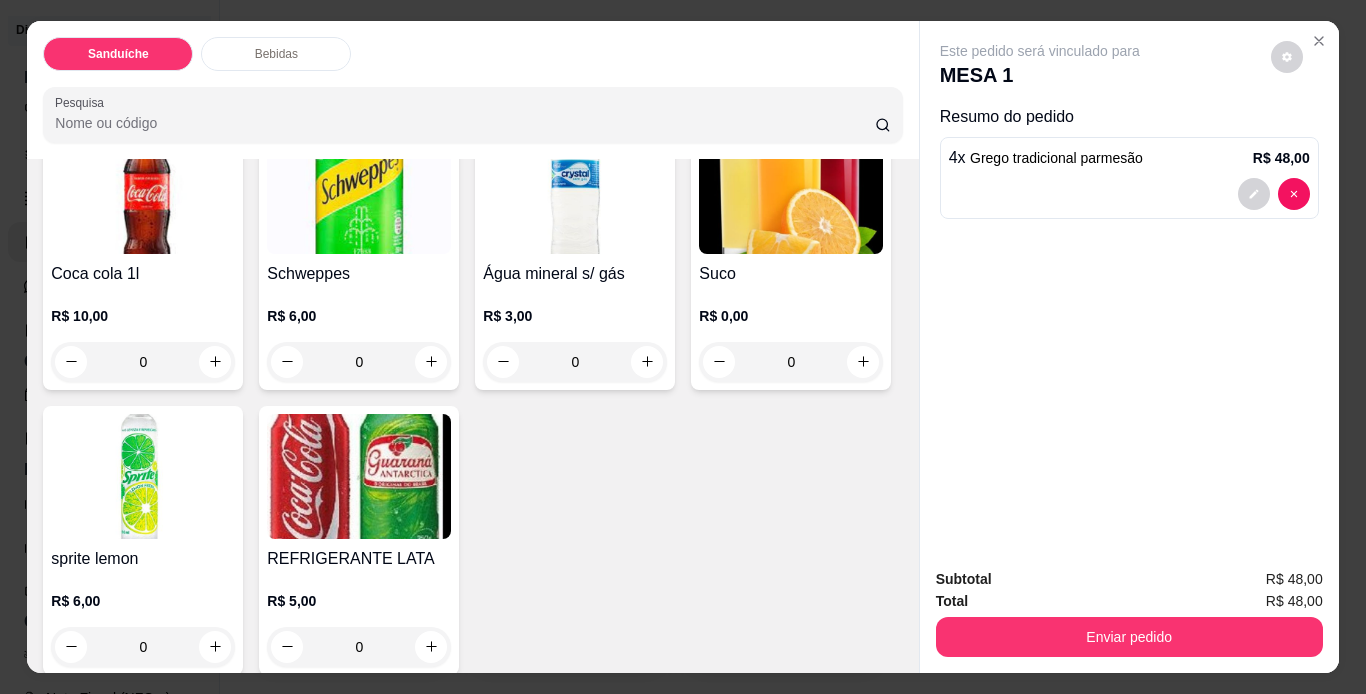 scroll, scrollTop: 900, scrollLeft: 0, axis: vertical 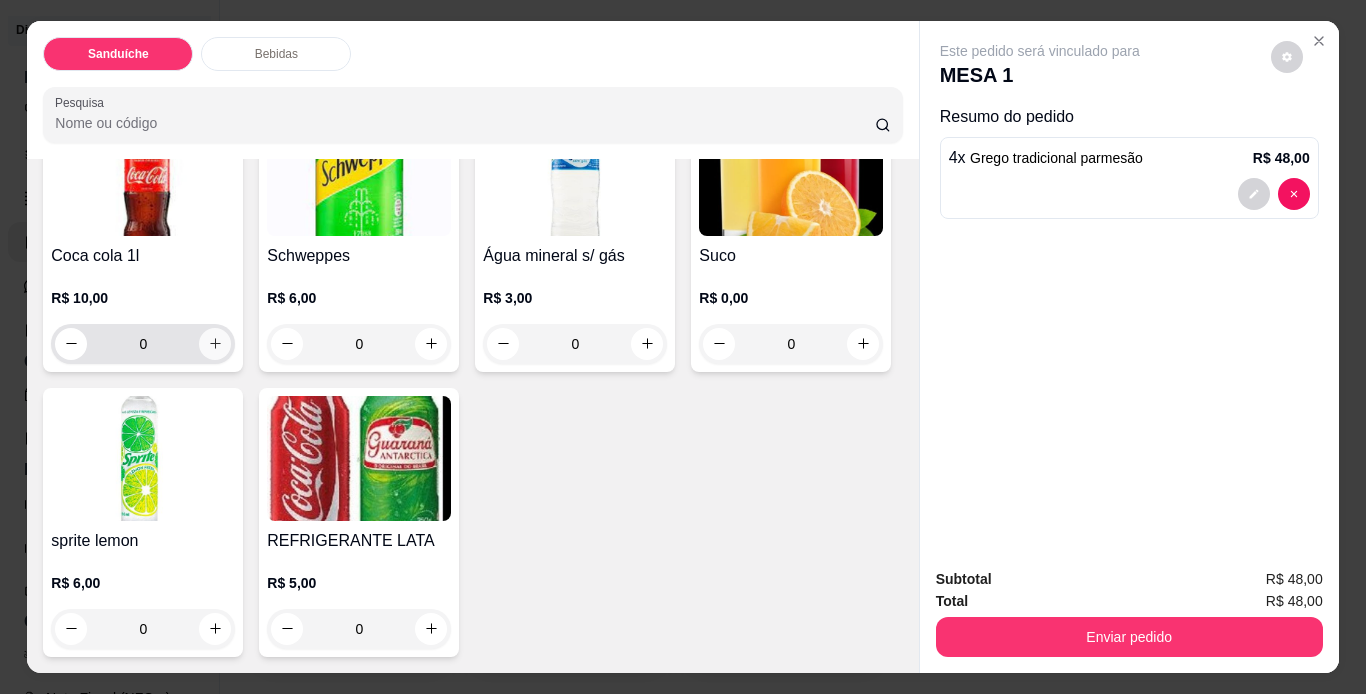 click 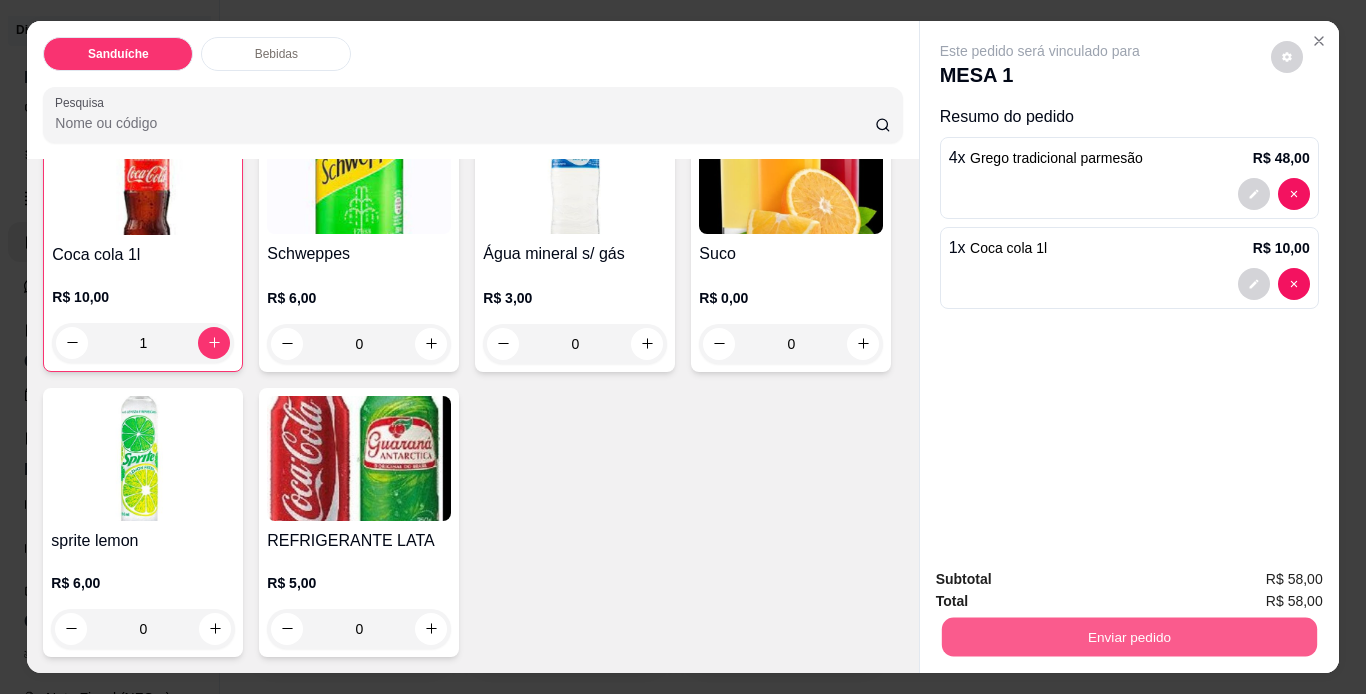 click on "Enviar pedido" at bounding box center [1128, 637] 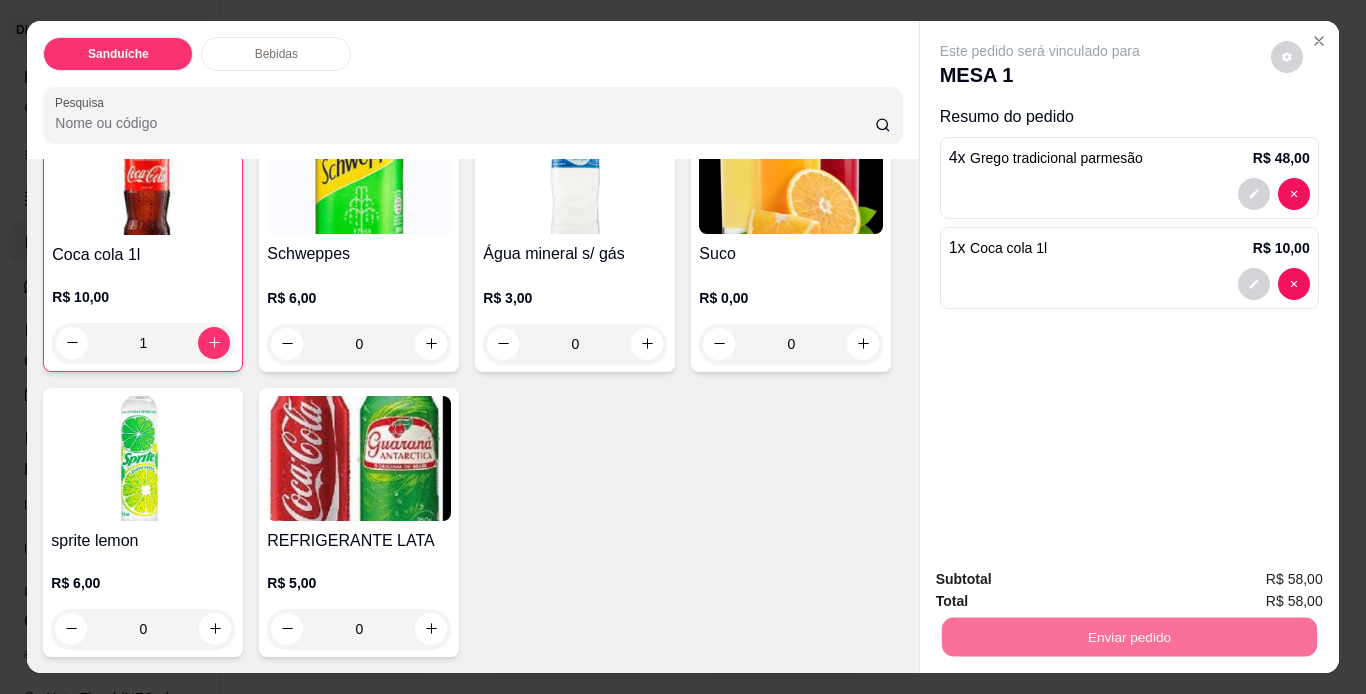 click on "Não registrar e enviar pedido" at bounding box center [1063, 580] 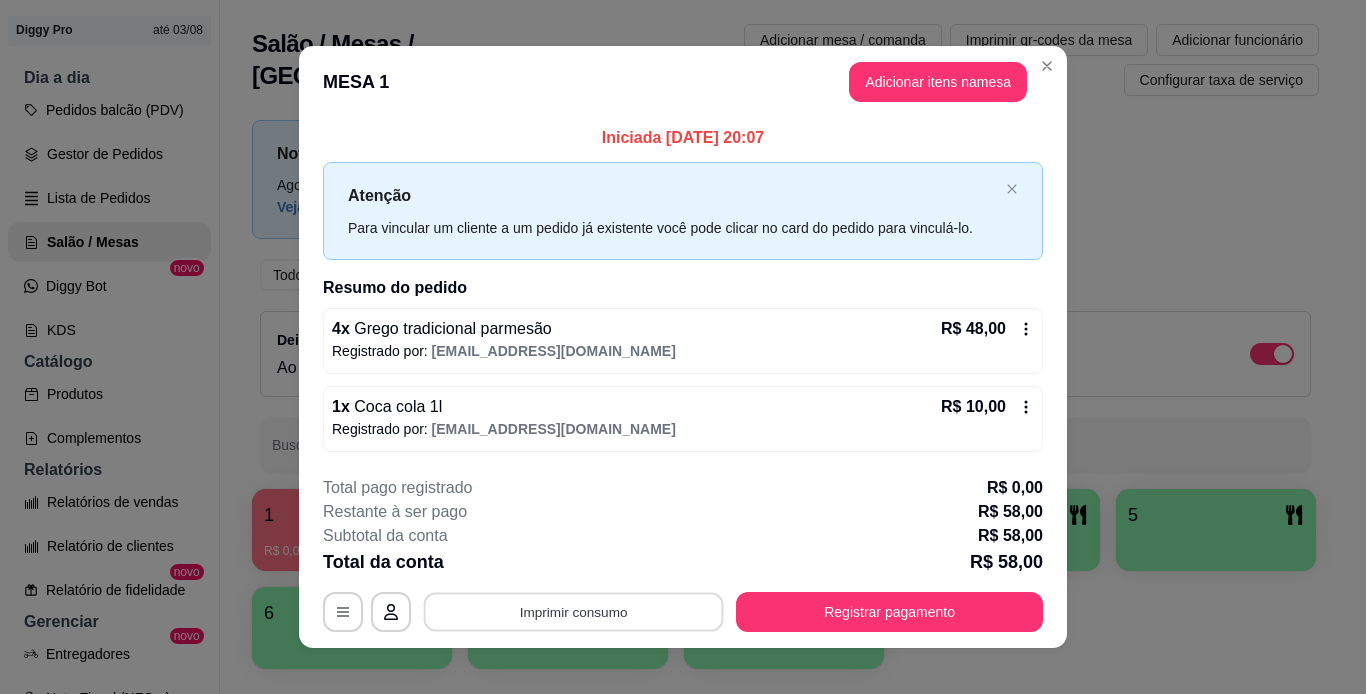 click on "Imprimir consumo" at bounding box center [574, 611] 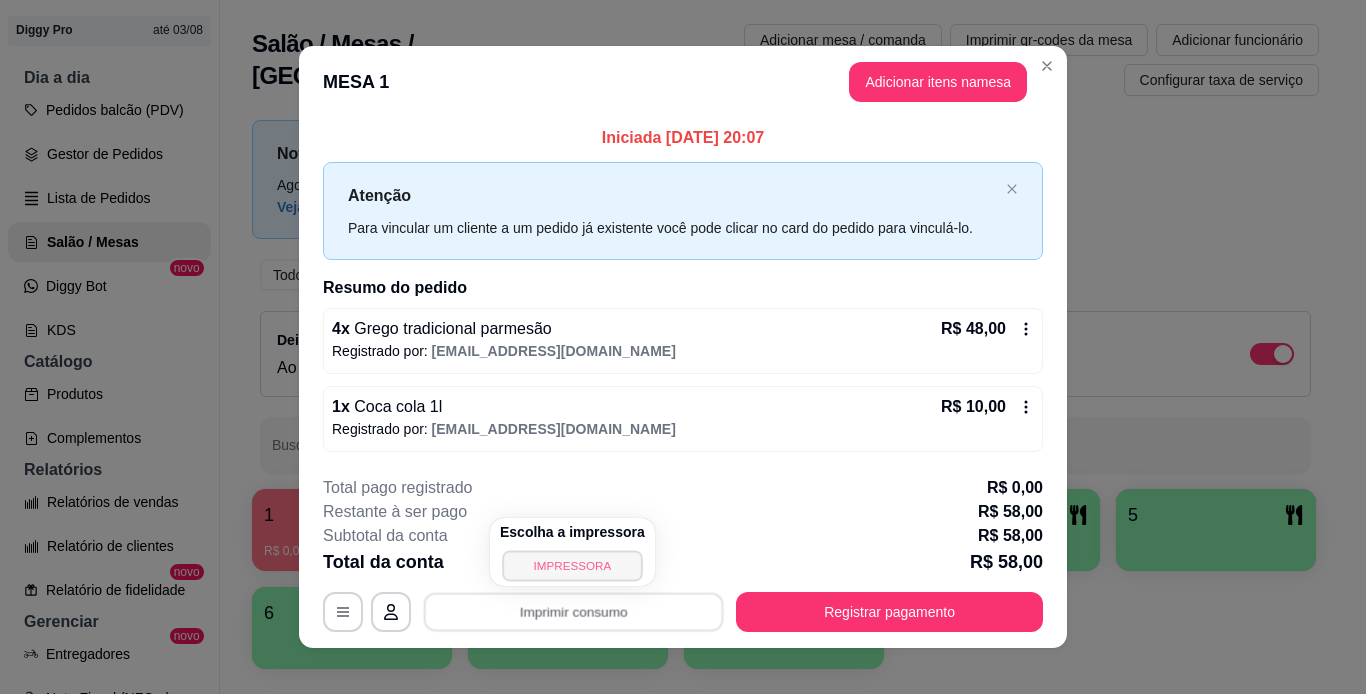 click on "IMPRESSORA" at bounding box center (572, 565) 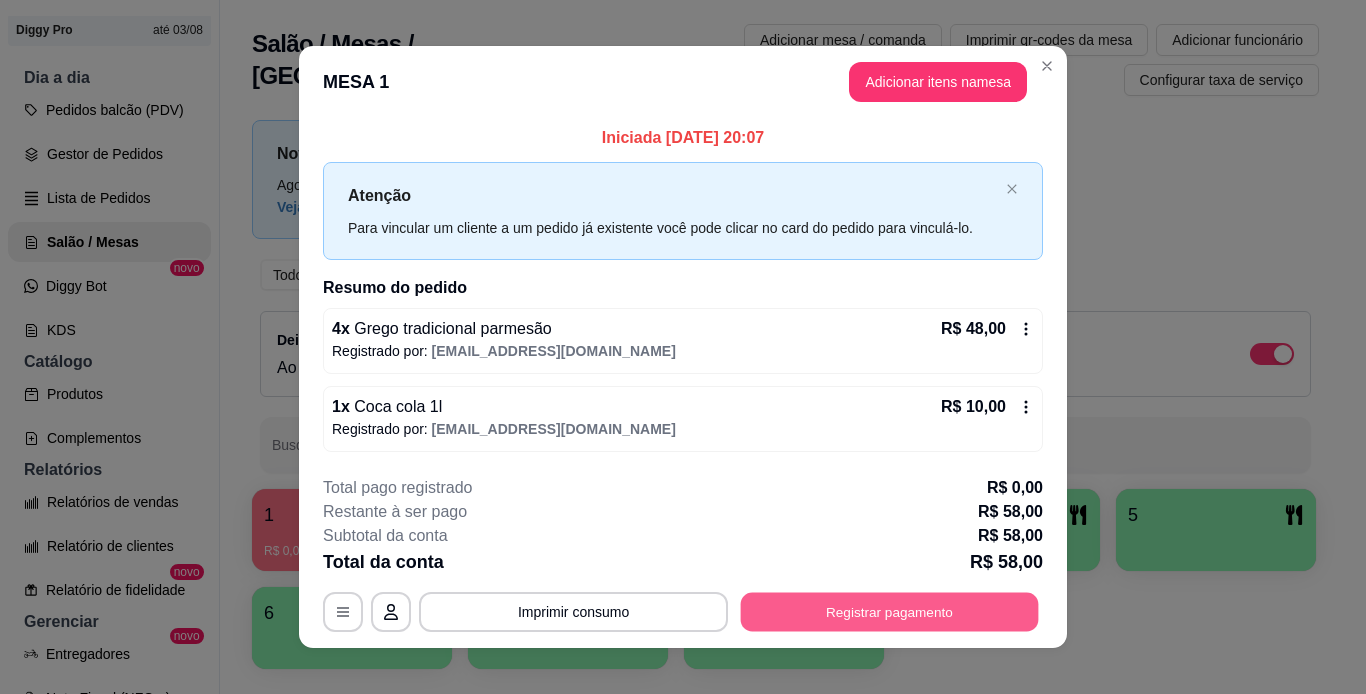 click on "Registrar pagamento" at bounding box center (890, 611) 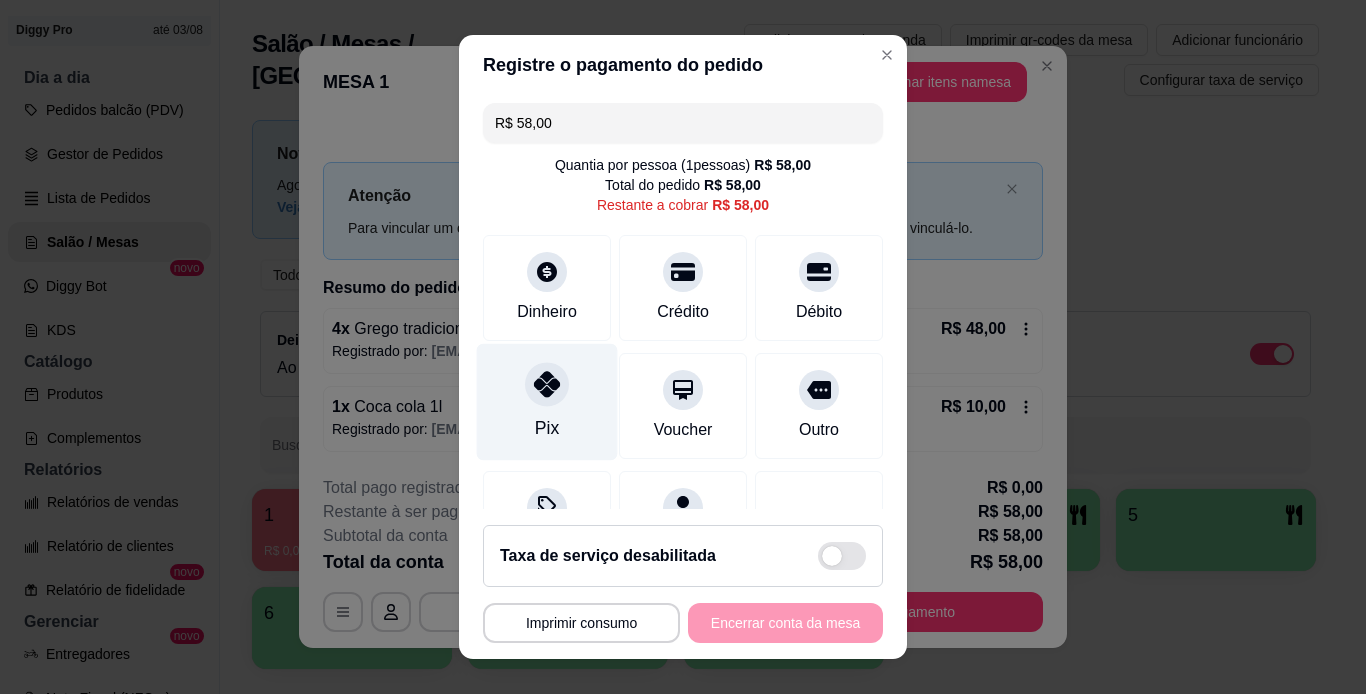 click on "Pix" at bounding box center [547, 428] 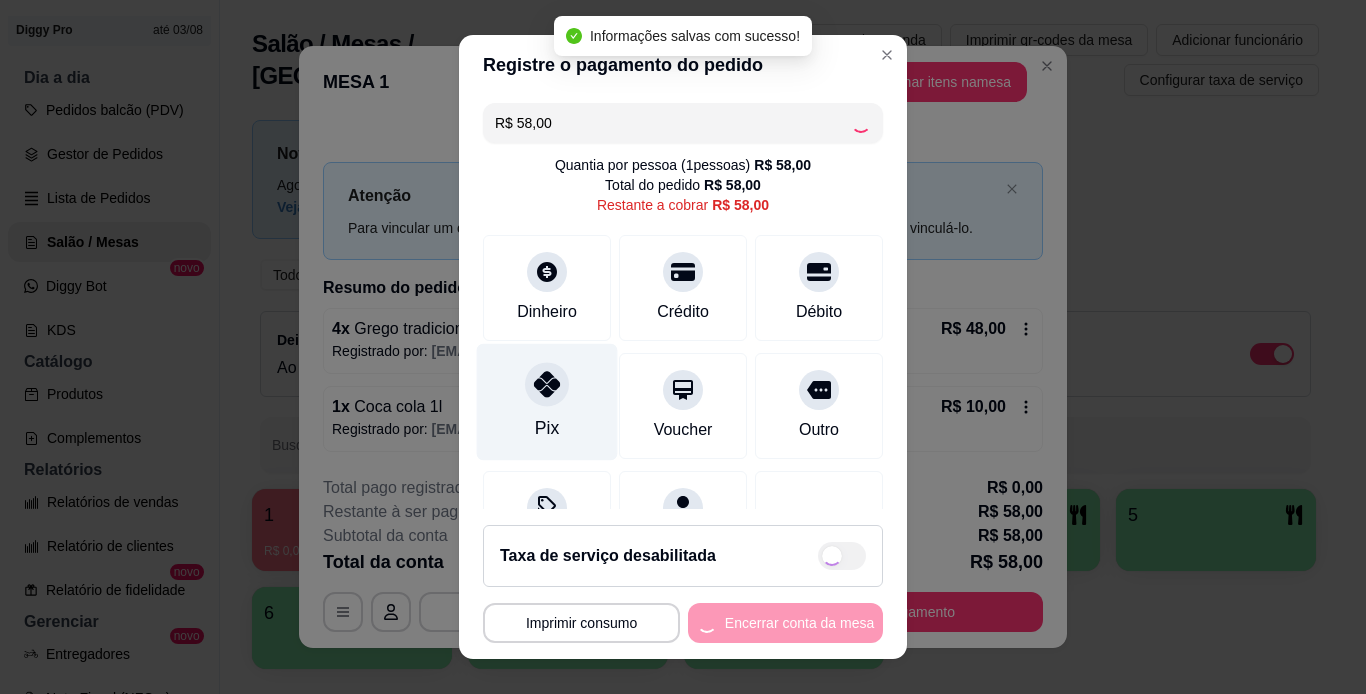 type on "R$ 0,00" 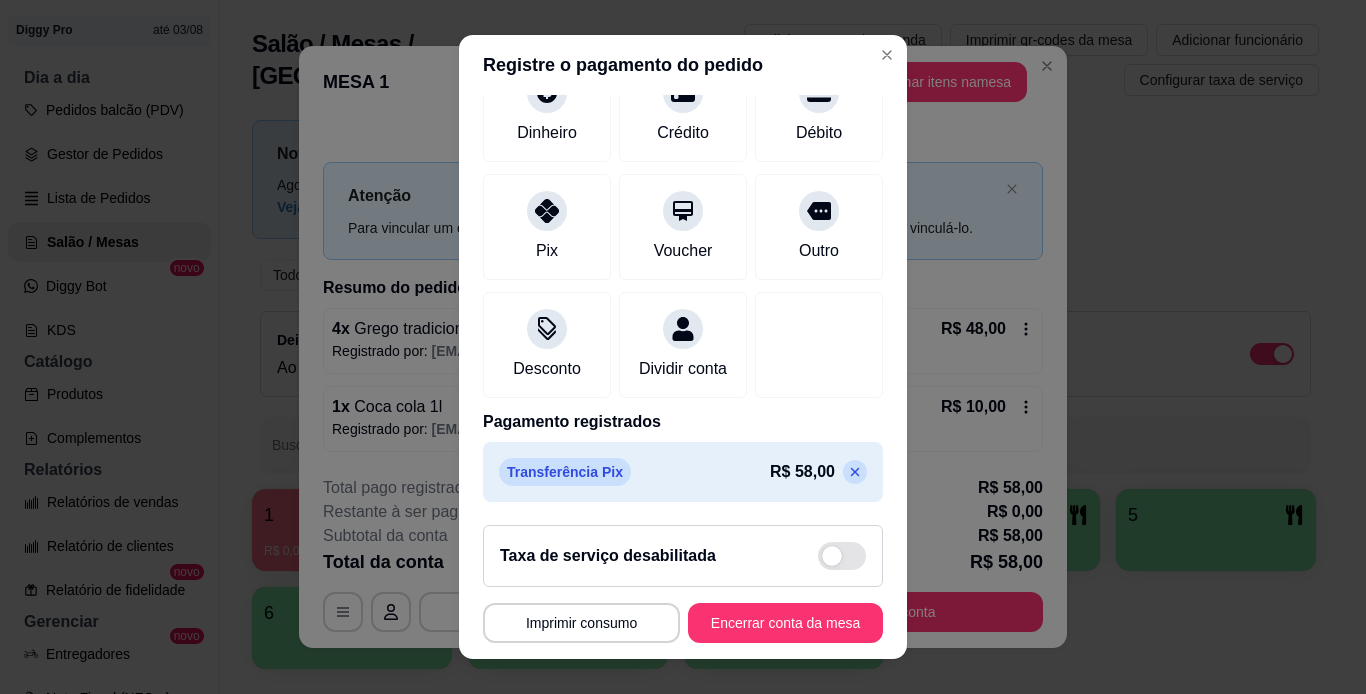 scroll, scrollTop: 183, scrollLeft: 0, axis: vertical 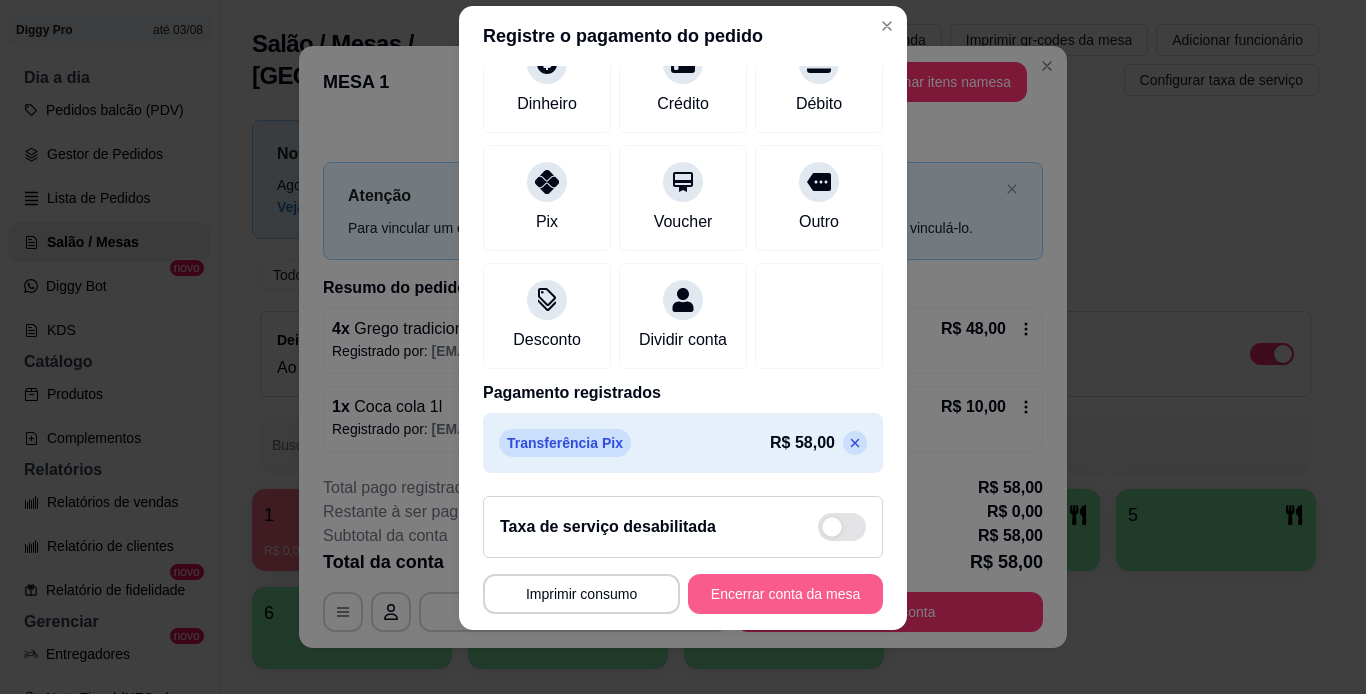 click on "Encerrar conta da mesa" at bounding box center [785, 594] 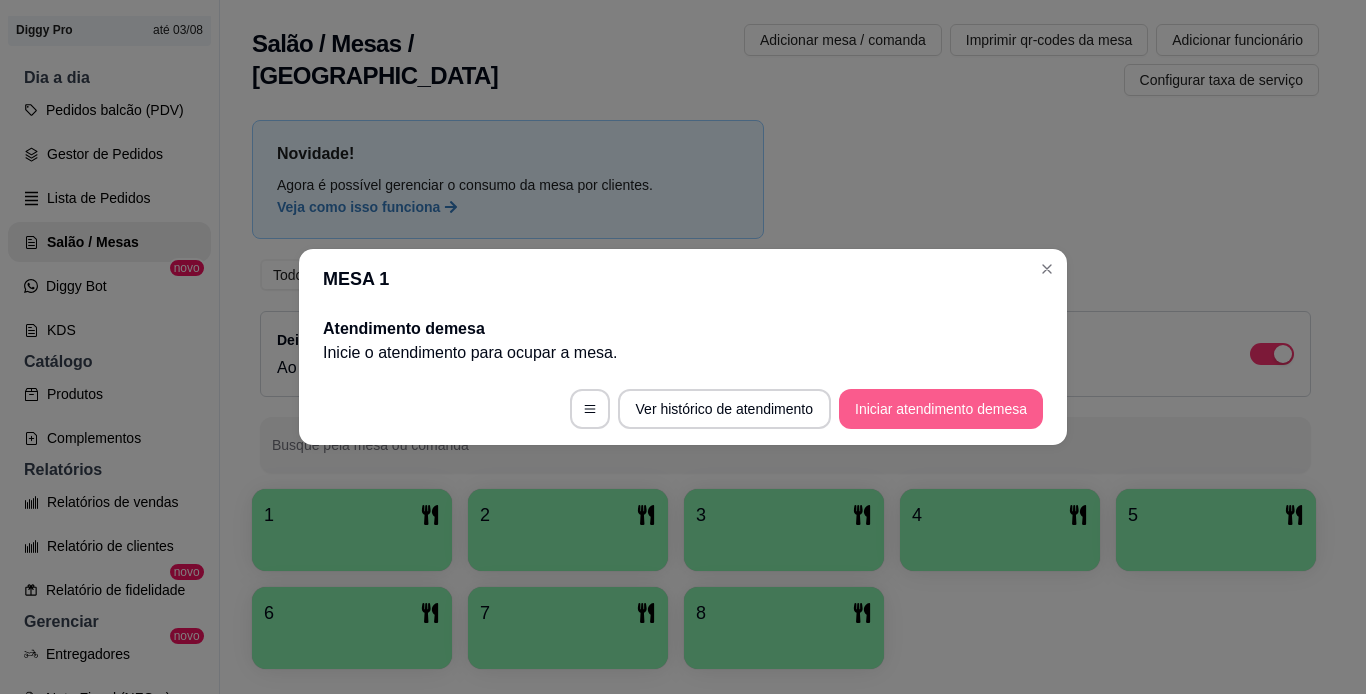 click on "Iniciar atendimento de  mesa" at bounding box center (941, 409) 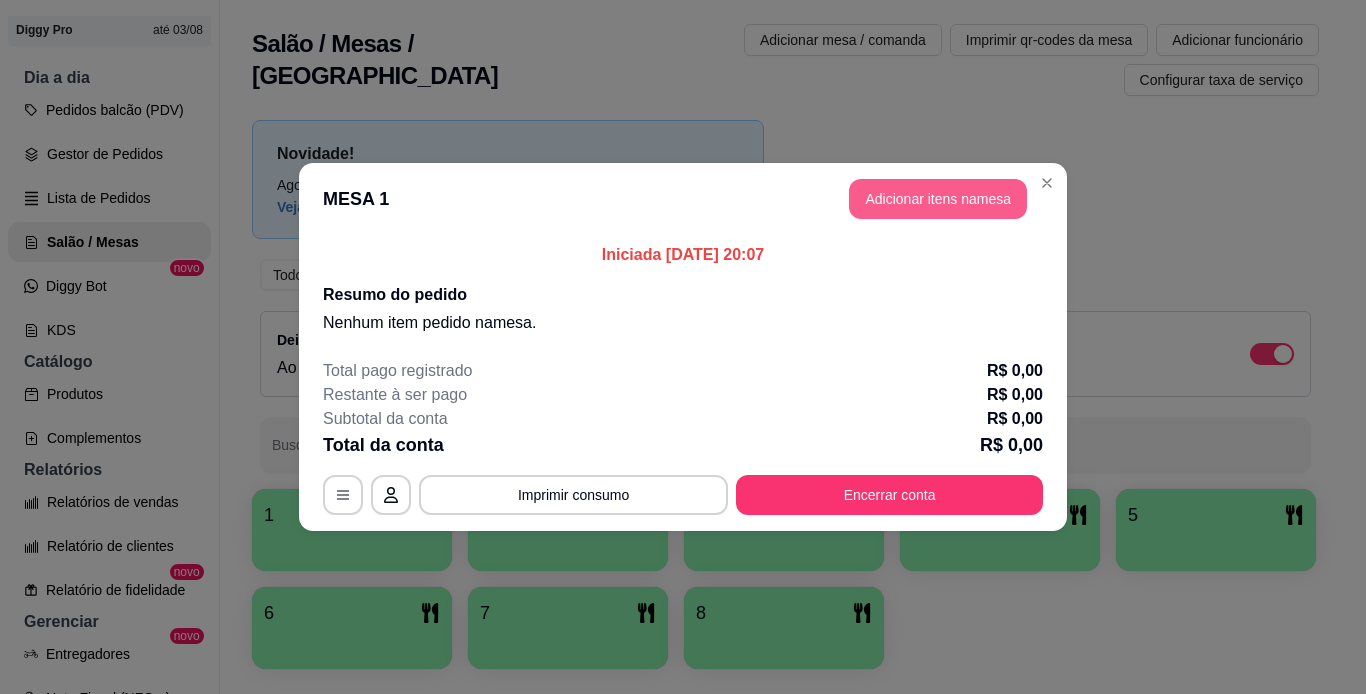 click on "Adicionar itens na  mesa" at bounding box center [938, 199] 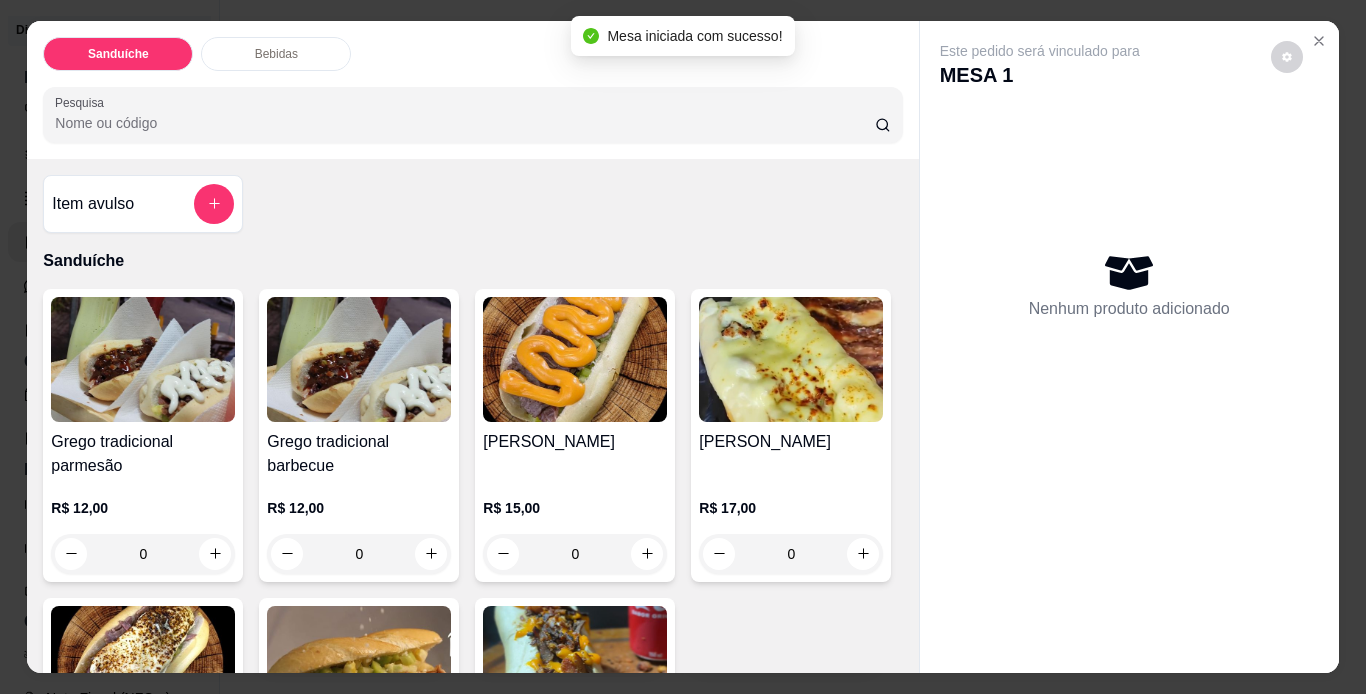 scroll, scrollTop: 300, scrollLeft: 0, axis: vertical 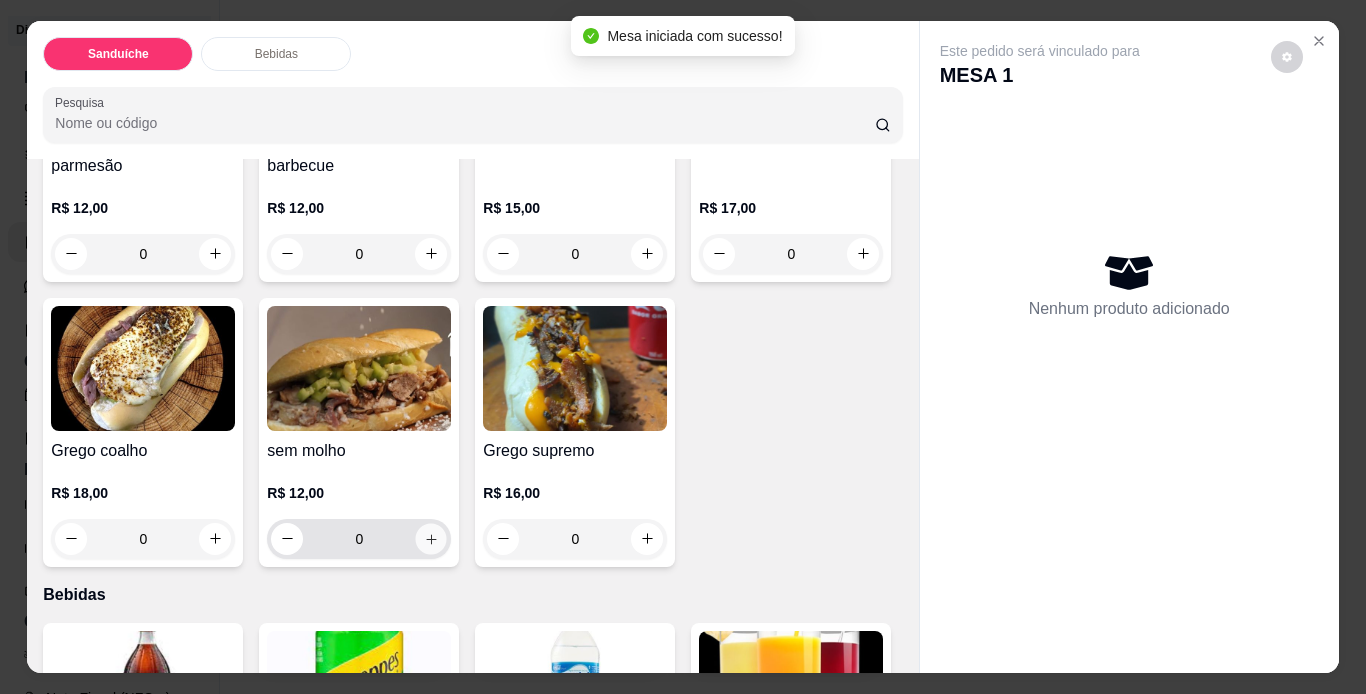 click 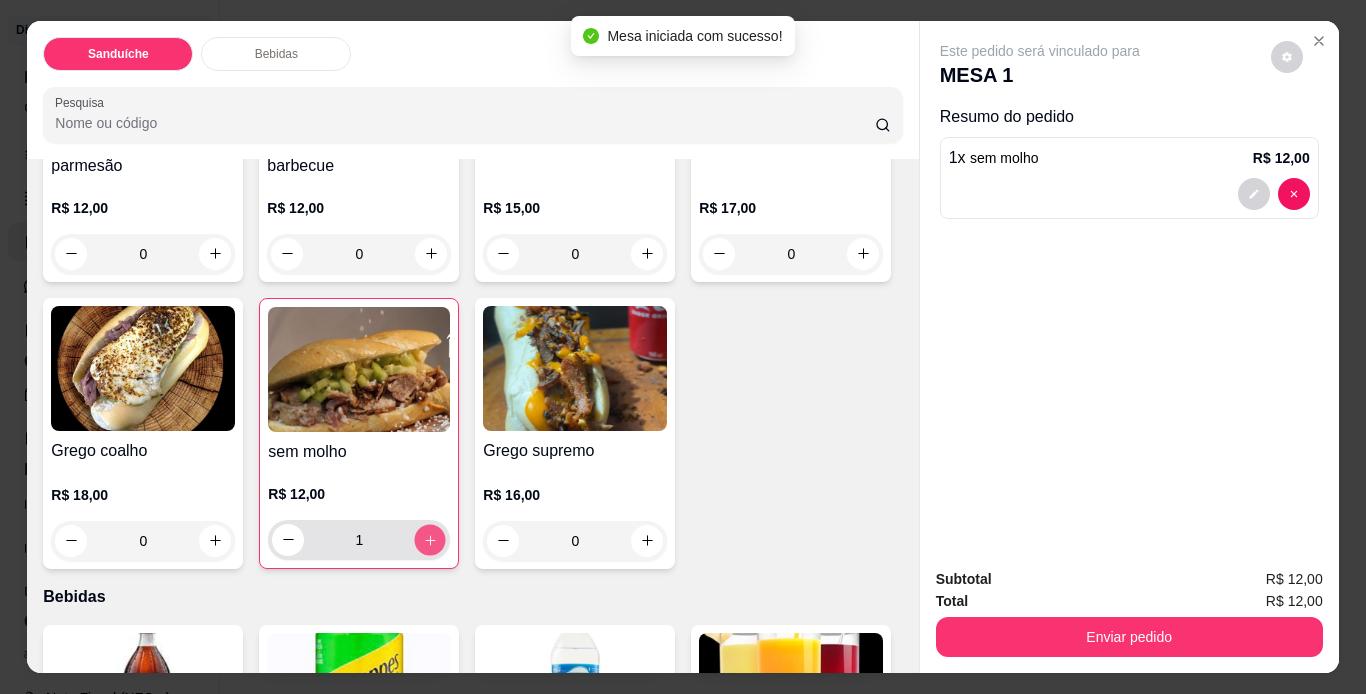 click 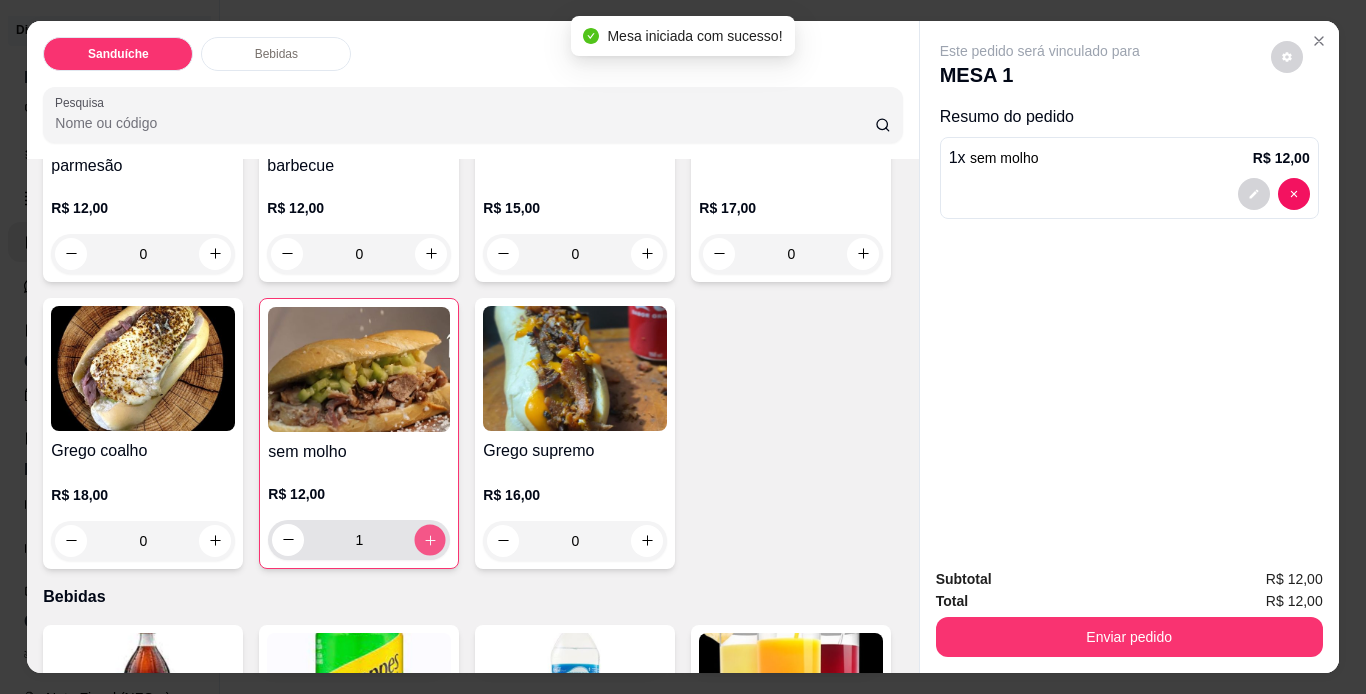 type on "2" 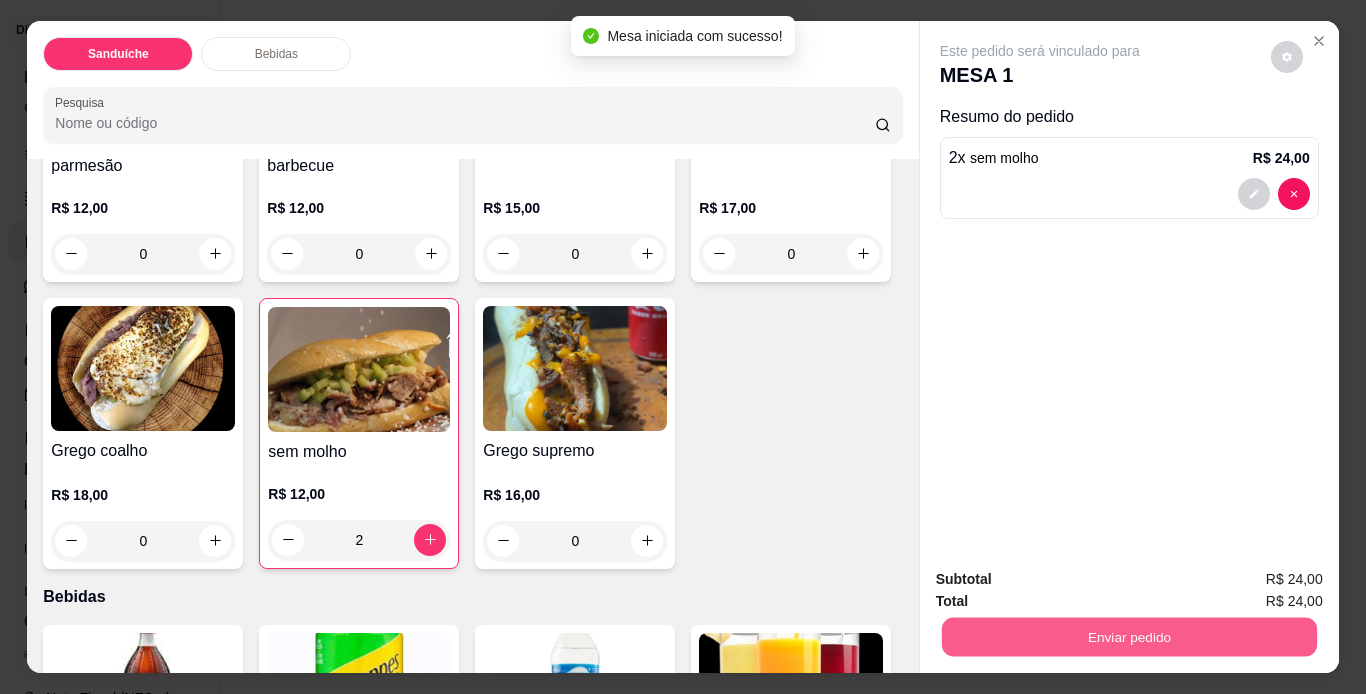 click on "Enviar pedido" at bounding box center (1128, 637) 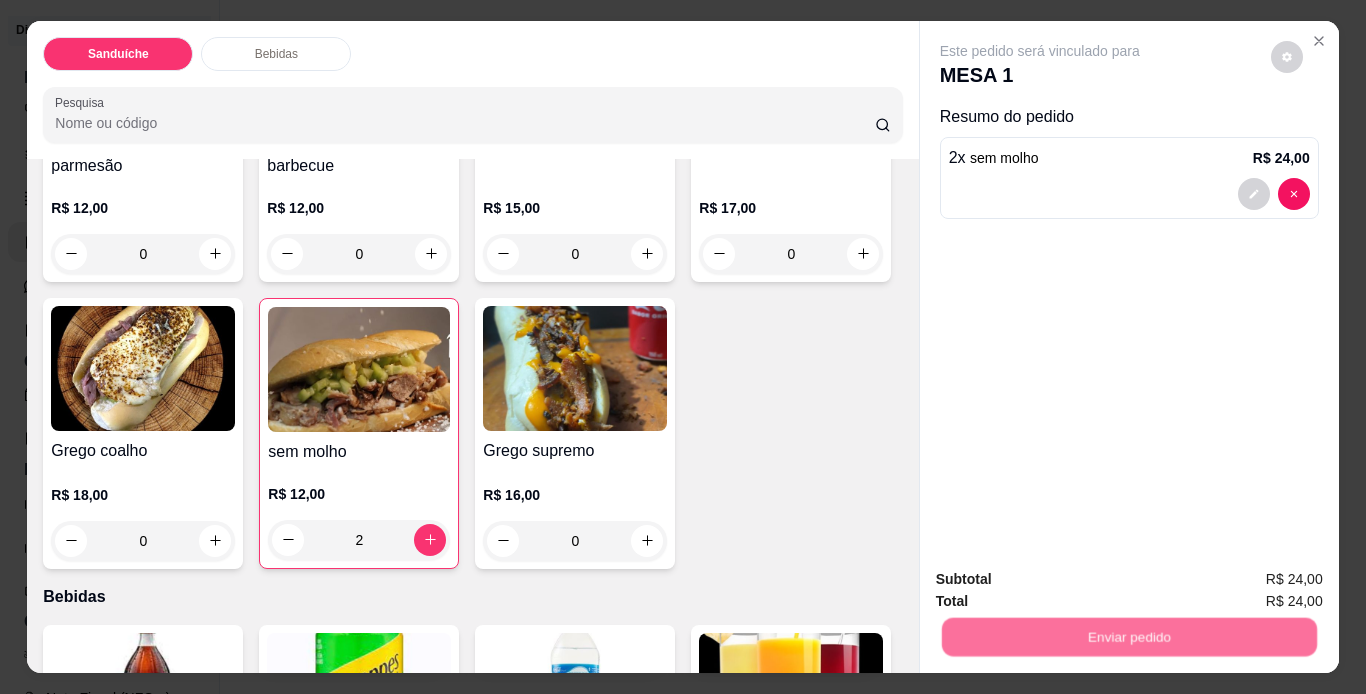 click on "Não registrar e enviar pedido" at bounding box center [1063, 581] 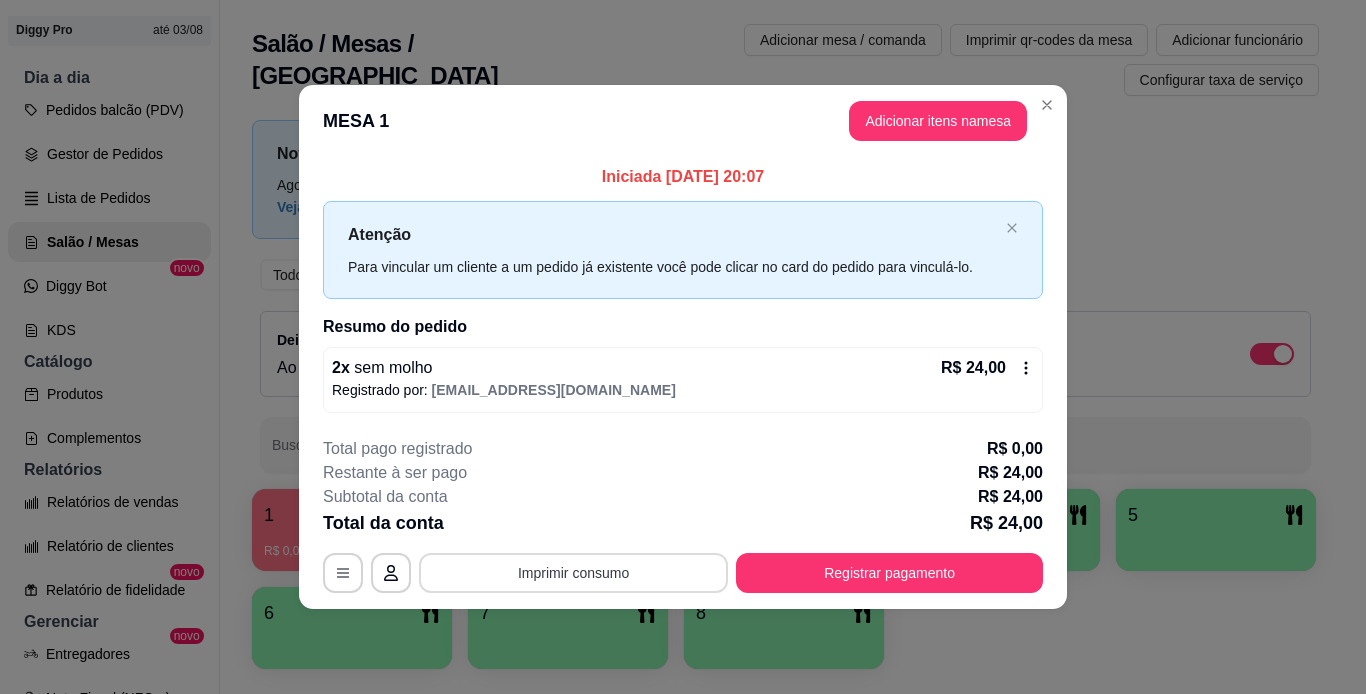 click on "Imprimir consumo" at bounding box center [573, 573] 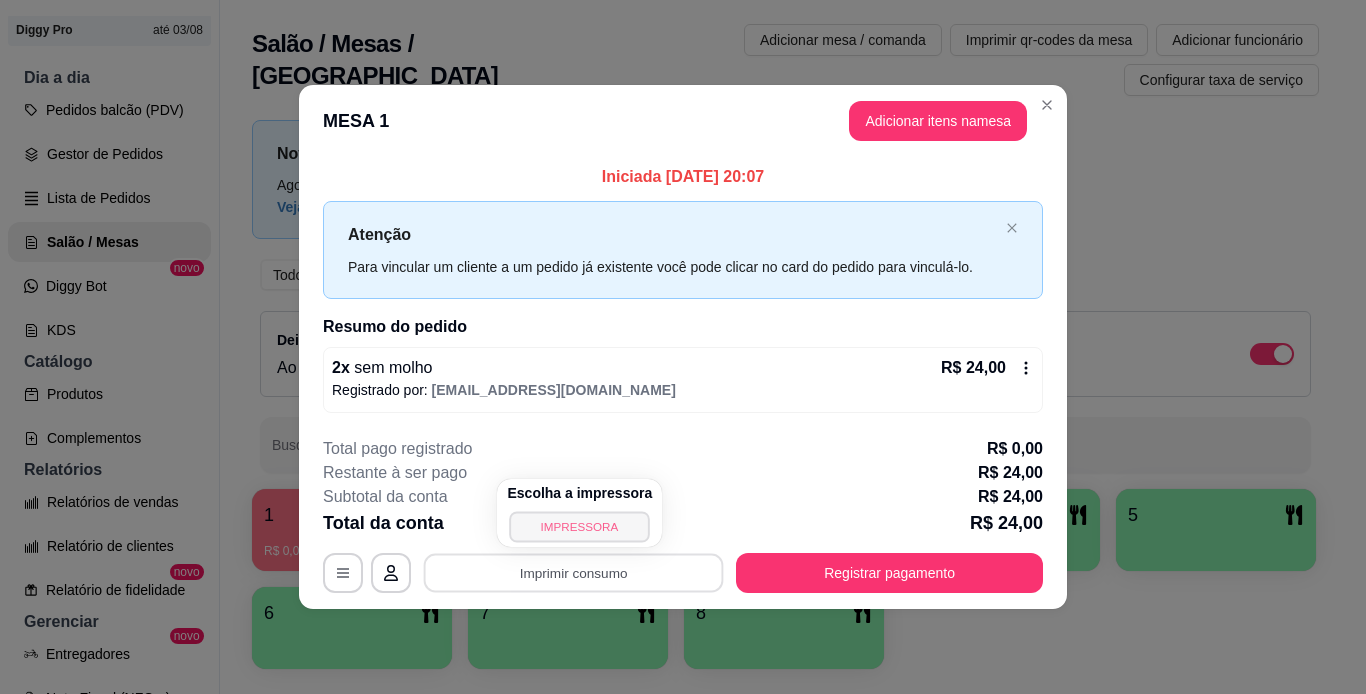 click on "IMPRESSORA" at bounding box center (580, 526) 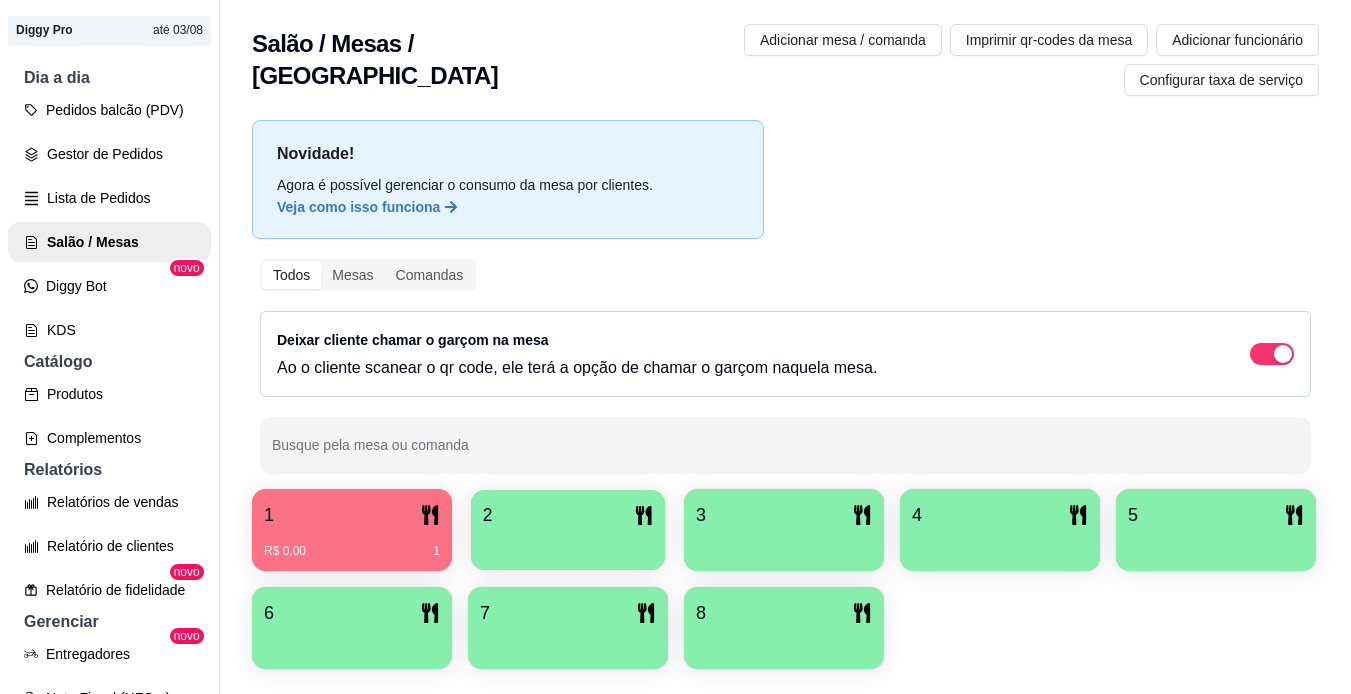 click at bounding box center [568, 543] 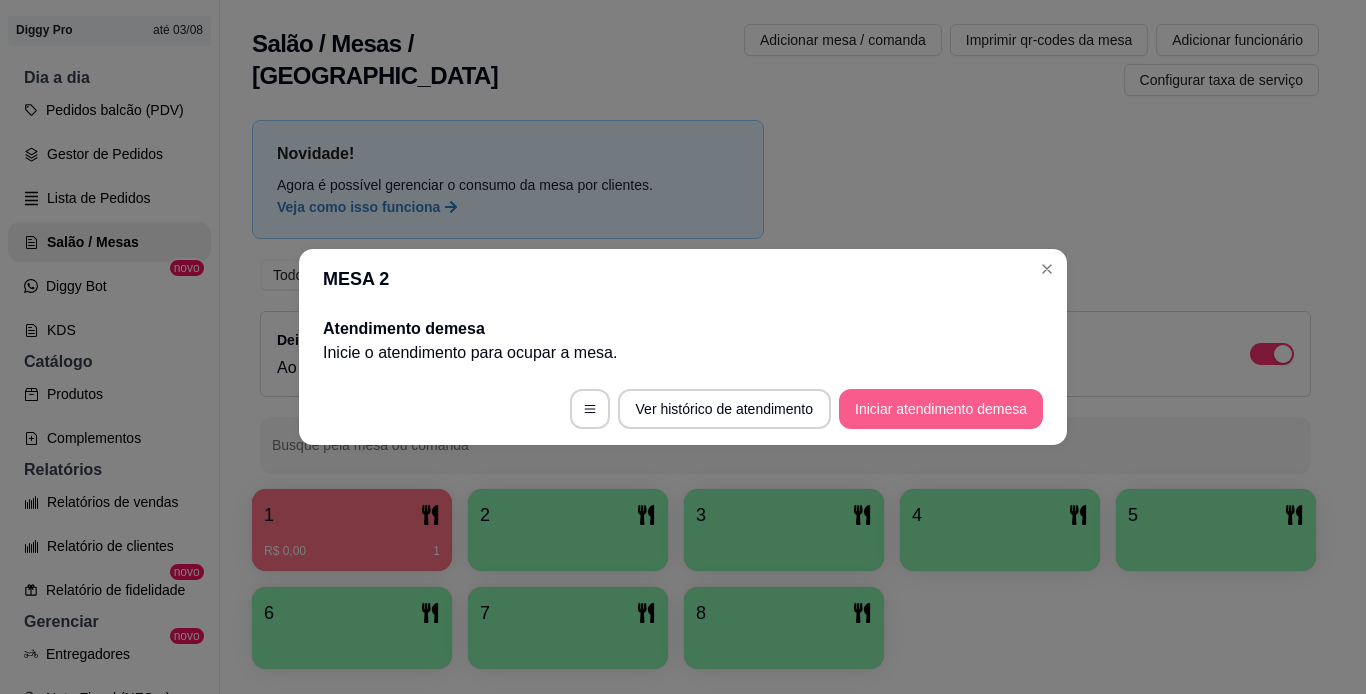 click on "Iniciar atendimento de  mesa" at bounding box center (941, 409) 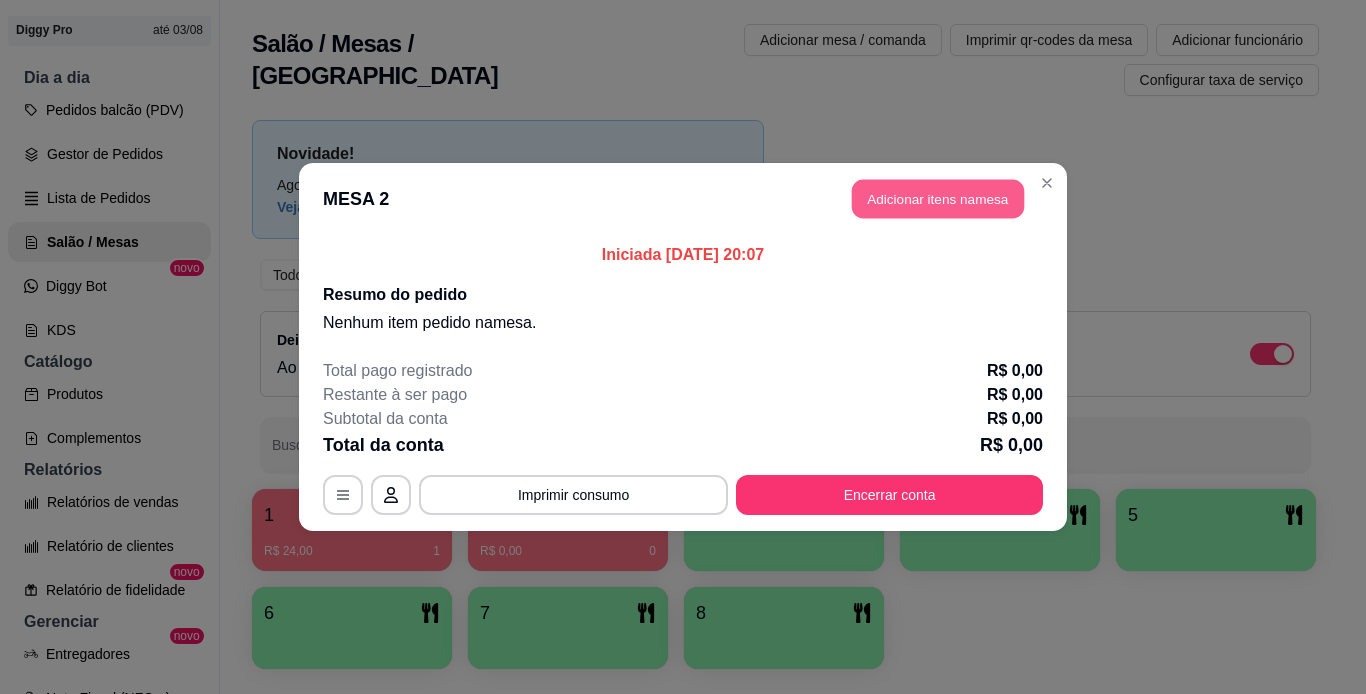 click on "Adicionar itens na  mesa" at bounding box center [938, 199] 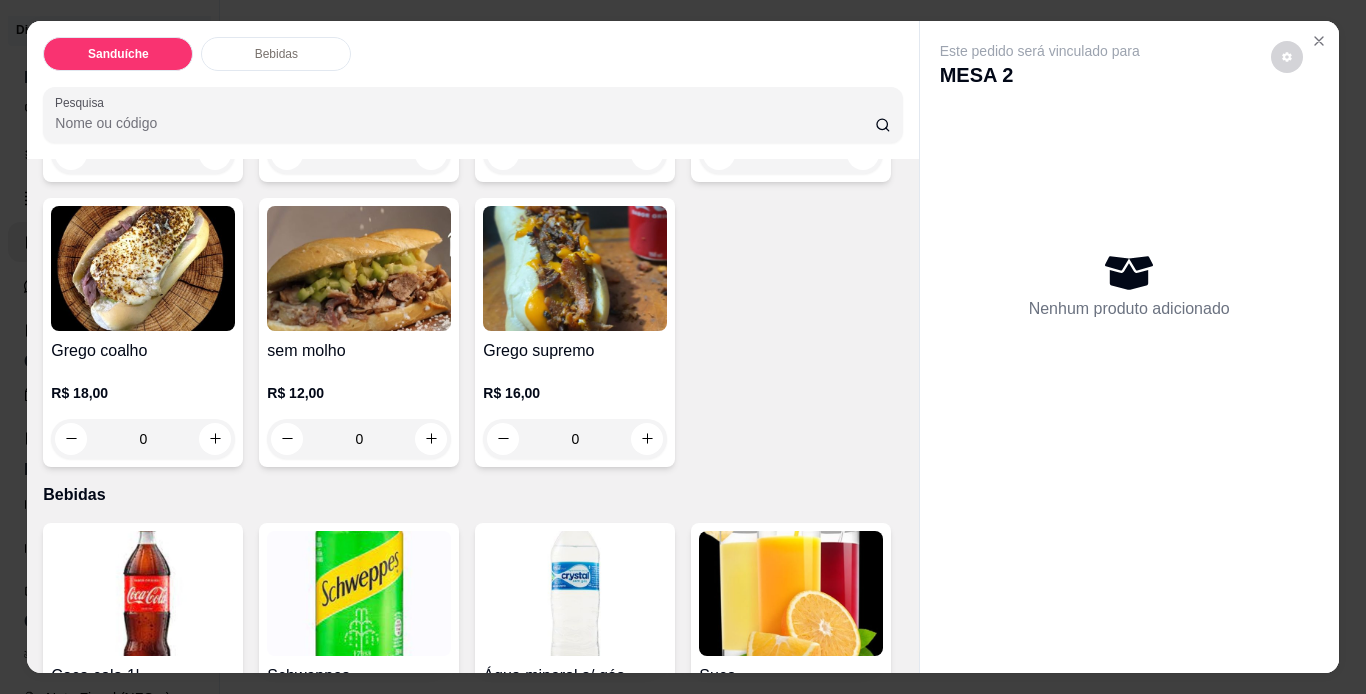 scroll, scrollTop: 500, scrollLeft: 0, axis: vertical 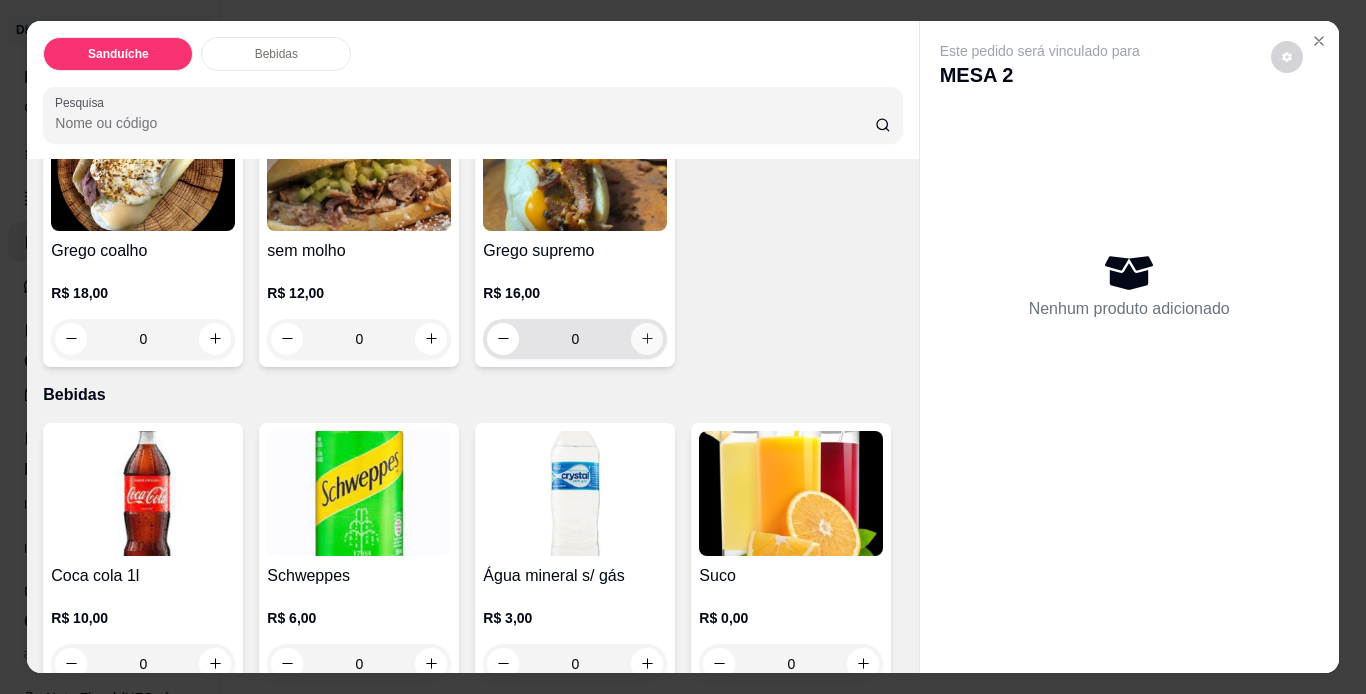 click 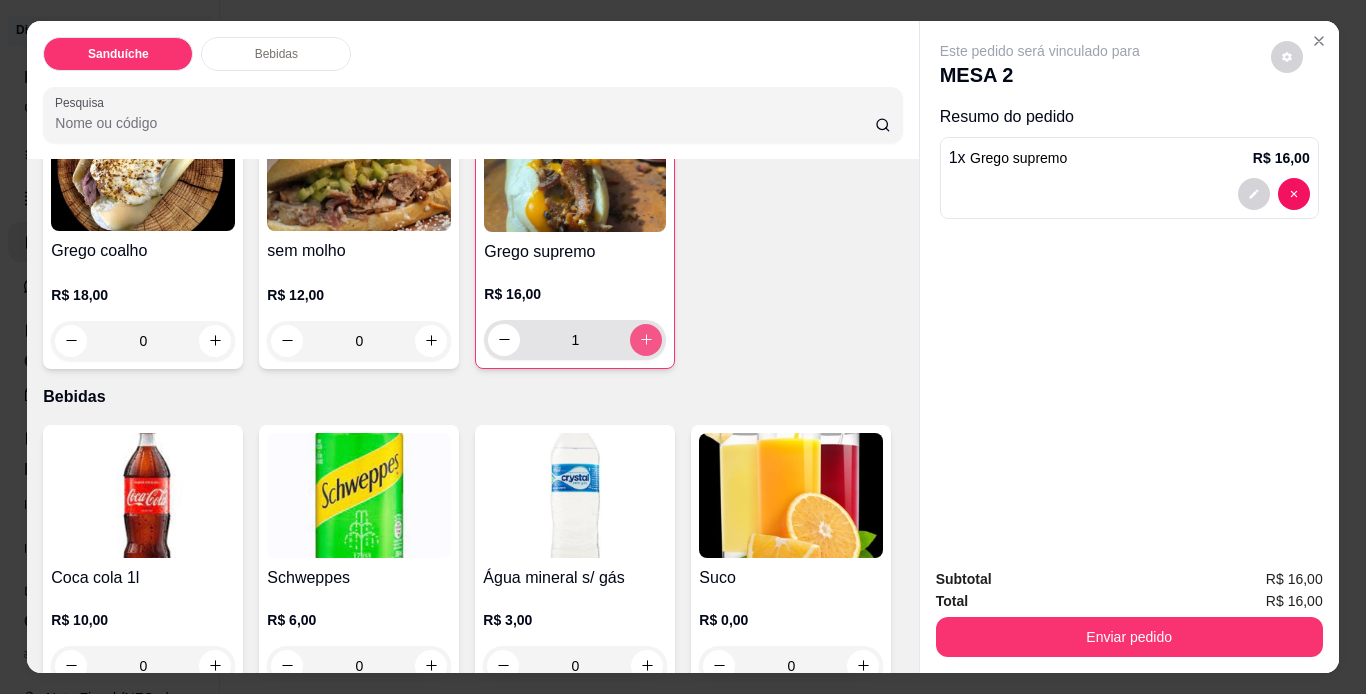 click 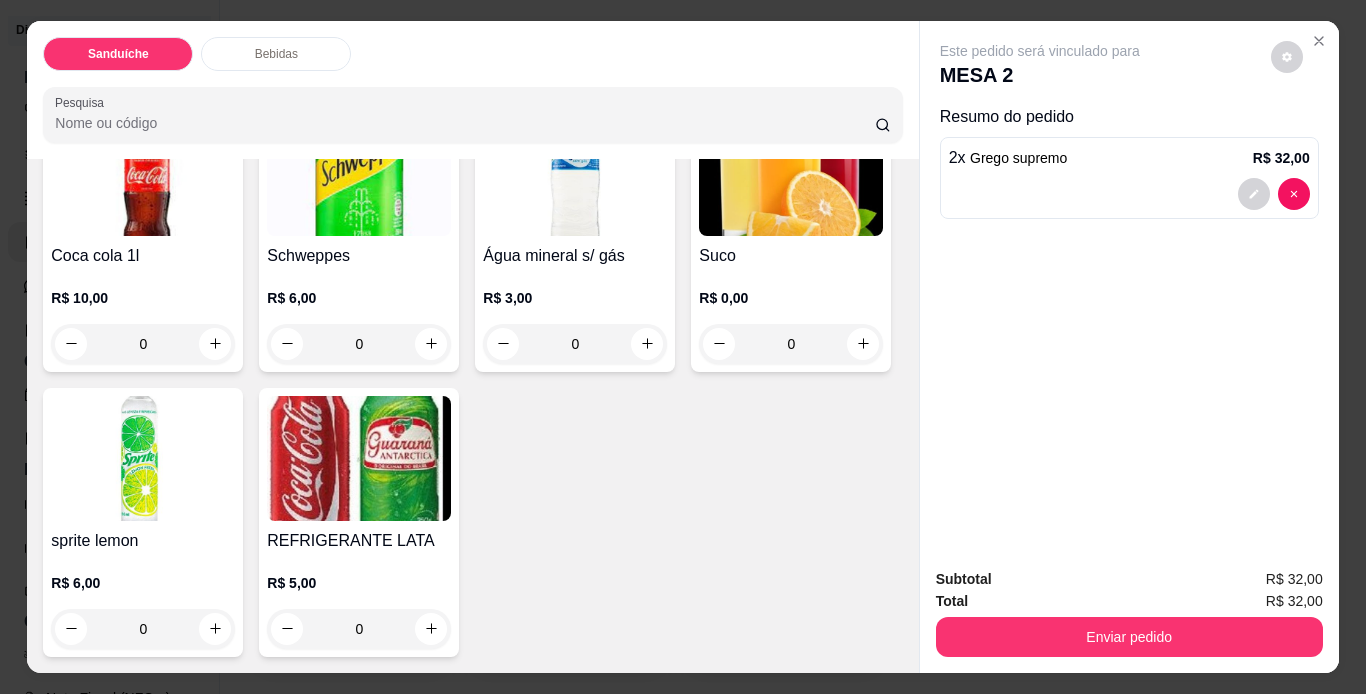 scroll, scrollTop: 1000, scrollLeft: 0, axis: vertical 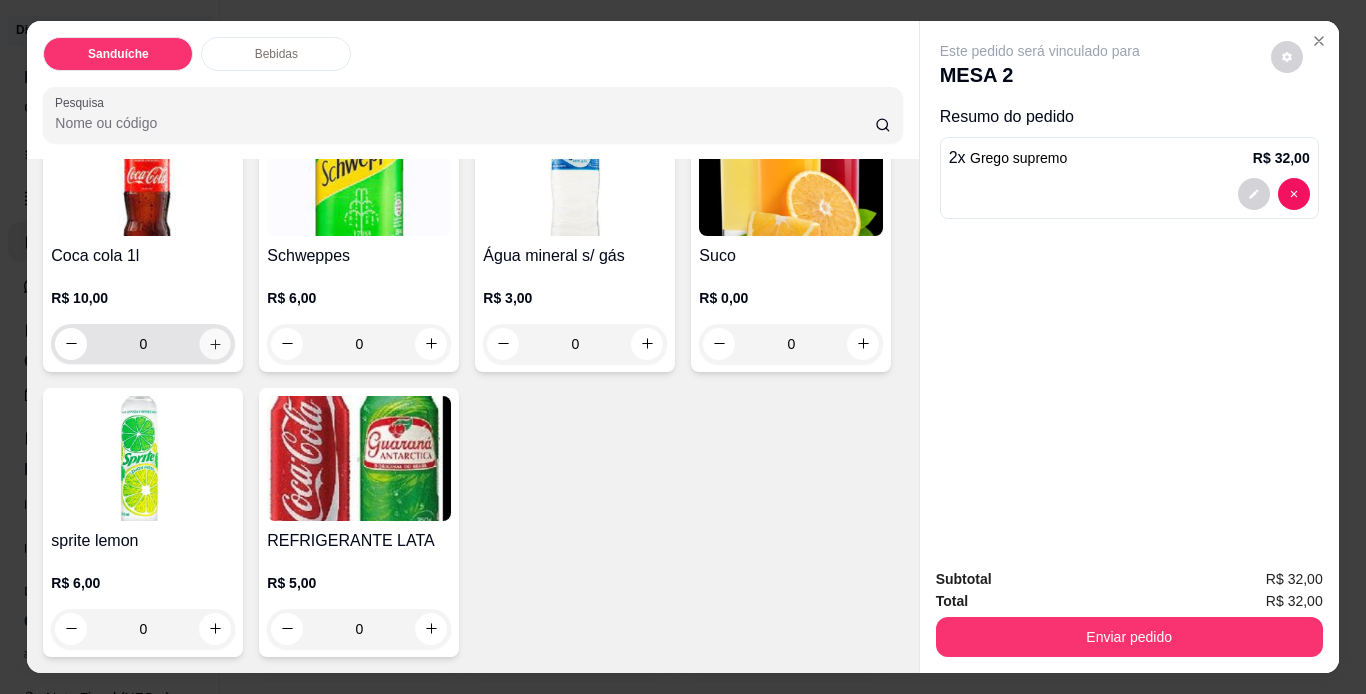 click 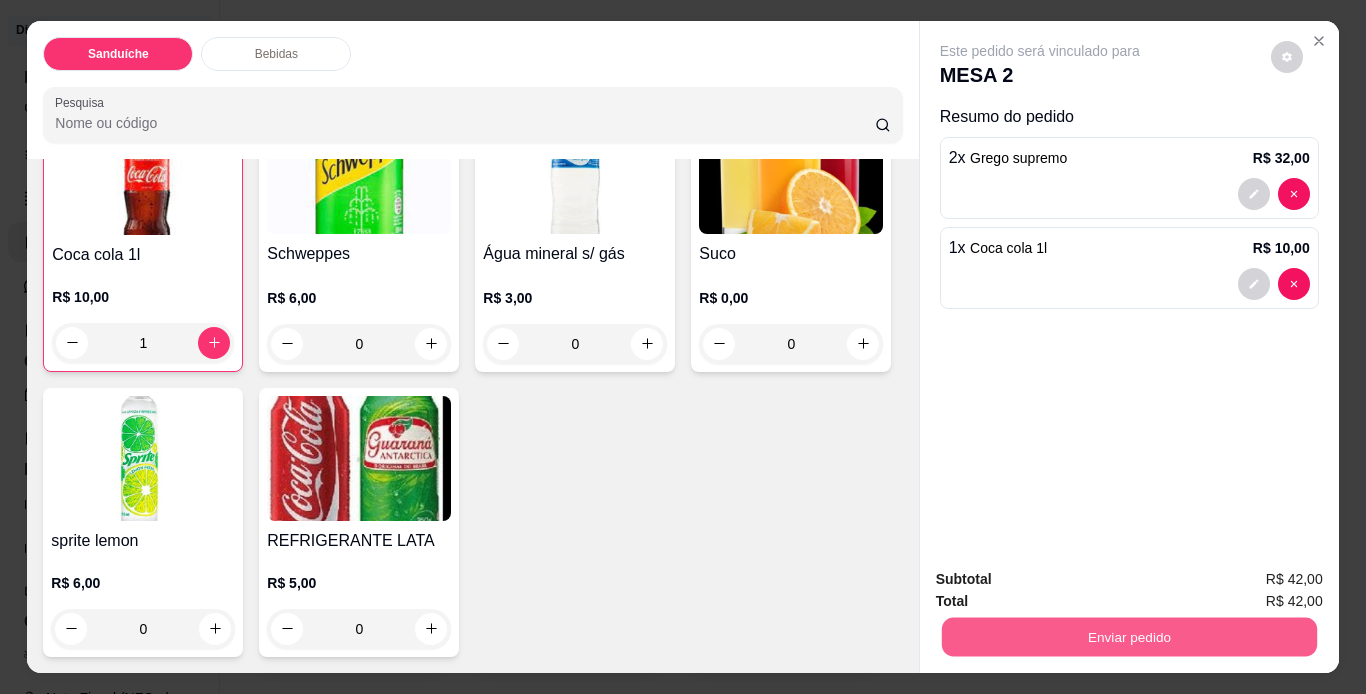 click on "Enviar pedido" at bounding box center [1128, 637] 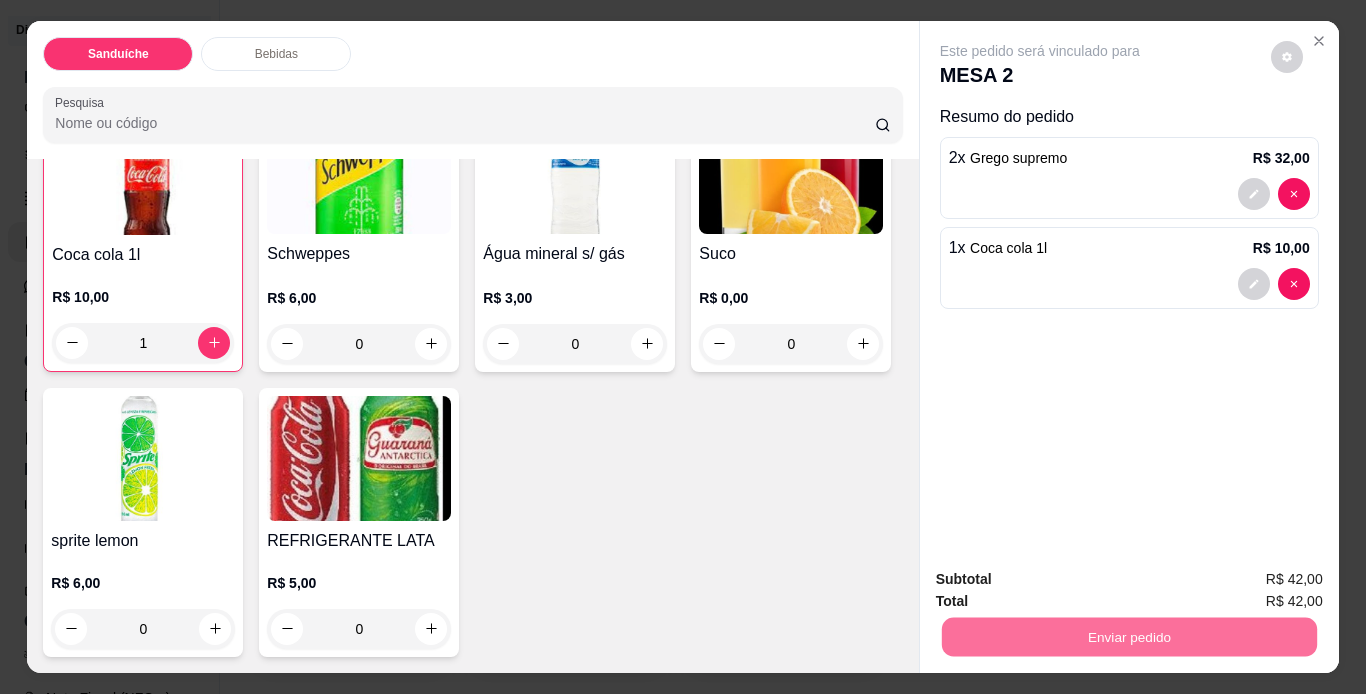click on "Não registrar e enviar pedido" at bounding box center (1063, 580) 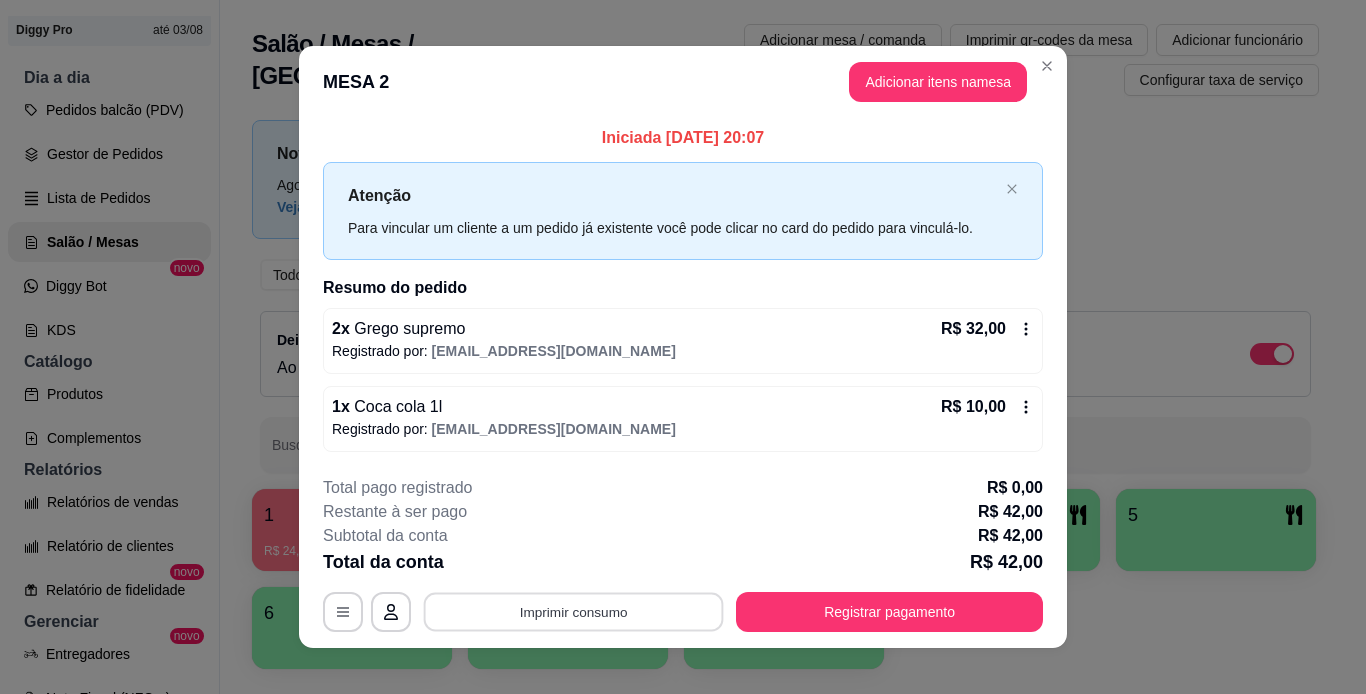 click on "Imprimir consumo" at bounding box center [574, 611] 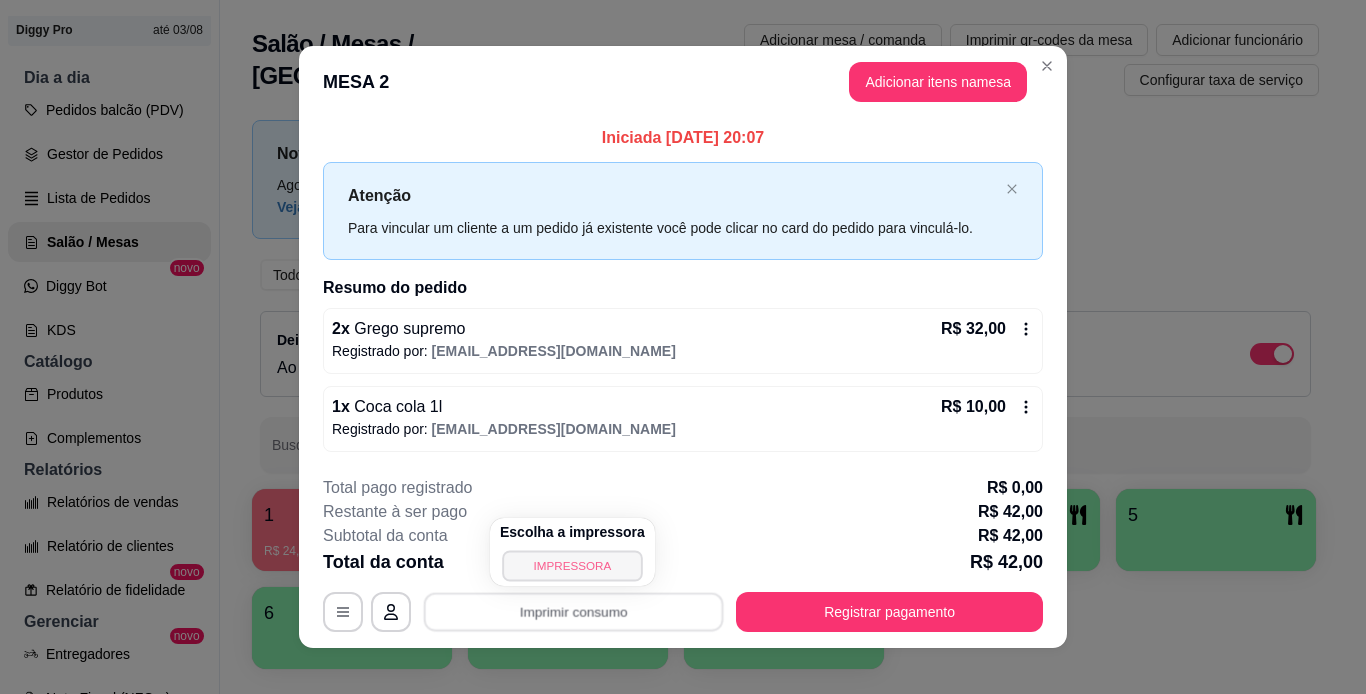 click on "IMPRESSORA" at bounding box center (572, 565) 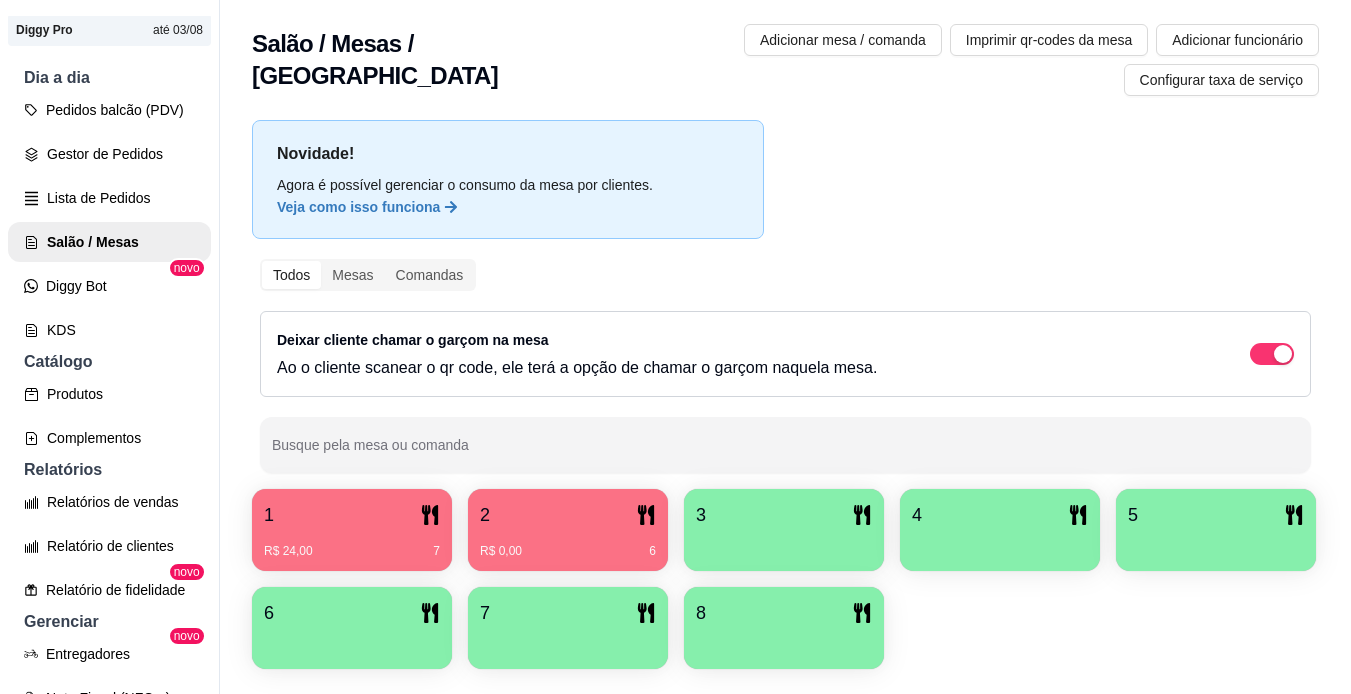 click on "1" at bounding box center (352, 515) 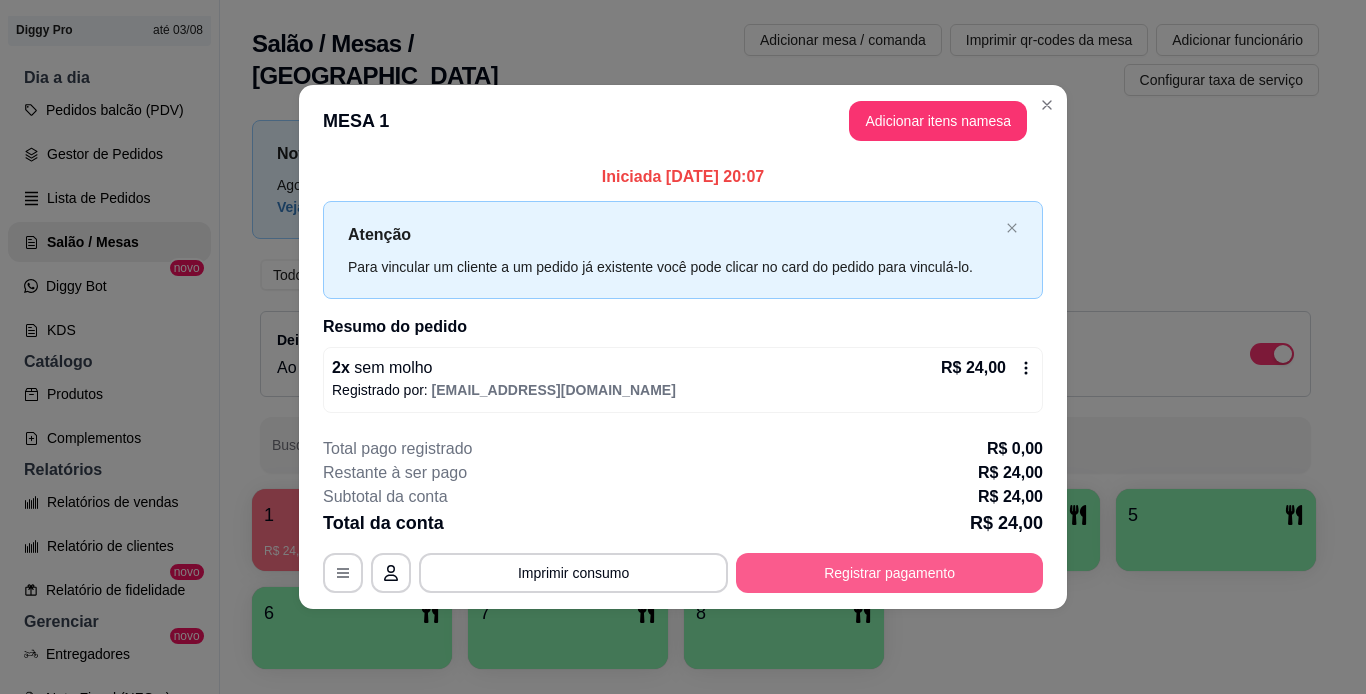 click on "Registrar pagamento" at bounding box center (889, 573) 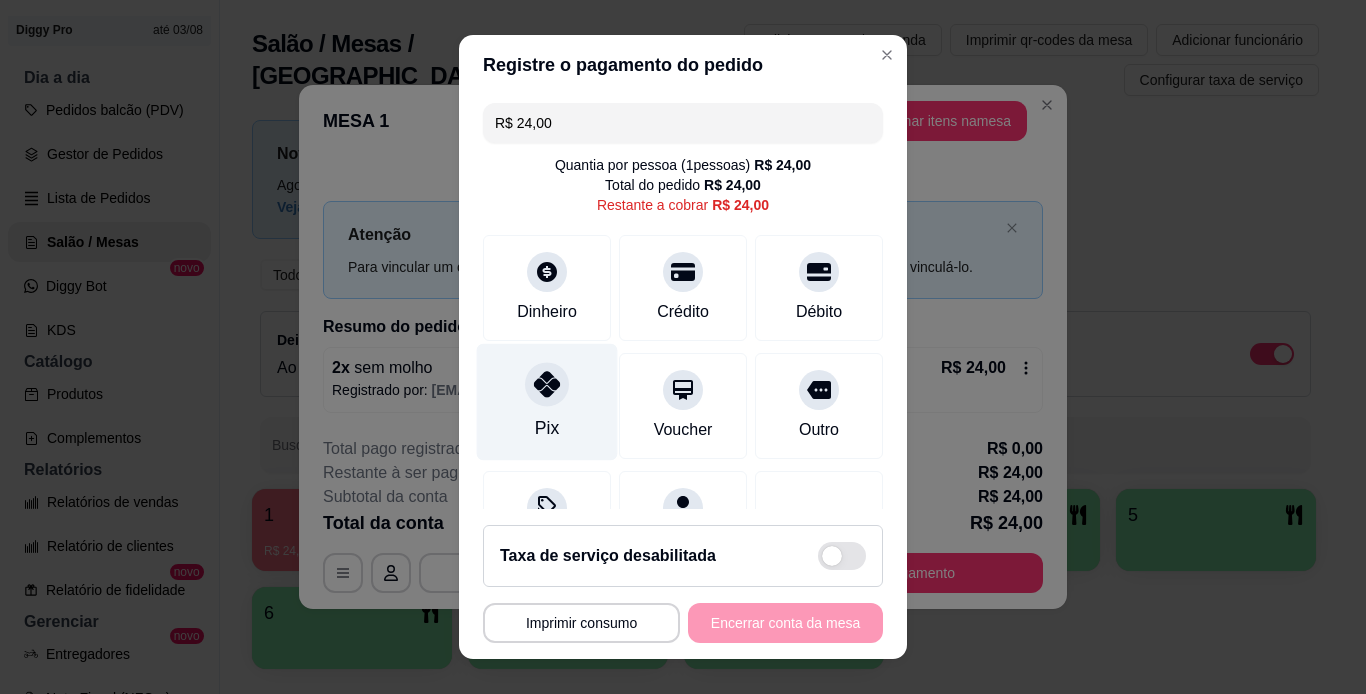 click on "Pix" at bounding box center [547, 401] 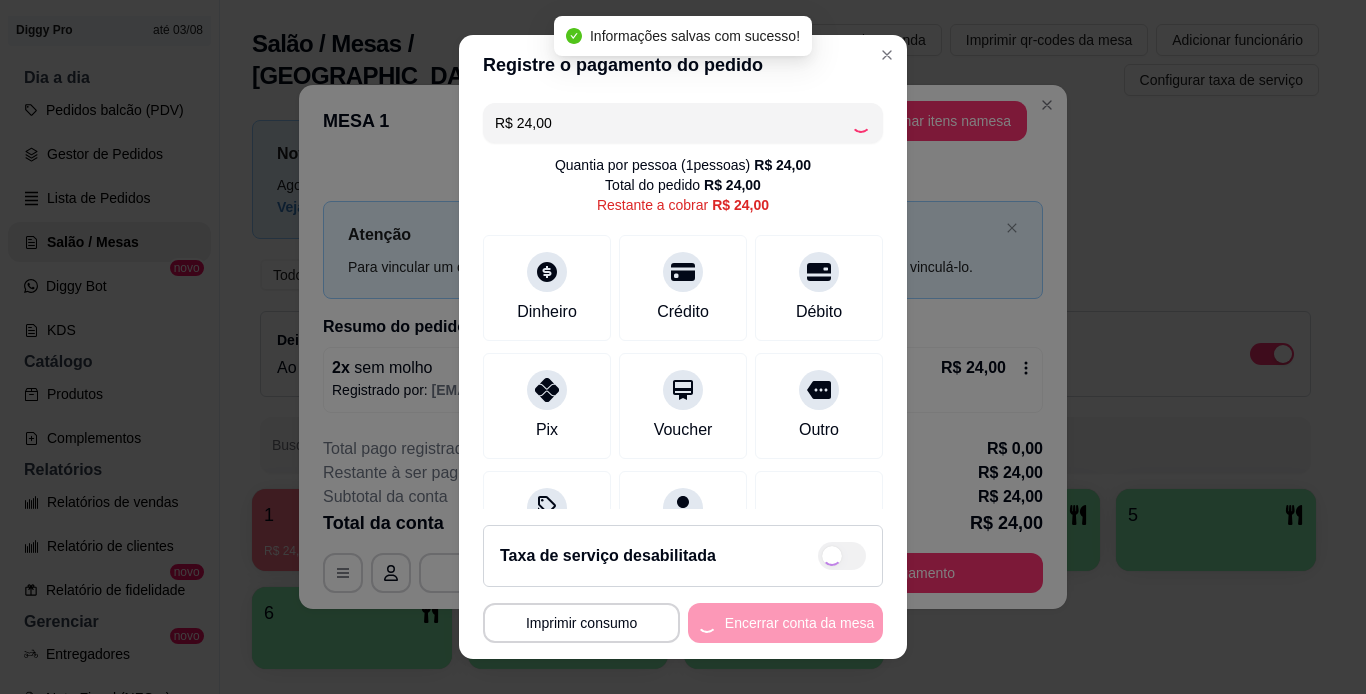 type on "R$ 0,00" 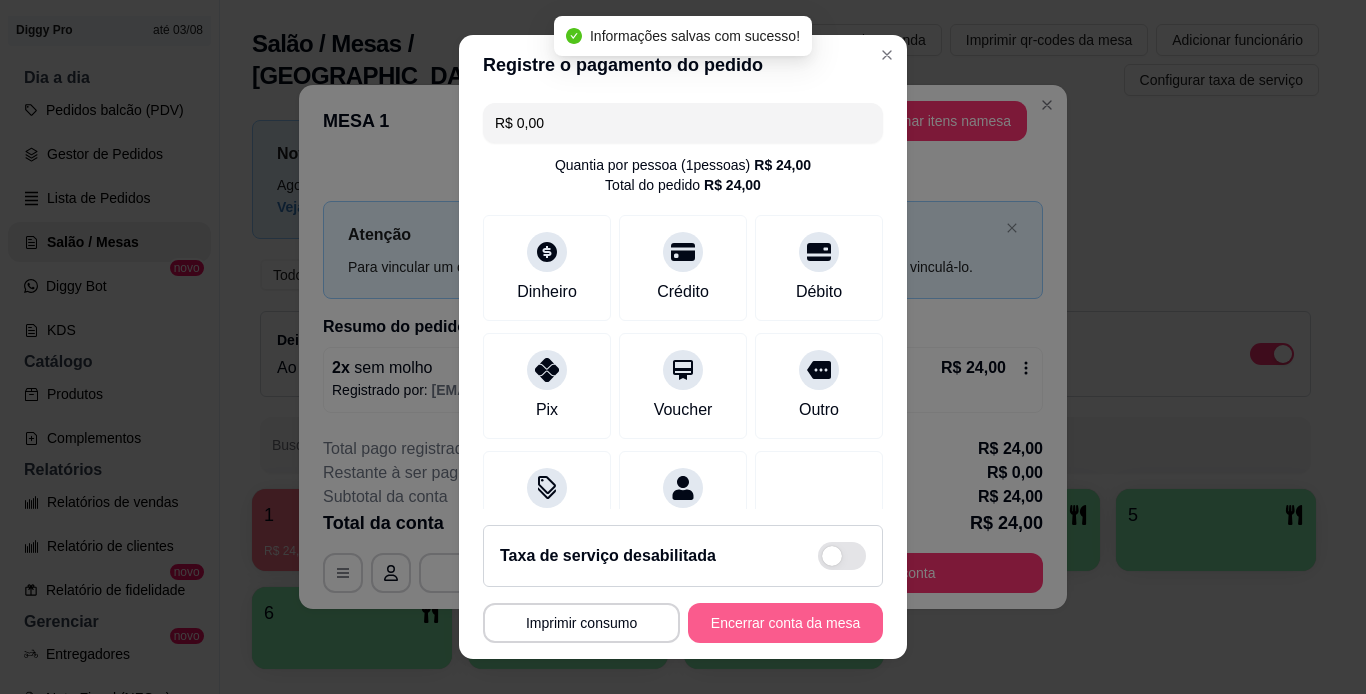 click on "Encerrar conta da mesa" at bounding box center [785, 623] 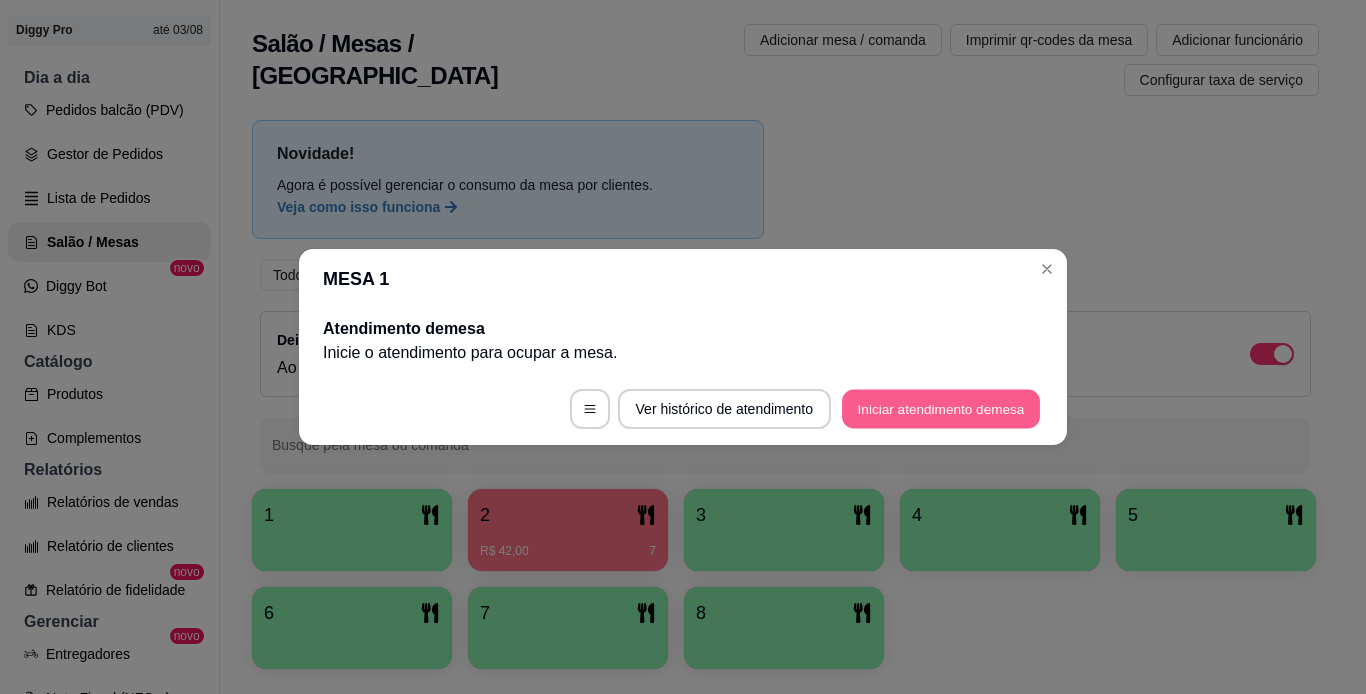 click on "Iniciar atendimento de  mesa" at bounding box center [941, 409] 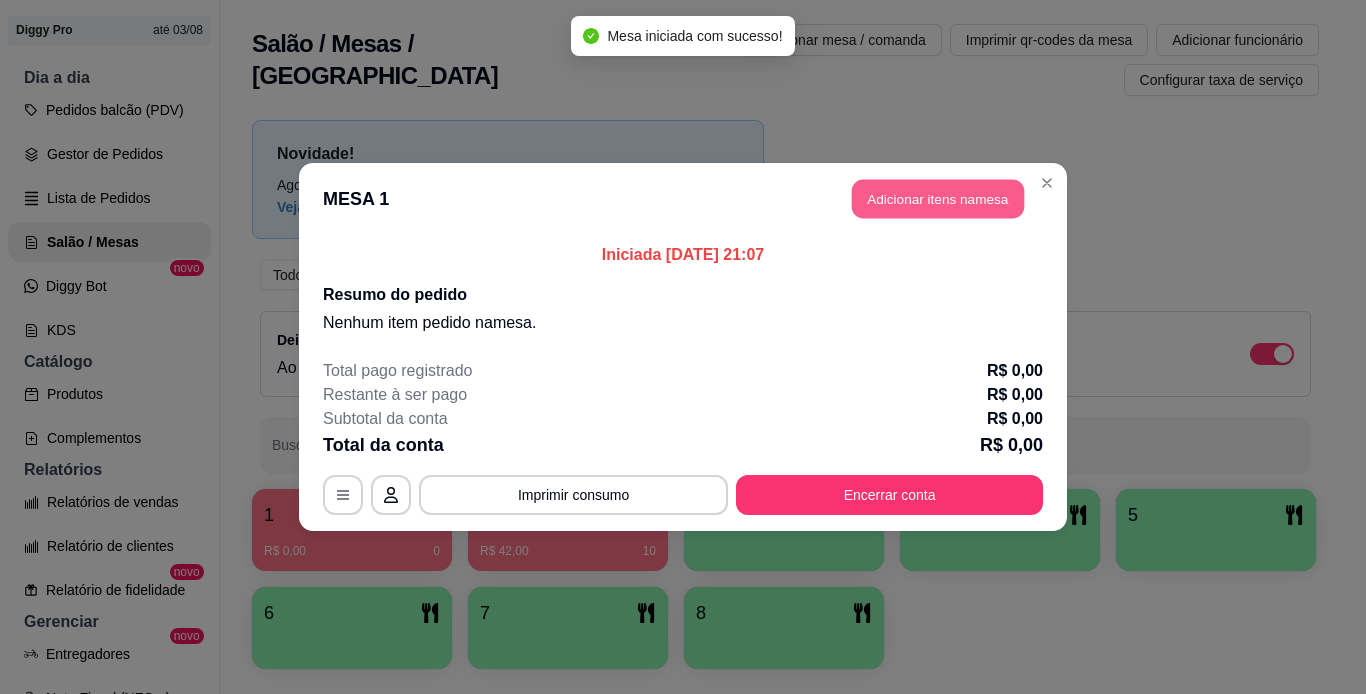 click on "Adicionar itens na  mesa" at bounding box center (938, 199) 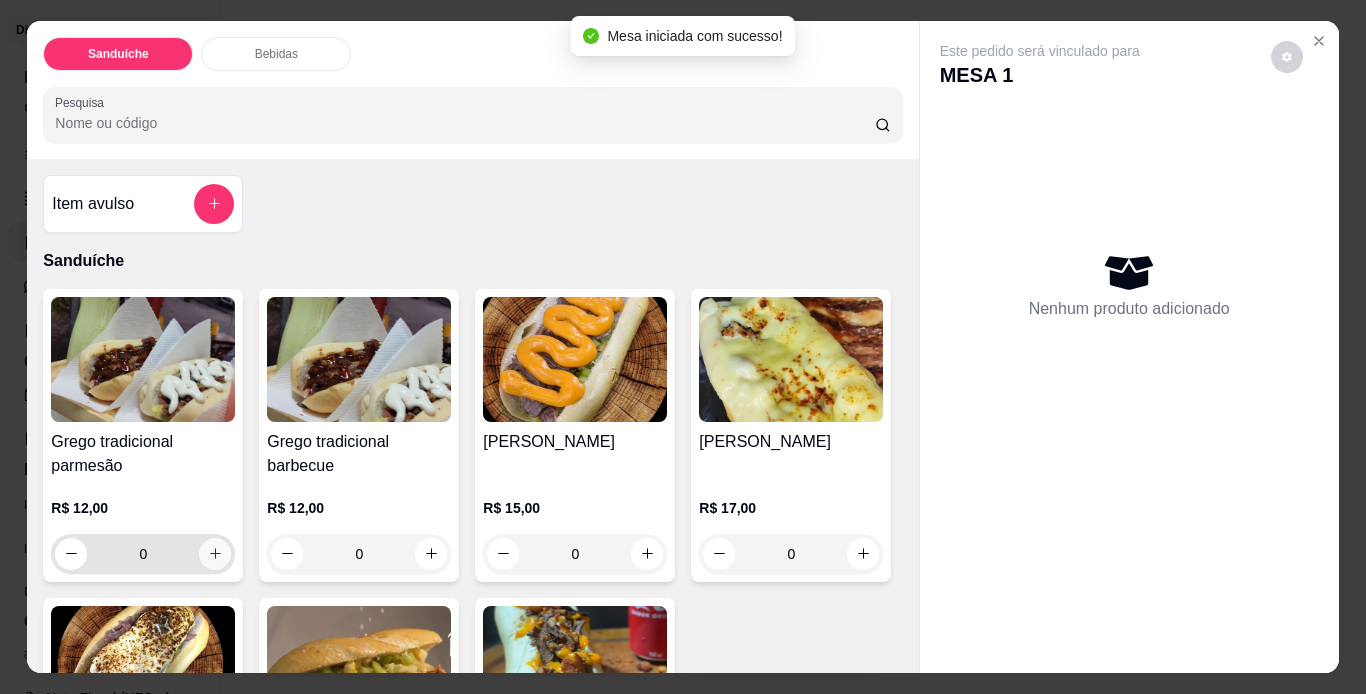 click 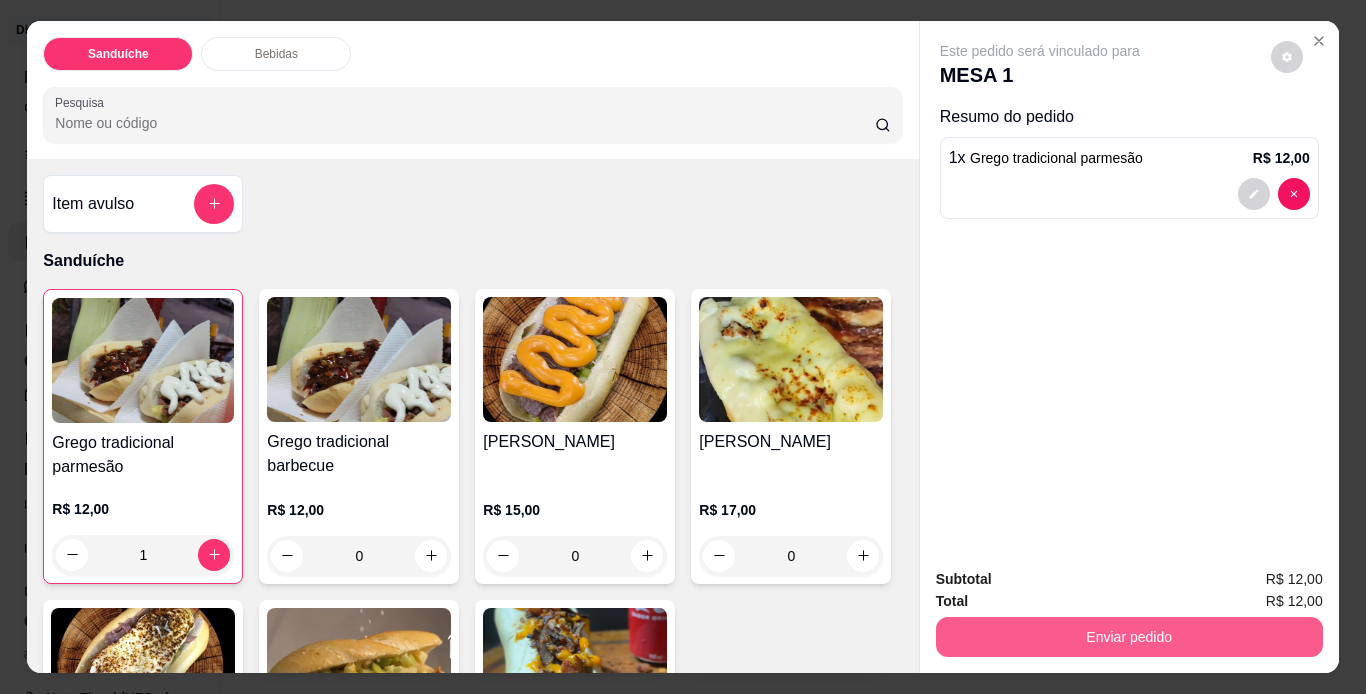 click on "Enviar pedido" at bounding box center (1129, 637) 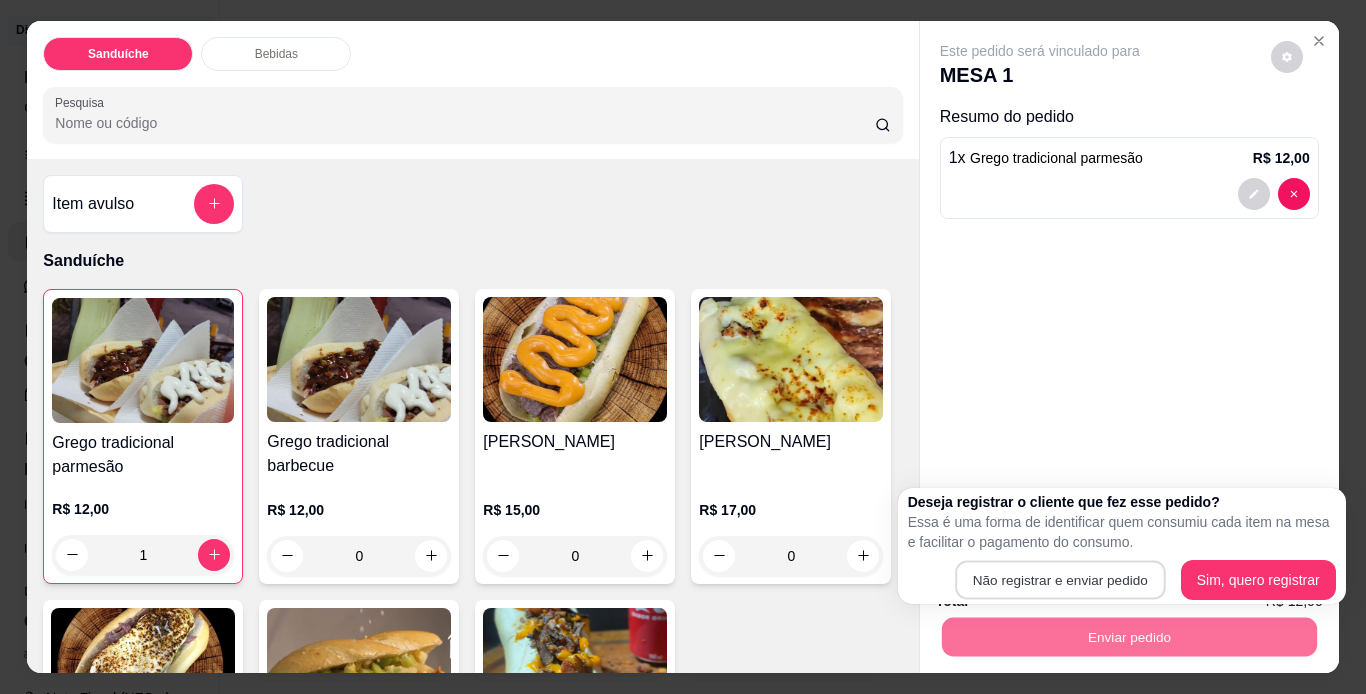 click on "Não registrar e enviar pedido" at bounding box center [1060, 580] 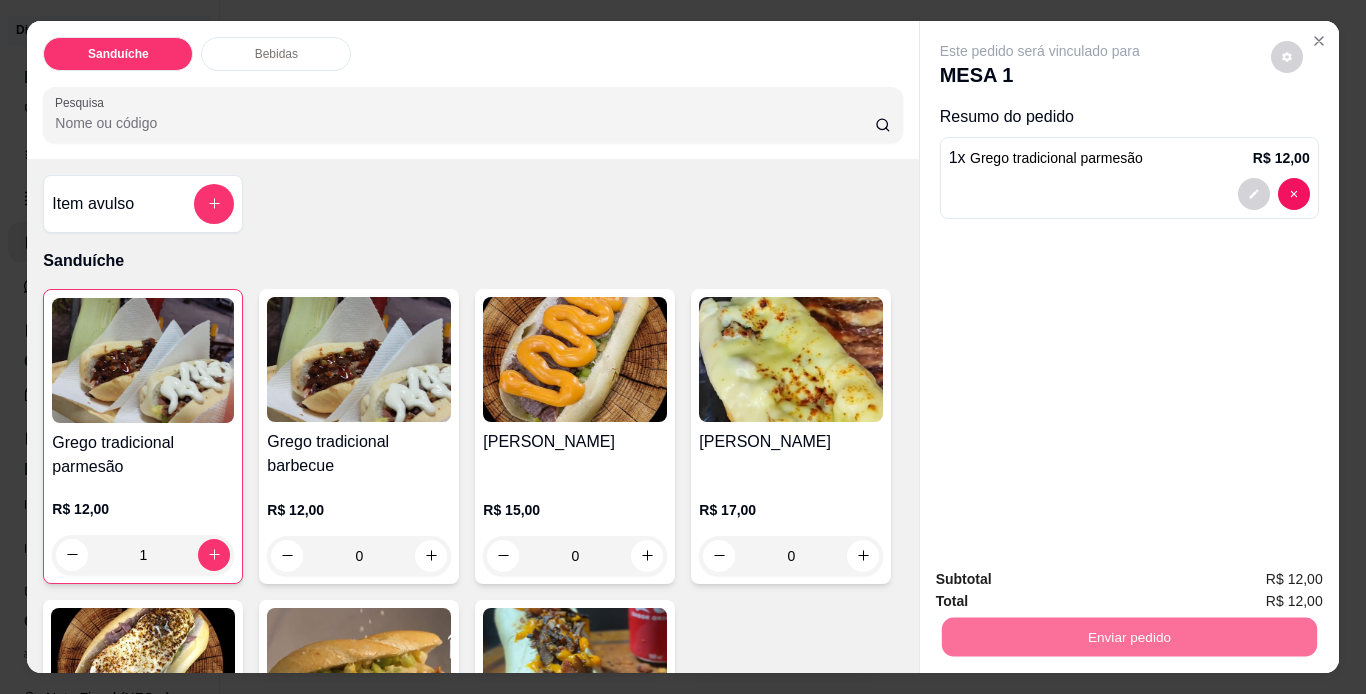 click on "Não registrar e enviar pedido" at bounding box center [1063, 580] 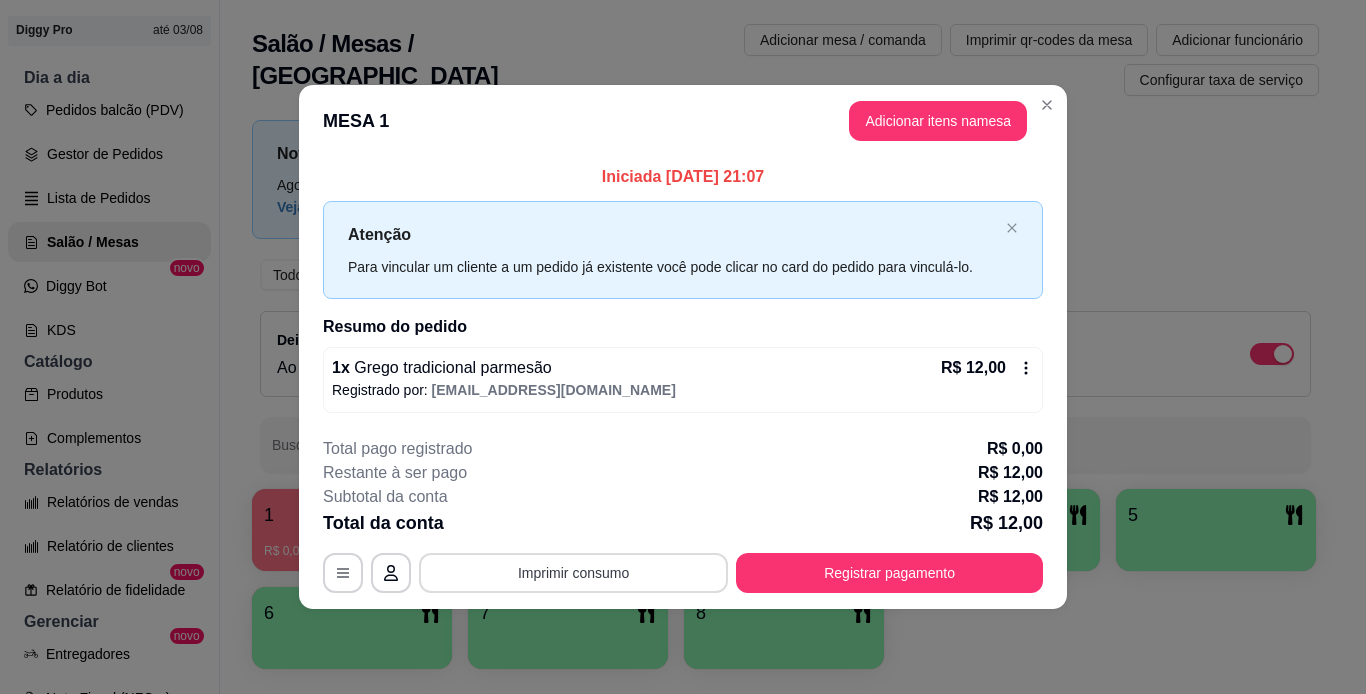 click on "Imprimir consumo" at bounding box center [573, 573] 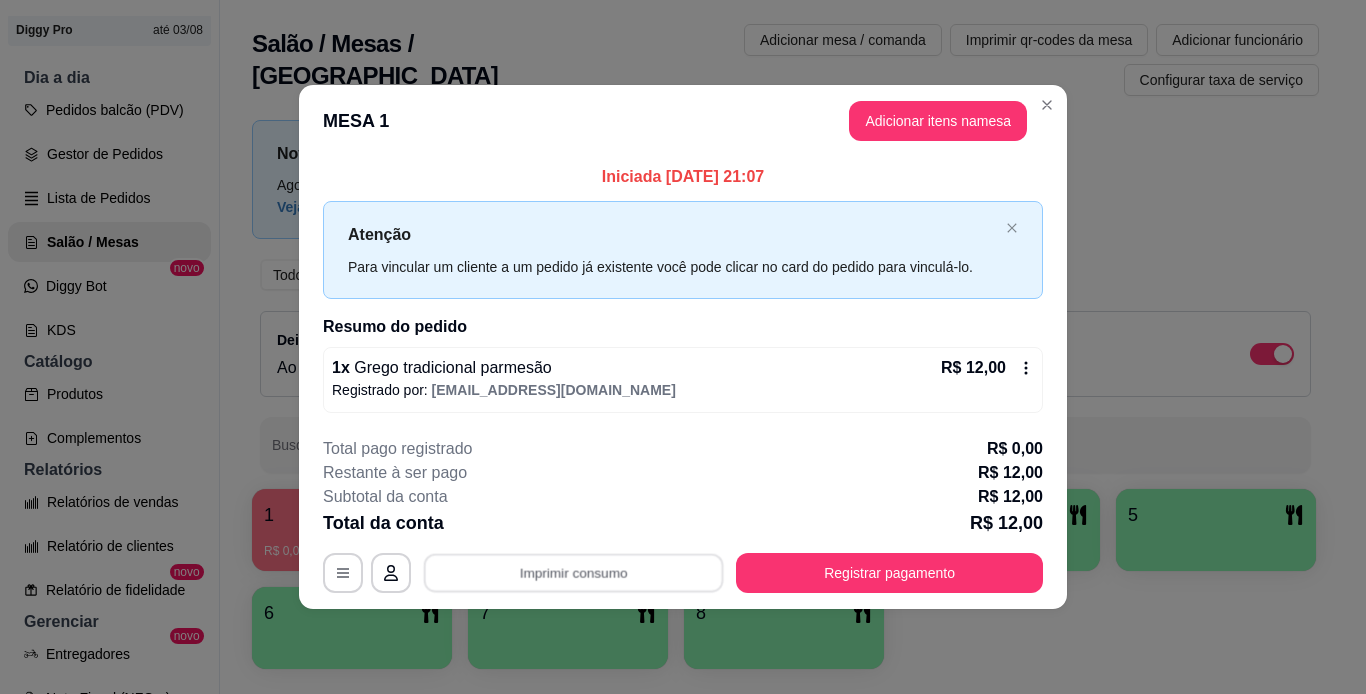 click on "IMPRESSORA" at bounding box center [580, 531] 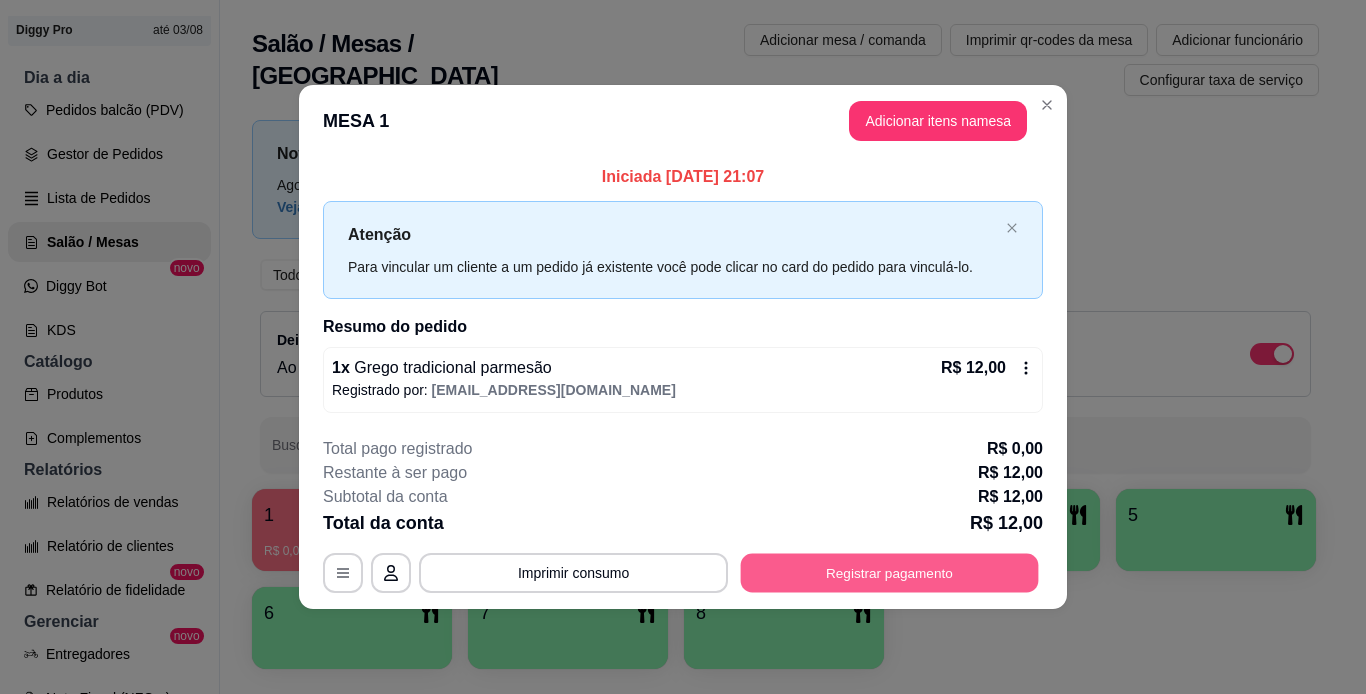 click on "Registrar pagamento" at bounding box center [890, 572] 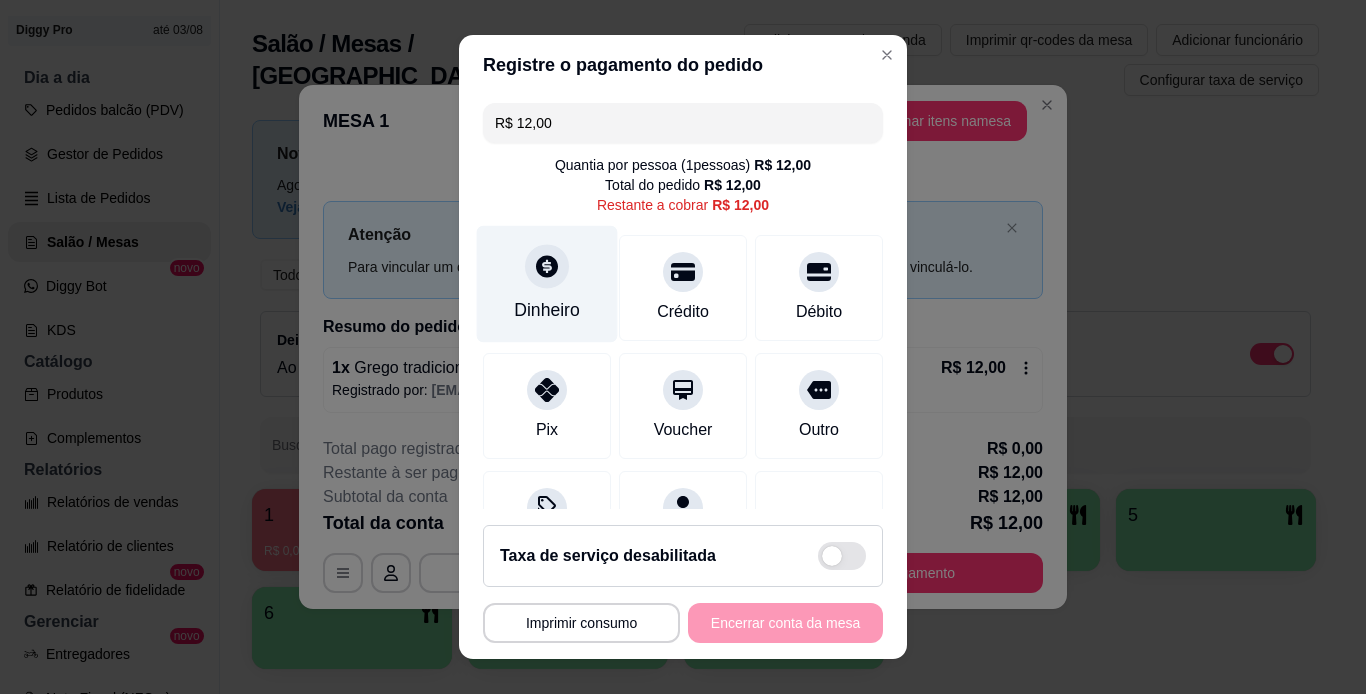click on "Dinheiro" at bounding box center (547, 310) 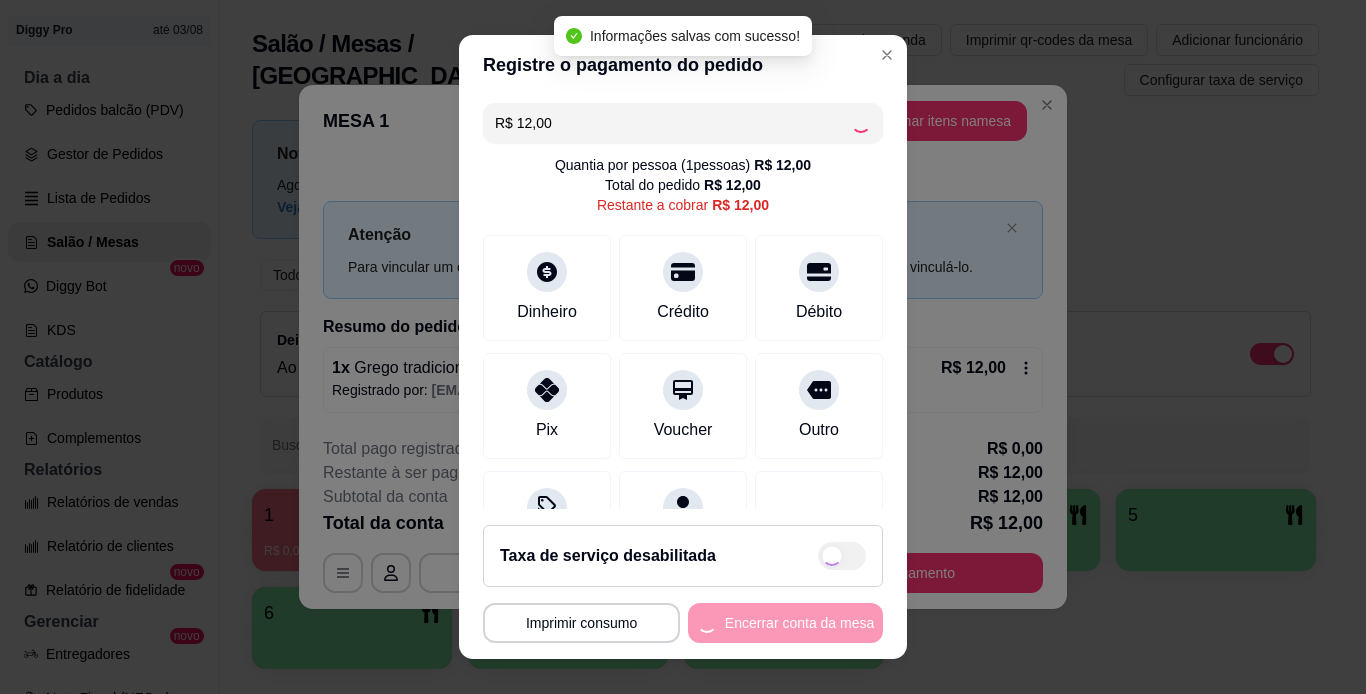 type on "R$ 0,00" 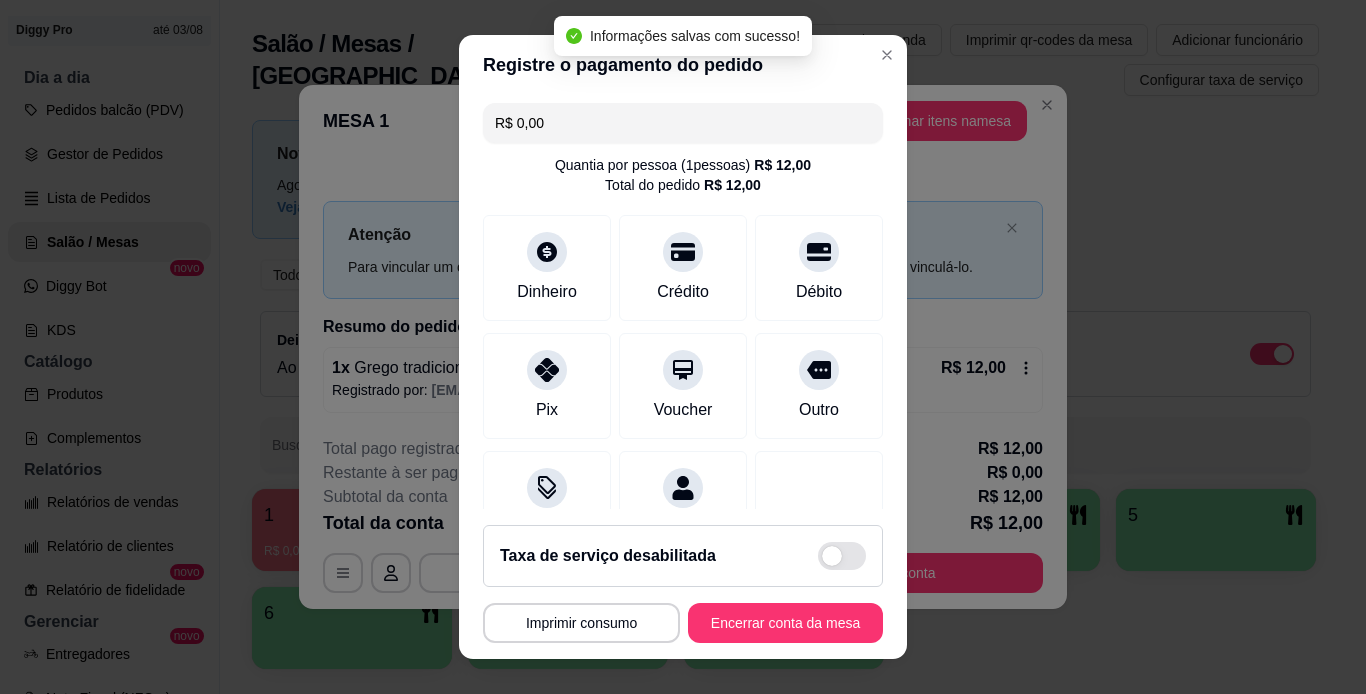 drag, startPoint x: 801, startPoint y: 530, endPoint x: 789, endPoint y: 588, distance: 59.22837 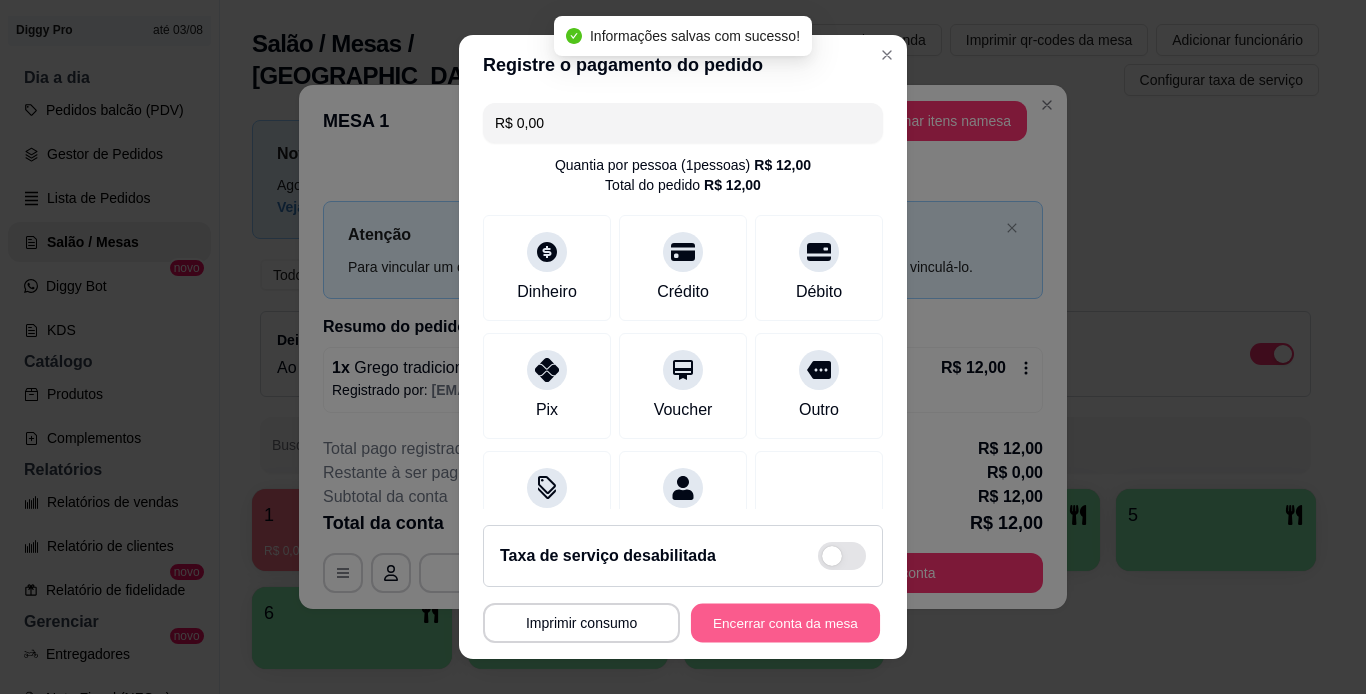 click on "Encerrar conta da mesa" at bounding box center (785, 623) 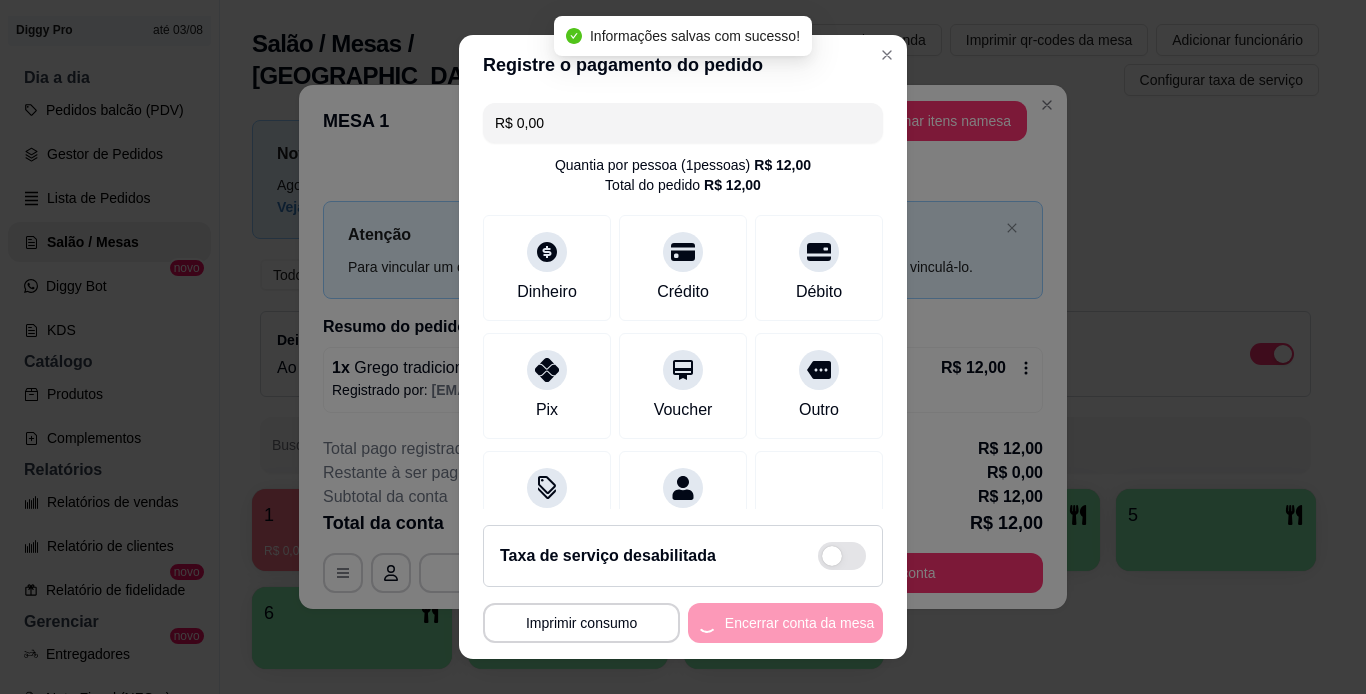 drag, startPoint x: 798, startPoint y: 596, endPoint x: 824, endPoint y: 538, distance: 63.560993 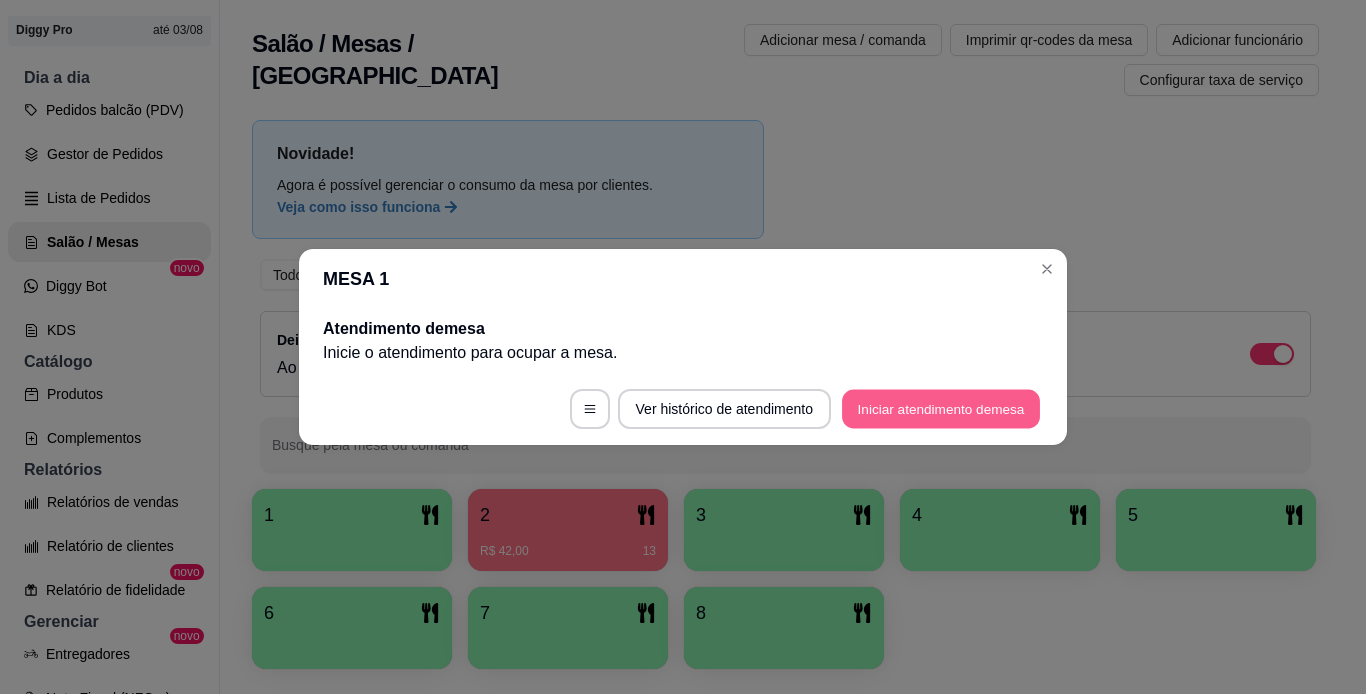 click on "Iniciar atendimento de  mesa" at bounding box center [941, 409] 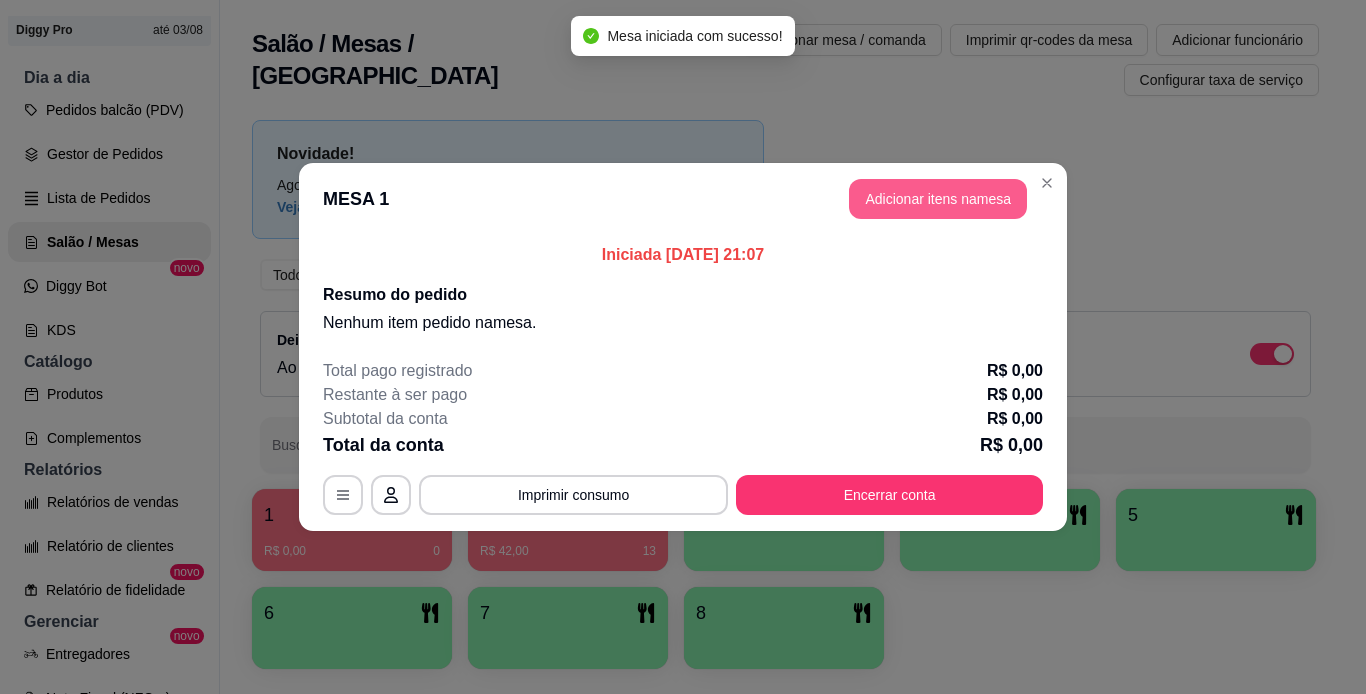 click on "Adicionar itens na  mesa" at bounding box center [938, 199] 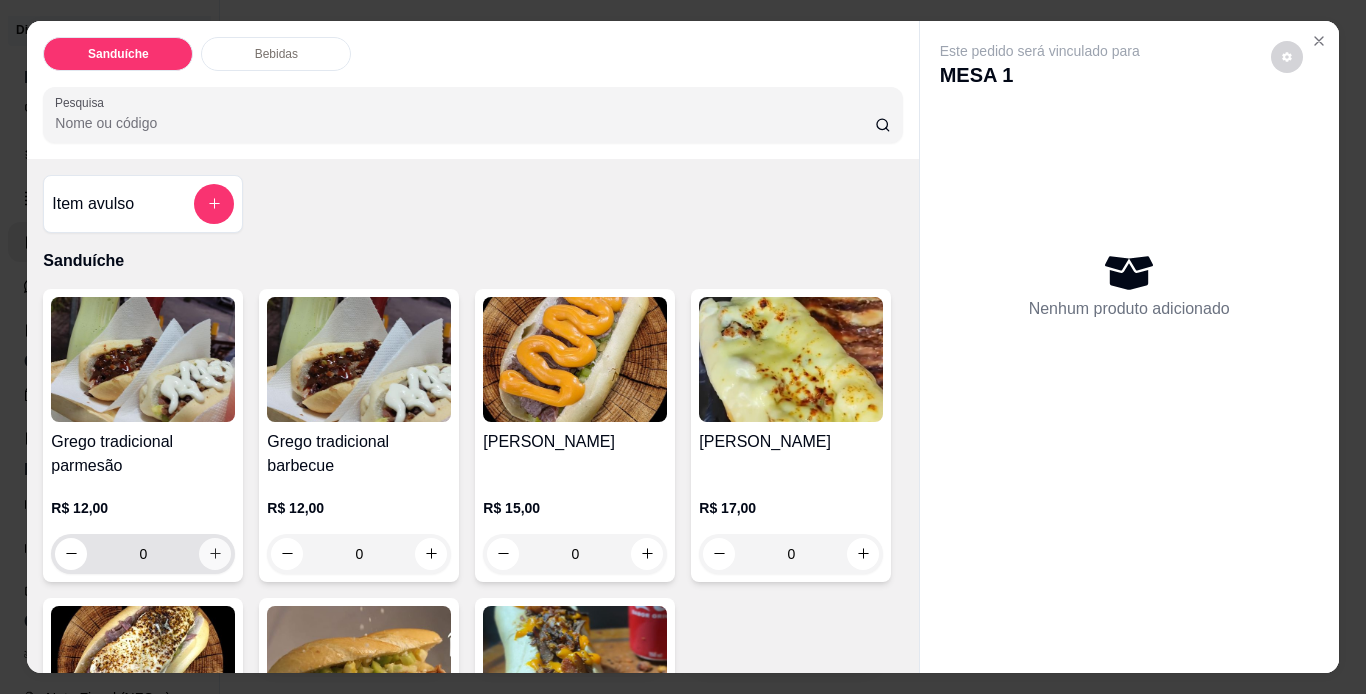 click 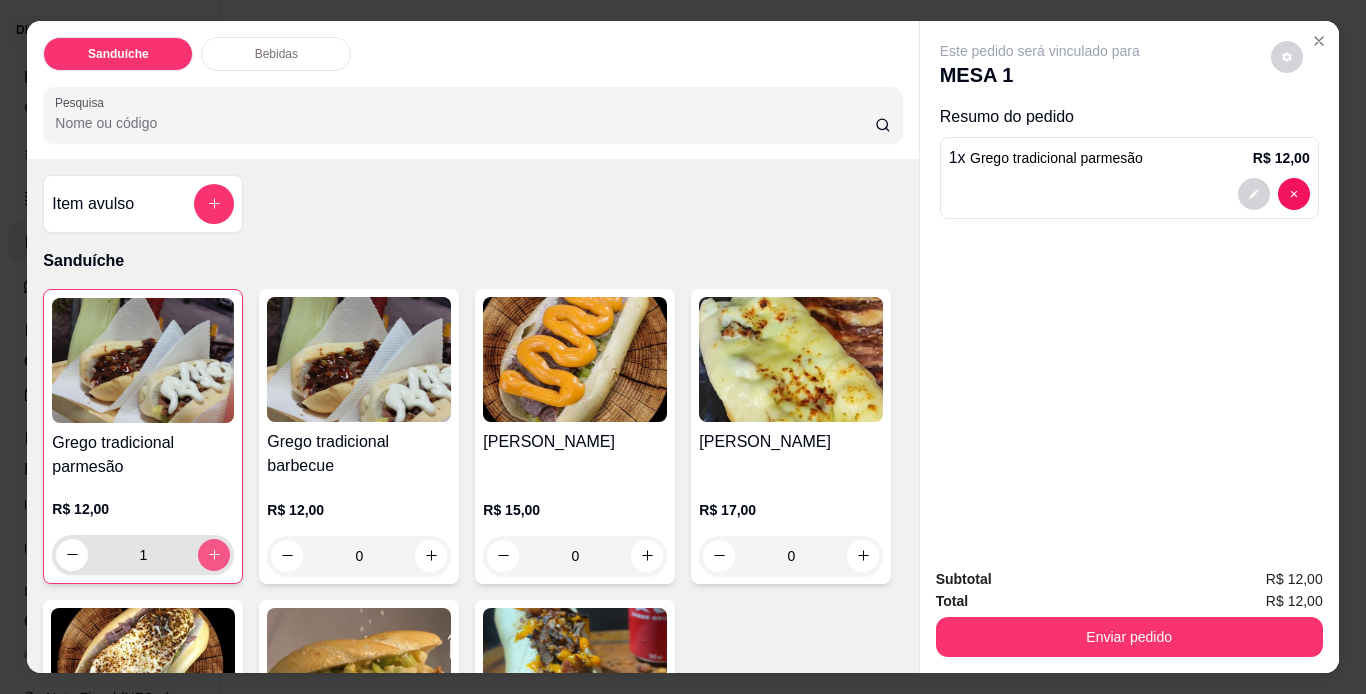 type on "1" 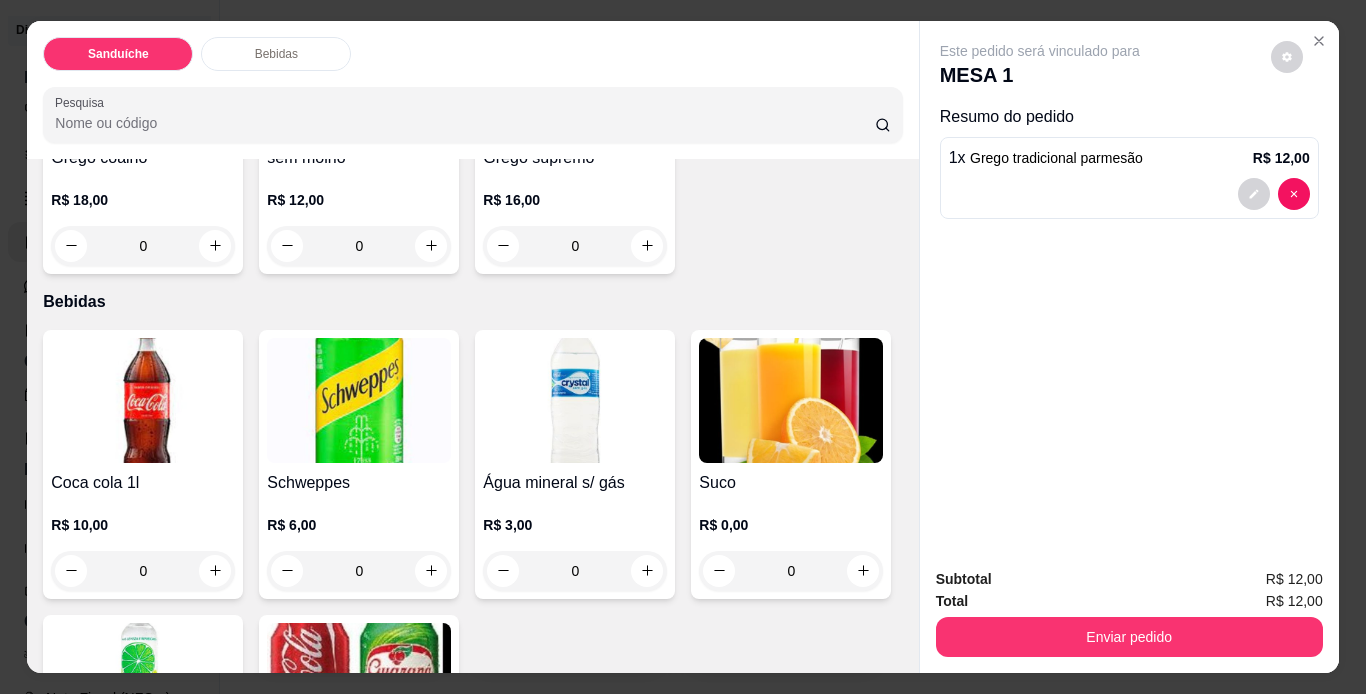 scroll, scrollTop: 600, scrollLeft: 0, axis: vertical 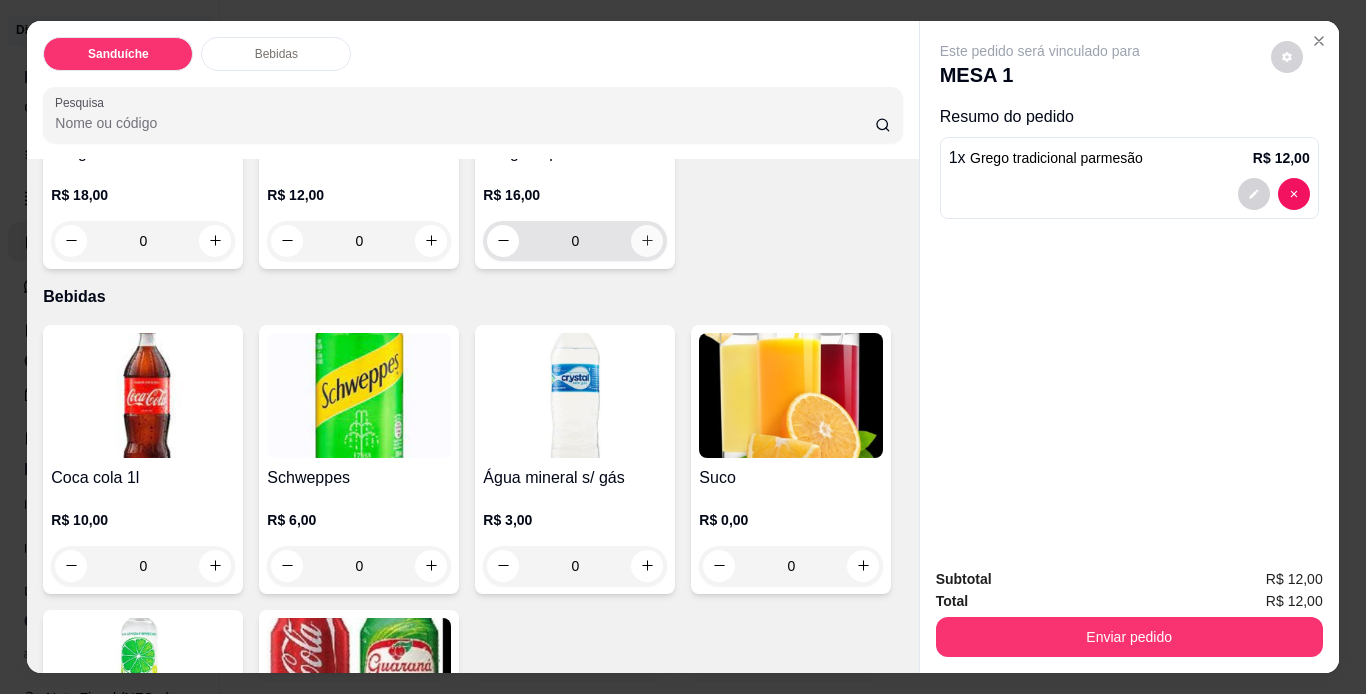click at bounding box center (647, 241) 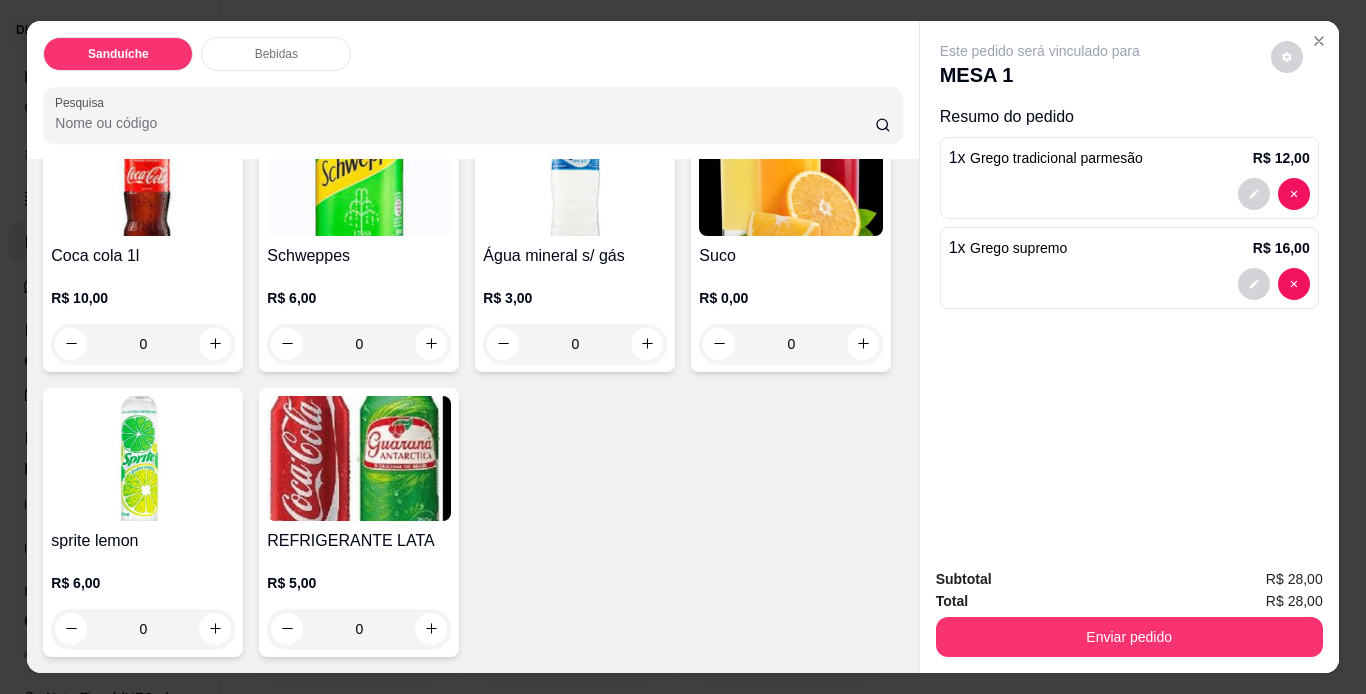 scroll, scrollTop: 1000, scrollLeft: 0, axis: vertical 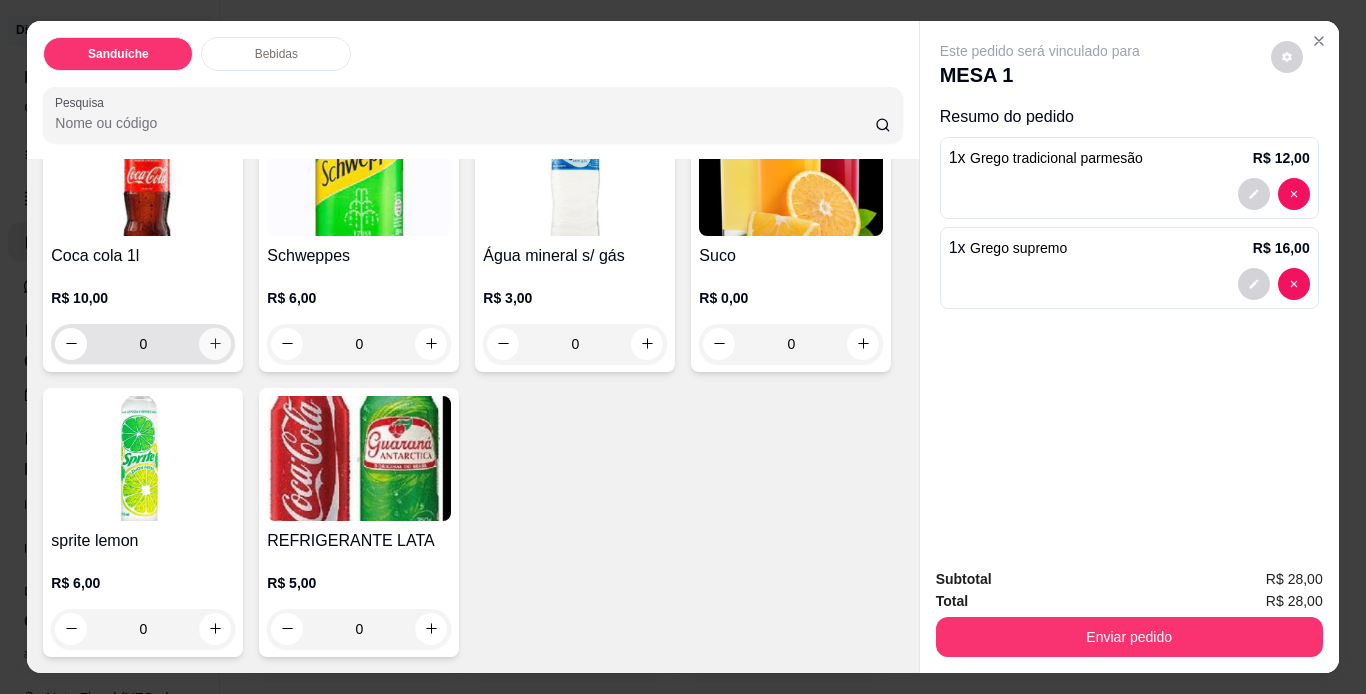 click 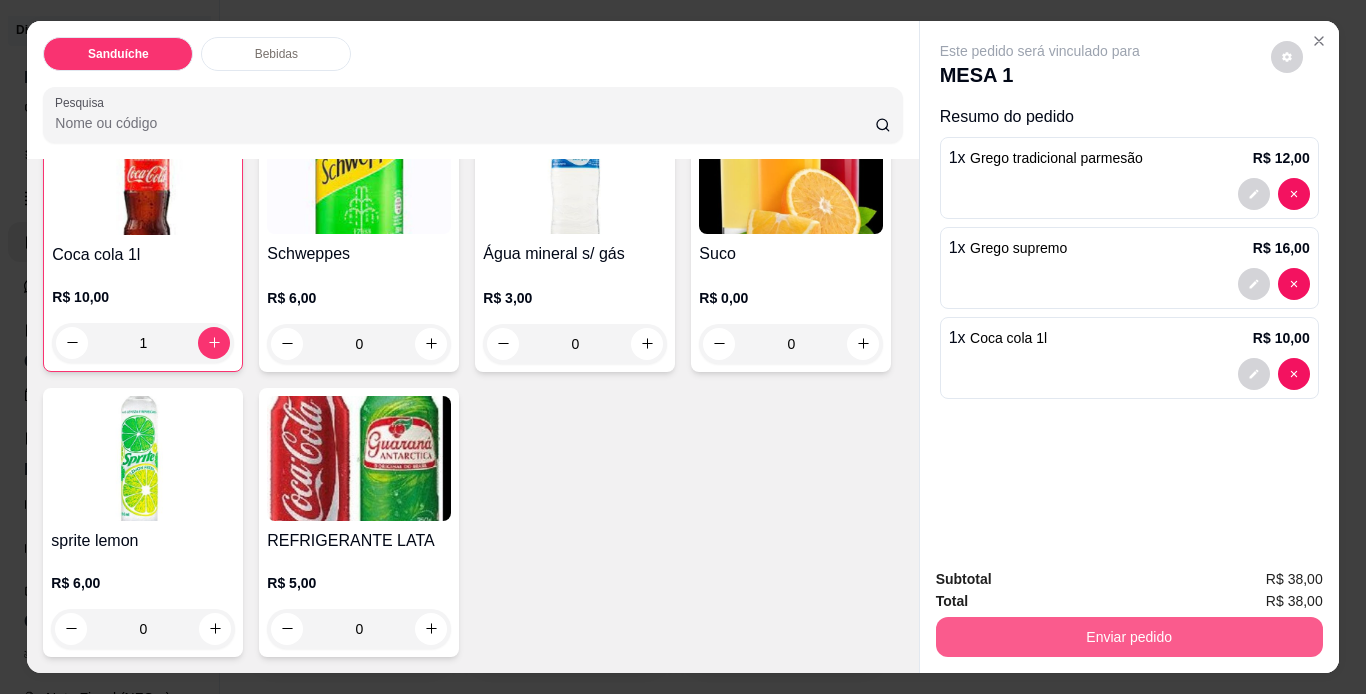 click on "Enviar pedido" at bounding box center (1129, 637) 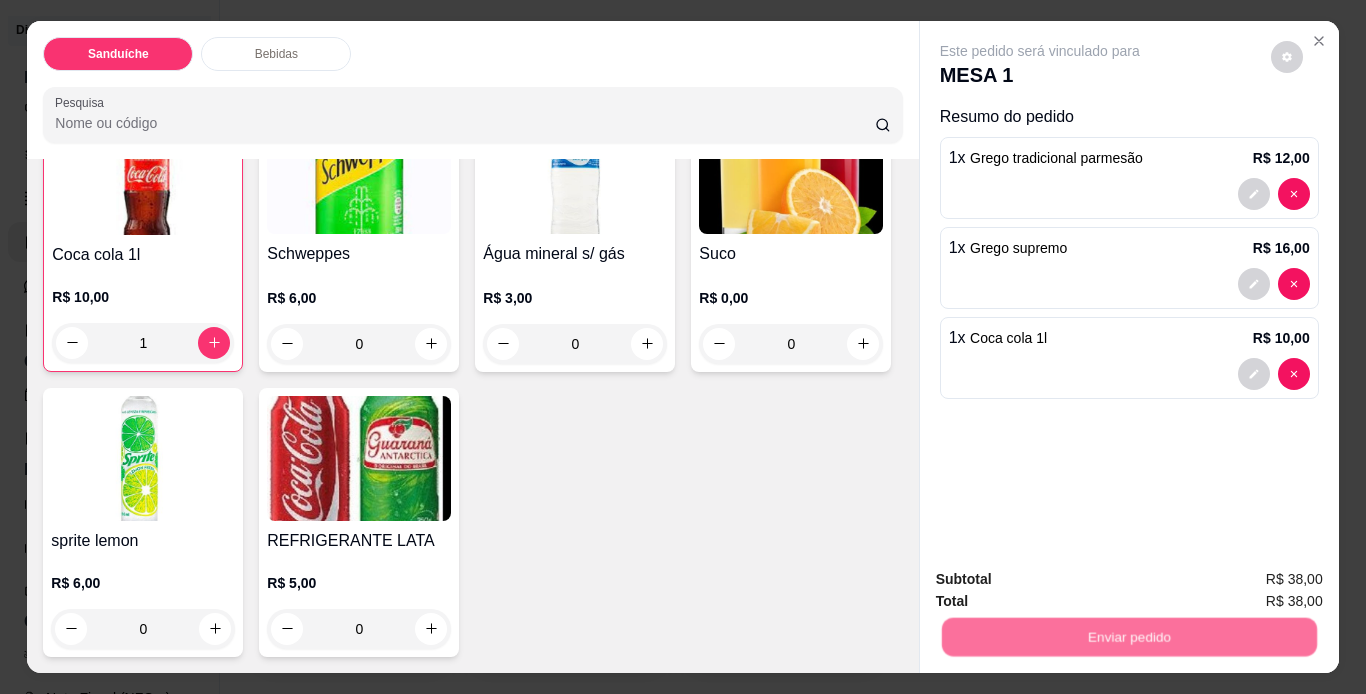 click on "Não registrar e enviar pedido" at bounding box center (1063, 581) 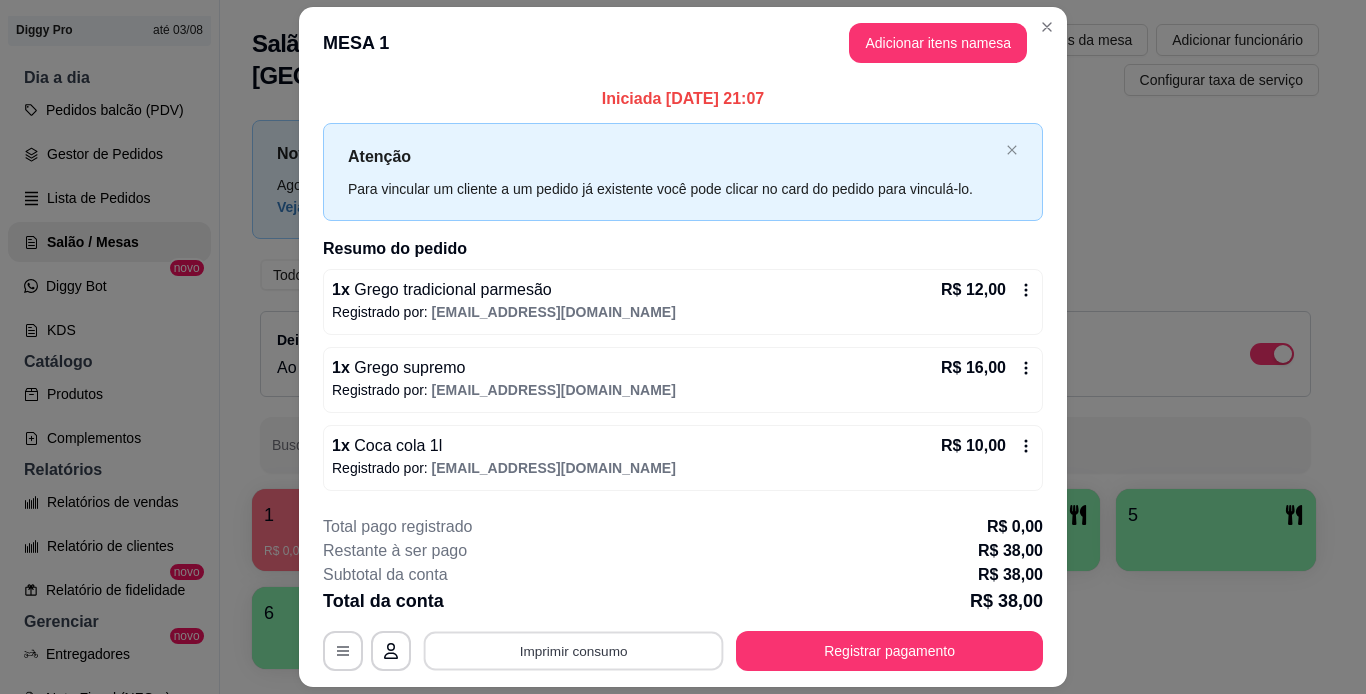 click on "Imprimir consumo" at bounding box center (574, 650) 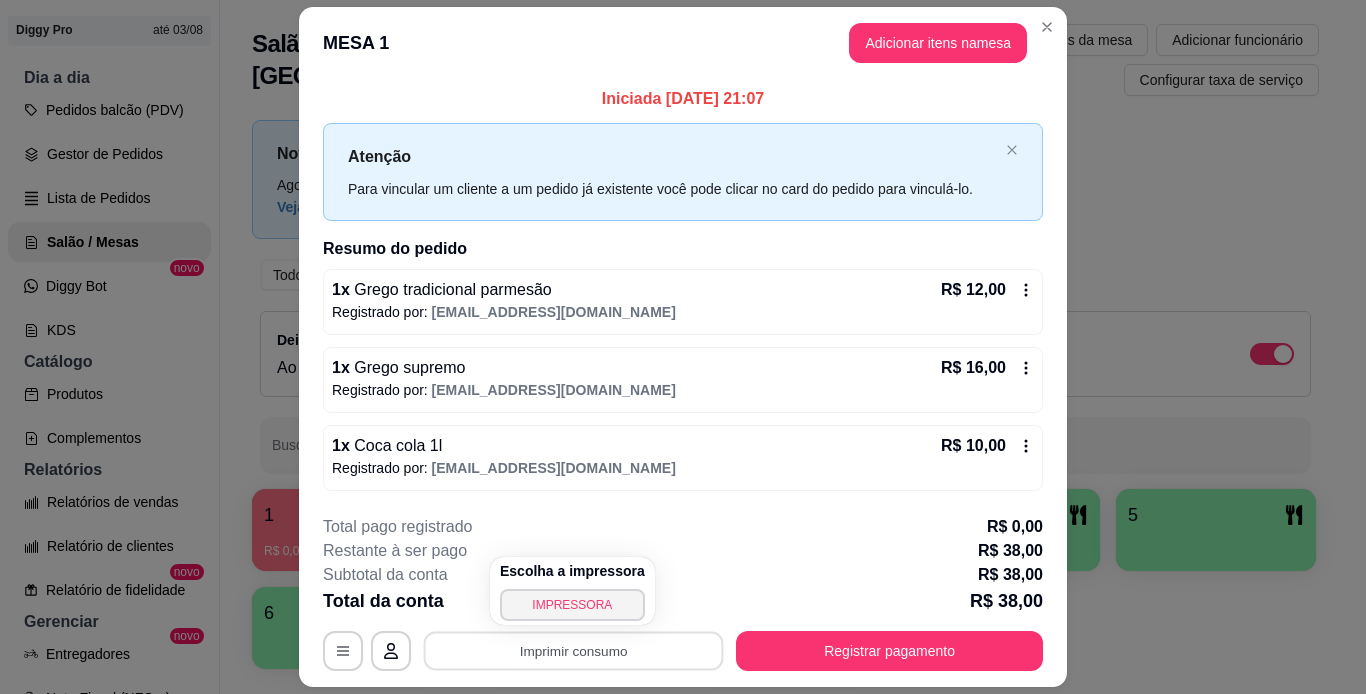 click on "Escolha a impressora IMPRESSORA" at bounding box center [572, 591] 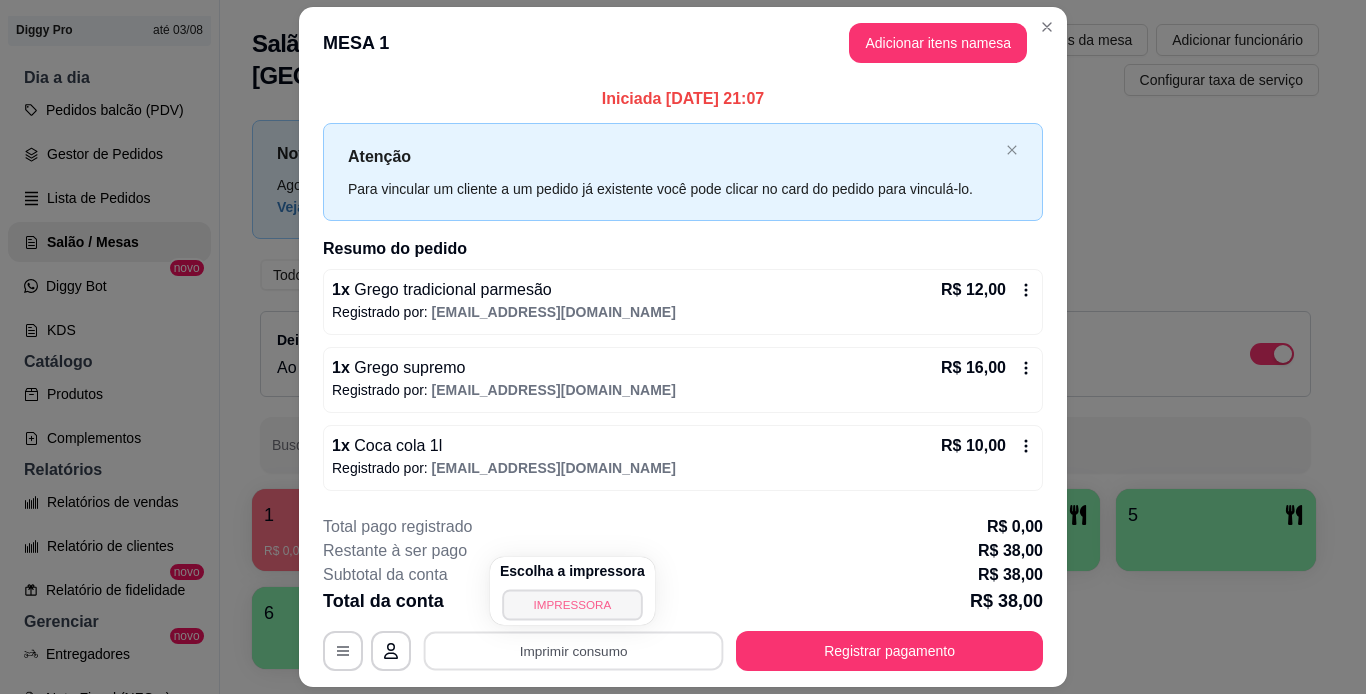 click on "IMPRESSORA" at bounding box center (572, 604) 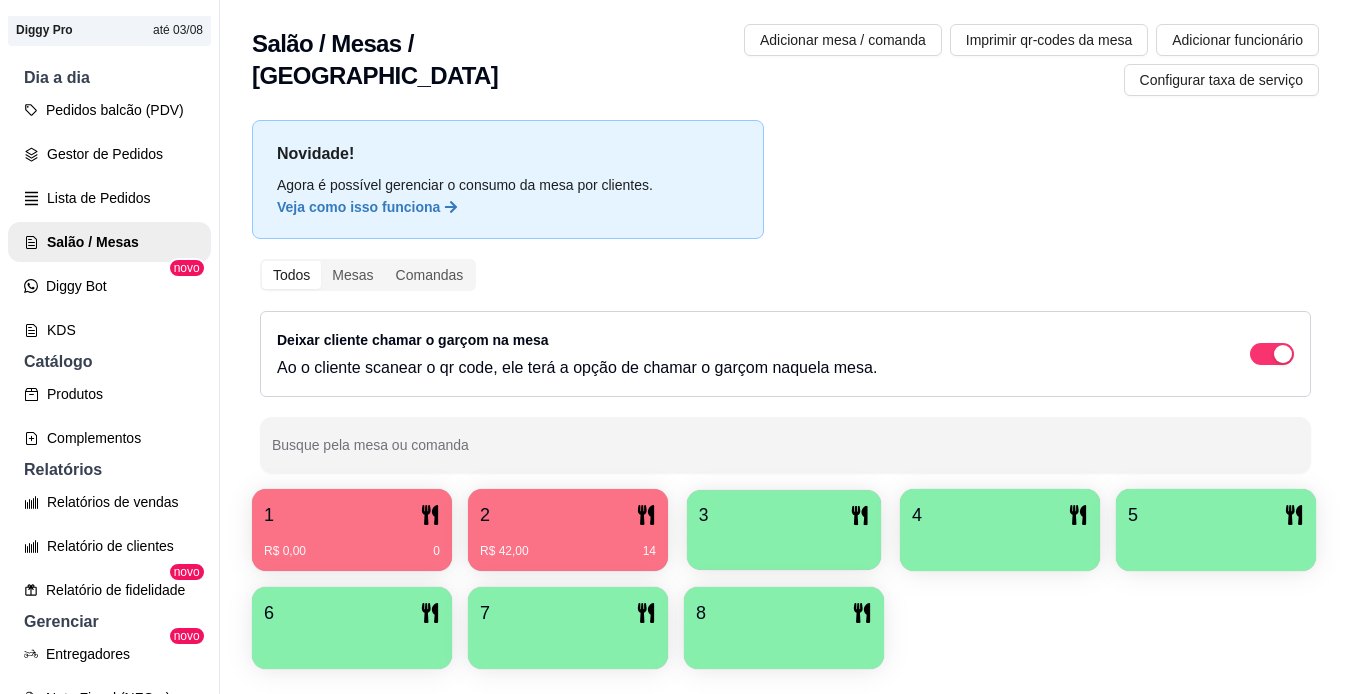 click at bounding box center (784, 543) 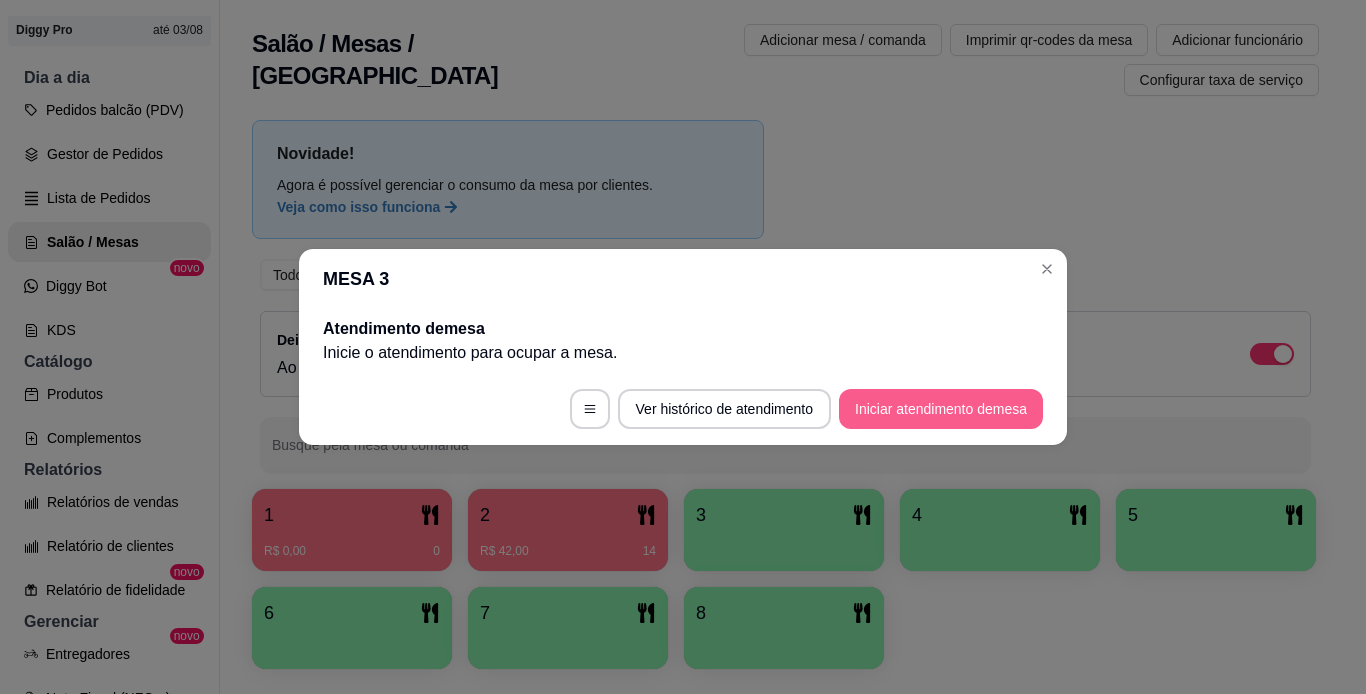 click on "Iniciar atendimento de  mesa" at bounding box center [941, 409] 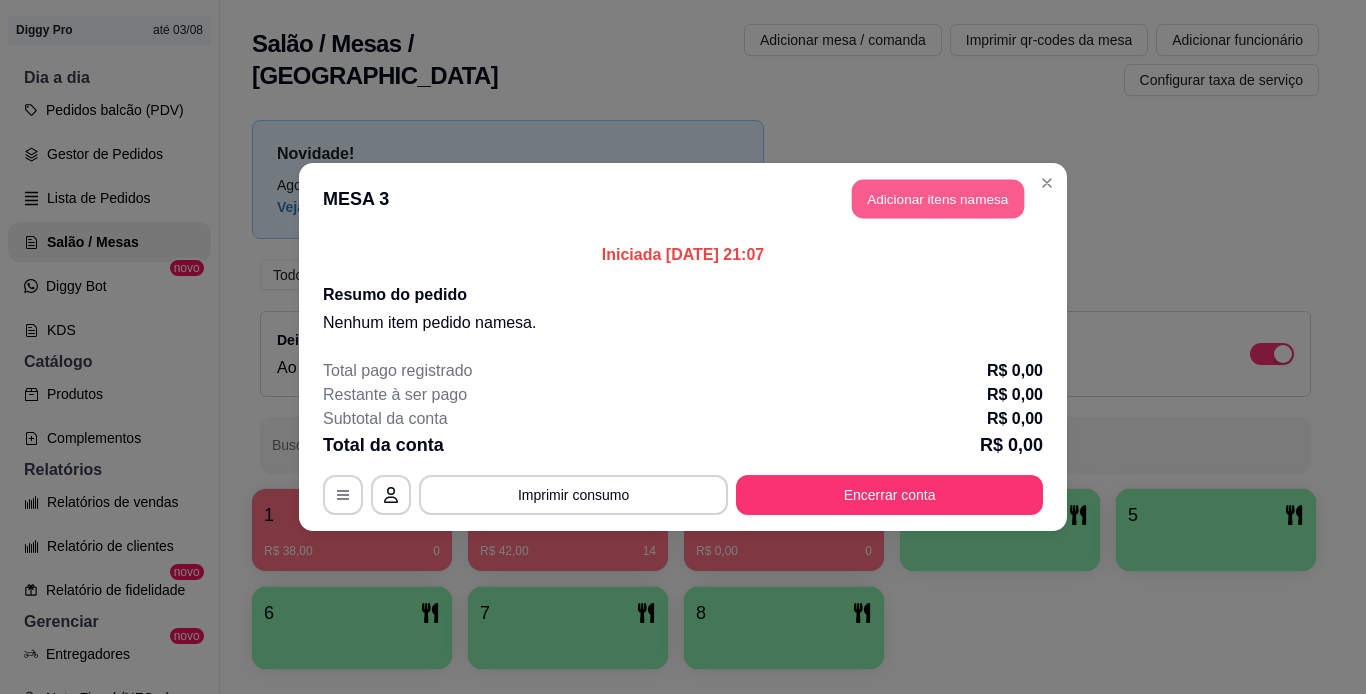 click on "Adicionar itens na  mesa" at bounding box center (938, 199) 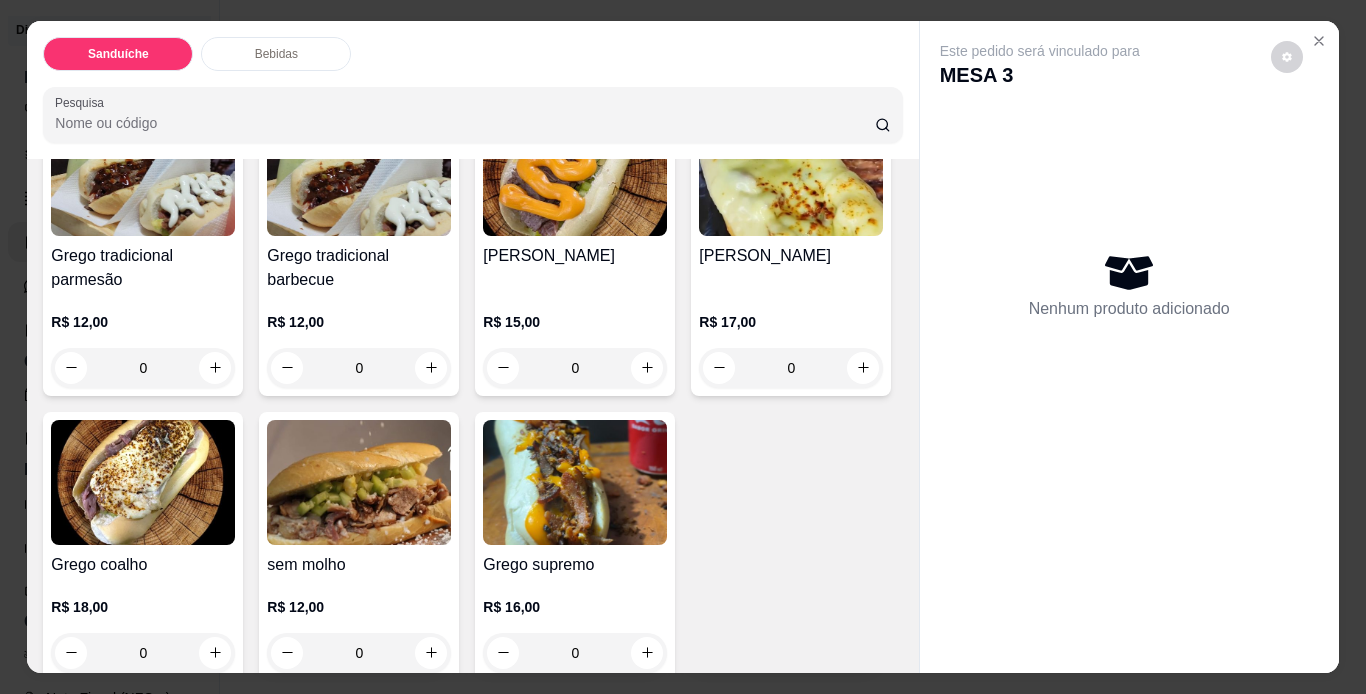 scroll, scrollTop: 200, scrollLeft: 0, axis: vertical 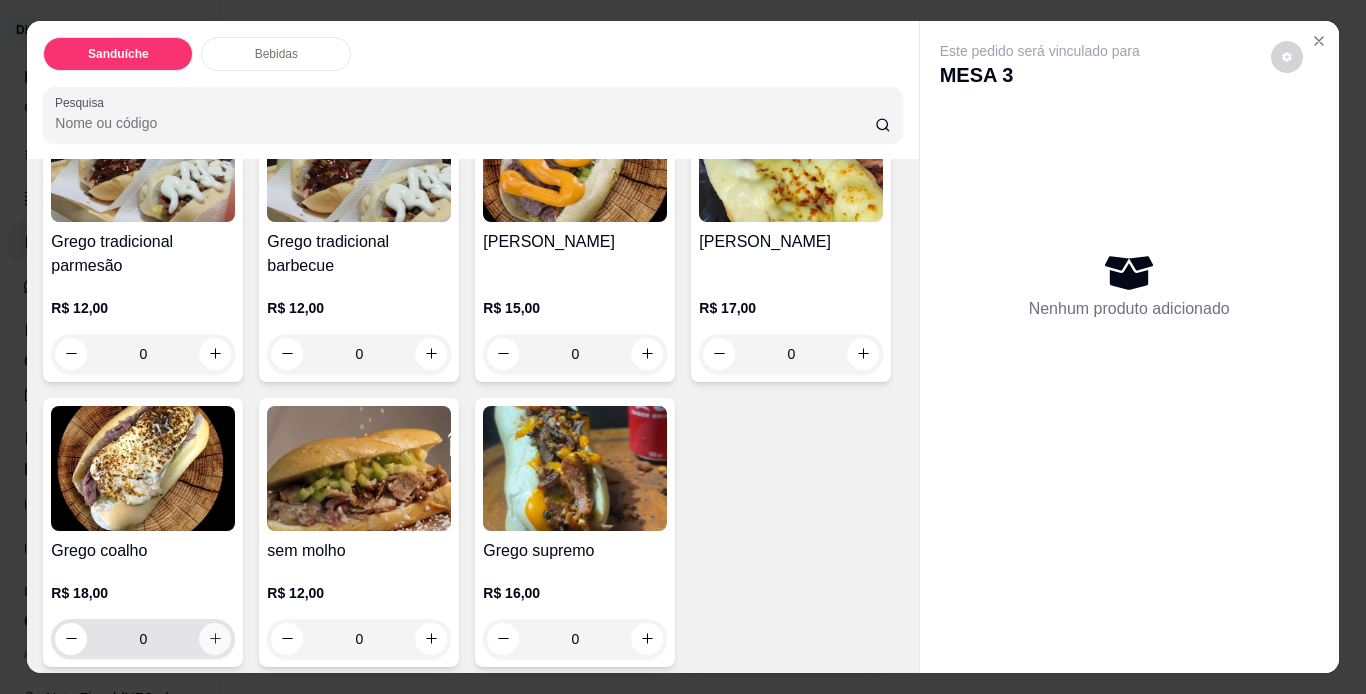 click 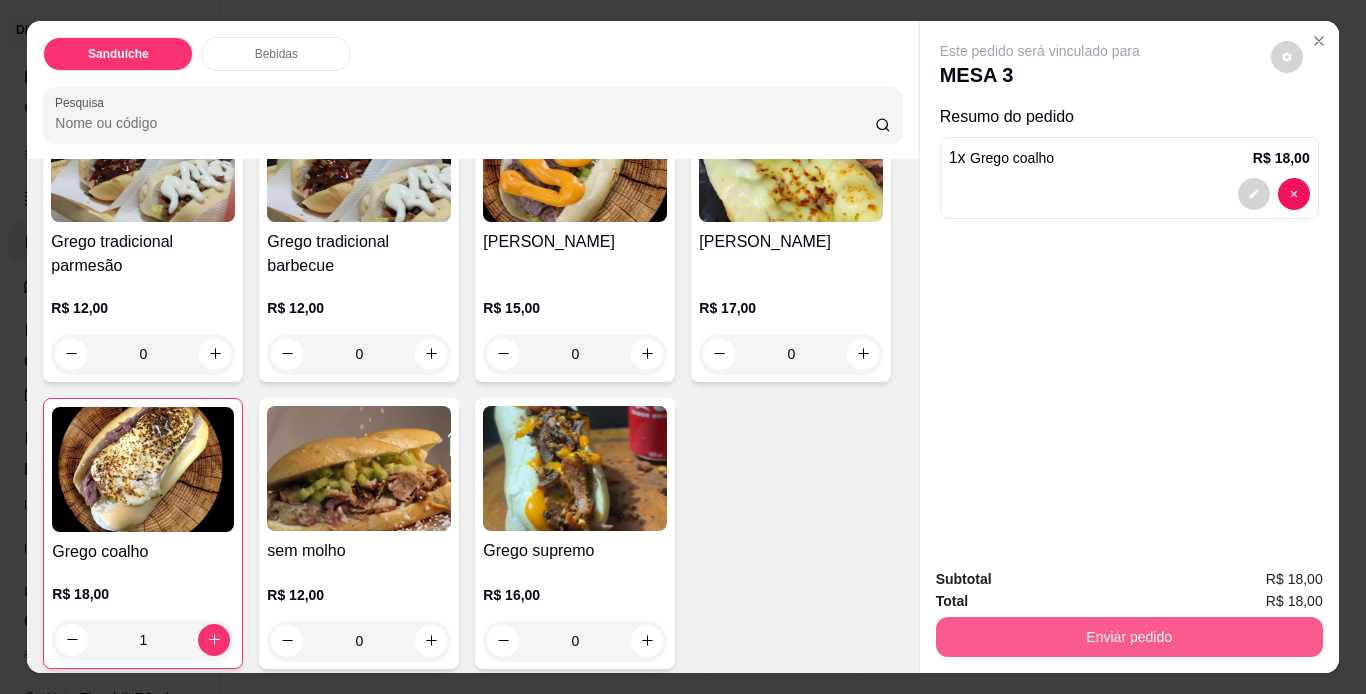 click on "Enviar pedido" at bounding box center (1129, 637) 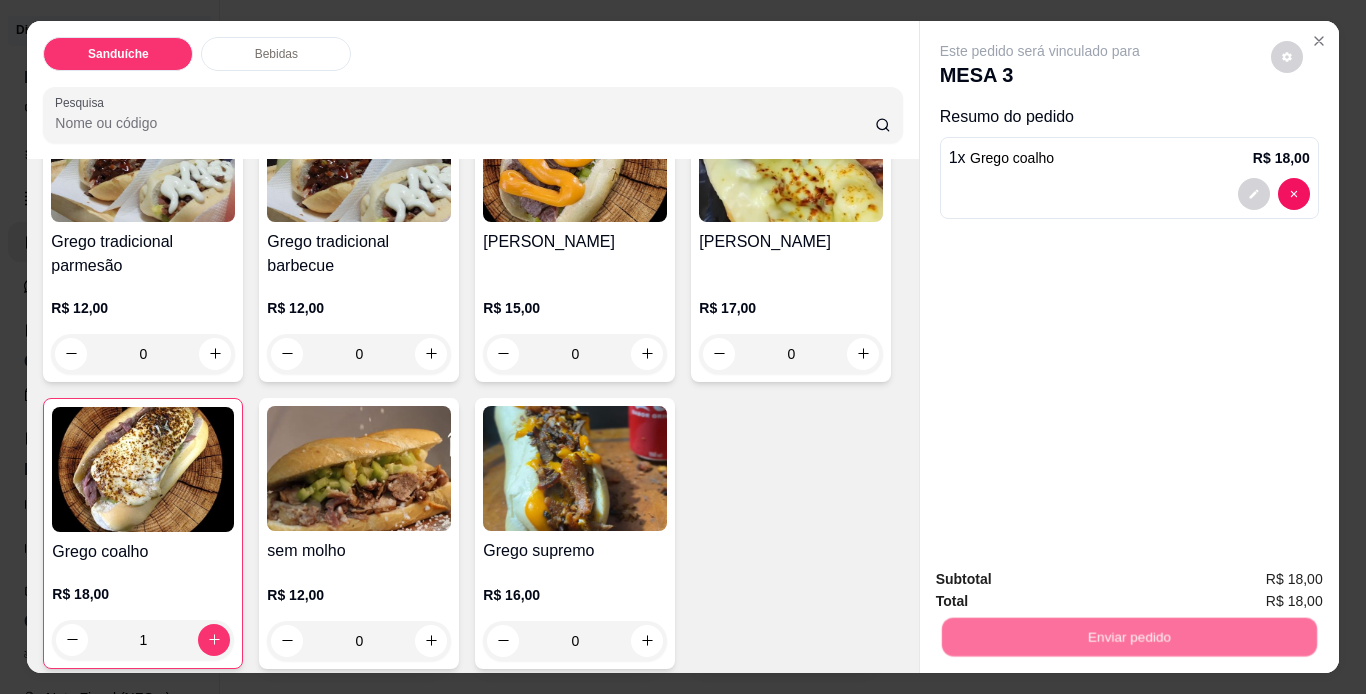 click on "Não registrar e enviar pedido" at bounding box center (1063, 581) 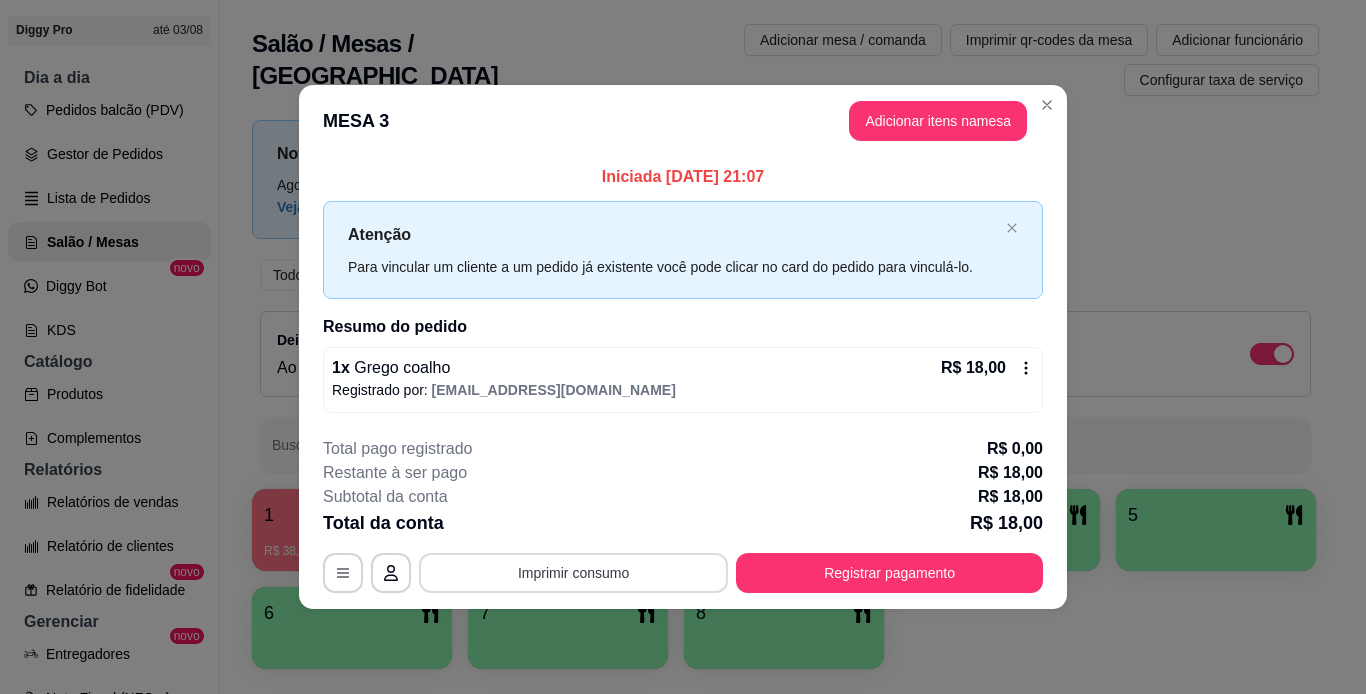 click on "Imprimir consumo" at bounding box center [573, 573] 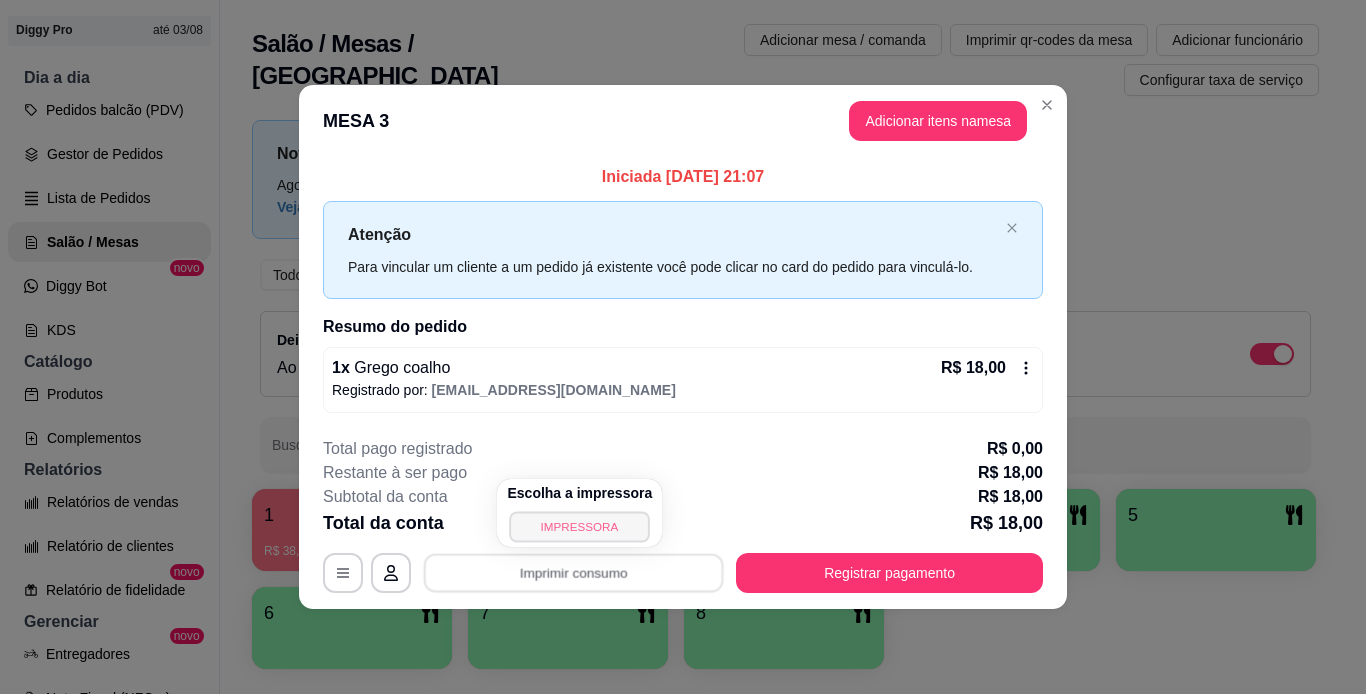 click on "IMPRESSORA" at bounding box center (580, 526) 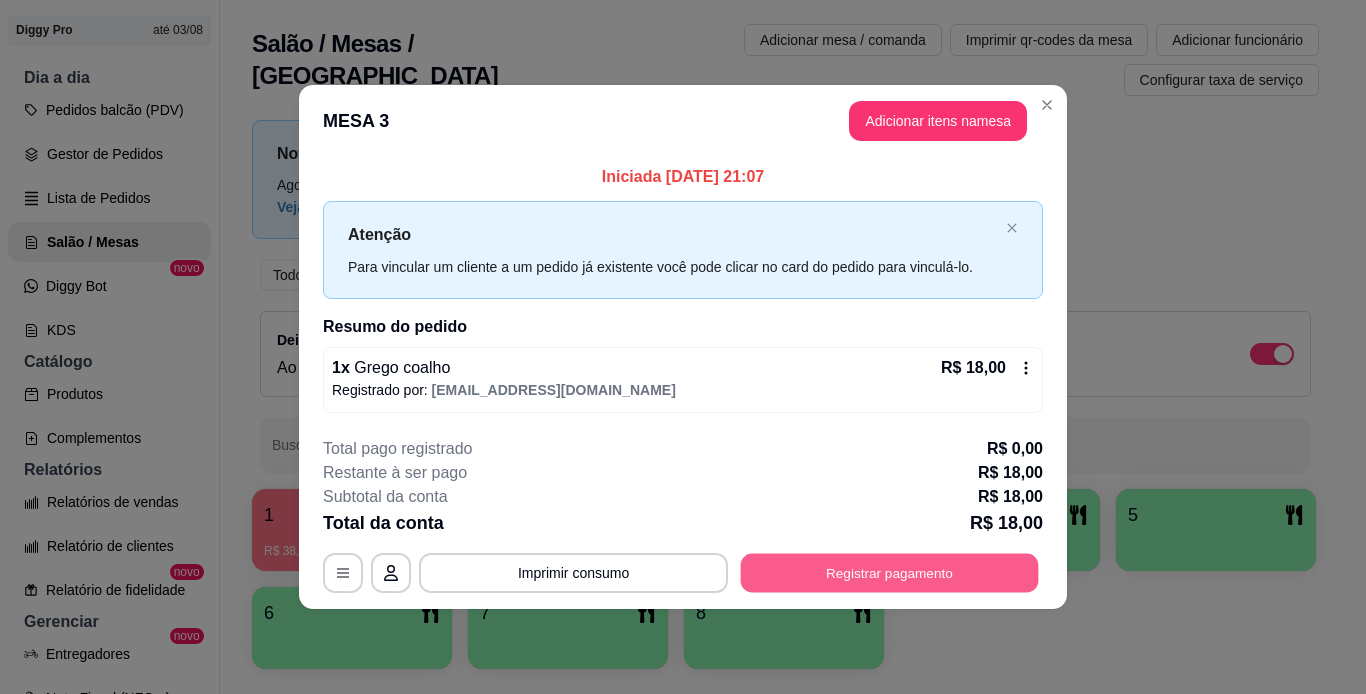 click on "Registrar pagamento" at bounding box center (890, 572) 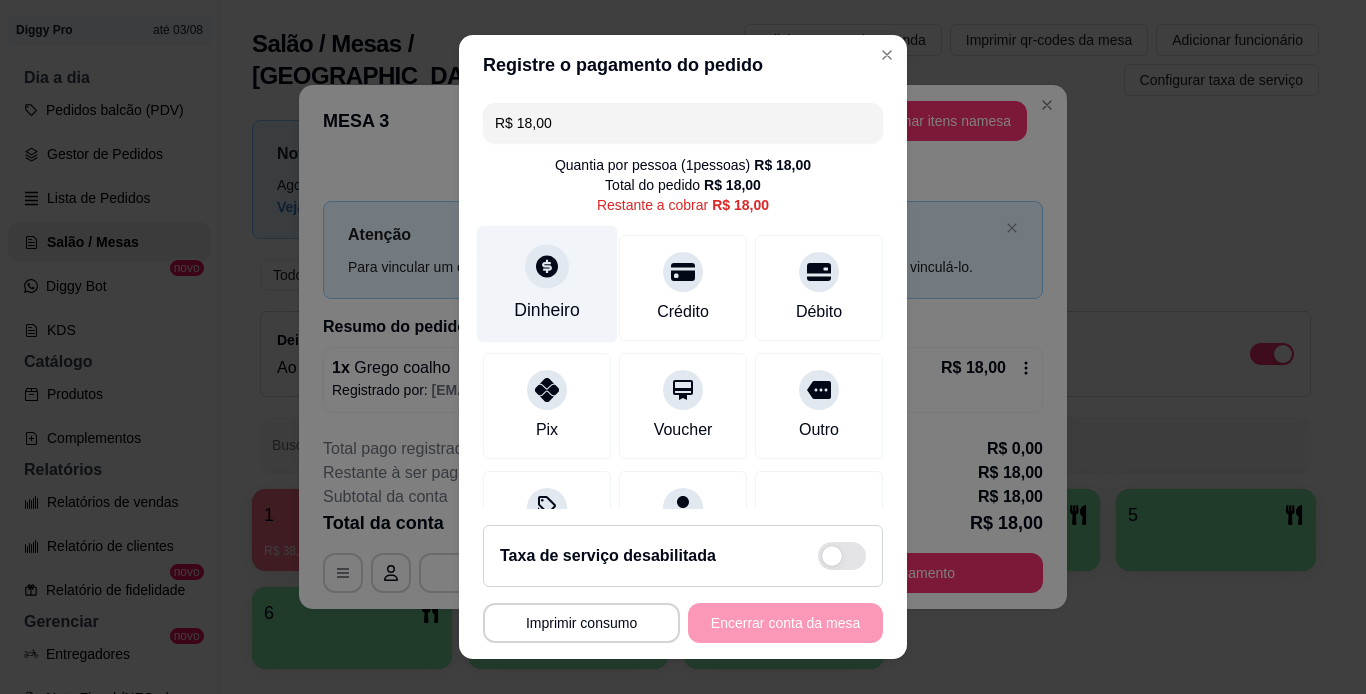 click 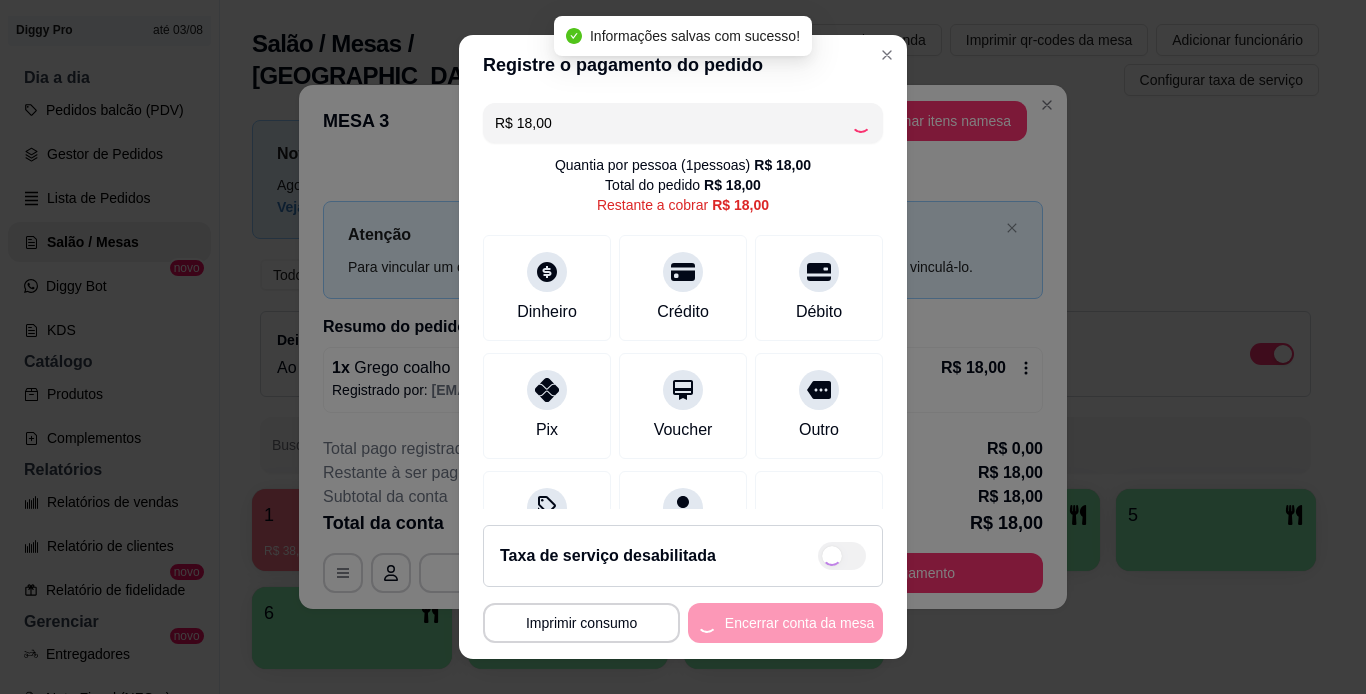 type on "R$ 0,00" 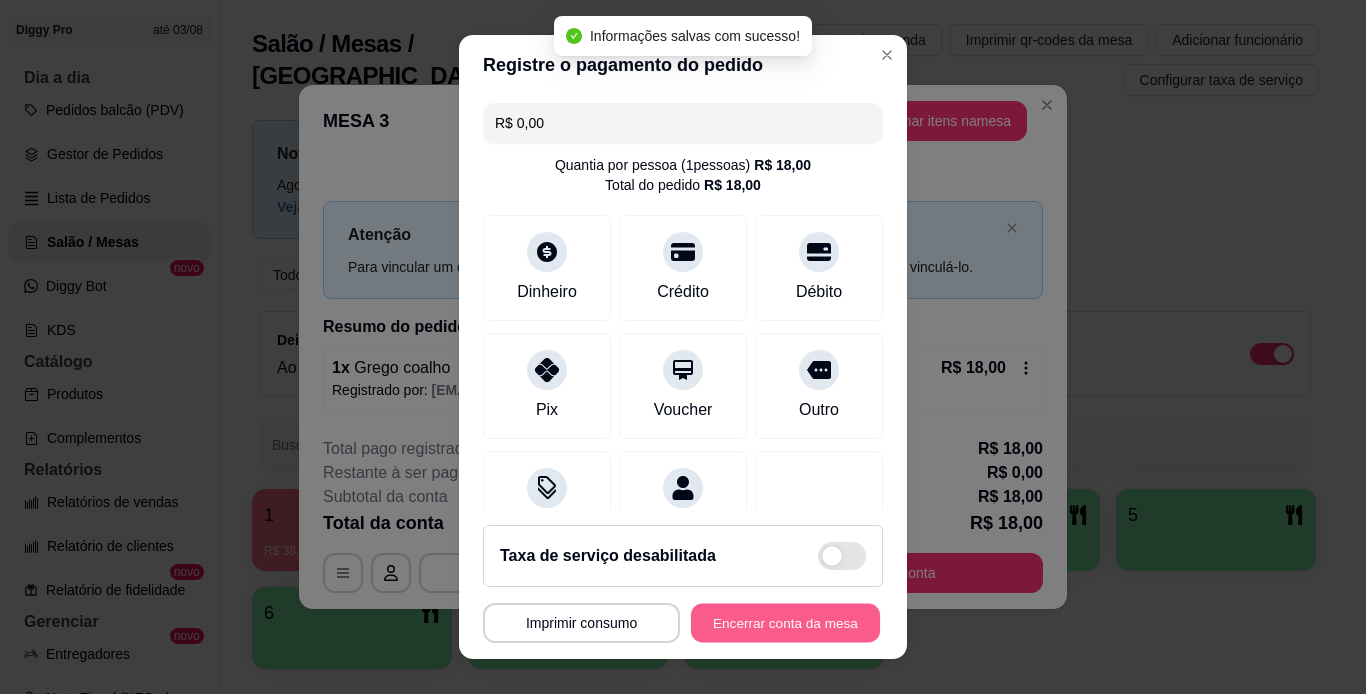 click on "Encerrar conta da mesa" at bounding box center (785, 623) 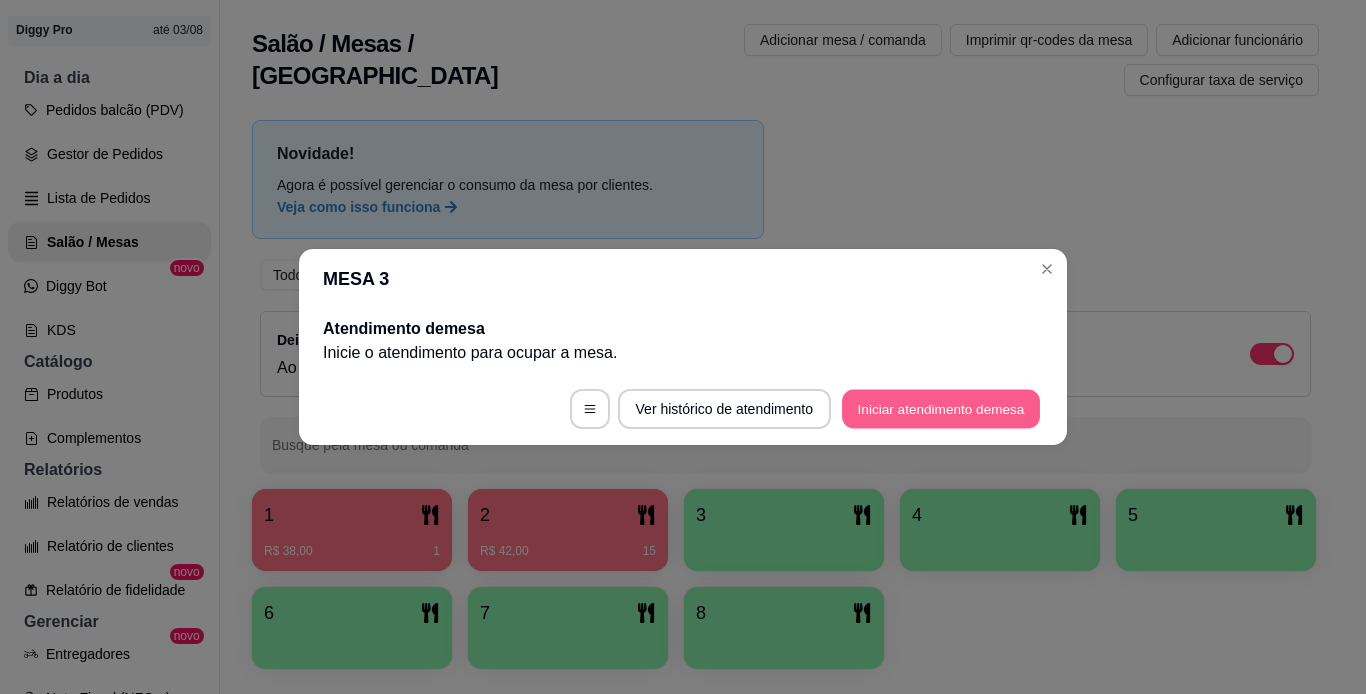 click on "Iniciar atendimento de  mesa" at bounding box center (941, 409) 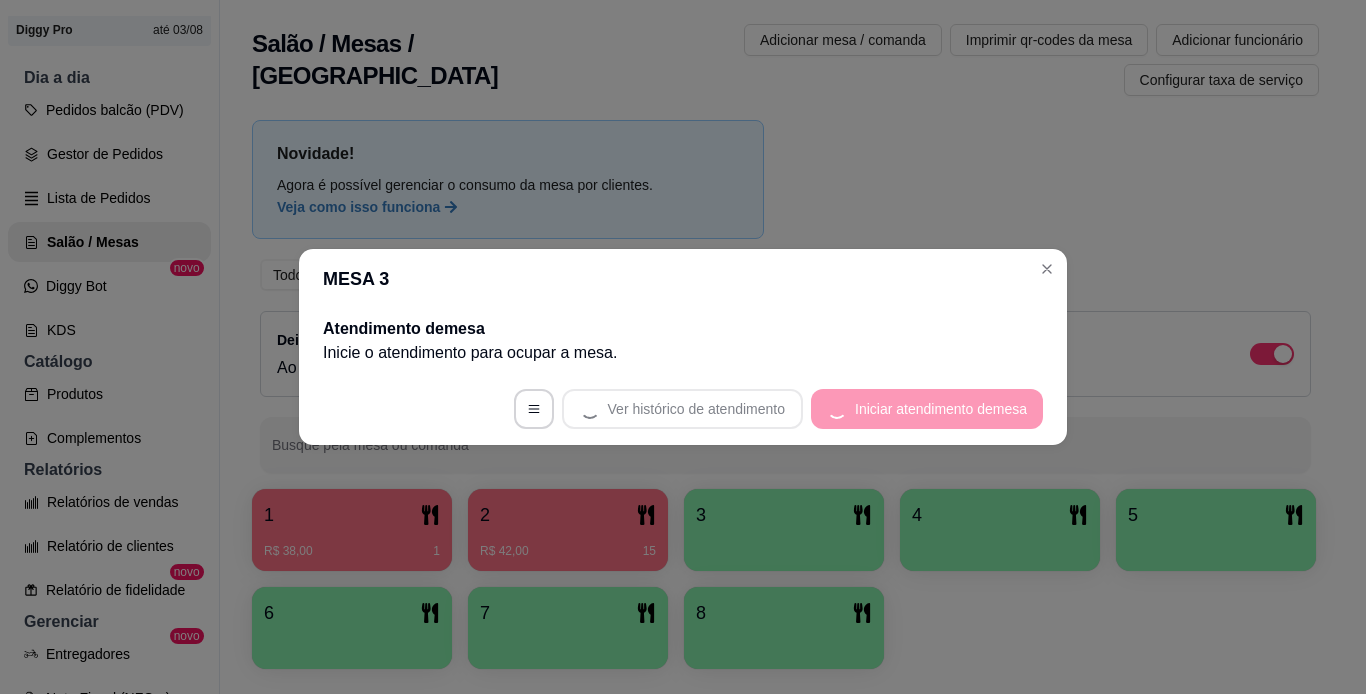 click on "Ver histórico de atendimento Iniciar atendimento de  mesa" at bounding box center [683, 409] 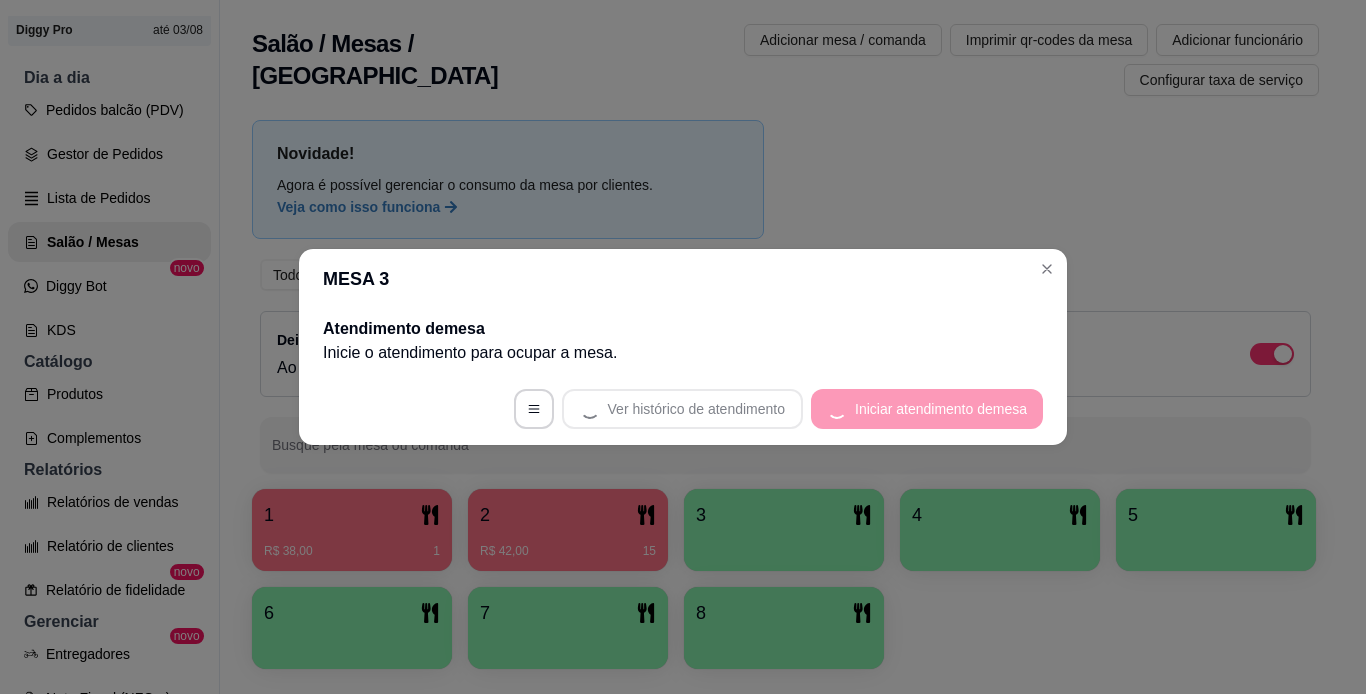 click on "Ver histórico de atendimento Iniciar atendimento de  mesa" at bounding box center (683, 409) 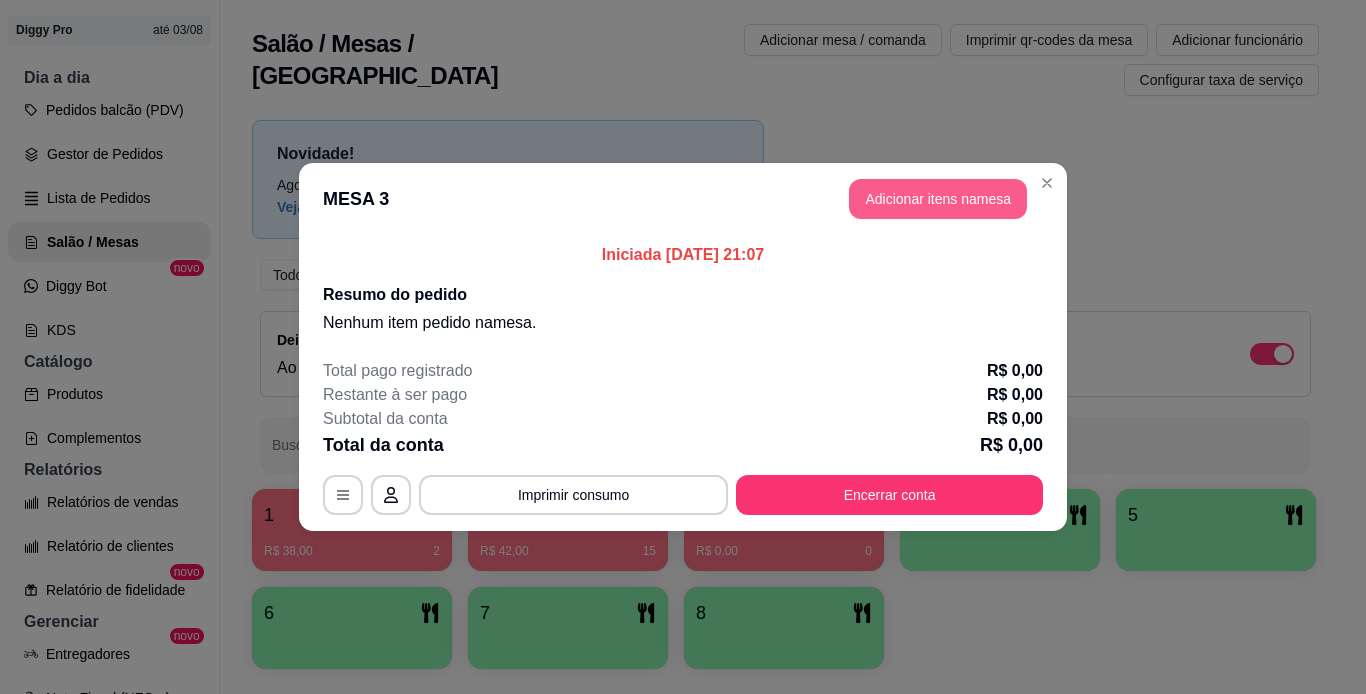 click on "Adicionar itens na  mesa" at bounding box center (938, 199) 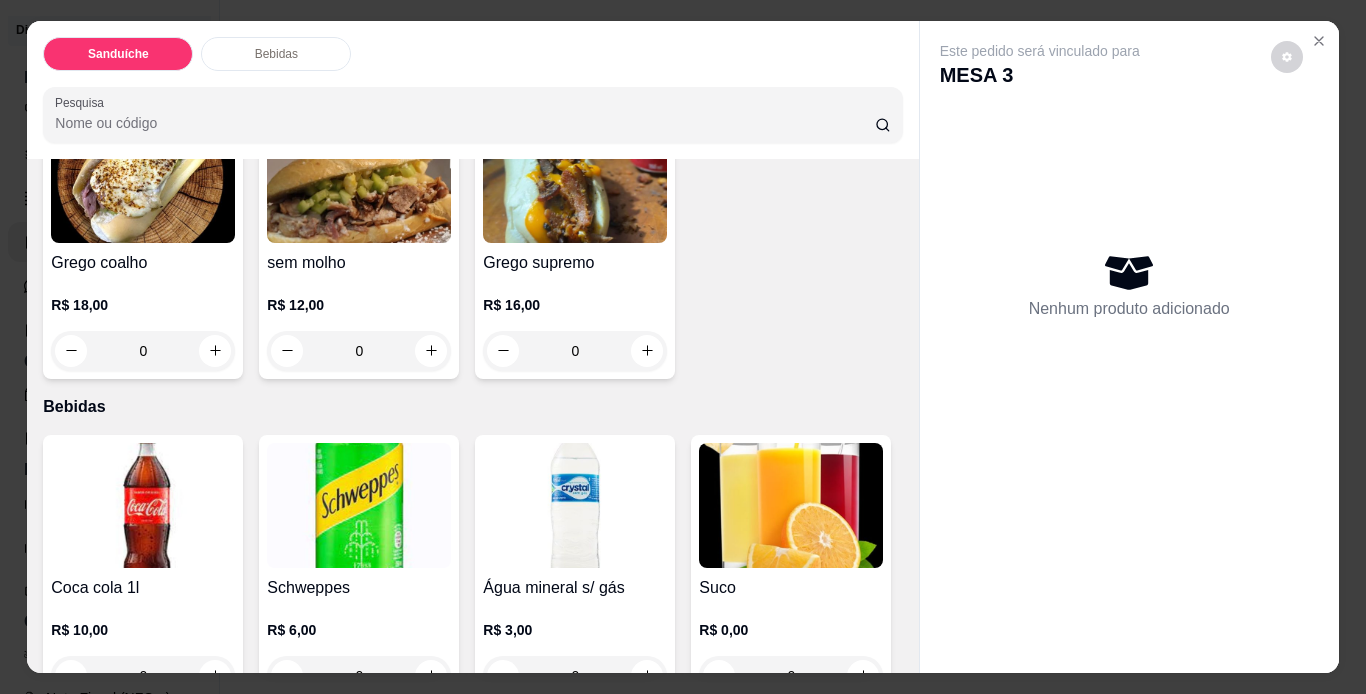 scroll, scrollTop: 500, scrollLeft: 0, axis: vertical 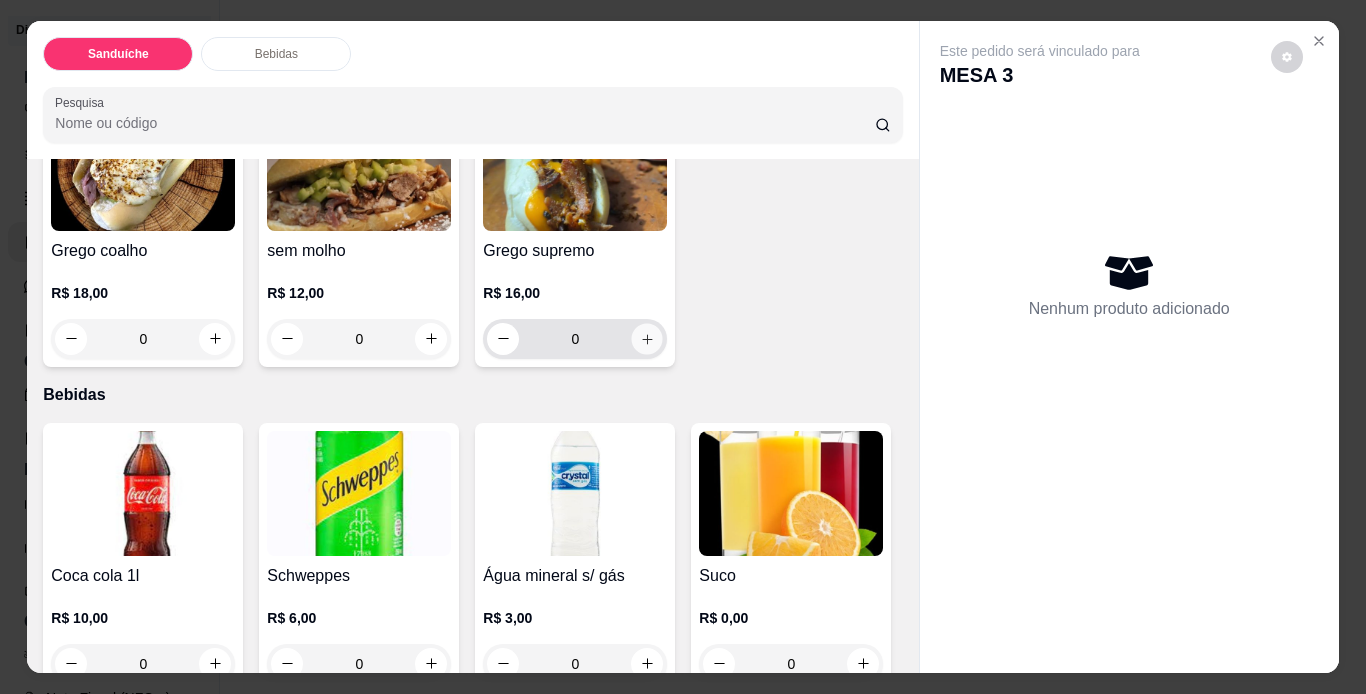 click 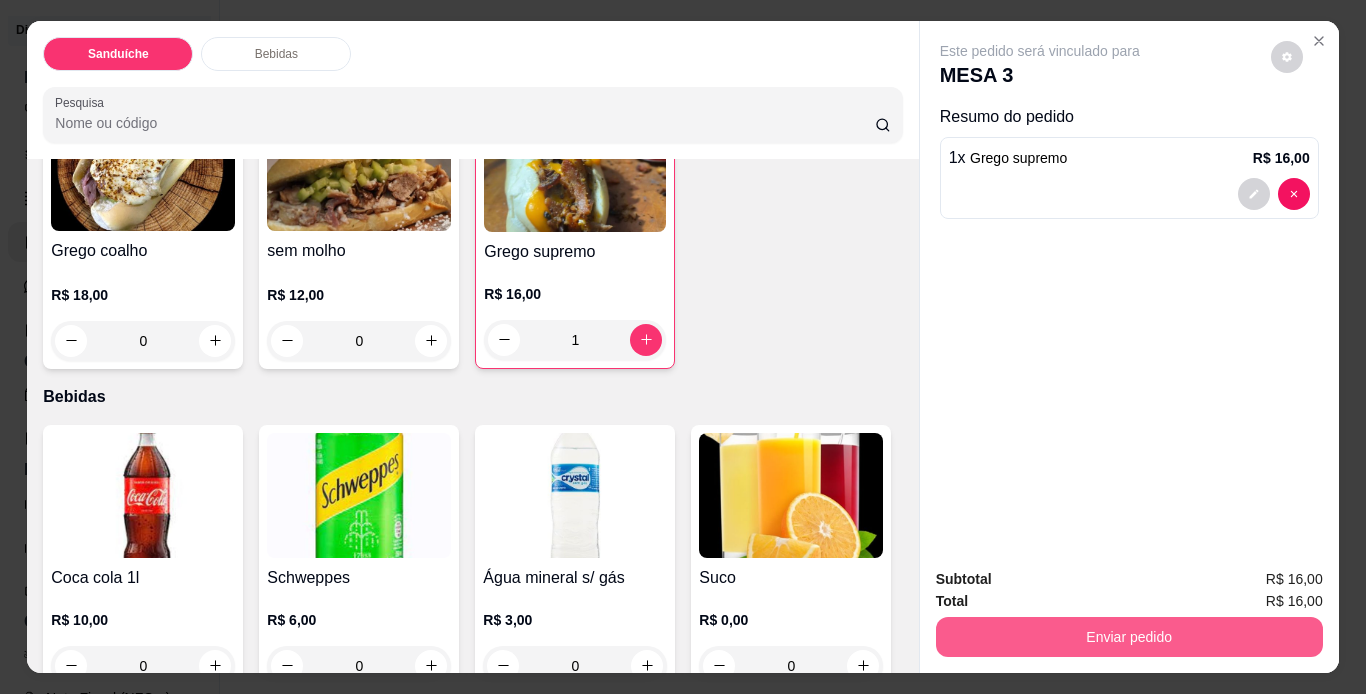 click on "Enviar pedido" at bounding box center (1129, 637) 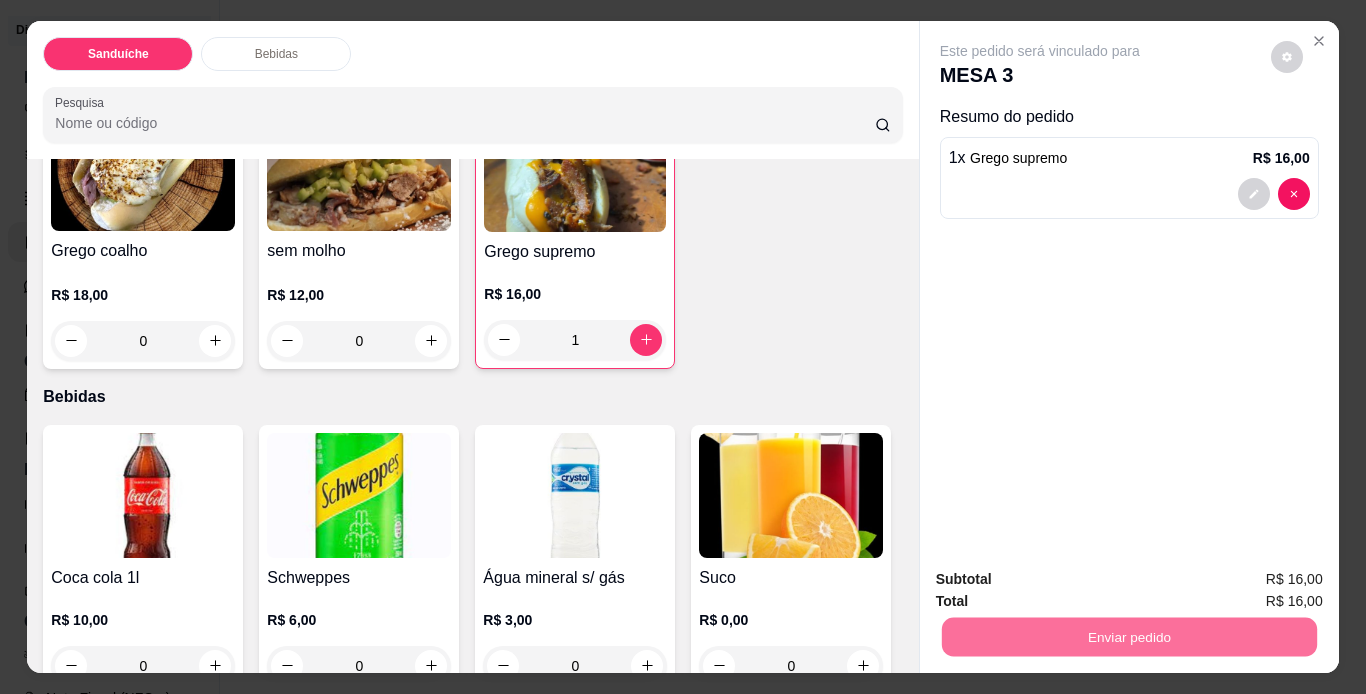 click on "Não registrar e enviar pedido" at bounding box center (1063, 580) 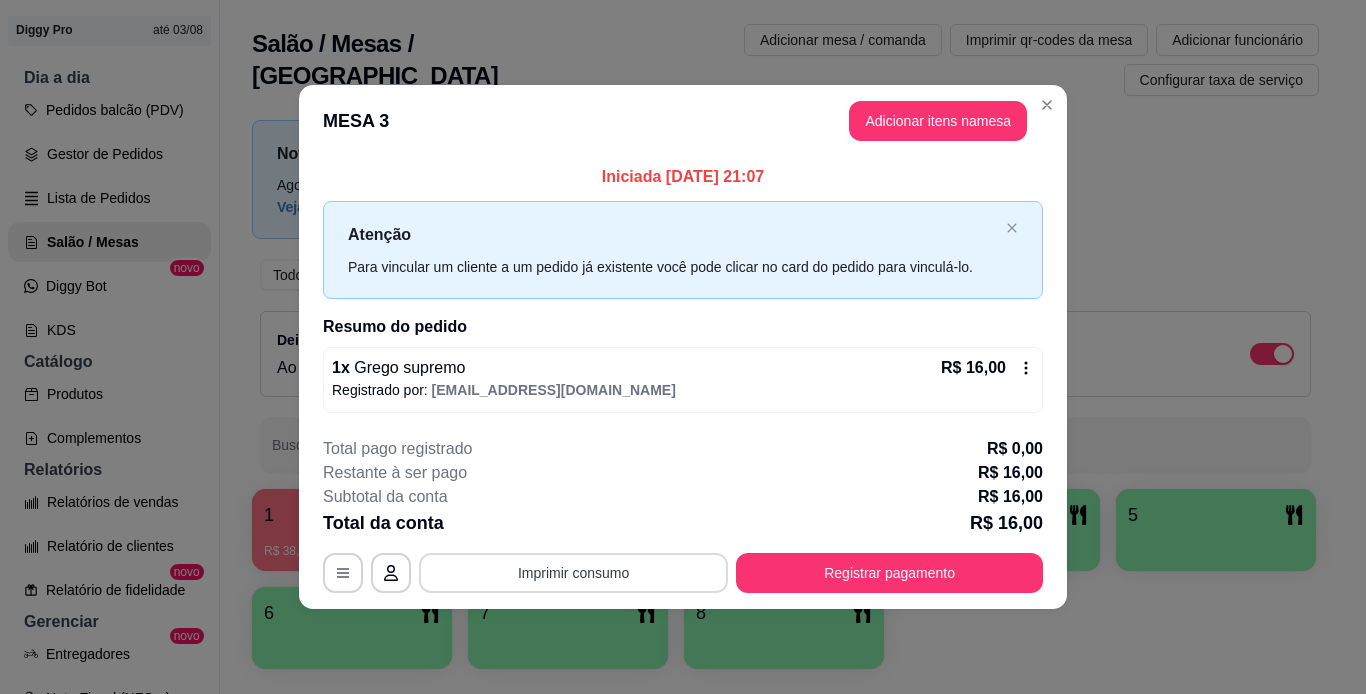 click on "Imprimir consumo" at bounding box center (573, 573) 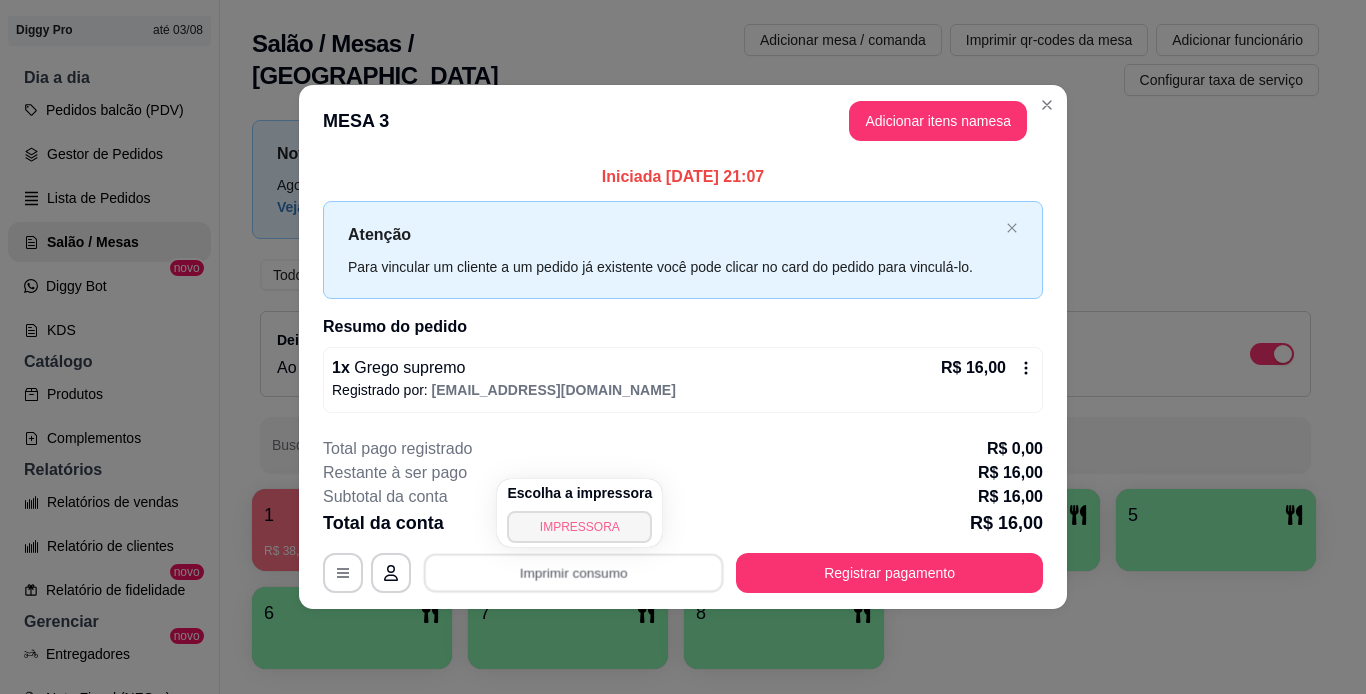 click on "IMPRESSORA" at bounding box center [579, 527] 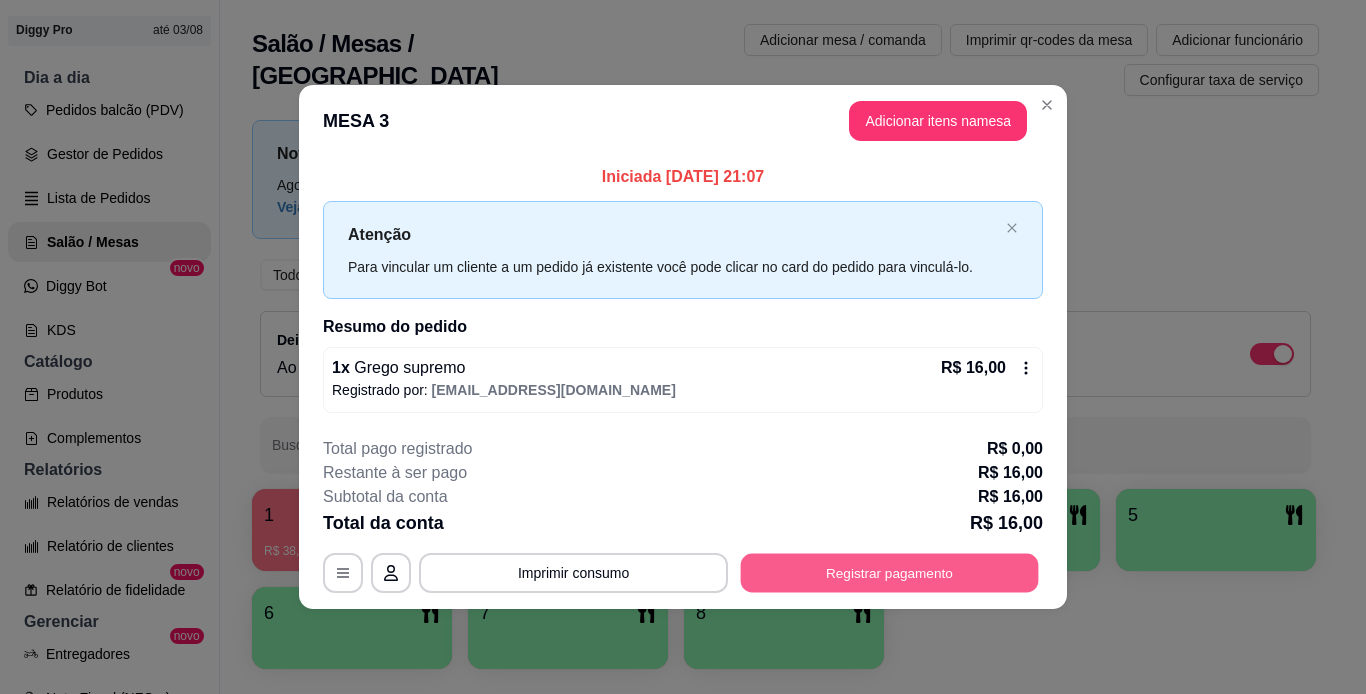 click on "Registrar pagamento" at bounding box center (890, 572) 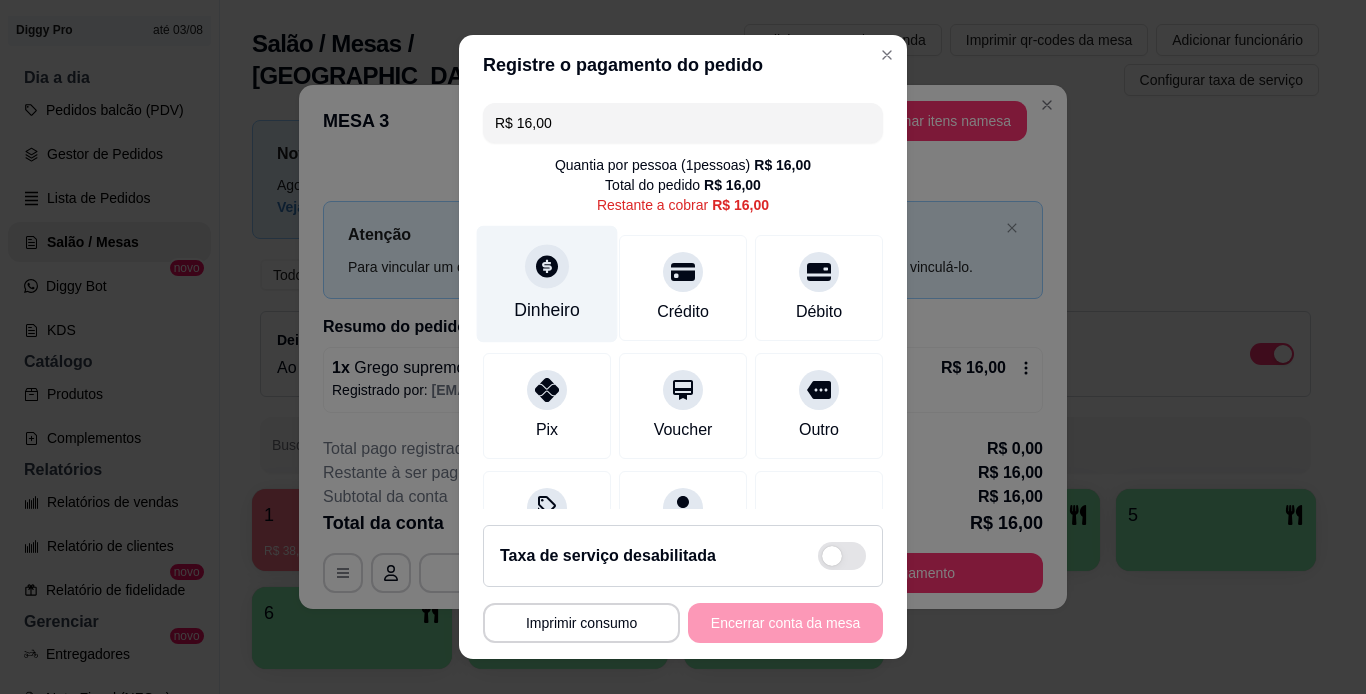 click on "Dinheiro" at bounding box center [547, 283] 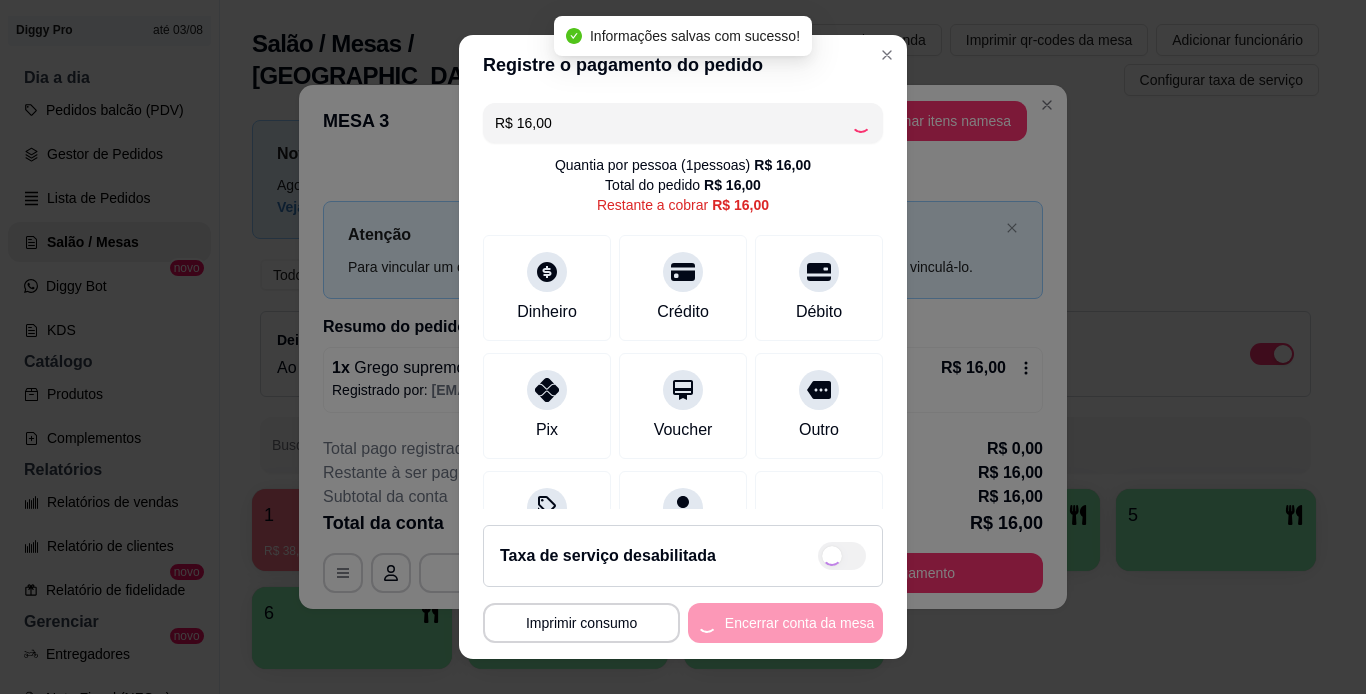 type on "R$ 0,00" 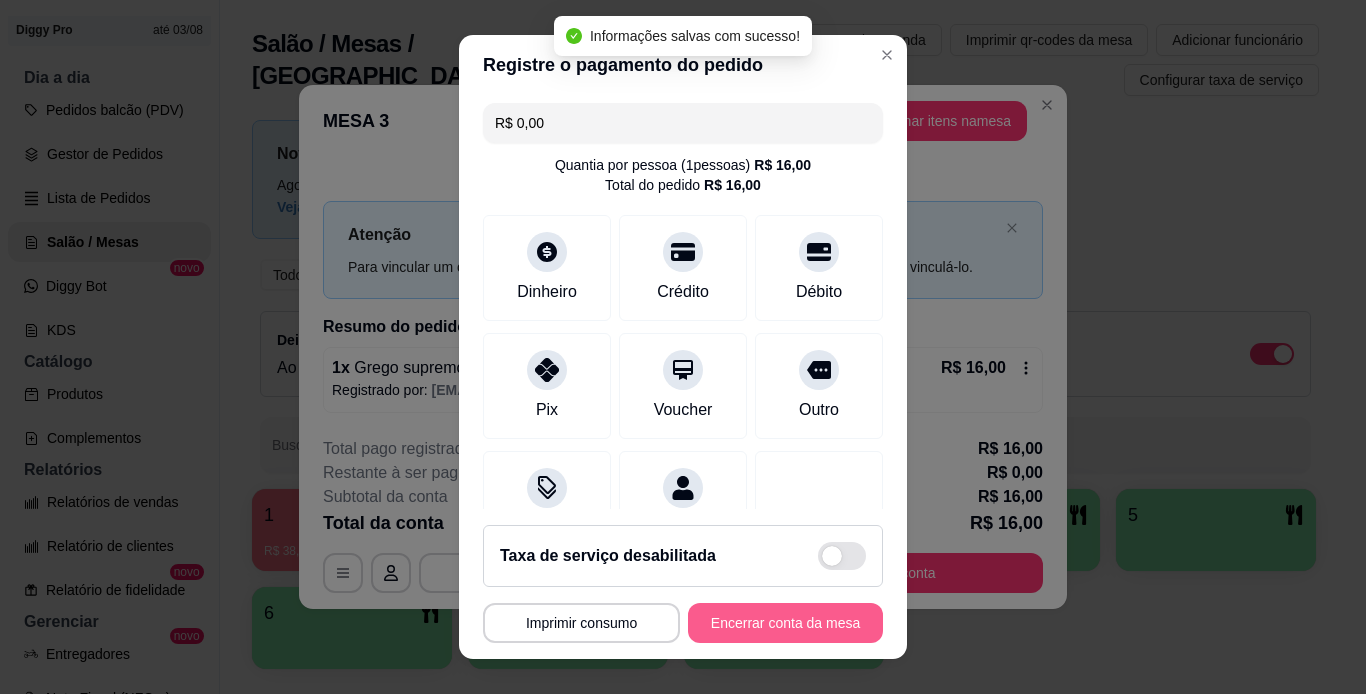 click on "Encerrar conta da mesa" at bounding box center [785, 623] 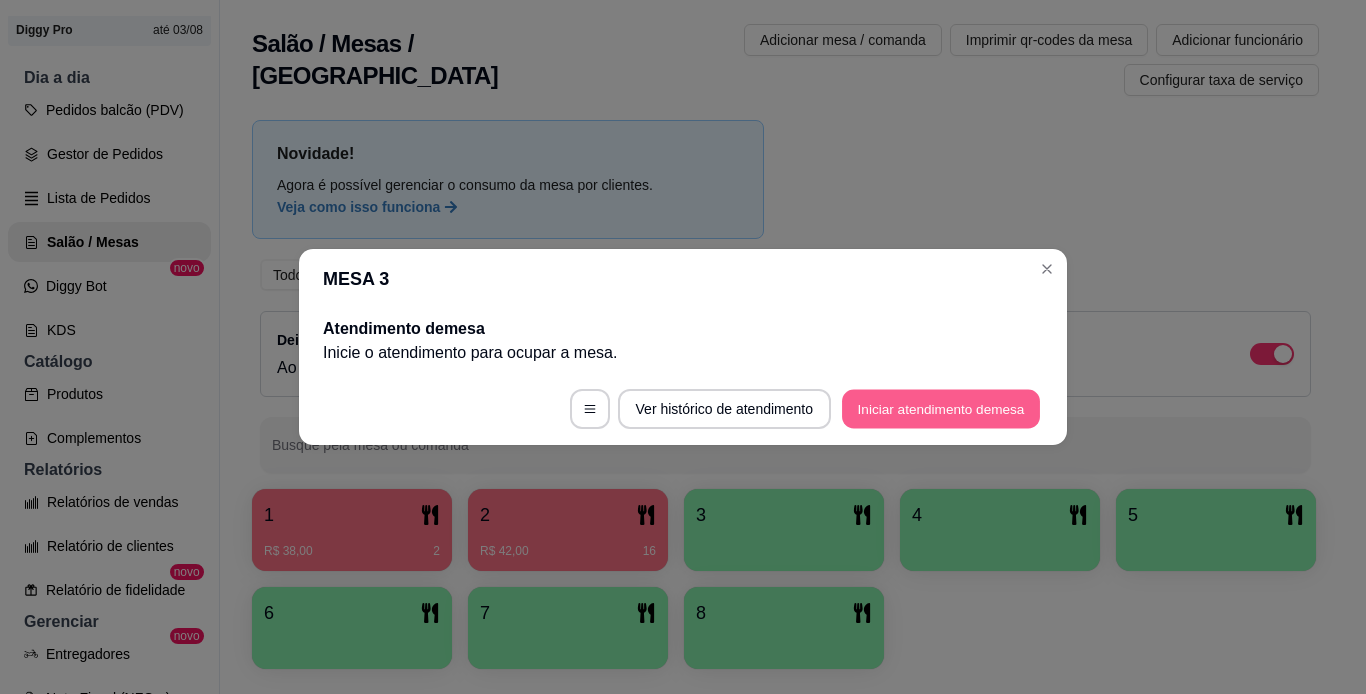 click on "Iniciar atendimento de  mesa" at bounding box center (941, 409) 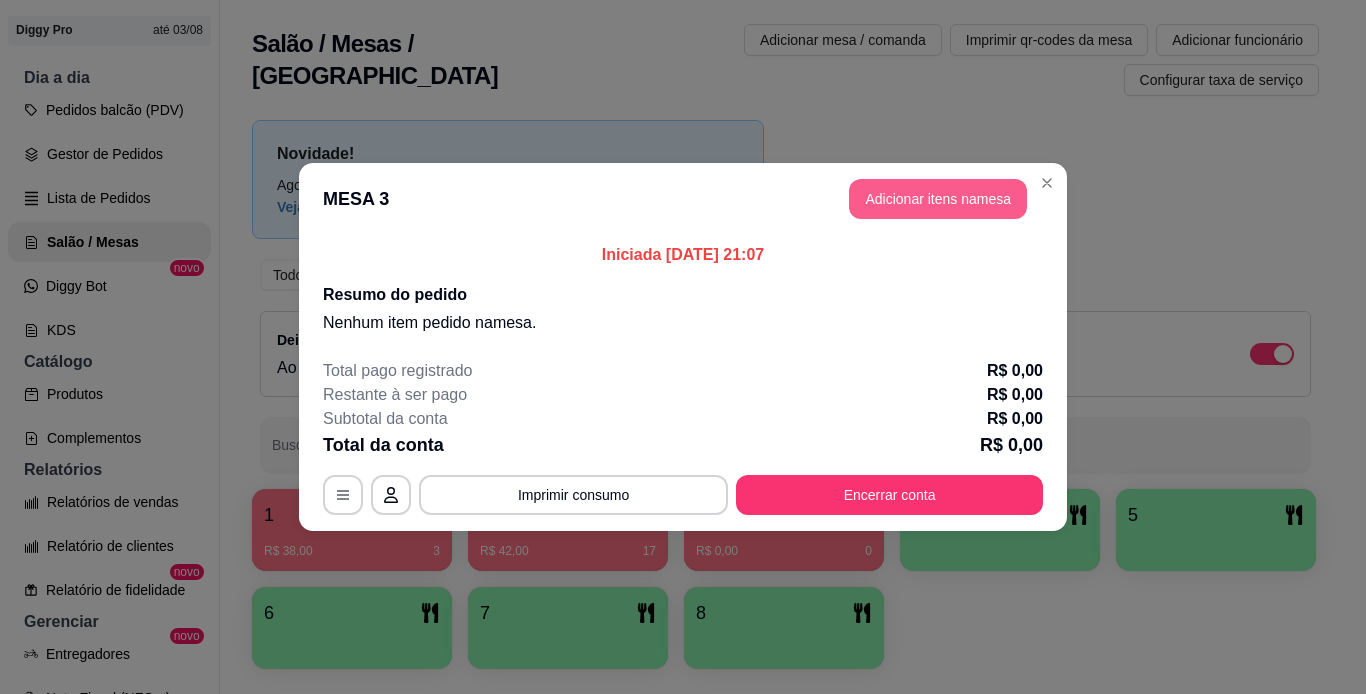 click on "Adicionar itens na  mesa" at bounding box center (938, 199) 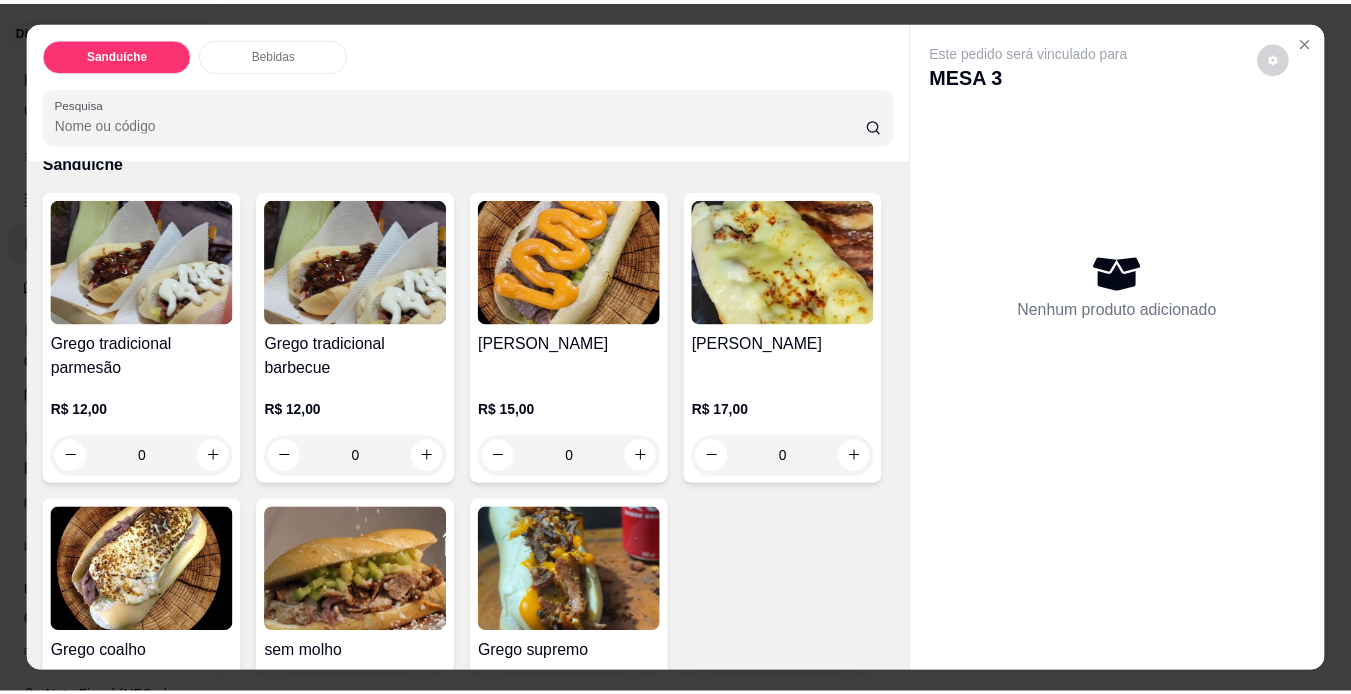 scroll, scrollTop: 200, scrollLeft: 0, axis: vertical 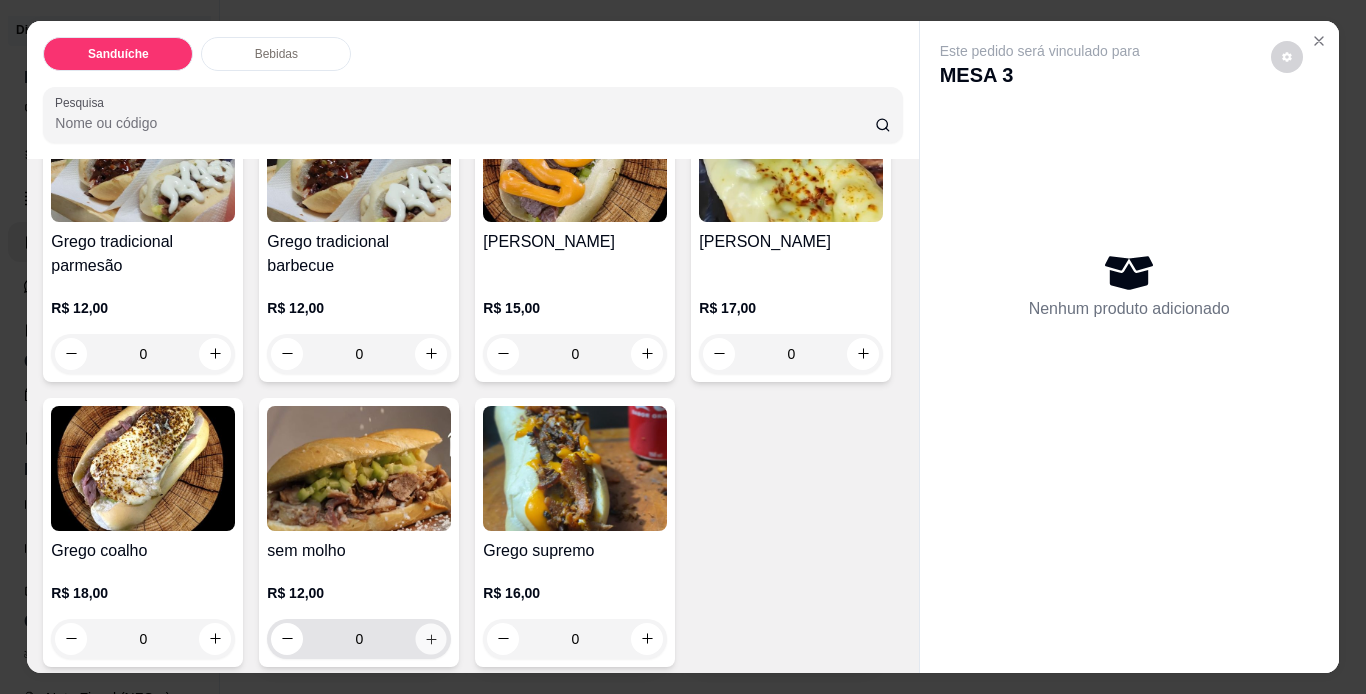 click 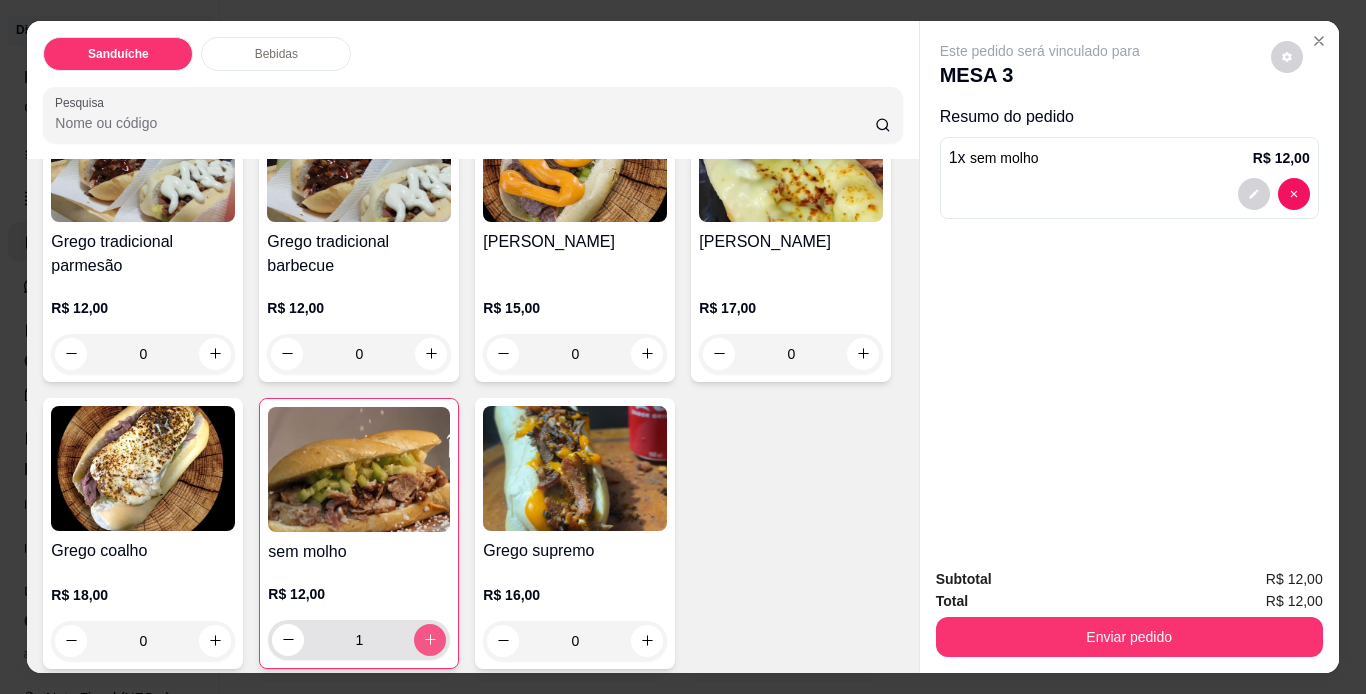 click 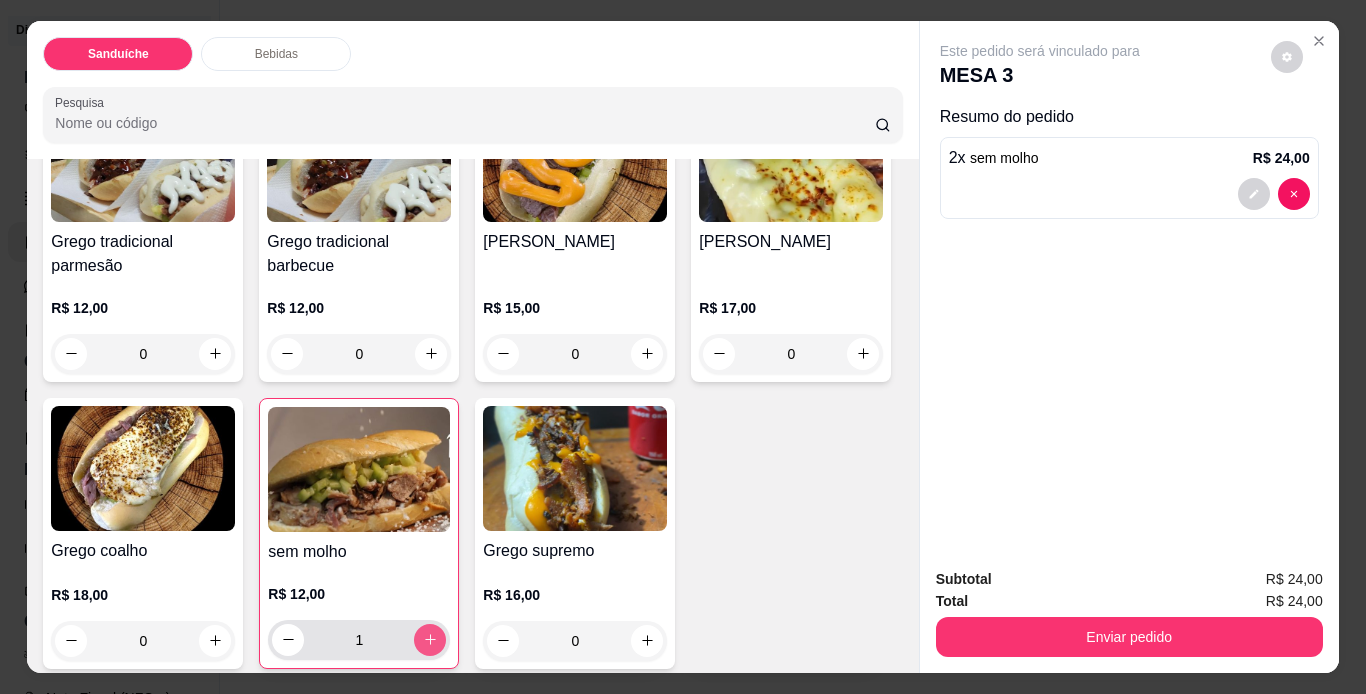 type on "2" 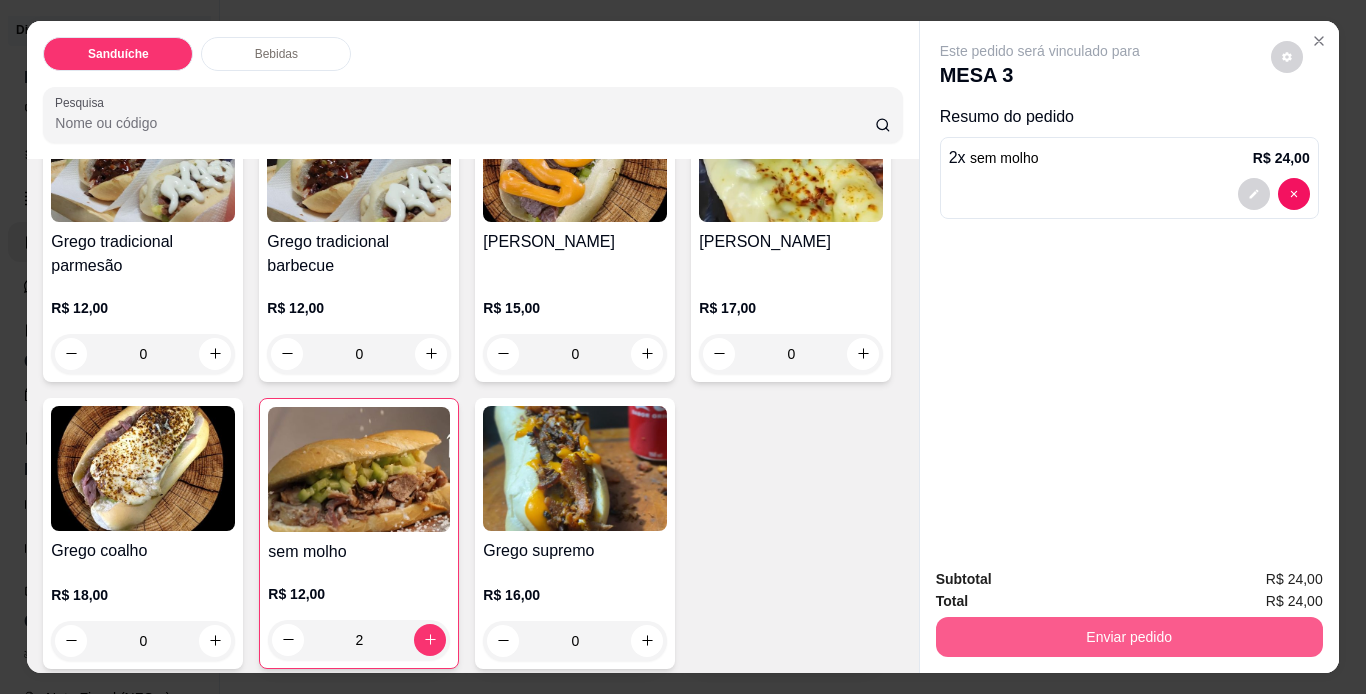 click on "Enviar pedido" at bounding box center [1129, 637] 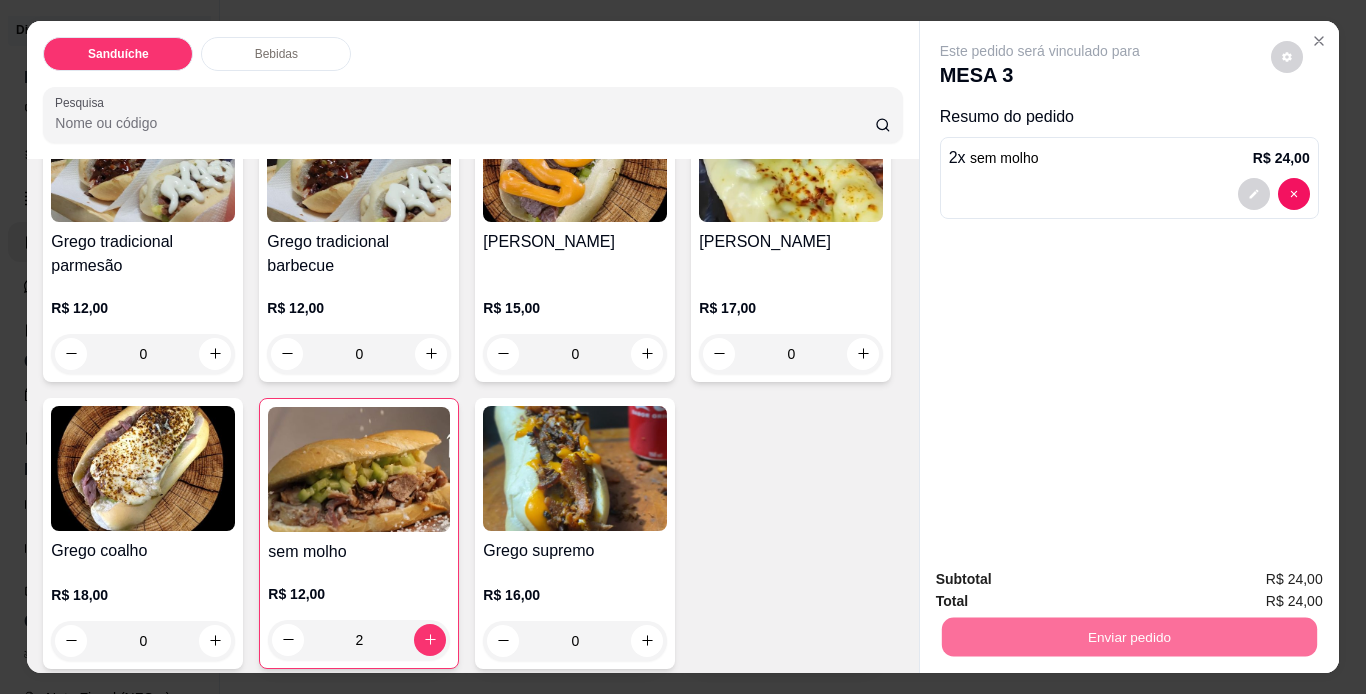 click on "Não registrar e enviar pedido" at bounding box center (1063, 580) 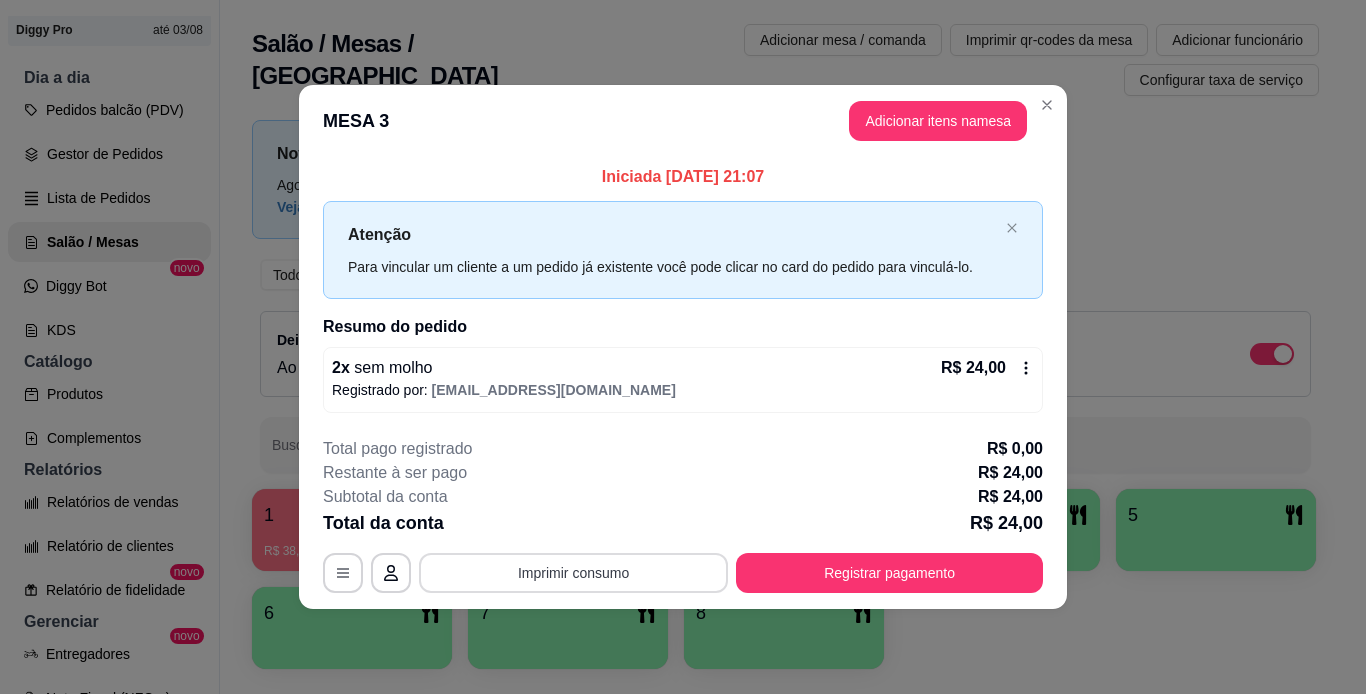 click on "Imprimir consumo" at bounding box center [573, 573] 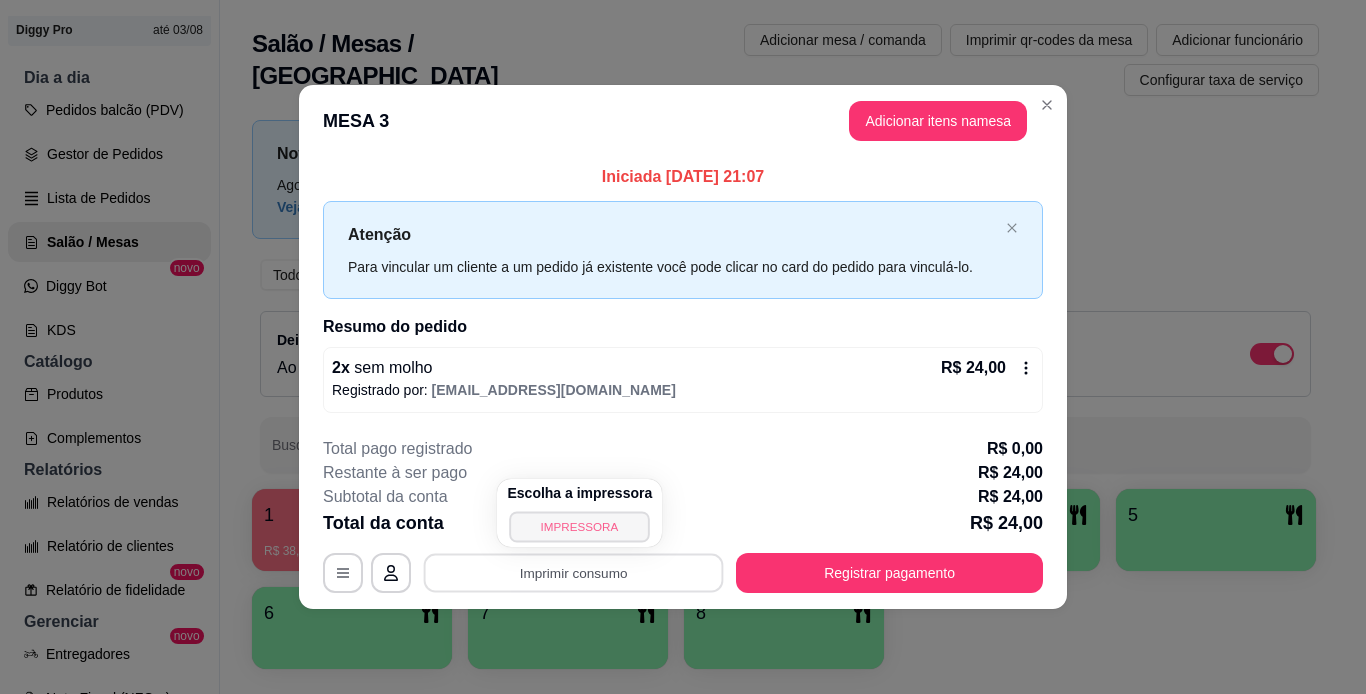 click on "IMPRESSORA" at bounding box center (580, 526) 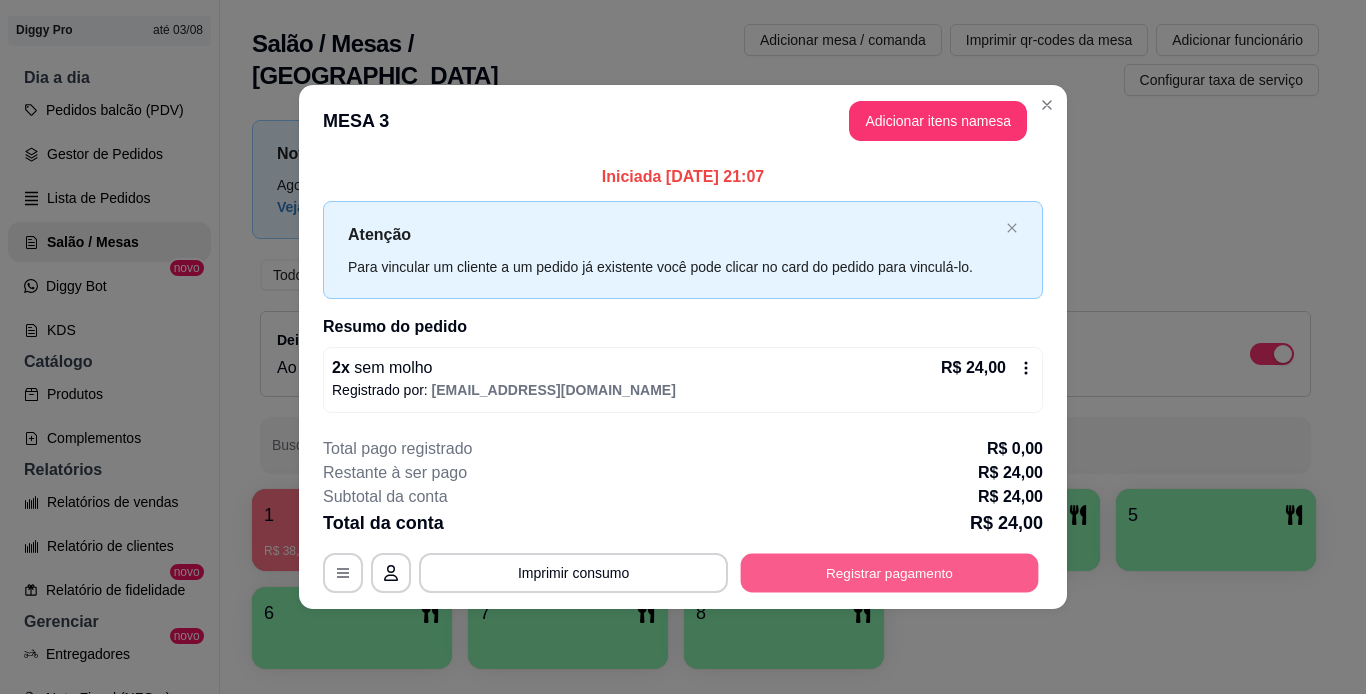 click on "Registrar pagamento" at bounding box center (890, 572) 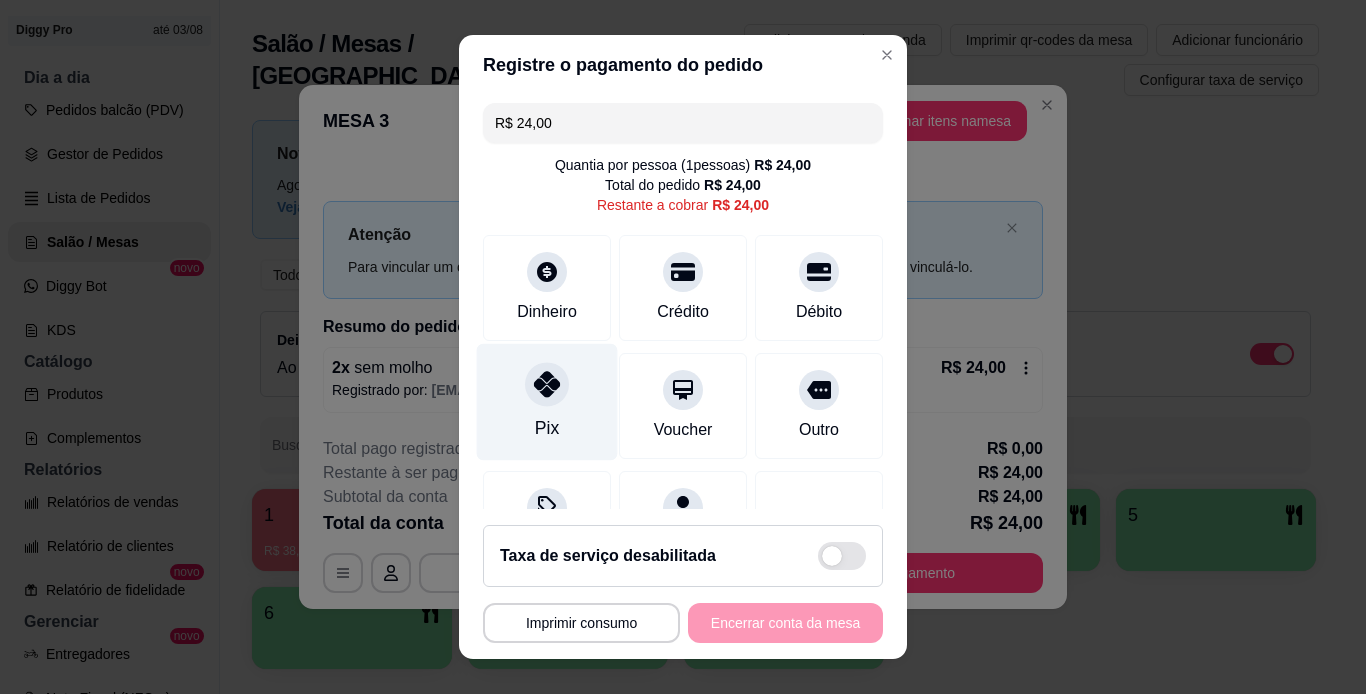 click at bounding box center (547, 384) 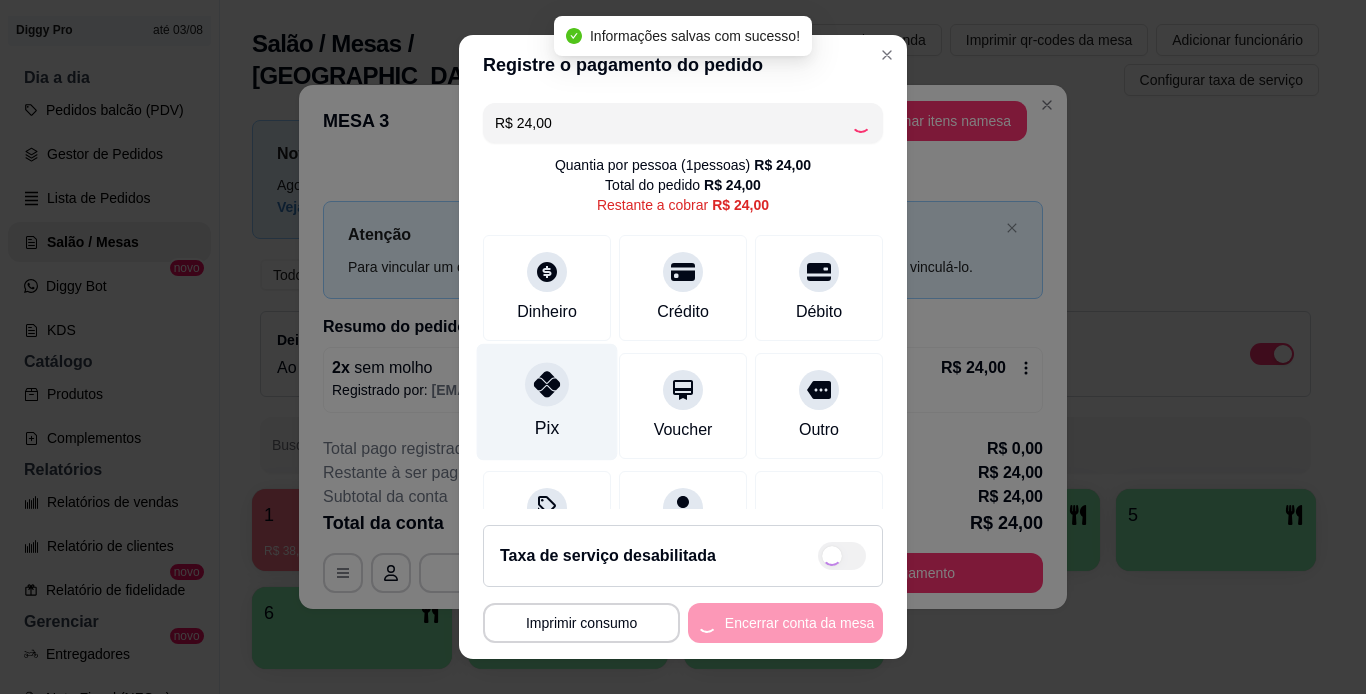 type on "R$ 0,00" 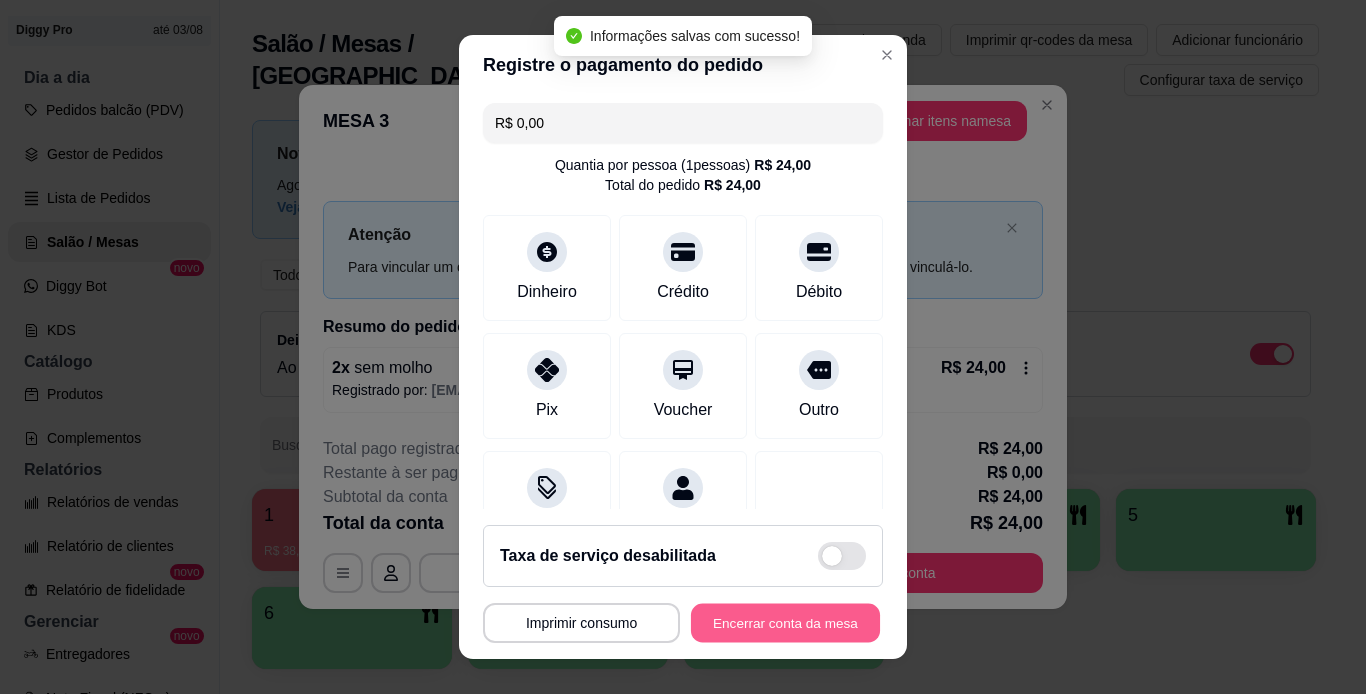 click on "Encerrar conta da mesa" at bounding box center (785, 623) 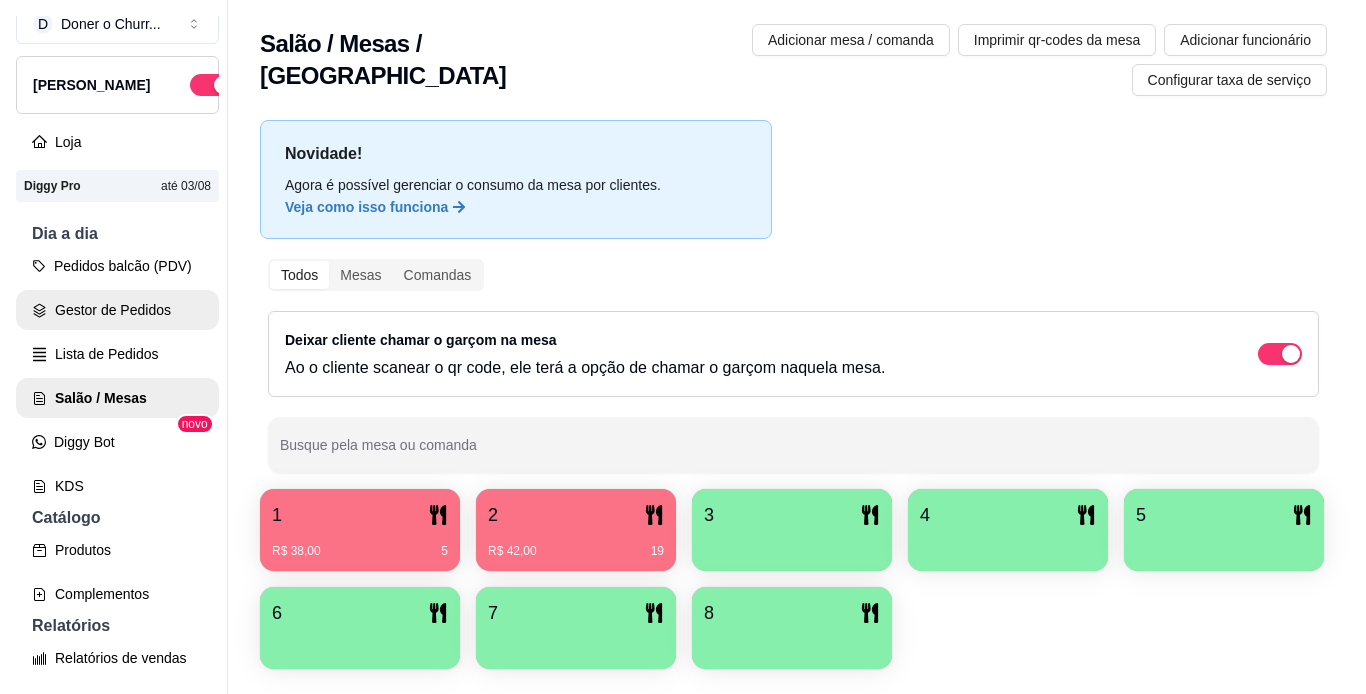 scroll, scrollTop: 0, scrollLeft: 0, axis: both 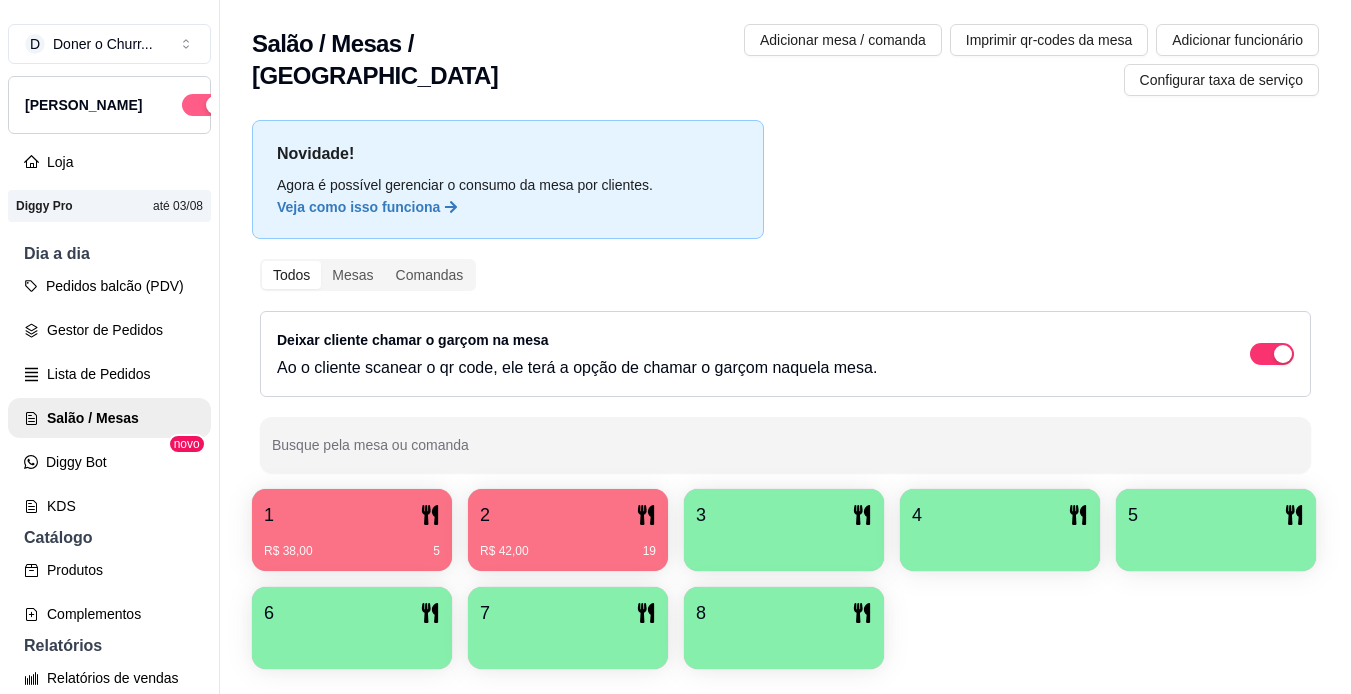 click at bounding box center [204, 105] 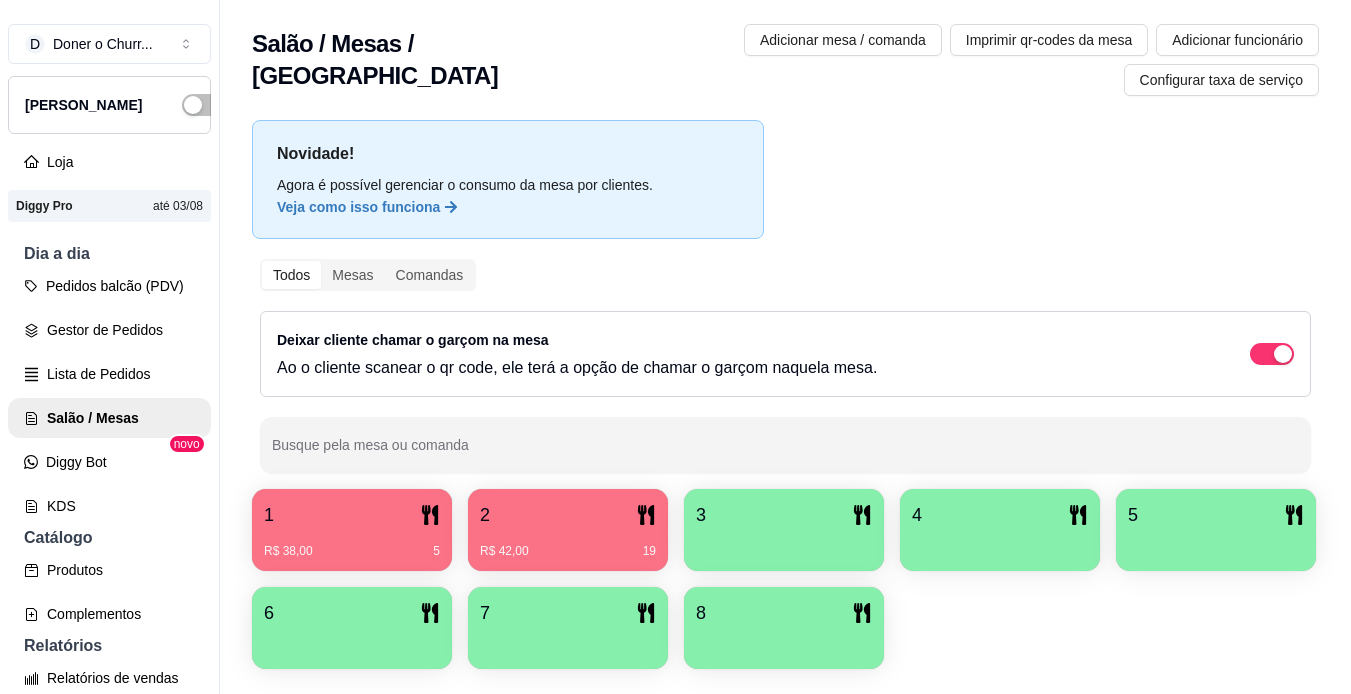 click at bounding box center (784, 544) 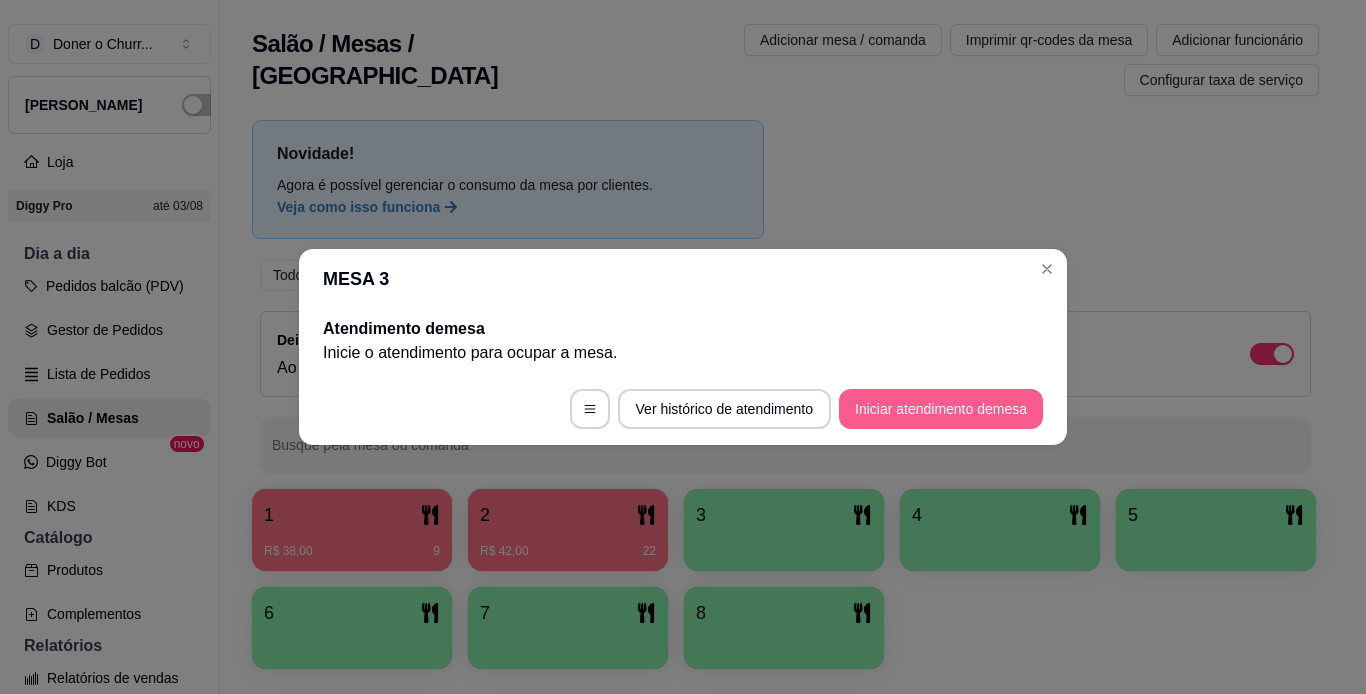 click on "Iniciar atendimento de  mesa" at bounding box center [941, 409] 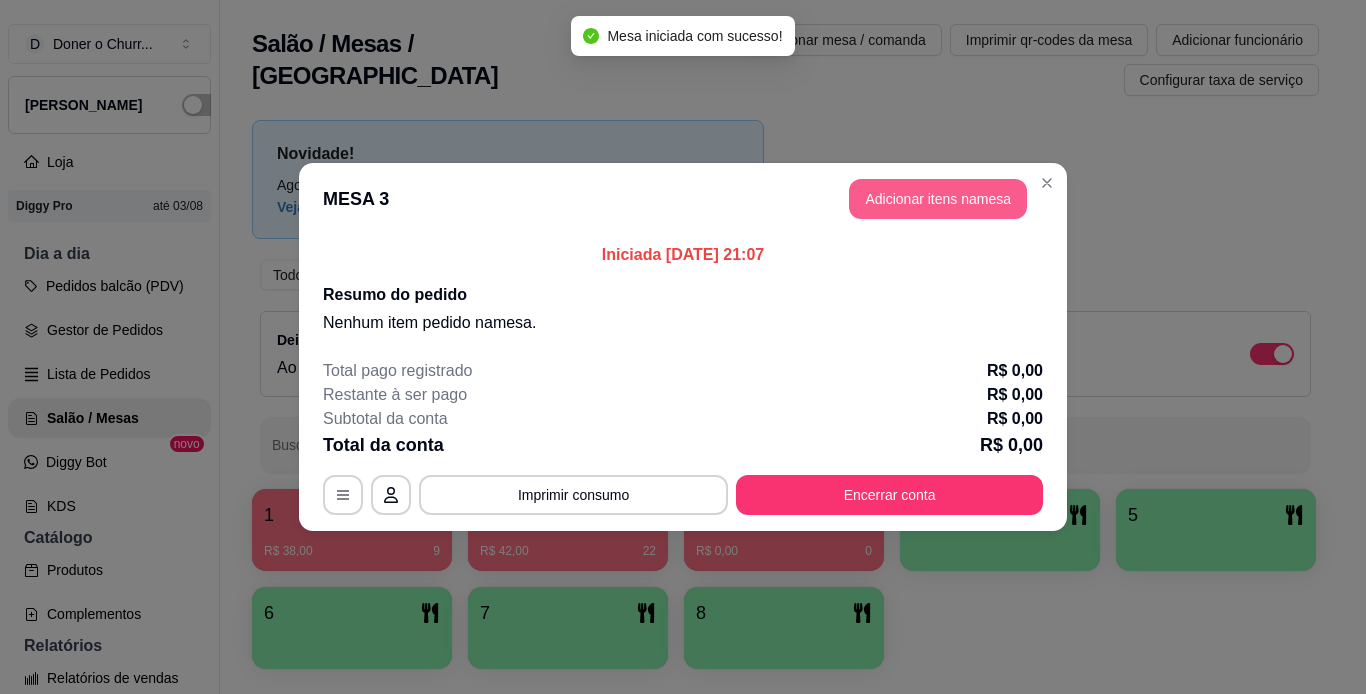 click on "Adicionar itens na  mesa" at bounding box center (938, 199) 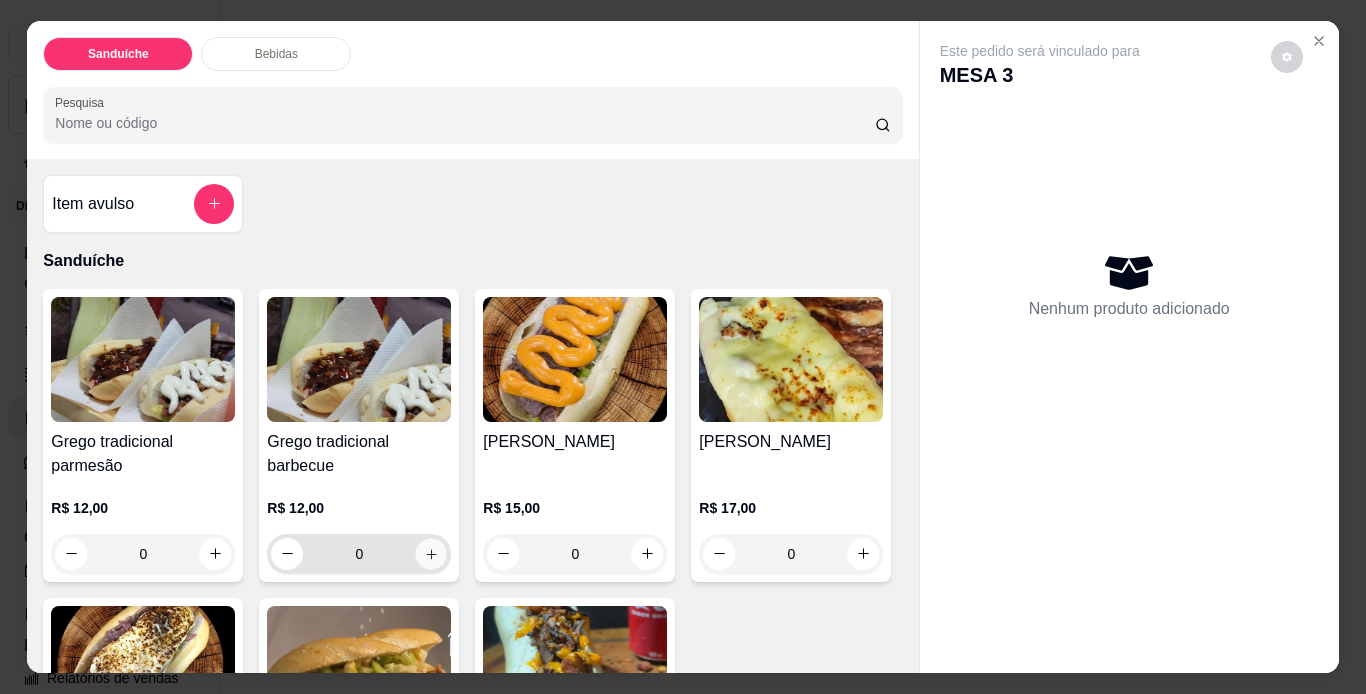 click at bounding box center [431, 553] 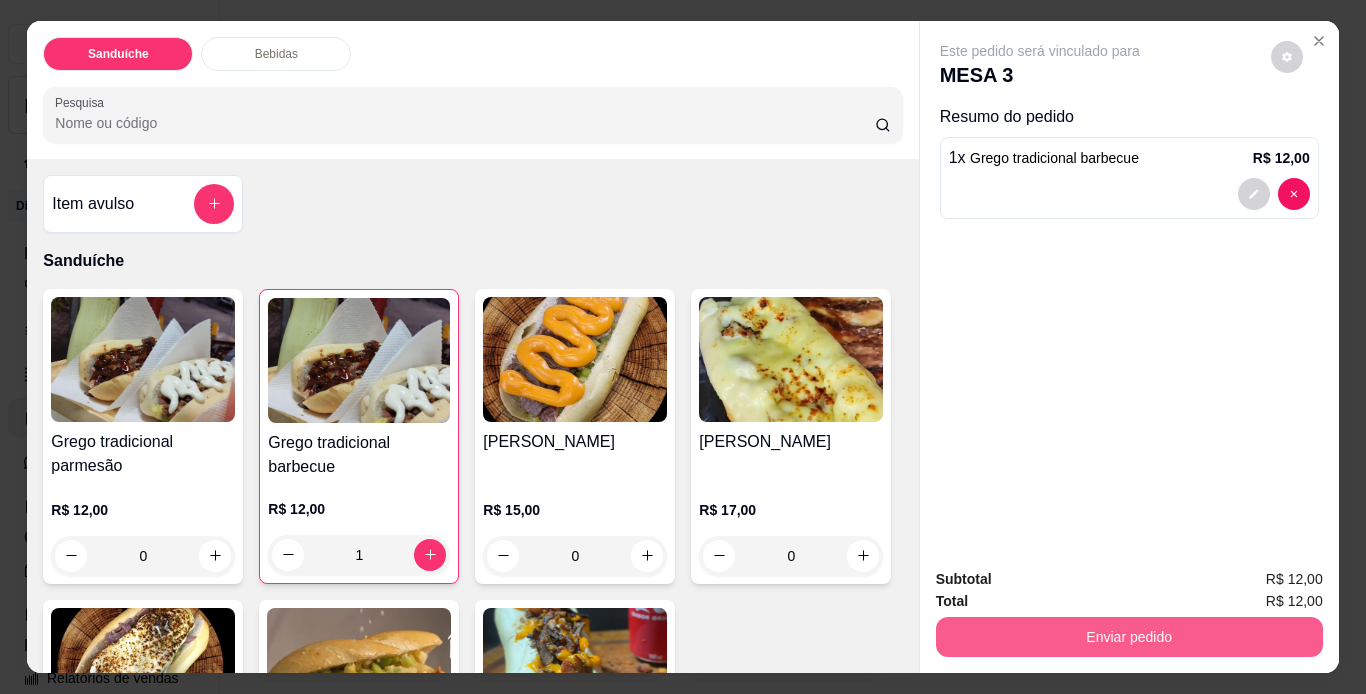 click on "Enviar pedido" at bounding box center [1129, 637] 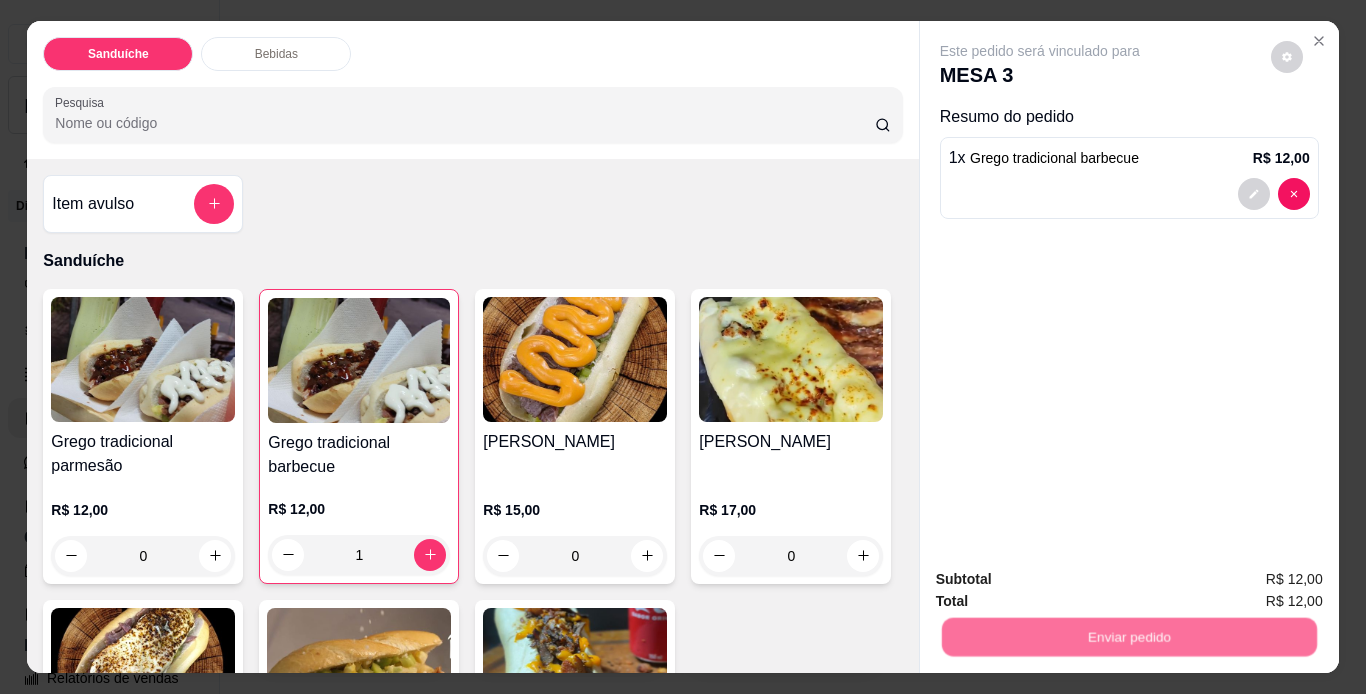 click on "Não registrar e enviar pedido" at bounding box center (1063, 580) 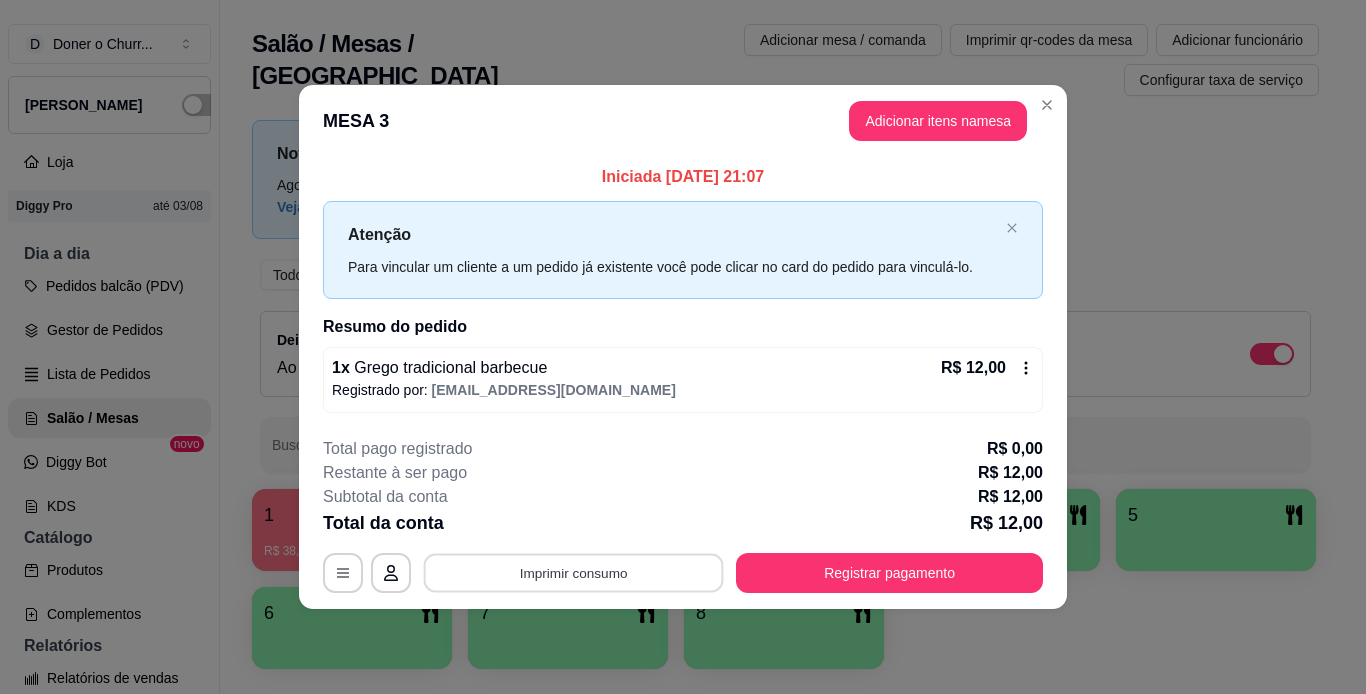 click on "Imprimir consumo" at bounding box center [574, 572] 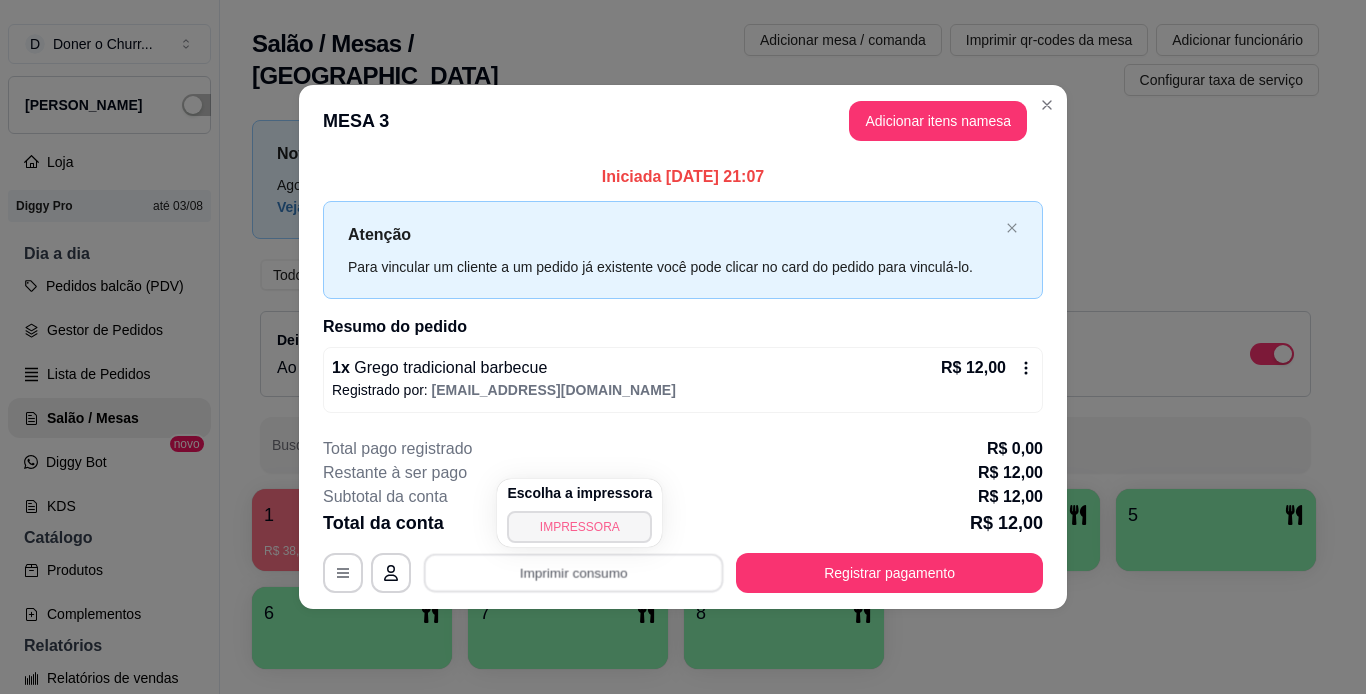 click on "IMPRESSORA" at bounding box center (579, 527) 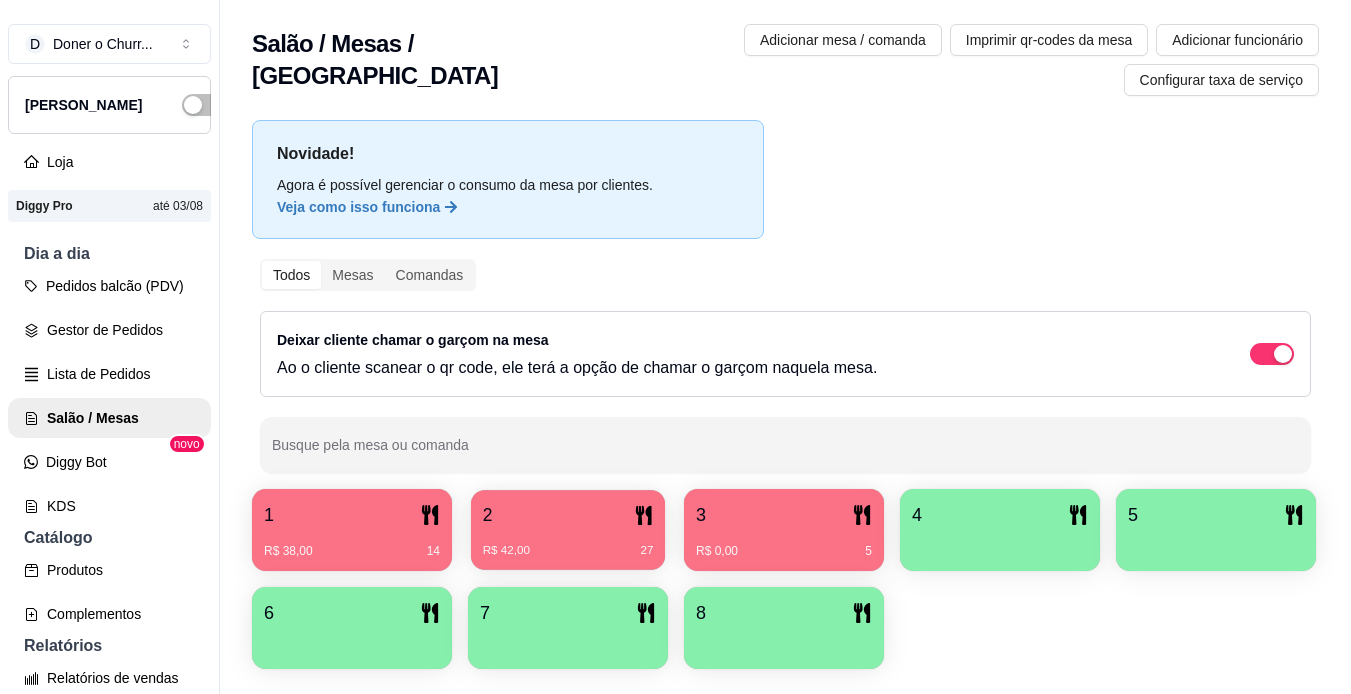 click on "2" at bounding box center [568, 515] 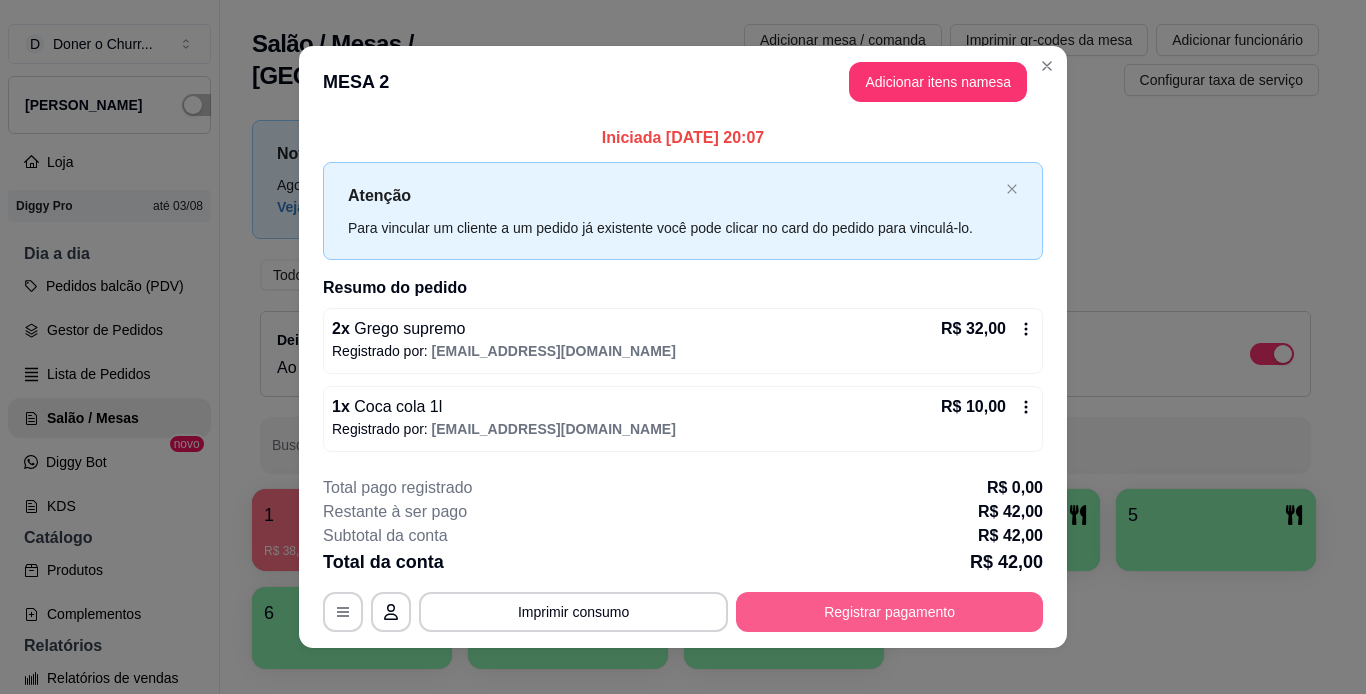 click on "Registrar pagamento" at bounding box center [889, 612] 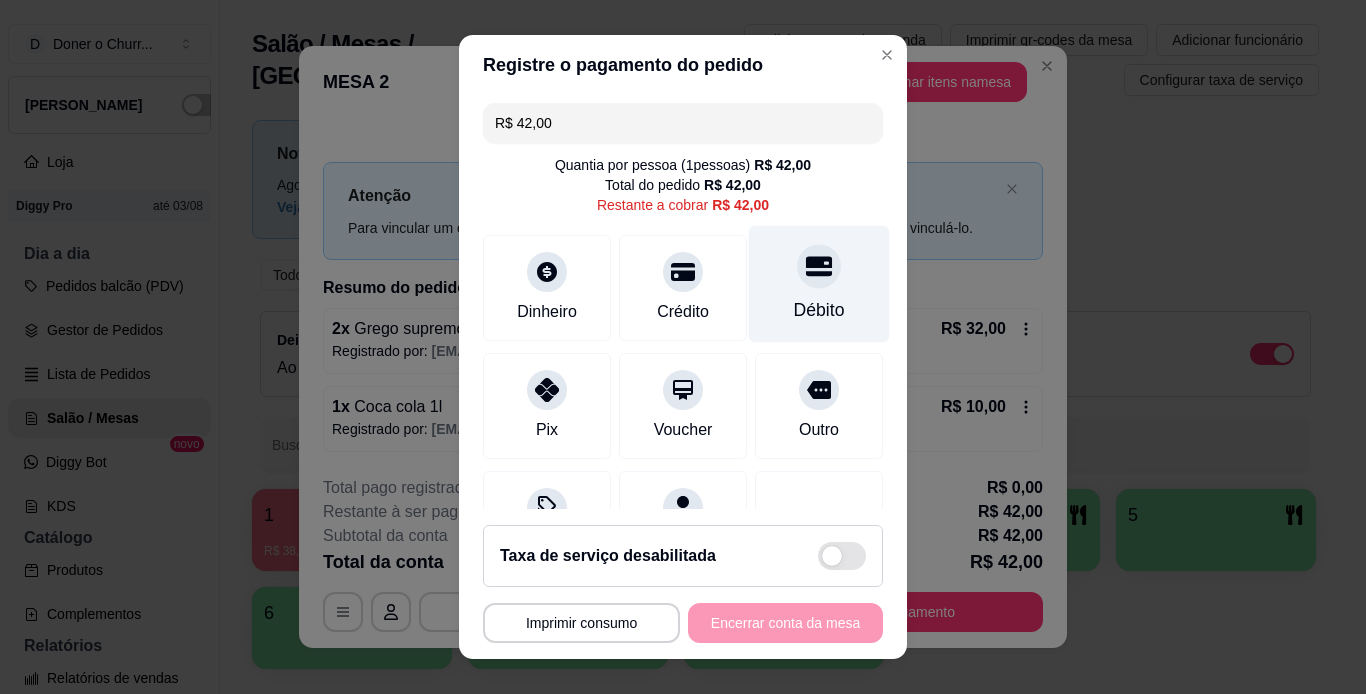 click at bounding box center [819, 266] 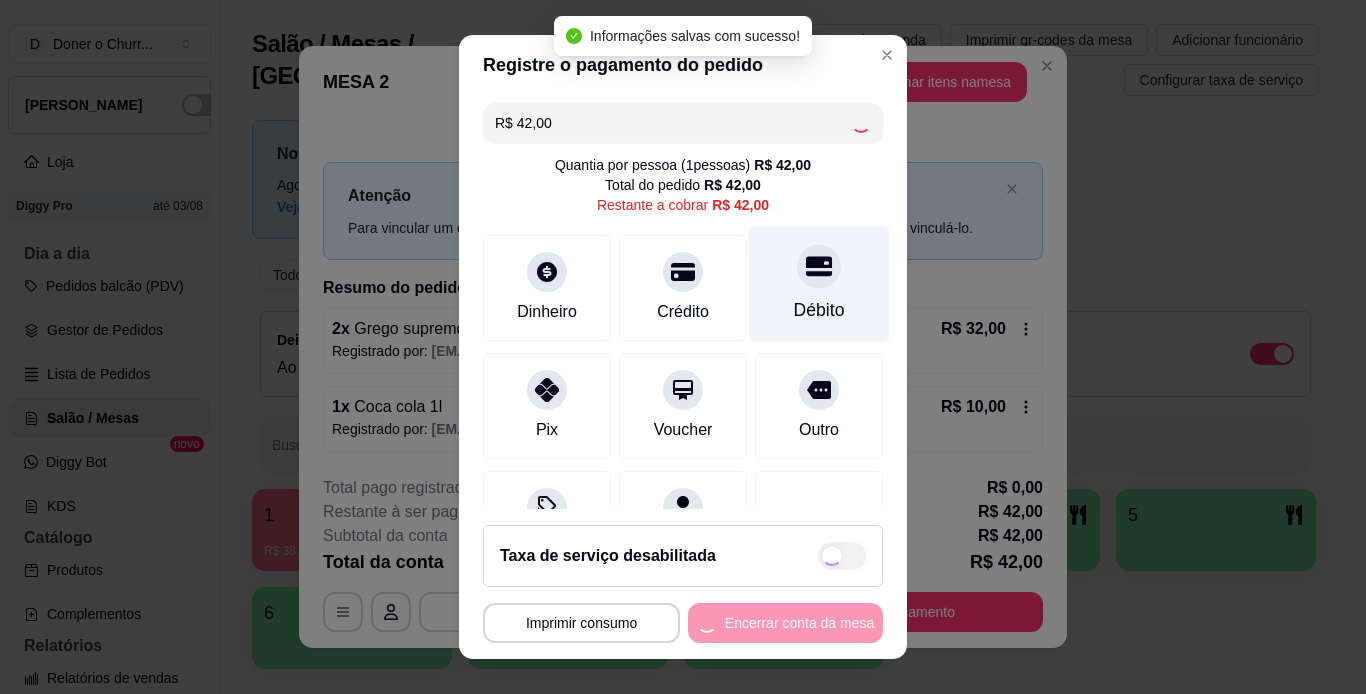 type on "R$ 0,00" 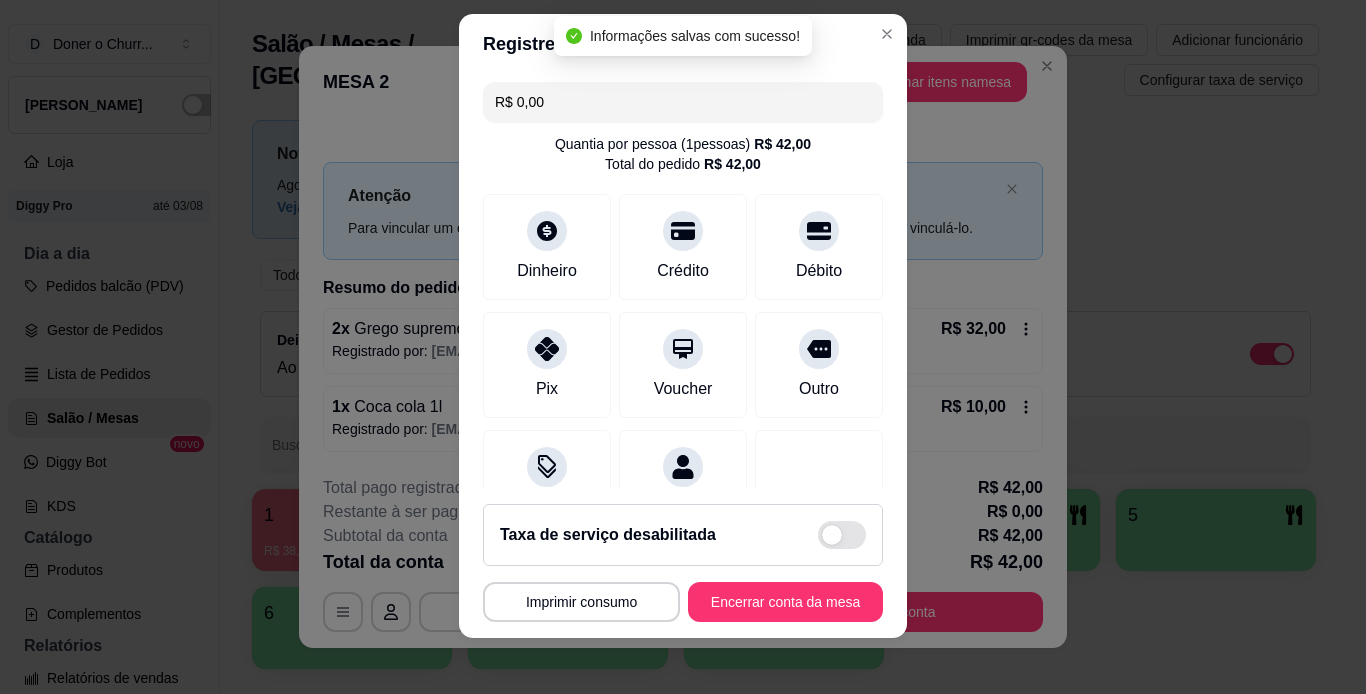 scroll, scrollTop: 29, scrollLeft: 0, axis: vertical 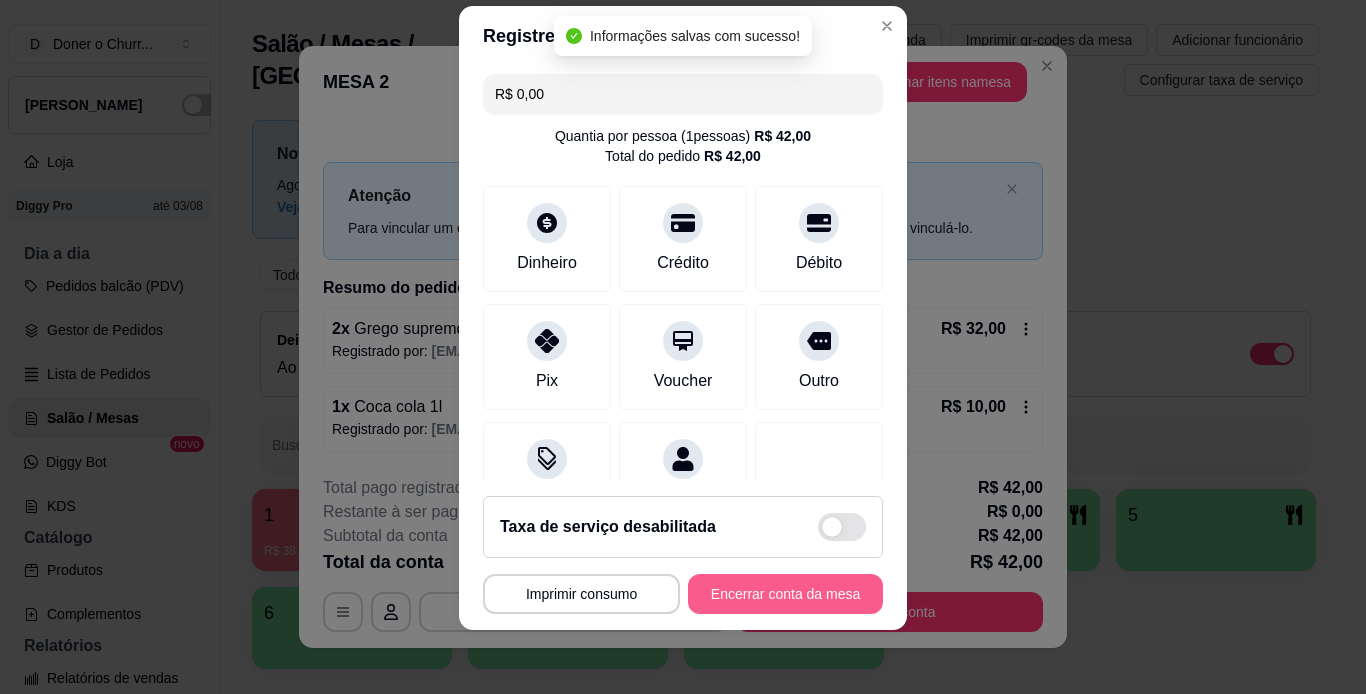 click on "Encerrar conta da mesa" at bounding box center (785, 594) 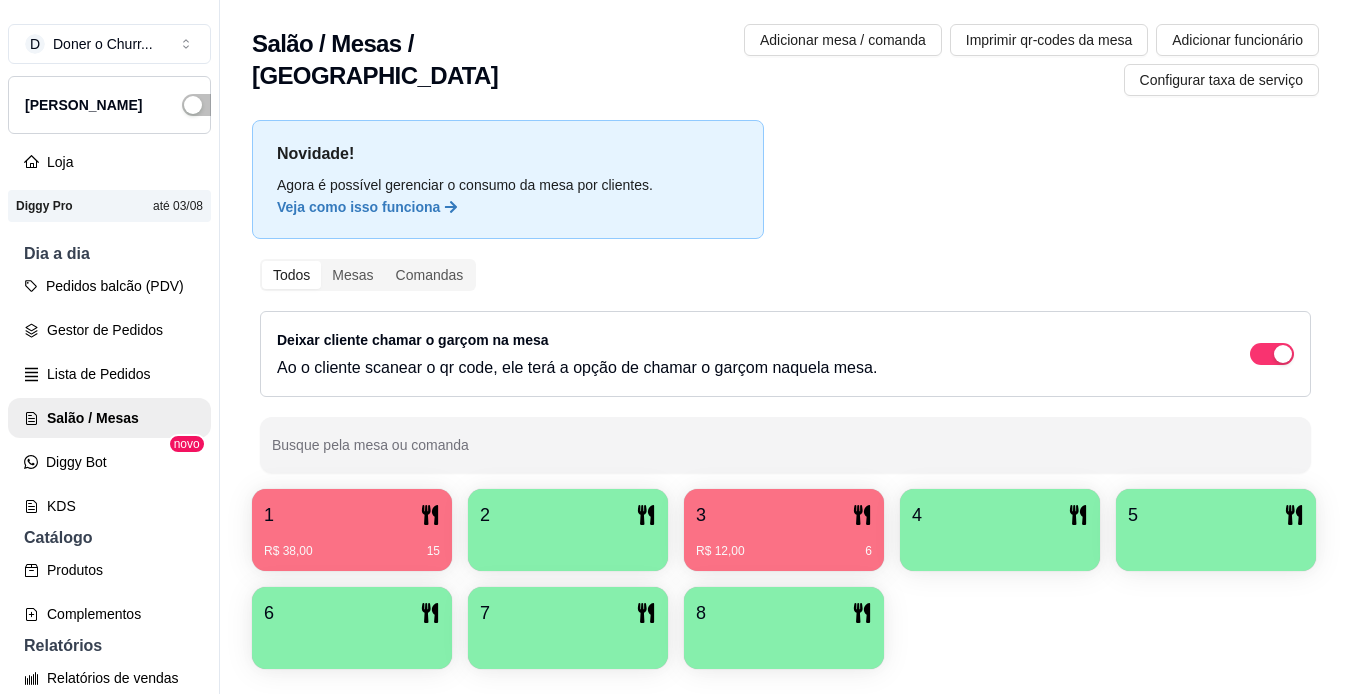 click on "1" at bounding box center [352, 515] 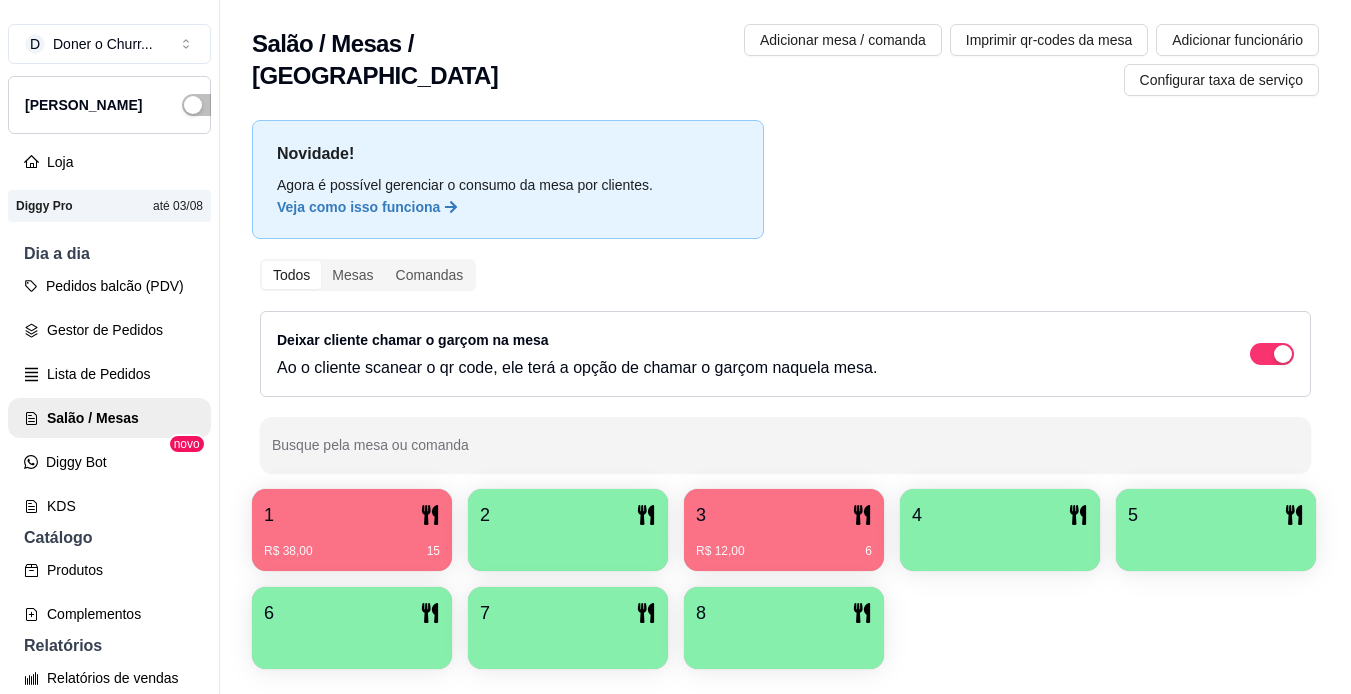 click on "2" at bounding box center (568, 515) 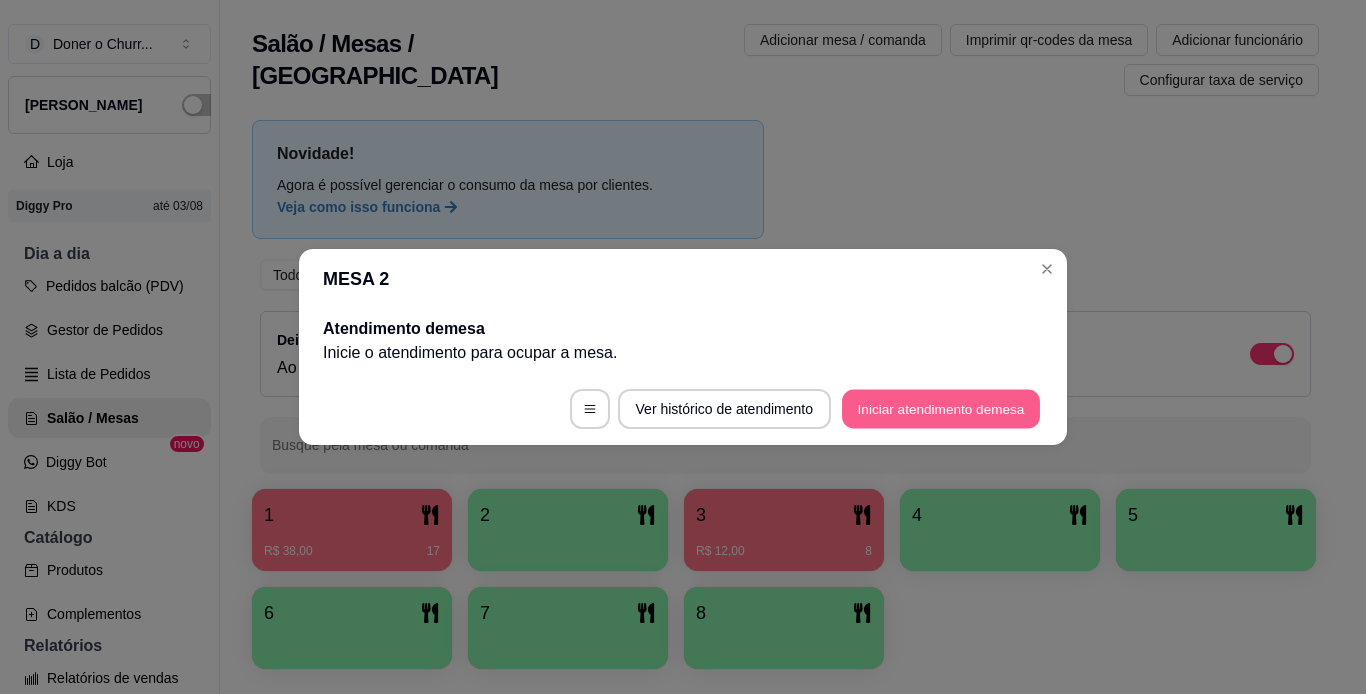 click on "Iniciar atendimento de  mesa" at bounding box center [941, 409] 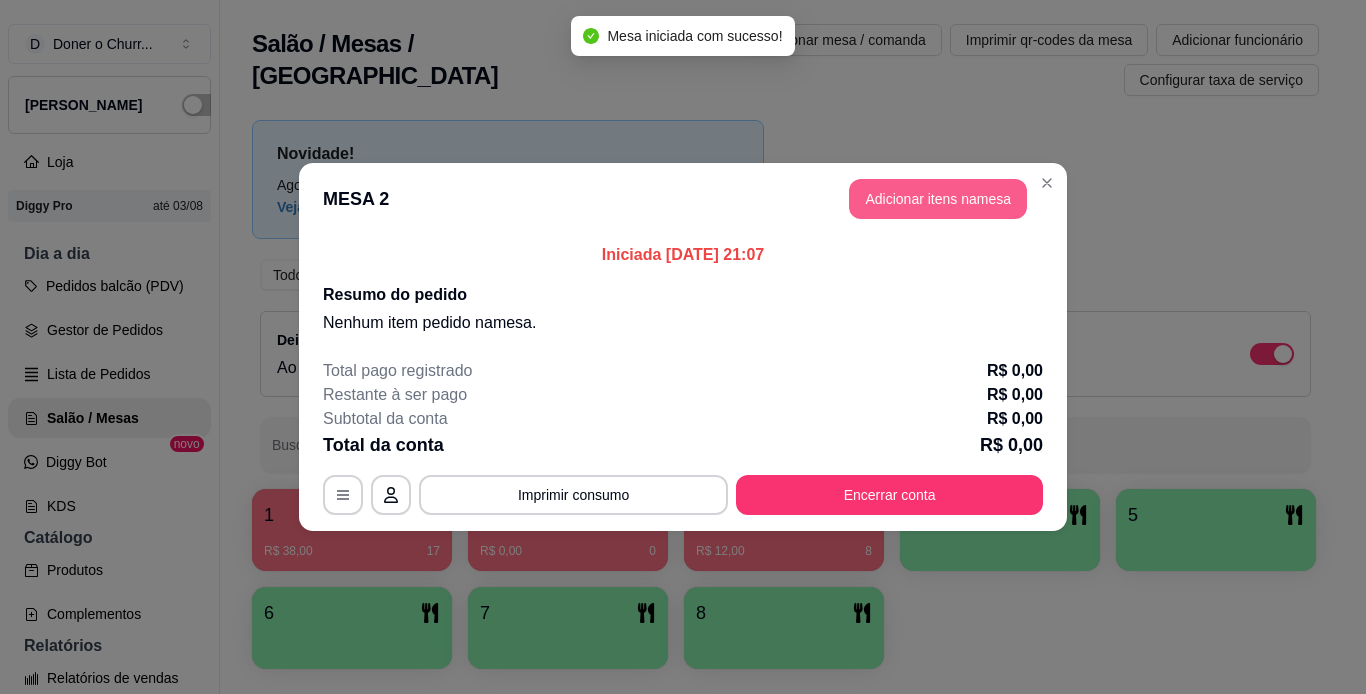 click on "Adicionar itens na  mesa" at bounding box center [938, 199] 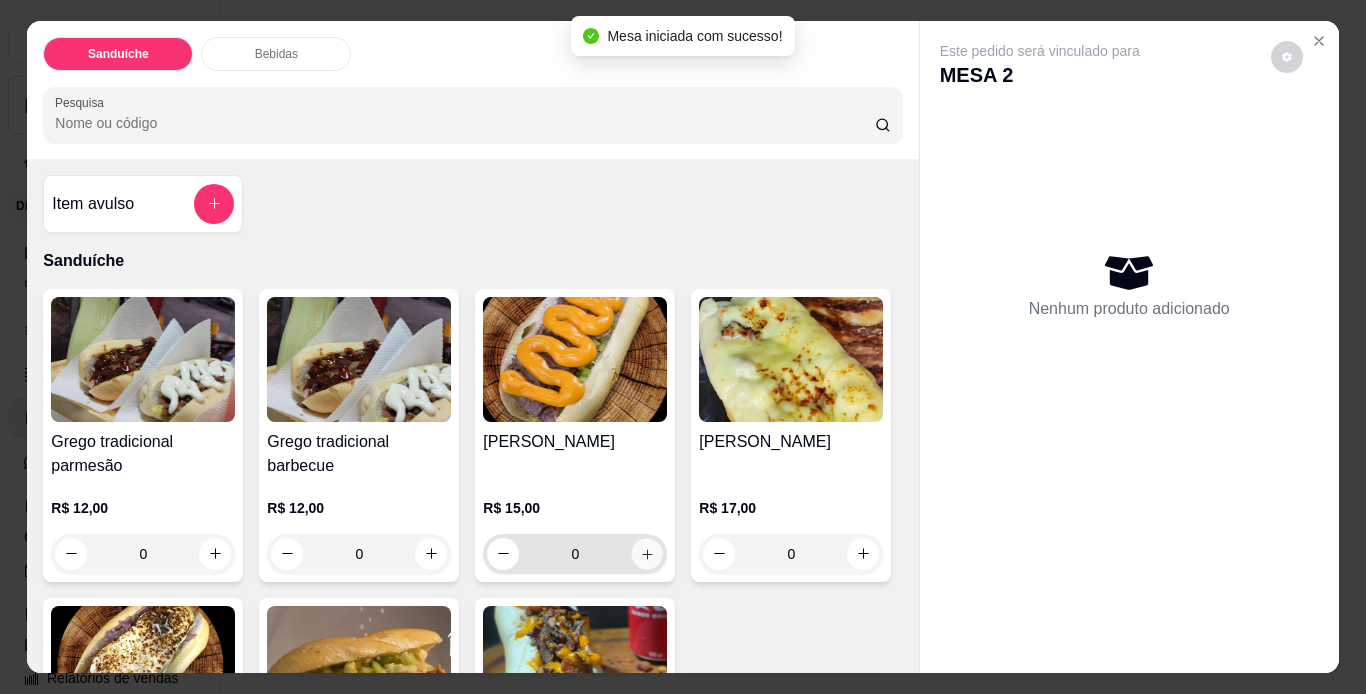 click at bounding box center (647, 553) 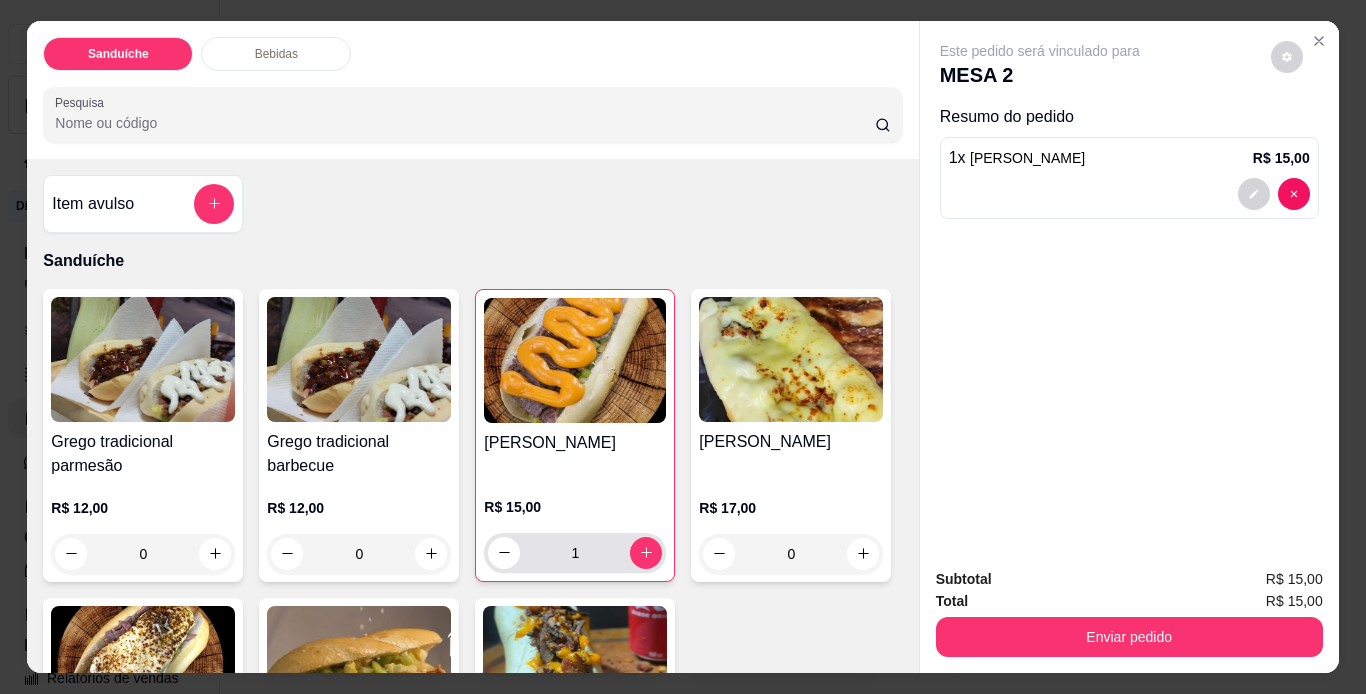 scroll, scrollTop: 100, scrollLeft: 0, axis: vertical 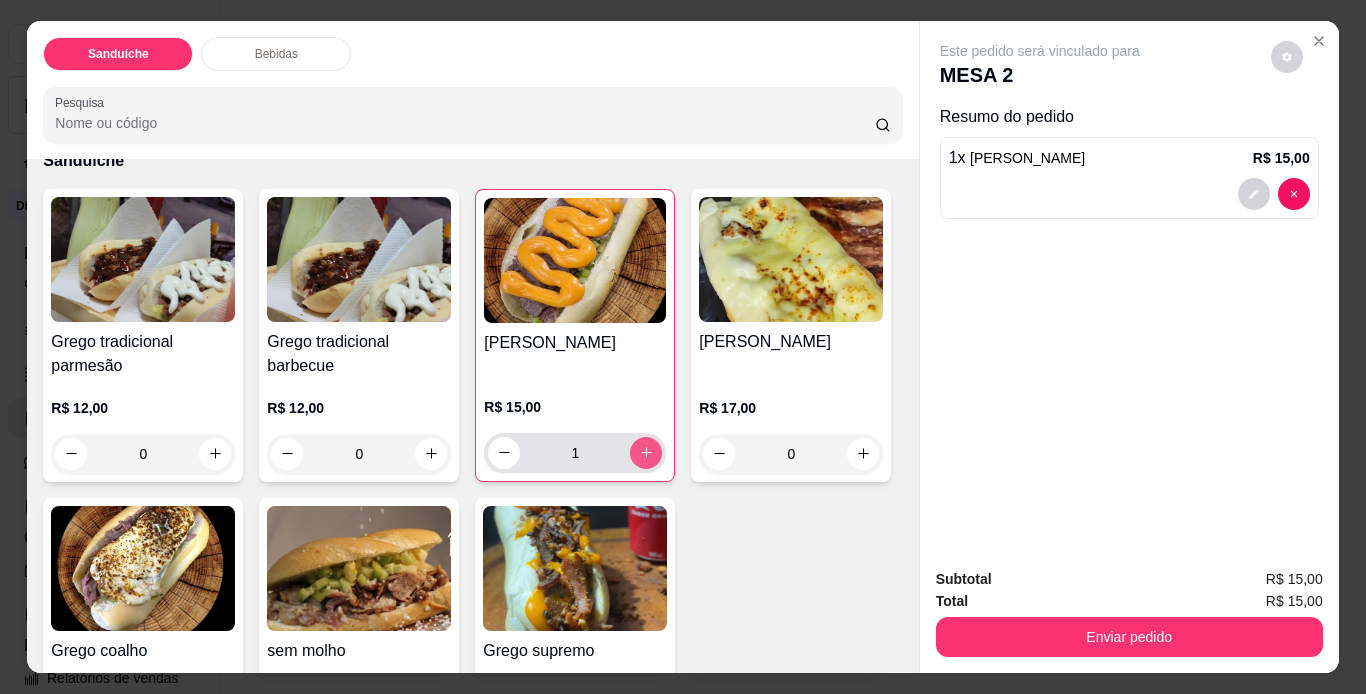 click at bounding box center [646, 453] 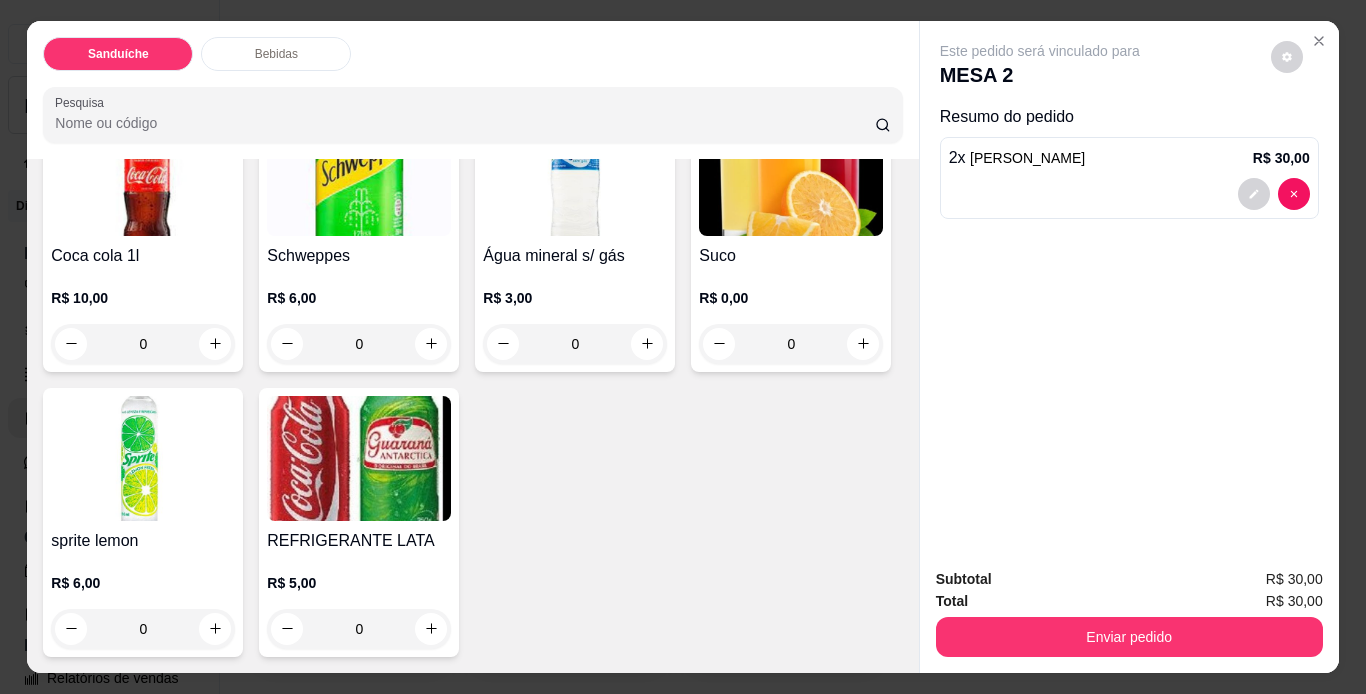 scroll, scrollTop: 900, scrollLeft: 0, axis: vertical 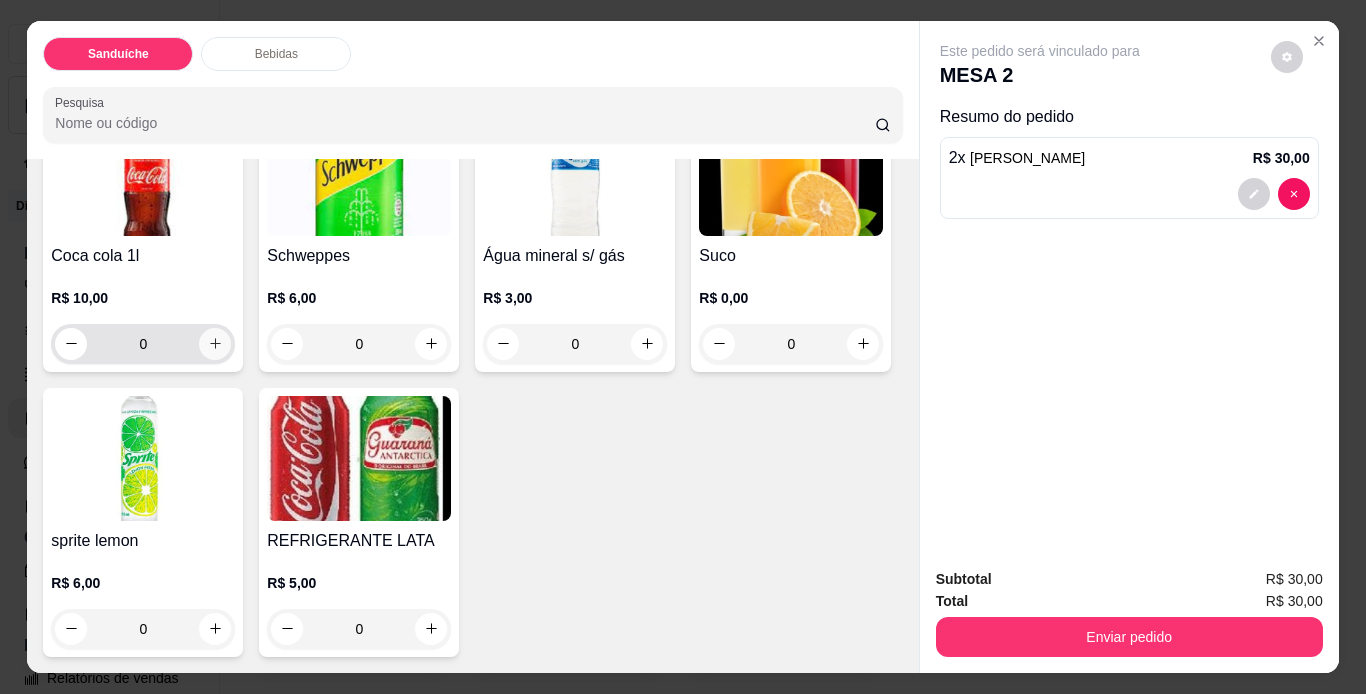 click 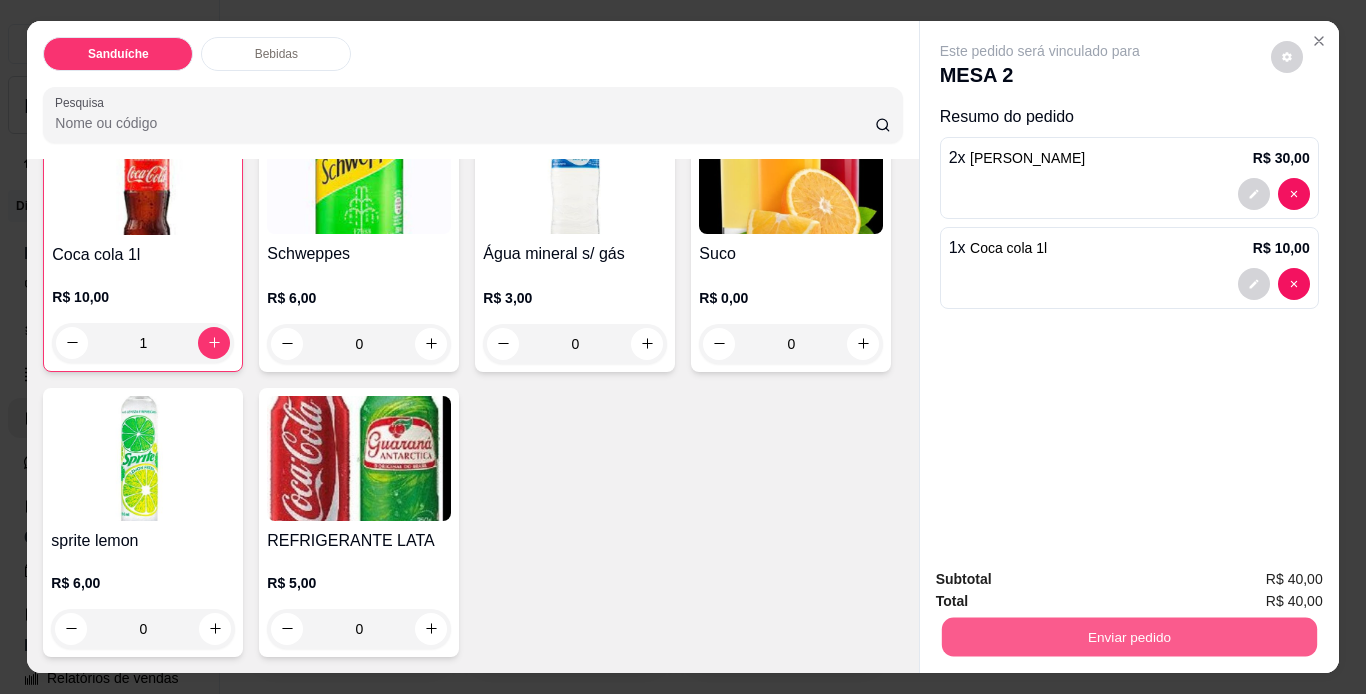 click on "Enviar pedido" at bounding box center (1128, 637) 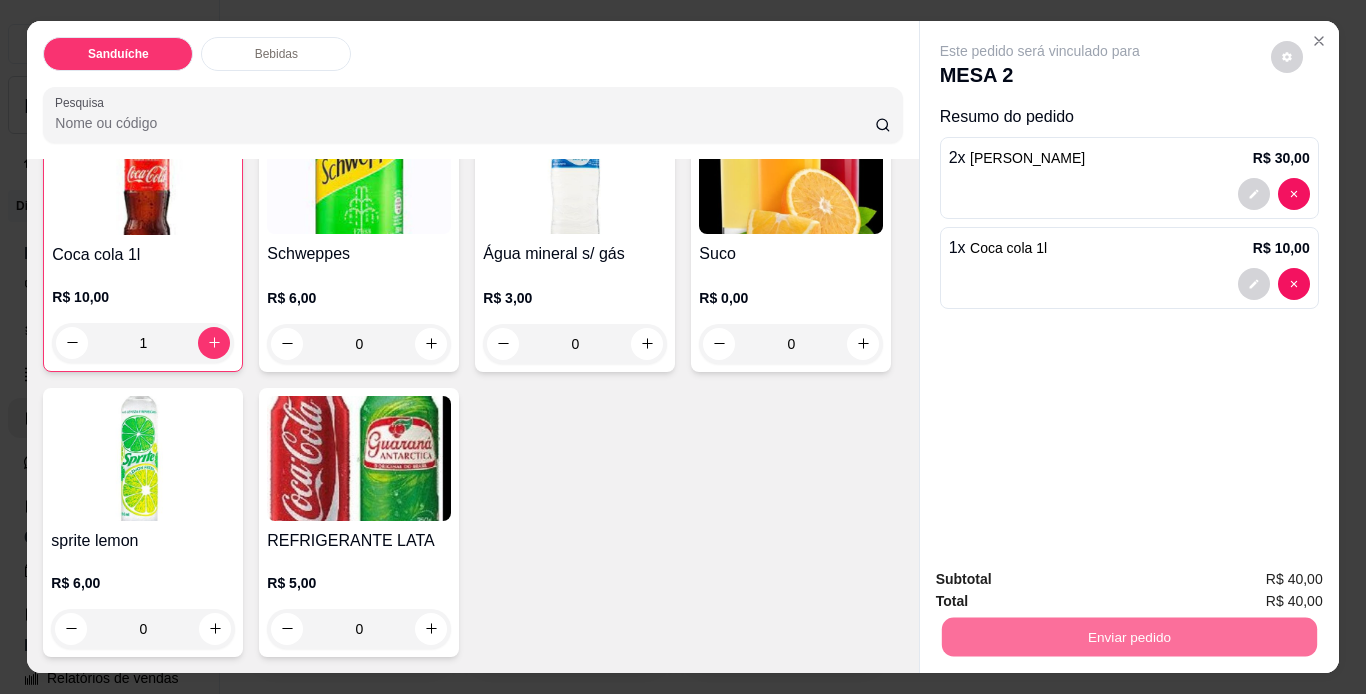 click on "Não registrar e enviar pedido" at bounding box center (1063, 580) 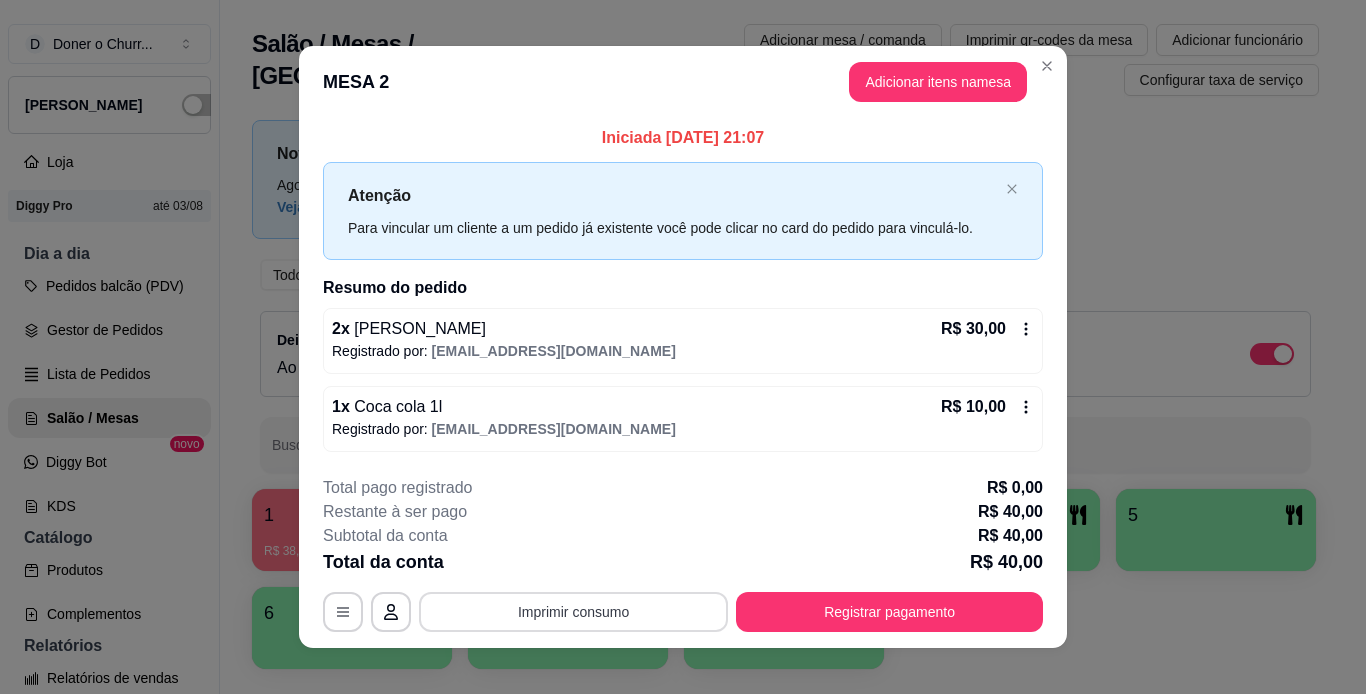 click on "Imprimir consumo" at bounding box center [573, 612] 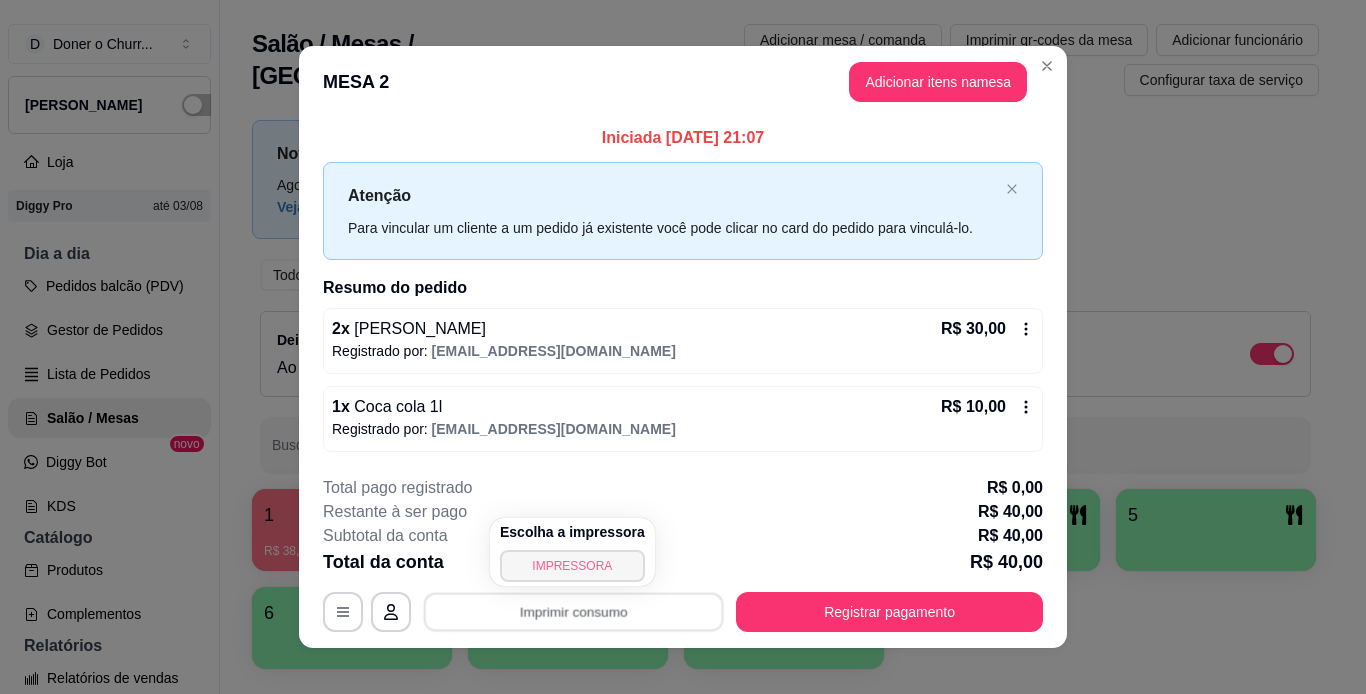 click on "IMPRESSORA" at bounding box center (572, 566) 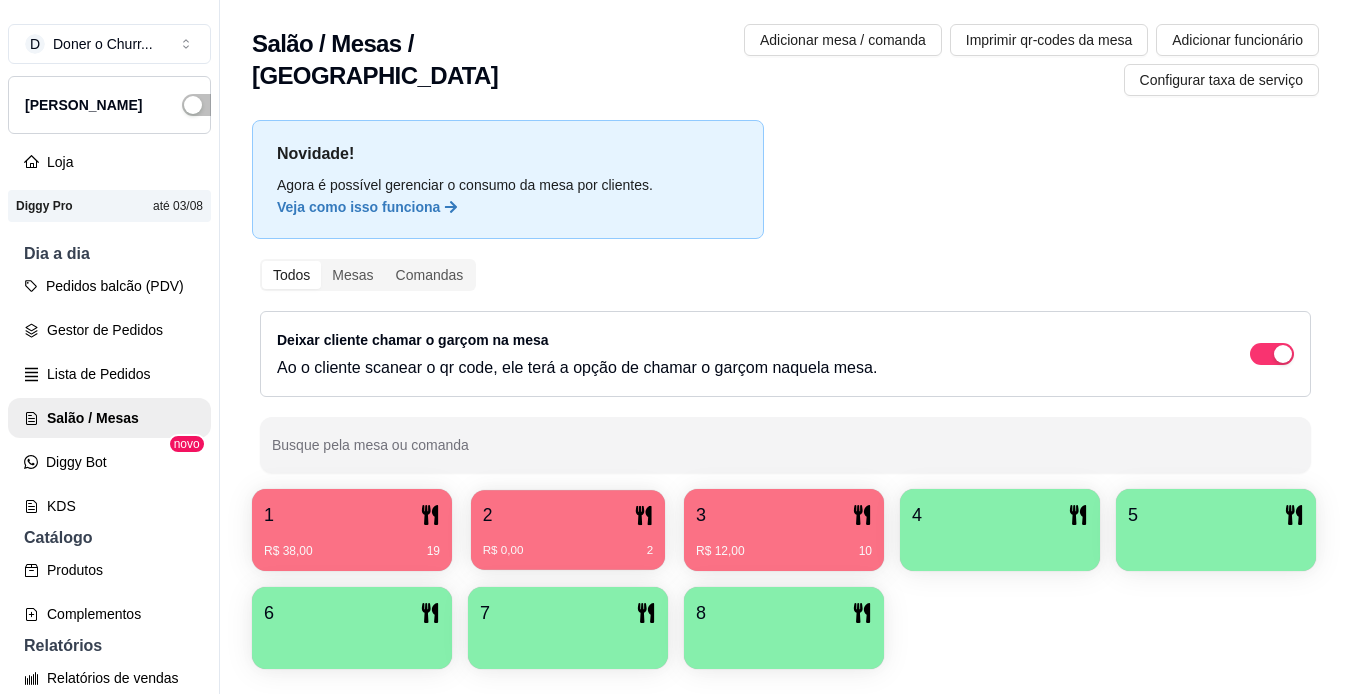 click on "R$ 0,00 2" at bounding box center (568, 543) 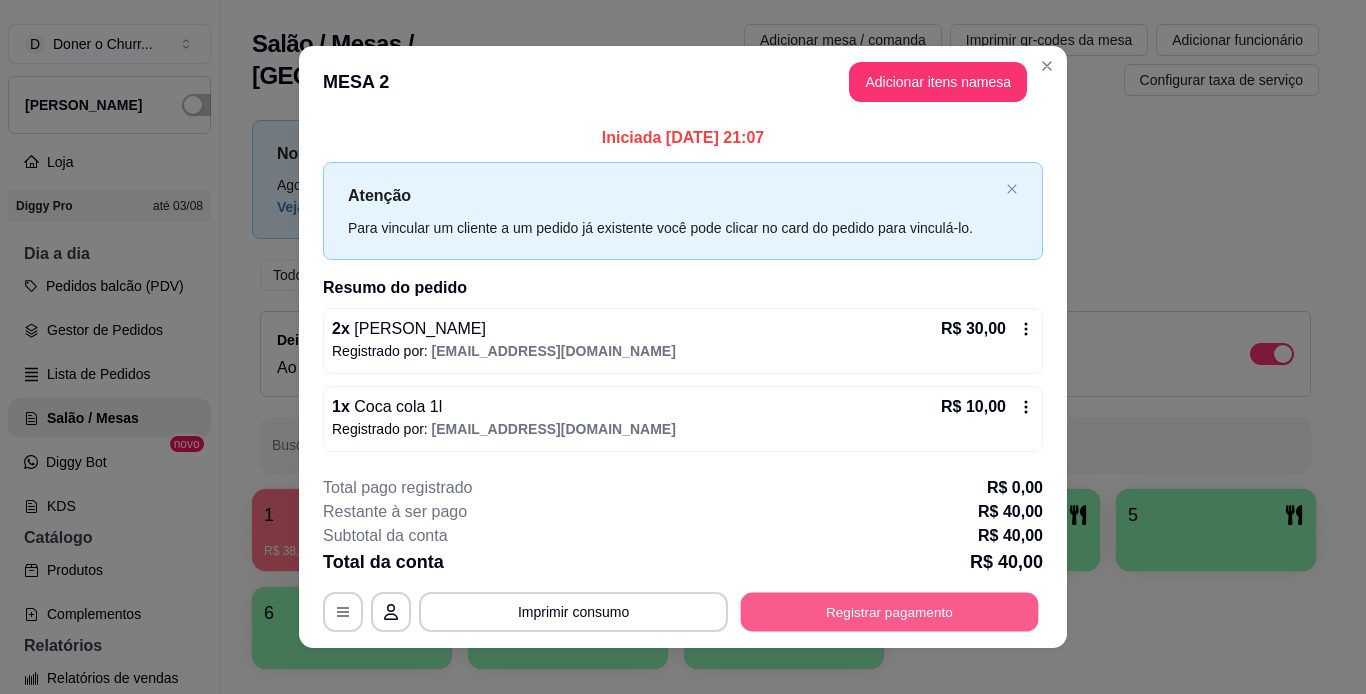 click on "Registrar pagamento" at bounding box center [890, 611] 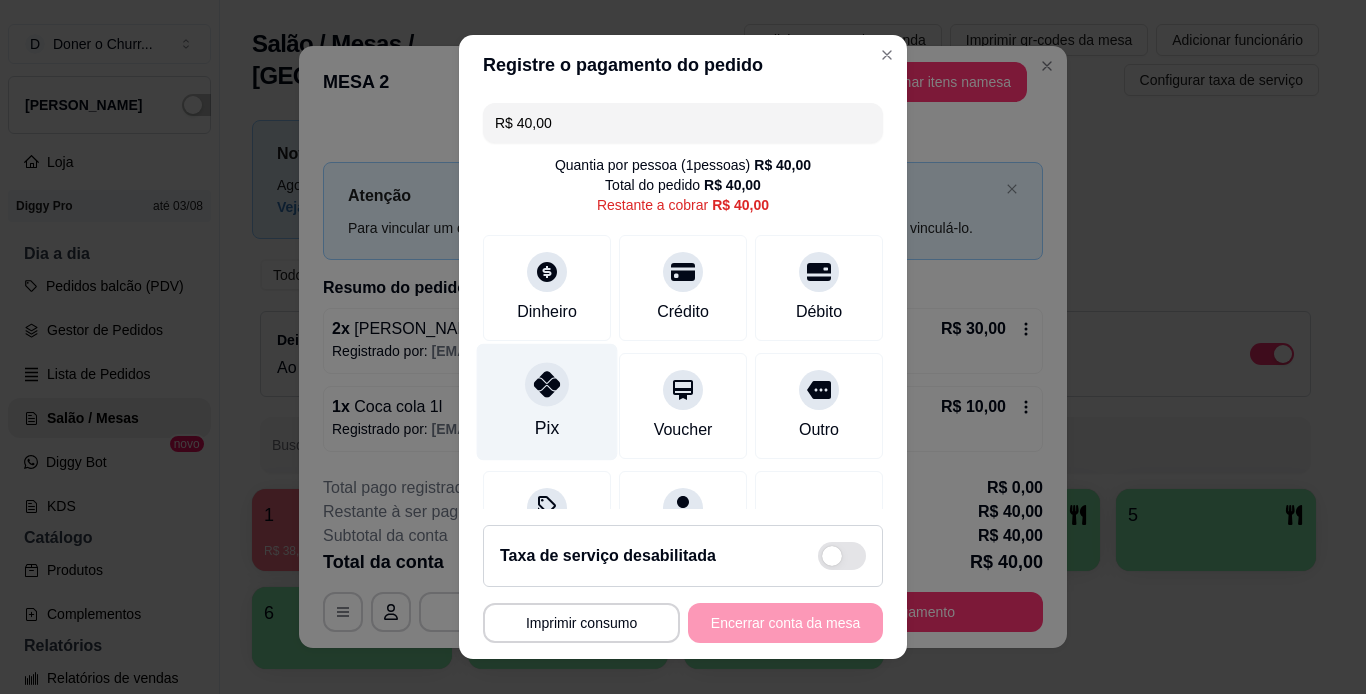 click at bounding box center (547, 384) 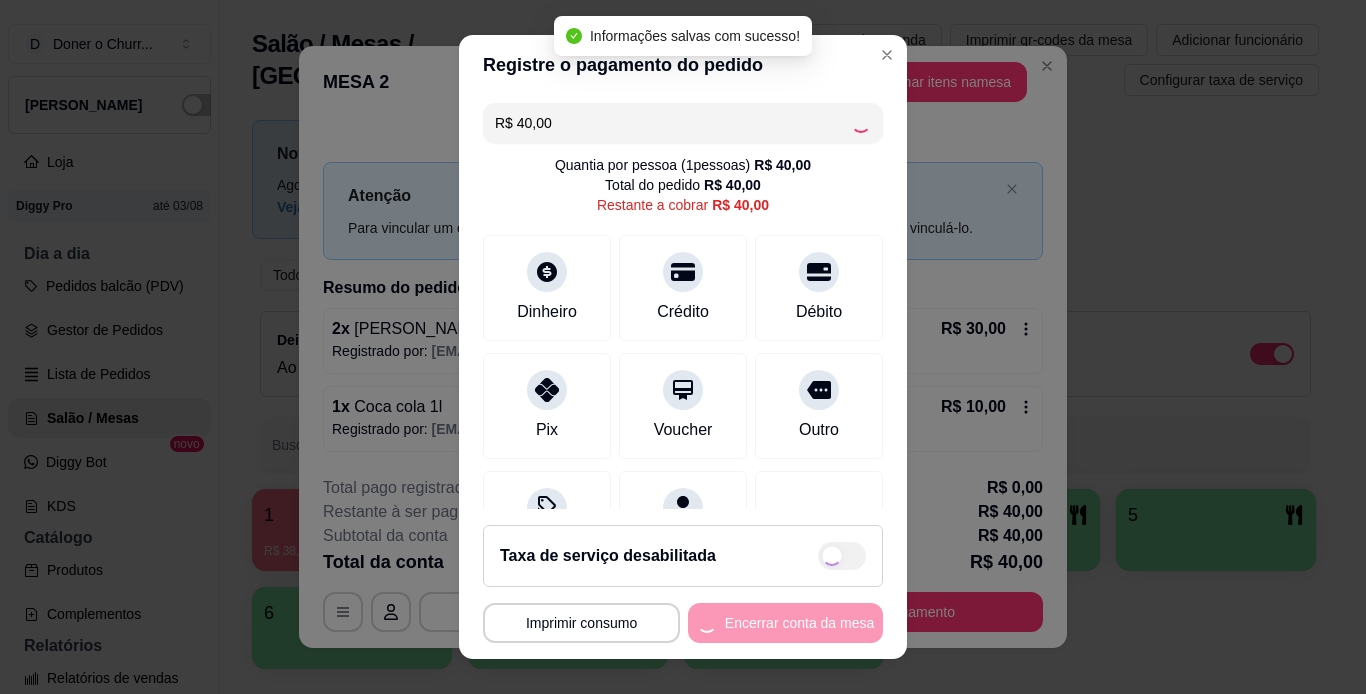 type on "R$ 0,00" 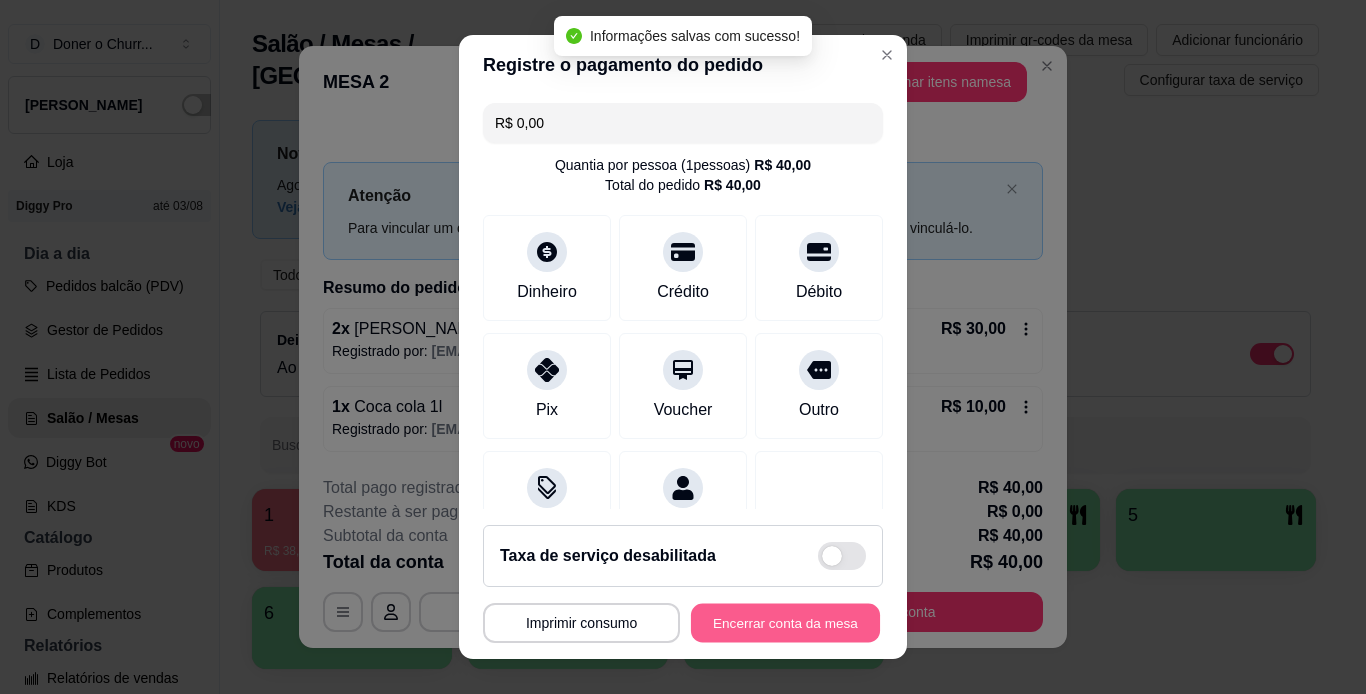 click on "Encerrar conta da mesa" at bounding box center (785, 623) 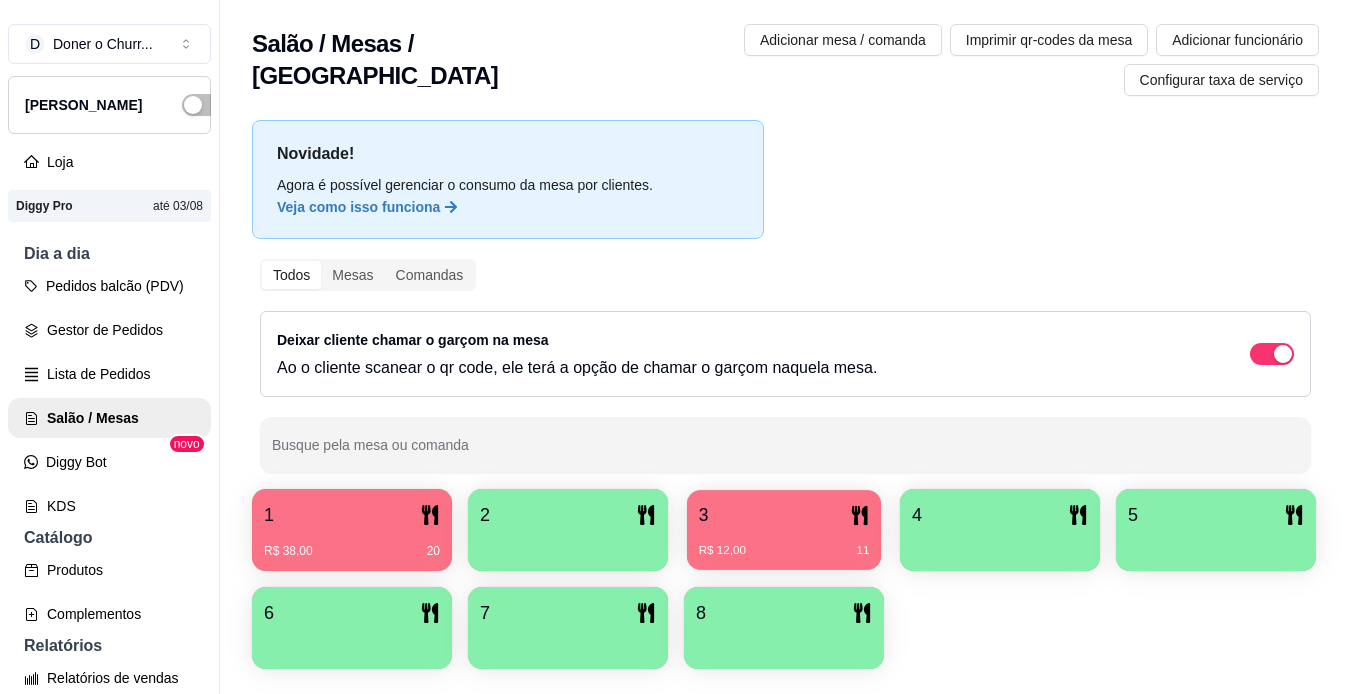 click on "R$ 12,00 11" at bounding box center [784, 543] 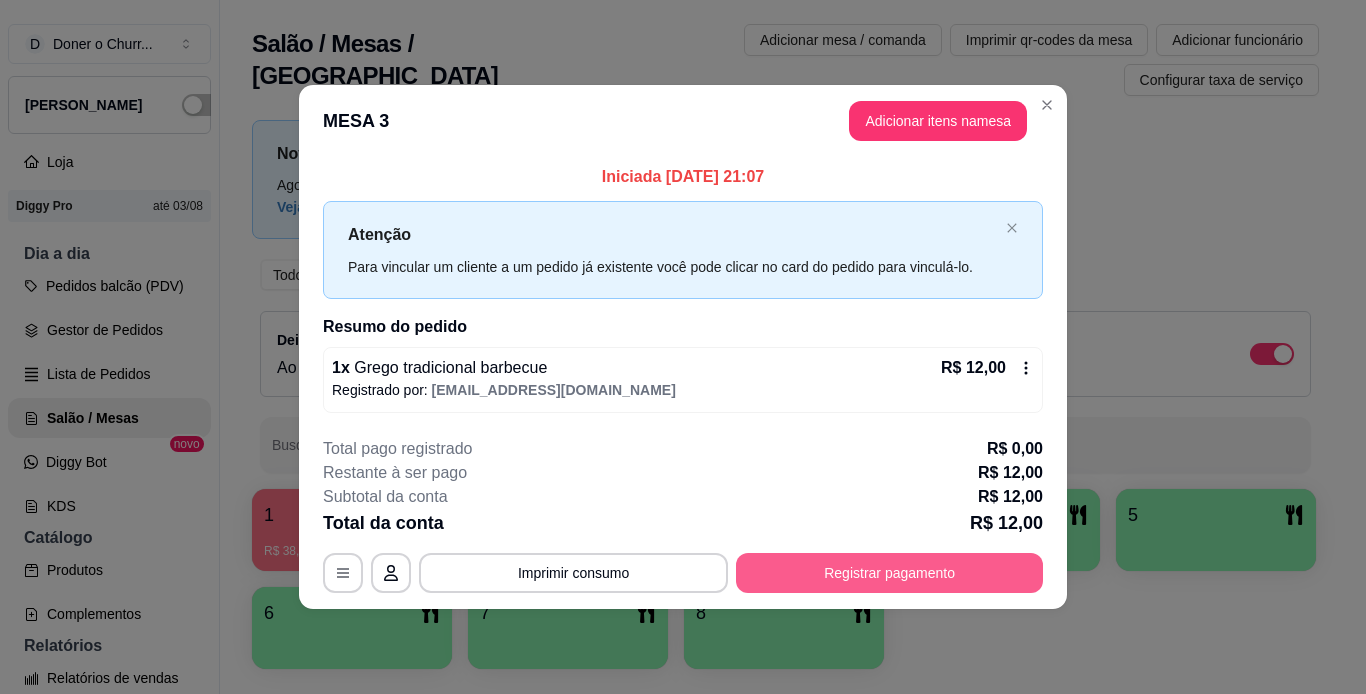 click on "Registrar pagamento" at bounding box center [889, 573] 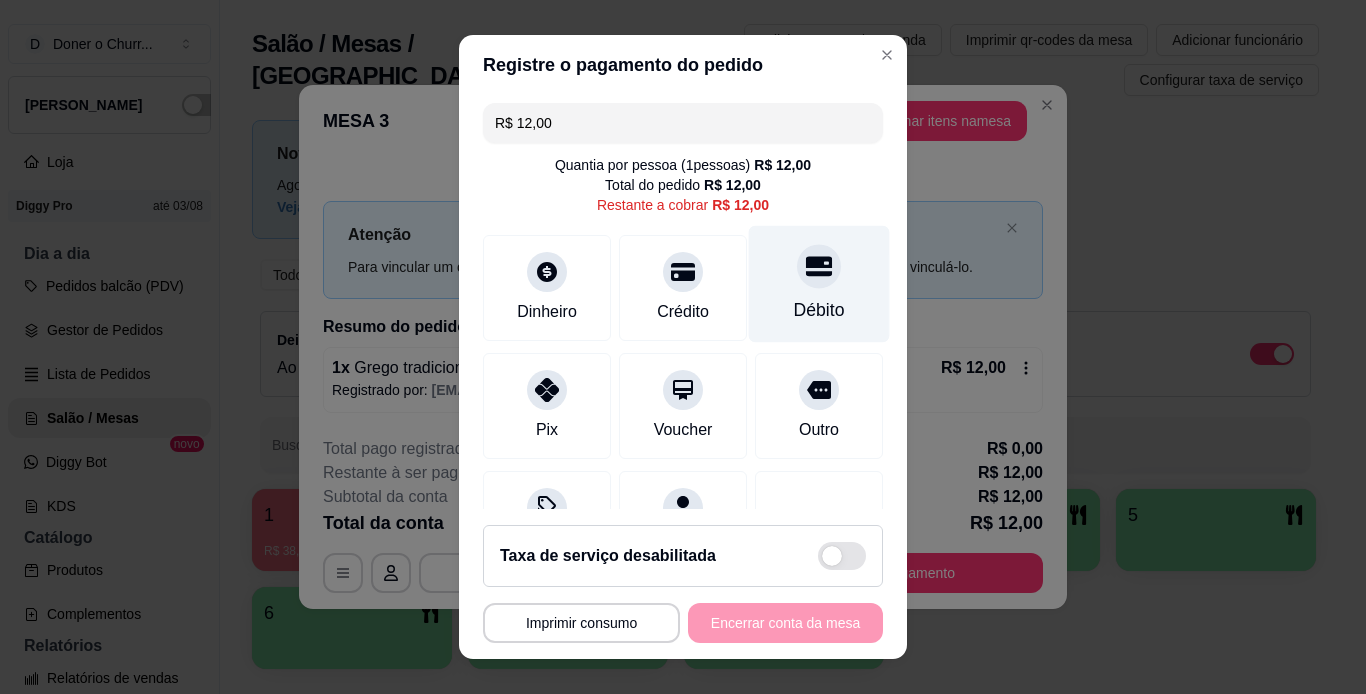 drag, startPoint x: 781, startPoint y: 288, endPoint x: 783, endPoint y: 301, distance: 13.152946 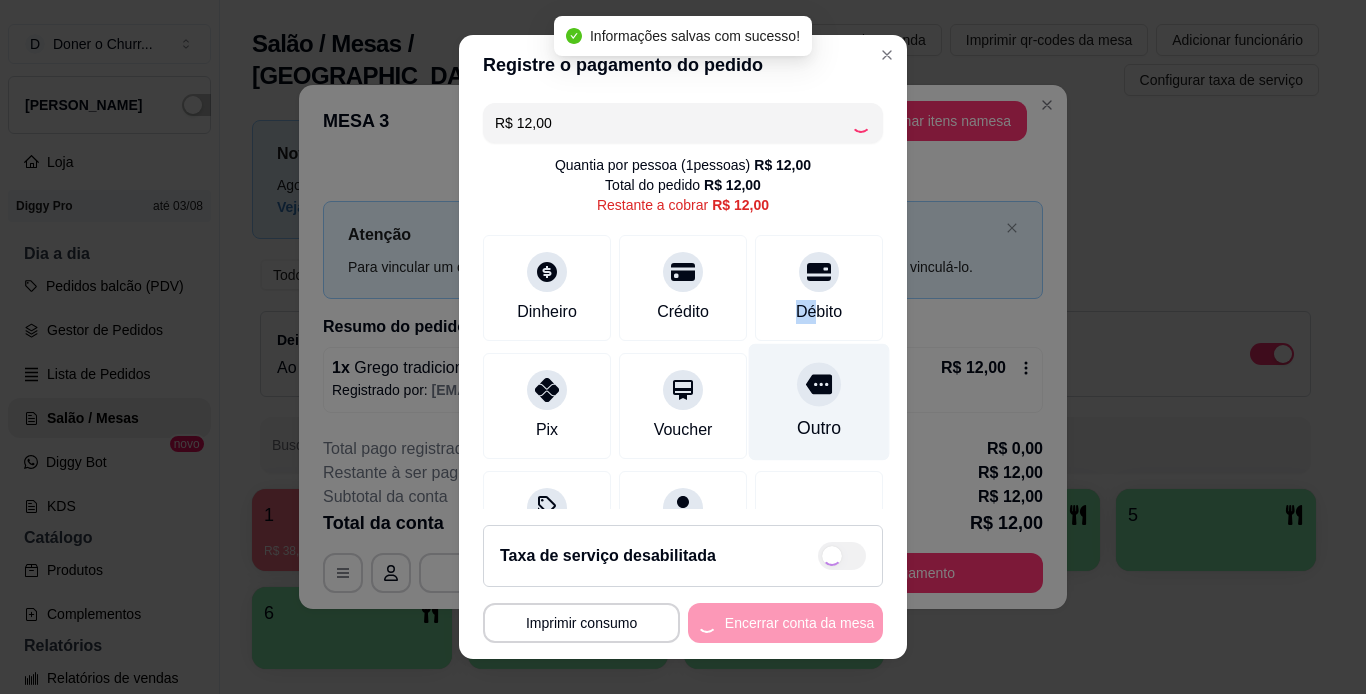 type on "R$ 0,00" 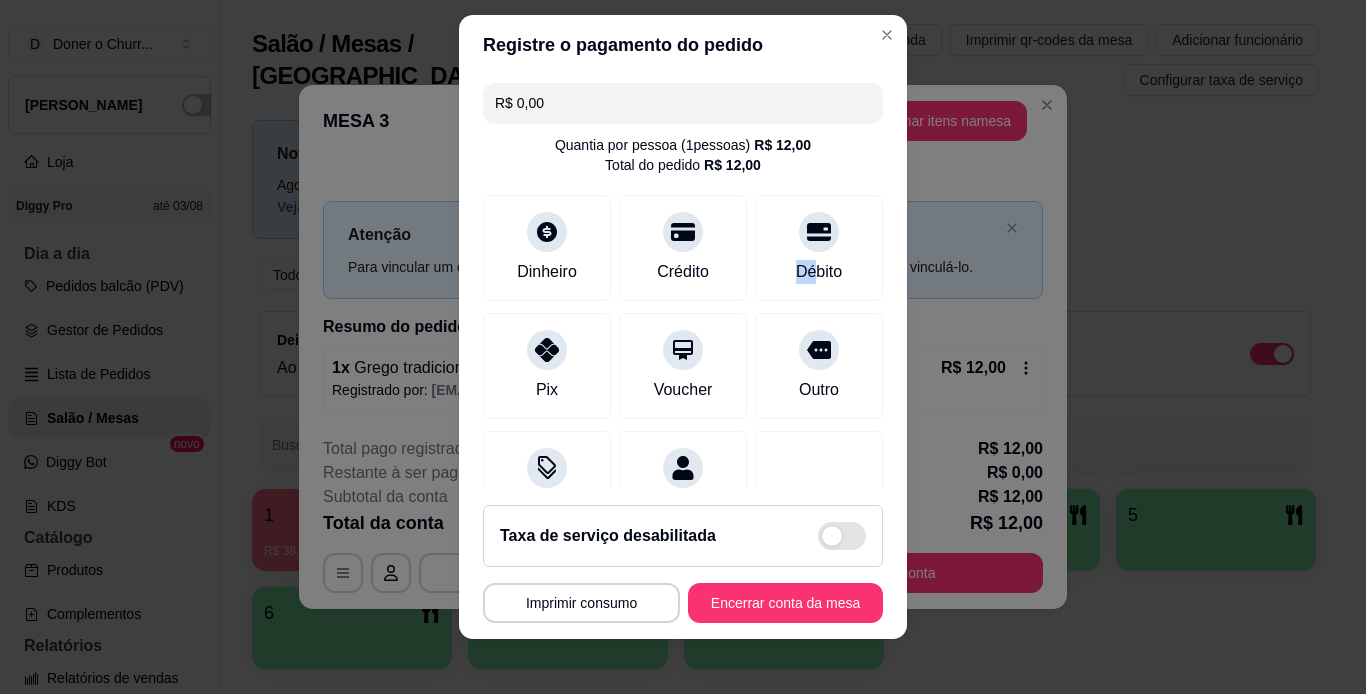 scroll, scrollTop: 29, scrollLeft: 0, axis: vertical 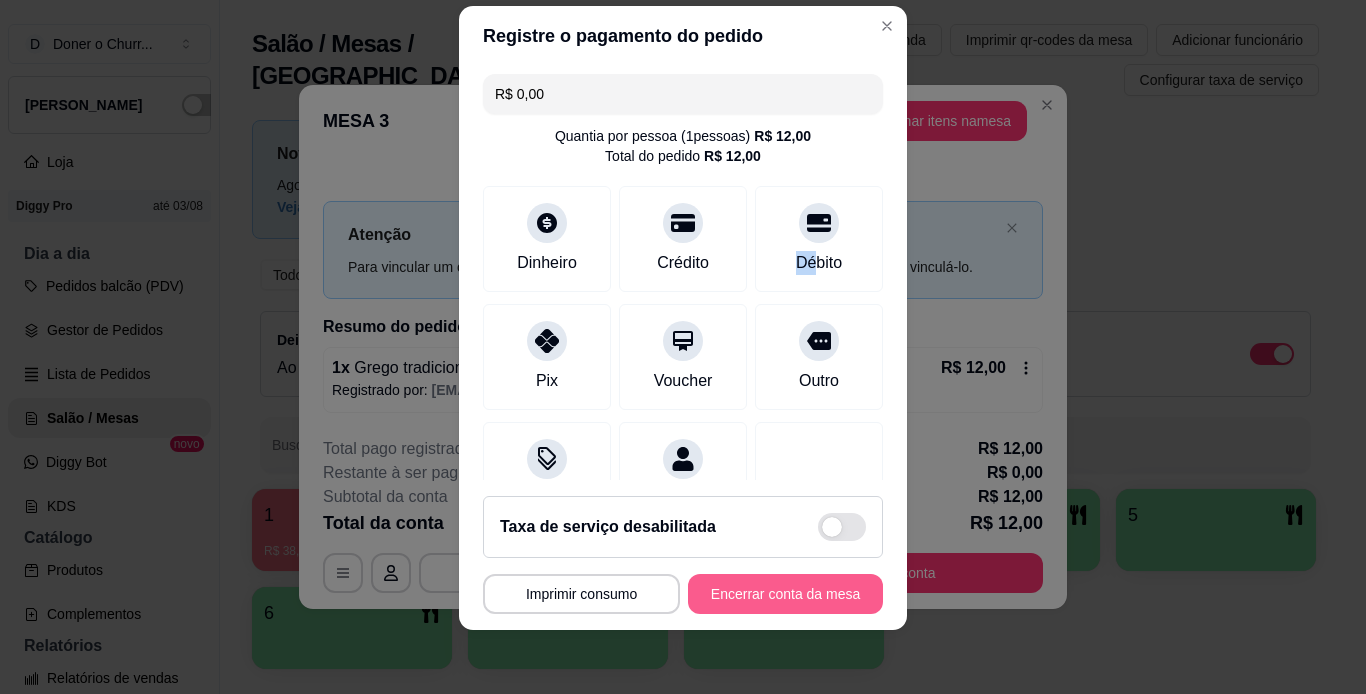 click on "Encerrar conta da mesa" at bounding box center [785, 594] 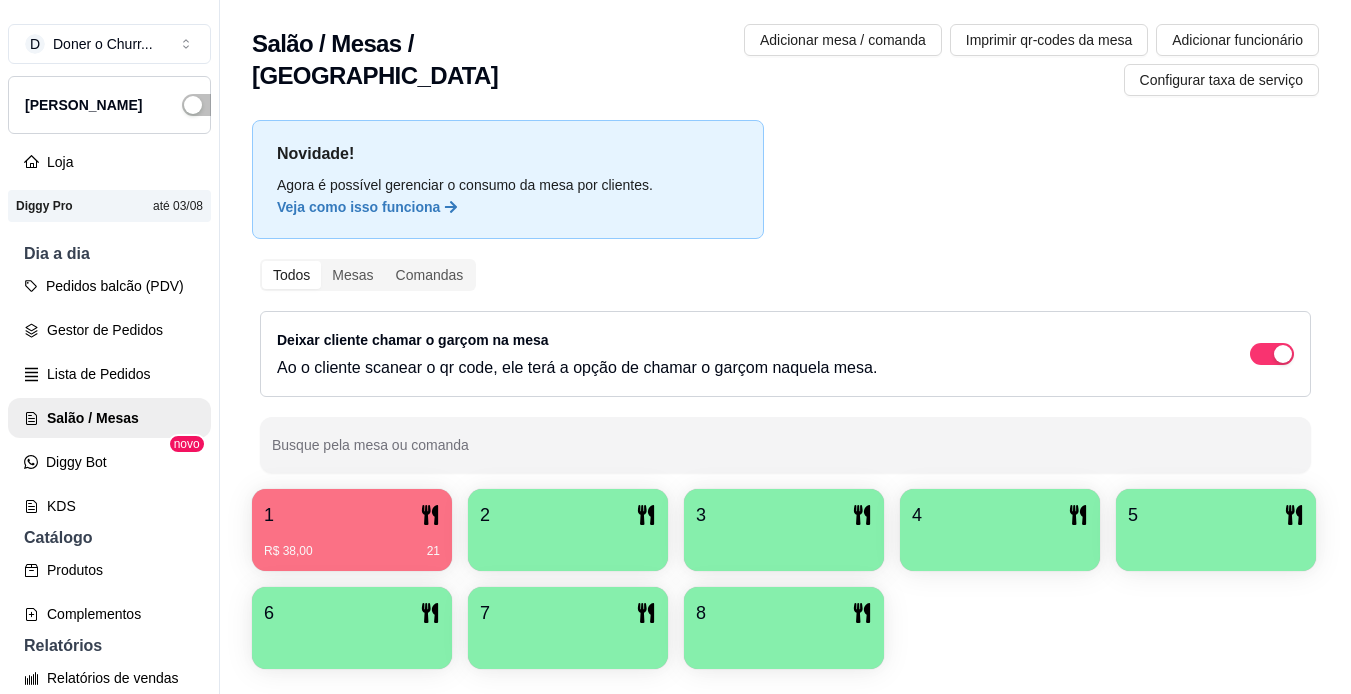 click on "1" at bounding box center [352, 515] 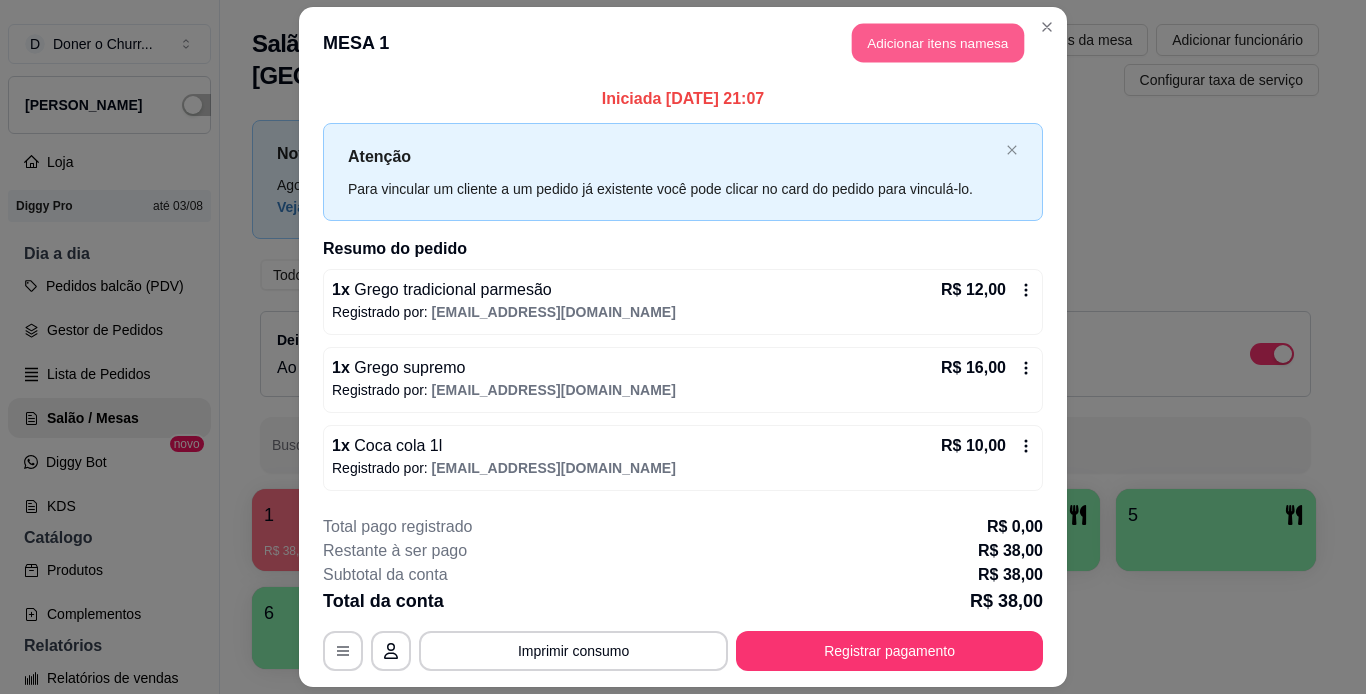 click on "Adicionar itens na  mesa" at bounding box center [938, 43] 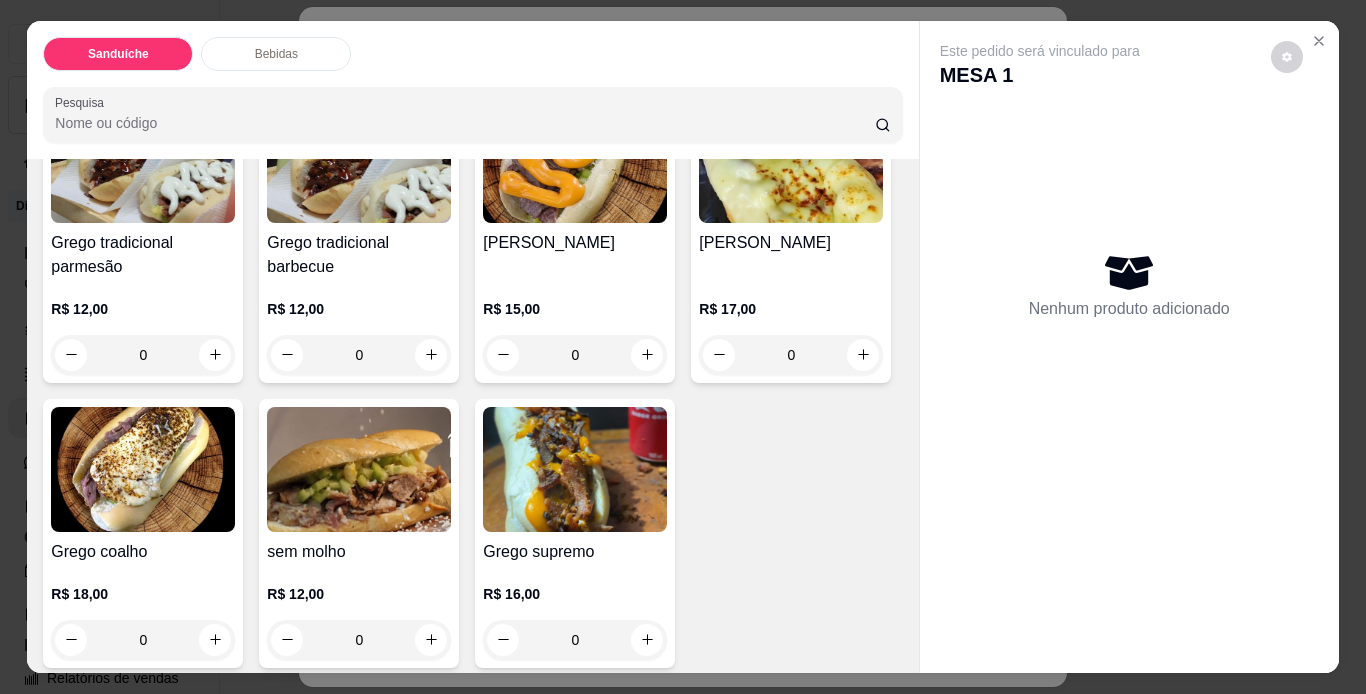 scroll, scrollTop: 200, scrollLeft: 0, axis: vertical 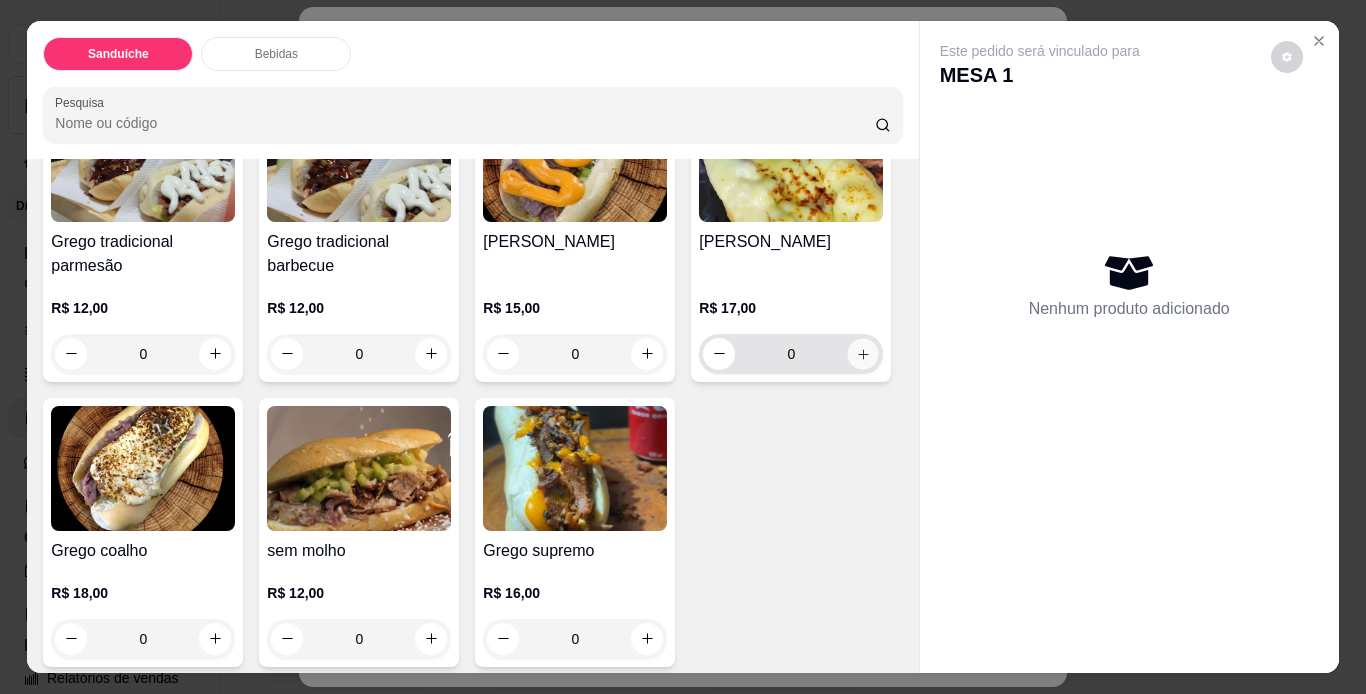 click at bounding box center [863, 353] 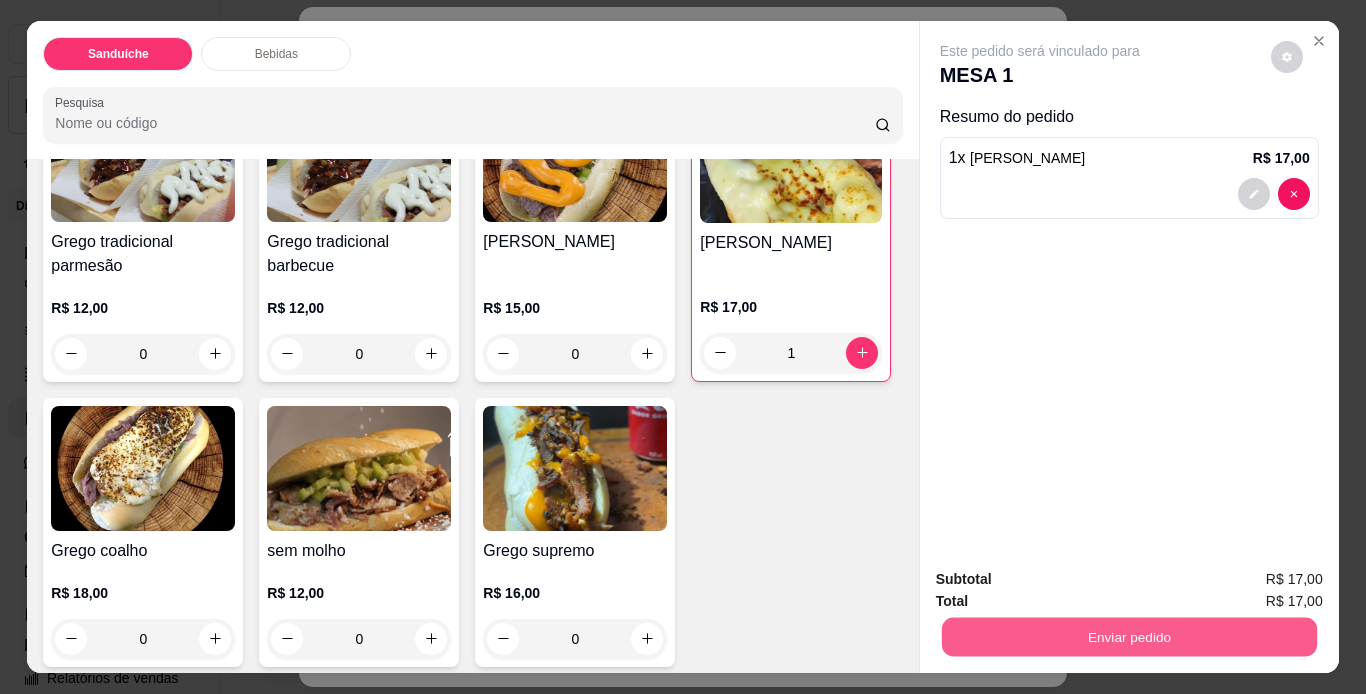click on "Enviar pedido" at bounding box center [1128, 637] 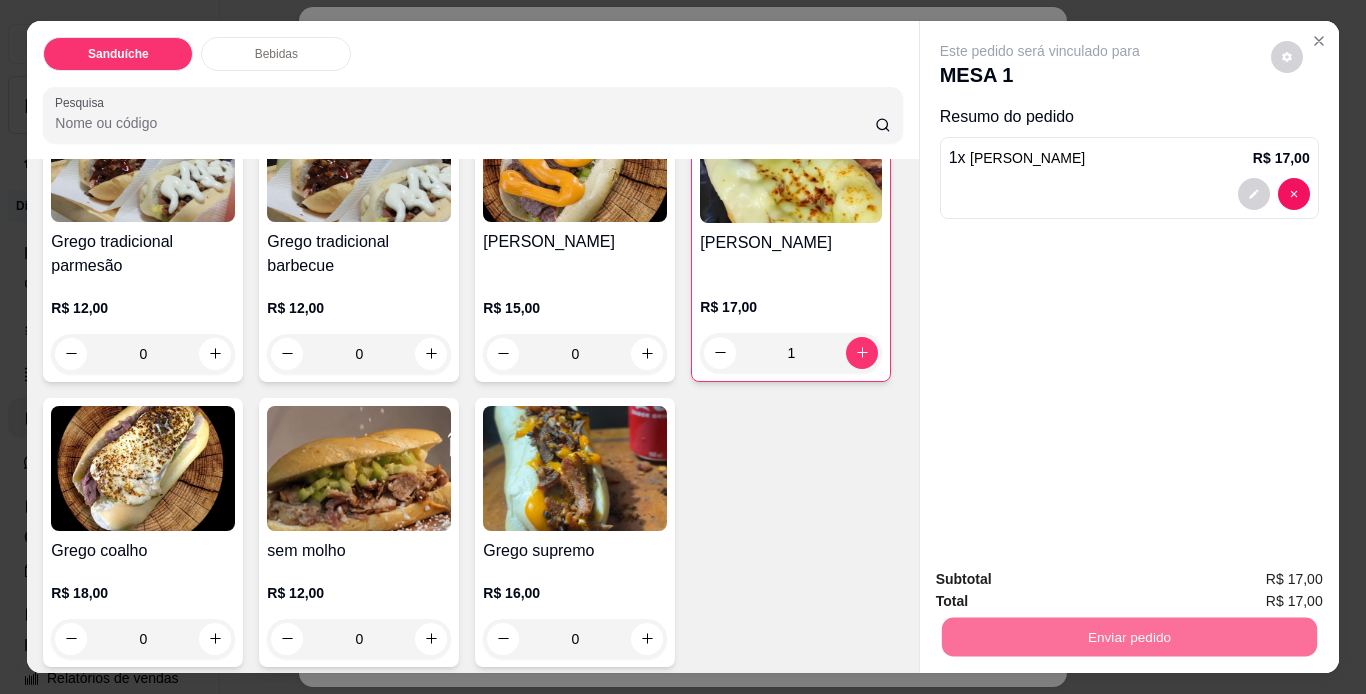 click on "Não registrar e enviar pedido" at bounding box center (1063, 580) 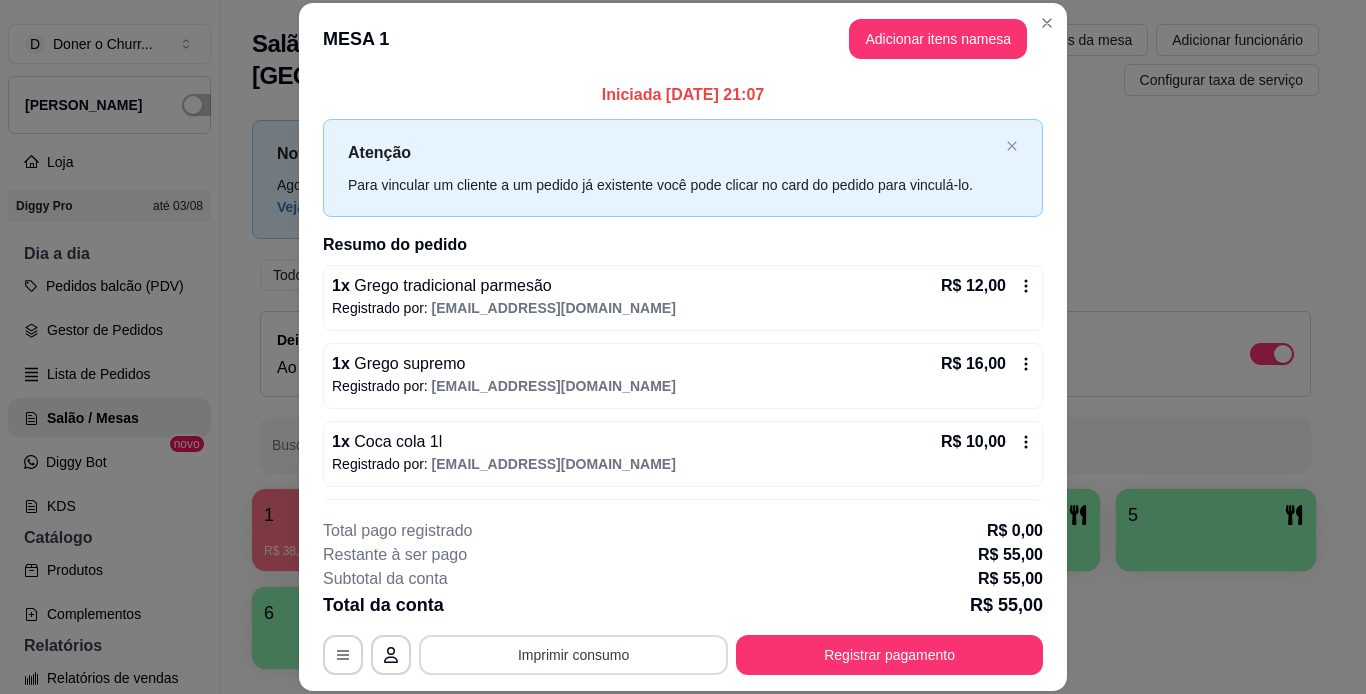 click on "Imprimir consumo" at bounding box center (573, 655) 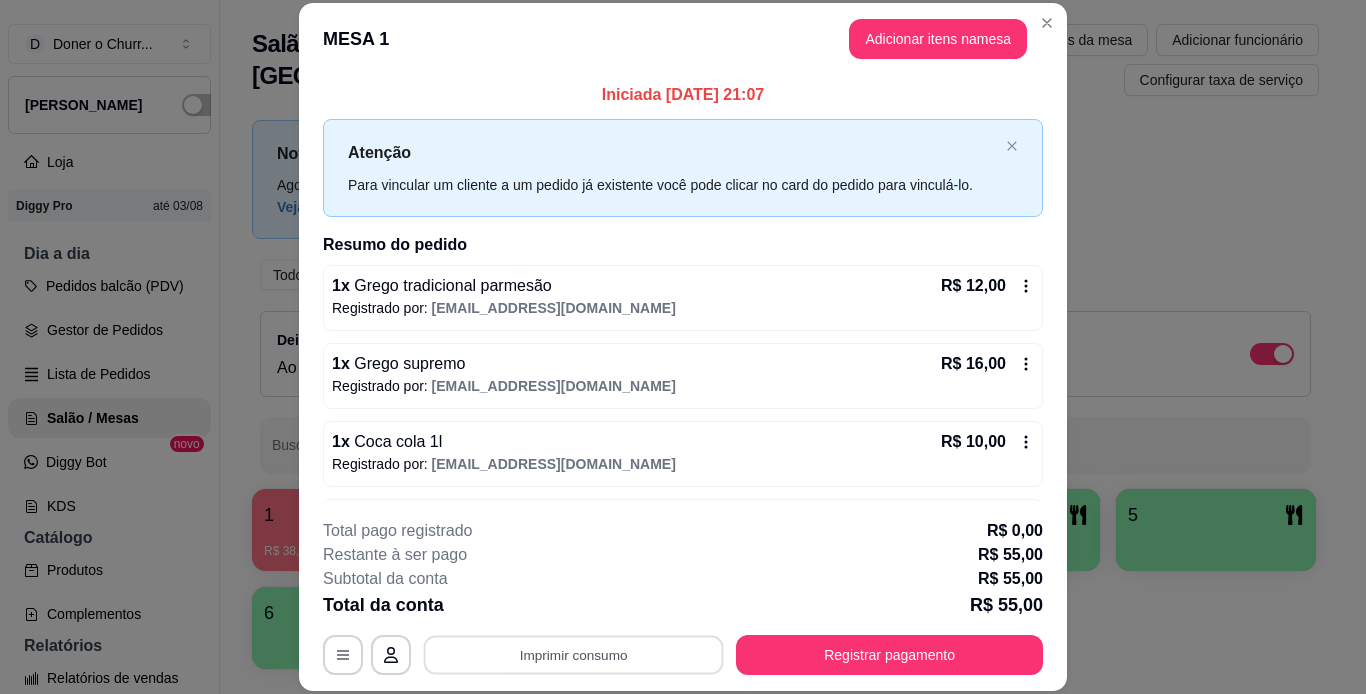 click on "Subtotal da conta R$ 55,00" at bounding box center (683, 579) 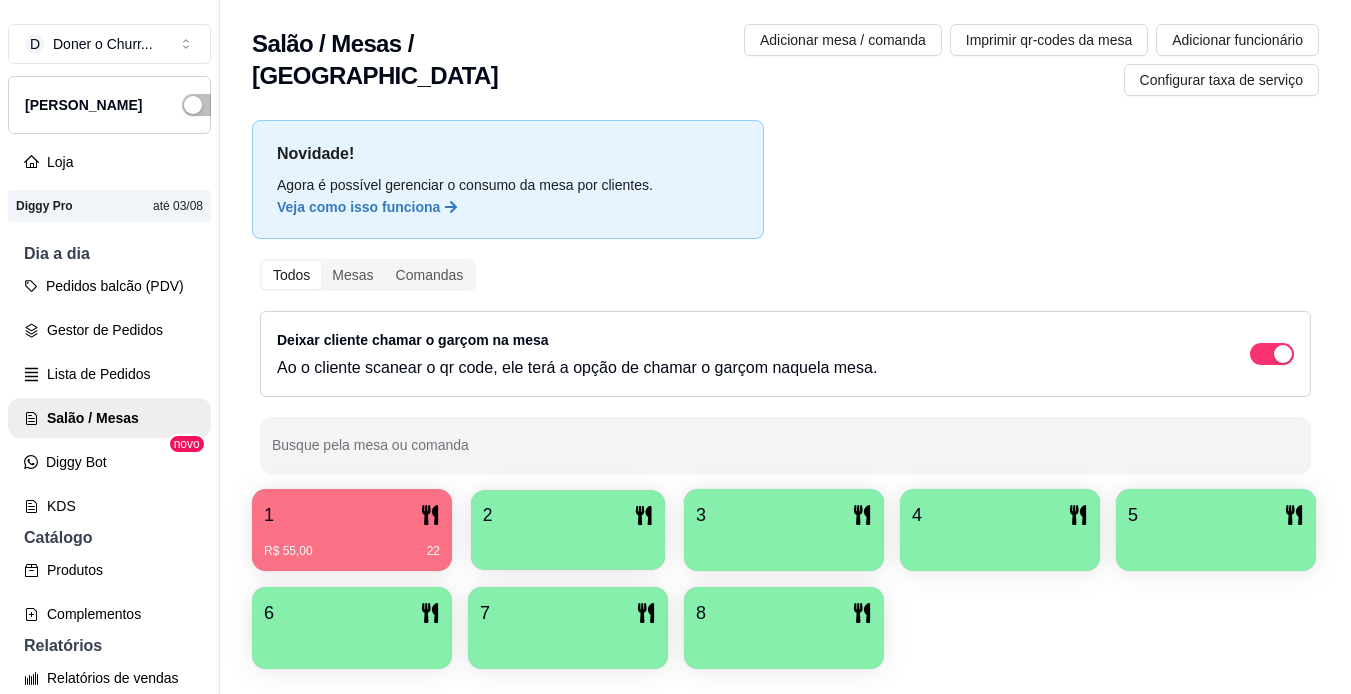 click on "2" at bounding box center [568, 530] 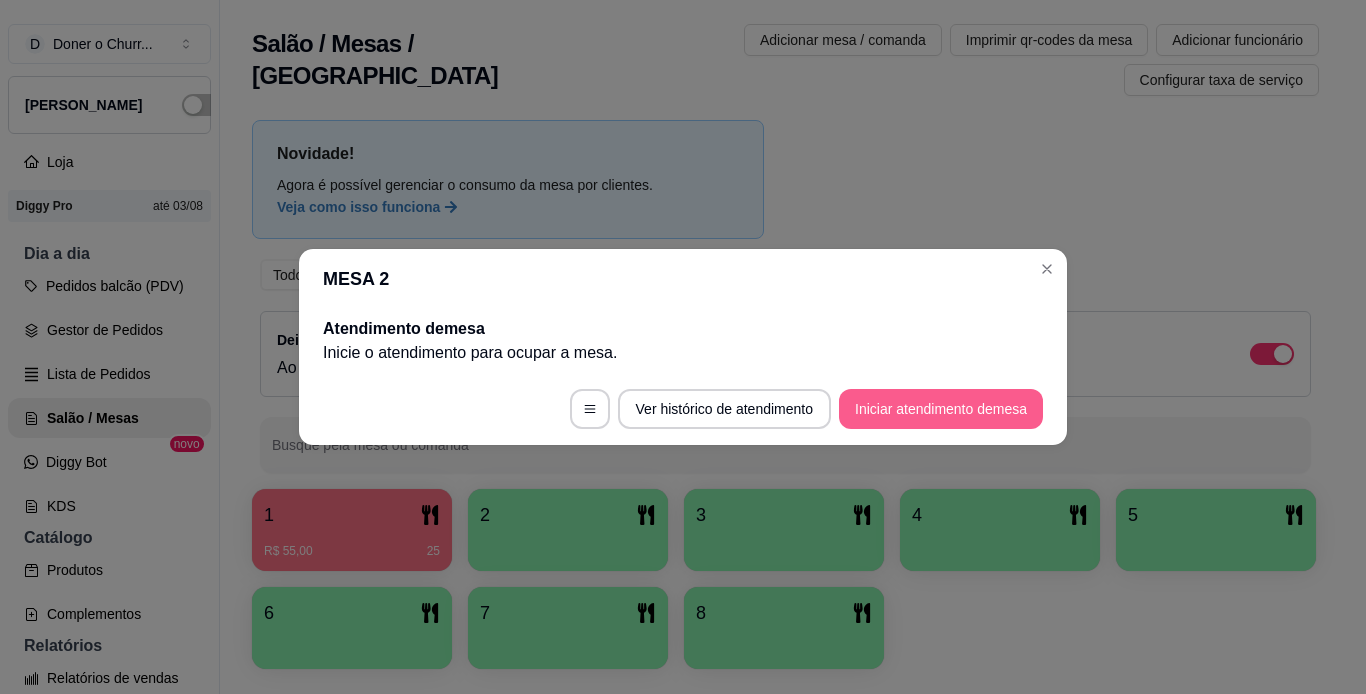 click on "Iniciar atendimento de  mesa" at bounding box center [941, 409] 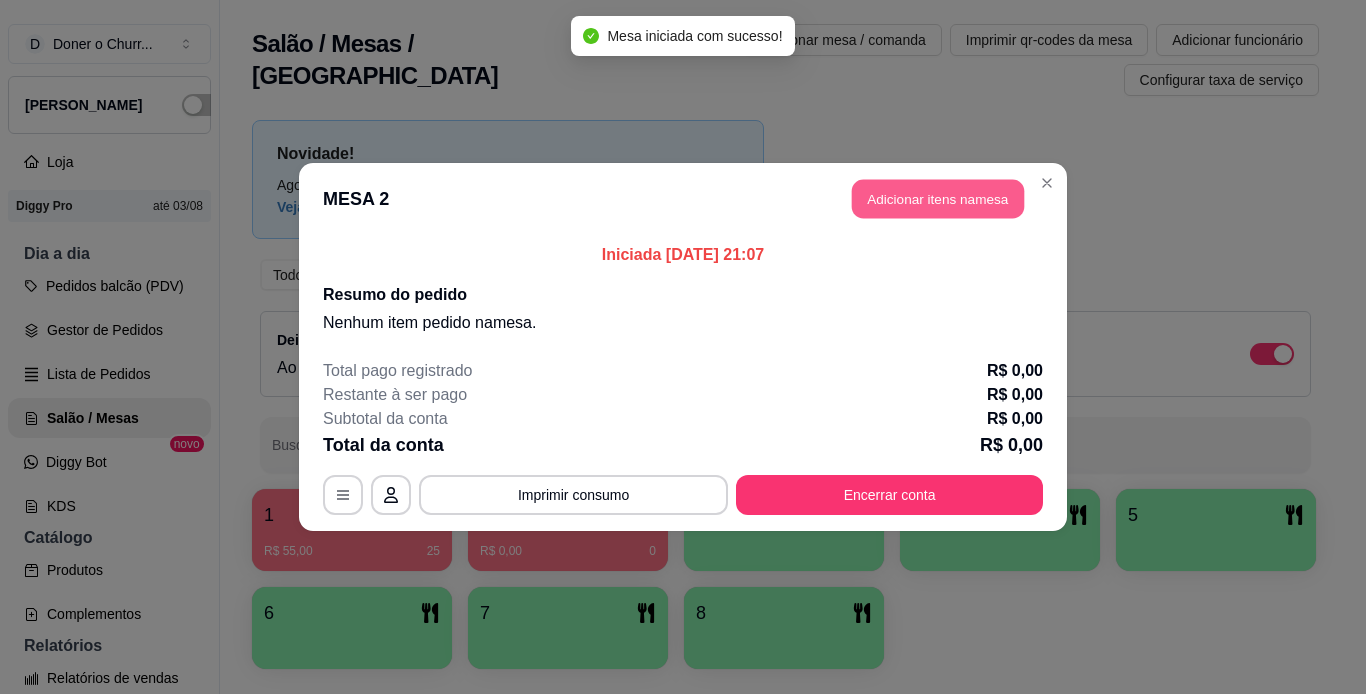 click on "Adicionar itens na  mesa" at bounding box center (938, 199) 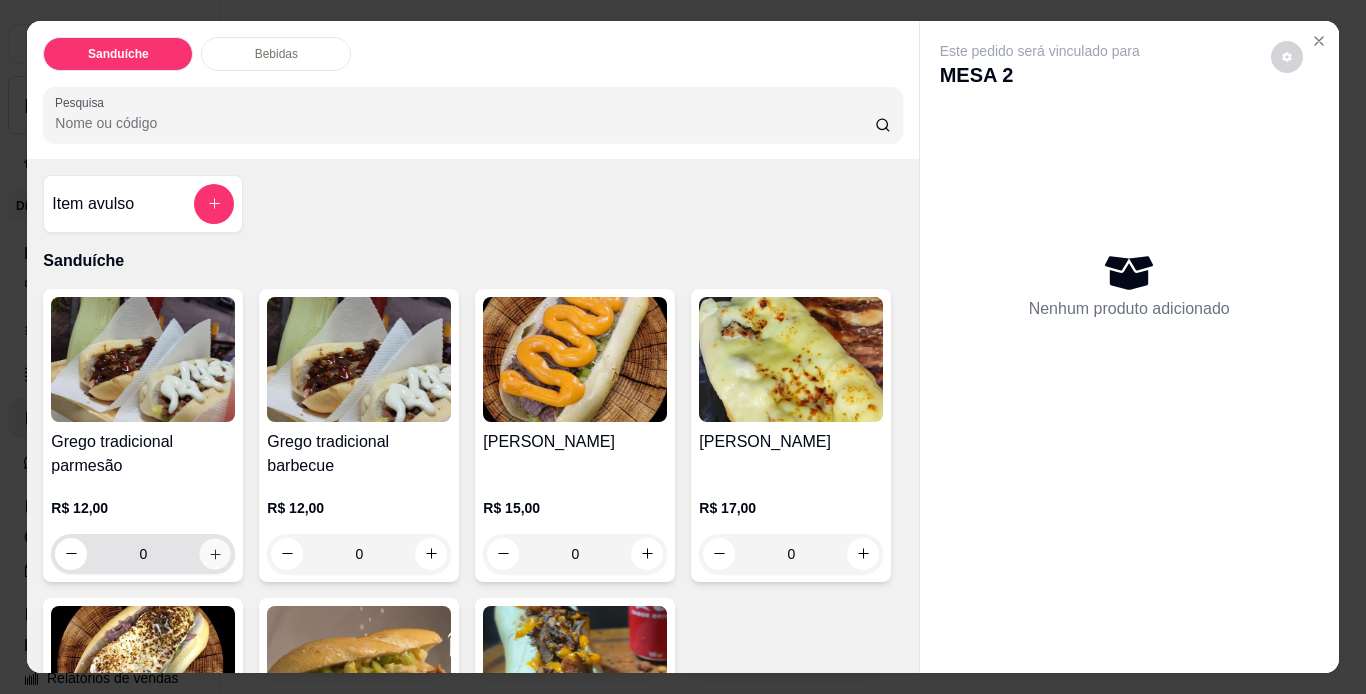 click 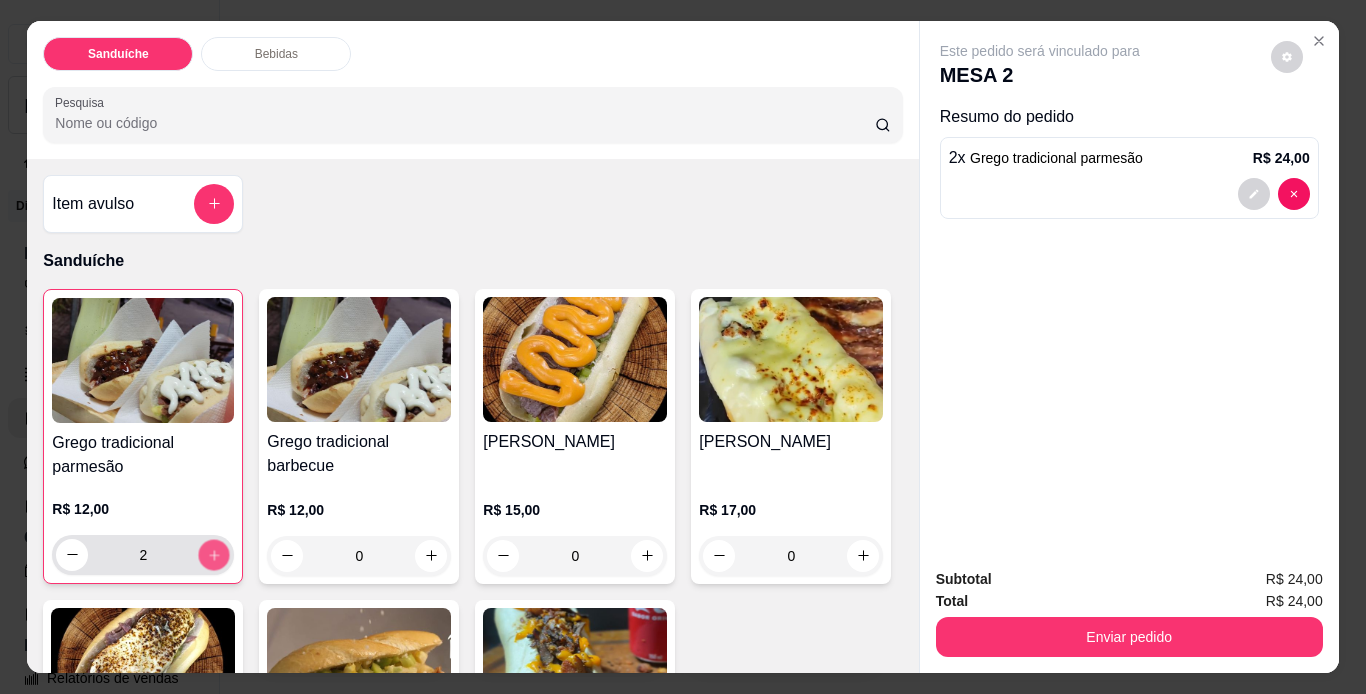 click 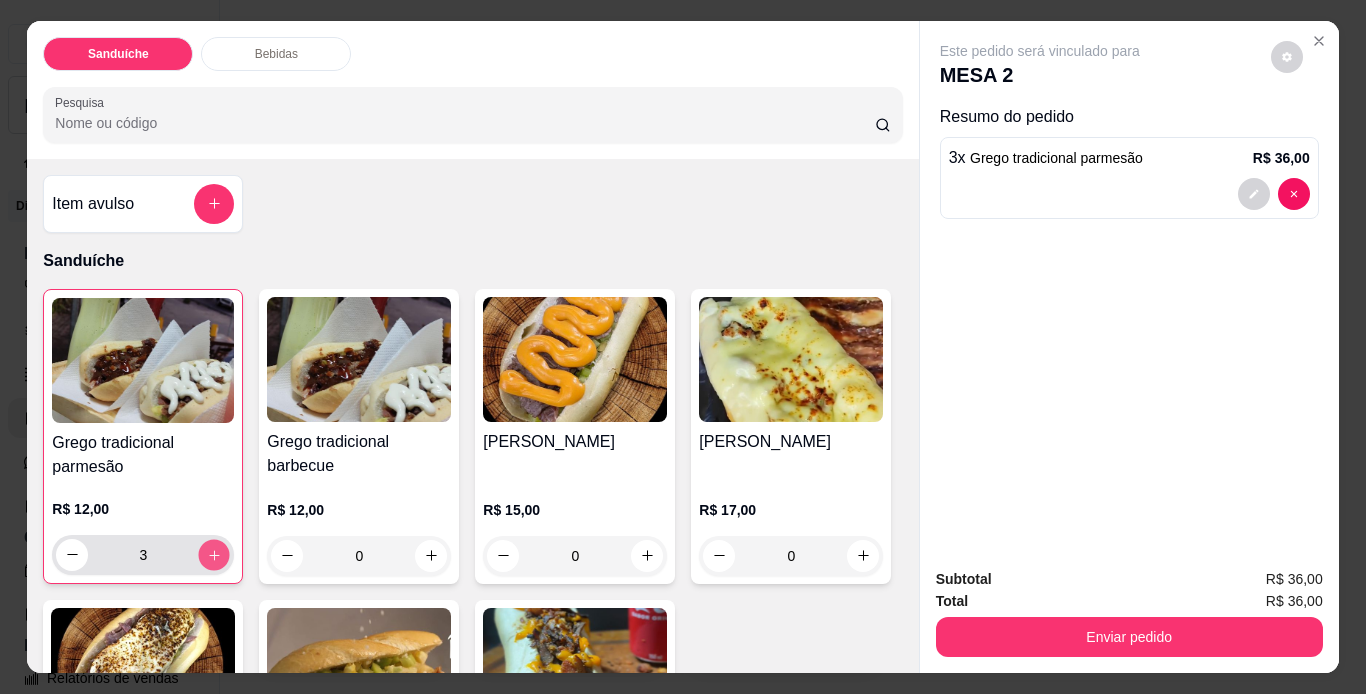 click 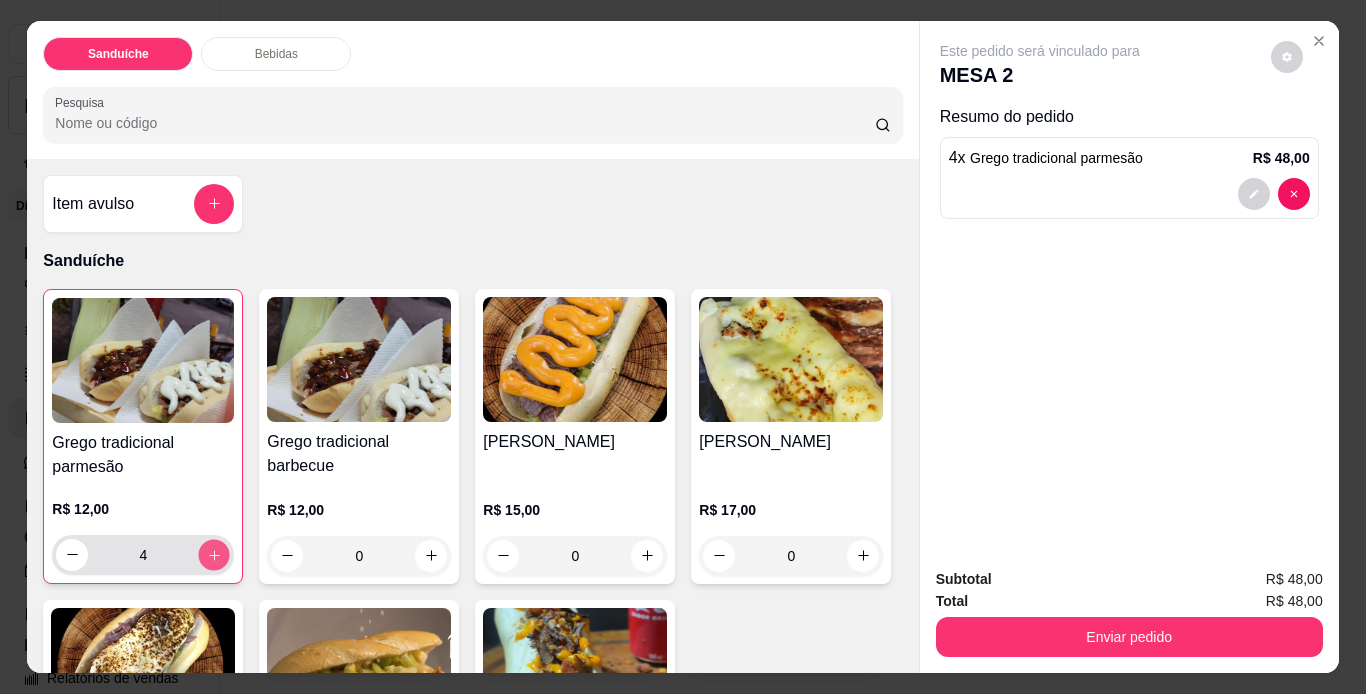 click 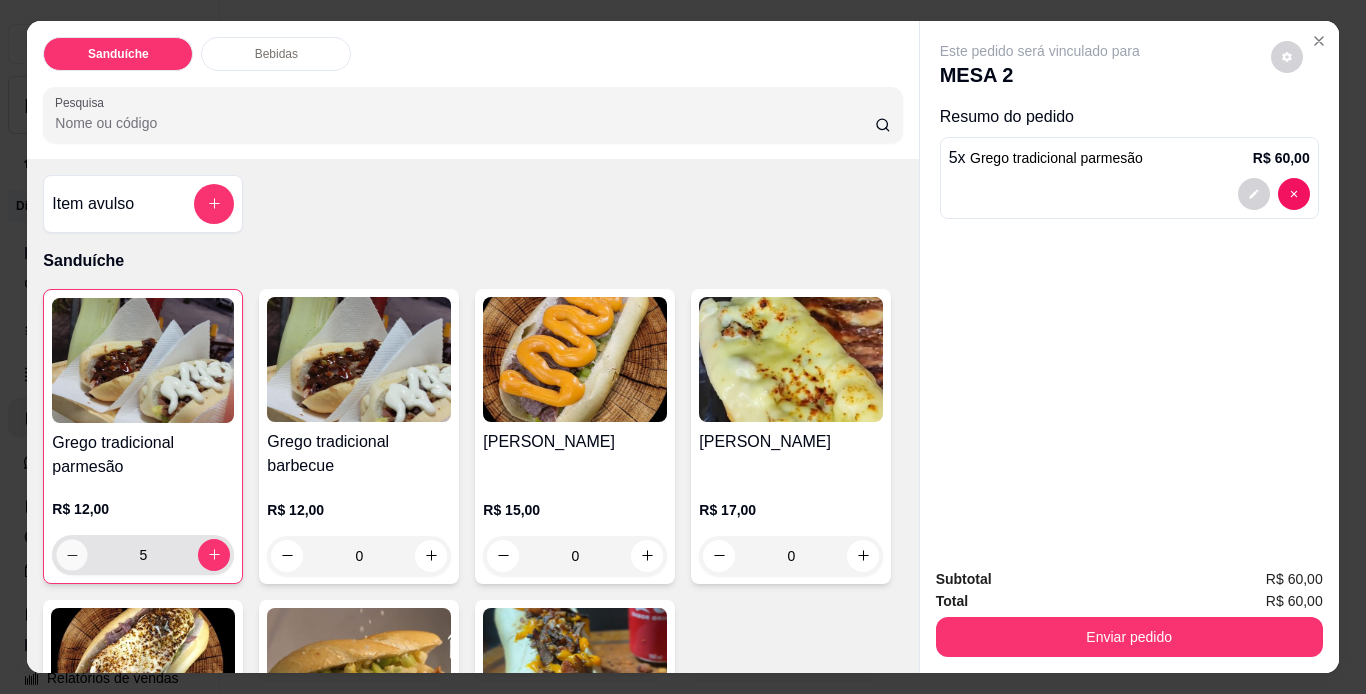 click 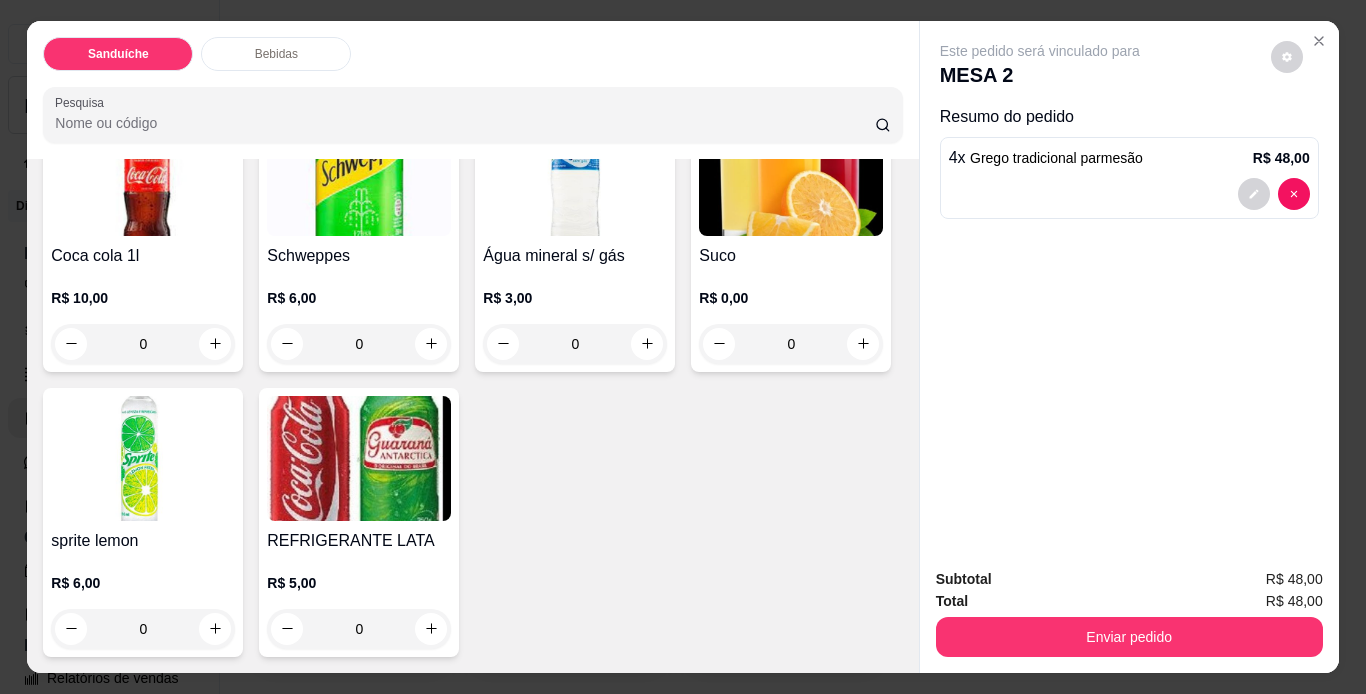 scroll, scrollTop: 1106, scrollLeft: 0, axis: vertical 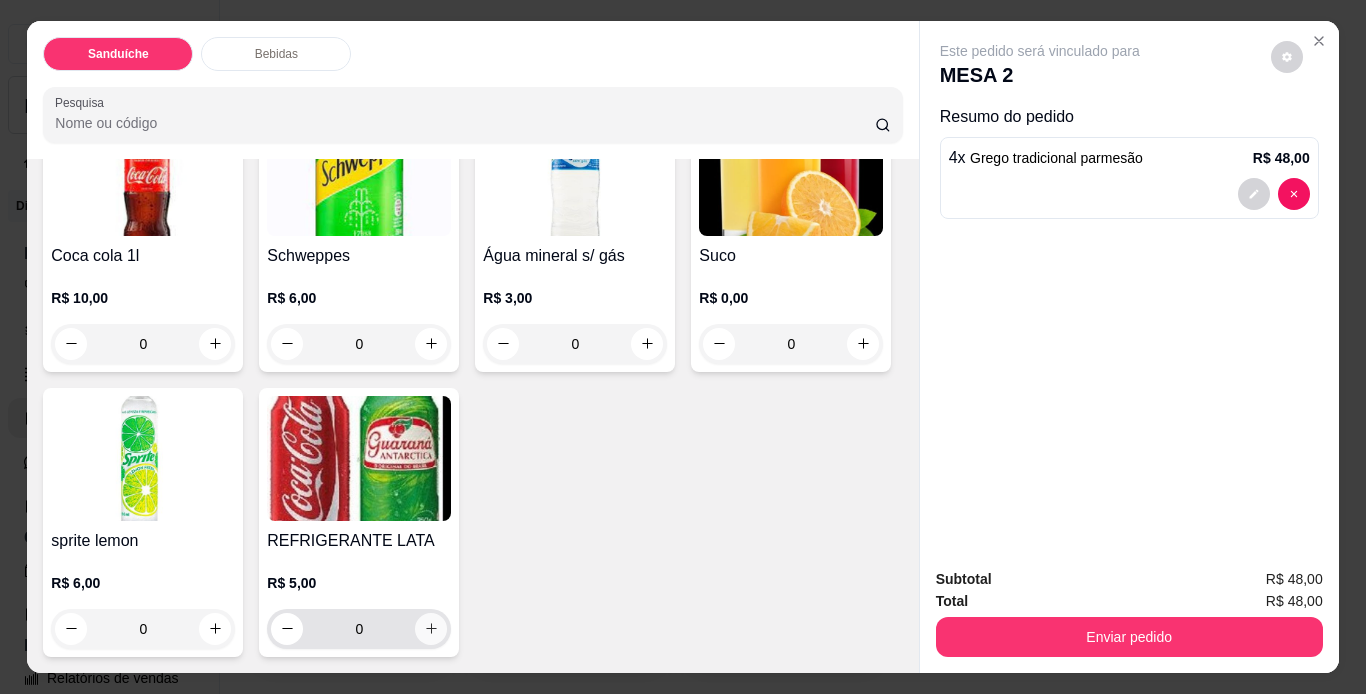 click 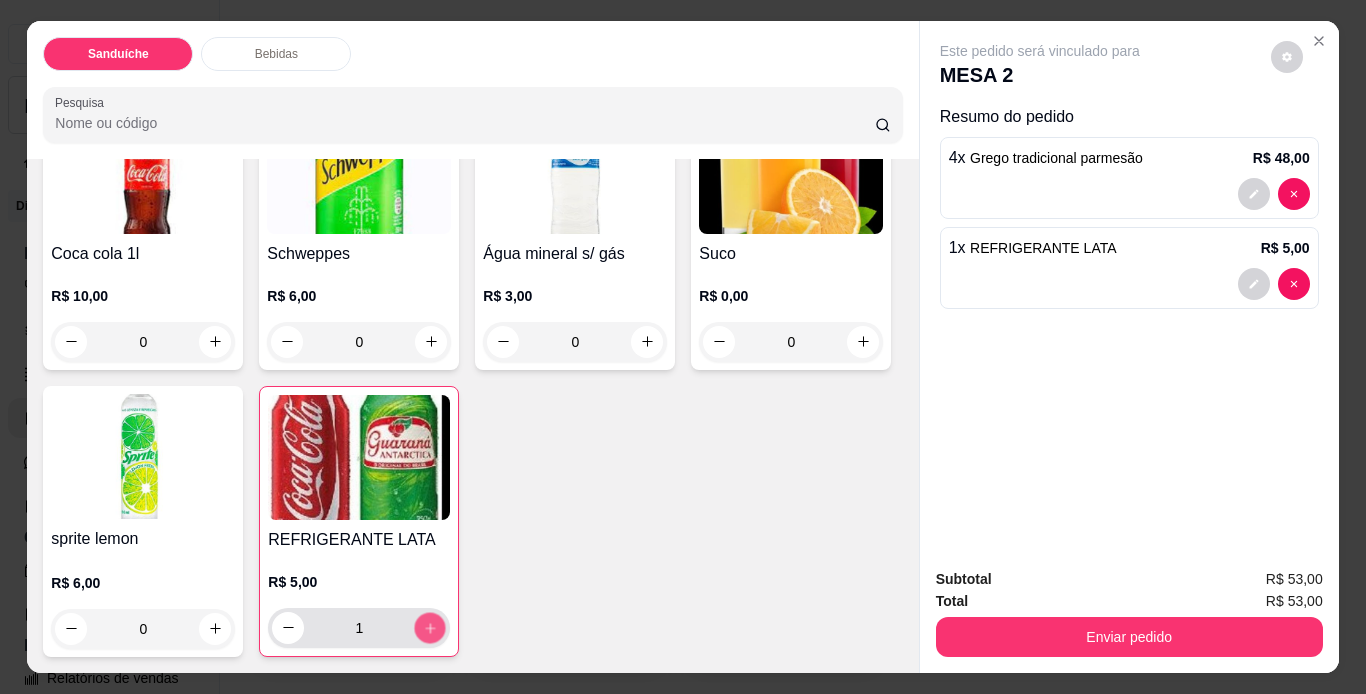 click 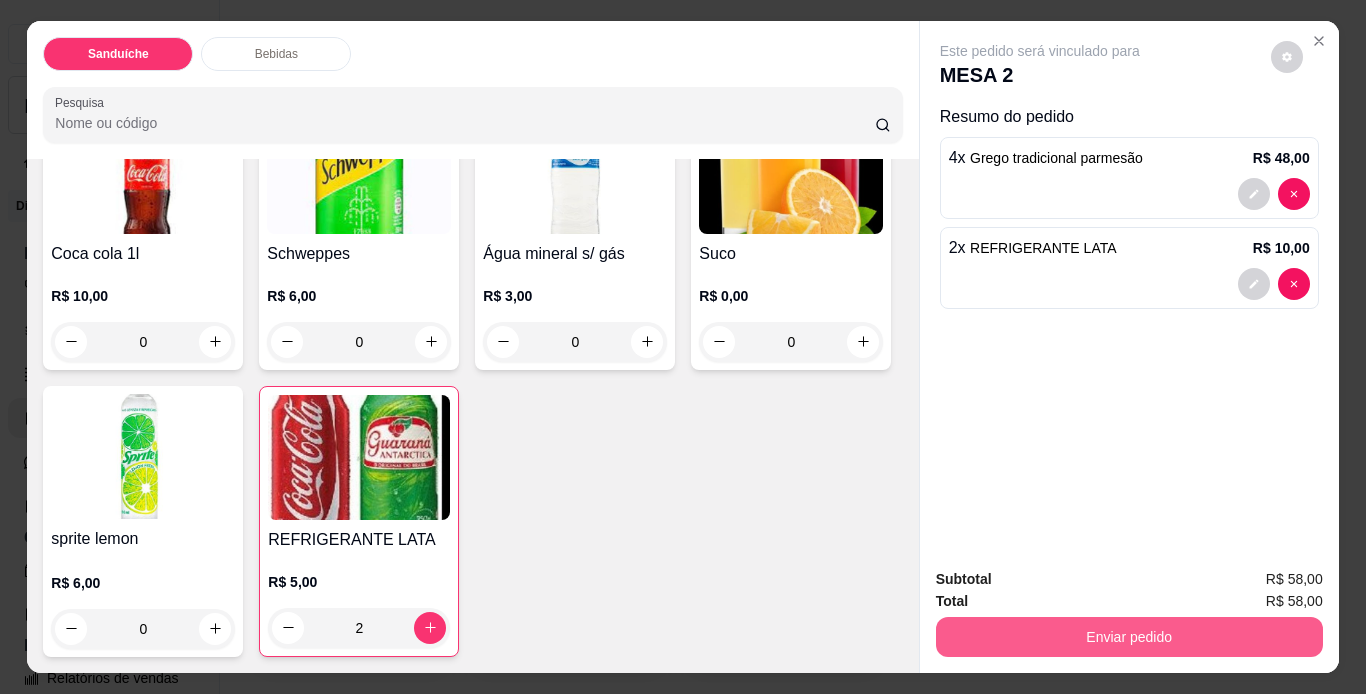 click on "Enviar pedido" at bounding box center [1129, 637] 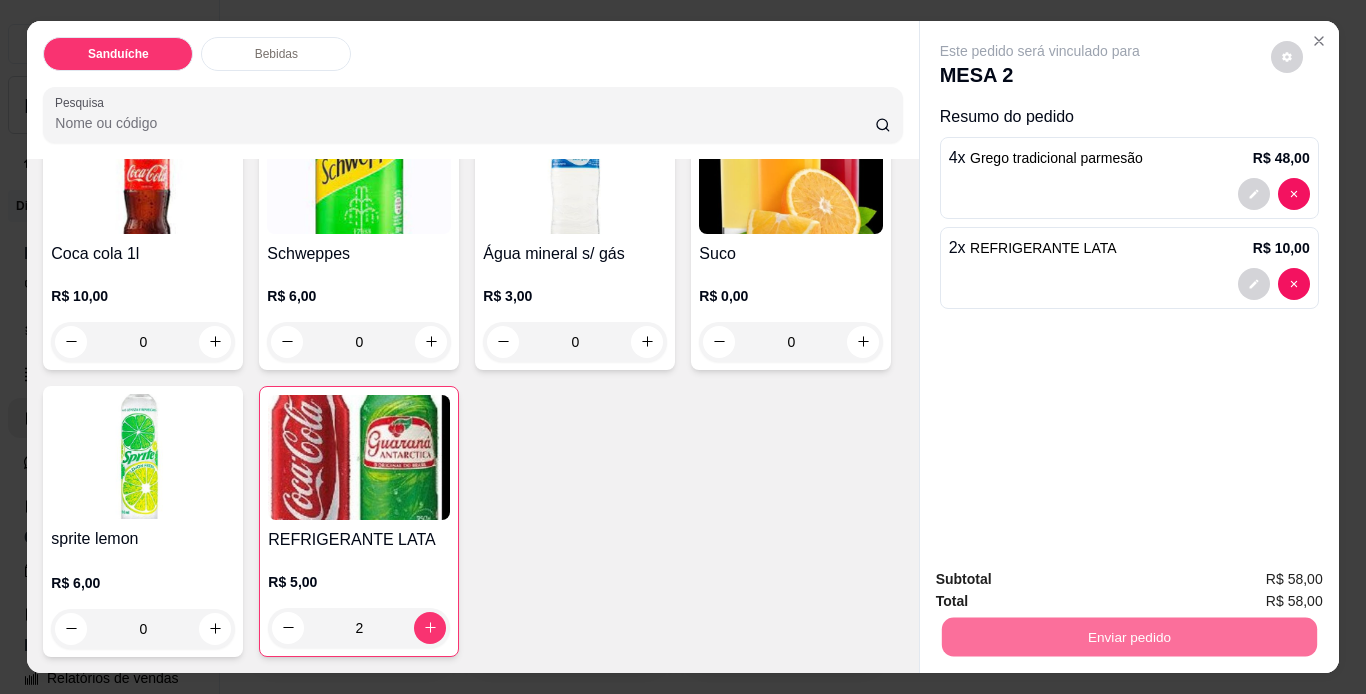 click on "Não registrar e enviar pedido" at bounding box center (1063, 581) 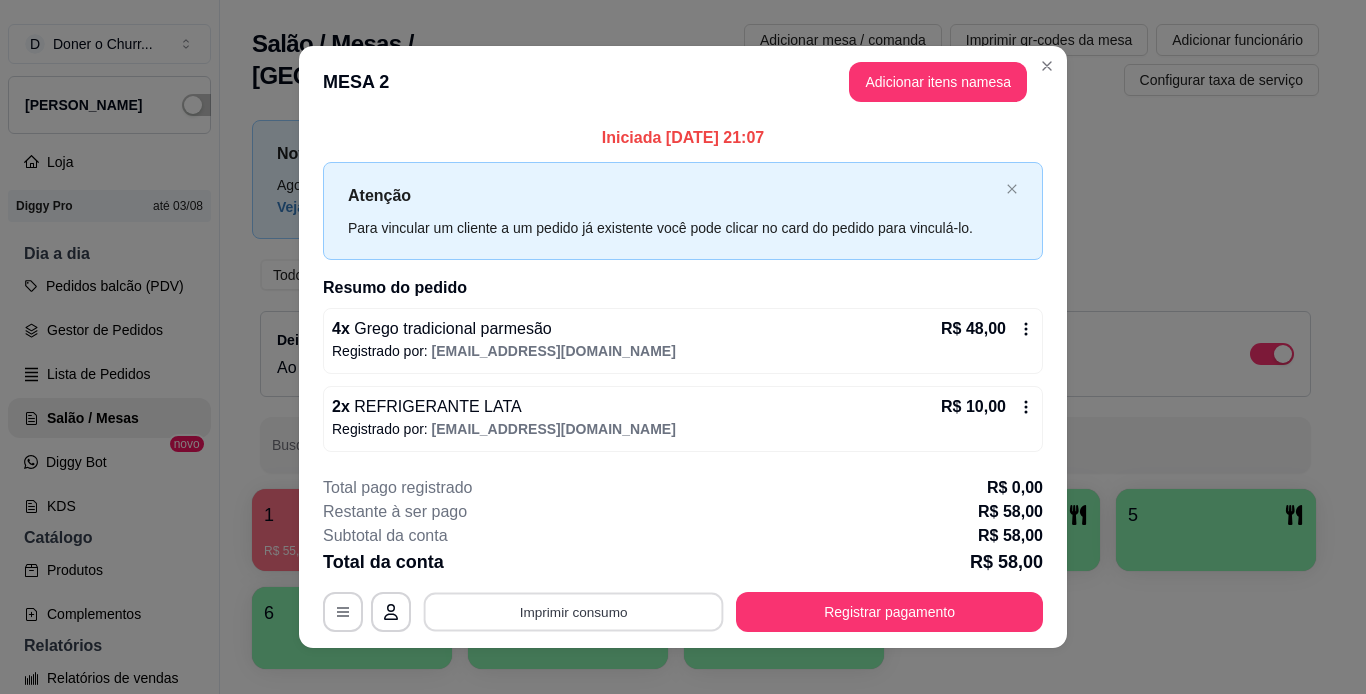 click on "Imprimir consumo" at bounding box center (574, 611) 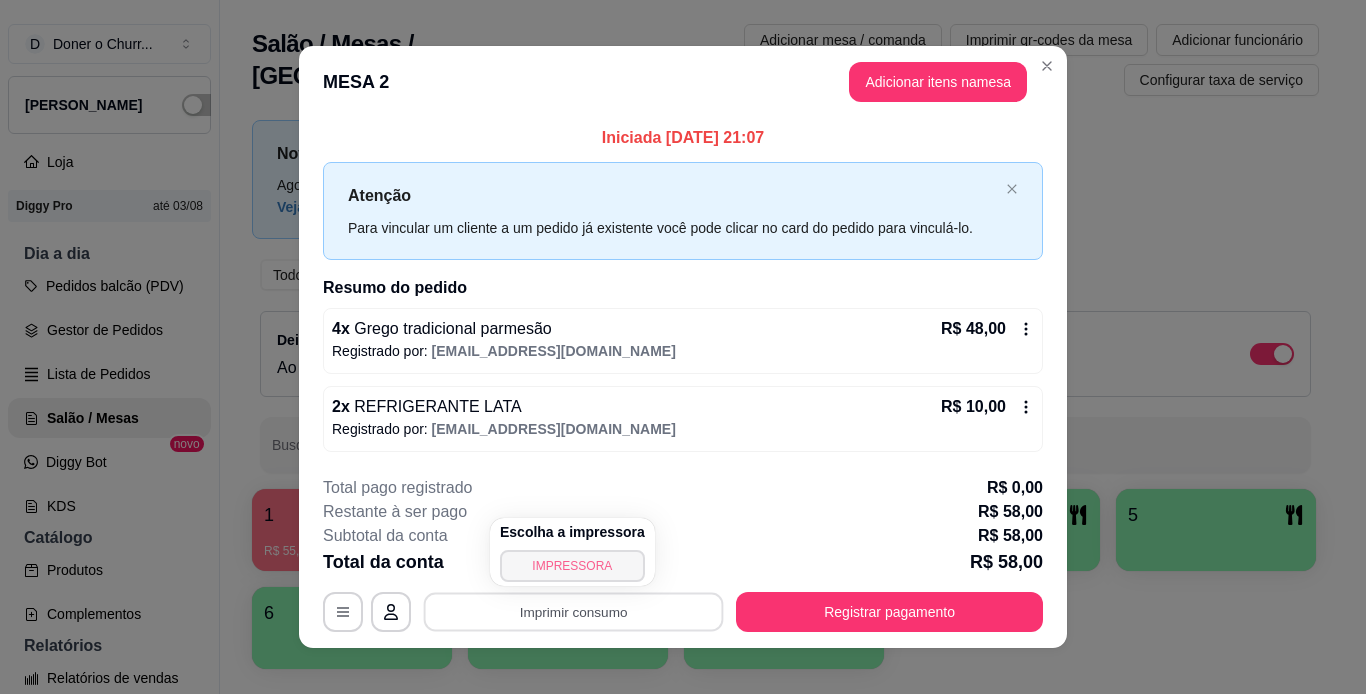 click on "IMPRESSORA" at bounding box center [572, 566] 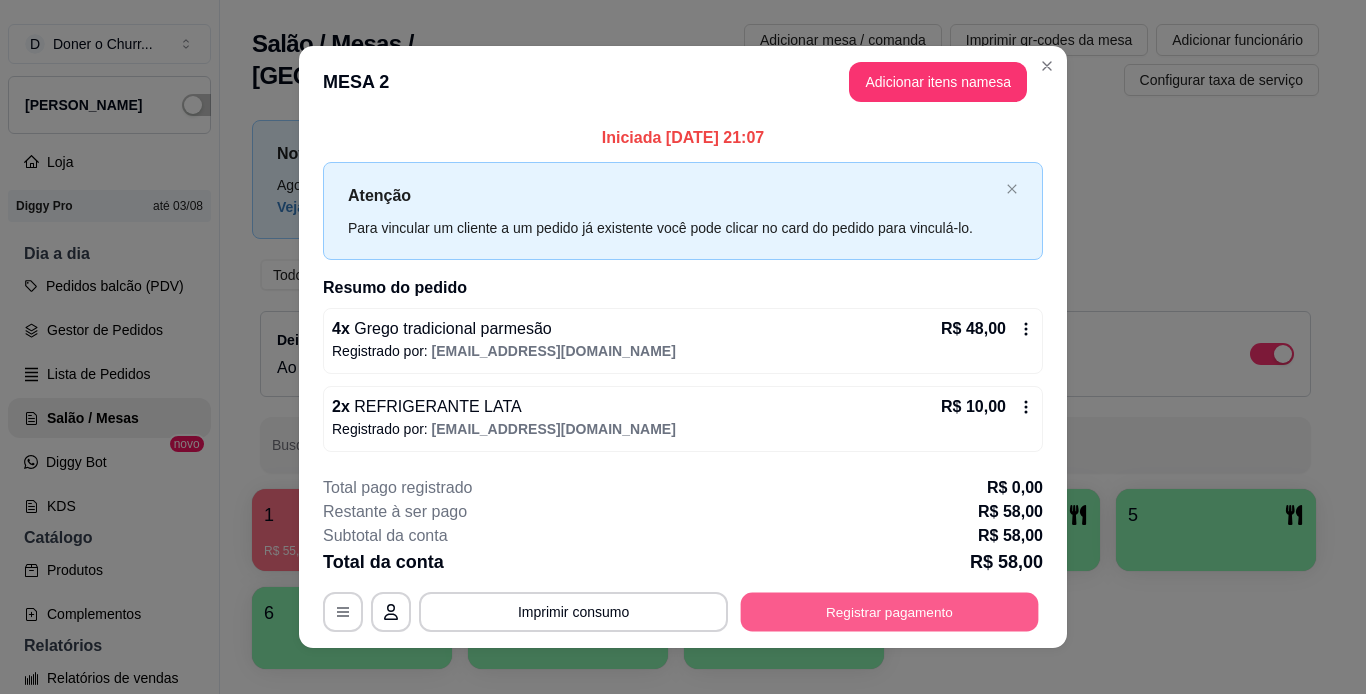 click on "Registrar pagamento" at bounding box center [890, 611] 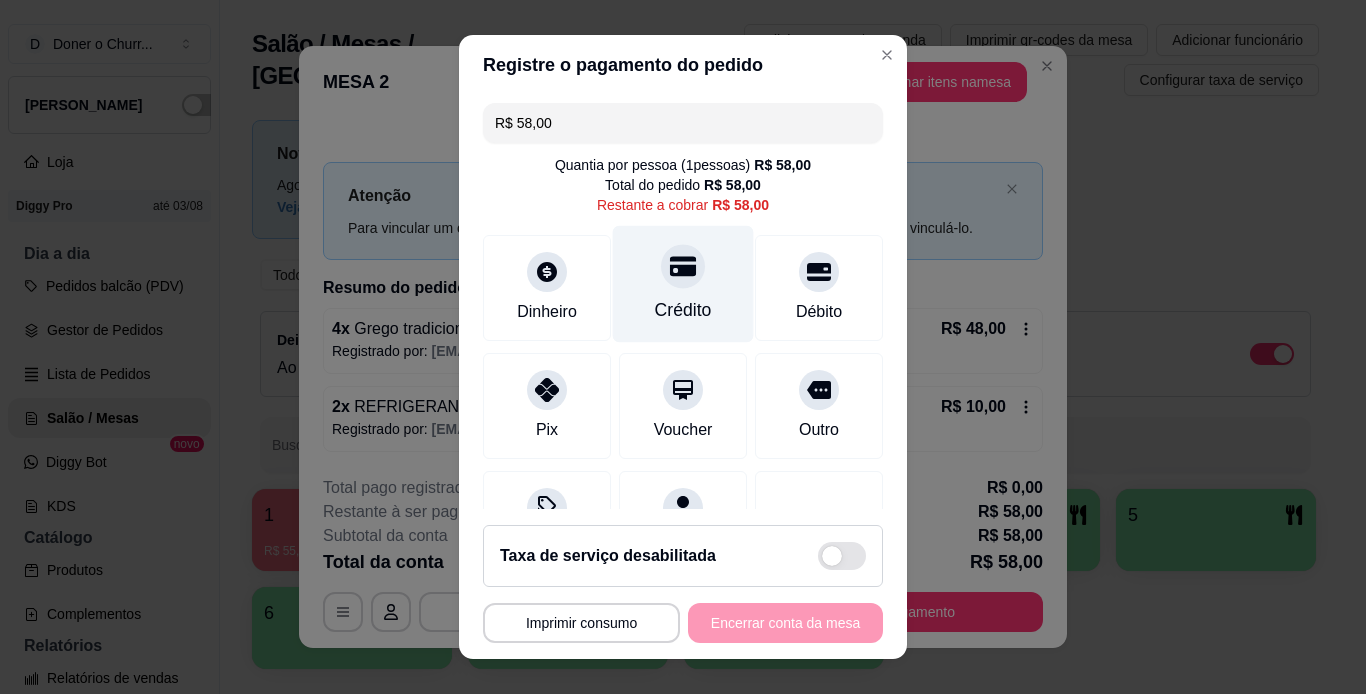 click on "Crédito" at bounding box center (683, 283) 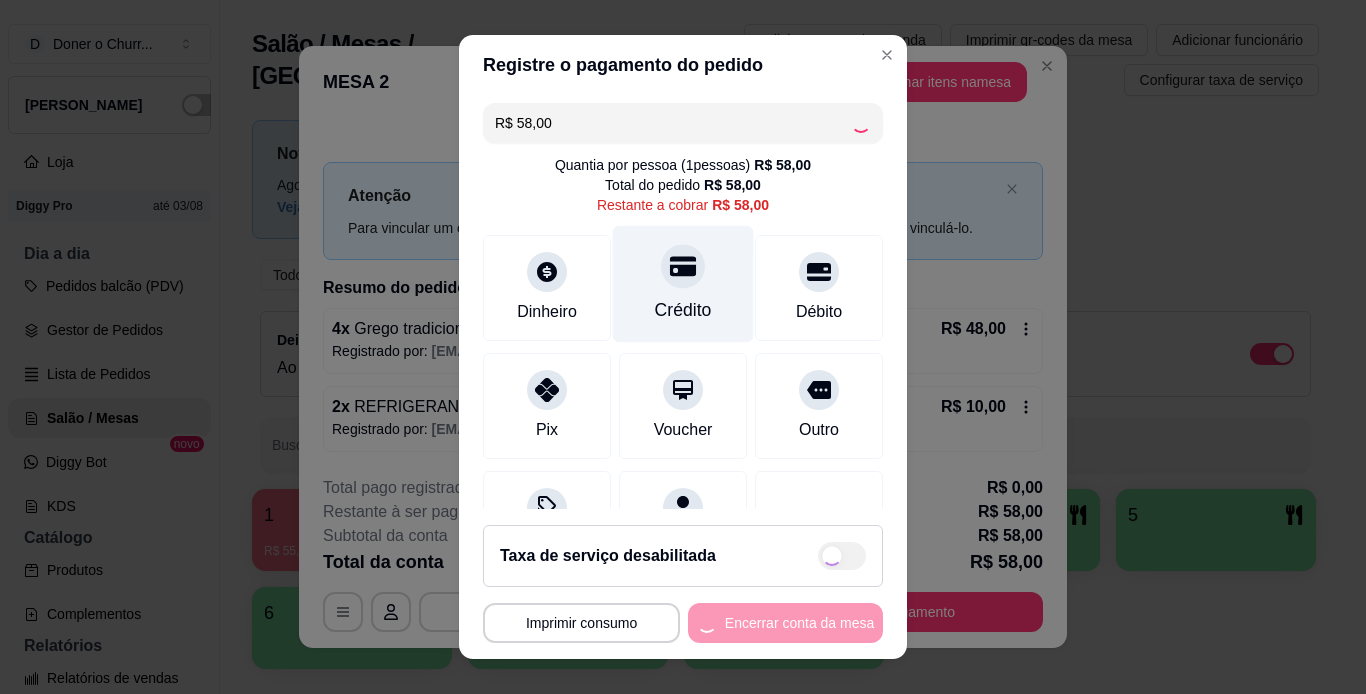 type on "R$ 0,00" 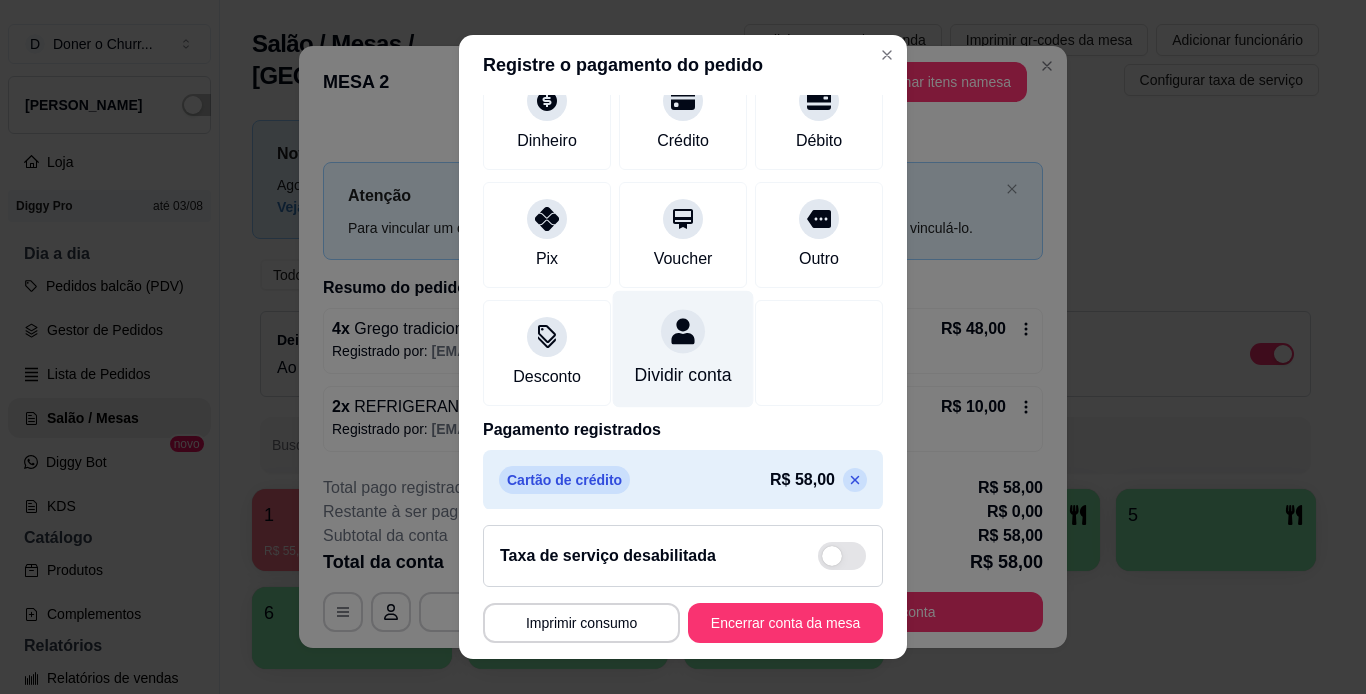 scroll, scrollTop: 183, scrollLeft: 0, axis: vertical 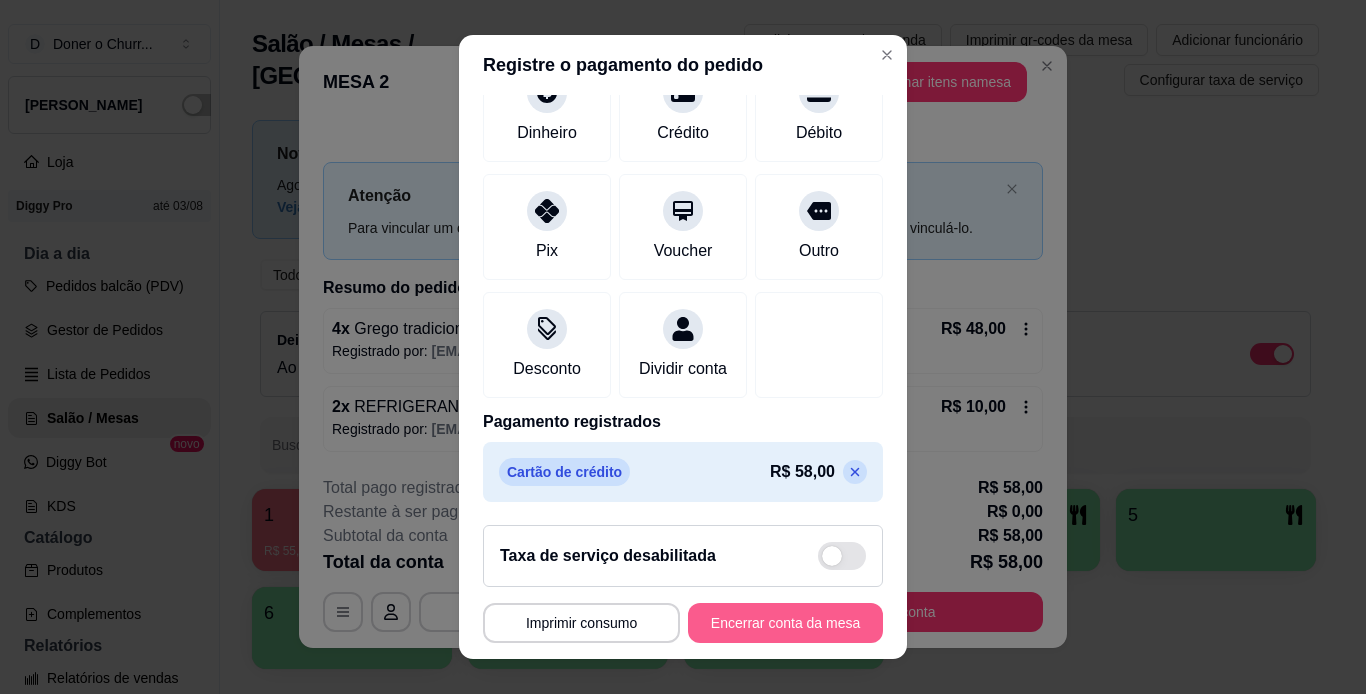 click on "Encerrar conta da mesa" at bounding box center (785, 623) 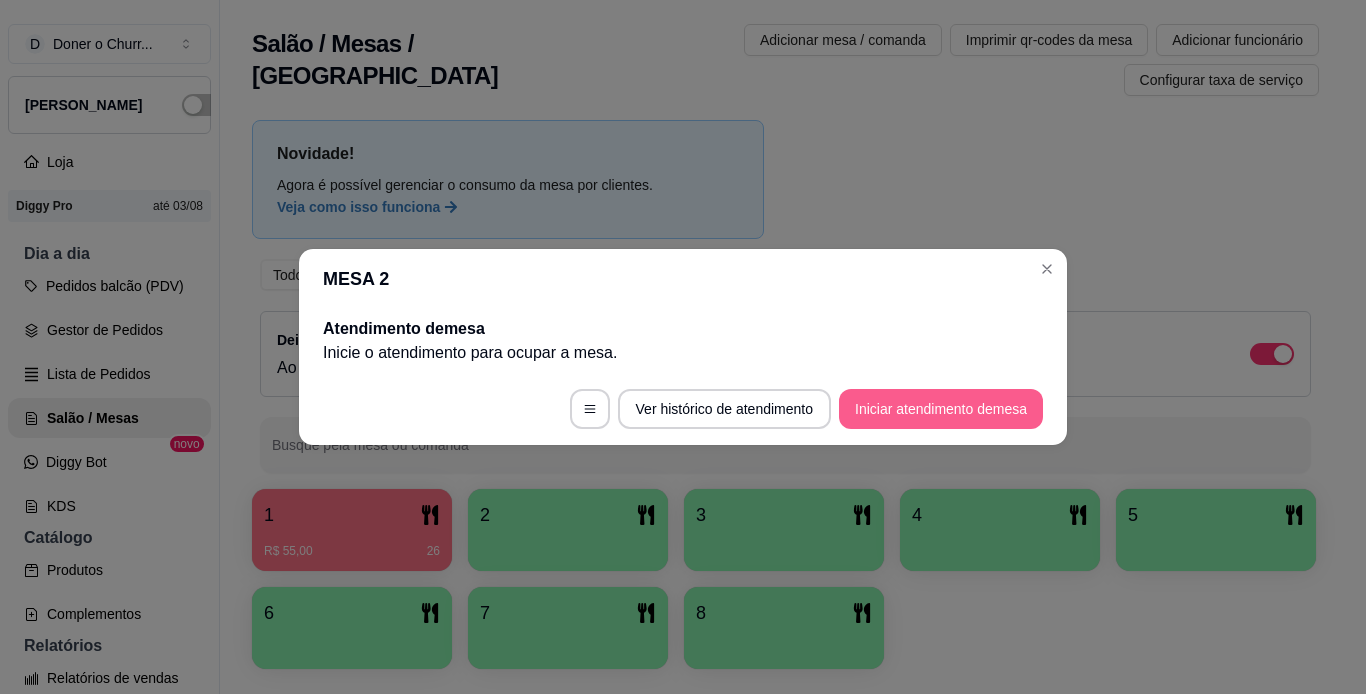 click on "Iniciar atendimento de  mesa" at bounding box center (941, 409) 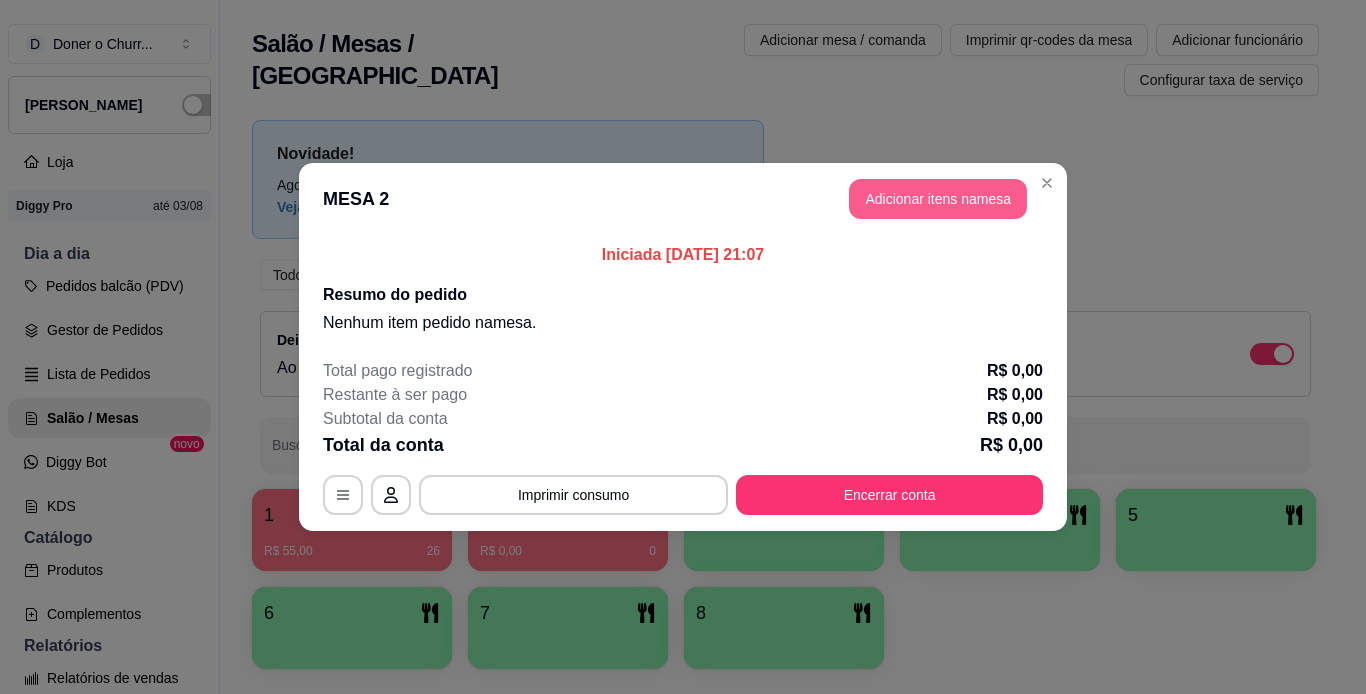 click on "Adicionar itens na  mesa" at bounding box center (938, 199) 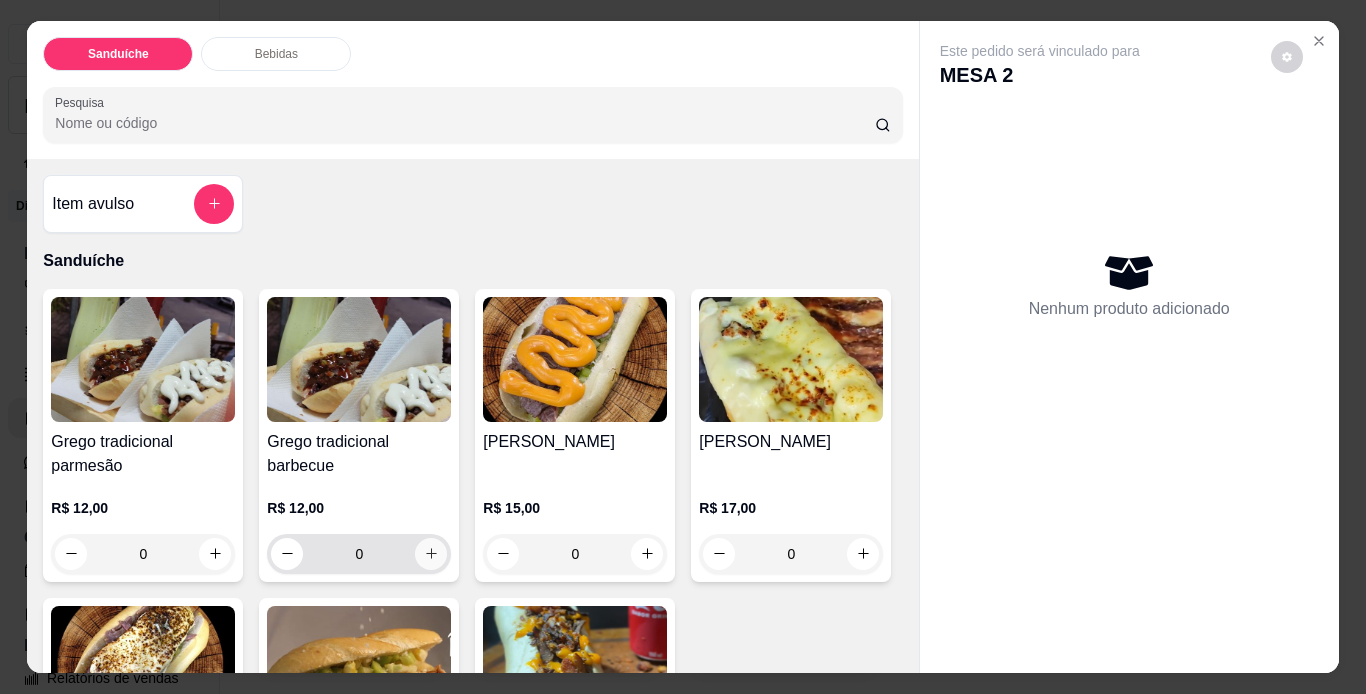 click 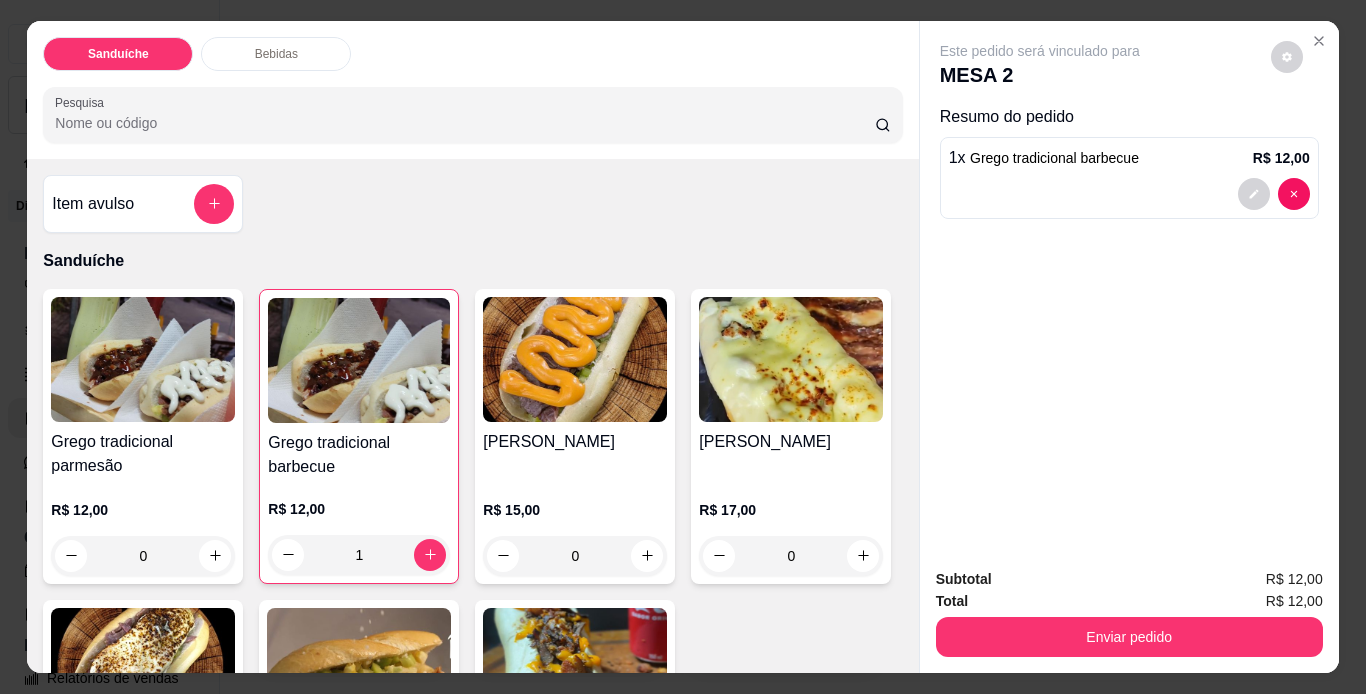 click on "Enviar pedido" at bounding box center [1129, 637] 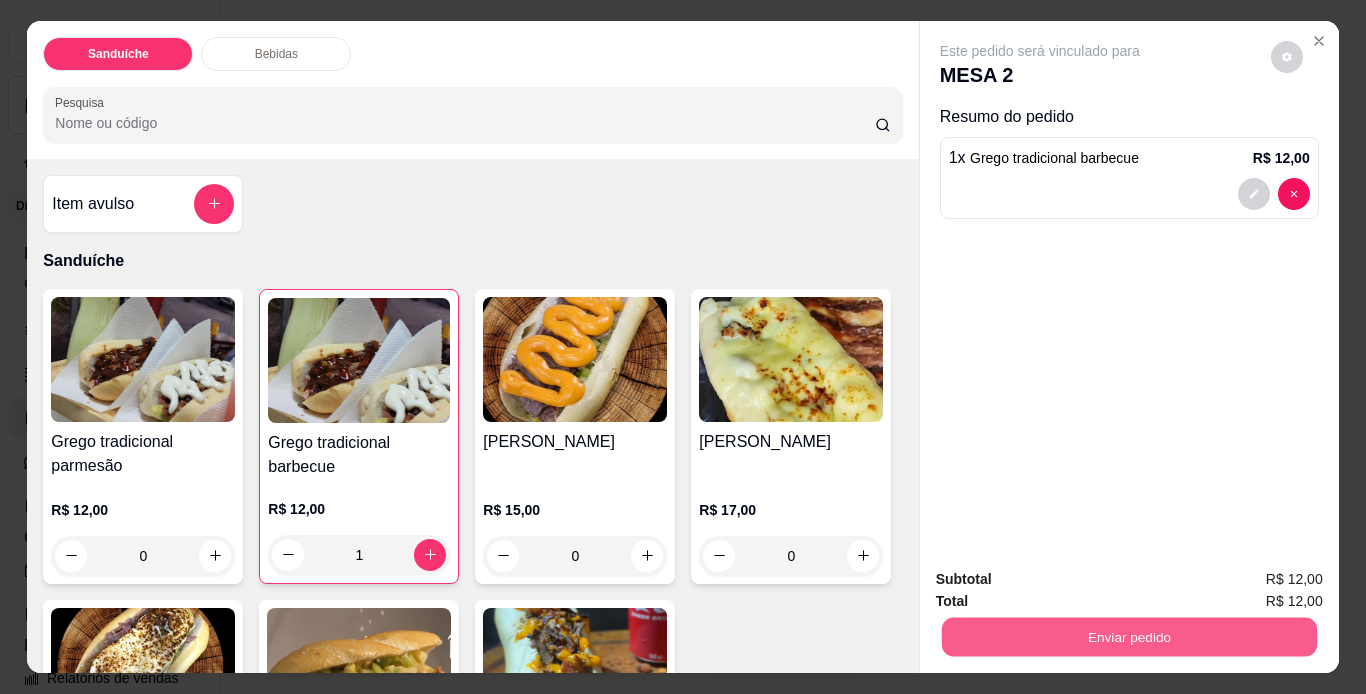 click on "Enviar pedido" at bounding box center [1128, 637] 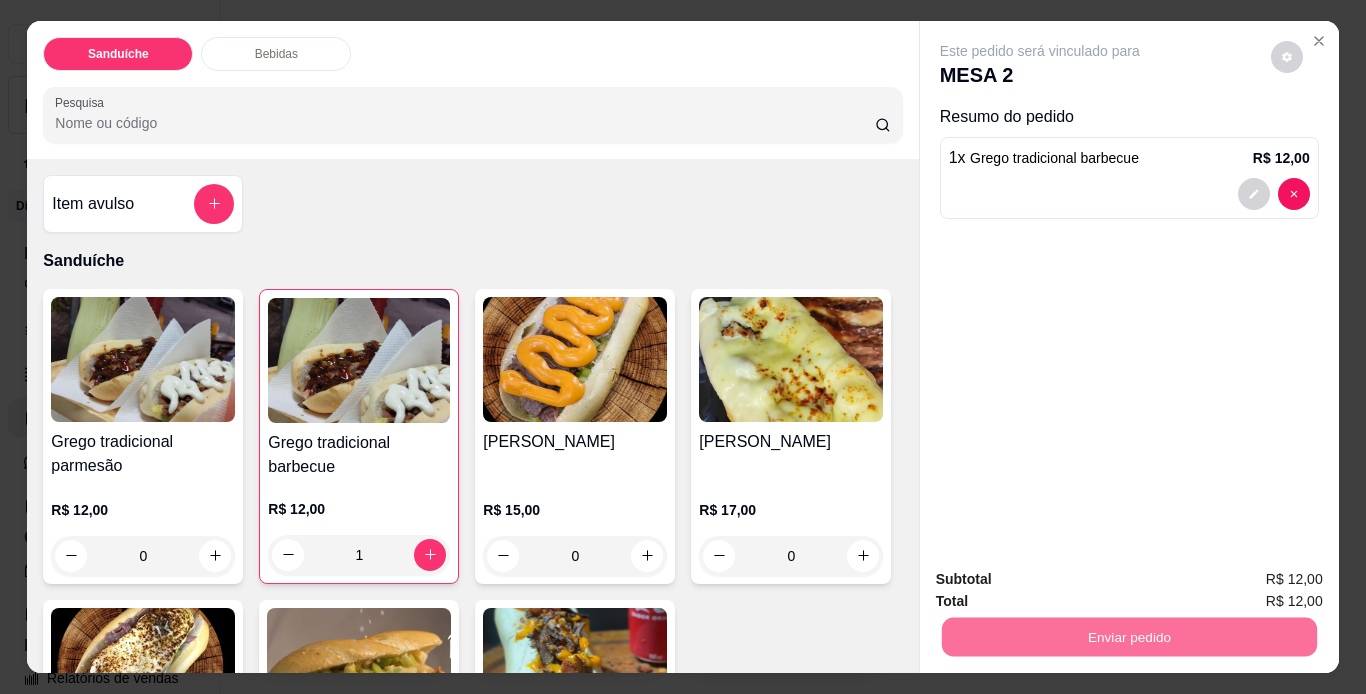 click on "Não registrar e enviar pedido" at bounding box center [1063, 581] 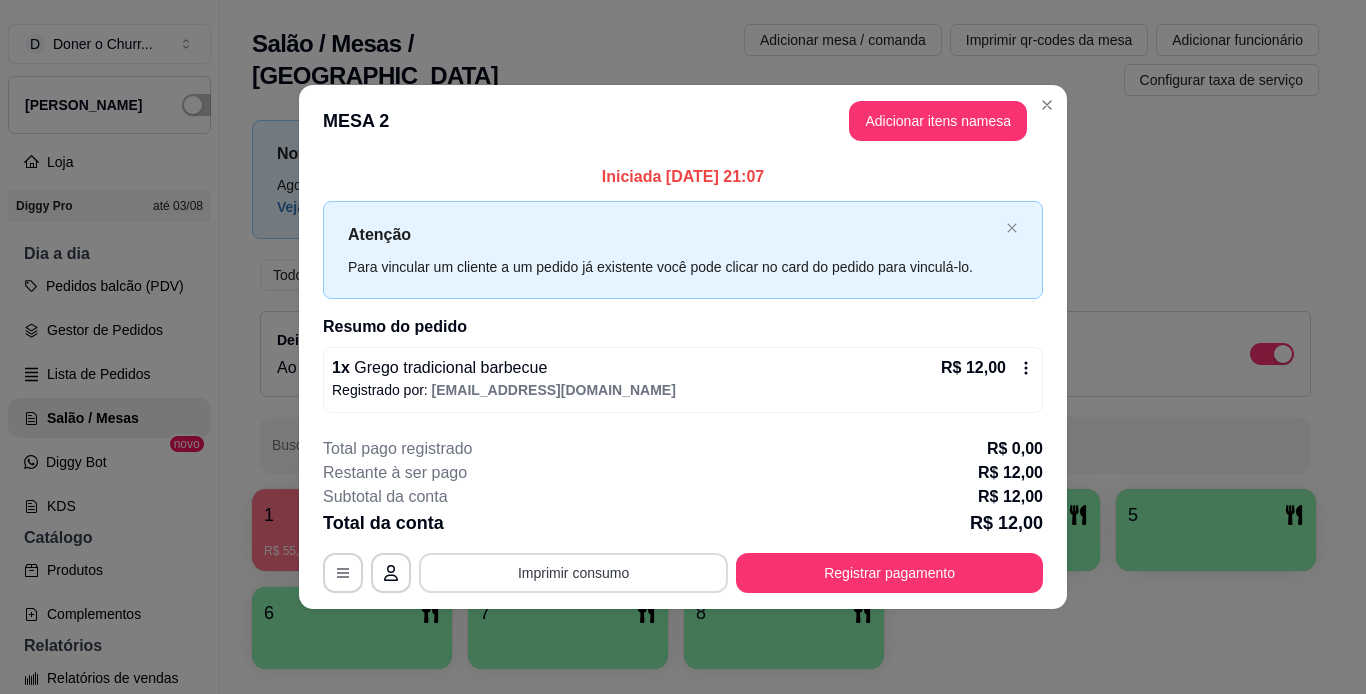 click on "Imprimir consumo" at bounding box center (573, 573) 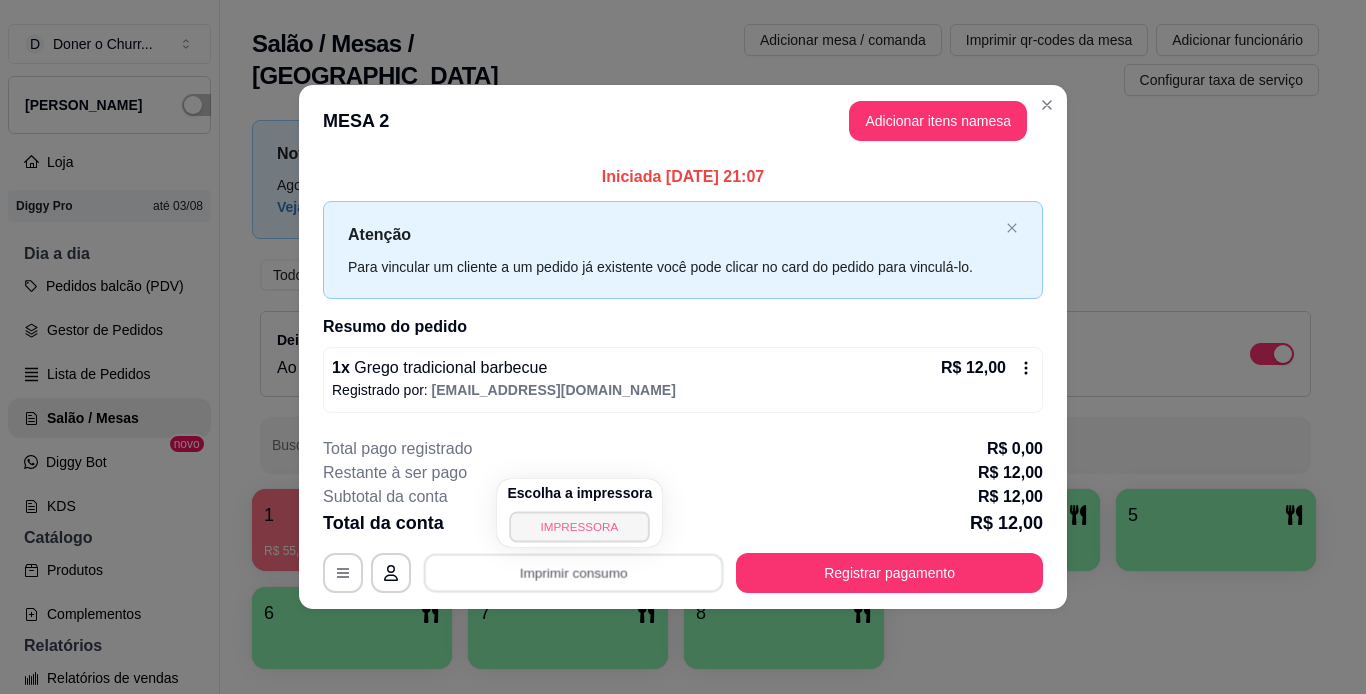 click on "IMPRESSORA" at bounding box center (580, 526) 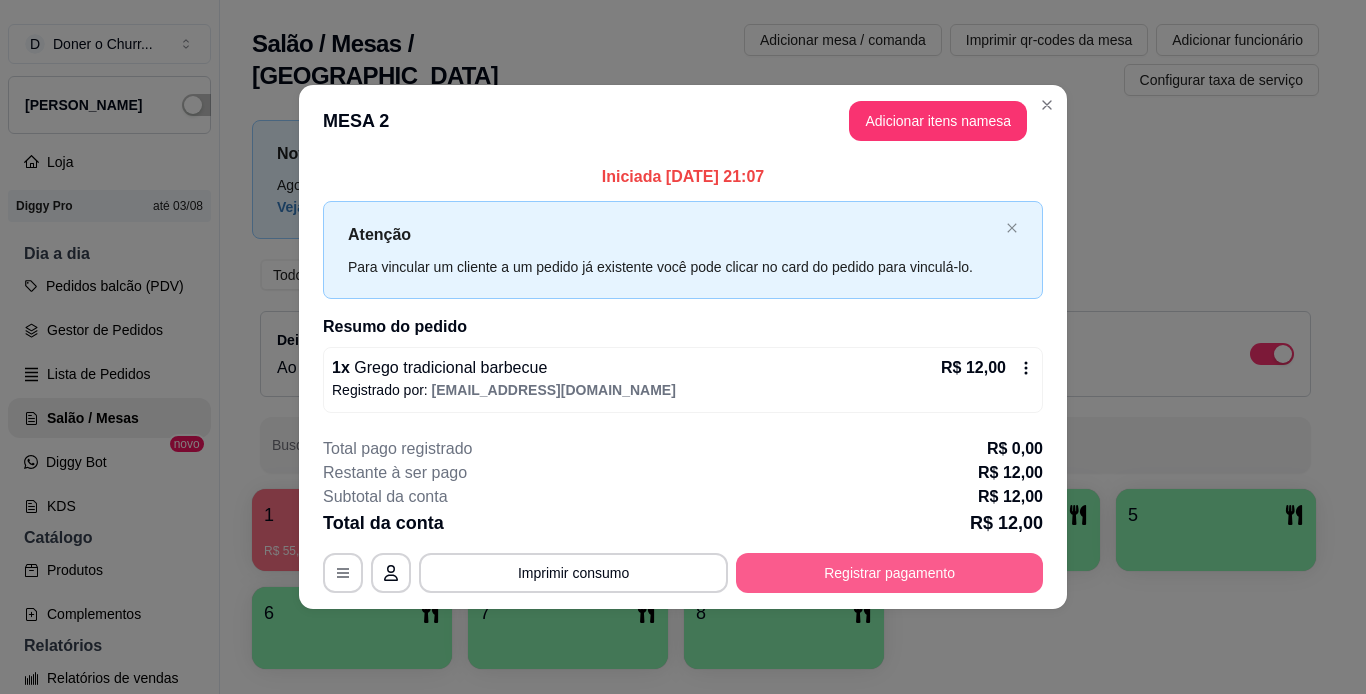 click on "Registrar pagamento" at bounding box center [889, 573] 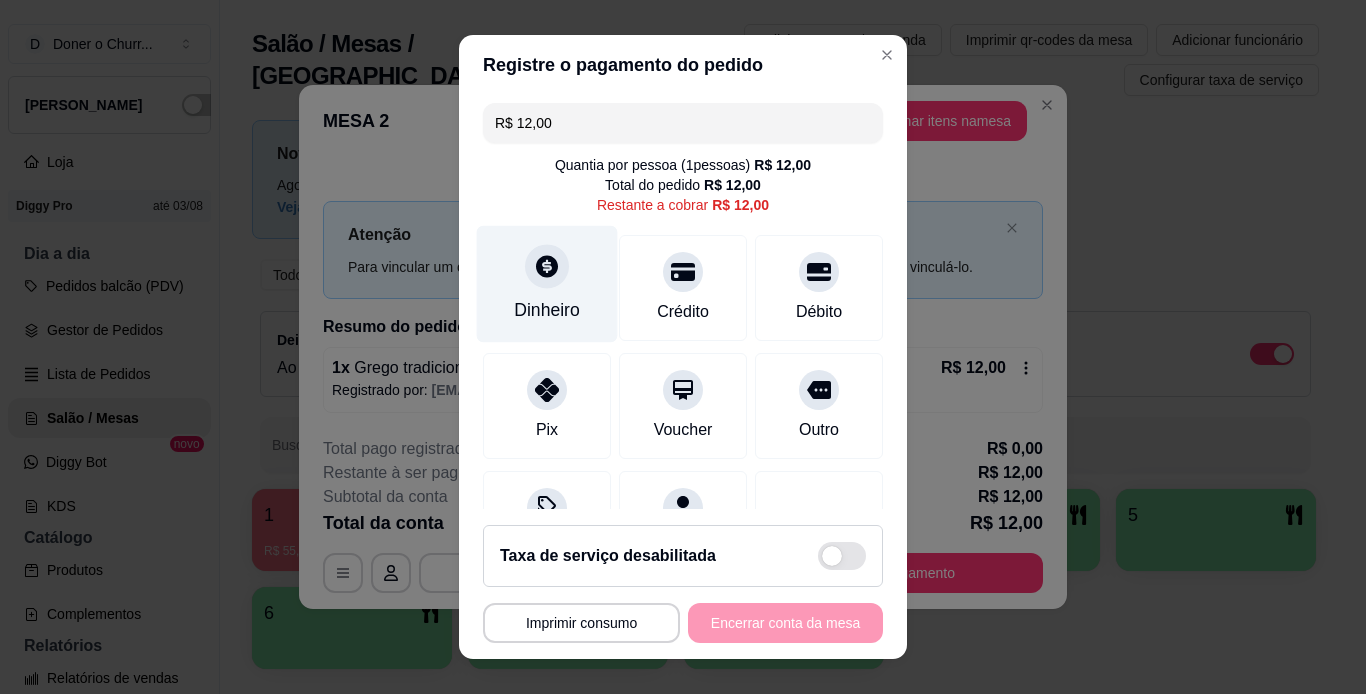 click on "Dinheiro" at bounding box center [547, 283] 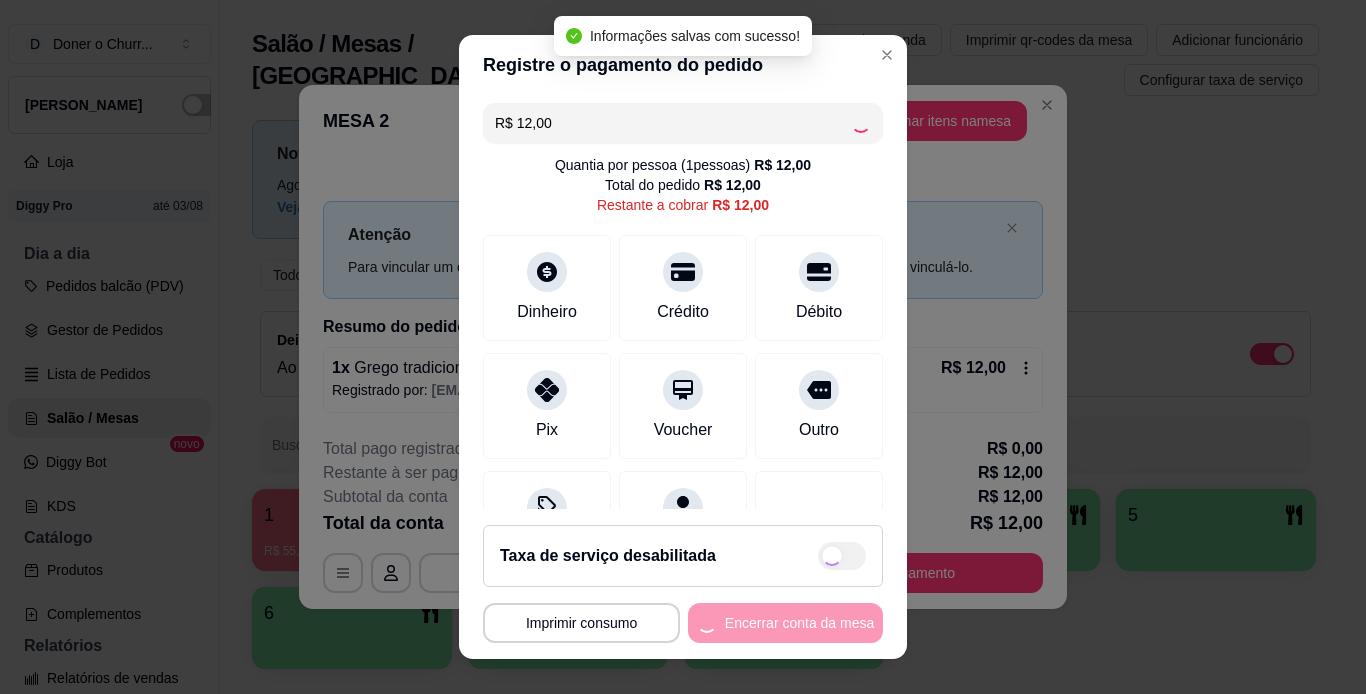 type on "R$ 0,00" 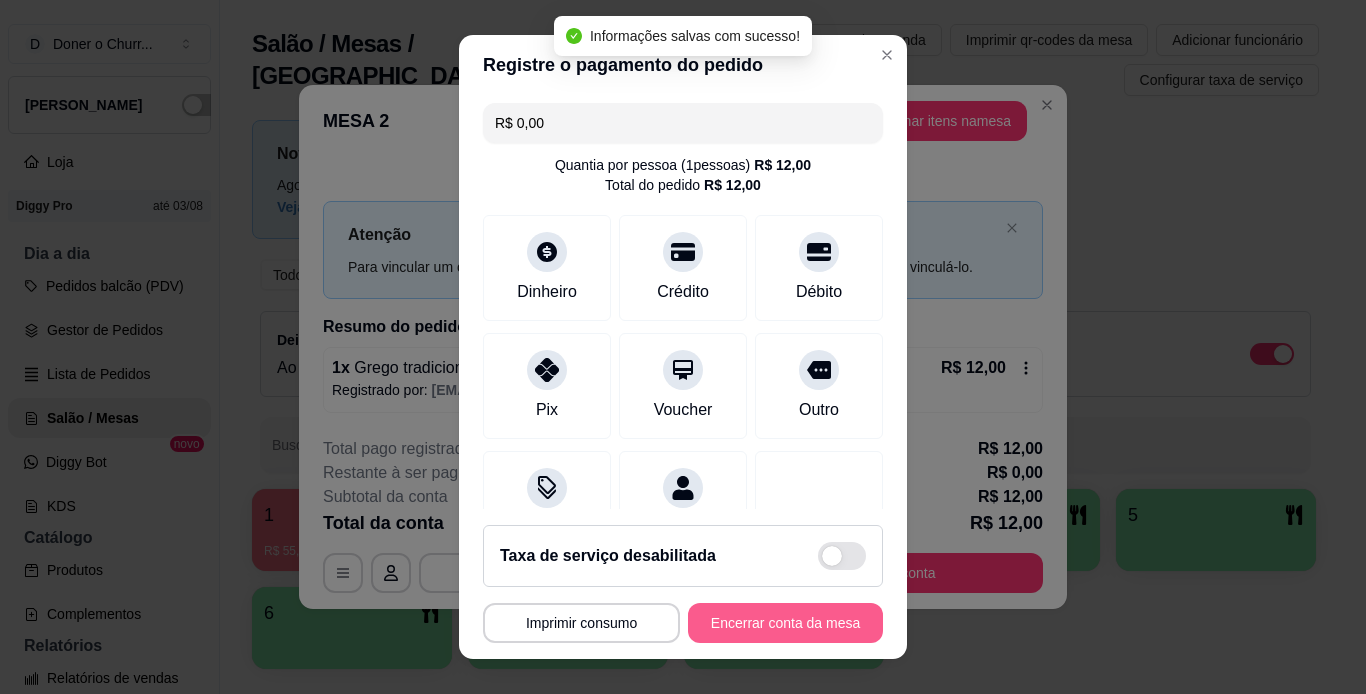 click on "Encerrar conta da mesa" at bounding box center (785, 623) 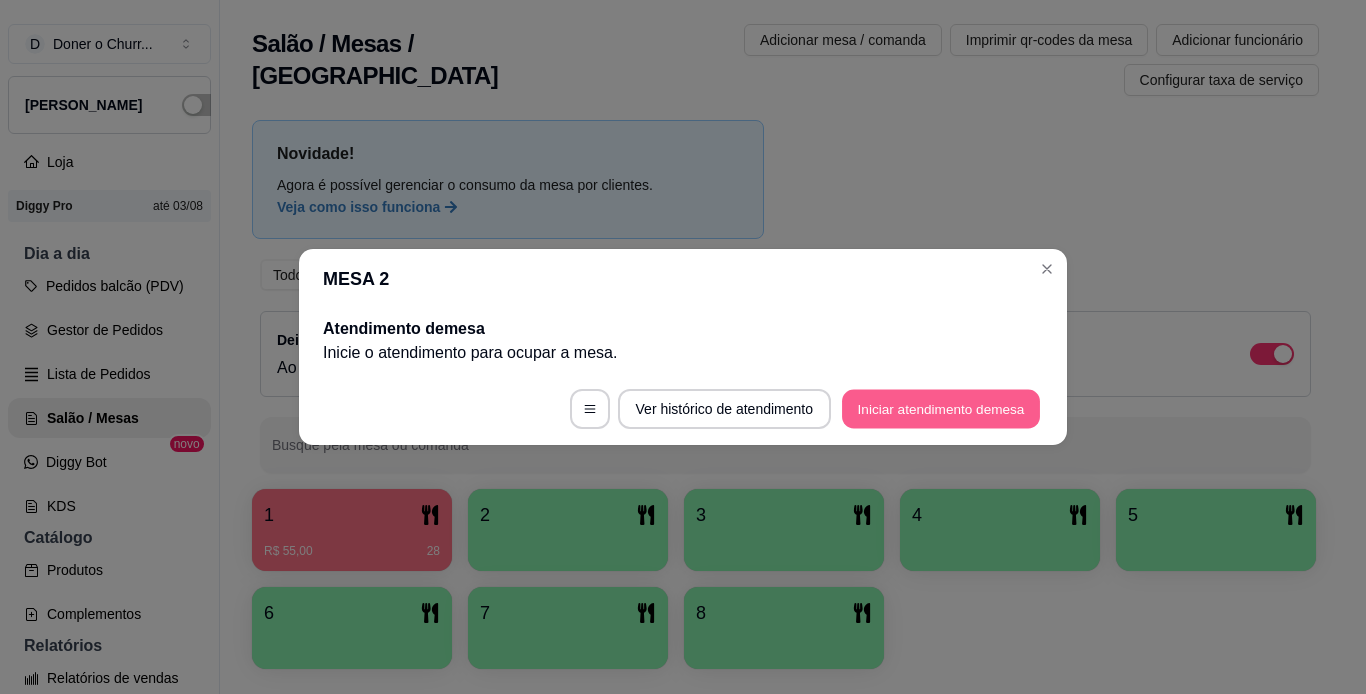 click on "Iniciar atendimento de  mesa" at bounding box center (941, 409) 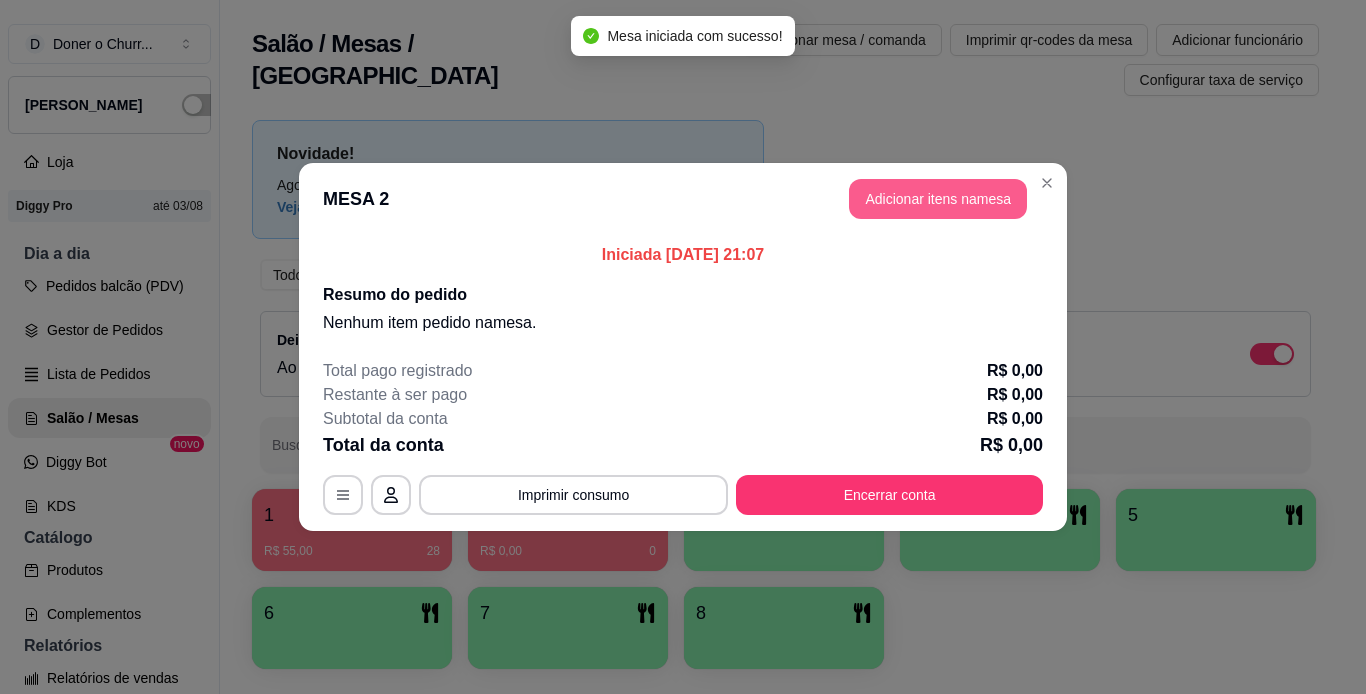 click on "Adicionar itens na  mesa" at bounding box center [938, 199] 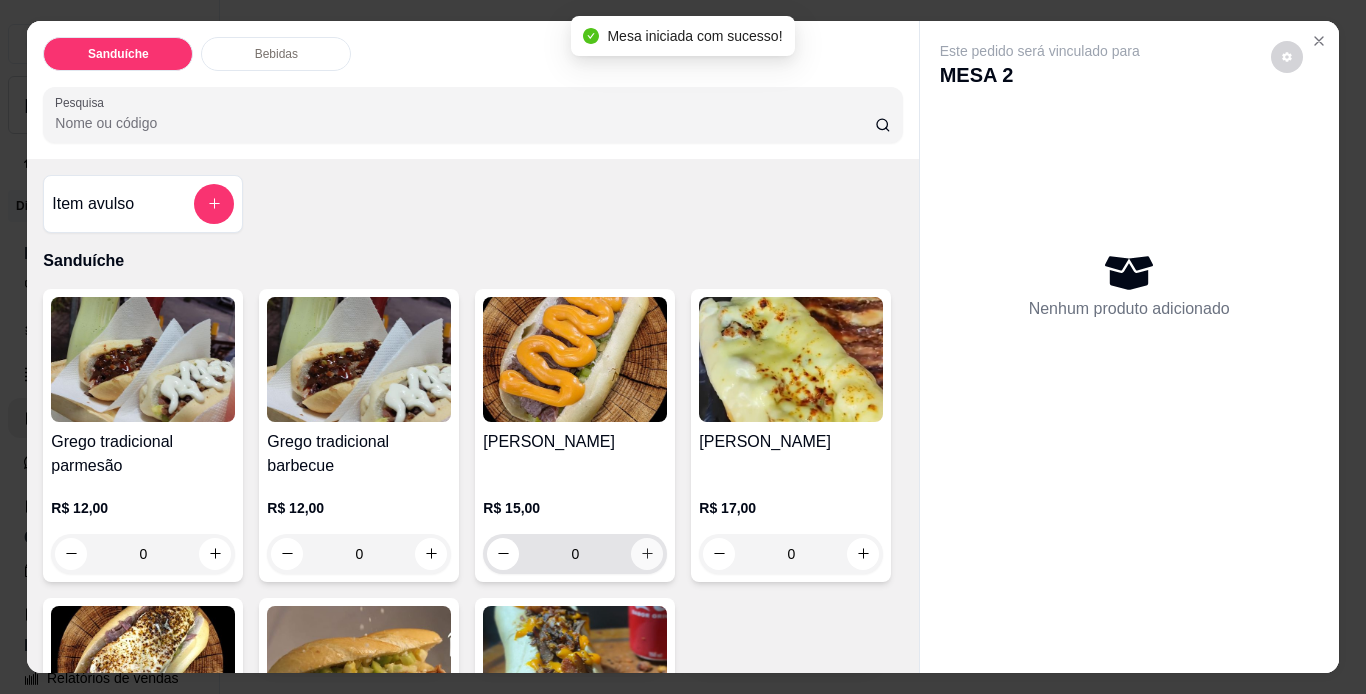 click 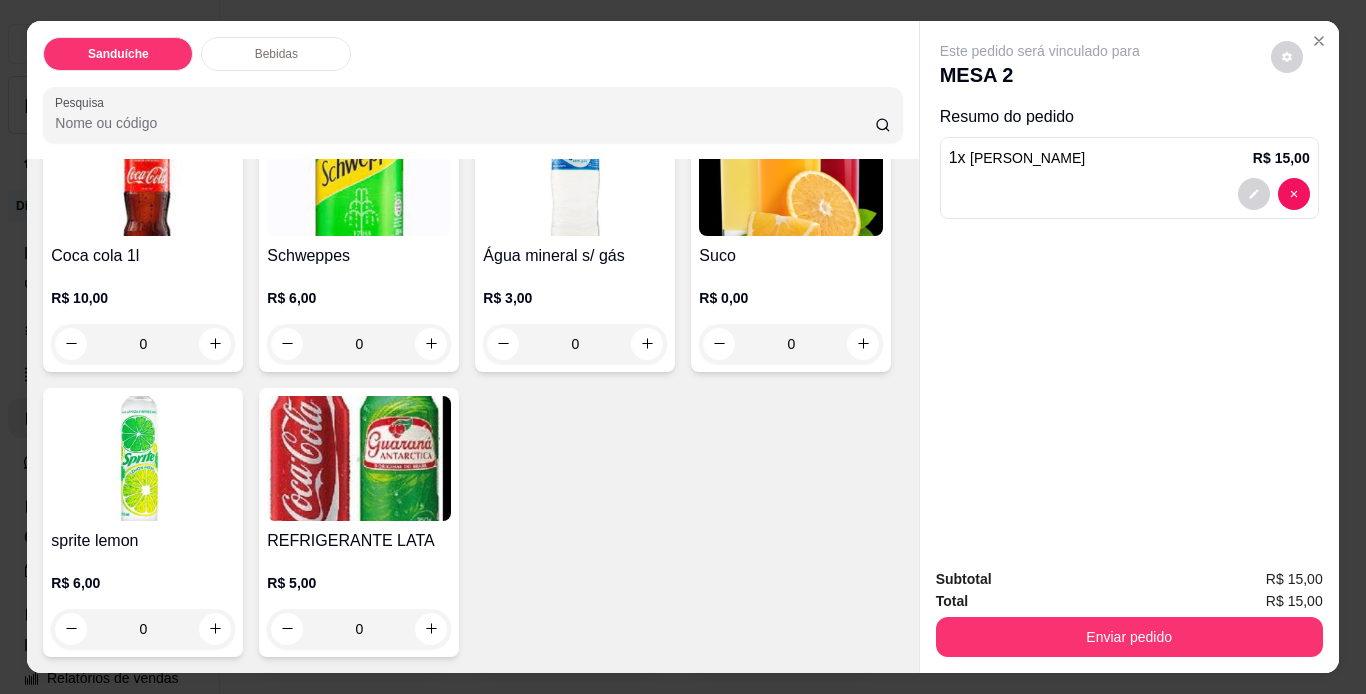 scroll, scrollTop: 1100, scrollLeft: 0, axis: vertical 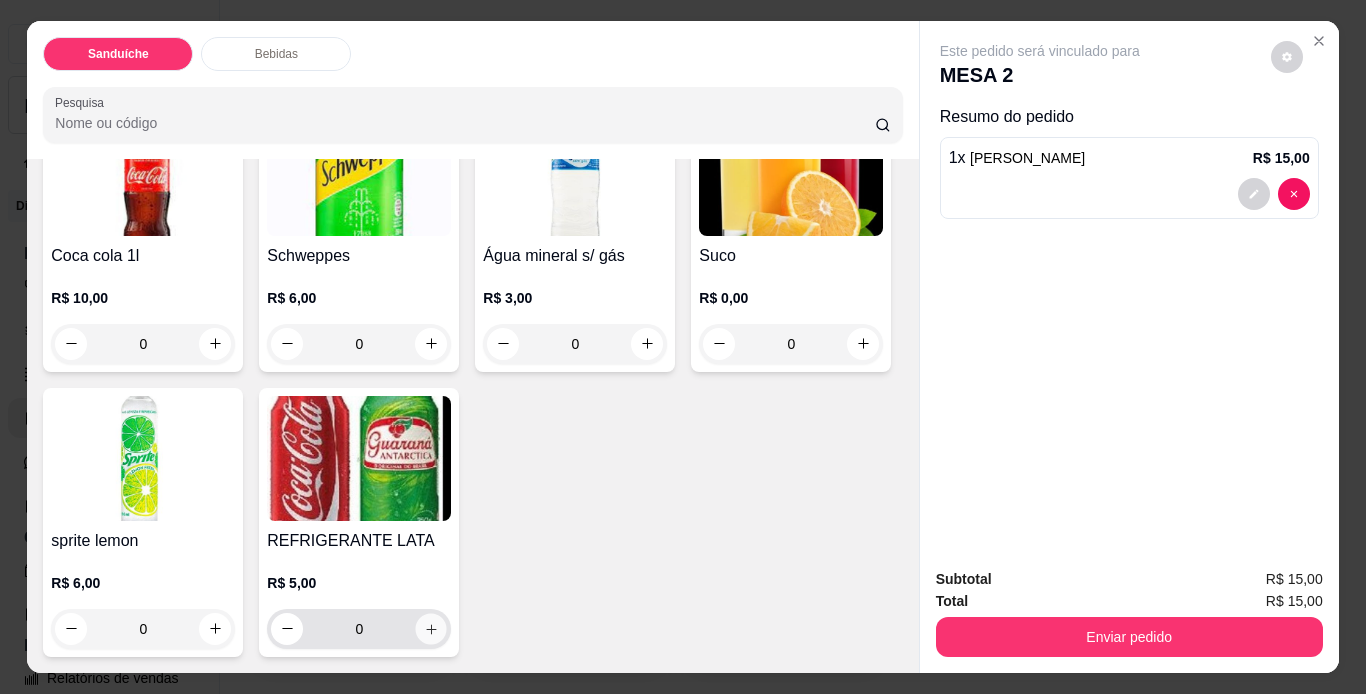 click 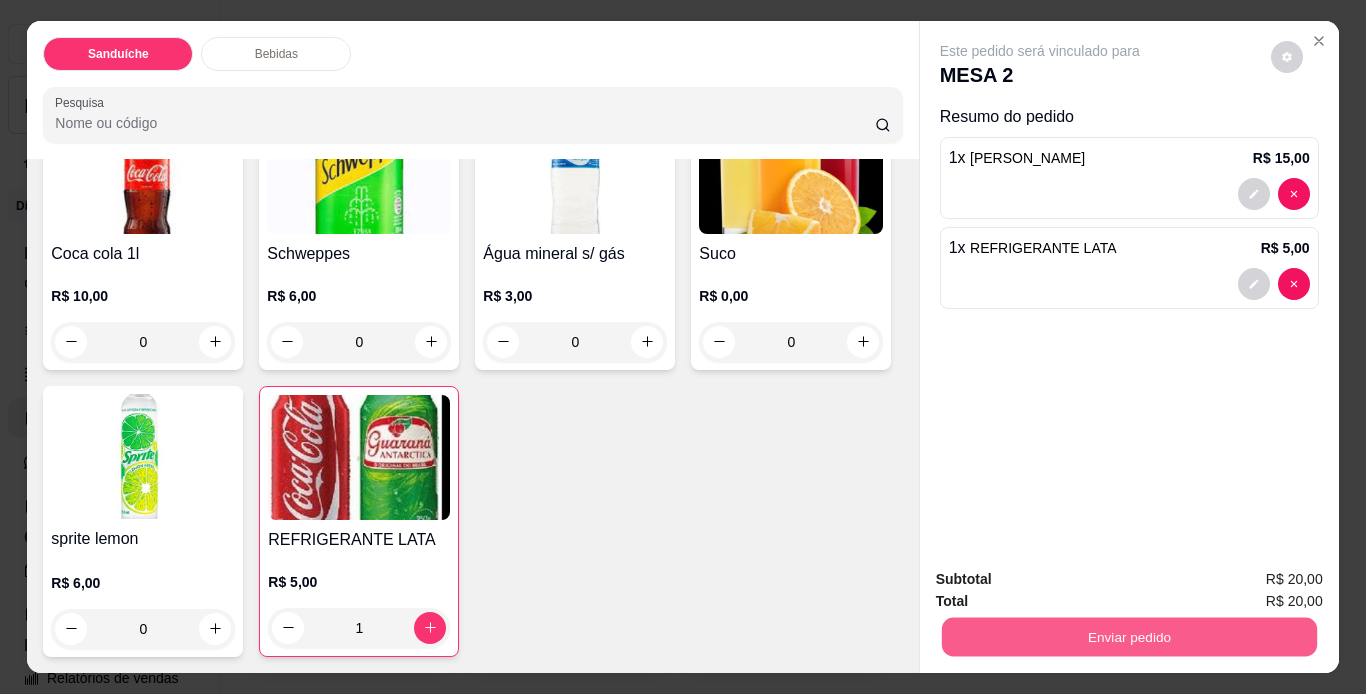 click on "Enviar pedido" at bounding box center [1128, 637] 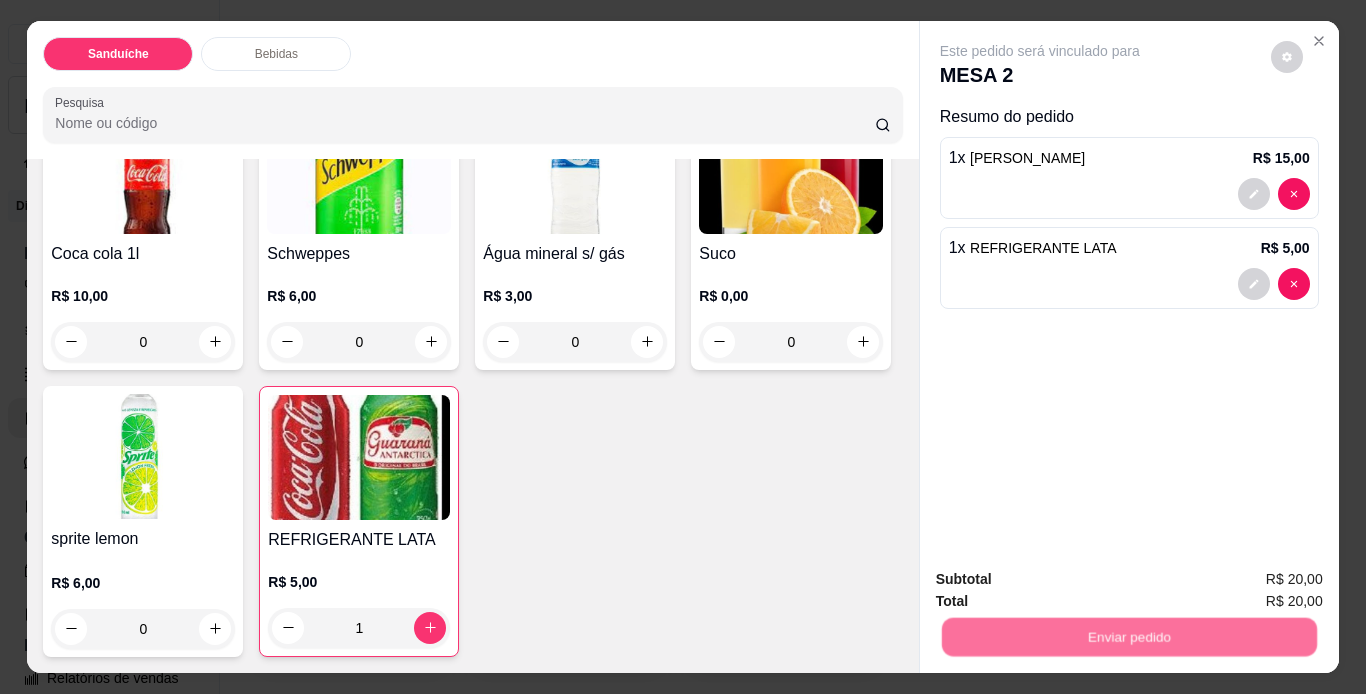click on "Não registrar e enviar pedido" at bounding box center (1063, 581) 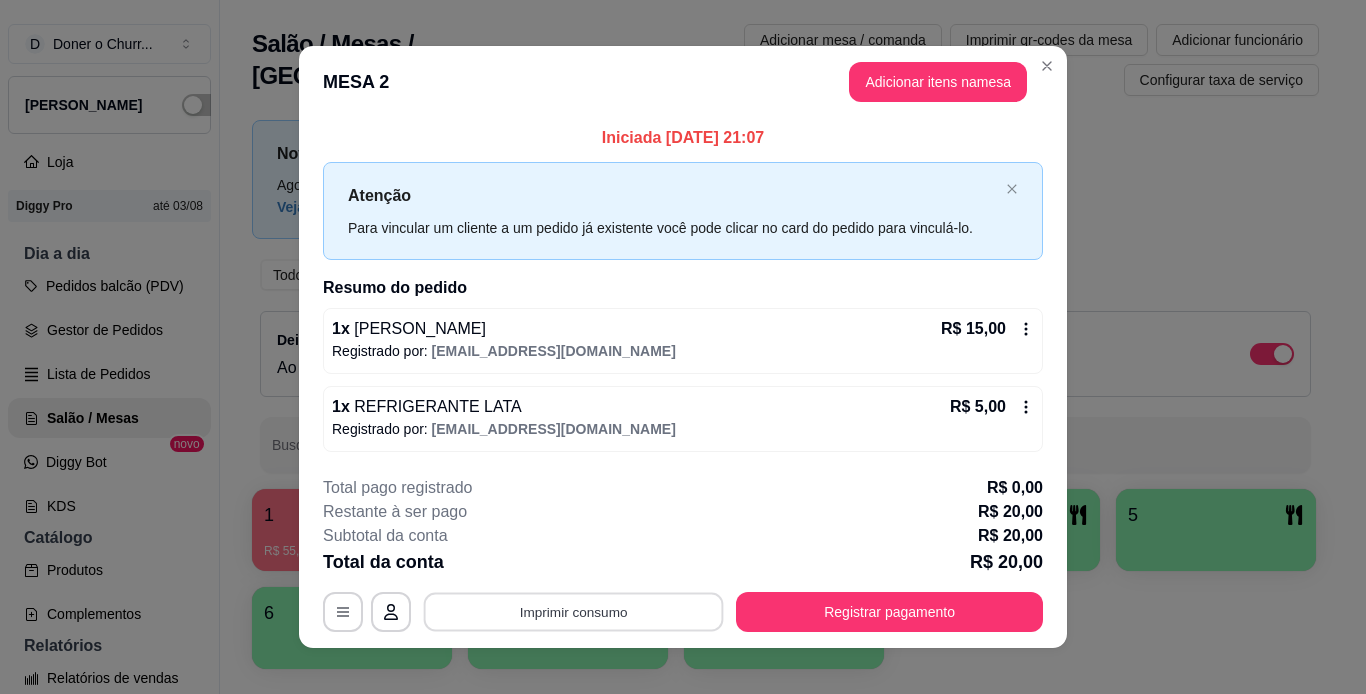 click on "Imprimir consumo" at bounding box center (574, 611) 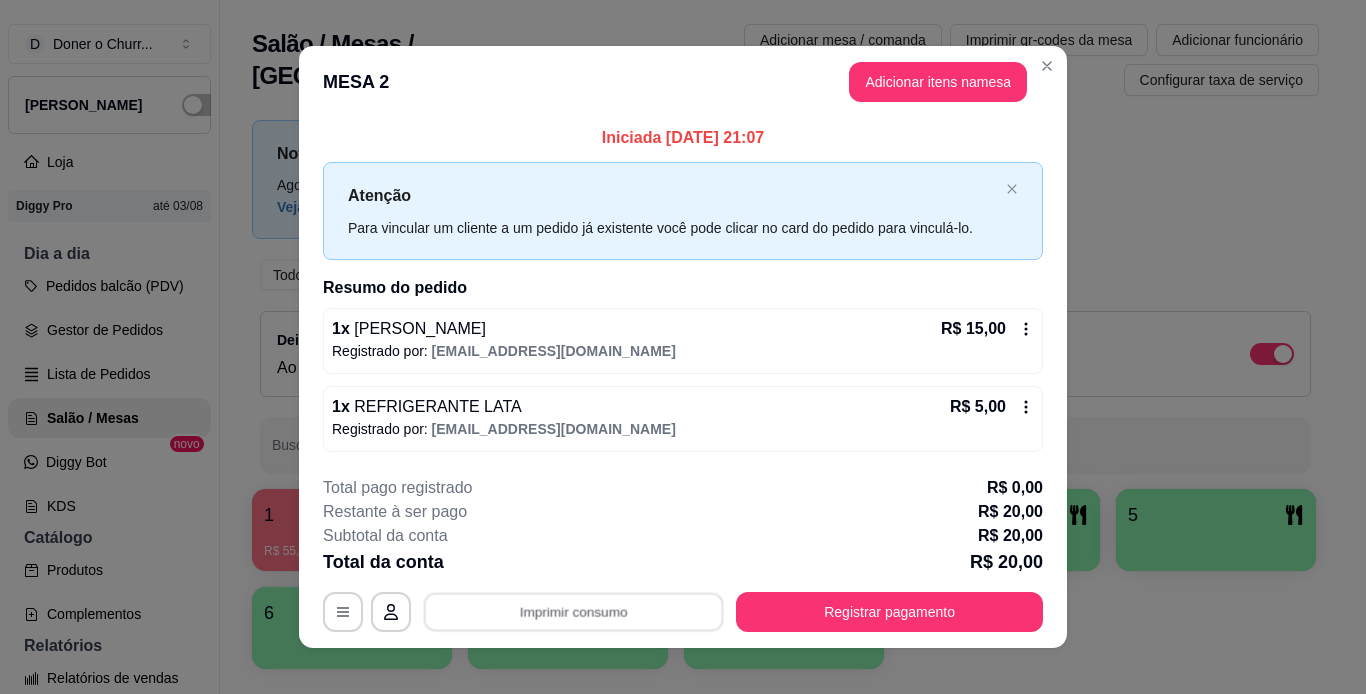 click on "IMPRESSORA" at bounding box center (572, 569) 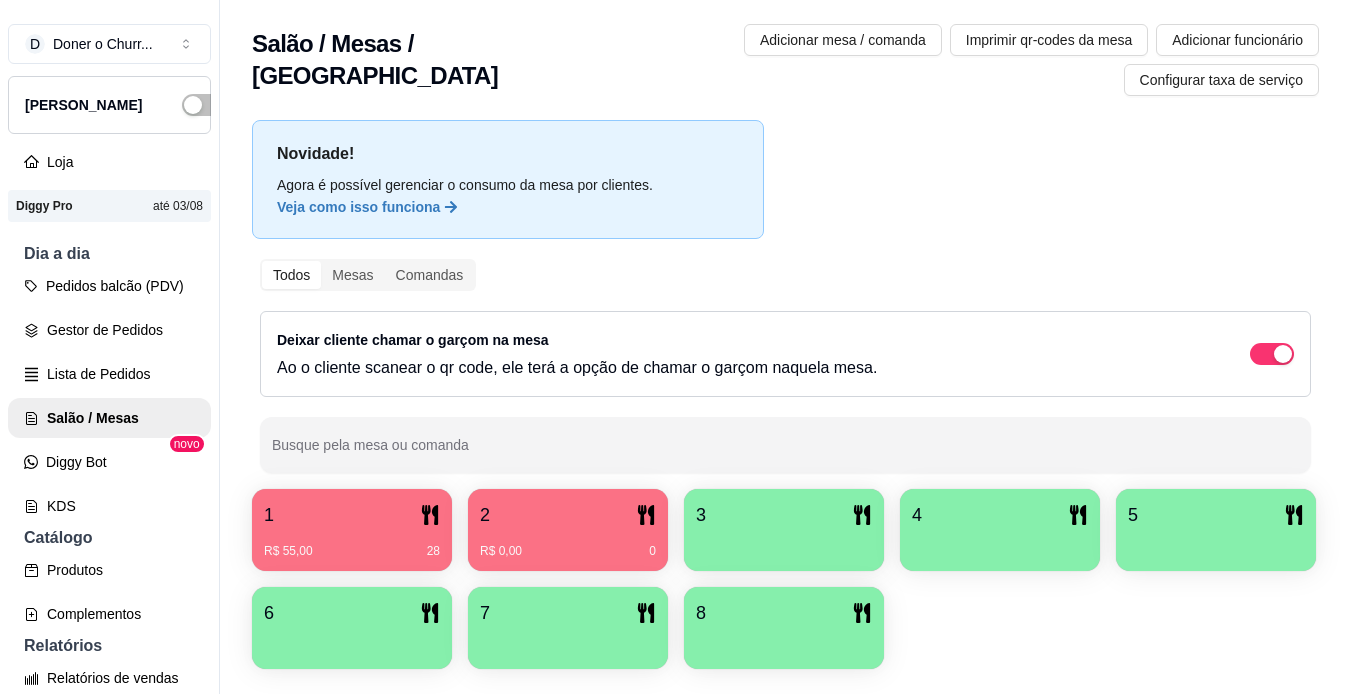 click on "R$ 55,00 28" at bounding box center (352, 544) 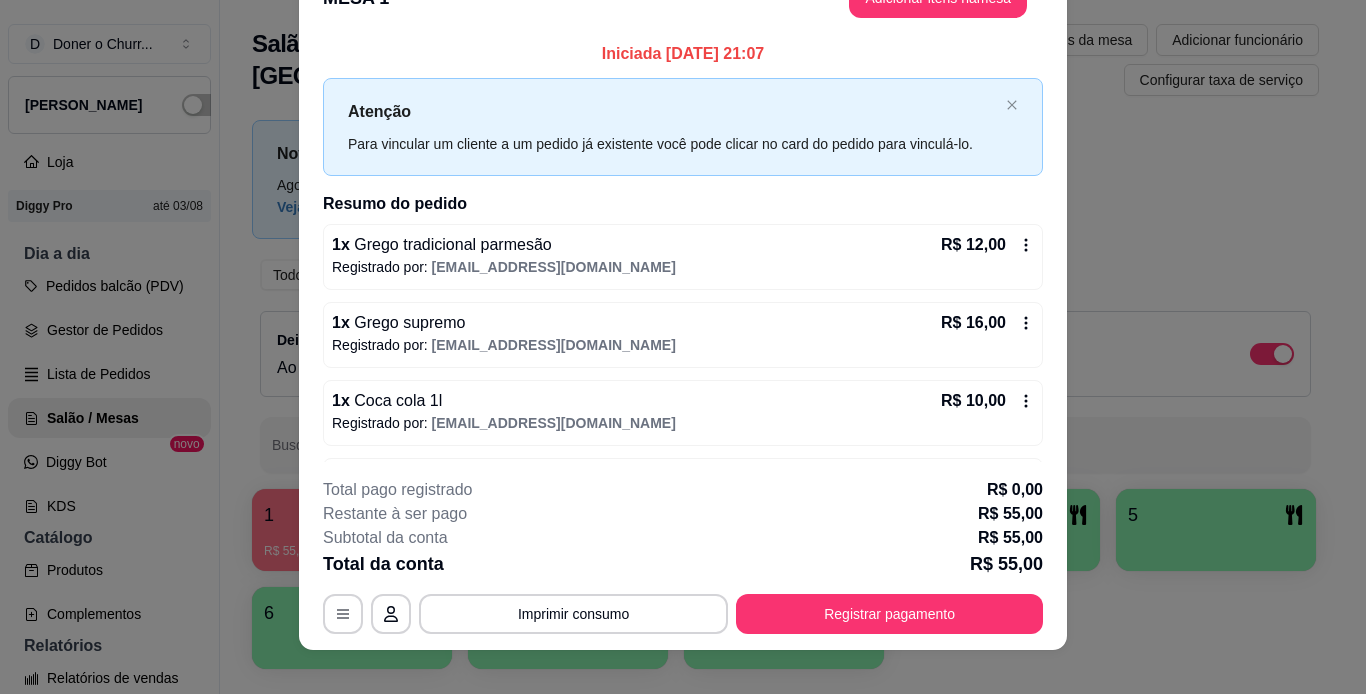 scroll, scrollTop: 61, scrollLeft: 0, axis: vertical 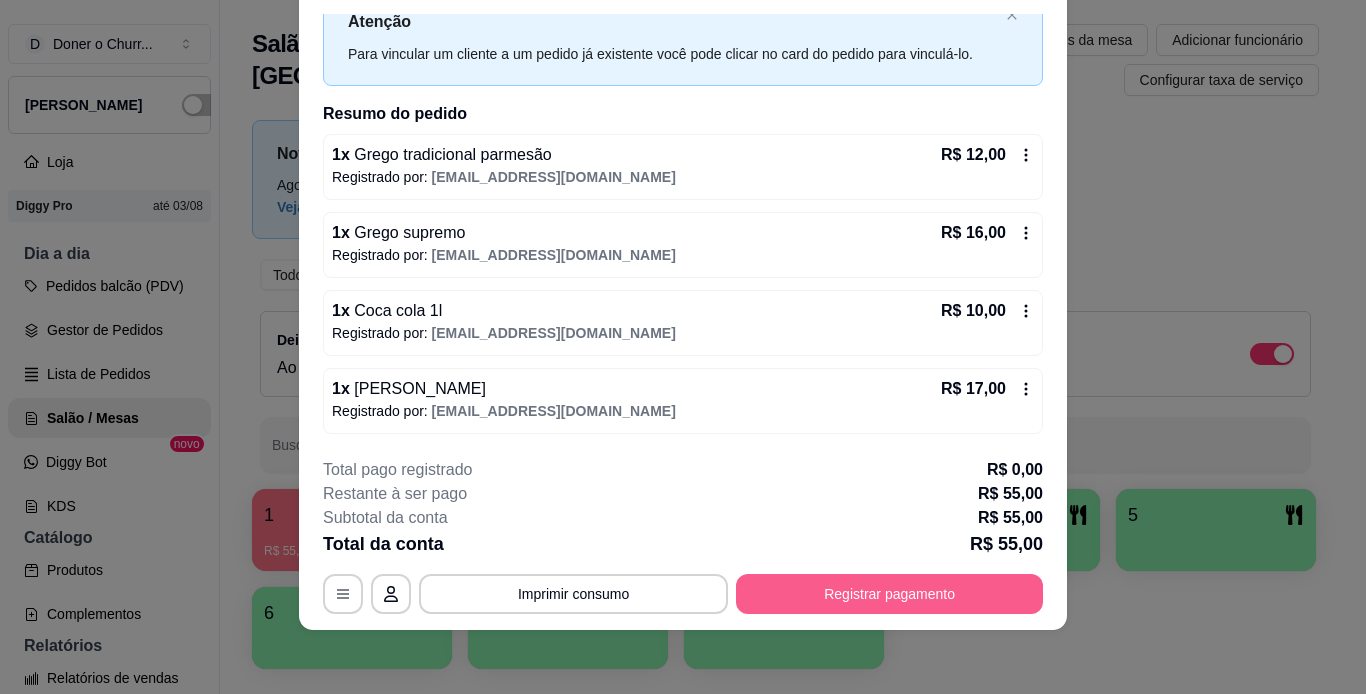 click on "Registrar pagamento" at bounding box center (889, 594) 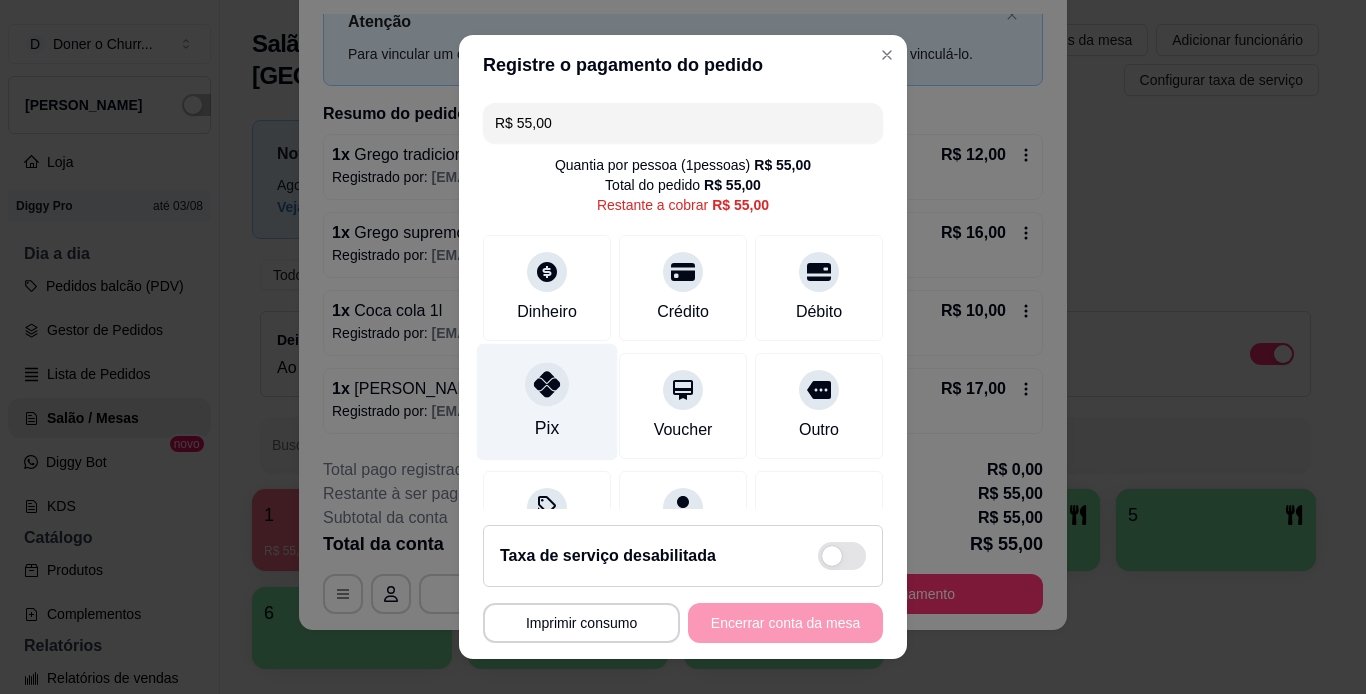 click on "Pix" at bounding box center [547, 401] 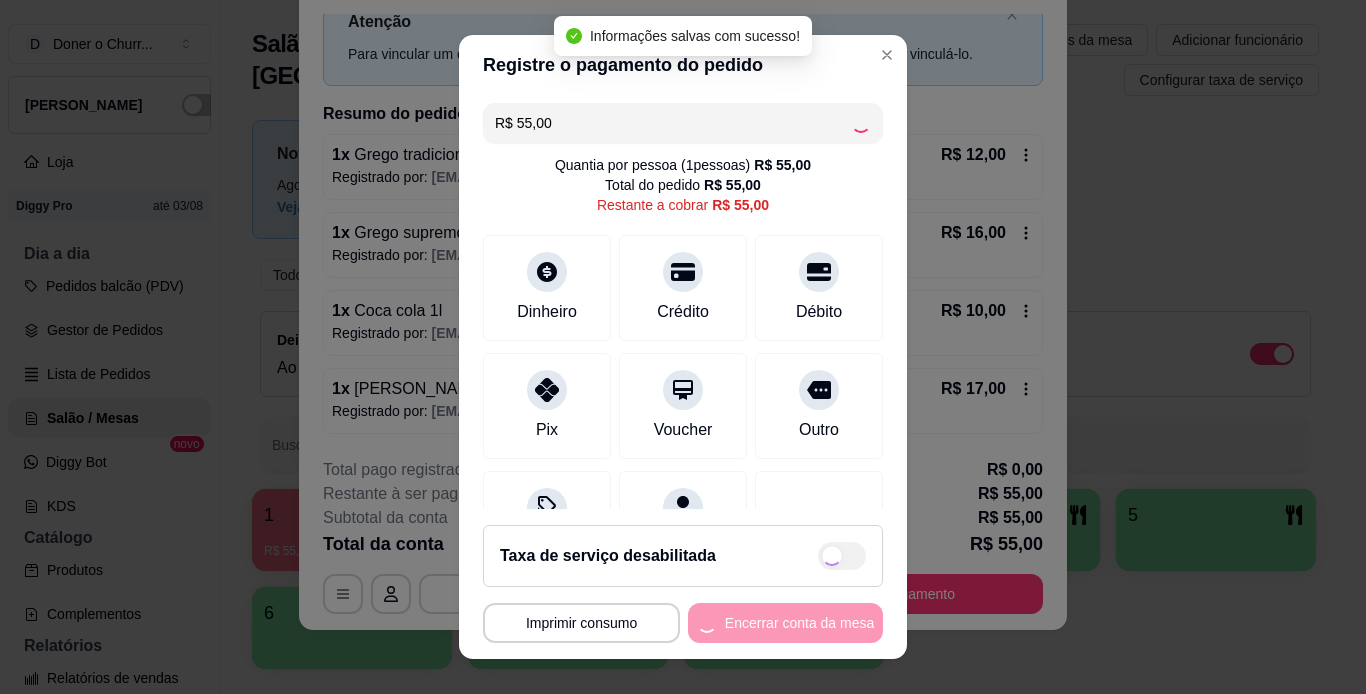 type on "R$ 0,00" 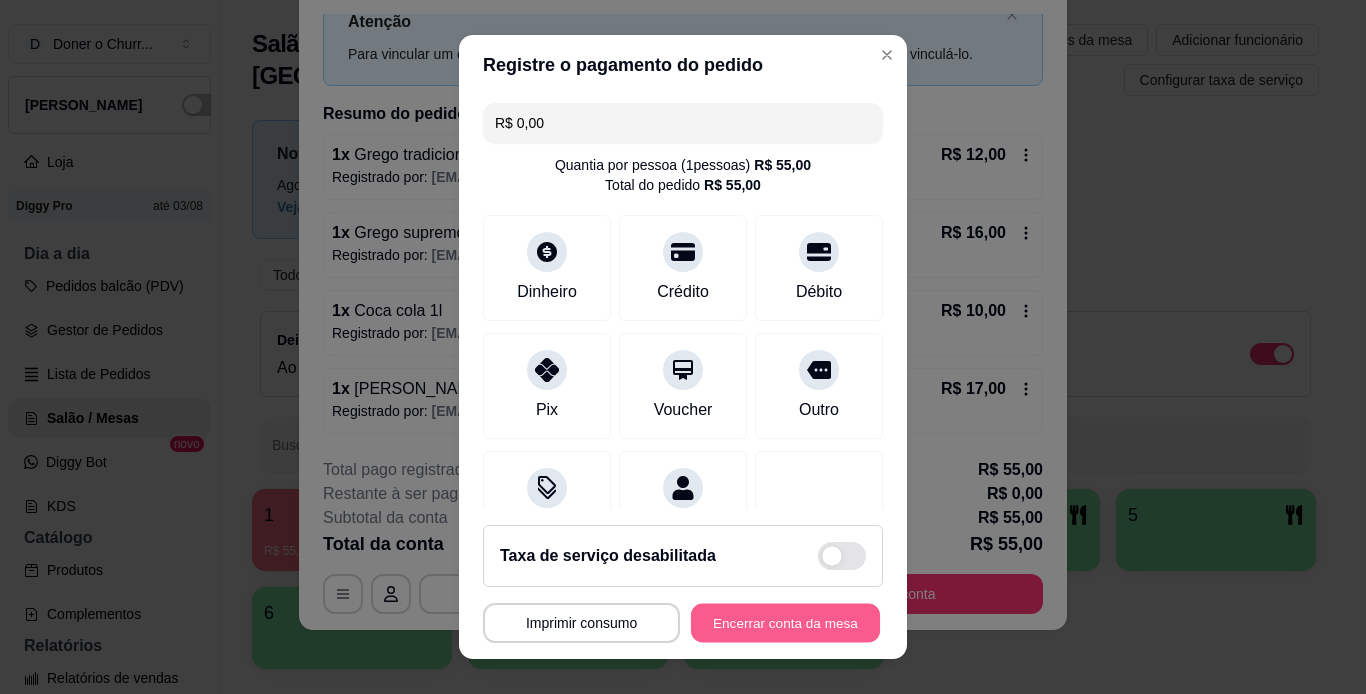 click on "Encerrar conta da mesa" at bounding box center [785, 623] 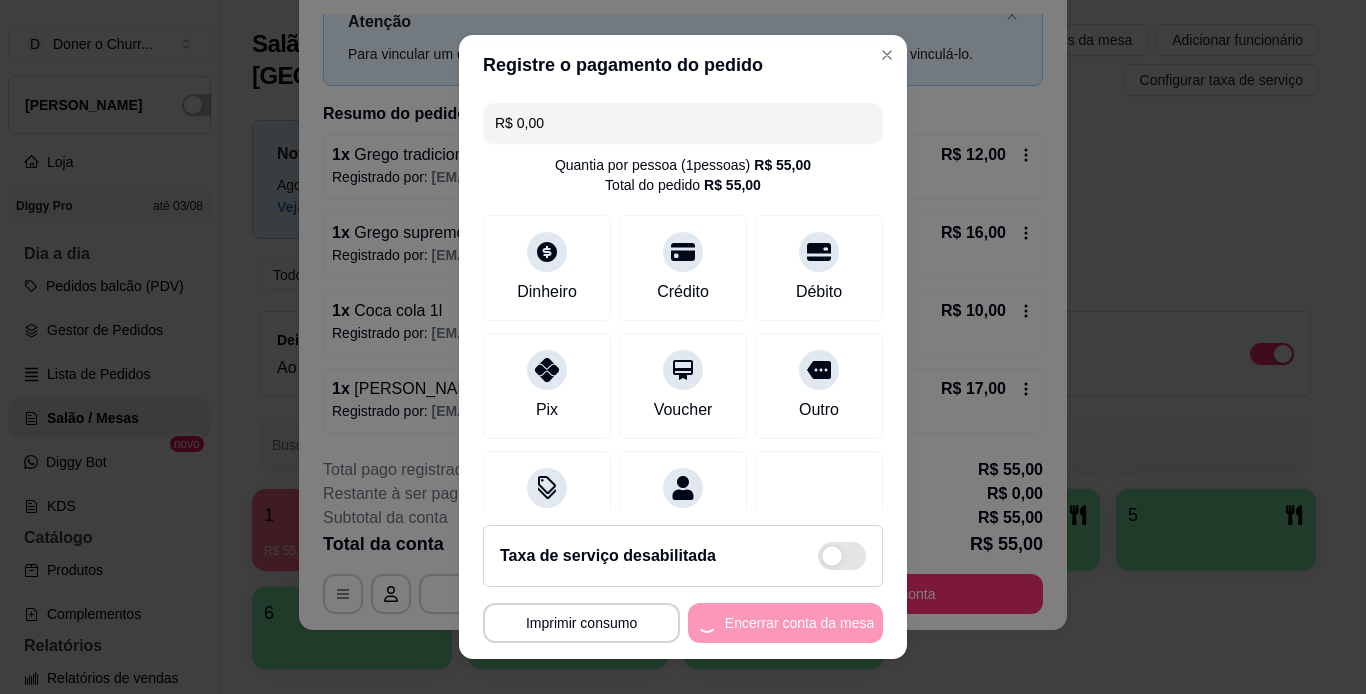 scroll, scrollTop: 0, scrollLeft: 0, axis: both 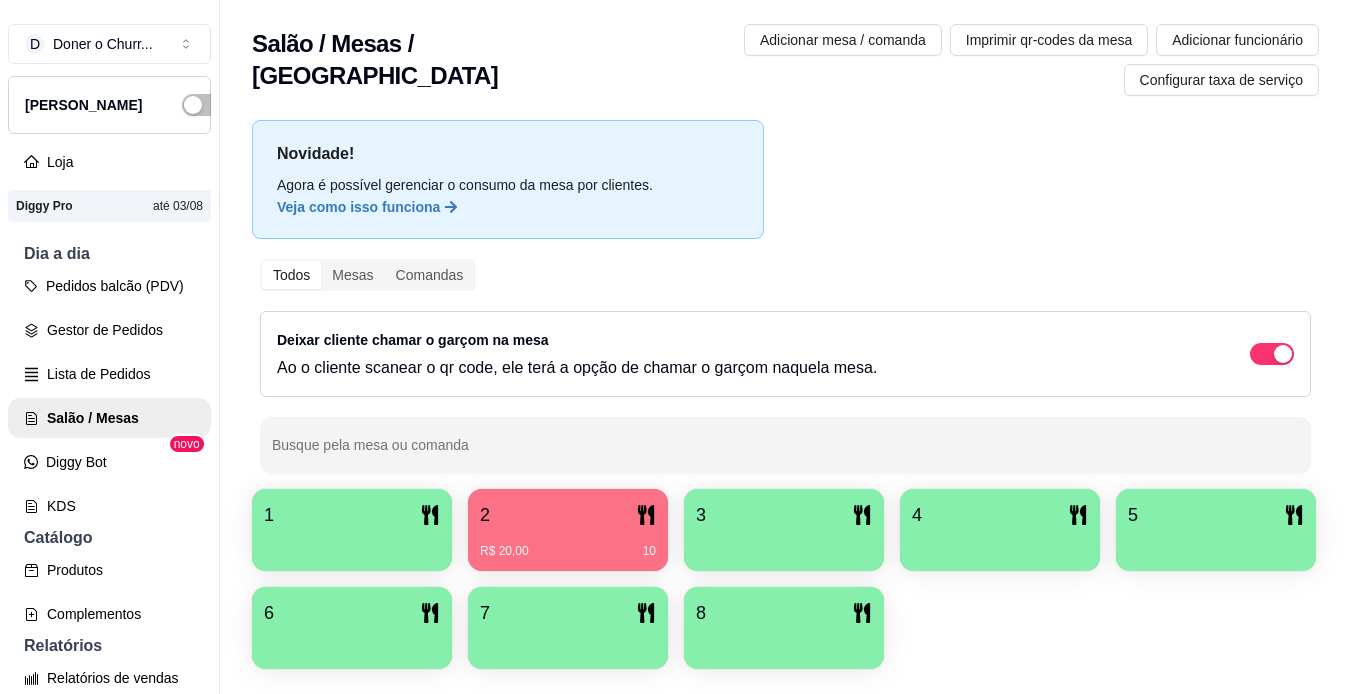 click at bounding box center [784, 544] 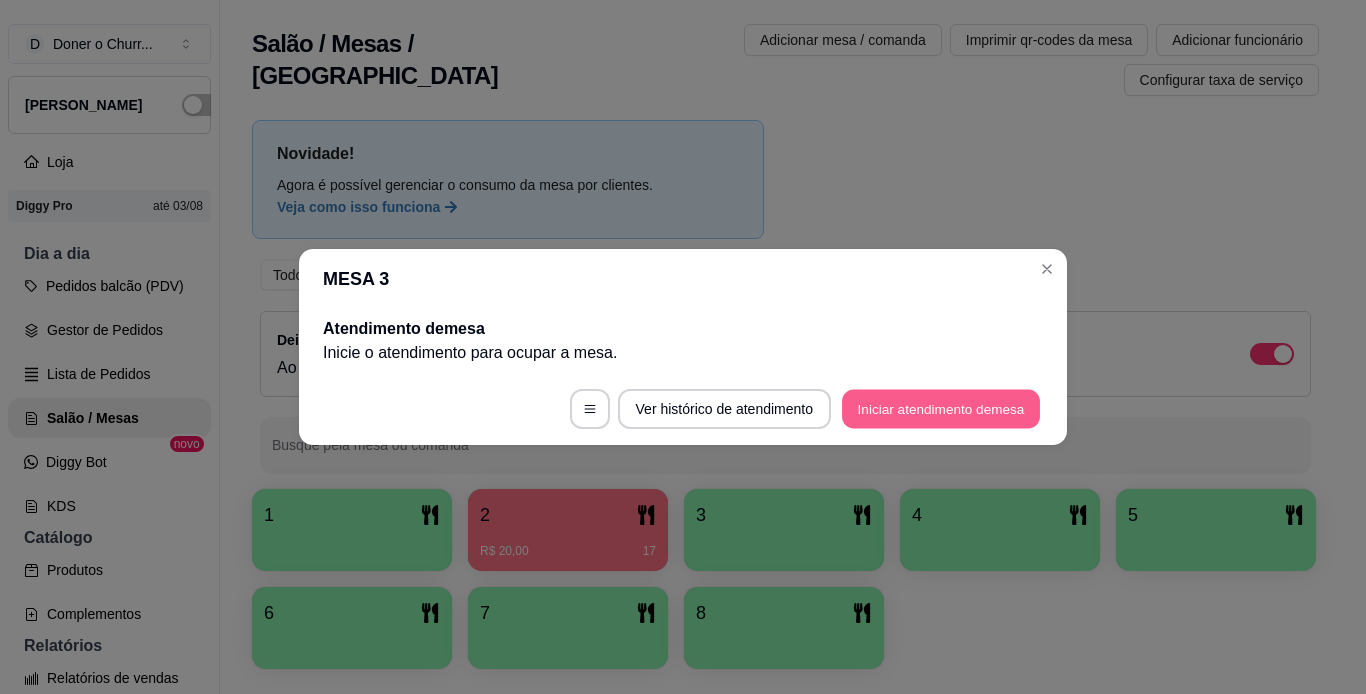 click on "Iniciar atendimento de  mesa" at bounding box center (941, 409) 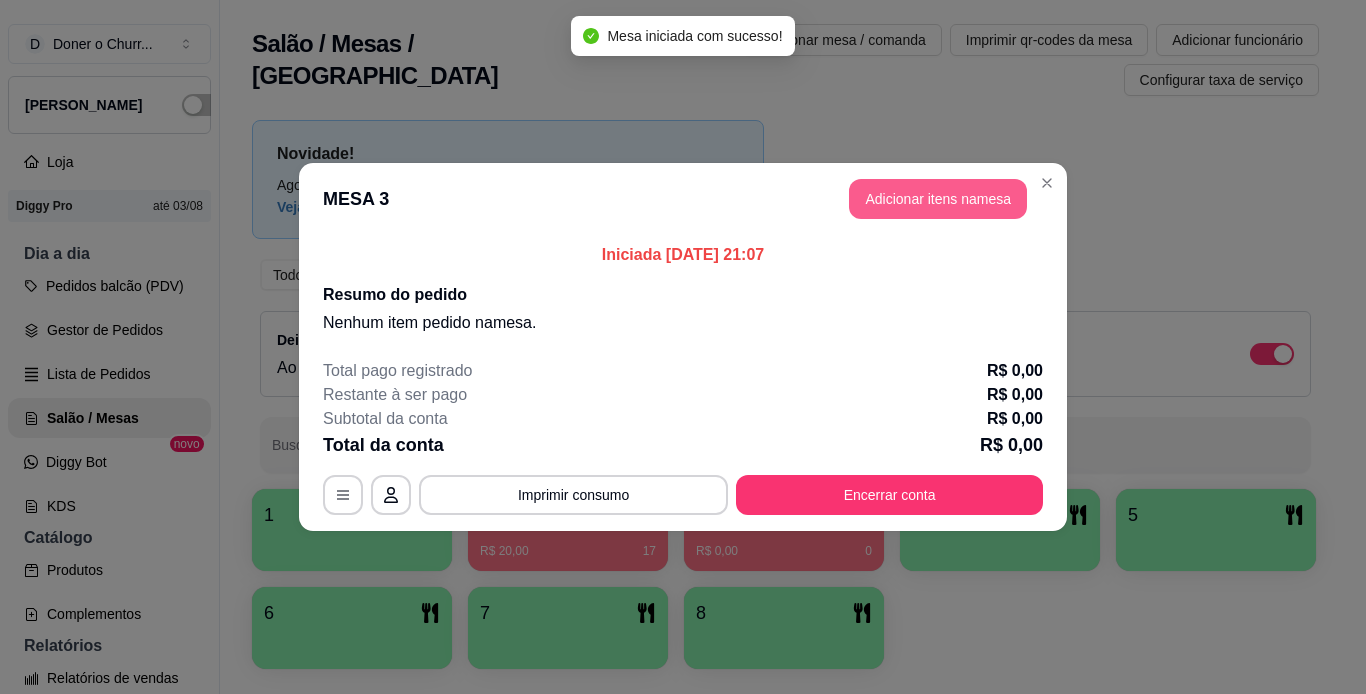 click on "Adicionar itens na  mesa" at bounding box center (938, 199) 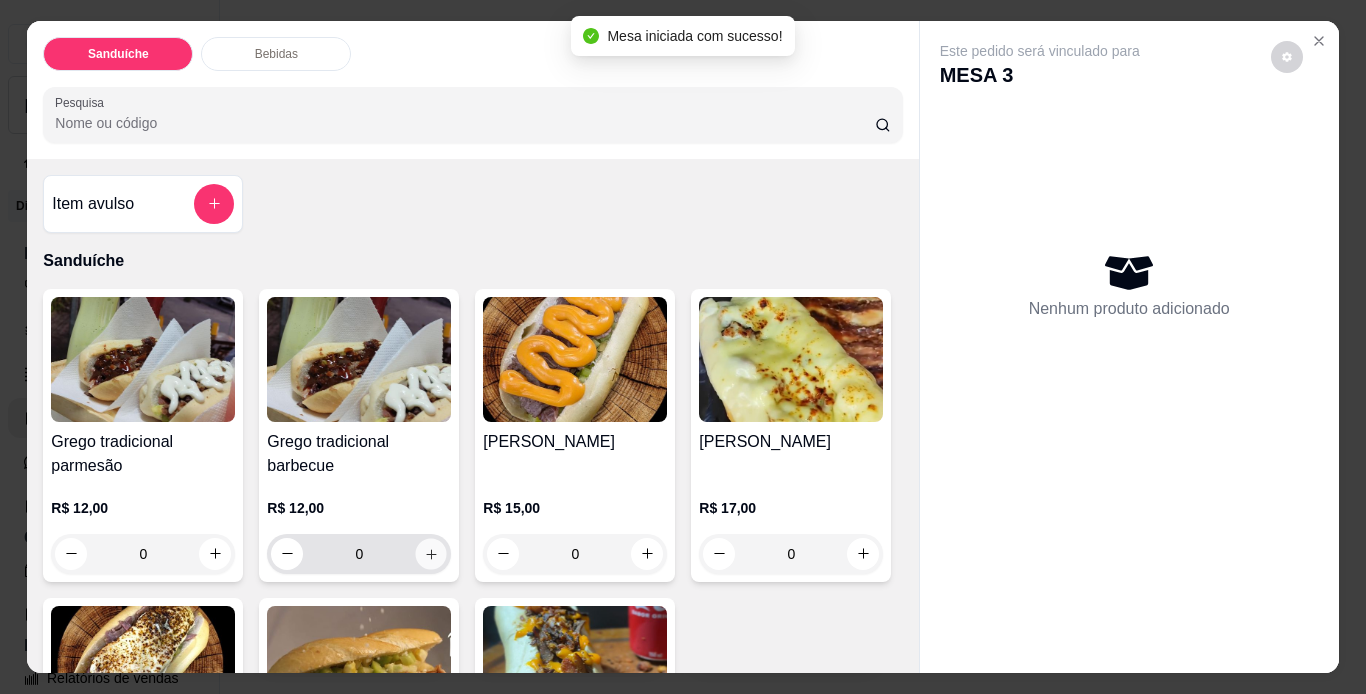 click at bounding box center (431, 553) 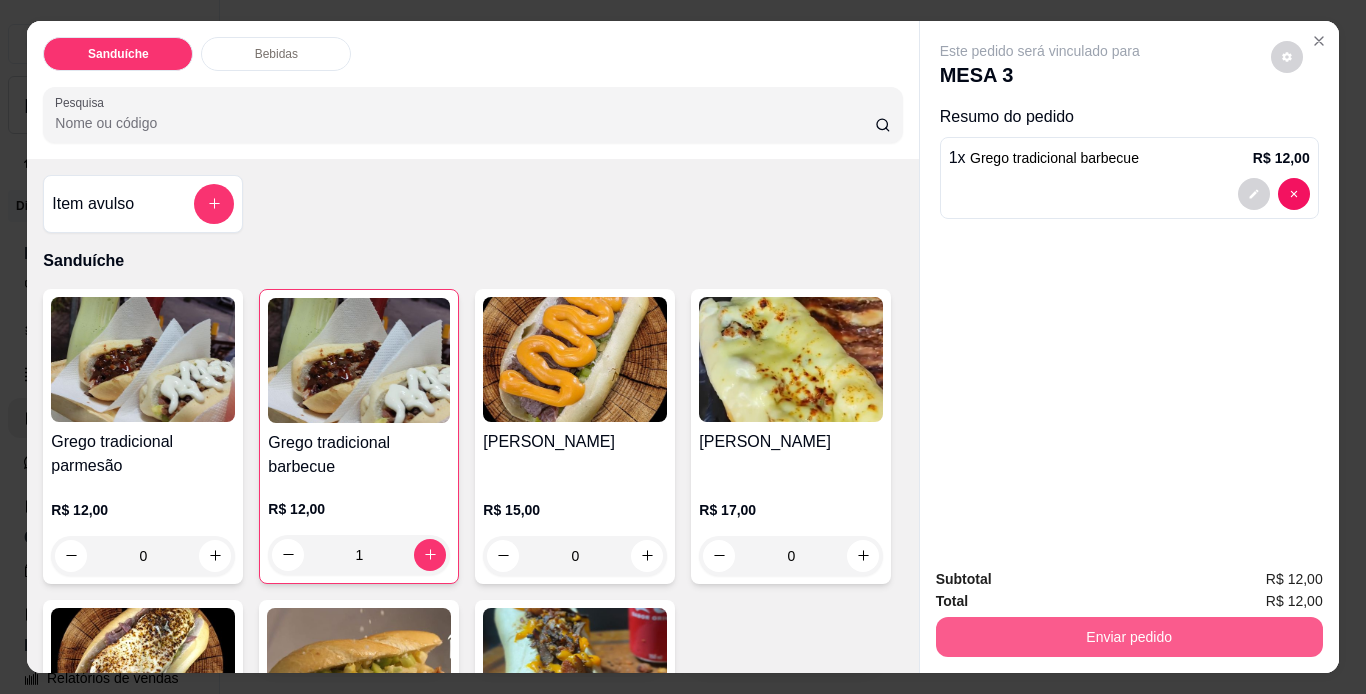 click on "Enviar pedido" at bounding box center [1129, 637] 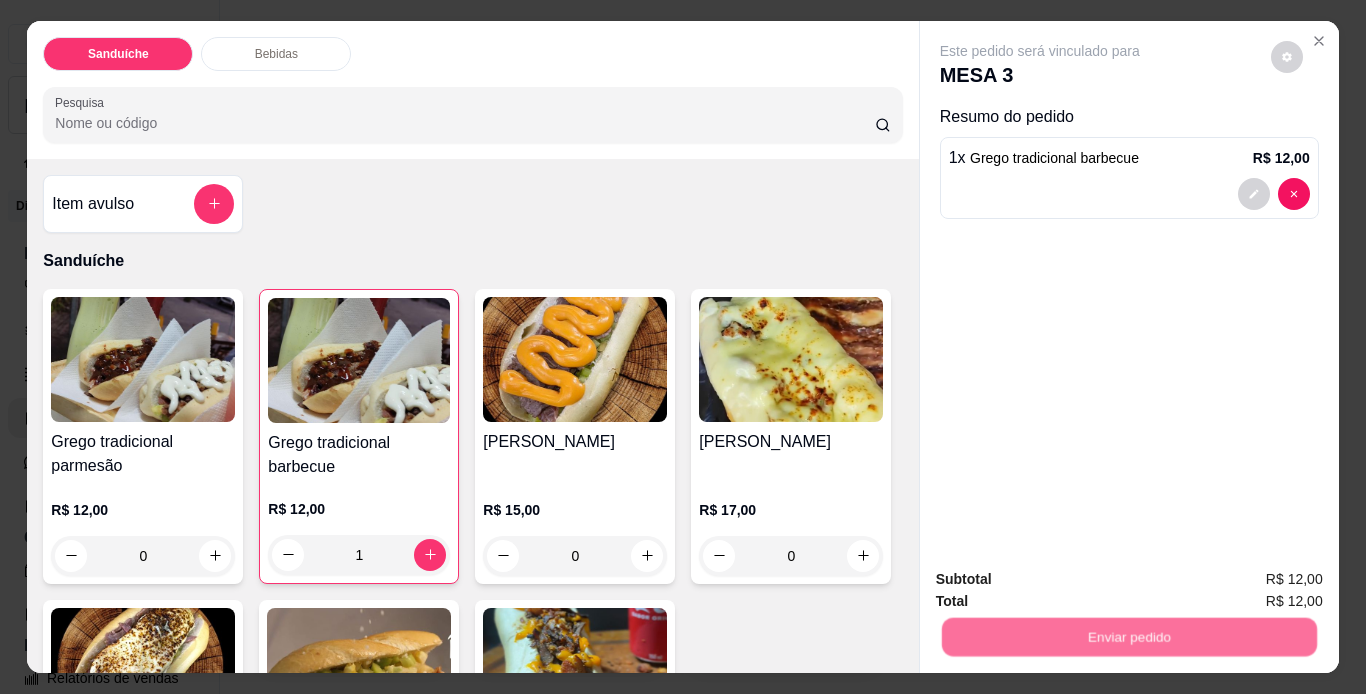 click on "Não registrar e enviar pedido" at bounding box center [1063, 581] 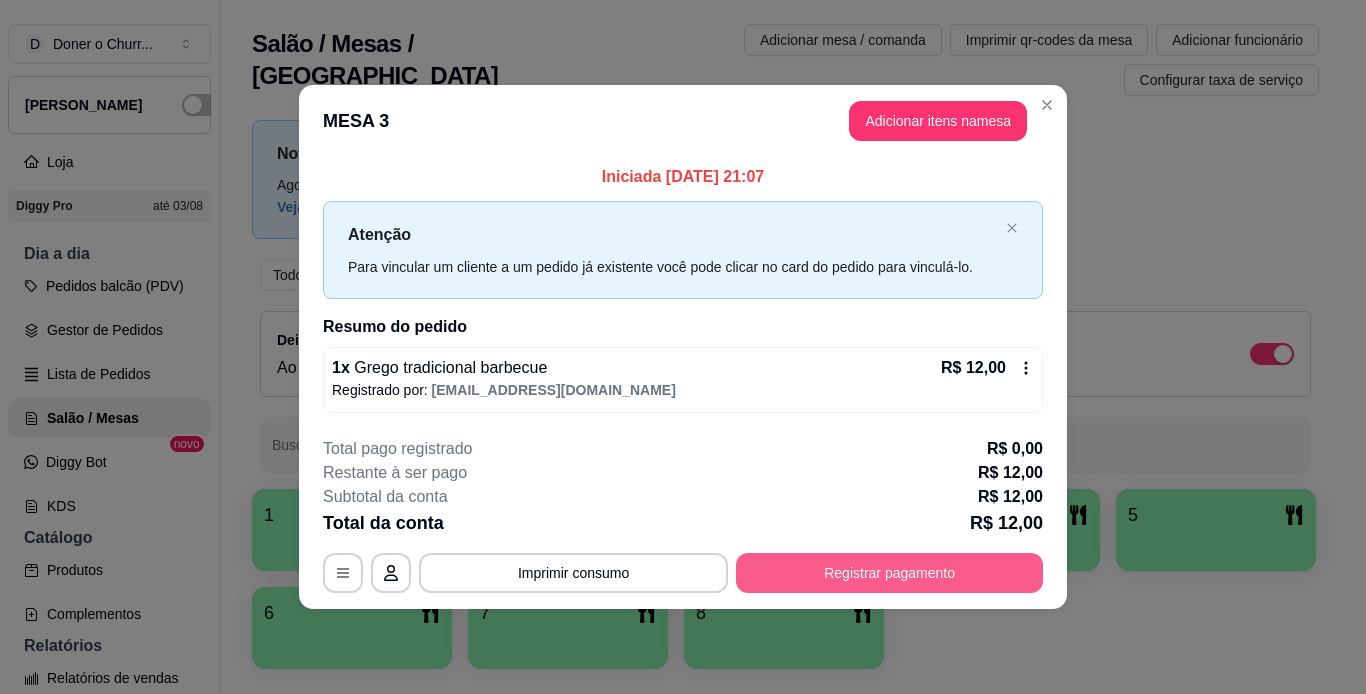 click on "Registrar pagamento" at bounding box center [889, 573] 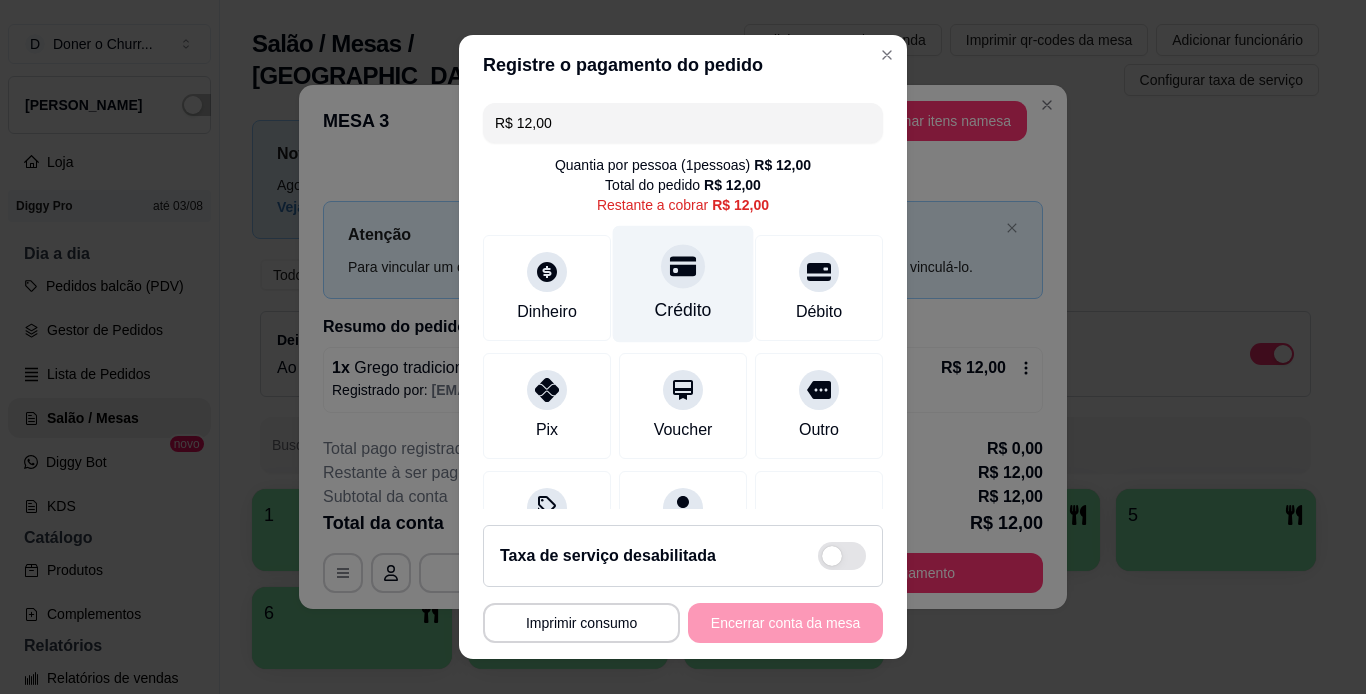 click on "Crédito" at bounding box center [683, 310] 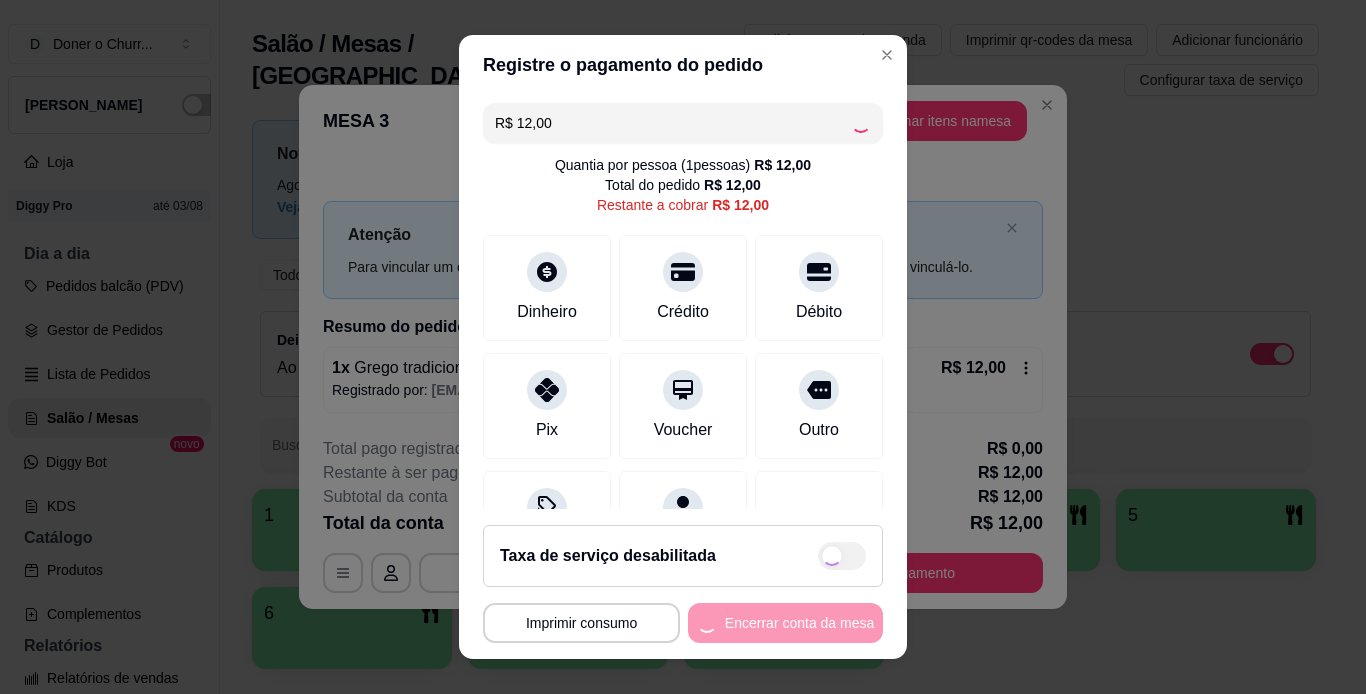 click on "**********" at bounding box center [683, 623] 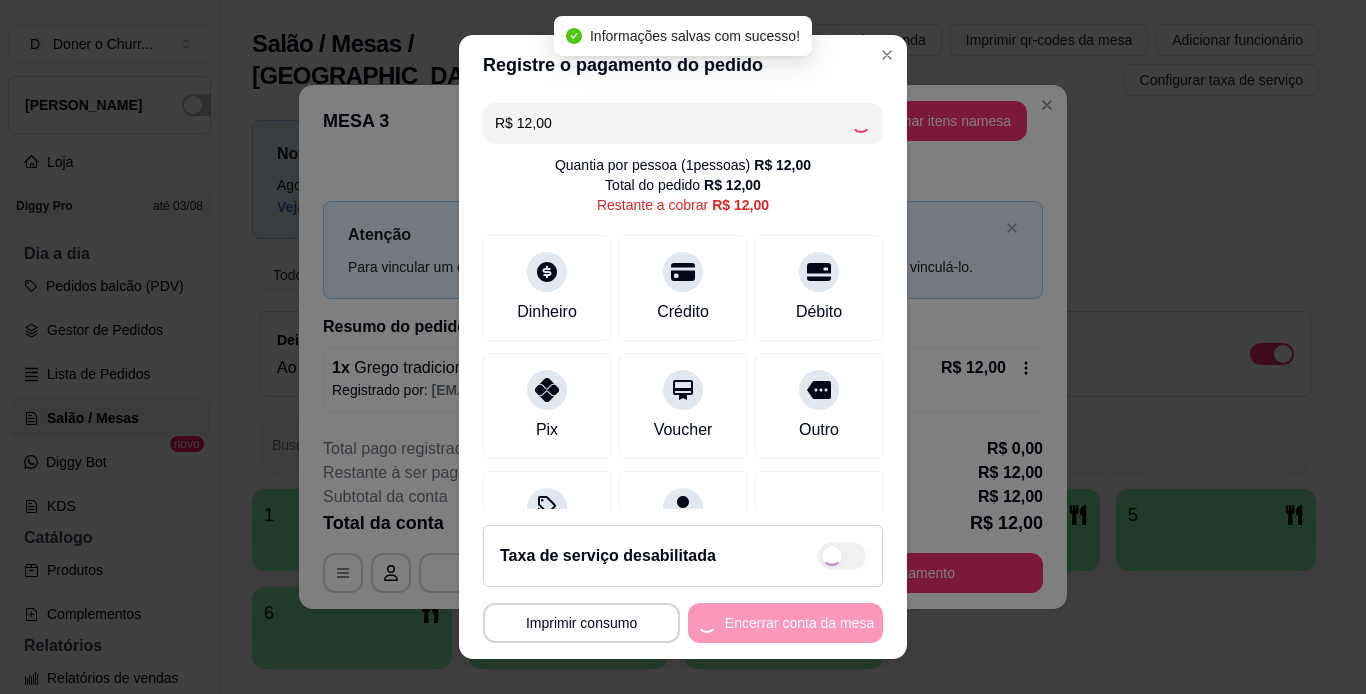 type on "R$ 0,00" 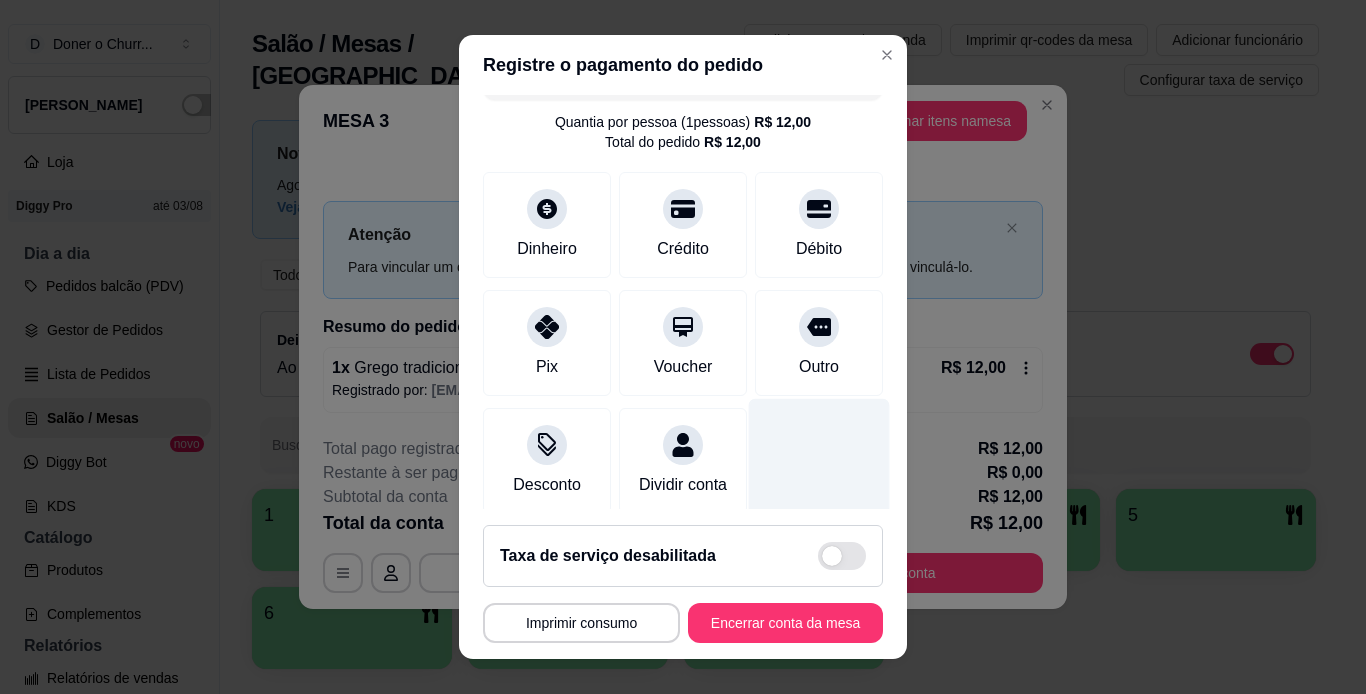 scroll, scrollTop: 0, scrollLeft: 0, axis: both 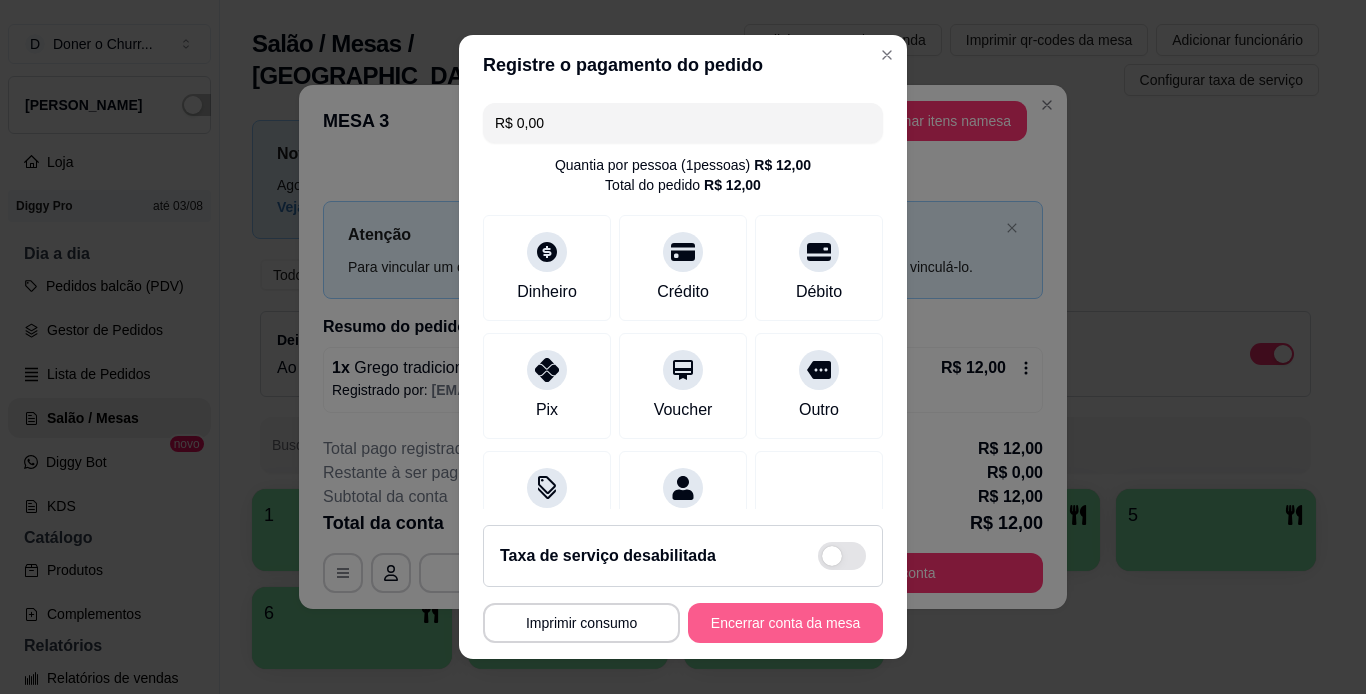 click on "Encerrar conta da mesa" at bounding box center (785, 623) 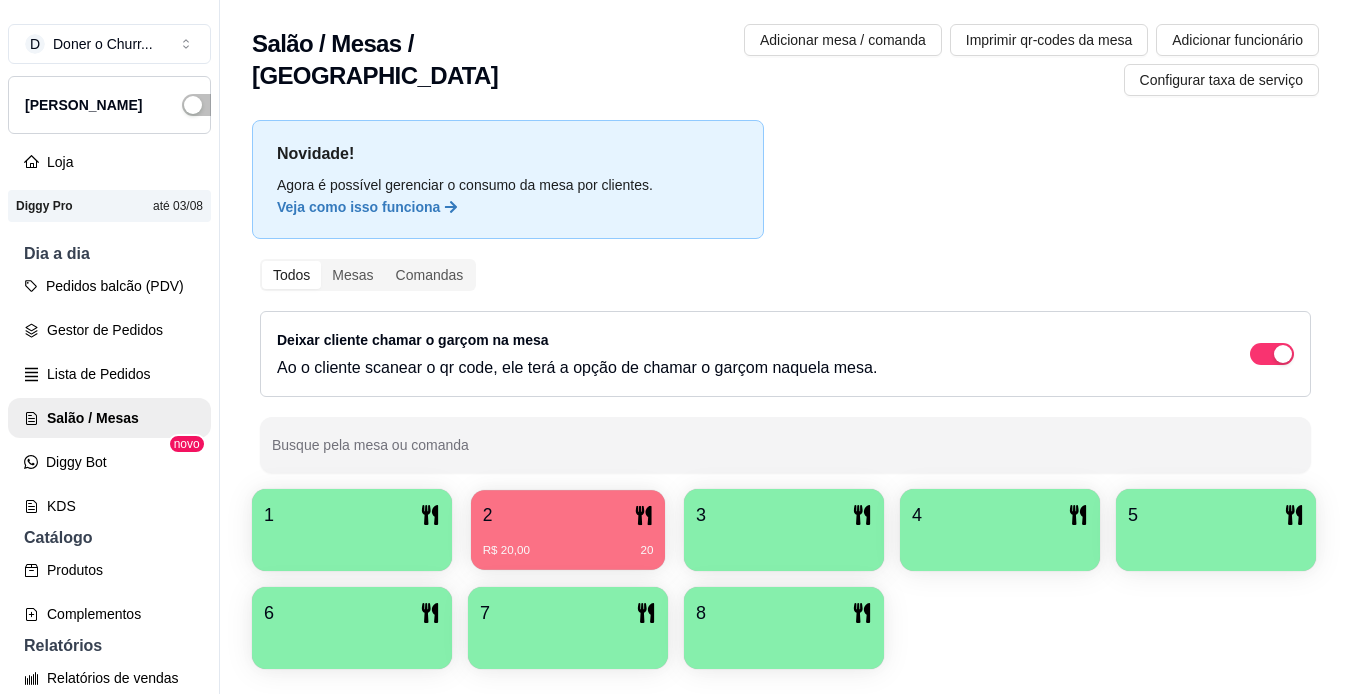 click on "2" at bounding box center [568, 515] 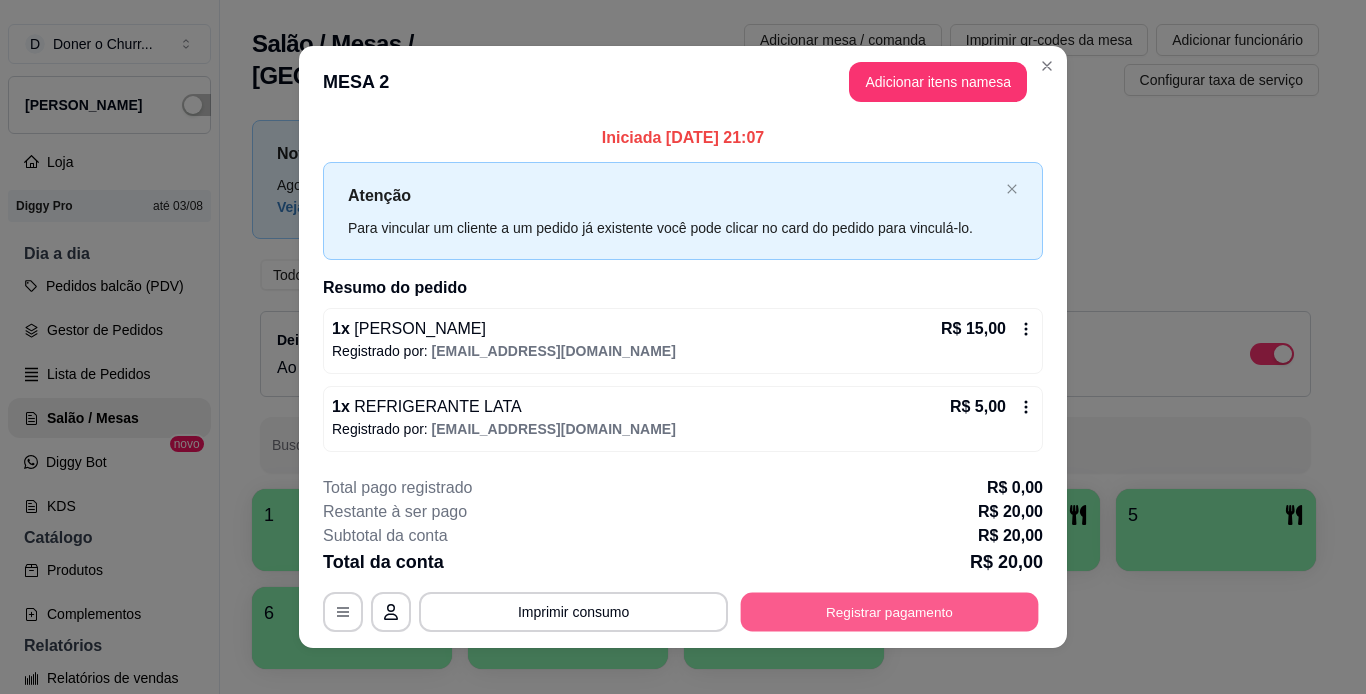 click on "Registrar pagamento" at bounding box center [890, 611] 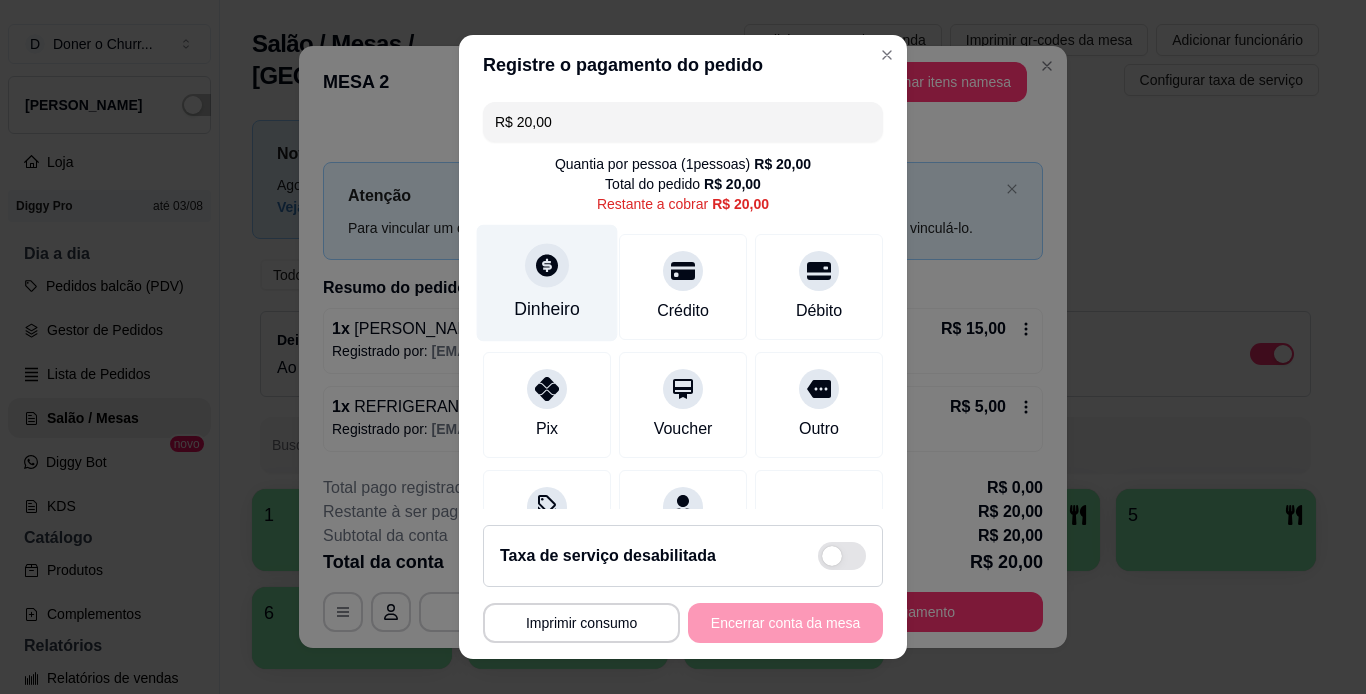 scroll, scrollTop: 0, scrollLeft: 0, axis: both 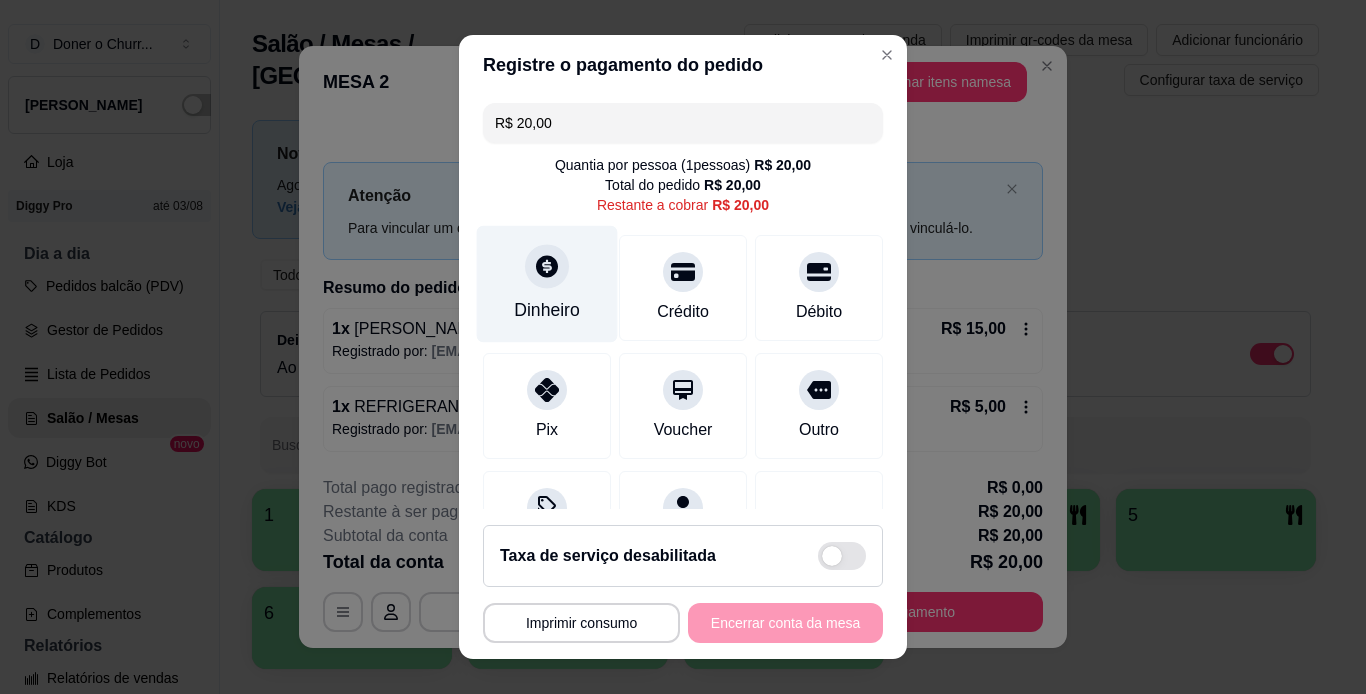 click on "Dinheiro" at bounding box center (547, 310) 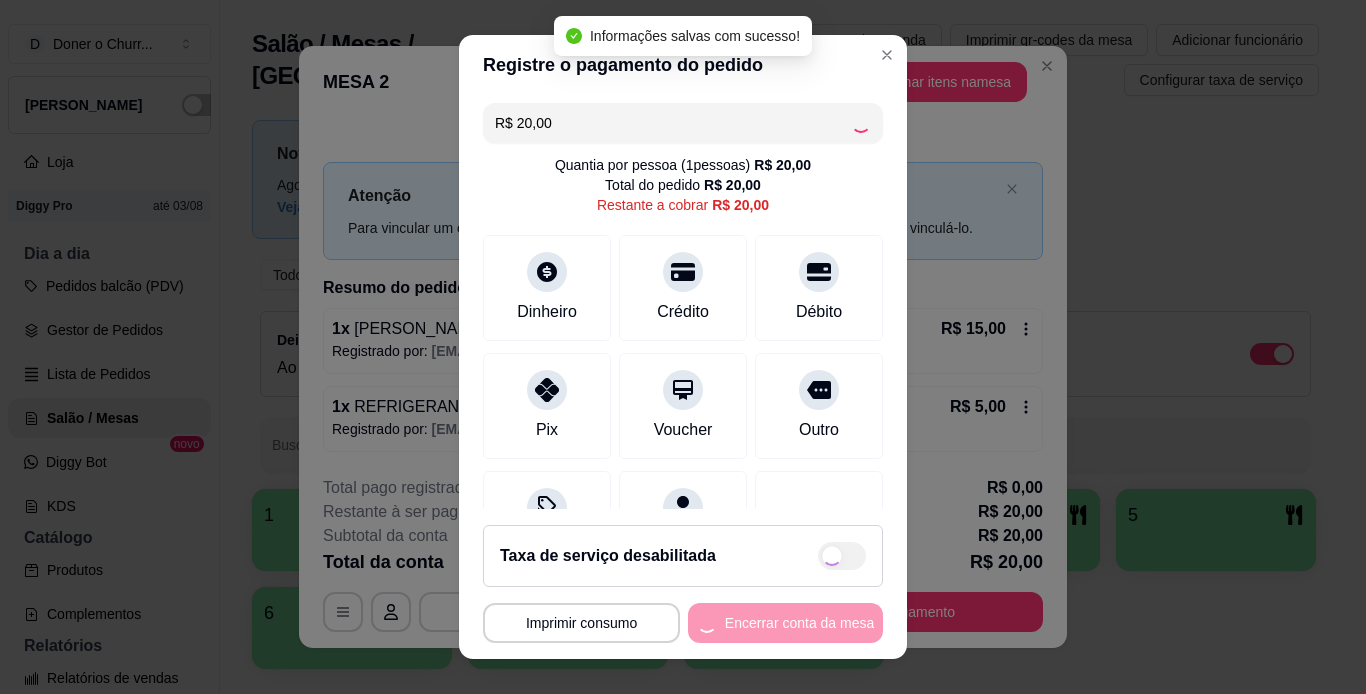 type on "R$ 0,00" 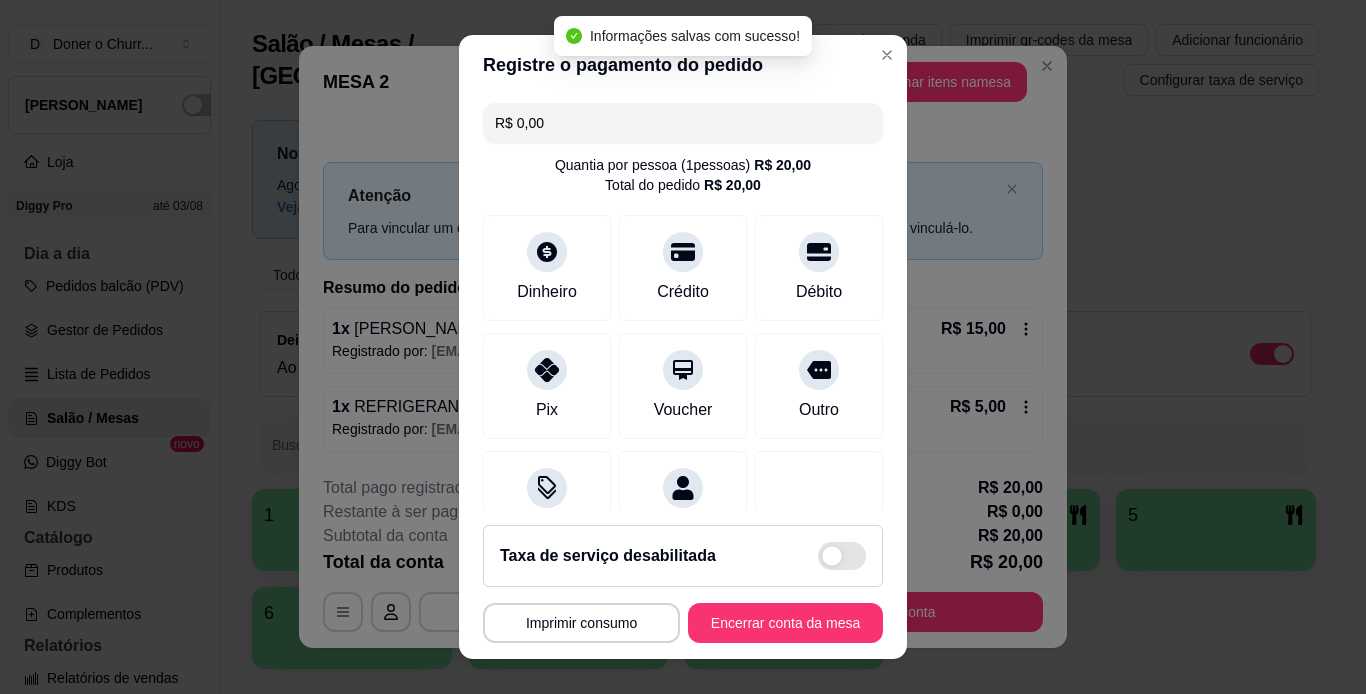scroll, scrollTop: 183, scrollLeft: 0, axis: vertical 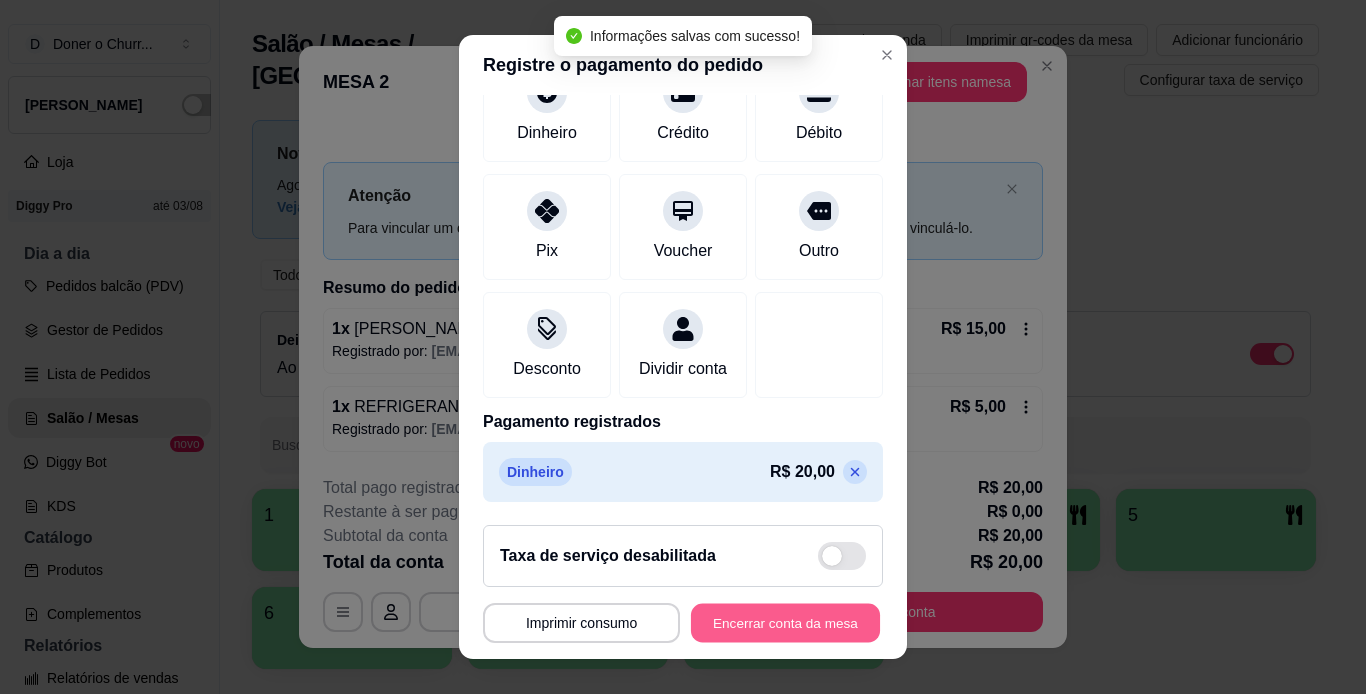 click on "Encerrar conta da mesa" at bounding box center (785, 623) 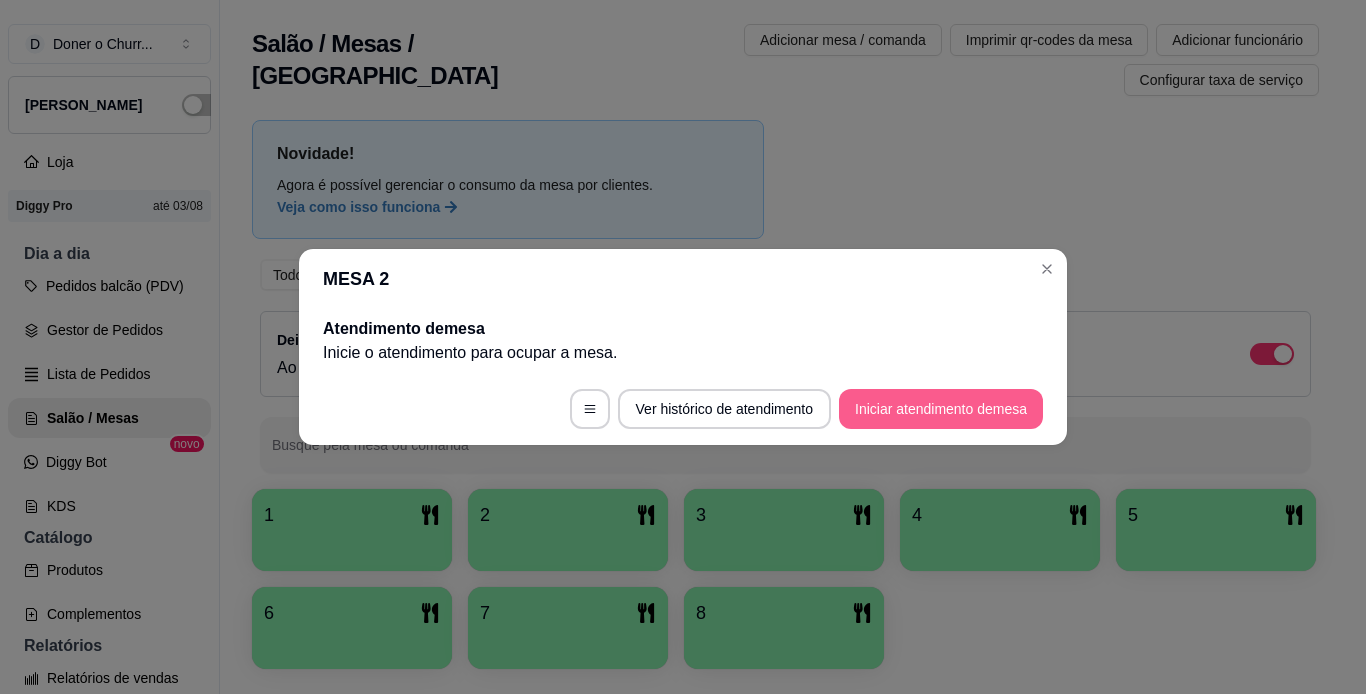 click on "Iniciar atendimento de  mesa" at bounding box center (941, 409) 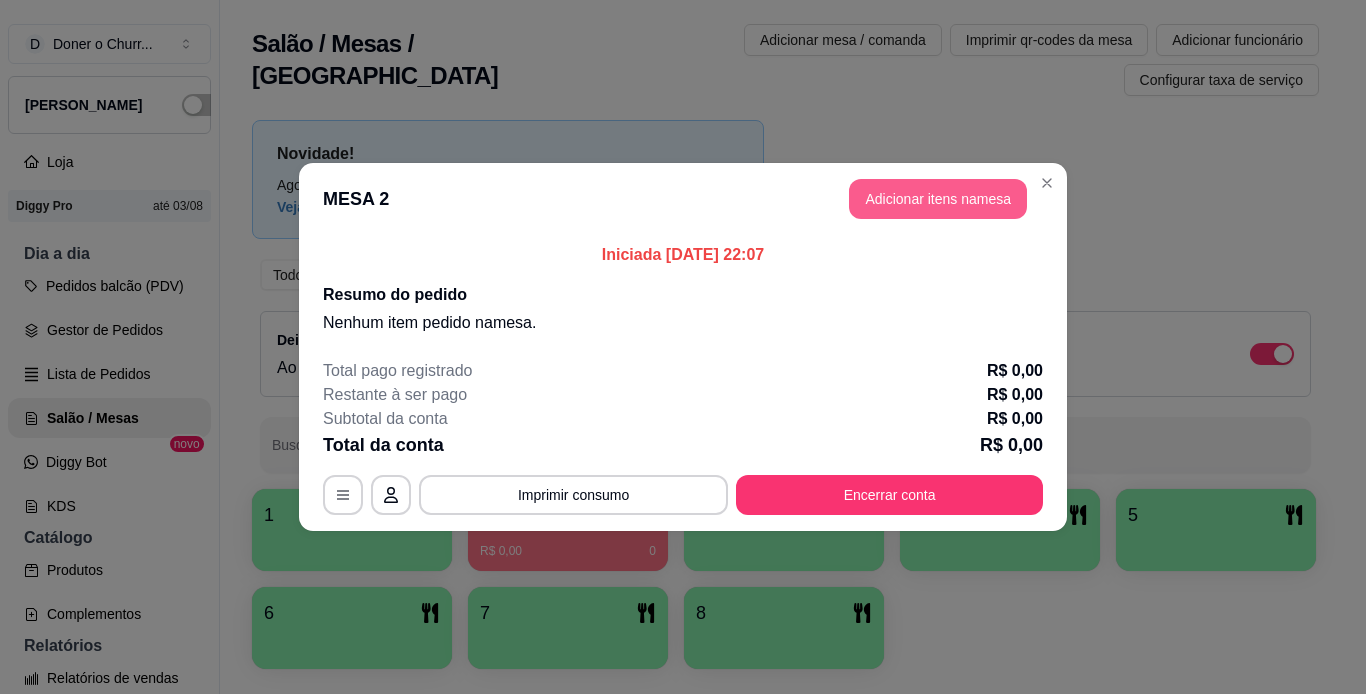click on "Adicionar itens na  mesa" at bounding box center (938, 199) 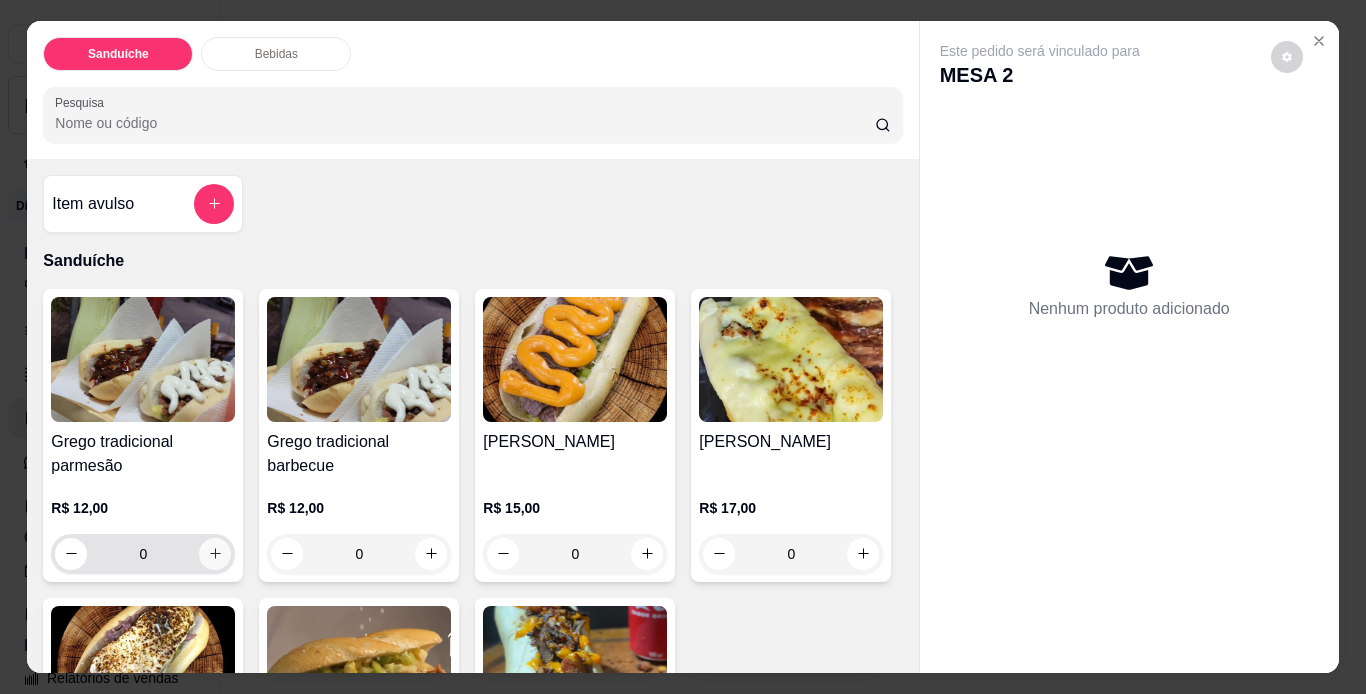click at bounding box center (215, 554) 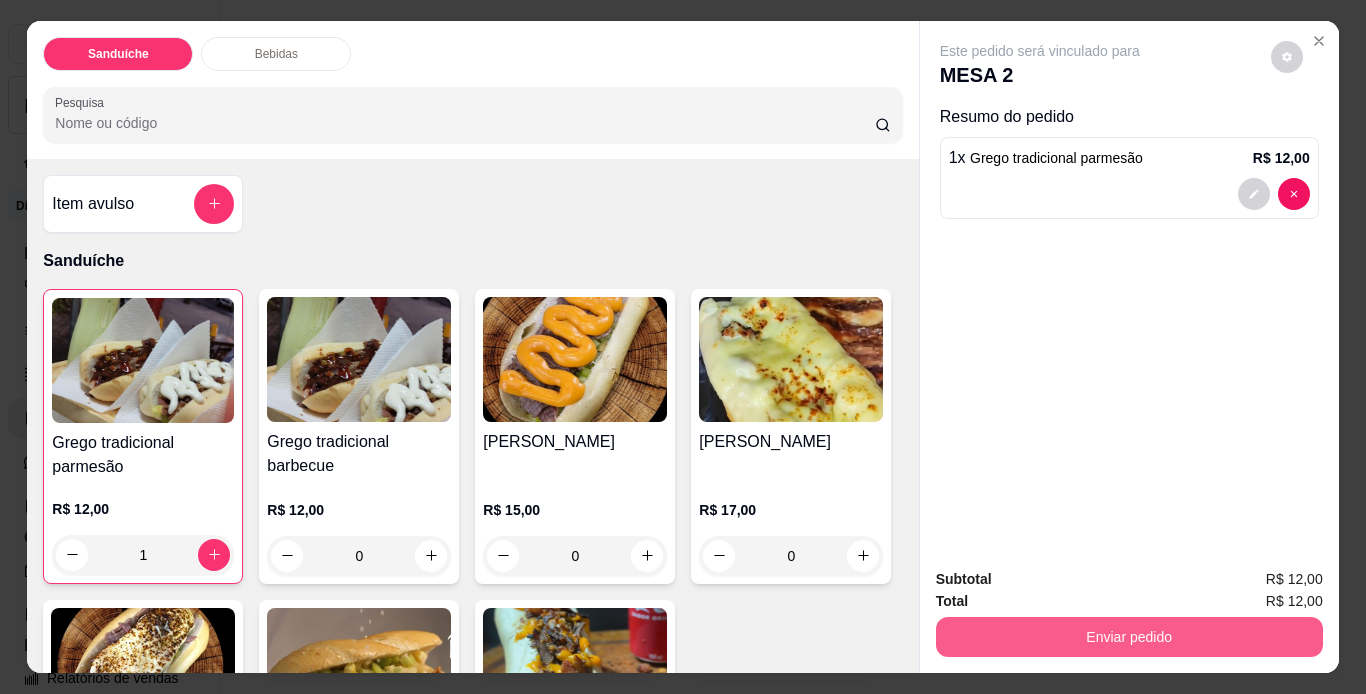 click on "Enviar pedido" at bounding box center (1129, 637) 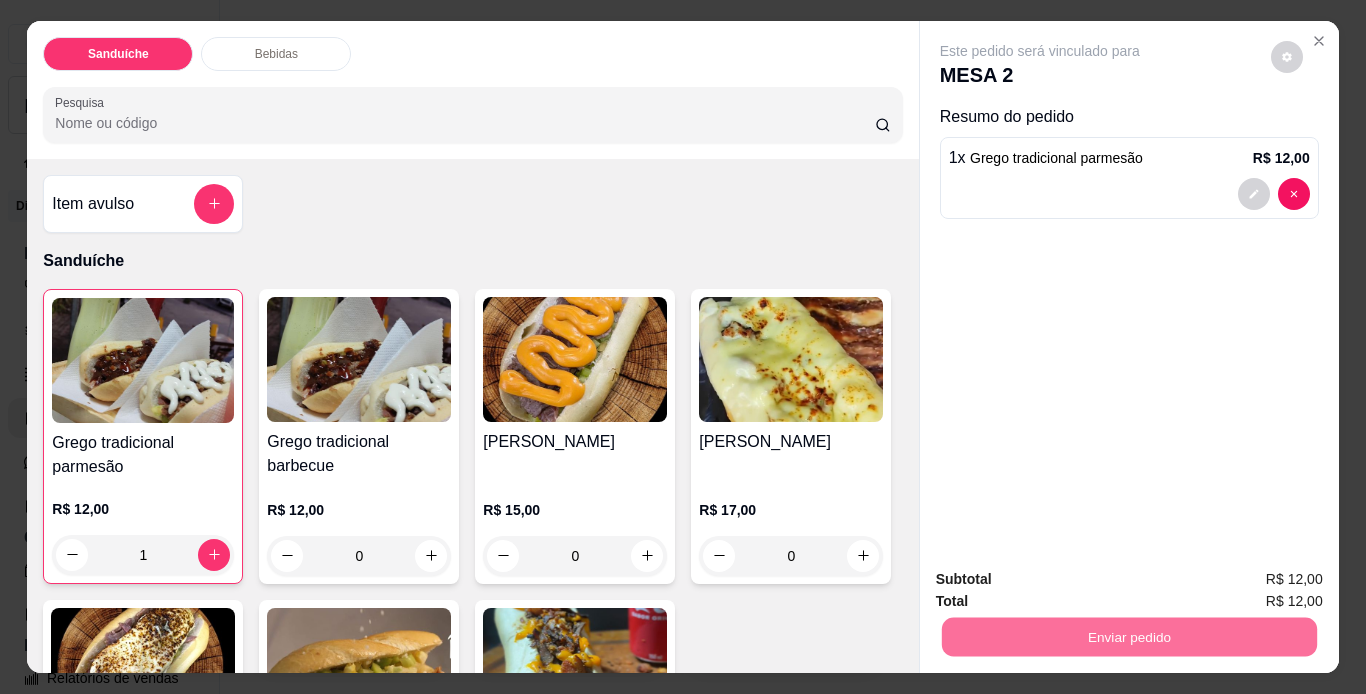 click on "Não registrar e enviar pedido" at bounding box center (1063, 580) 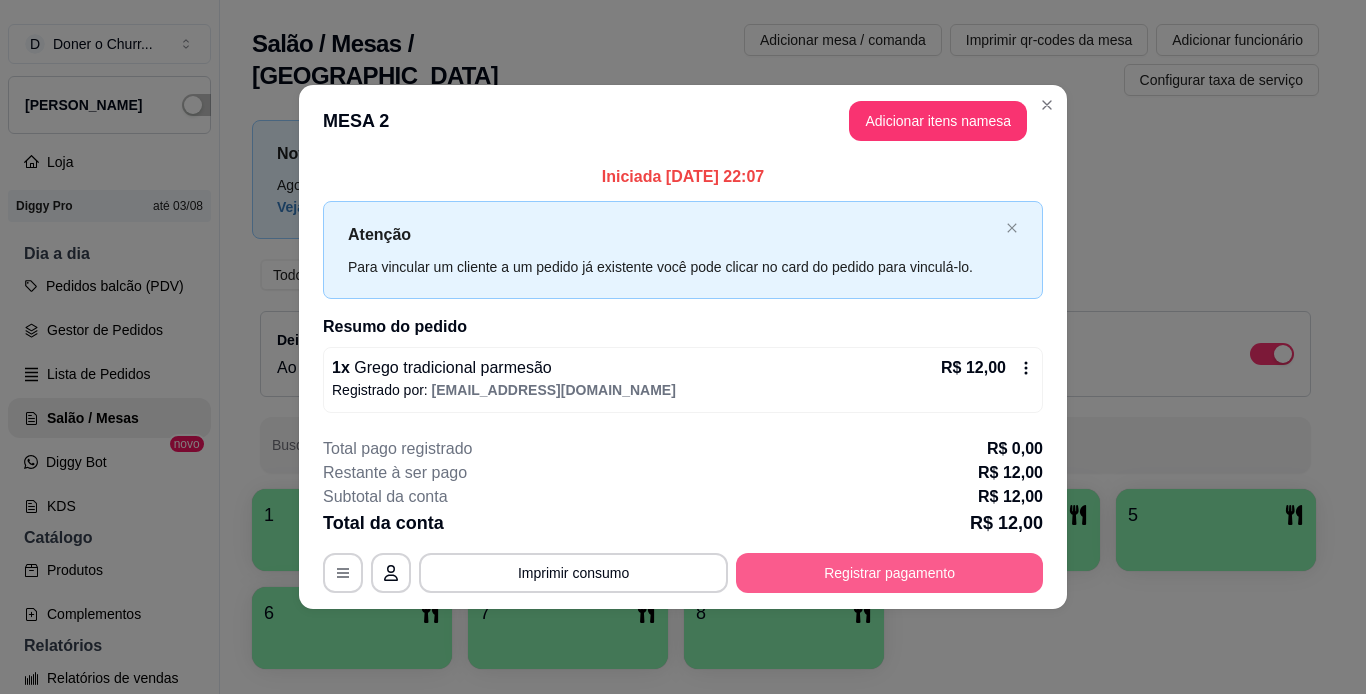 click on "Registrar pagamento" at bounding box center (889, 573) 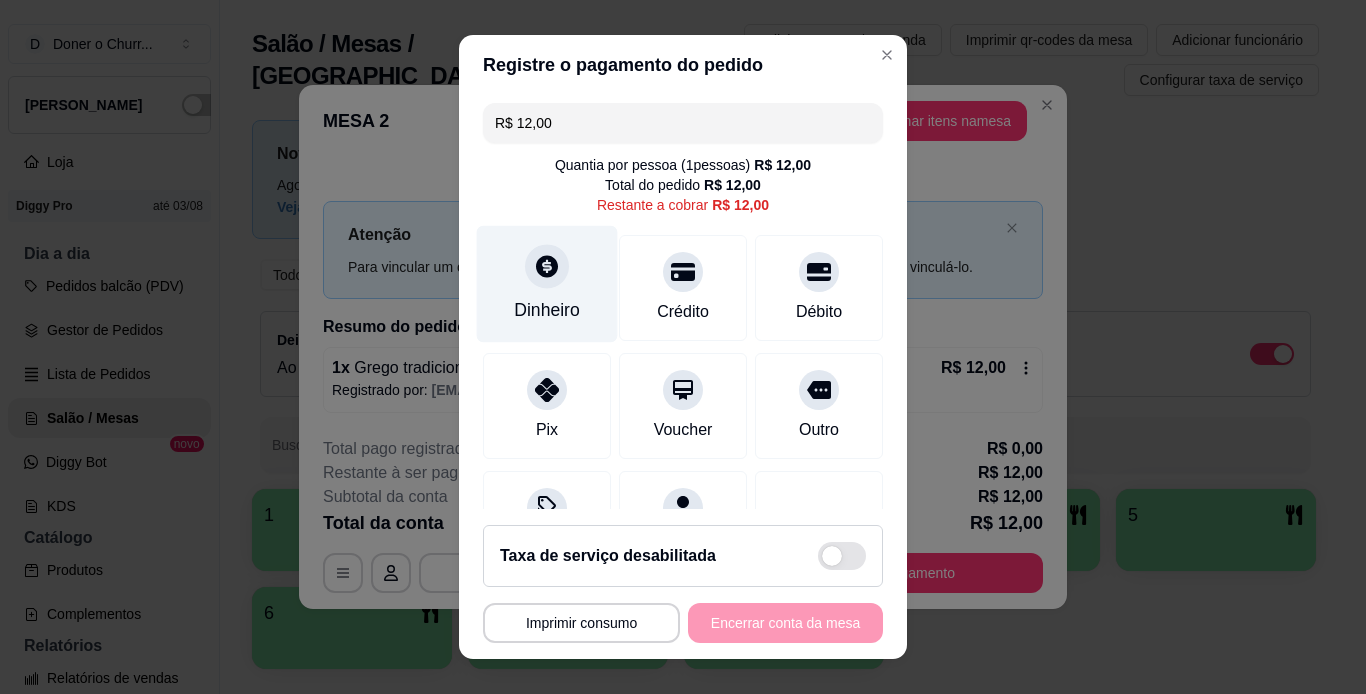 click on "Dinheiro" at bounding box center (547, 283) 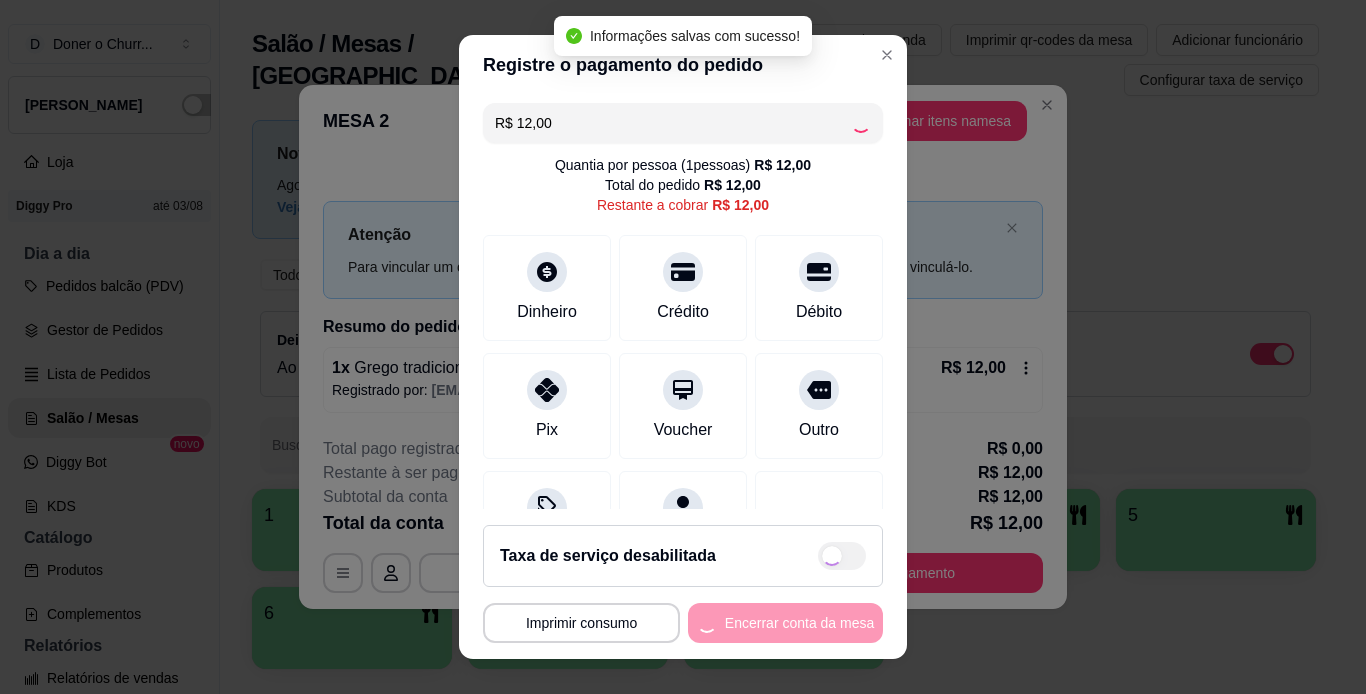 type on "R$ 0,00" 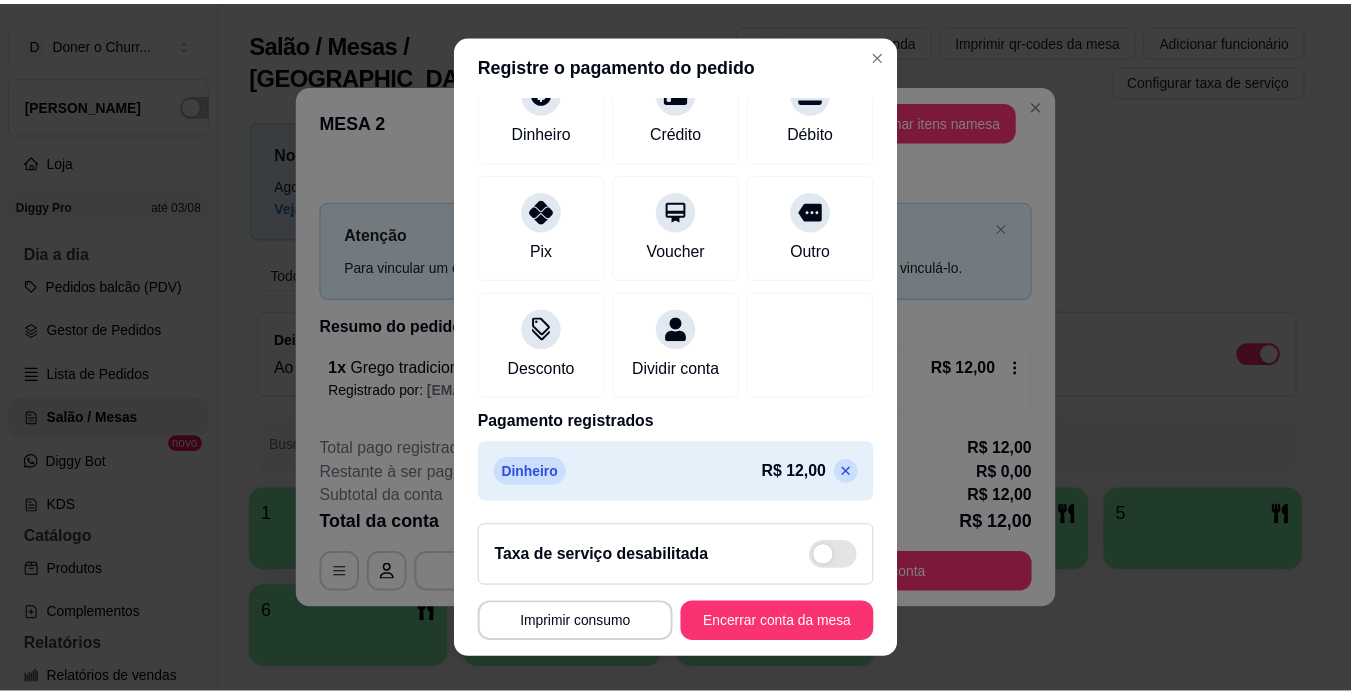 scroll, scrollTop: 183, scrollLeft: 0, axis: vertical 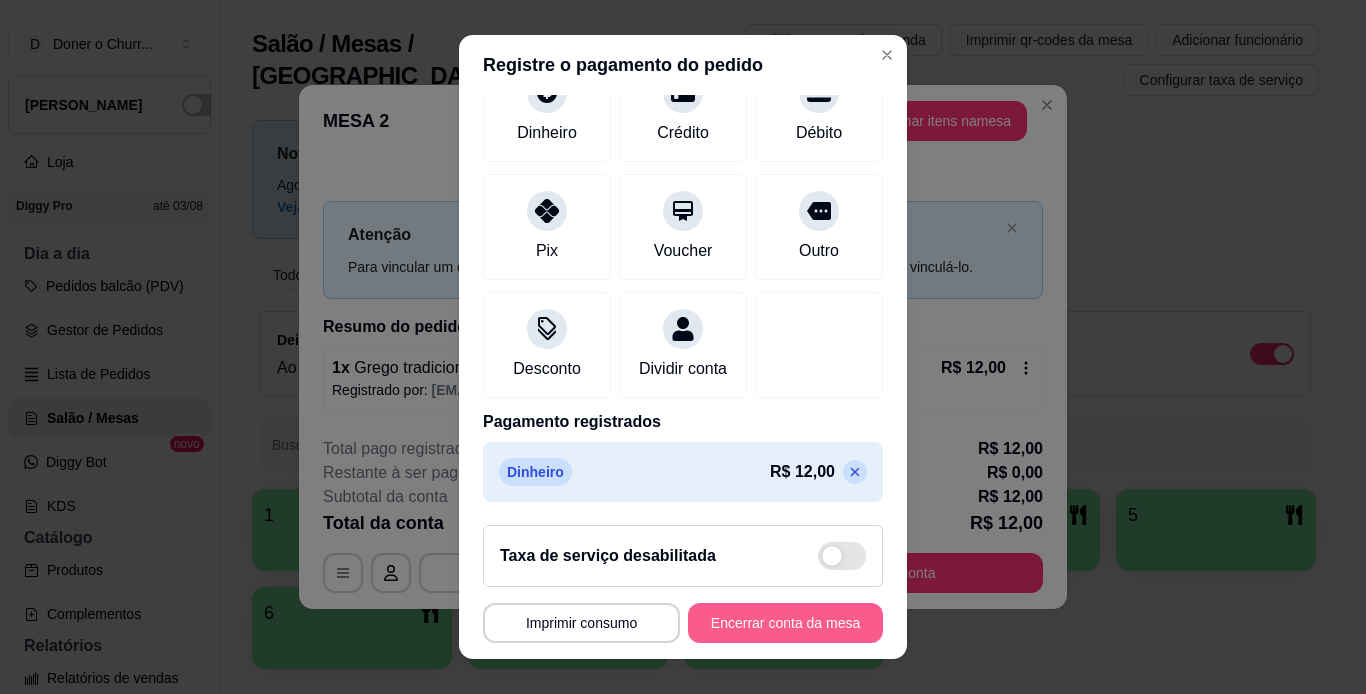 click on "Encerrar conta da mesa" at bounding box center [785, 623] 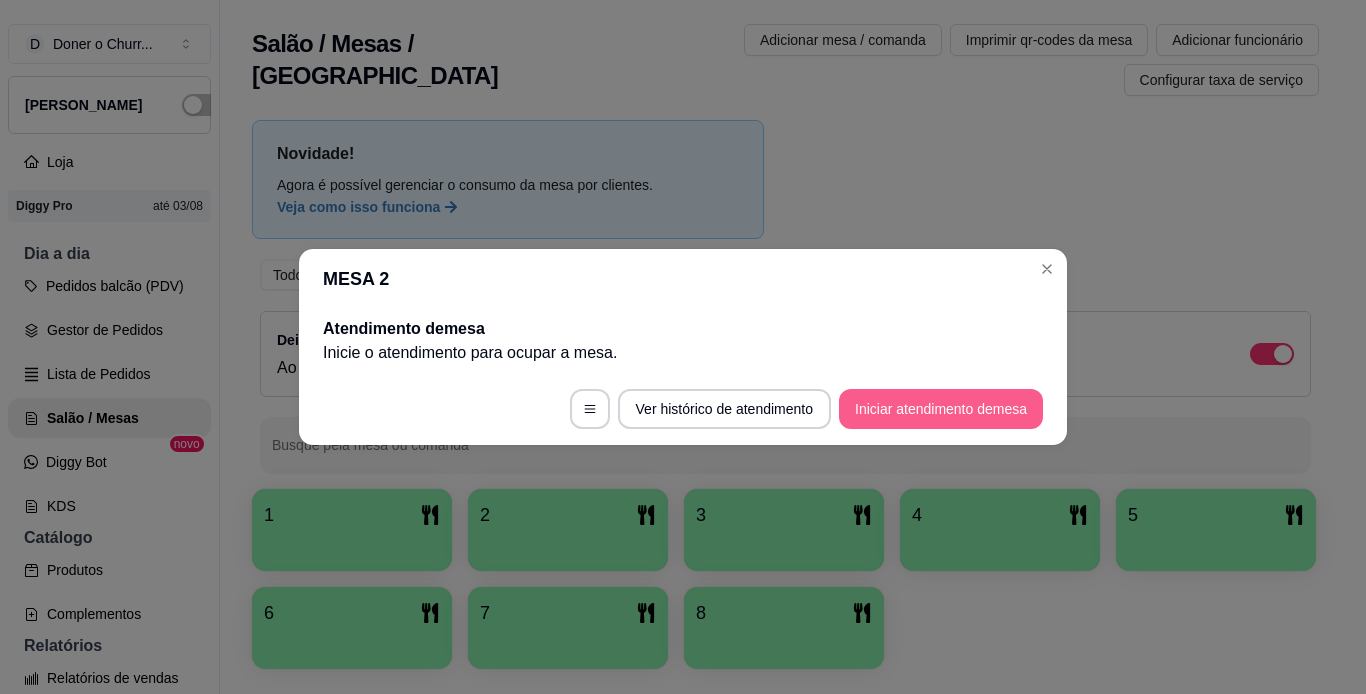 click on "Iniciar atendimento de  mesa" at bounding box center (941, 409) 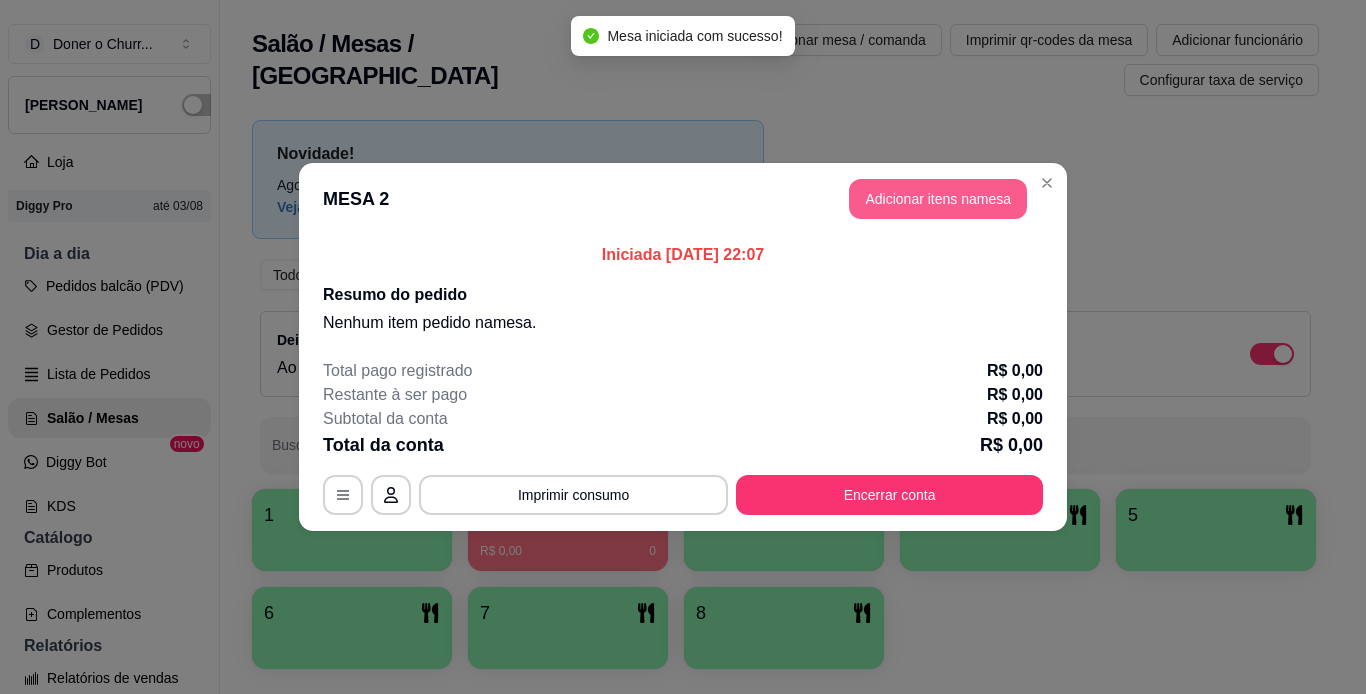 click on "MESA 2 Adicionar itens na  mesa" at bounding box center [683, 199] 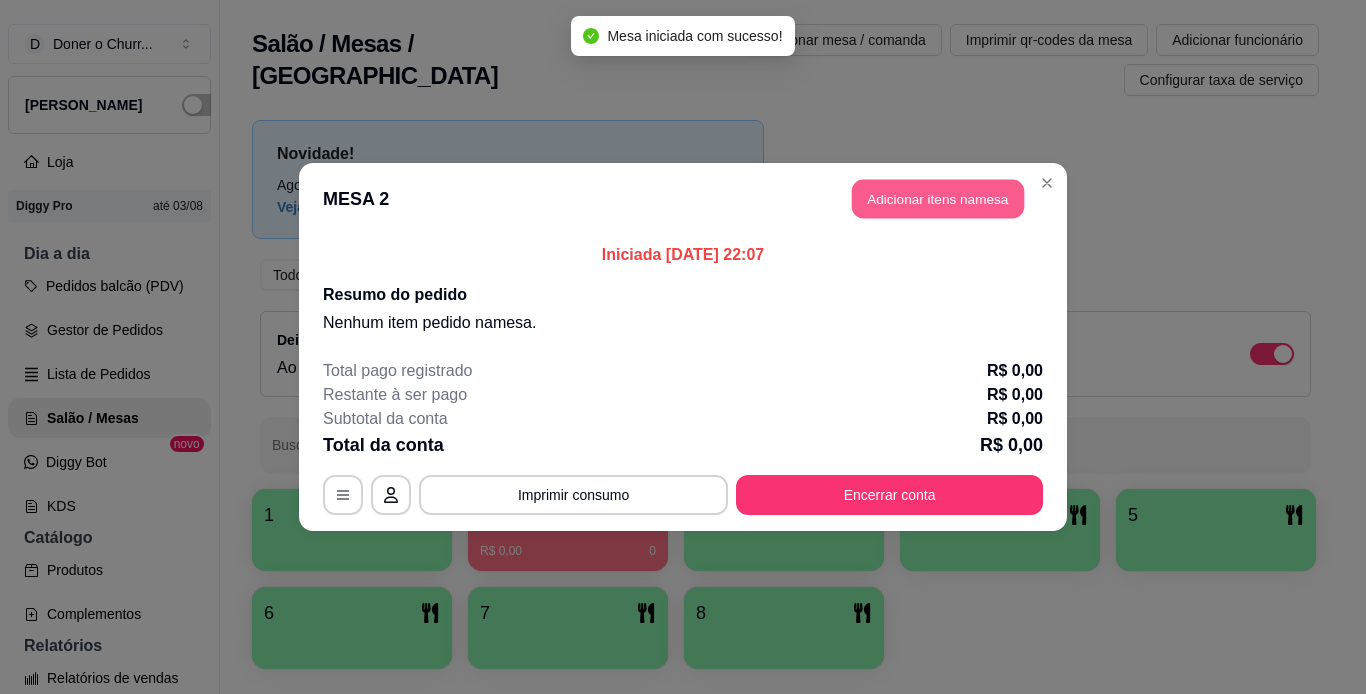 click on "Adicionar itens na  mesa" at bounding box center (938, 199) 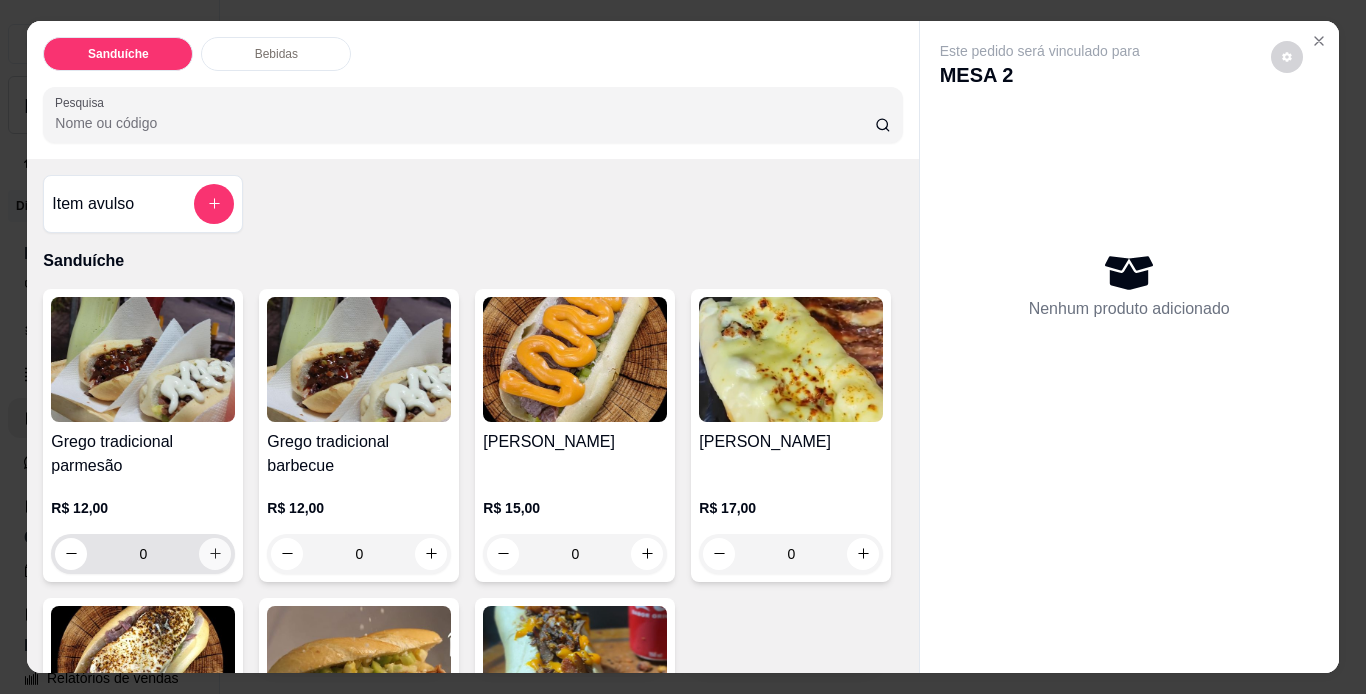 click 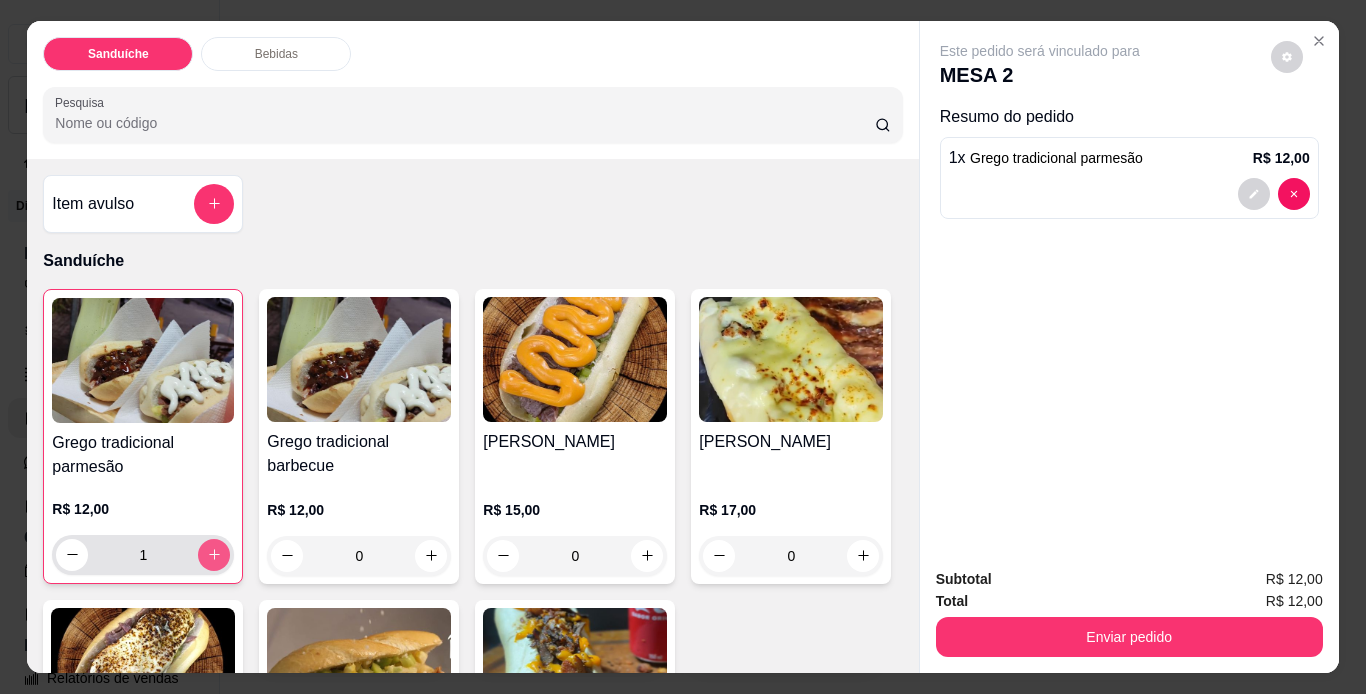 click 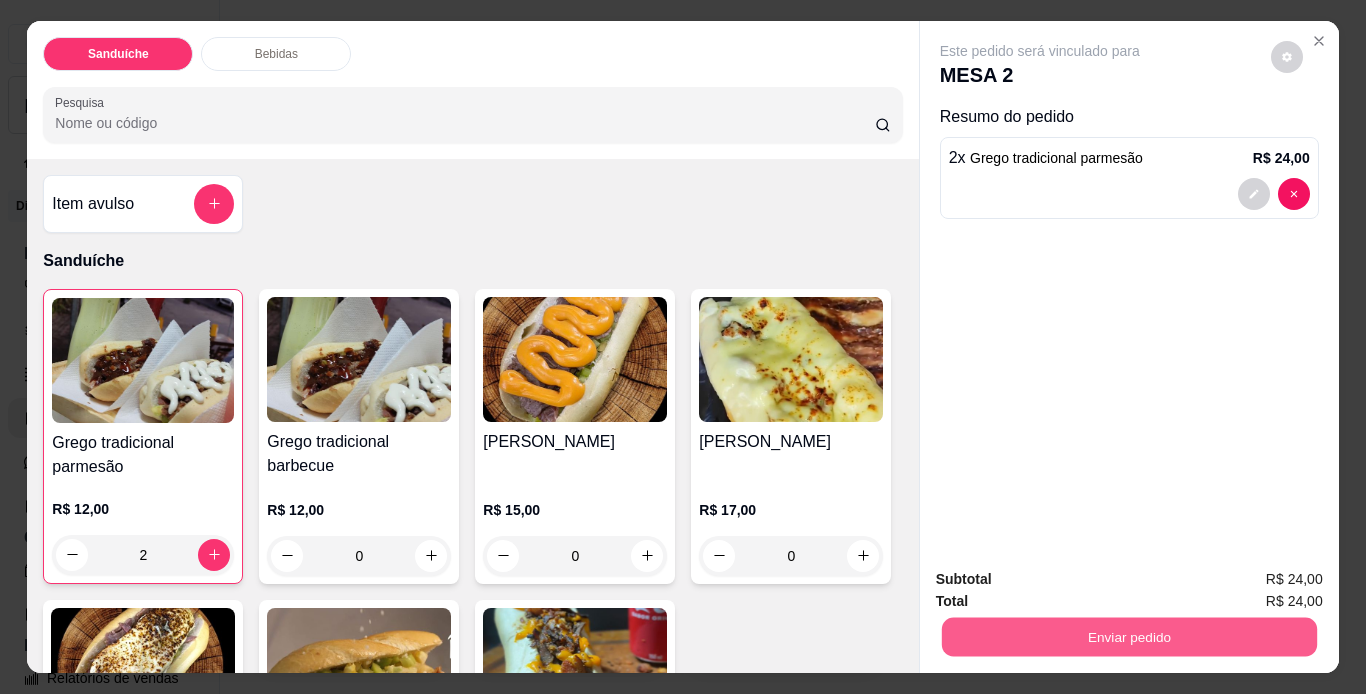 click on "Enviar pedido" at bounding box center [1128, 637] 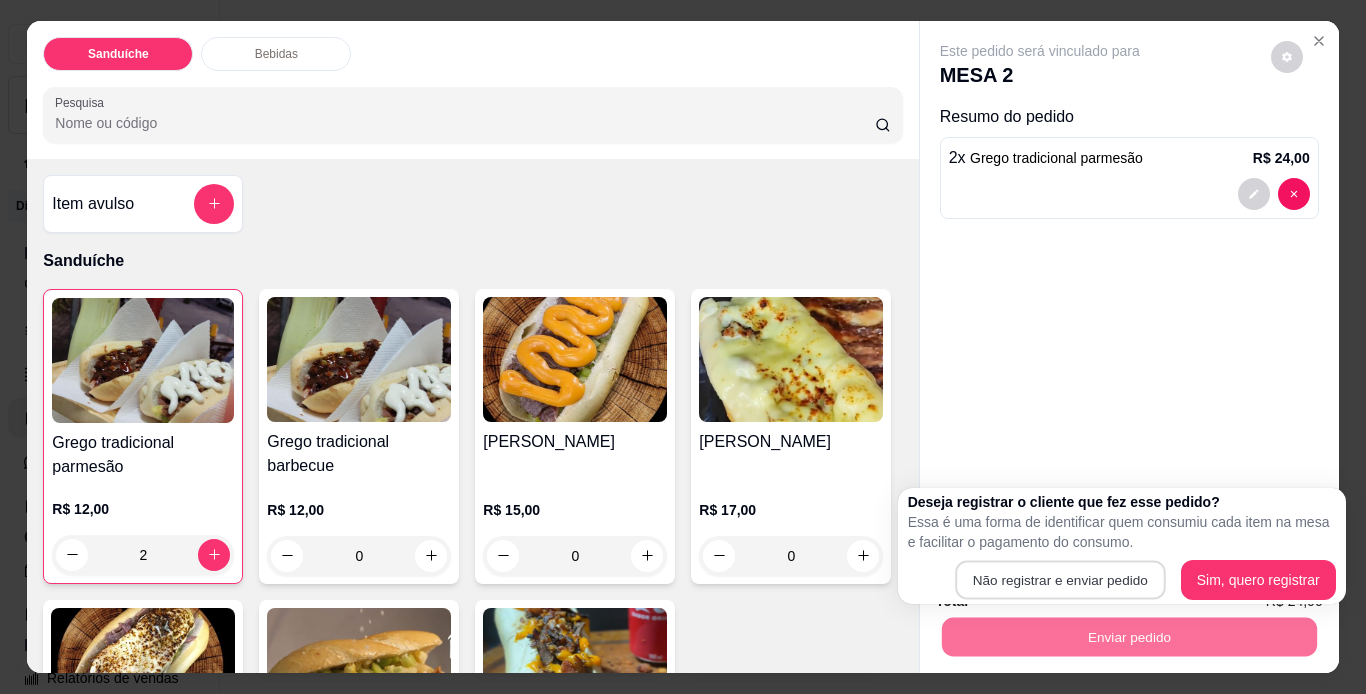 click on "D Doner o Churr ... Loja Aberta Loja Diggy Pro até 03/08   Dia a dia Pedidos balcão (PDV) Gestor de Pedidos Lista de Pedidos Salão / Mesas Diggy Bot novo KDS Catálogo Produtos Complementos Relatórios Relatórios de vendas Relatório de clientes Relatório de fidelidade novo Gerenciar Entregadores novo Nota Fiscal (NFC-e) Controle de caixa Controle de fiado Cupons Clientes Estoque Configurações Diggy Planos Precisa de ajuda? Sair Salão / Mesas / Comandas Adicionar mesa / comanda Imprimir qr-codes da mesa Adicionar funcionário Configurar taxa de serviço Novidade! Agora é possível gerenciar o consumo da mesa por clientes.   Veja como isso funciona Todos Mesas Comandas Deixar cliente chamar o garçom na mesa Ao o cliente scanear o qr code, ele terá a opção de chamar o garçom naquela mesa. Busque pela mesa ou comanda
1 2 R$ 0,00 0 3 4 5 6 7 8 Cardápio Digital Diggy © 2025 MESA 2 Adicionar itens na  mesa Iniciada   [DATE] 22:07 Resumo do pedido Nenhum item pedido na  mesa ." at bounding box center [675, 347] 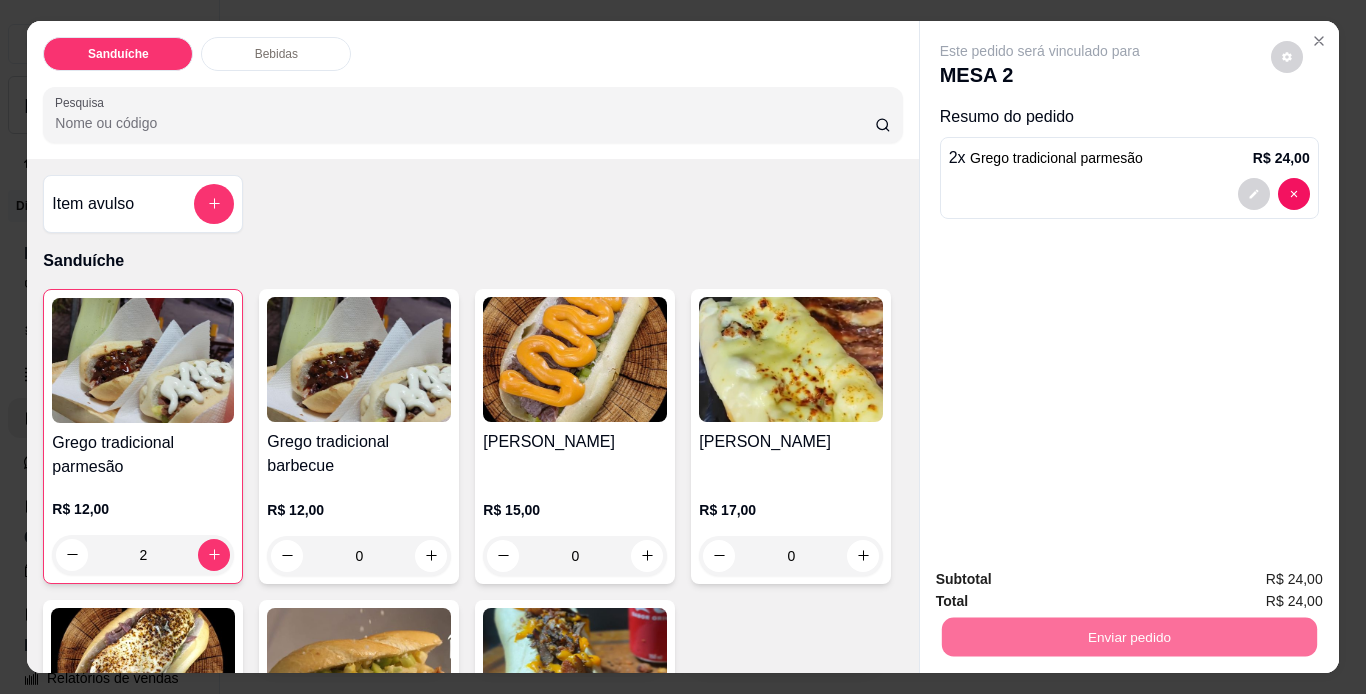 click on "Não registrar e enviar pedido" at bounding box center (1063, 580) 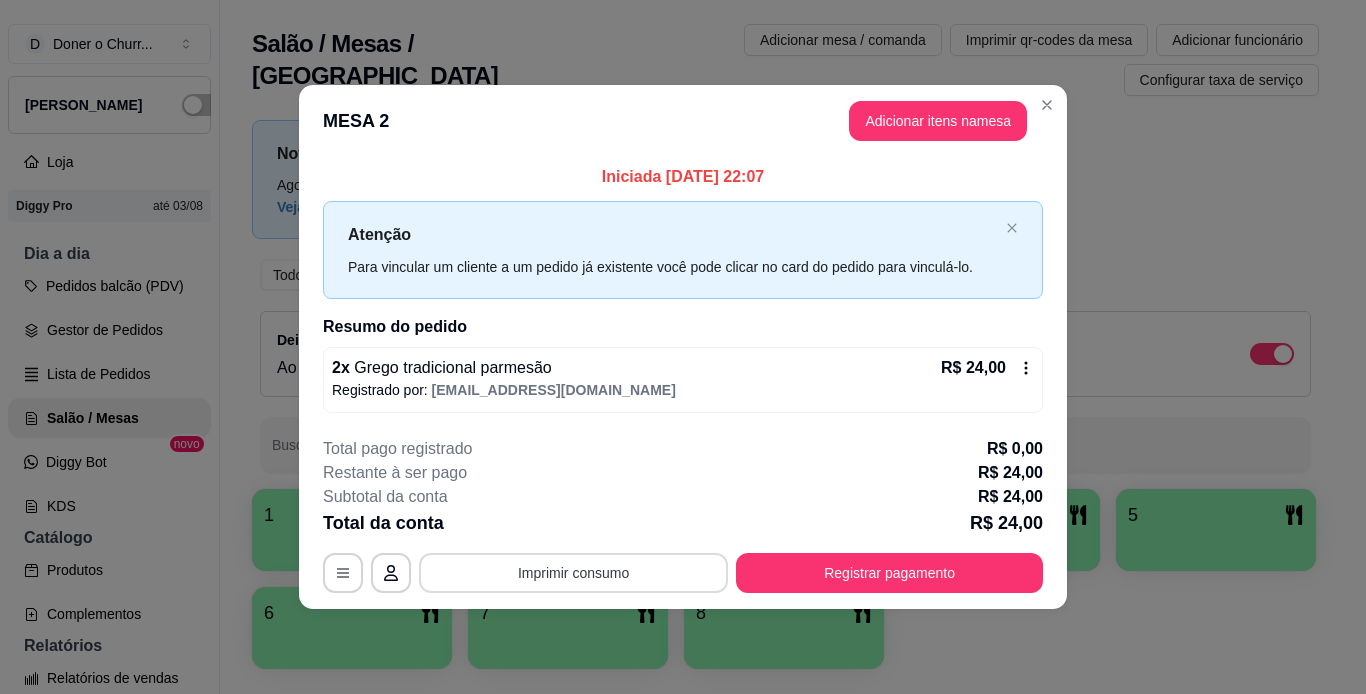 click on "Imprimir consumo" at bounding box center [573, 573] 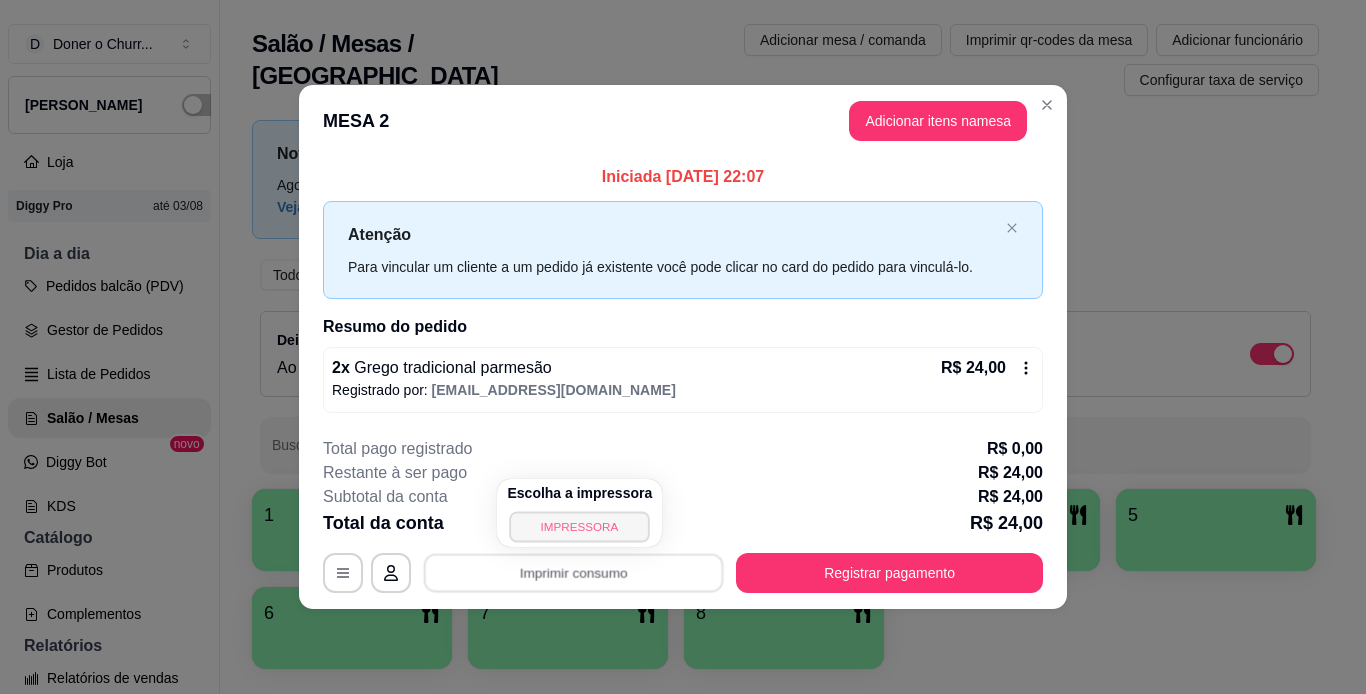 click on "IMPRESSORA" at bounding box center [580, 526] 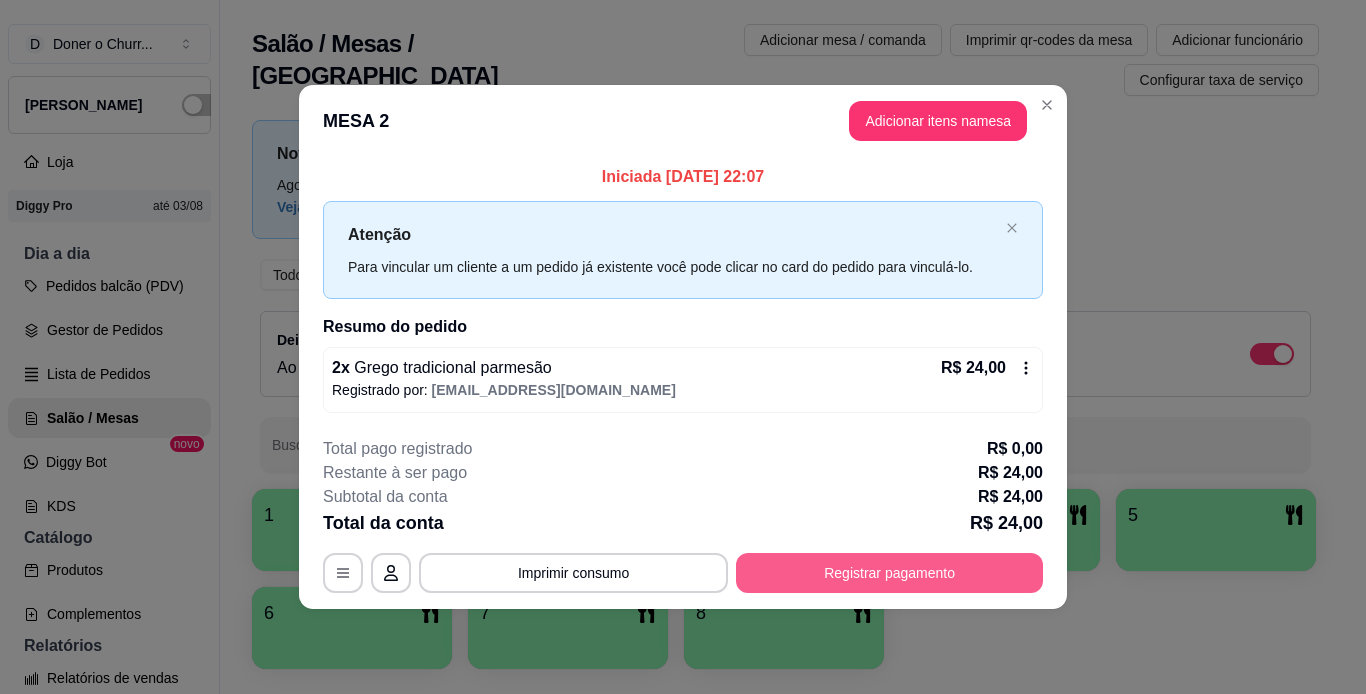 click on "Registrar pagamento" at bounding box center [889, 573] 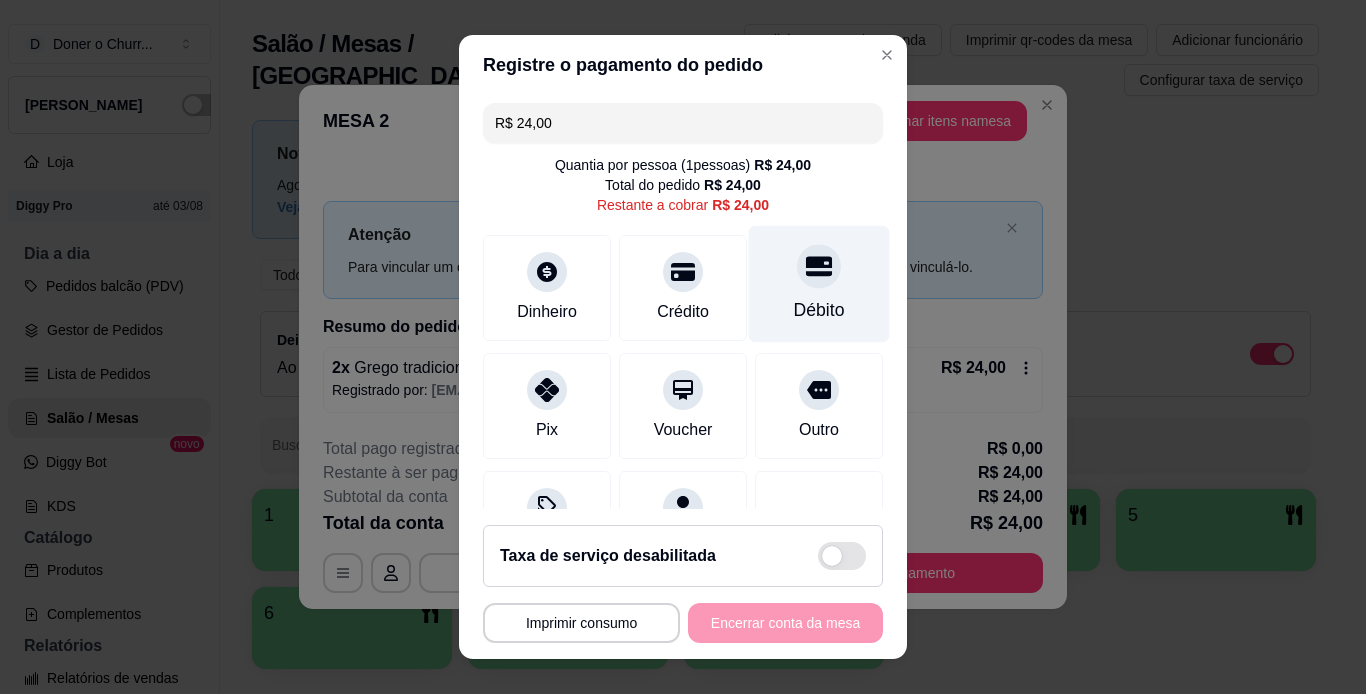 click on "Débito" at bounding box center (819, 283) 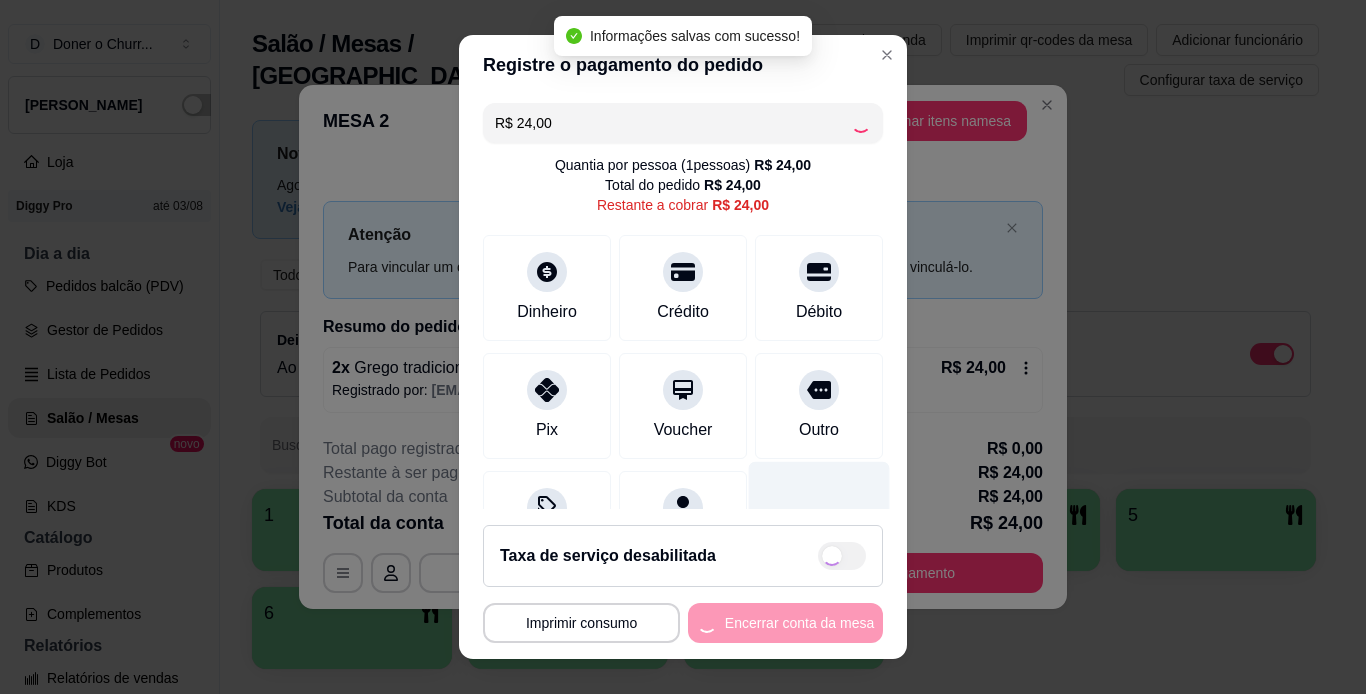 type on "R$ 0,00" 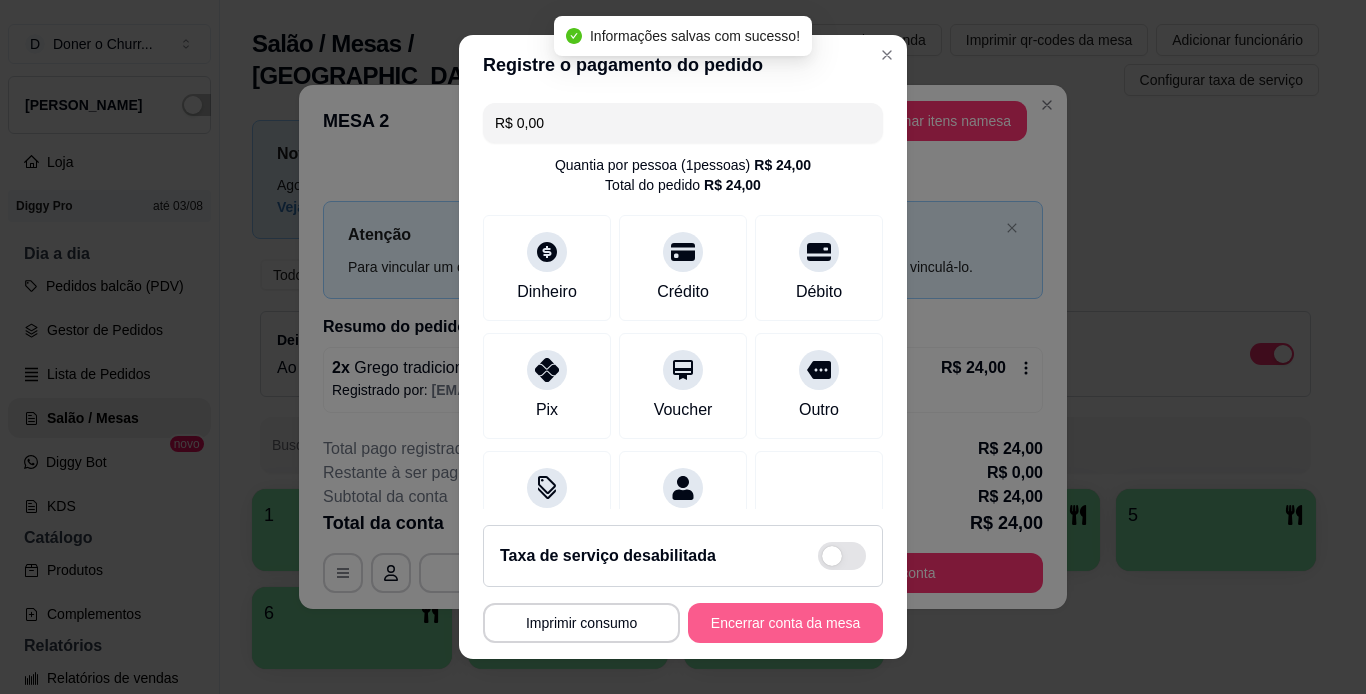 click on "Encerrar conta da mesa" at bounding box center (785, 623) 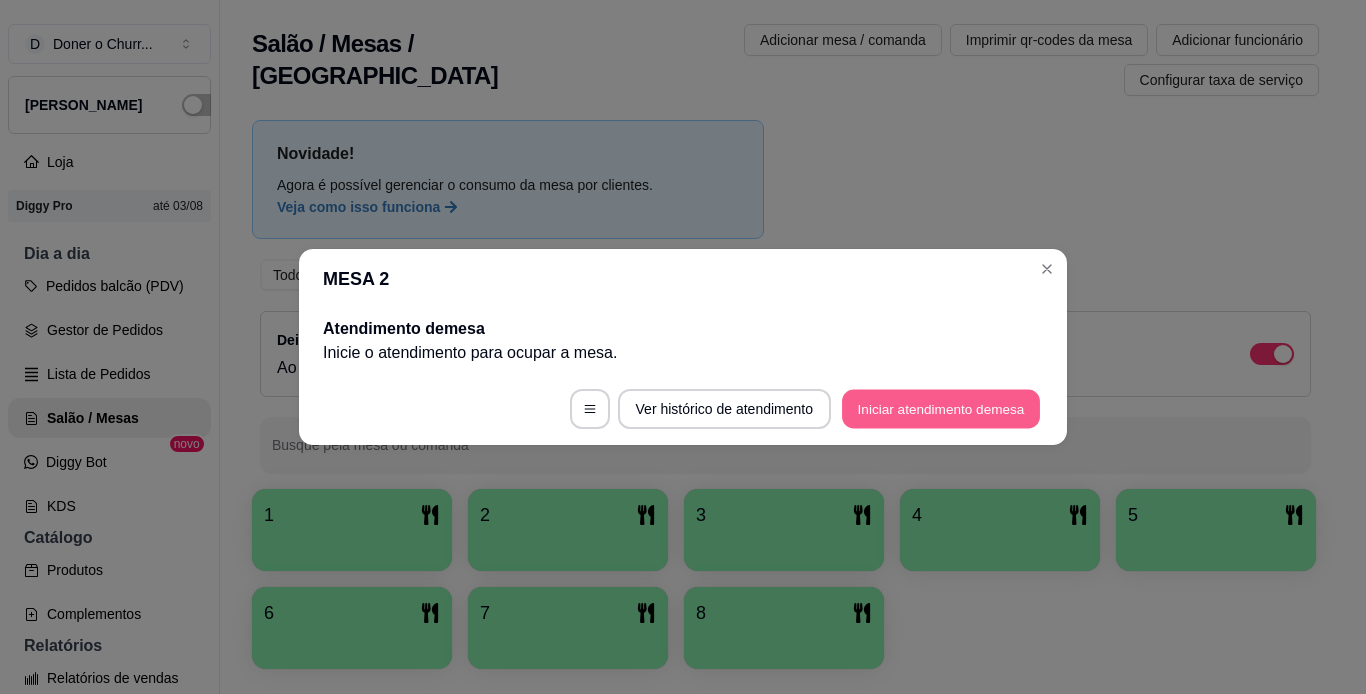 click on "Iniciar atendimento de  mesa" at bounding box center [941, 409] 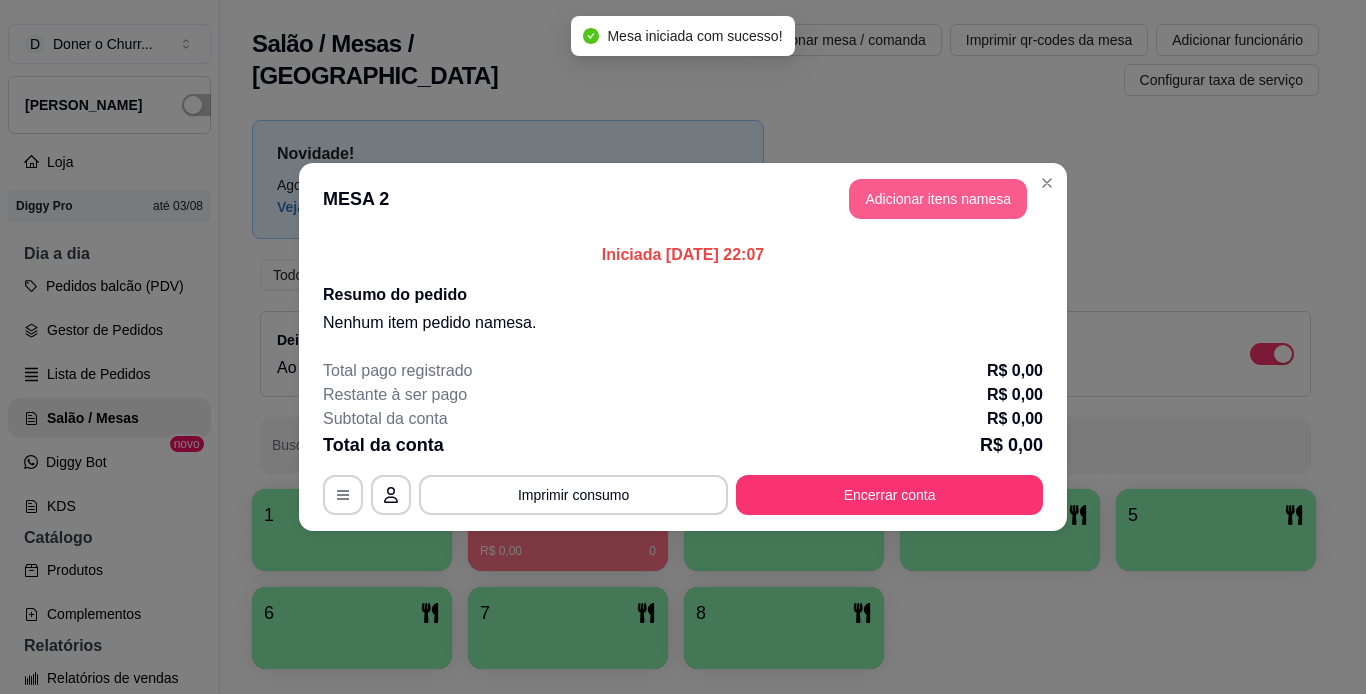 click on "Adicionar itens na  mesa" at bounding box center (938, 199) 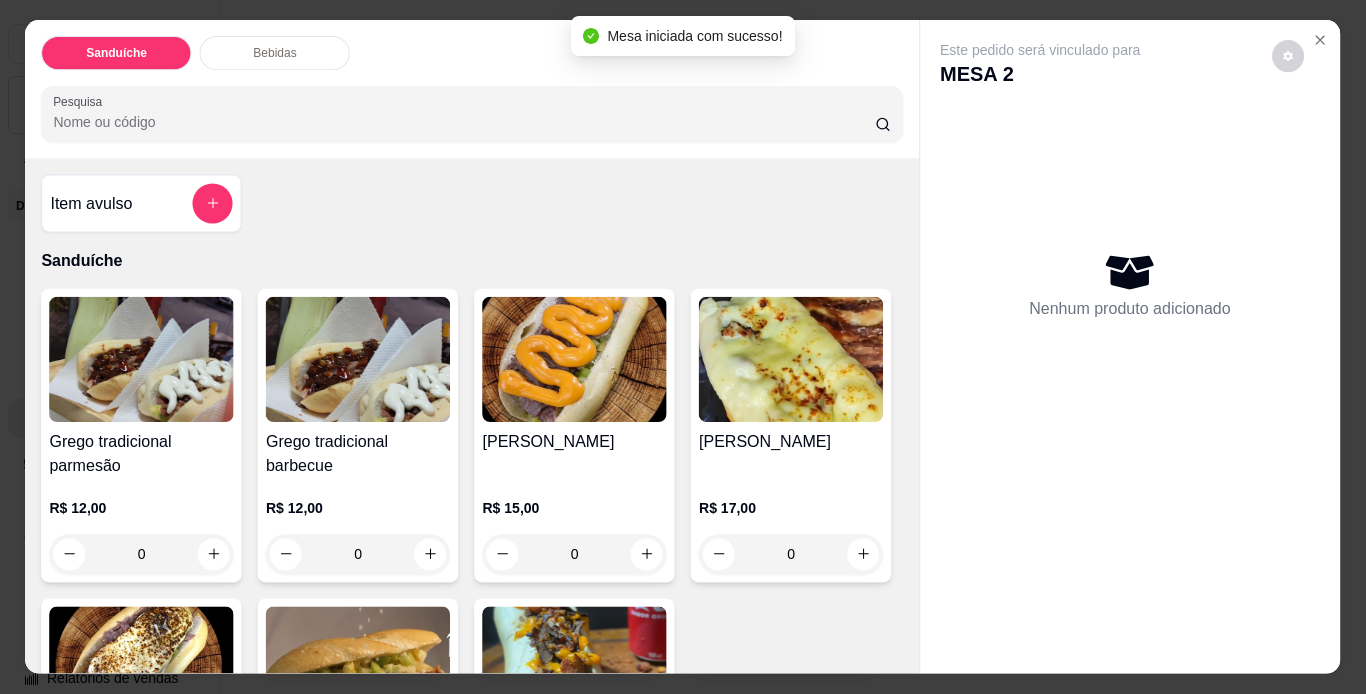click on "Este pedido será vinculado para   MESA 2 Nenhum produto adicionado" at bounding box center (1130, 331) 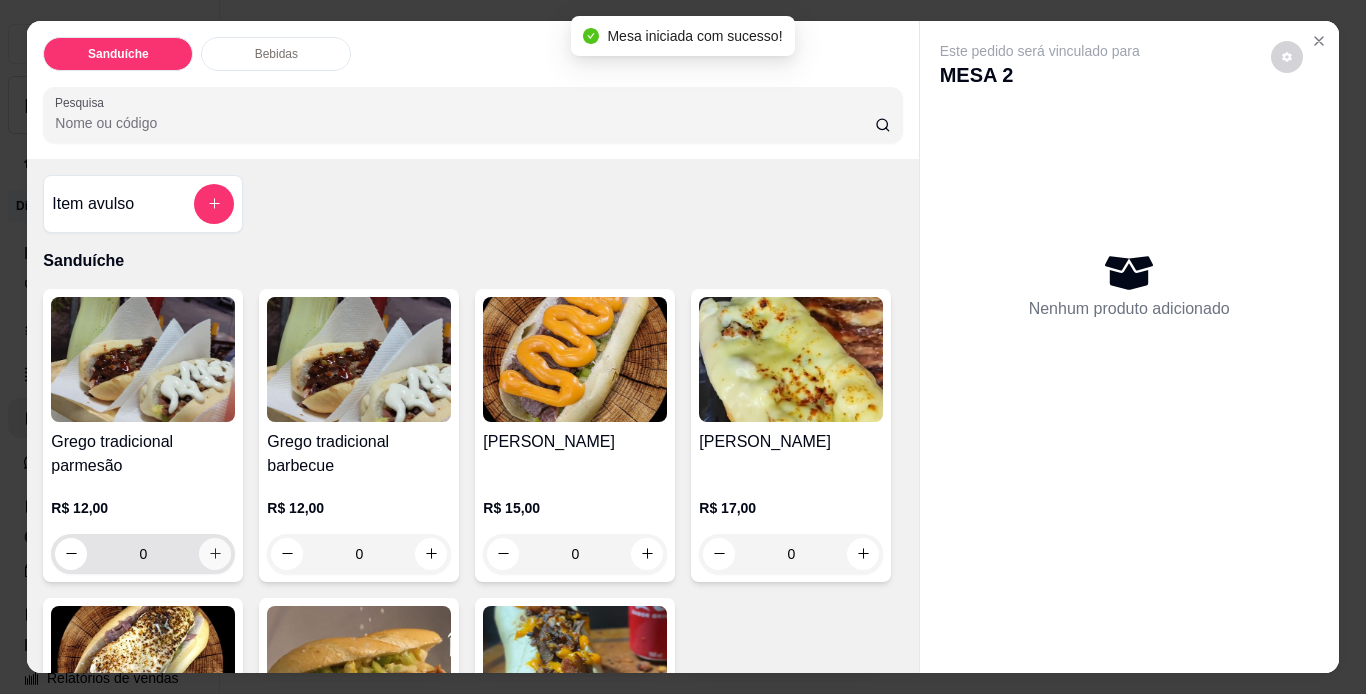click at bounding box center [215, 554] 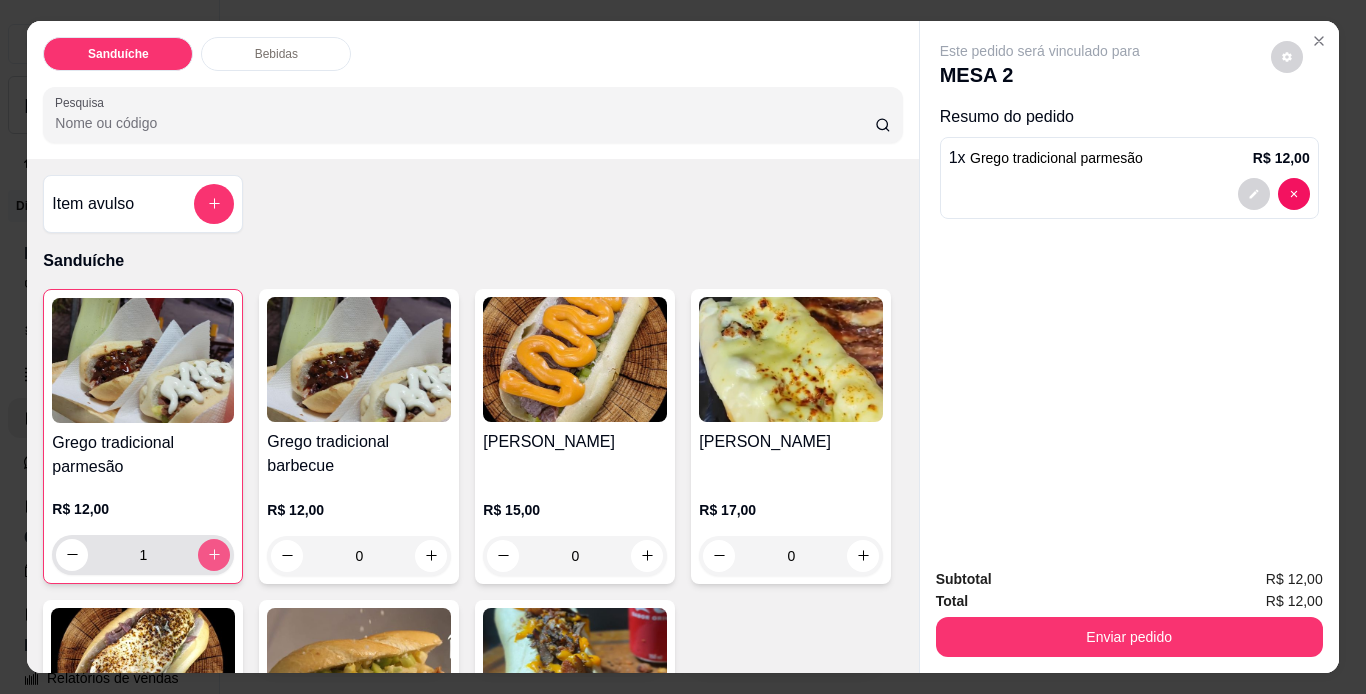 click 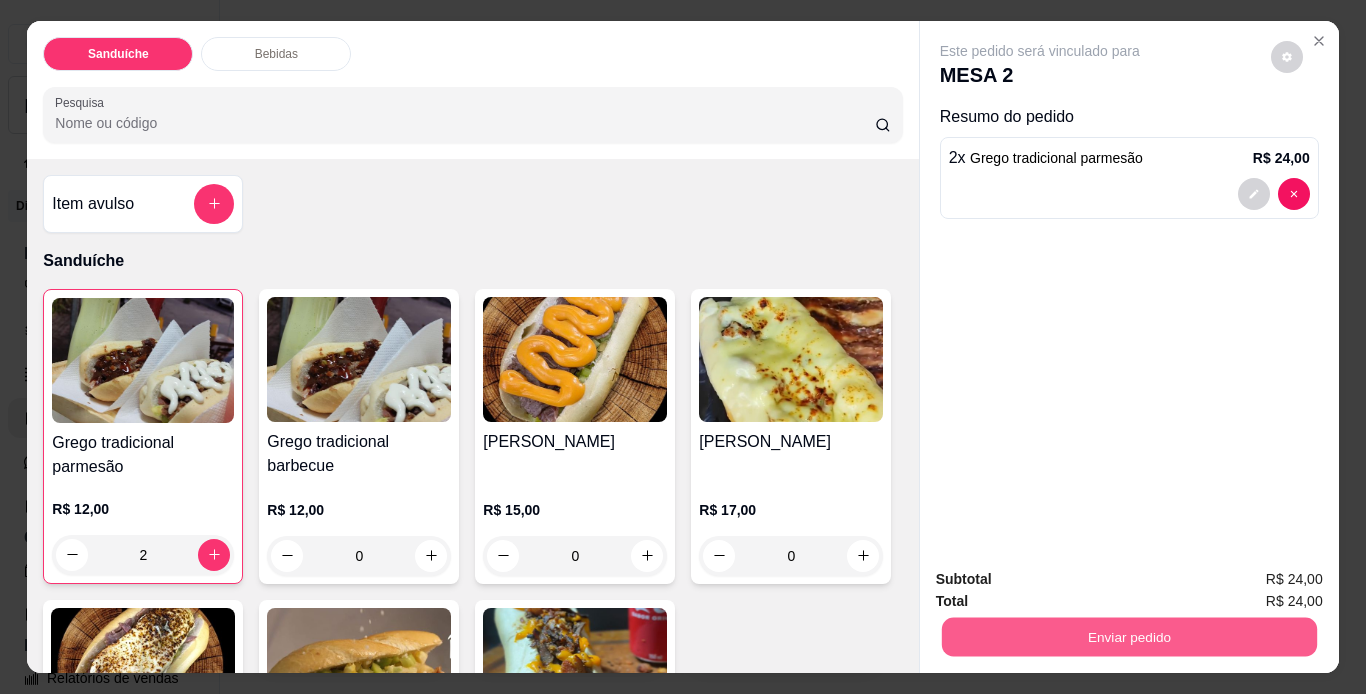 click on "Enviar pedido" at bounding box center (1128, 637) 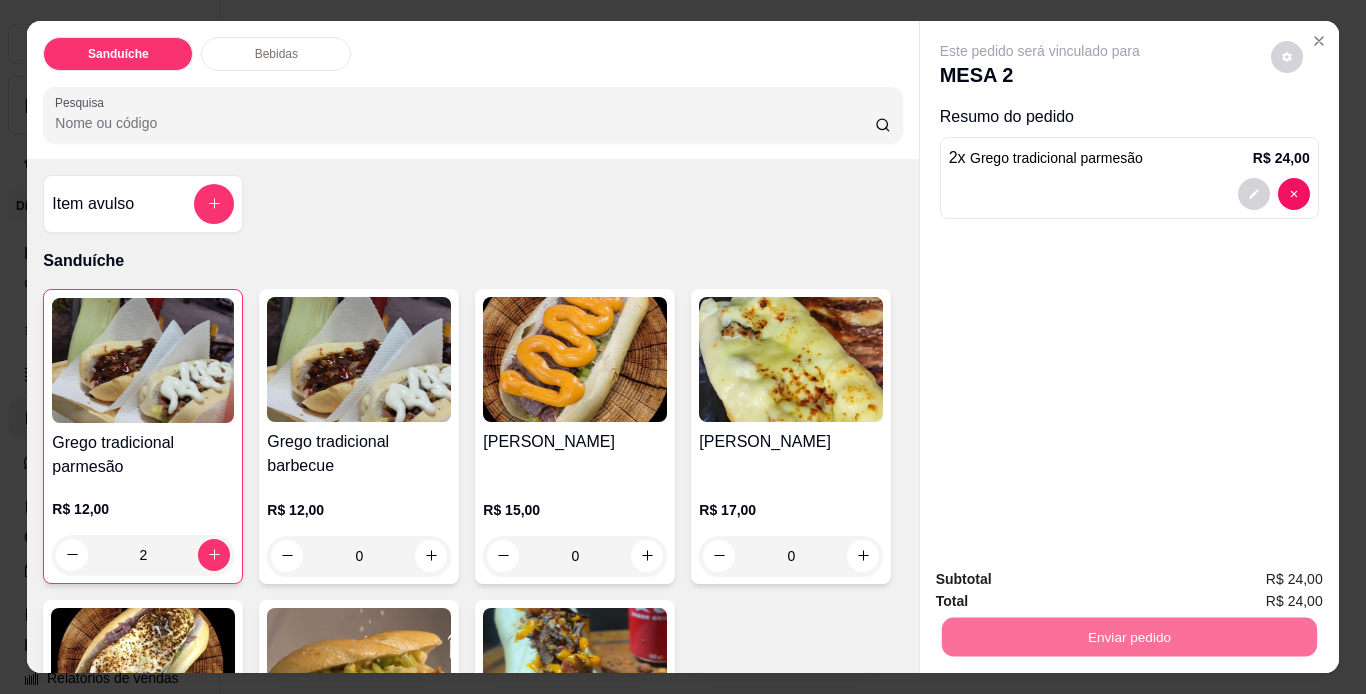 click on "Não registrar e enviar pedido" at bounding box center [1063, 581] 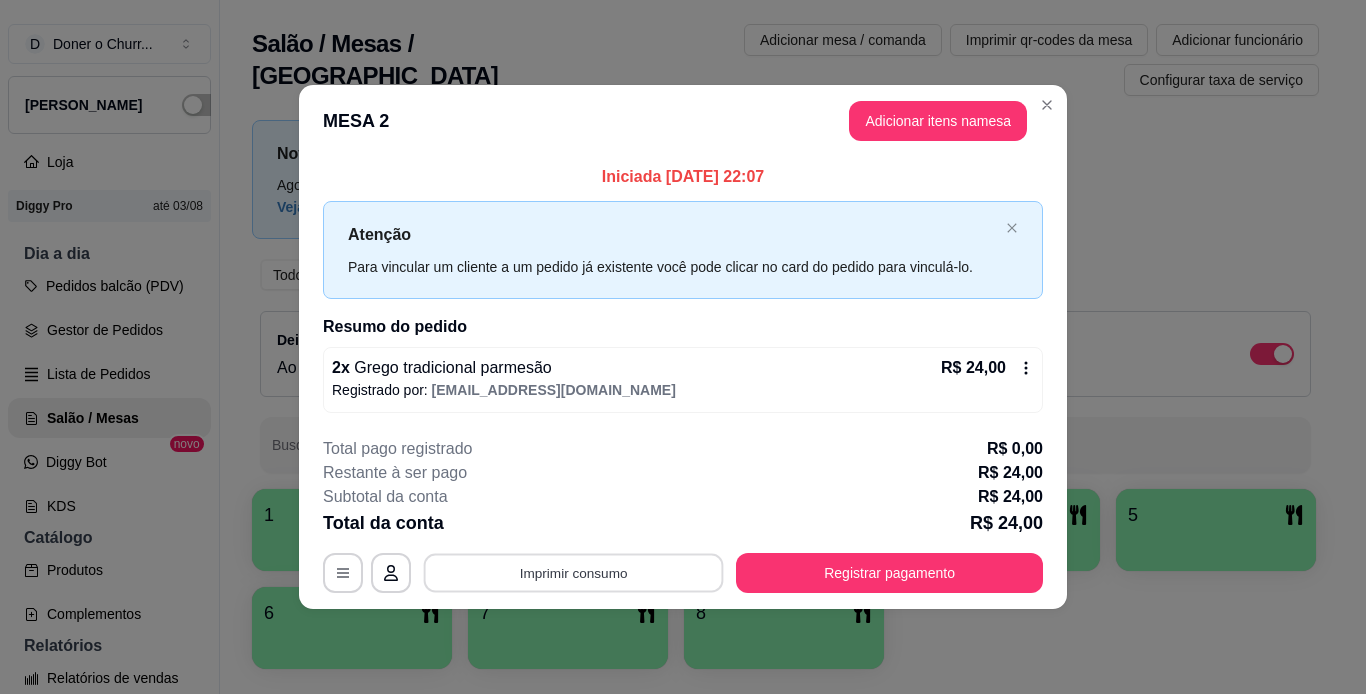 click on "Imprimir consumo" at bounding box center [574, 572] 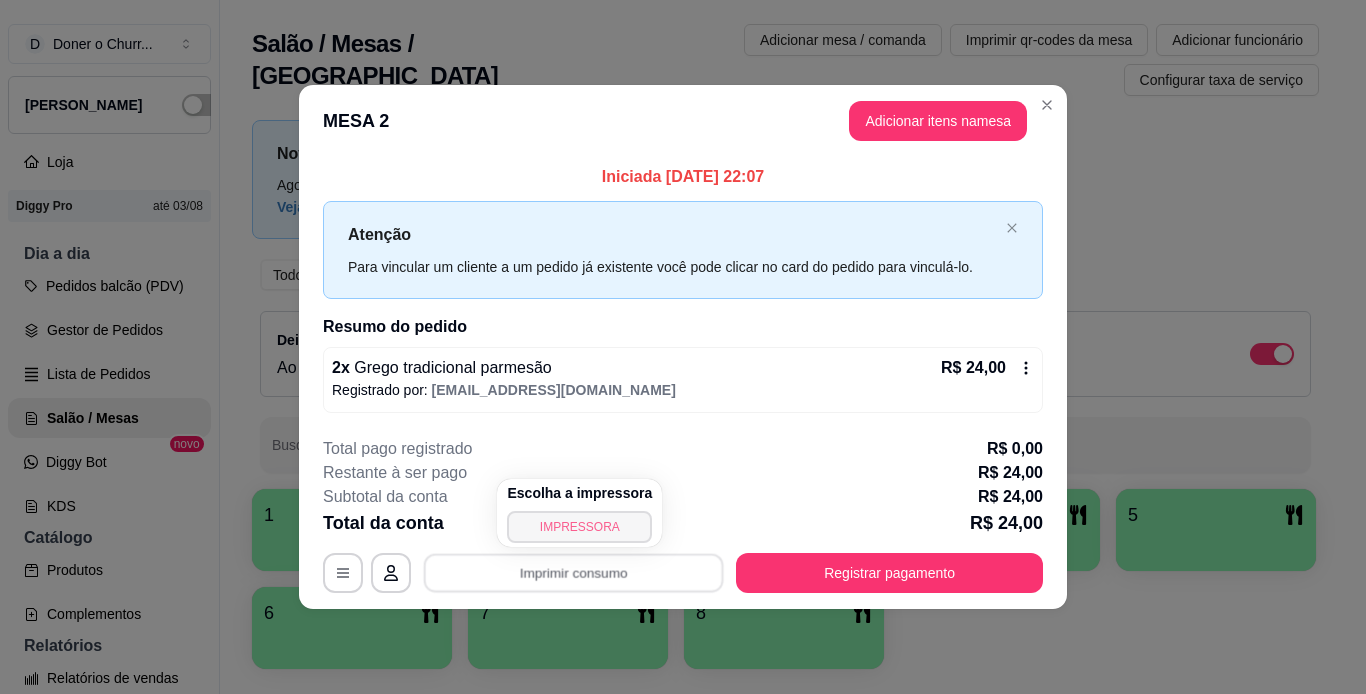 click on "IMPRESSORA" at bounding box center [579, 527] 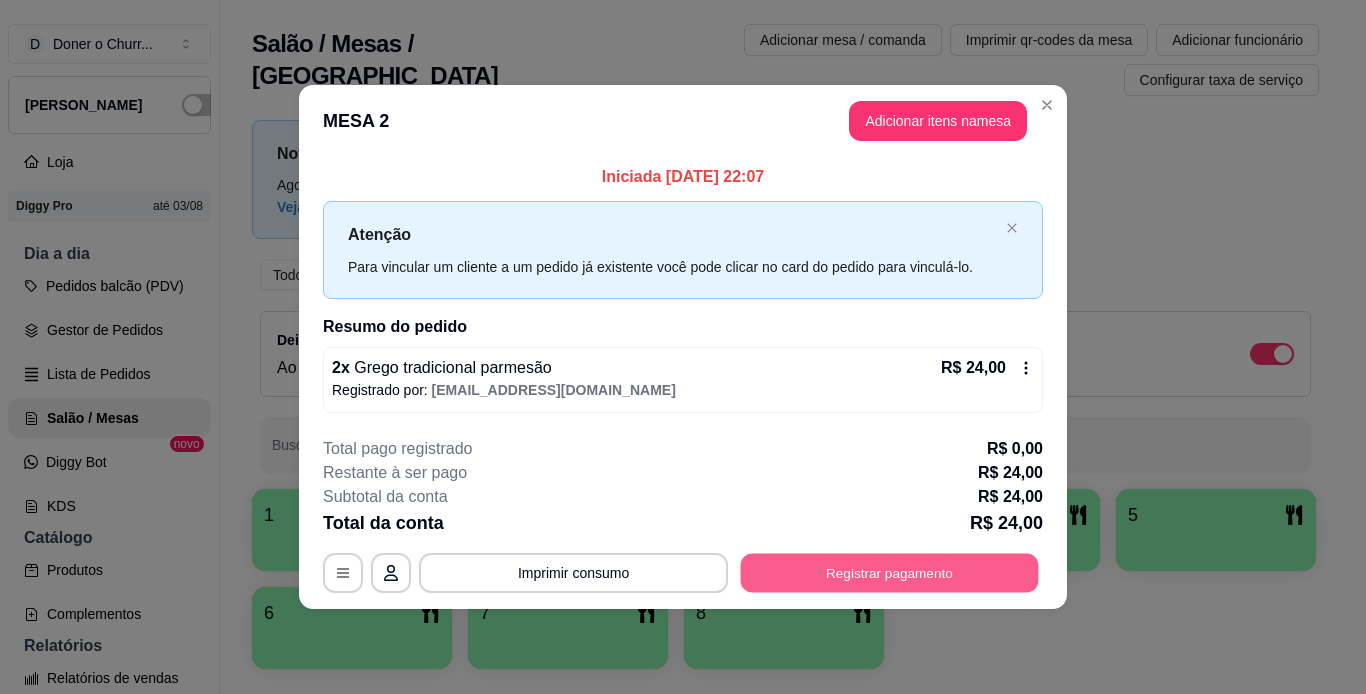 click on "Registrar pagamento" at bounding box center [890, 572] 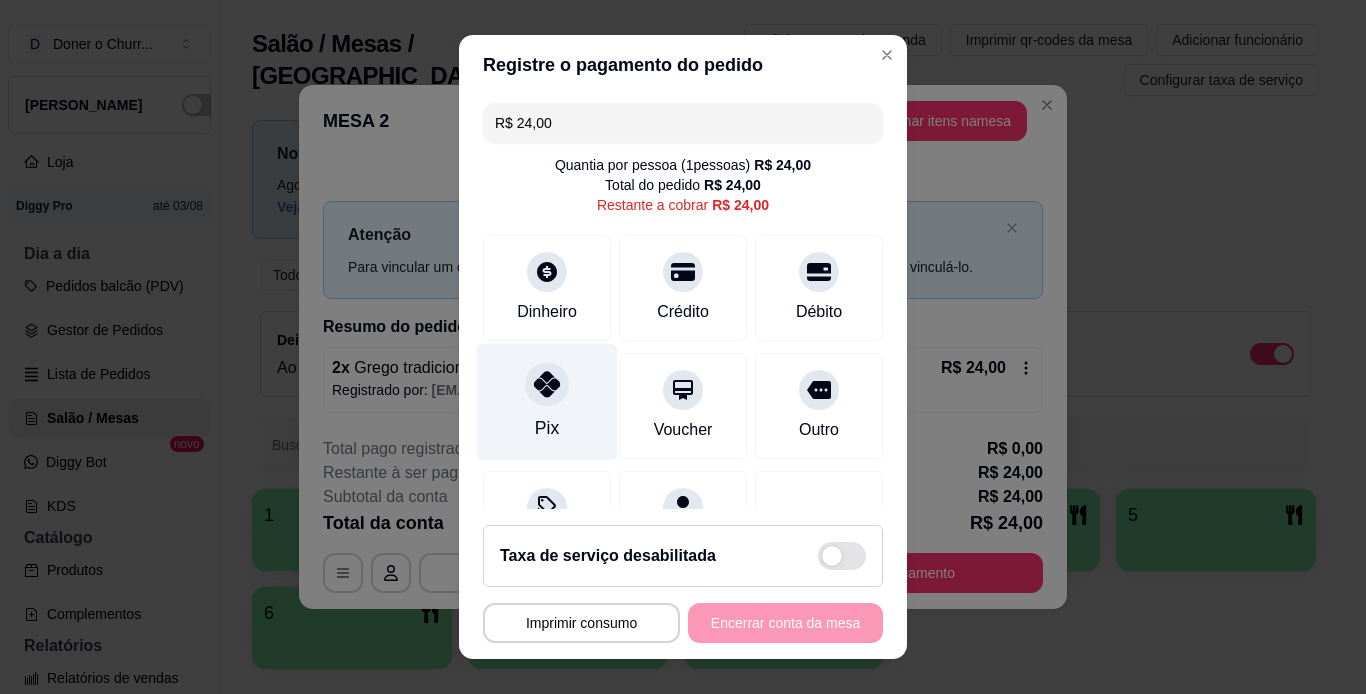 click 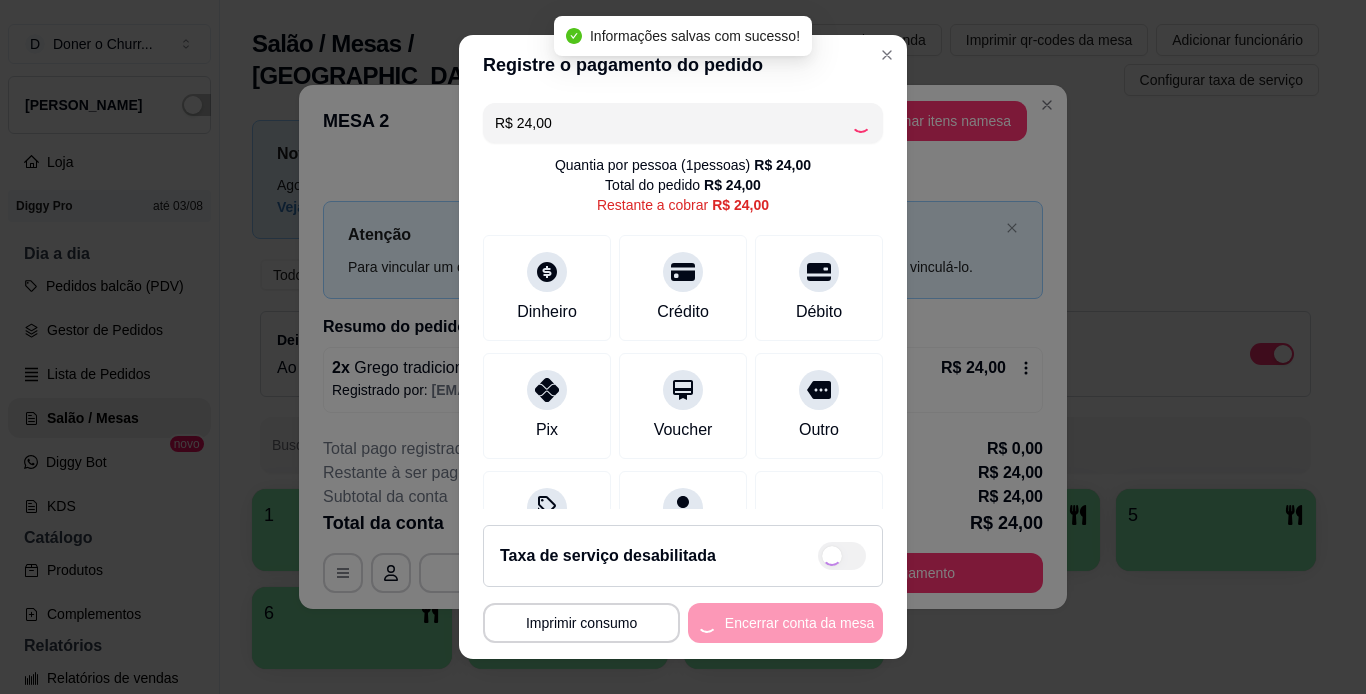 type on "R$ 0,00" 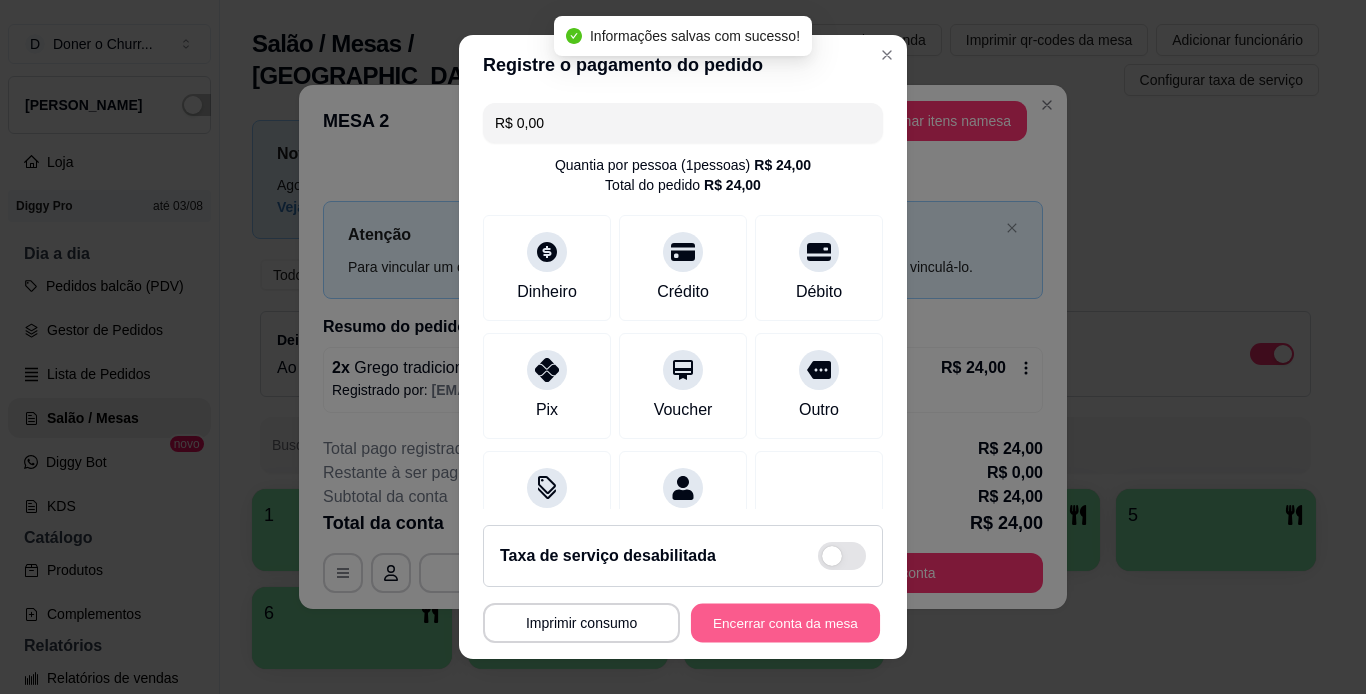 click on "Encerrar conta da mesa" at bounding box center (785, 623) 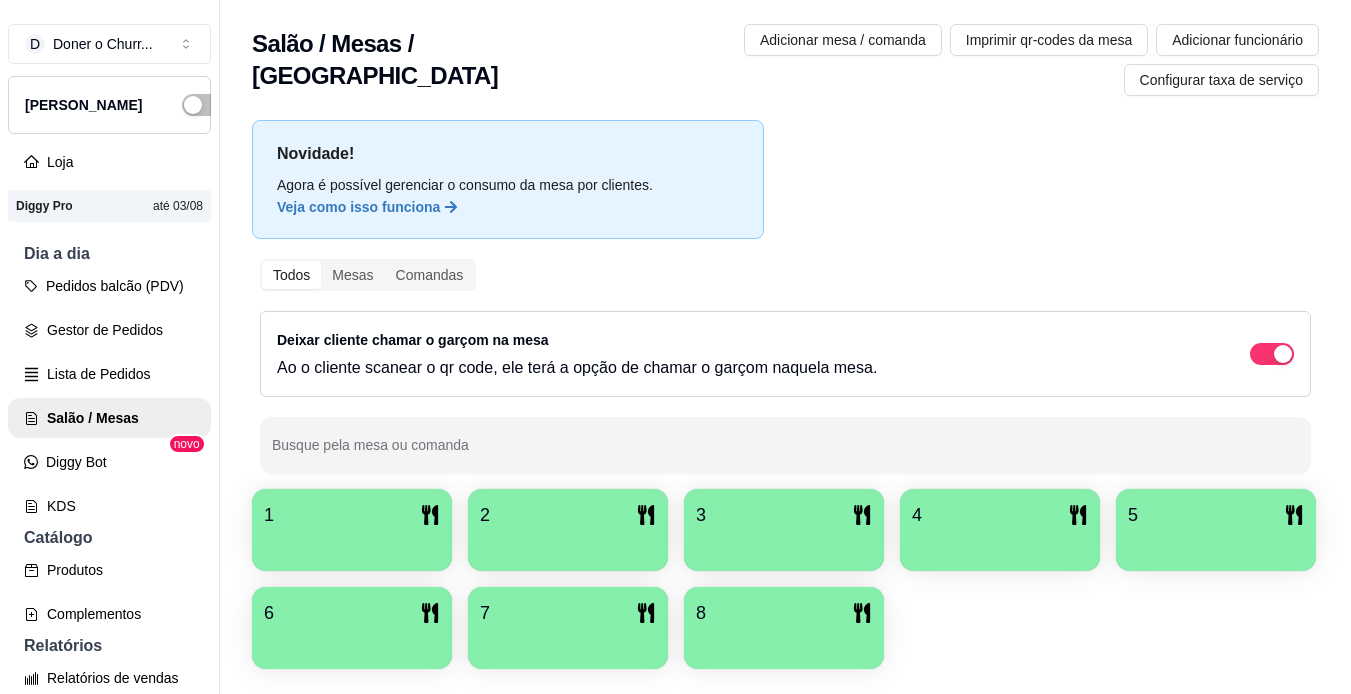 click on "Todos Mesas Comandas Deixar cliente chamar o garçom na mesa Ao o cliente scanear o qr code, ele terá a opção de chamar o garçom naquela mesa. Busque pela mesa ou comanda" at bounding box center (785, 366) 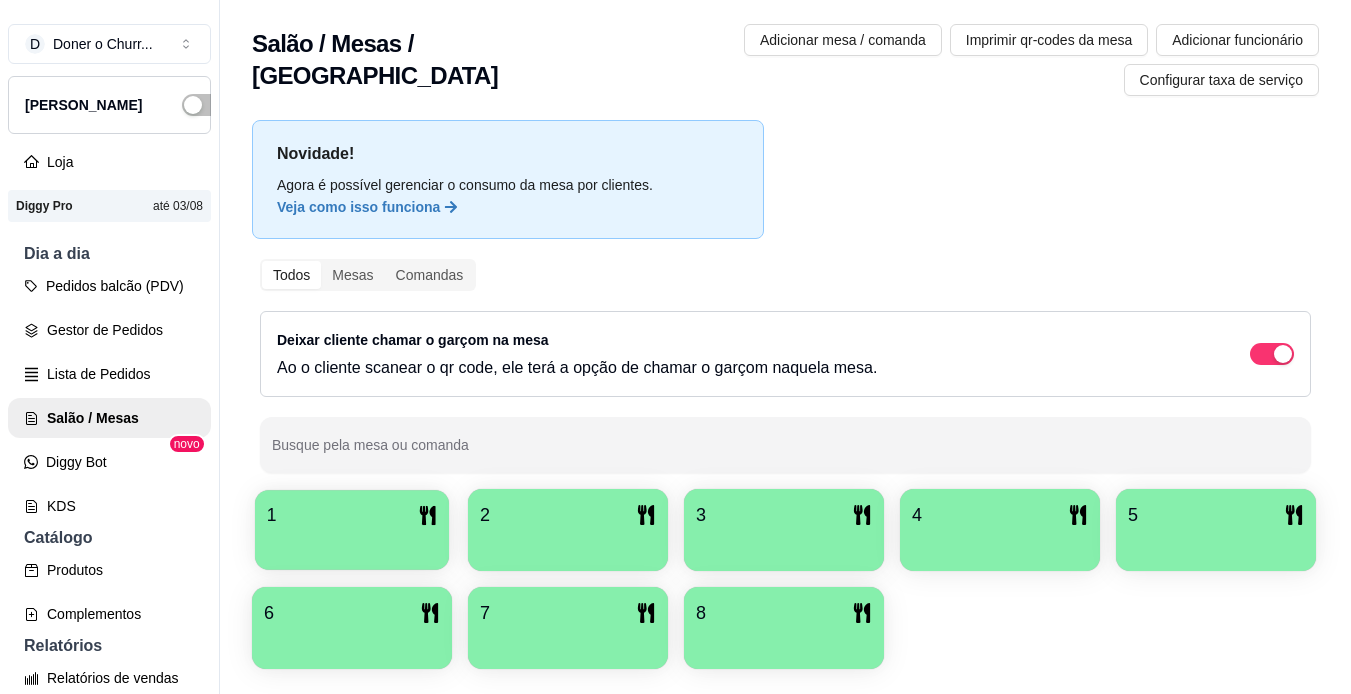 click at bounding box center [352, 543] 